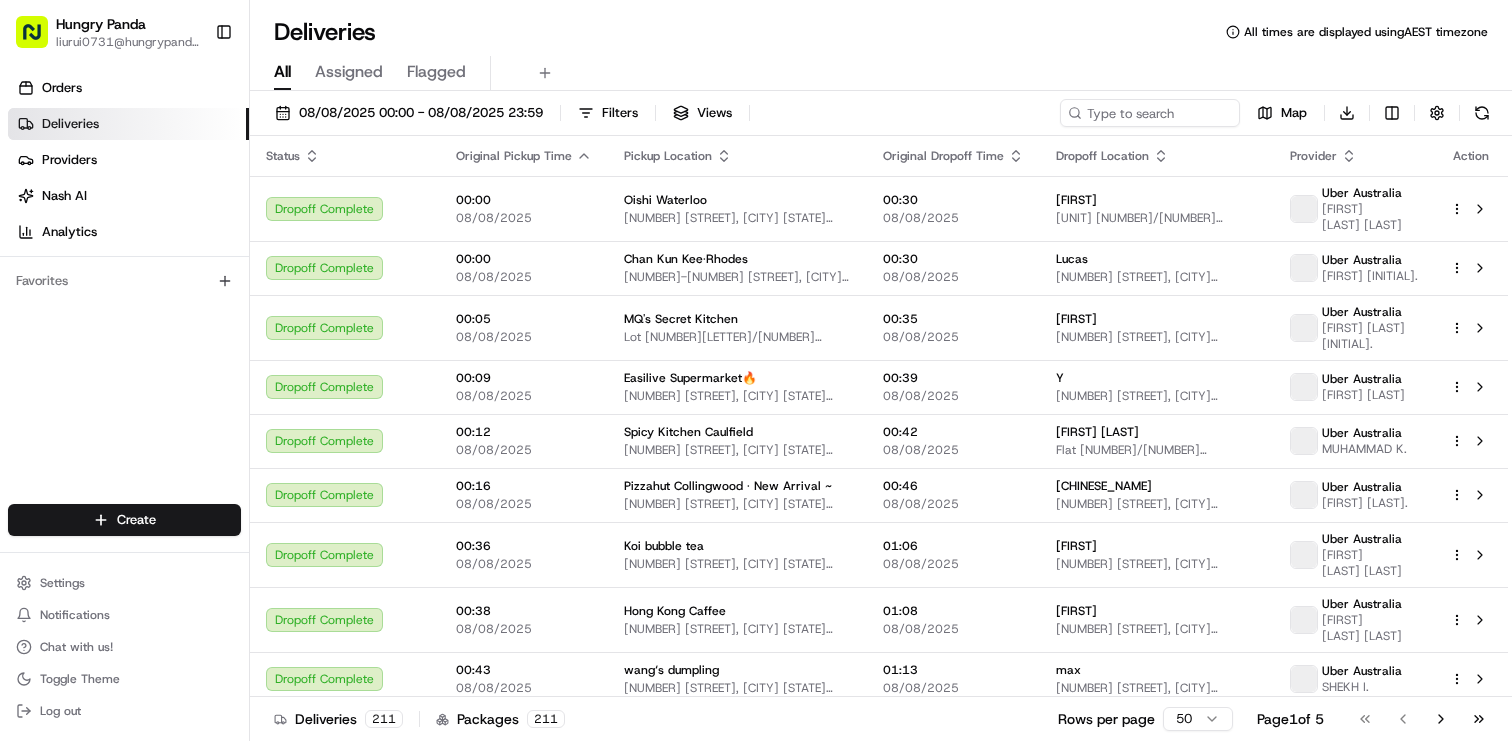 scroll, scrollTop: 0, scrollLeft: 0, axis: both 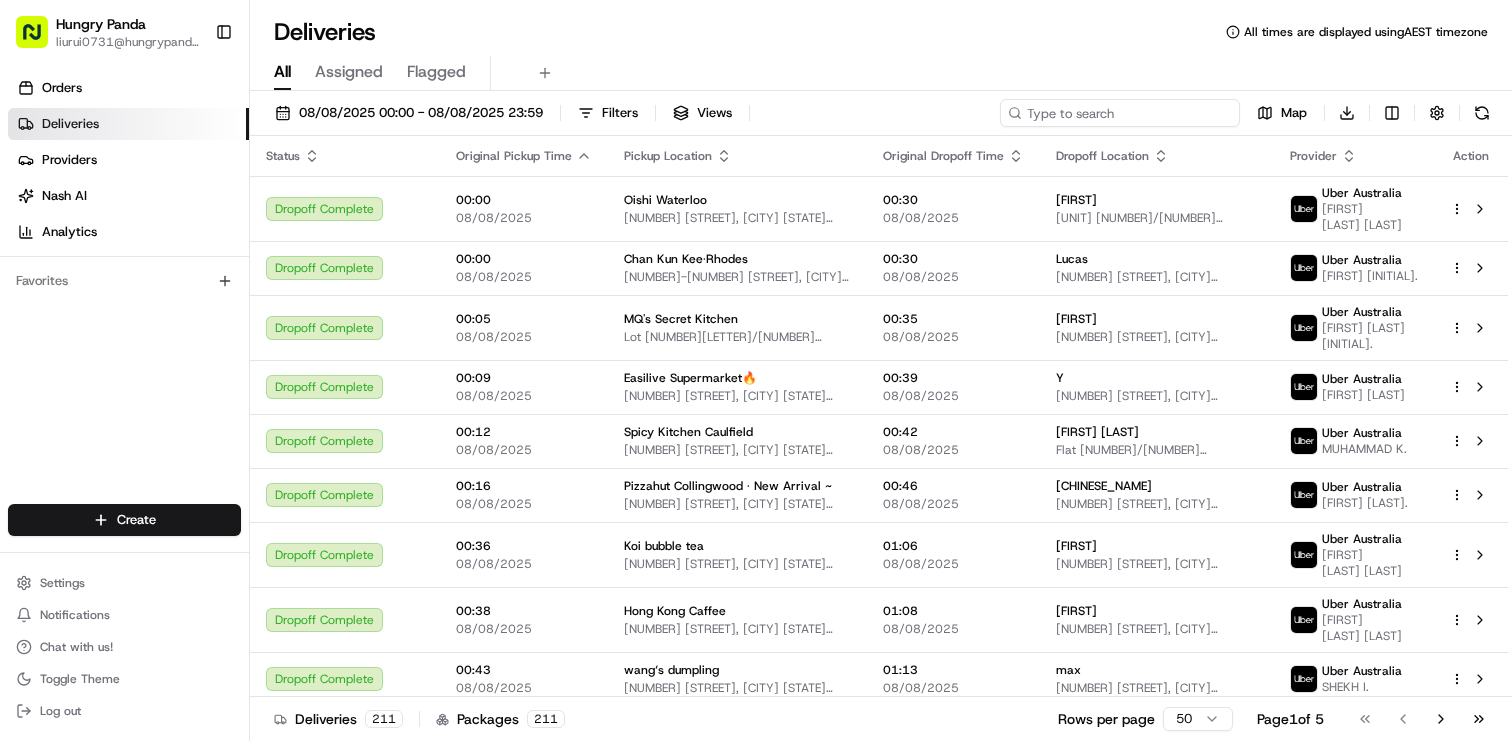 click at bounding box center [1120, 113] 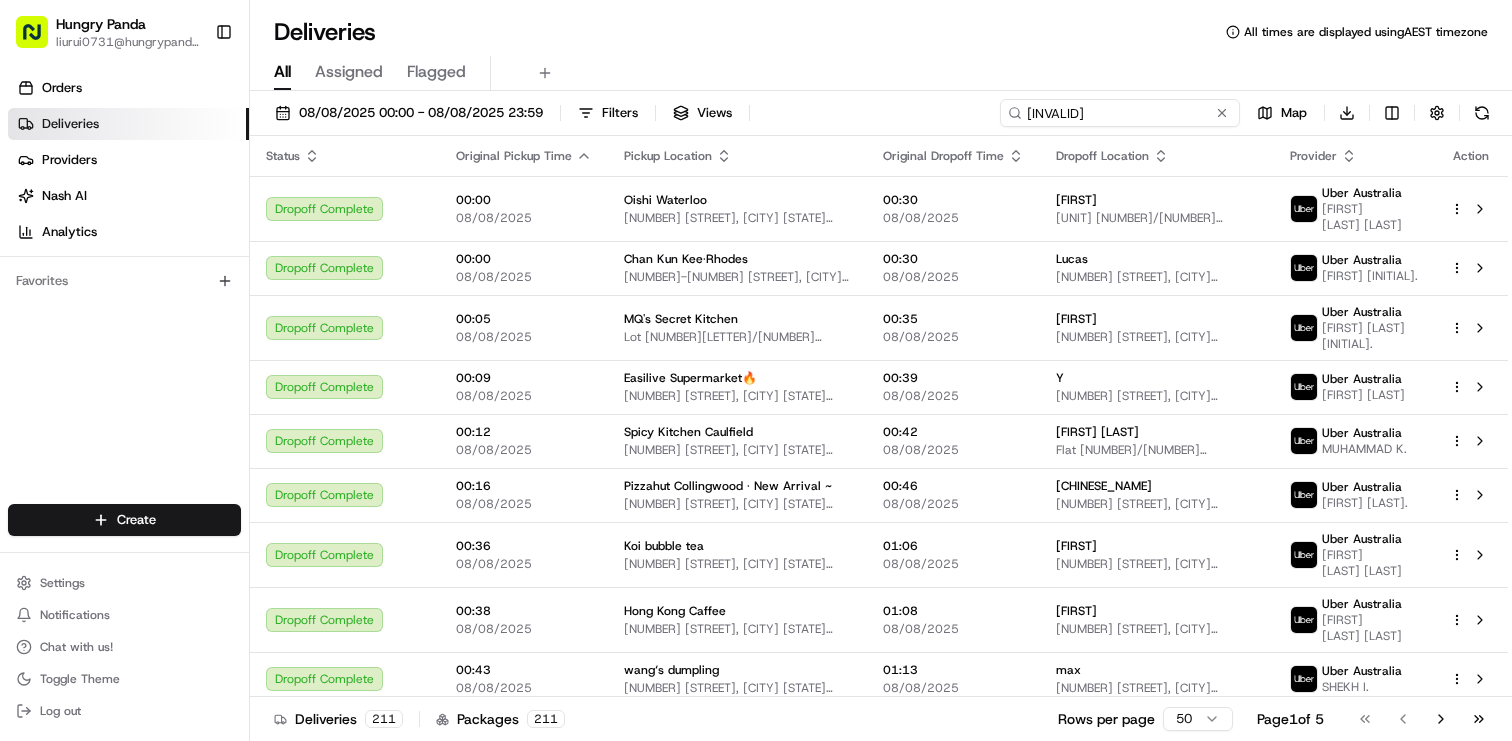 type on "267274312315779391804" 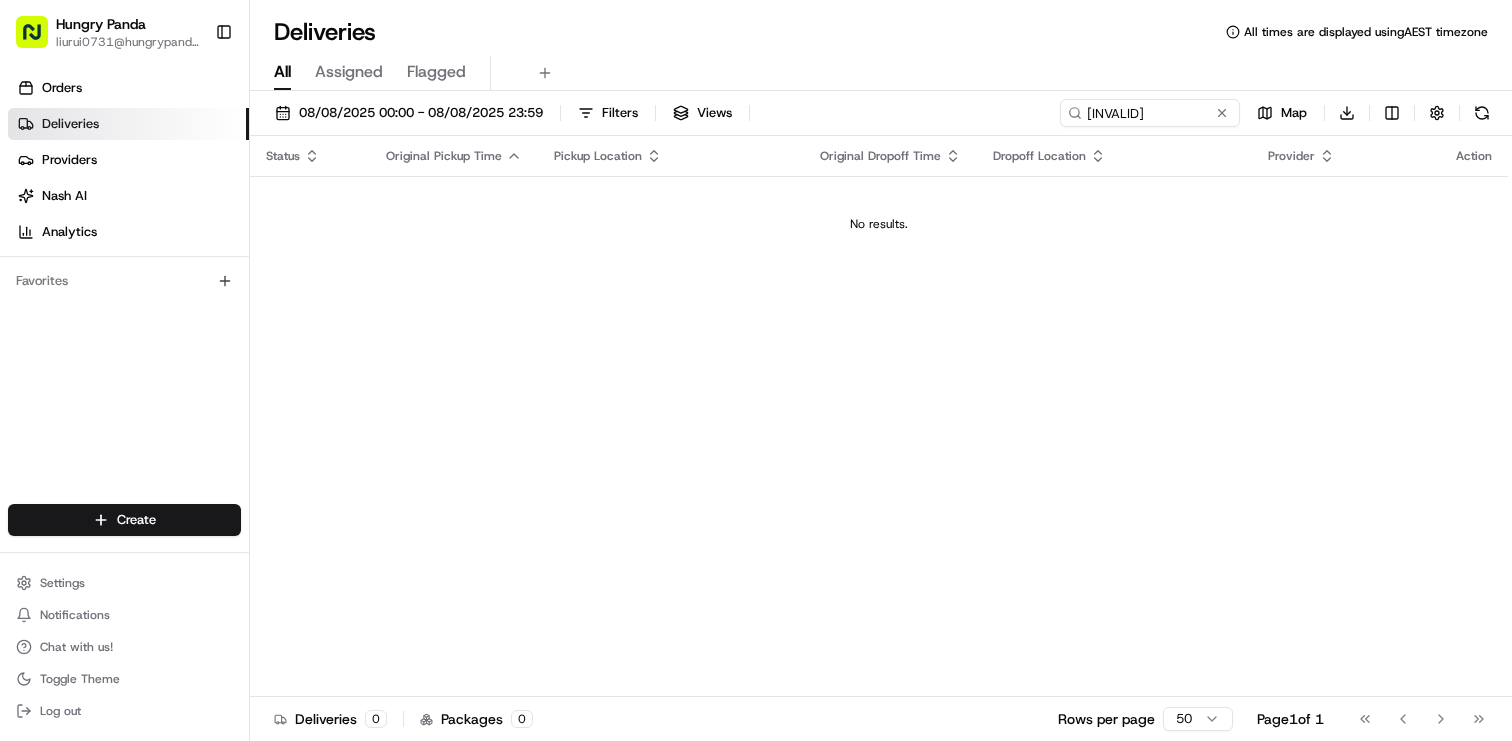 type 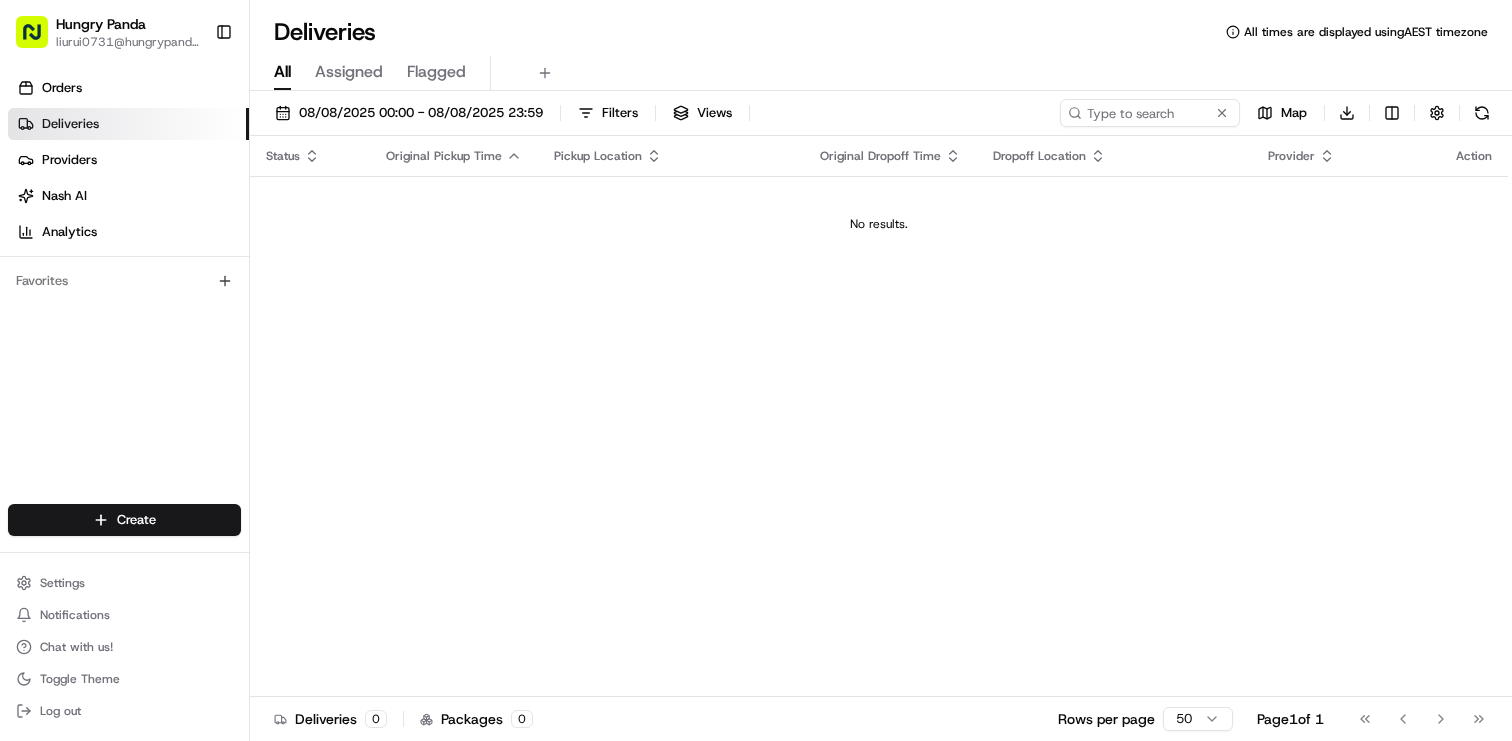 click on "Assigned" at bounding box center [349, 72] 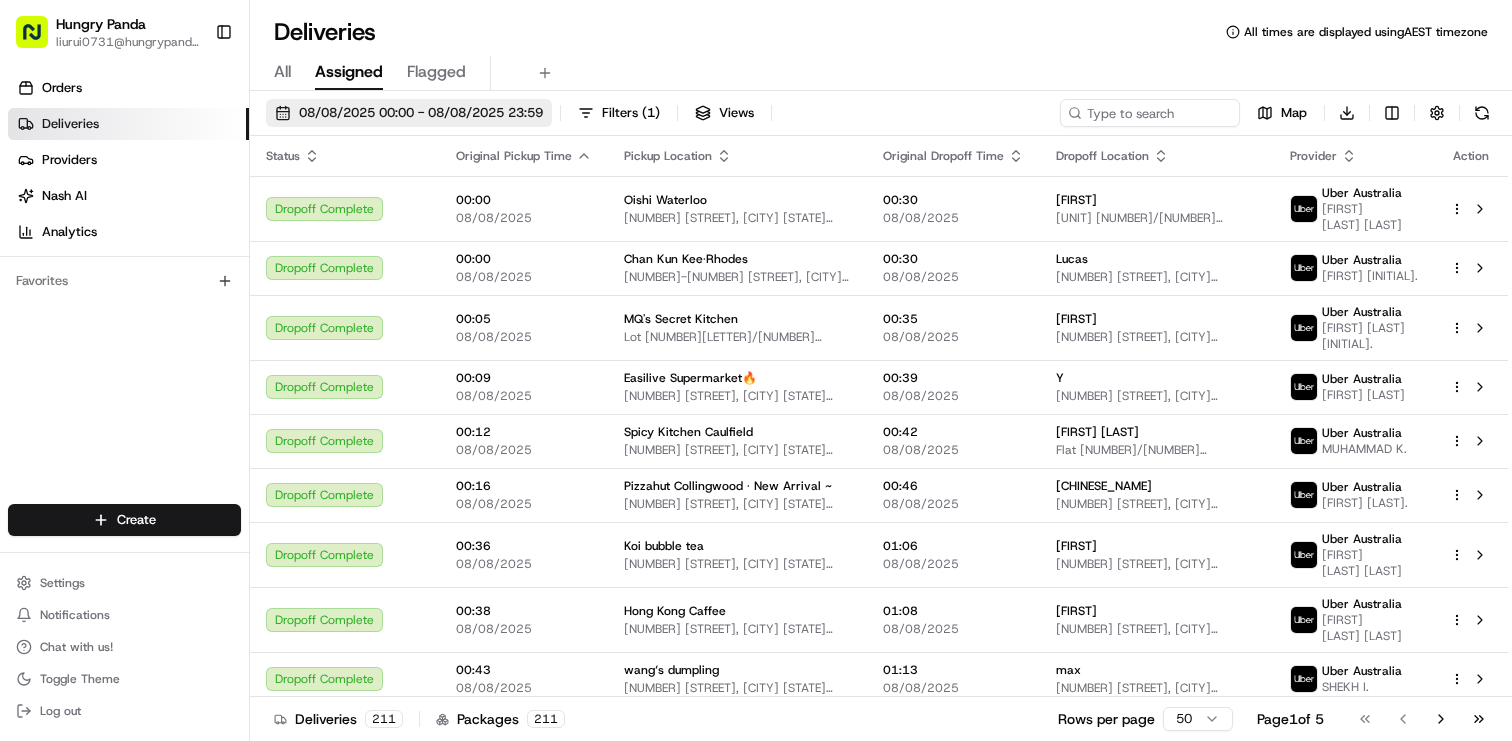 click on "08/08/2025 00:00 - 08/08/2025 23:59" at bounding box center (421, 113) 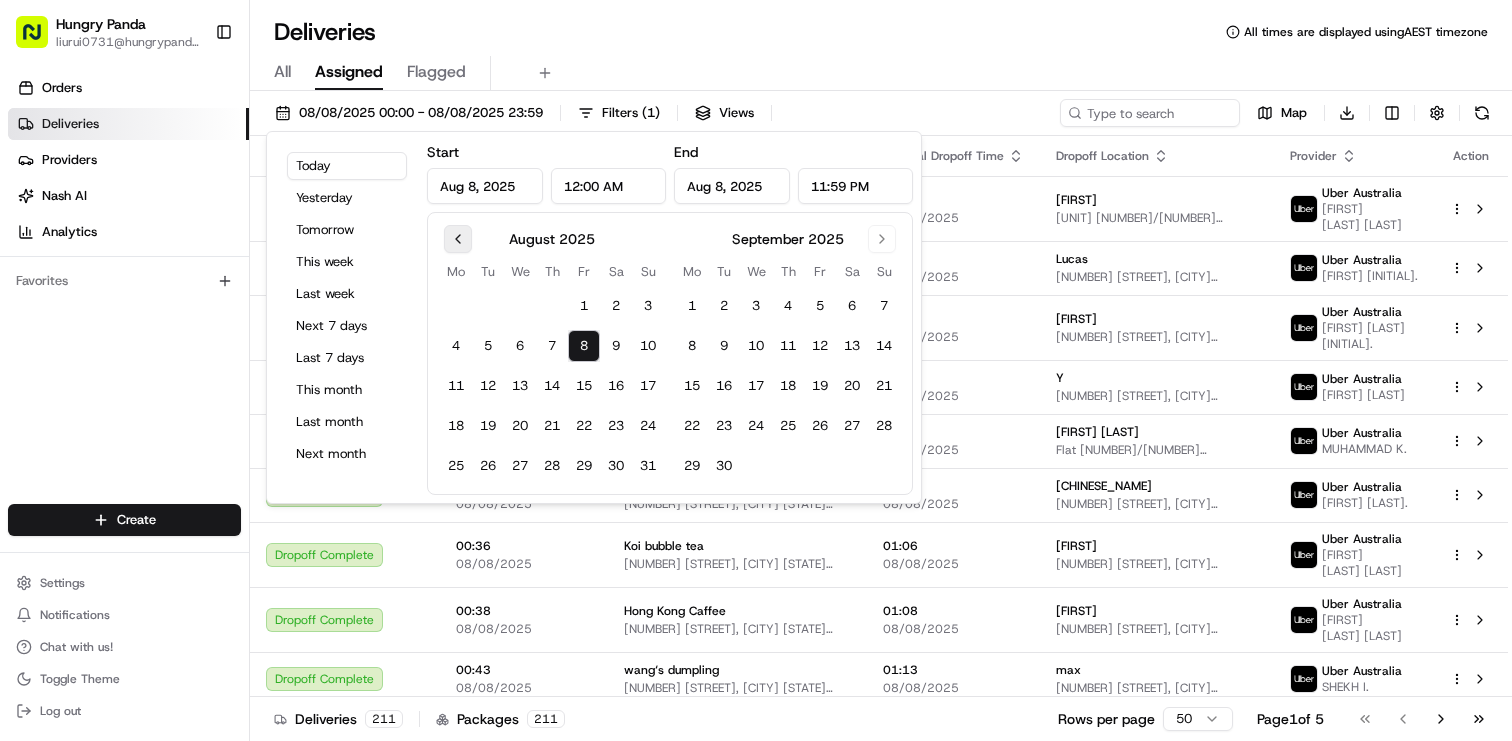 click at bounding box center (458, 239) 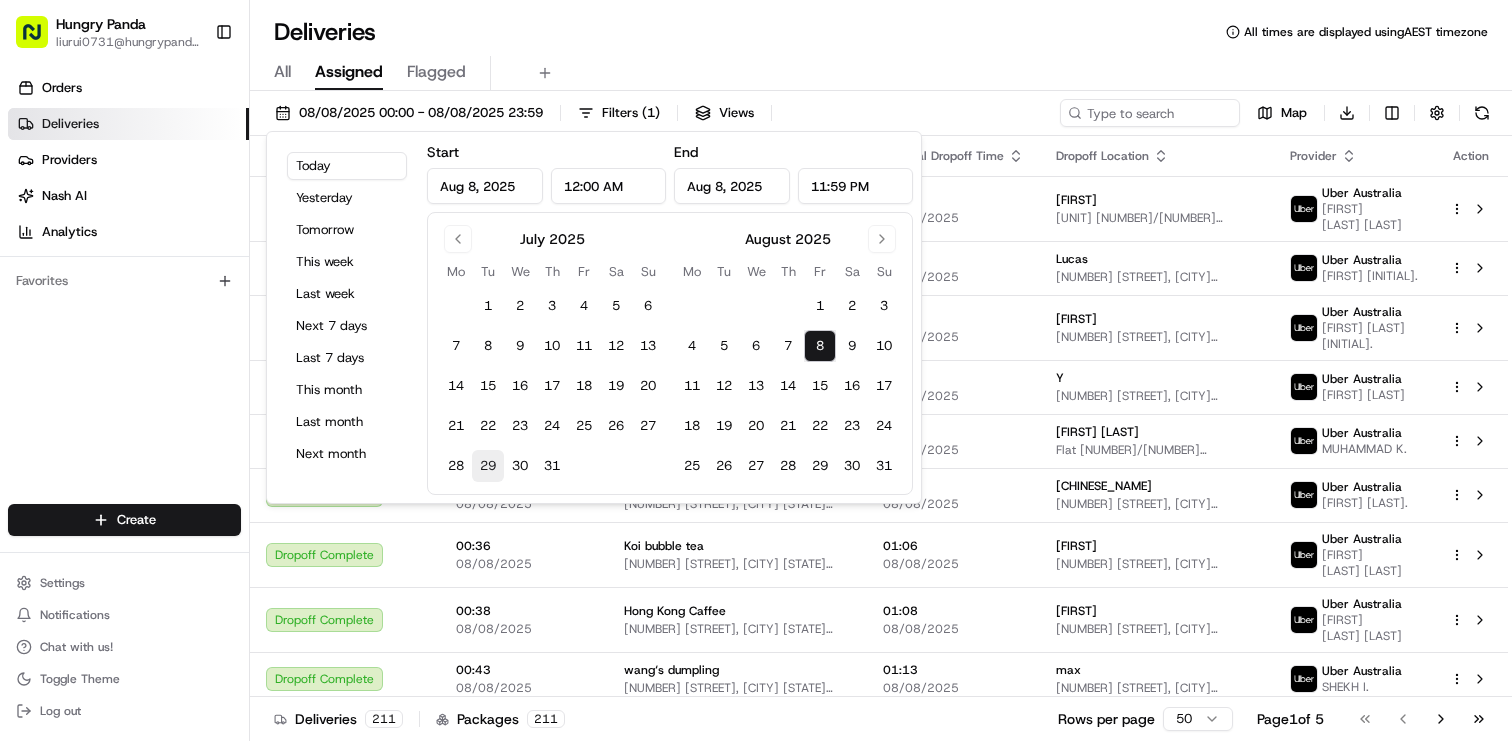 click on "29" at bounding box center (488, 466) 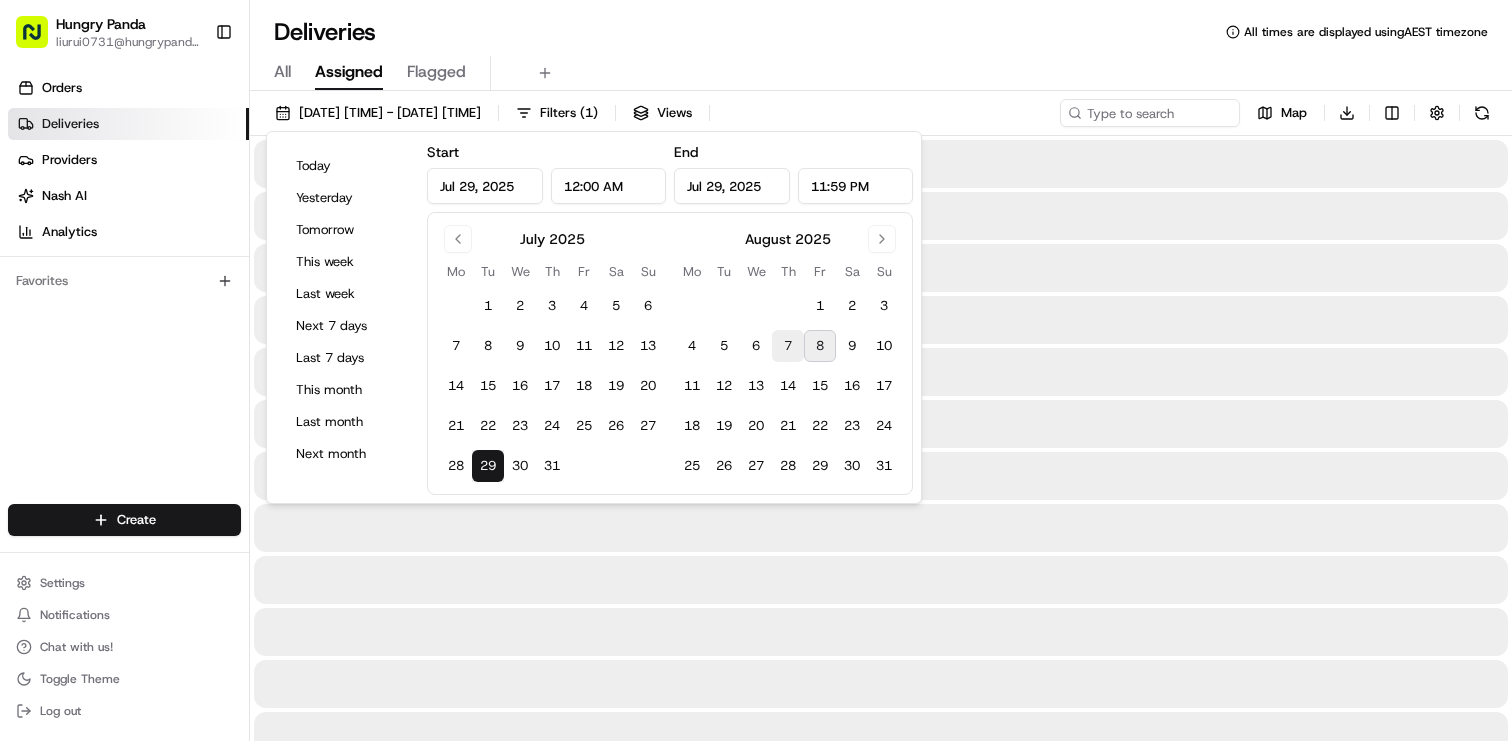 click on "7" at bounding box center [788, 346] 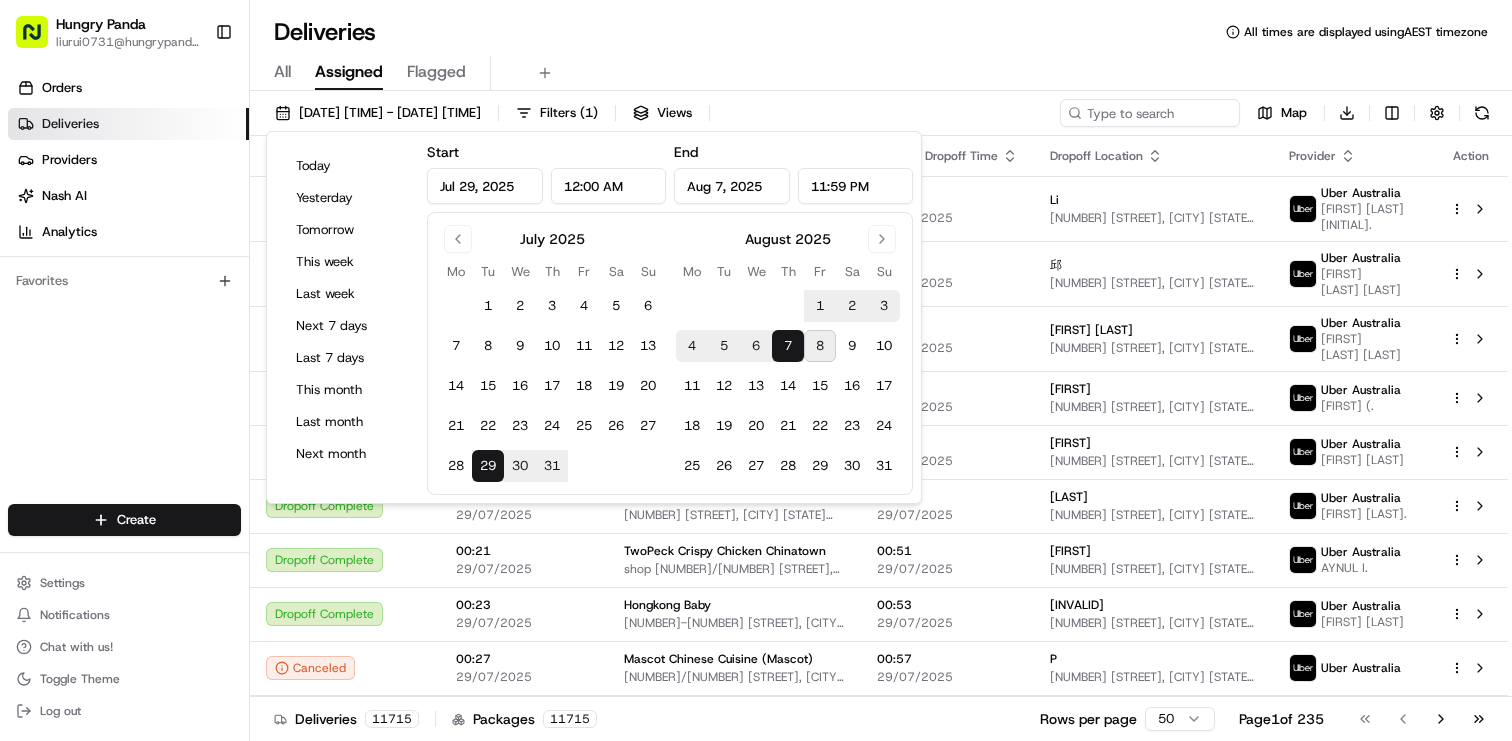 click on "29/07/2025 00:00 - 07/08/2025 23:59 Filters ( 1 ) Views Map Download Status Original Pickup Time Pickup Location Original Dropoff Time Dropoff Location Provider Action Dropoff Complete 00:02 29/07/2025 Popo Lee 134 Aberdeen St, Northbridge WA 6003, Australia 00:32 29/07/2025 Li 48 Mounts Bay Rd, Crawley WA 6009, Australia Uber Australia RINUKABEN K PATEL R. Dropoff Complete 00:05 29/07/2025 Spring Qingyuan 578 Station St, Box Hill VIC 3128, Australia 00:35 29/07/2025 邱 602 High St Rd, Glen Waverley VIC 3150, Australia Uber Australia ANG ZON GEAT A. Dropoff Complete 00:05 29/07/2025 LangLang mountain BBQ 959-963 Whitehorse Rd, Box Hill VIC 3128, Australia 00:35 29/07/2025 Chin fu wu 24 Koroit St, Nunawading VIC 3131, Australia Uber Australia Dimuthu M R. Dropoff Complete 00:07 29/07/2025 Hongkong Baby 438-448 Anzac Parade, Kingsford NSW 2032, Australia 00:37 29/07/2025 Ricardo 4 Finch Dr, Eastgardens NSW 2036, Australia Uber Australia Theo (. Dropoff Complete 00:10 29/07/2025 Mascot Chinese Cuisine (Mascot)" at bounding box center (881, 418) 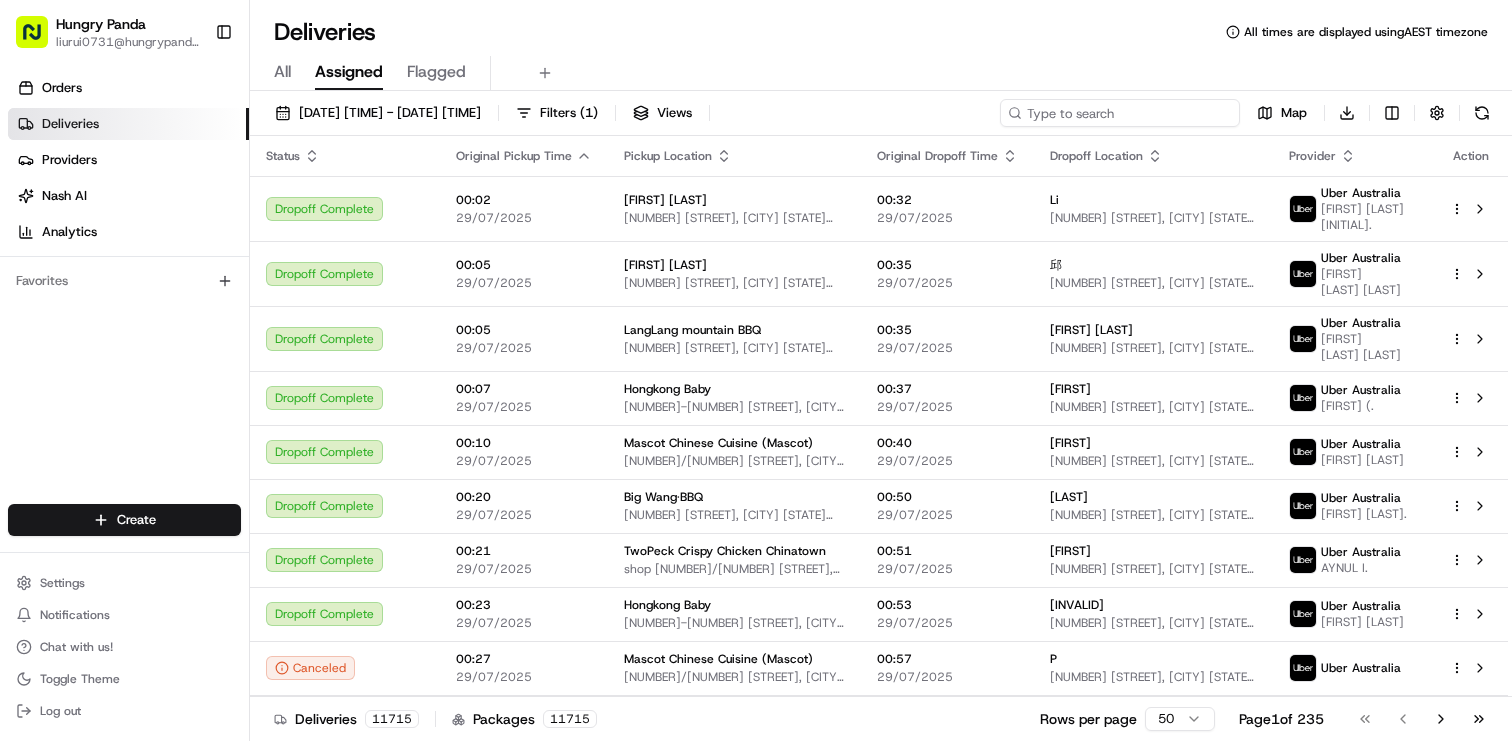 click at bounding box center [1120, 113] 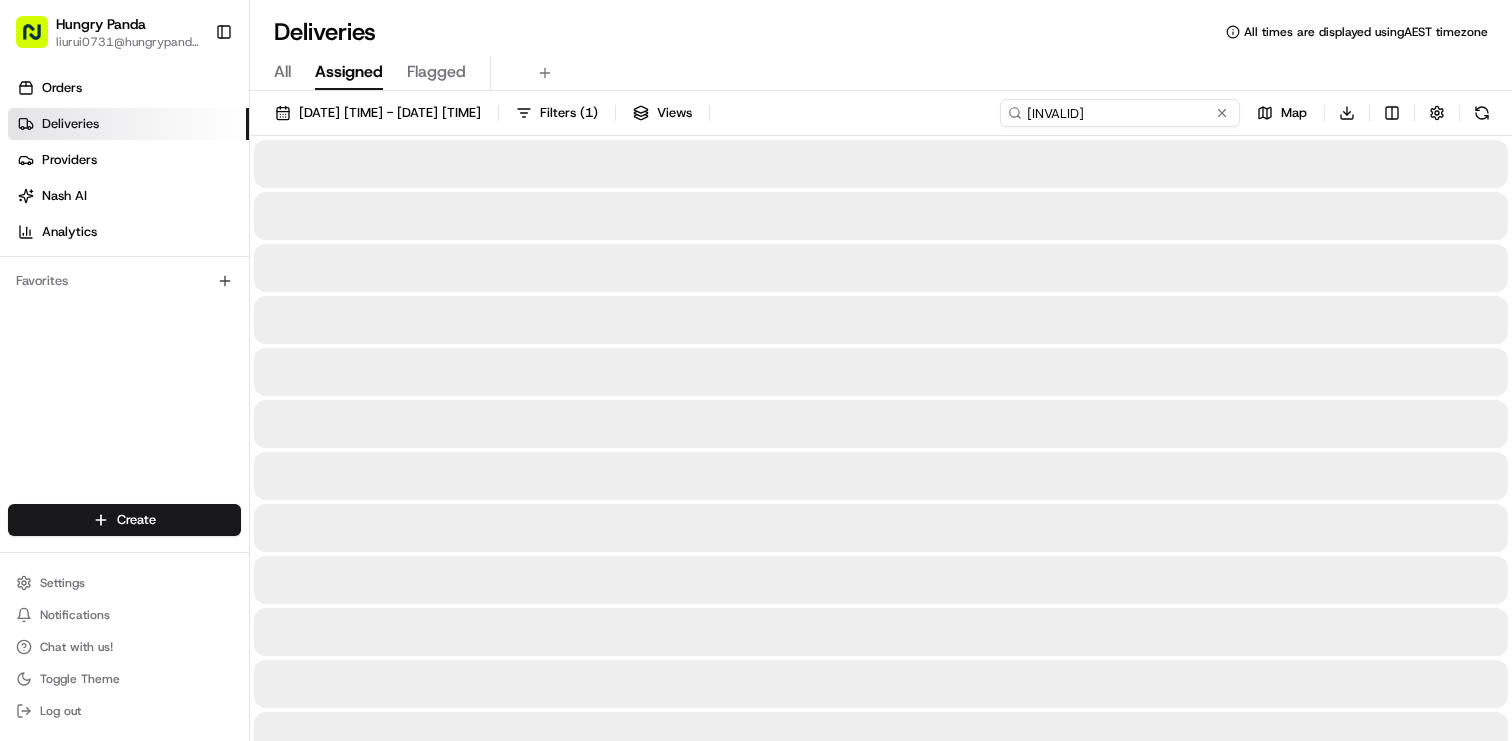 type on "267274312315779391804" 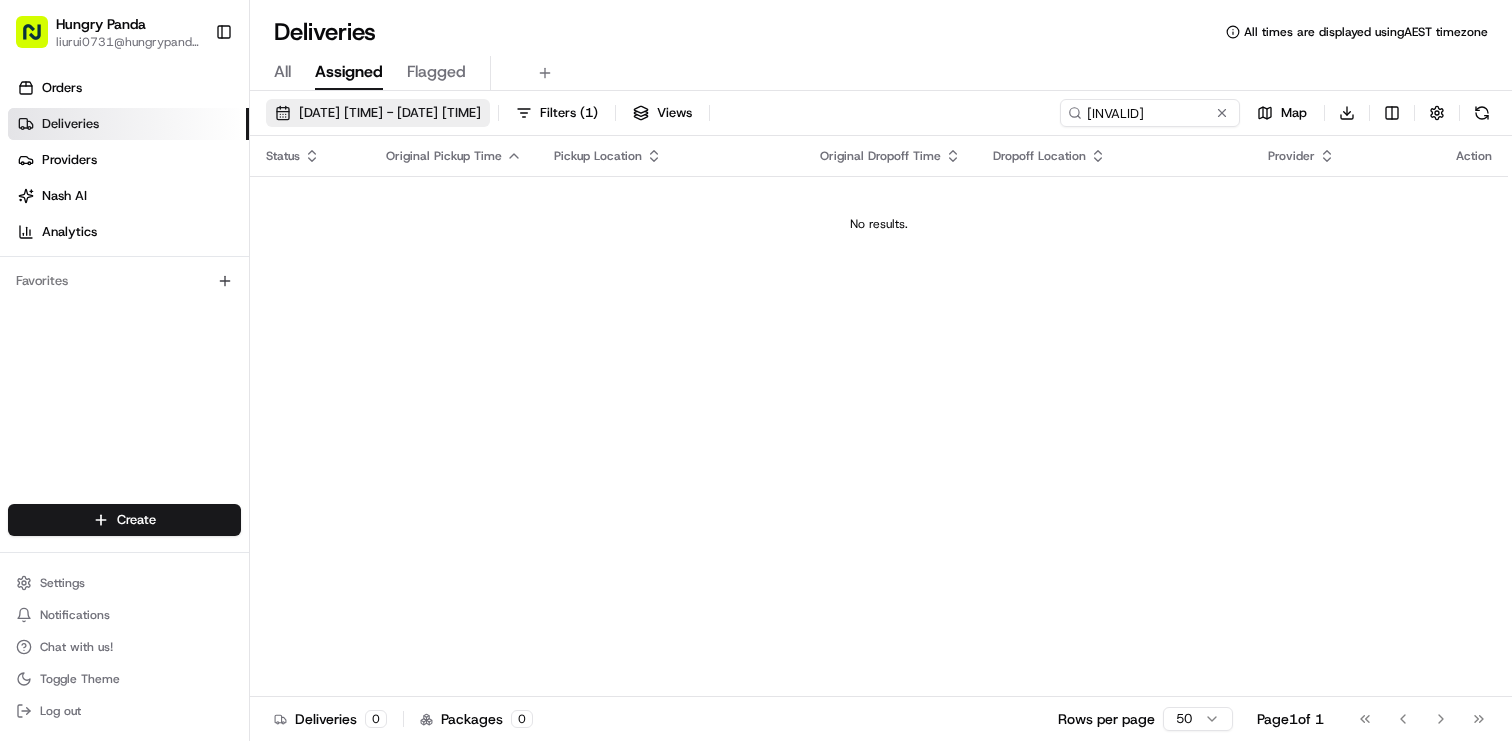 click on "29/07/2025 00:00 - 07/08/2025 23:59" at bounding box center [390, 113] 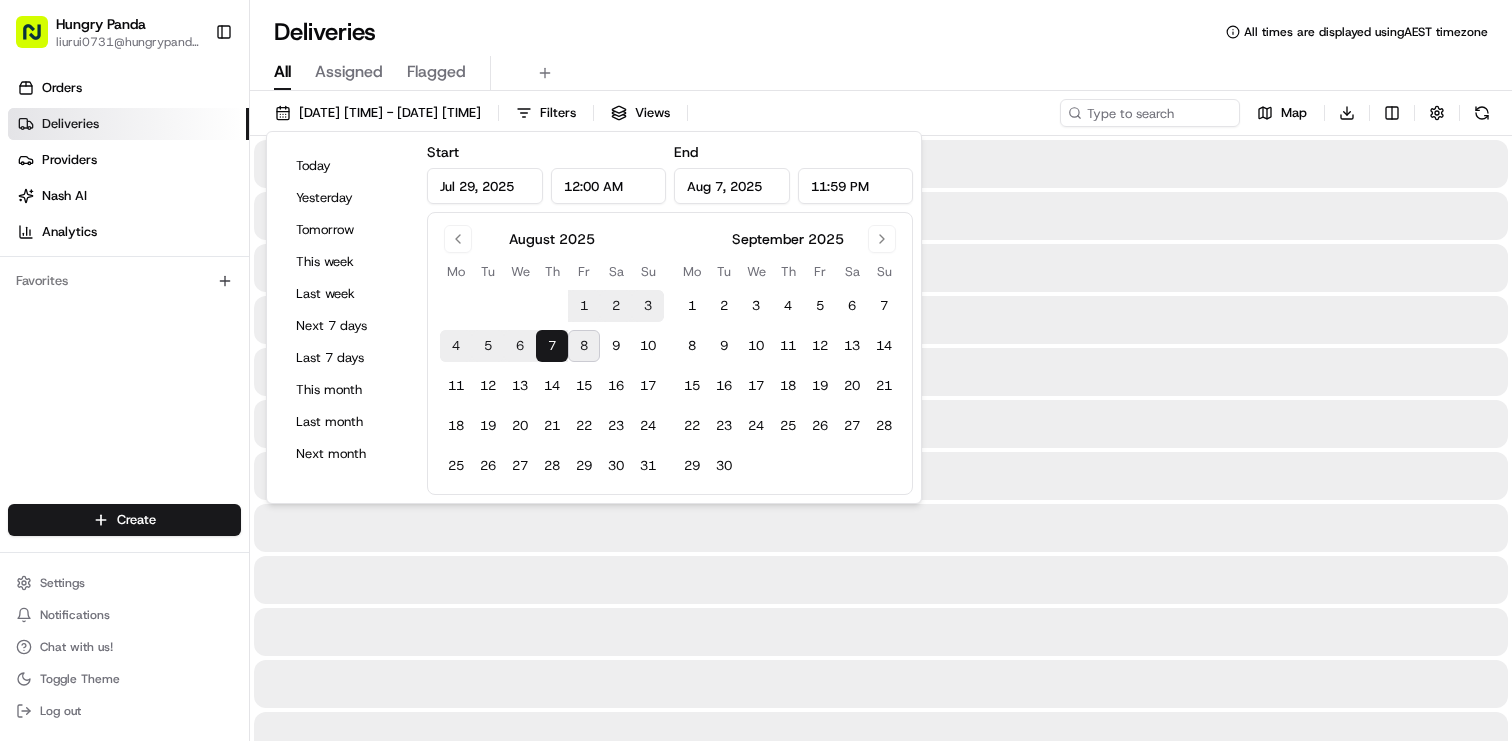 click on "All" at bounding box center [282, 72] 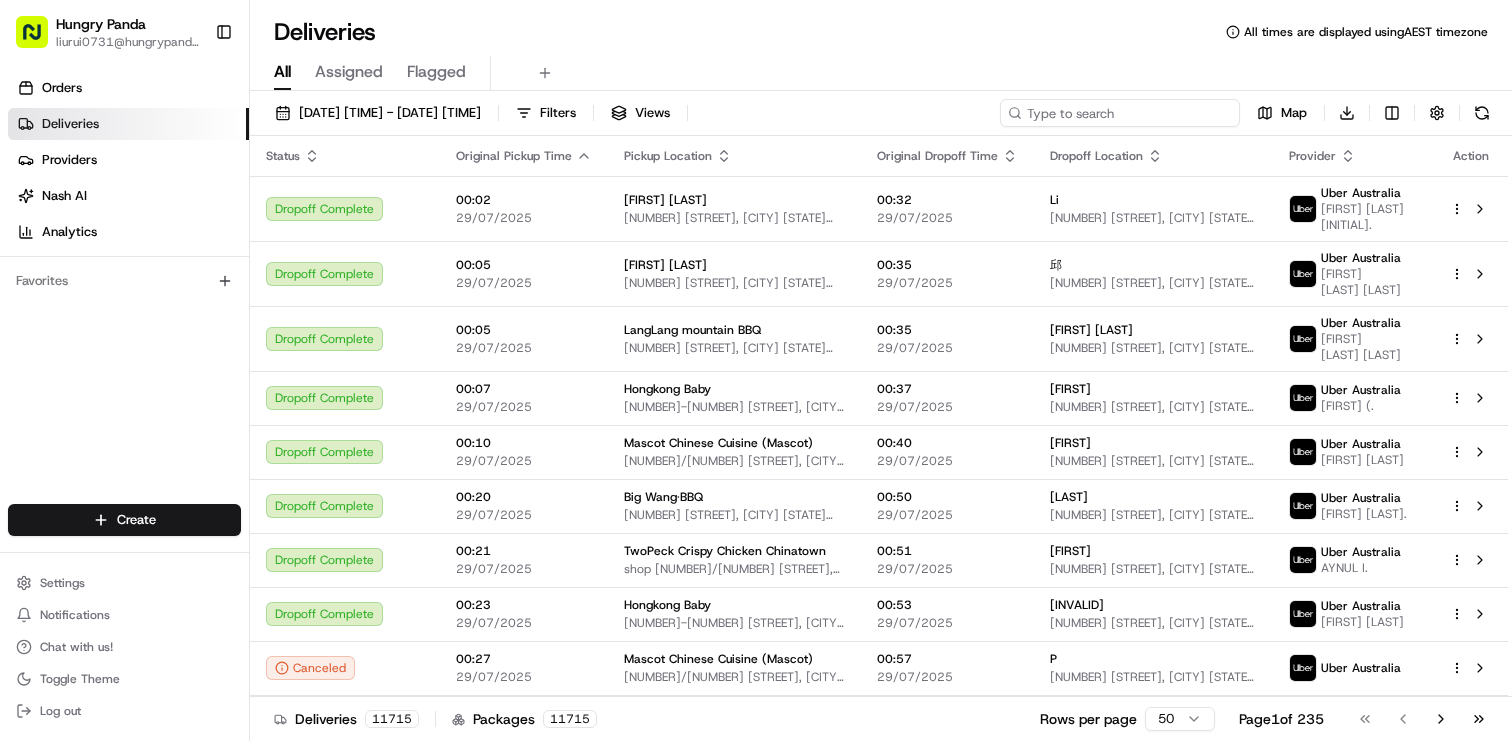 click at bounding box center (1120, 113) 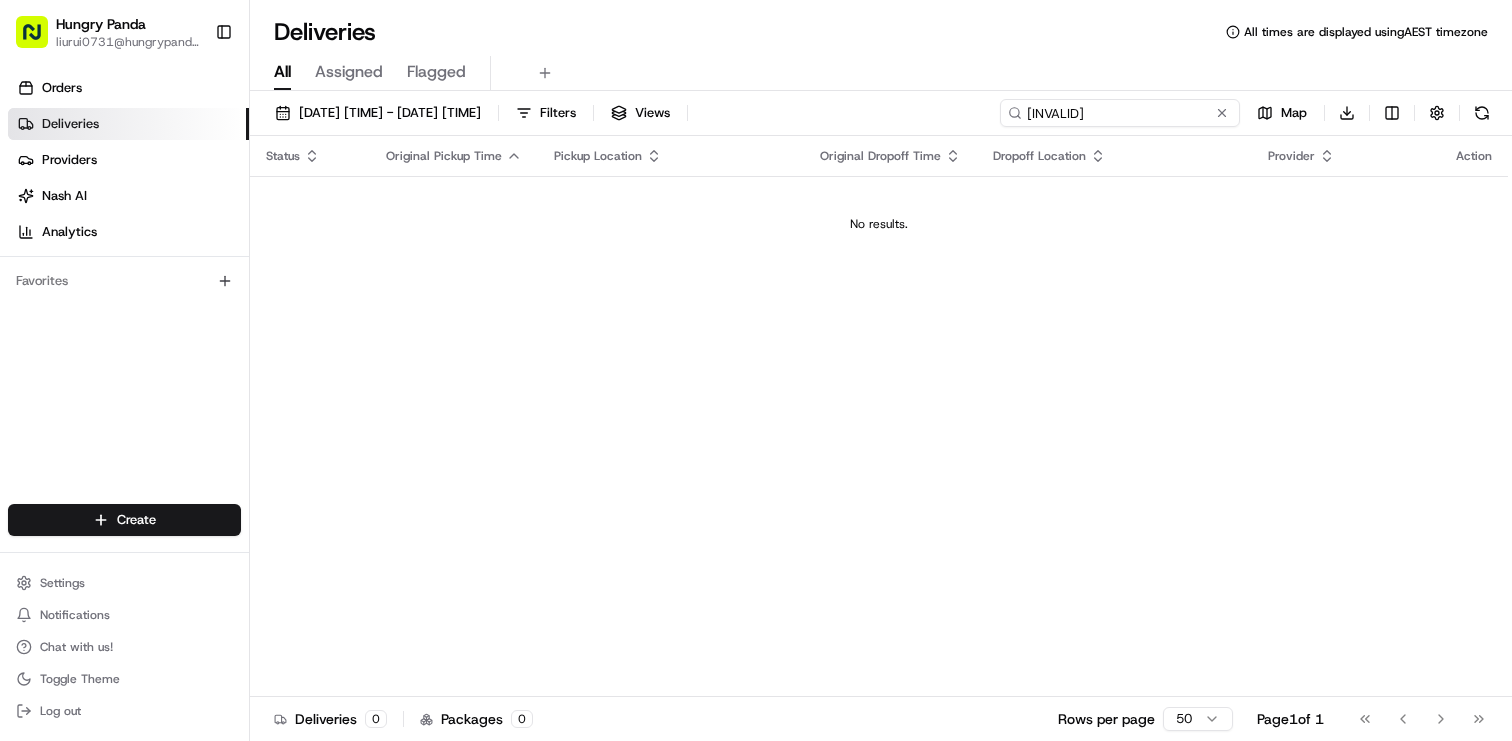 type on "267274312315779391804" 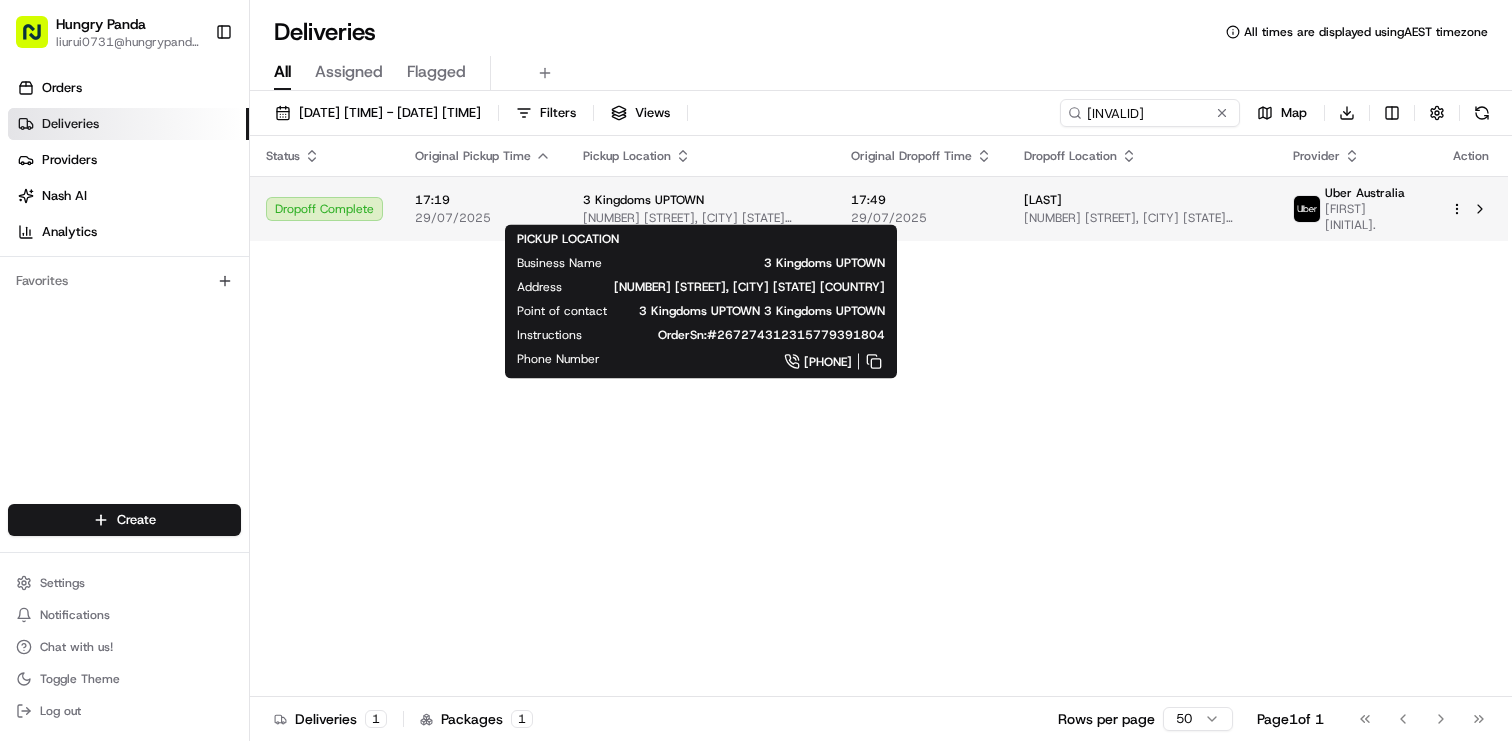 click on "91 Queen St, Brisbane City QLD 4000, Australia" at bounding box center (701, 218) 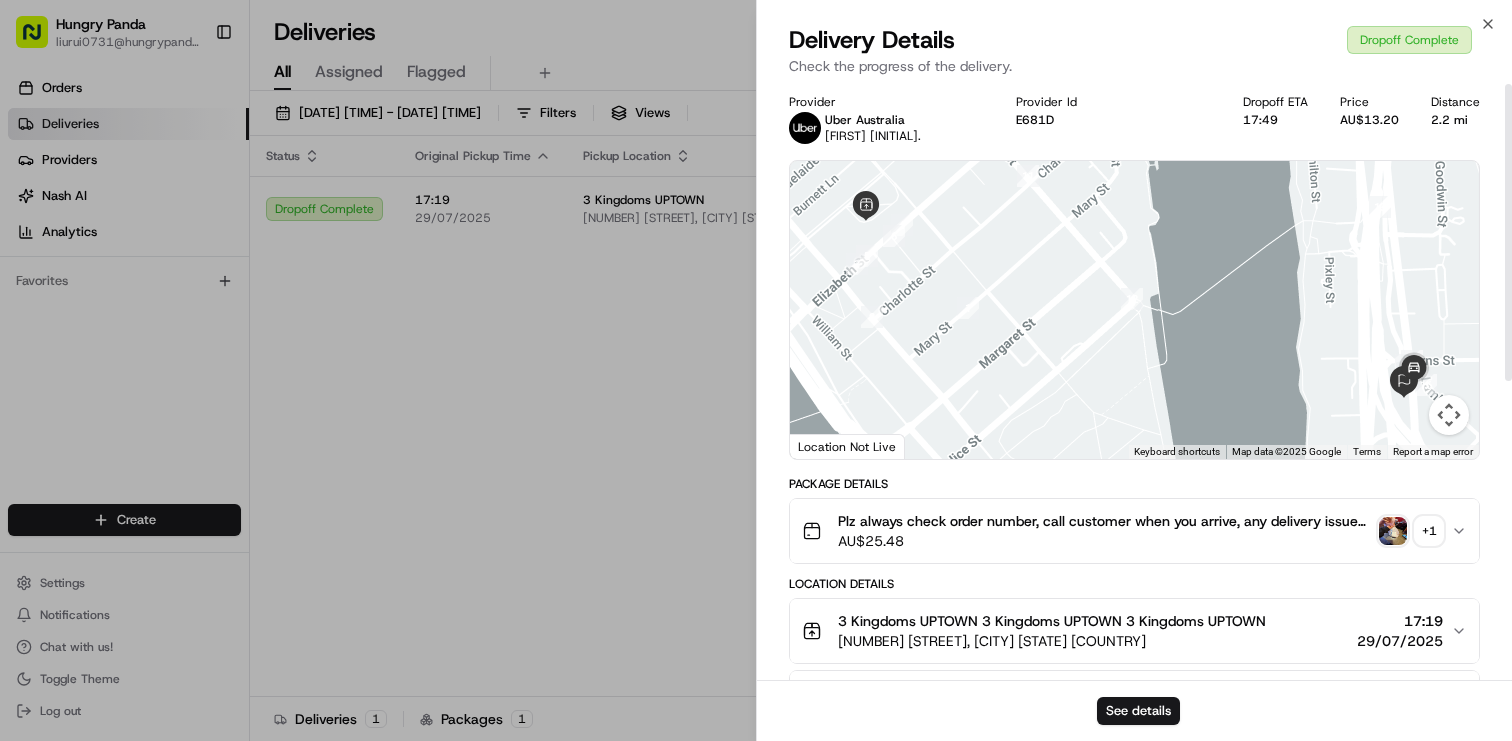 scroll, scrollTop: 0, scrollLeft: 0, axis: both 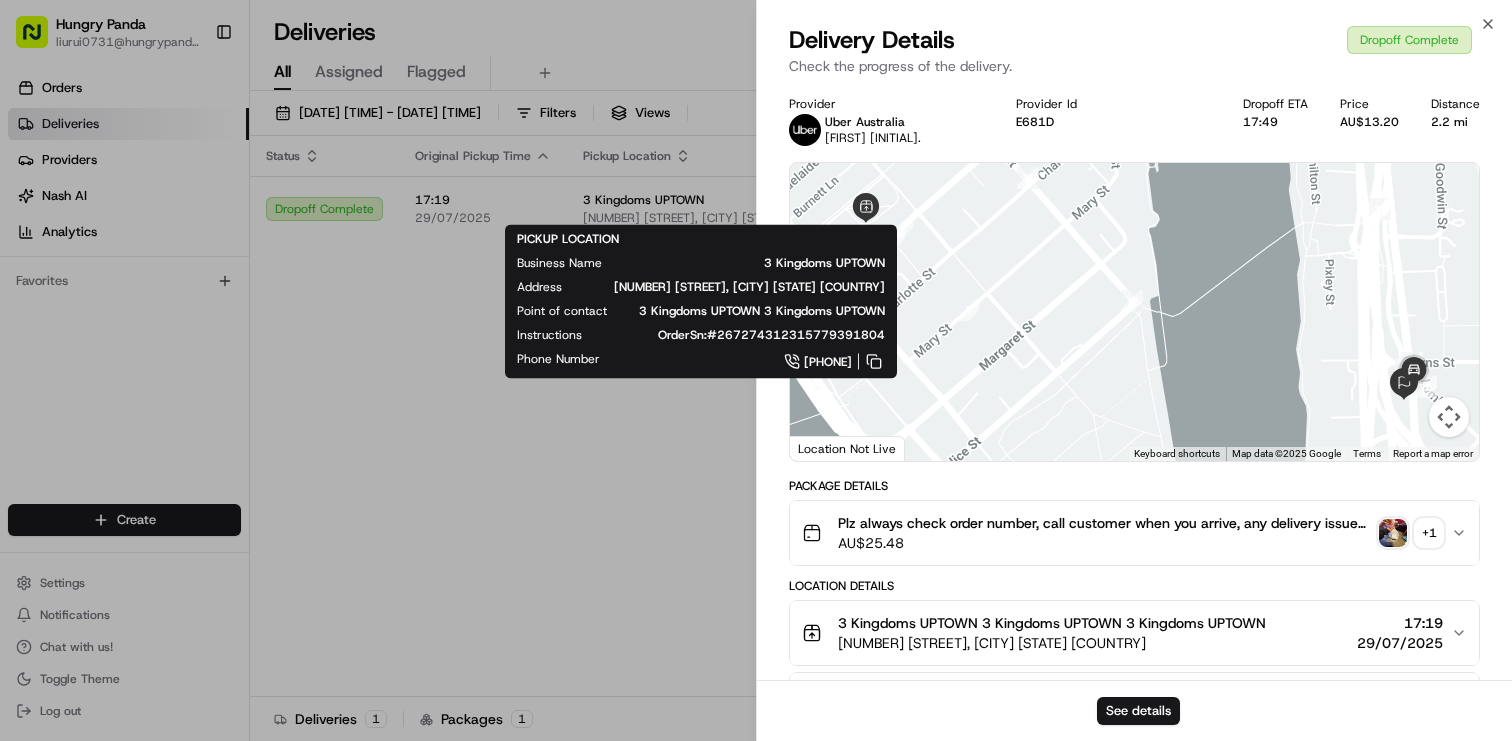 click on "+ 1" at bounding box center (1429, 533) 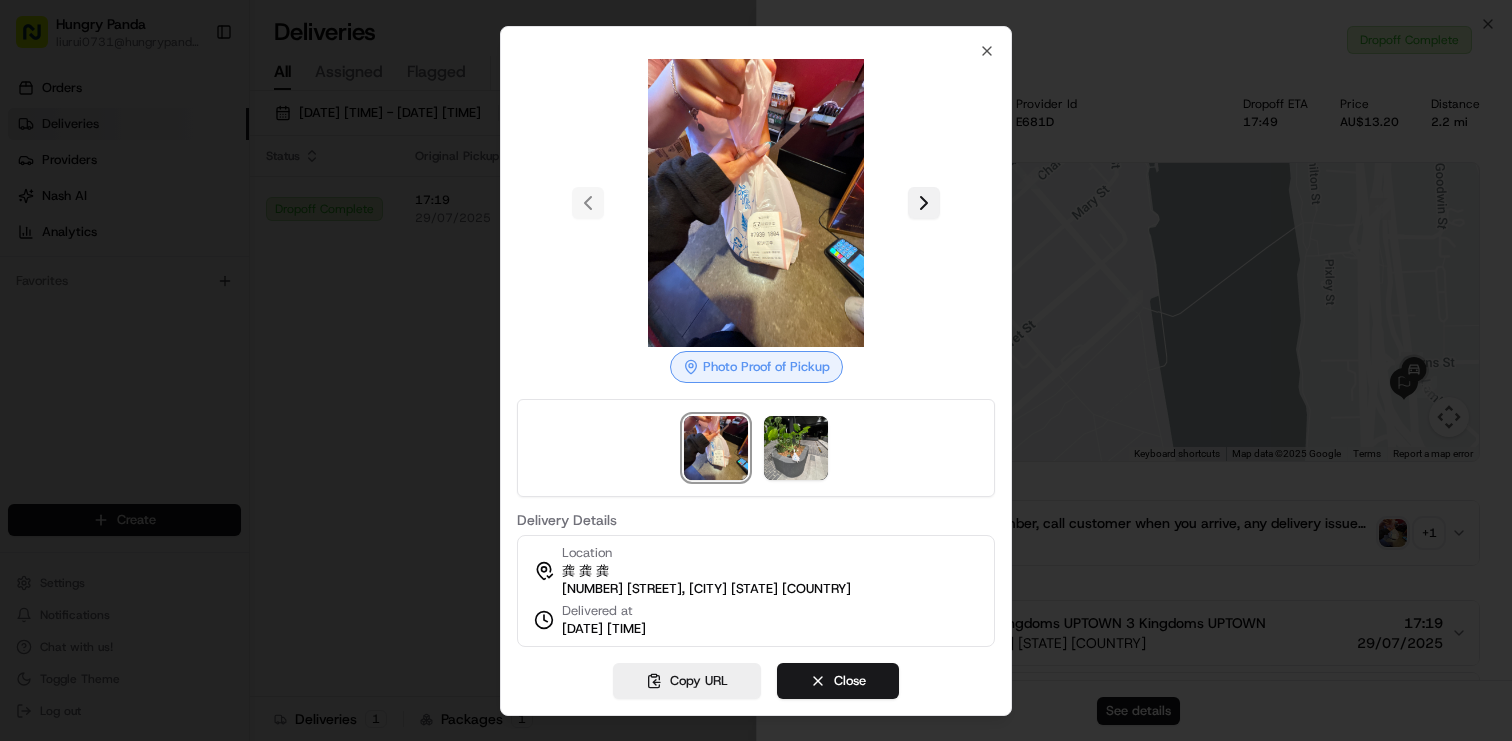 click at bounding box center (924, 203) 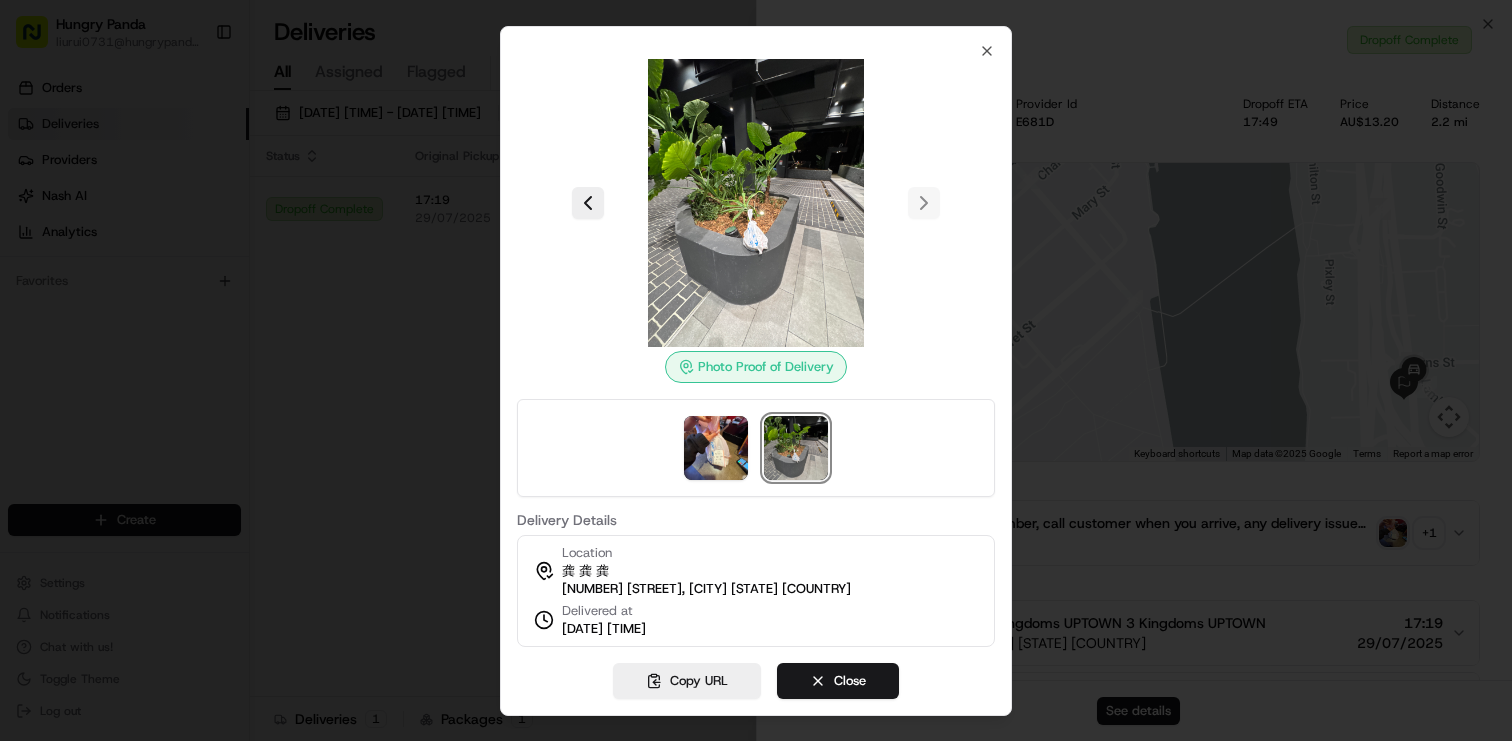 click at bounding box center [796, 448] 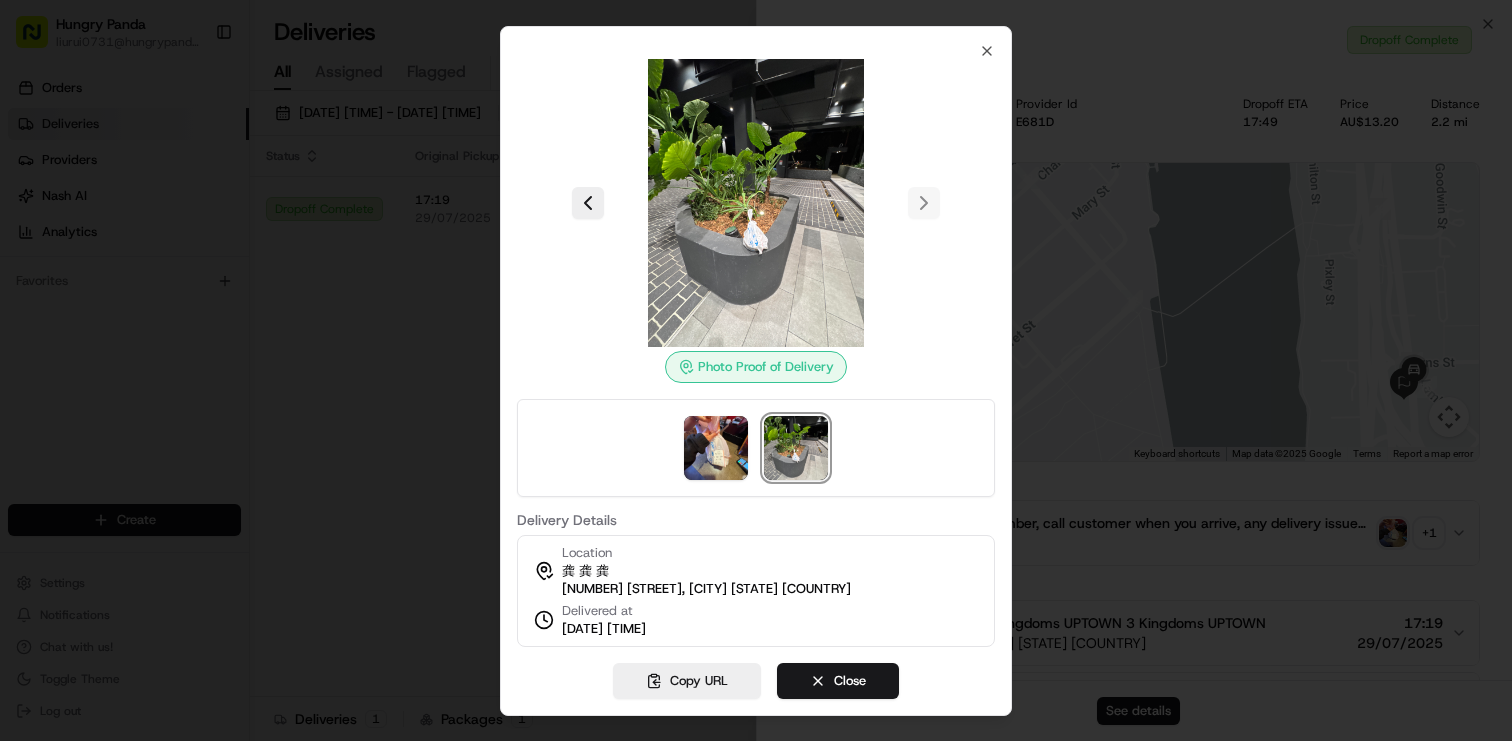 type 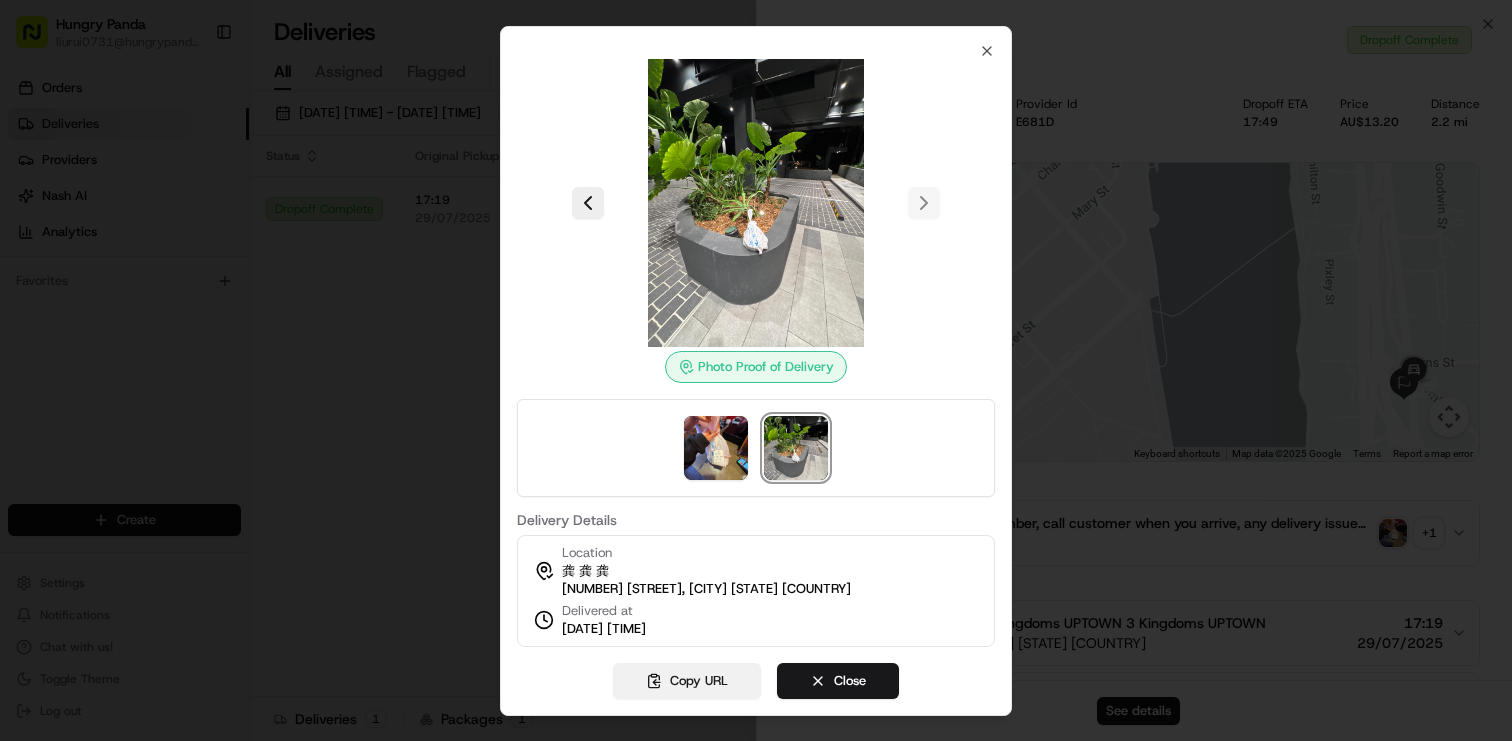 click on "Copy URL" at bounding box center [687, 681] 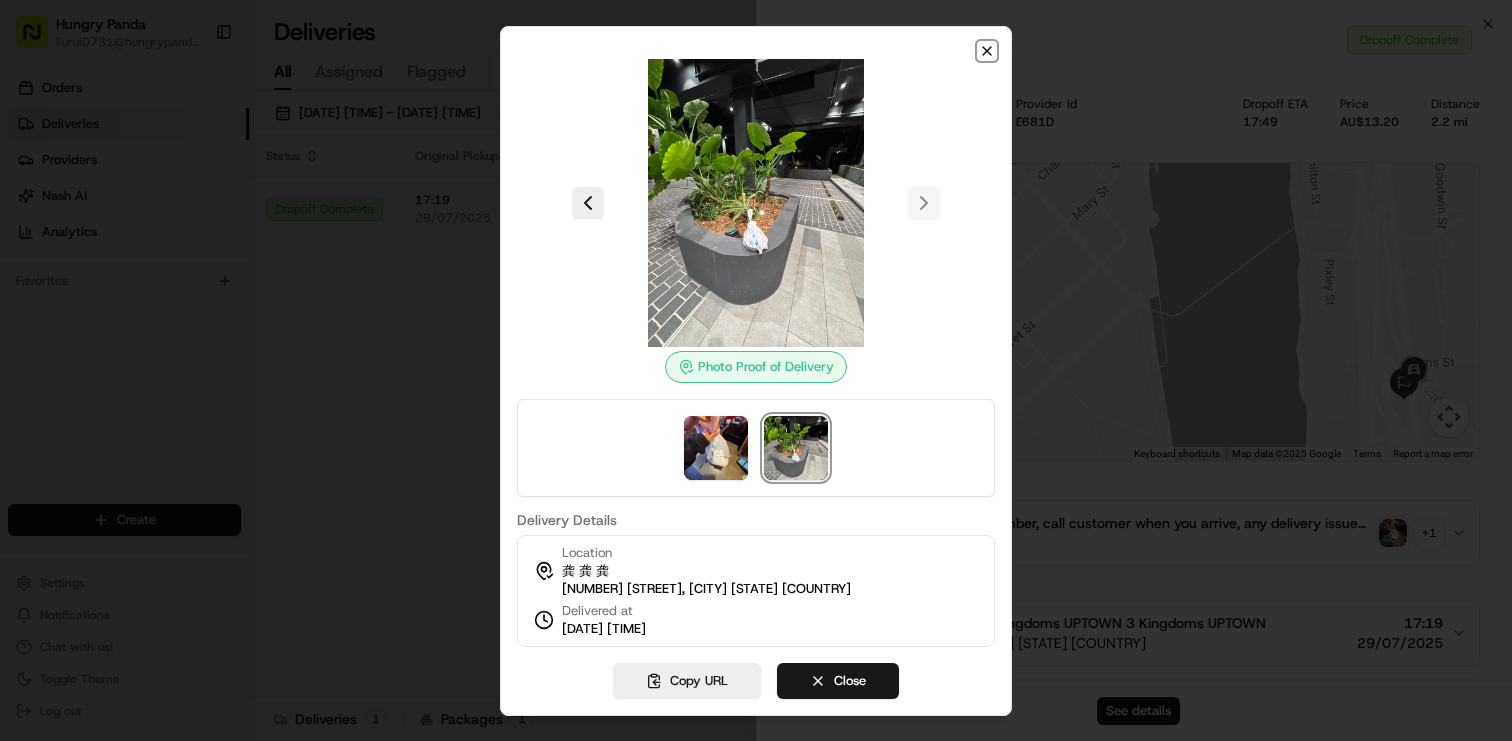 click 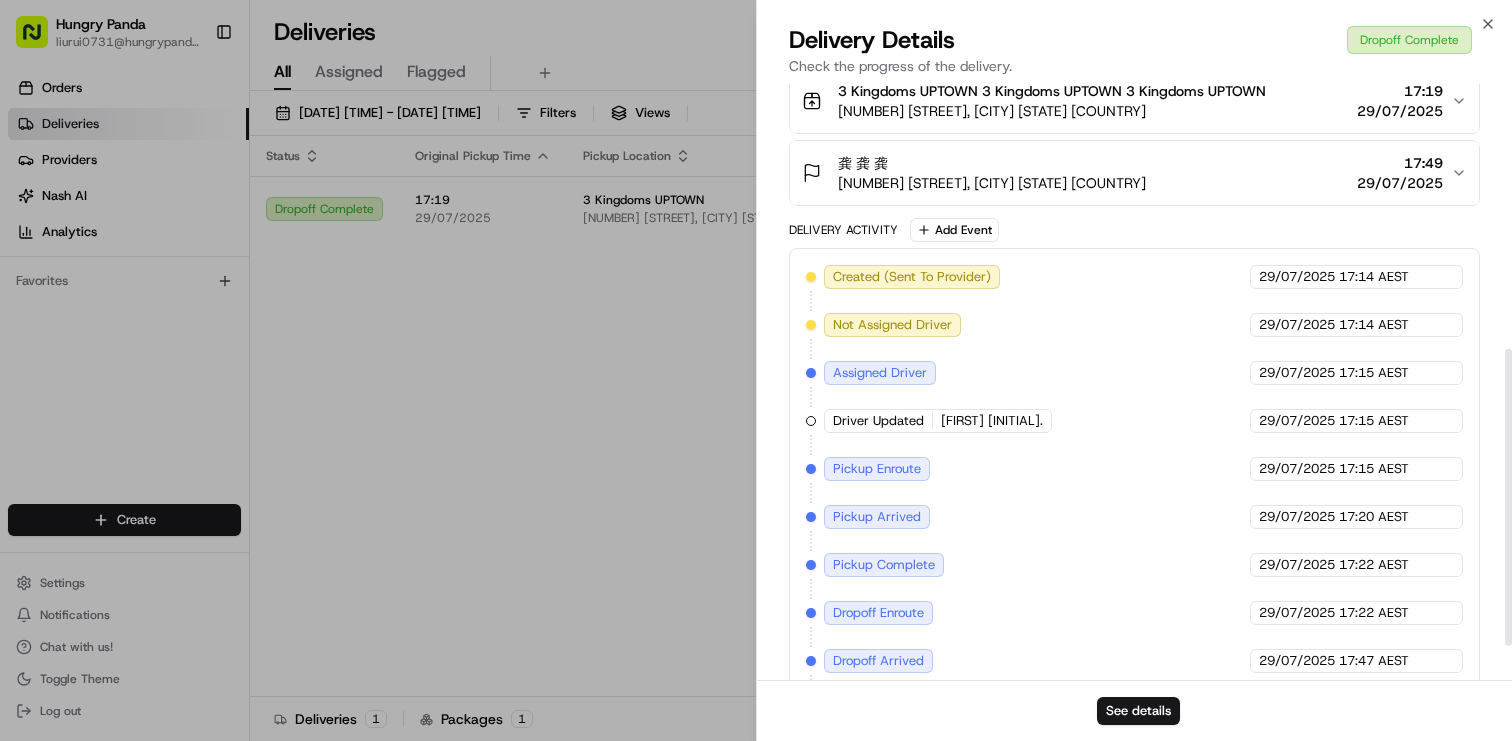 scroll, scrollTop: 602, scrollLeft: 0, axis: vertical 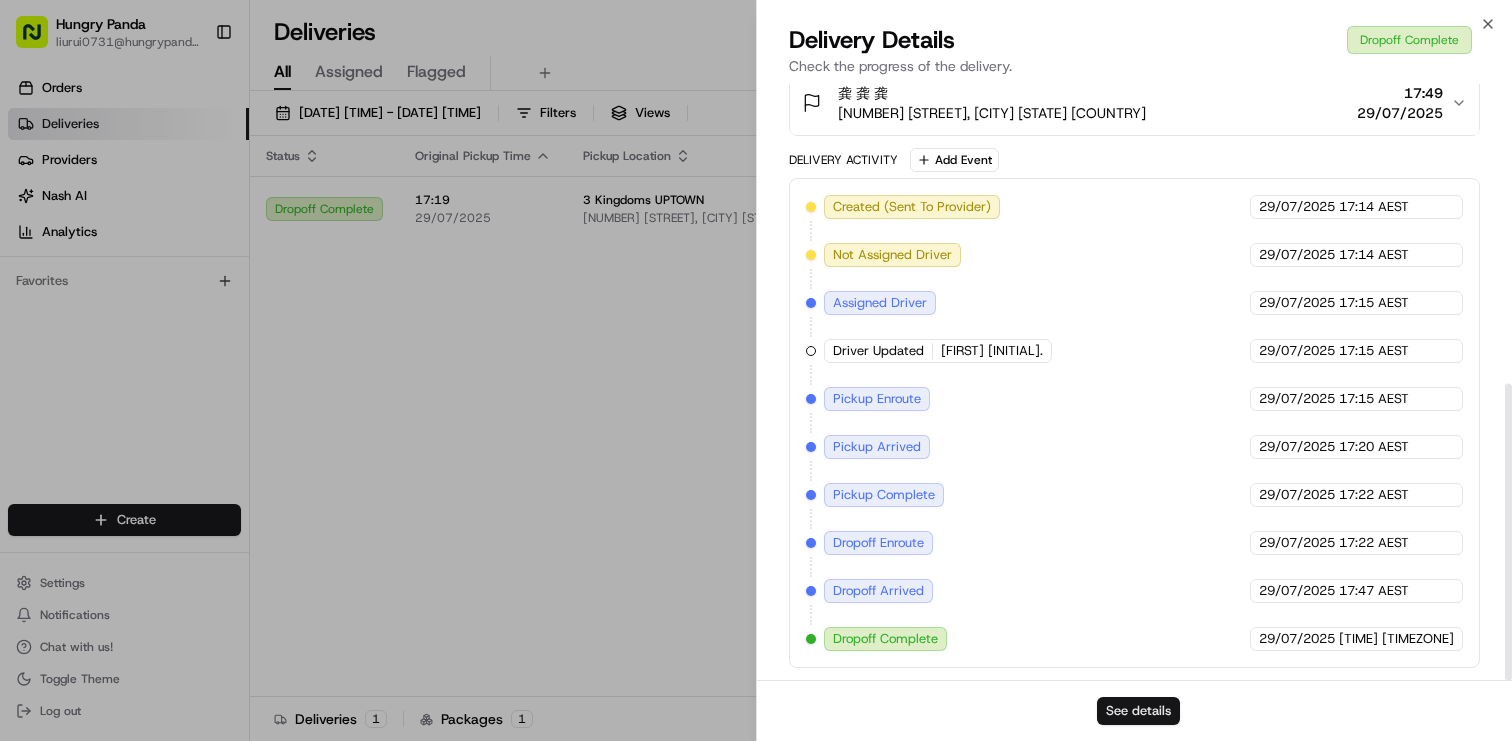 click on "See details" at bounding box center [1138, 711] 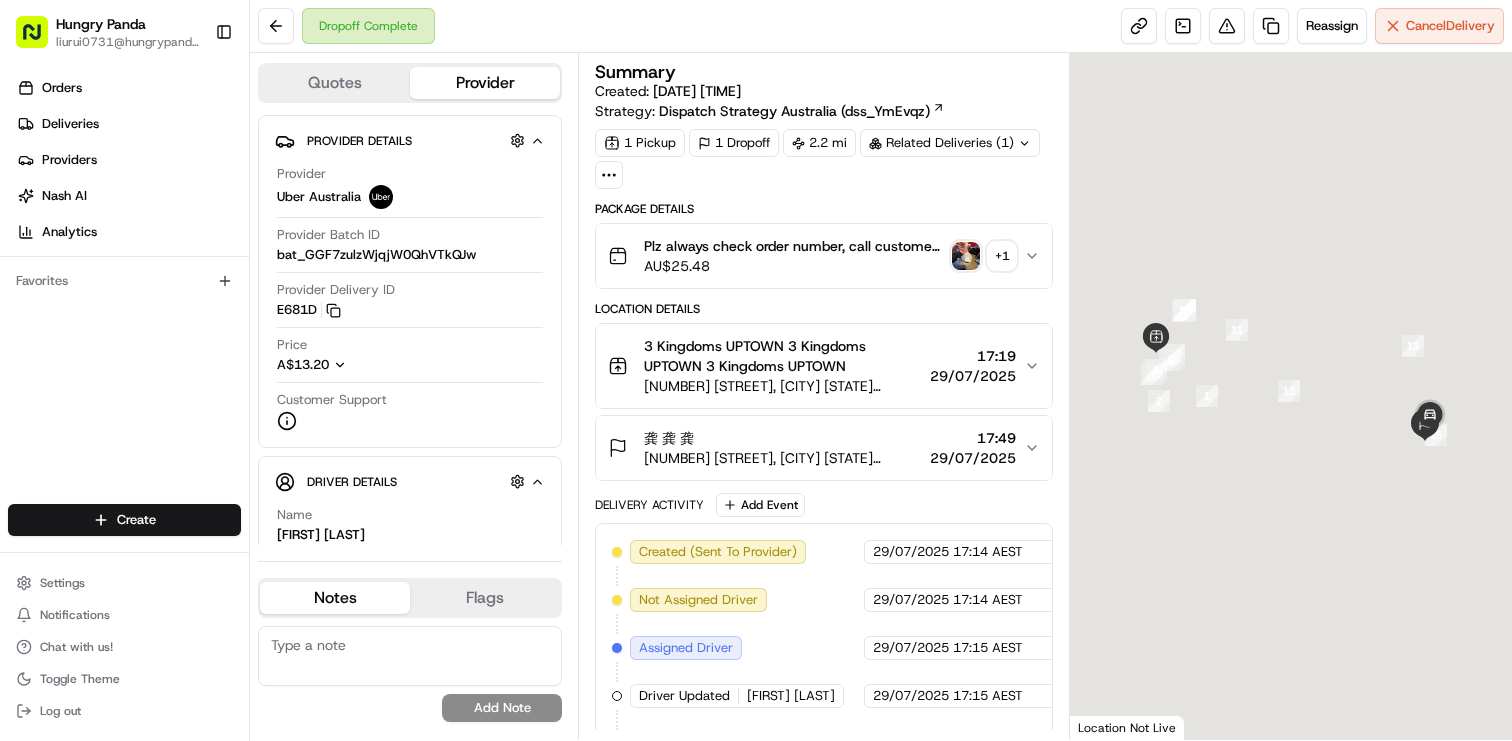 scroll, scrollTop: 0, scrollLeft: 0, axis: both 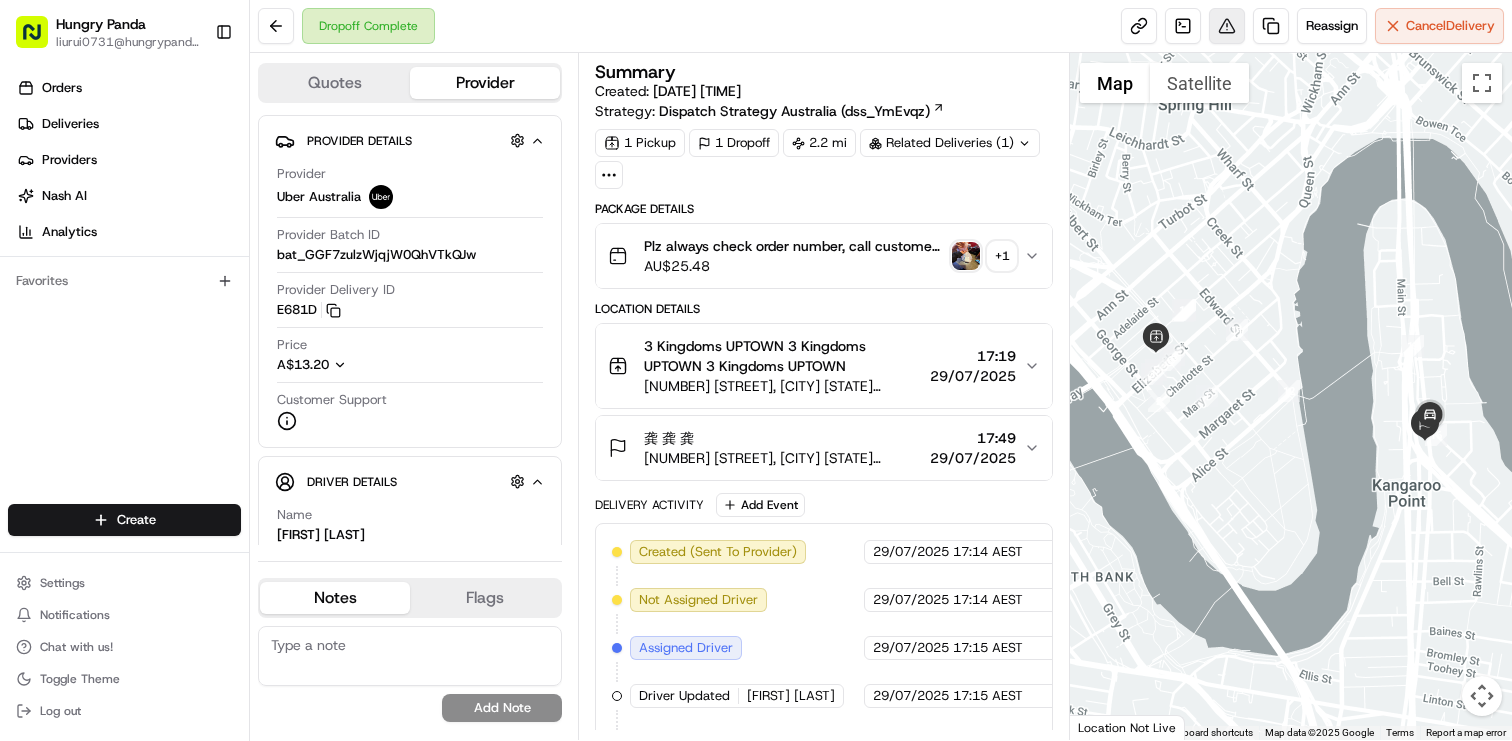 click at bounding box center (1227, 26) 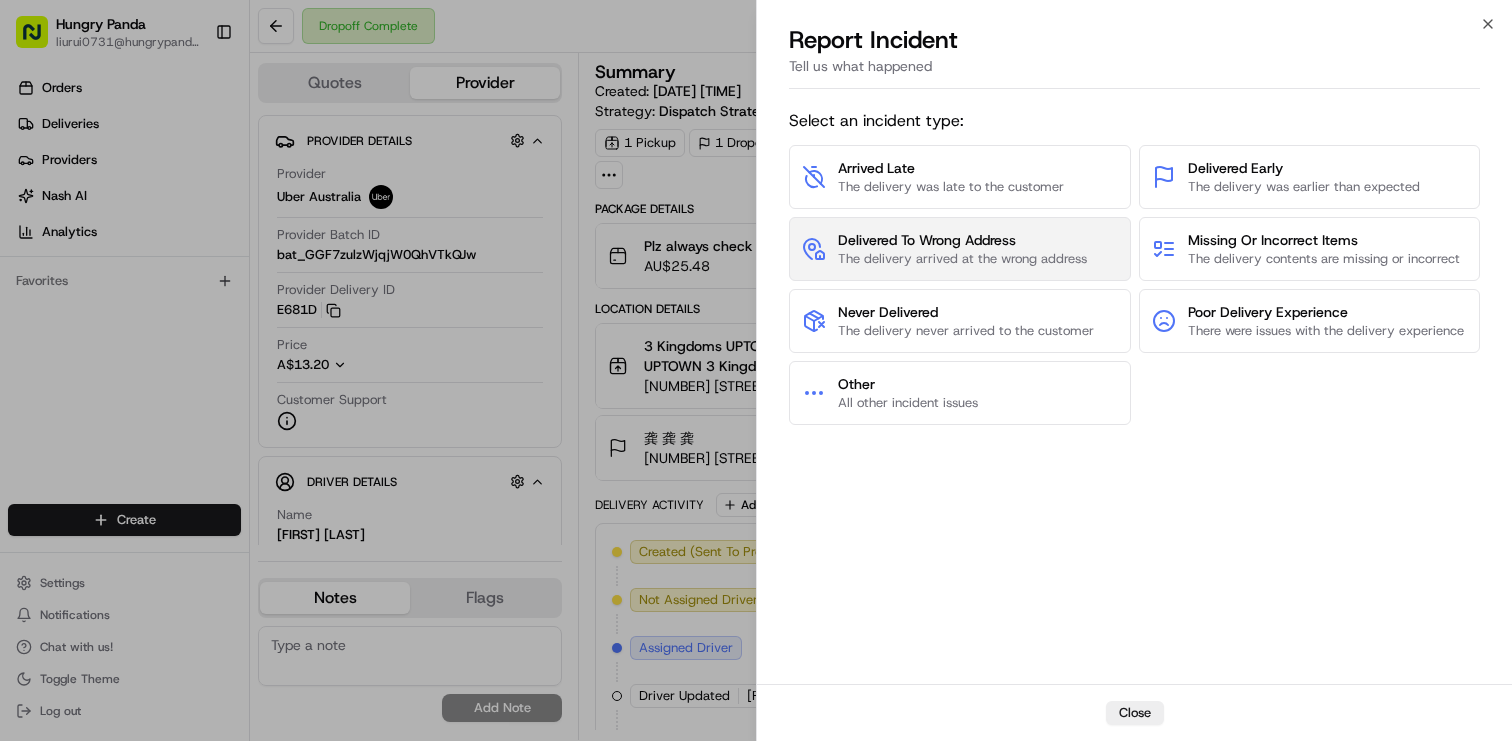 click on "The delivery arrived at the wrong address" at bounding box center [962, 259] 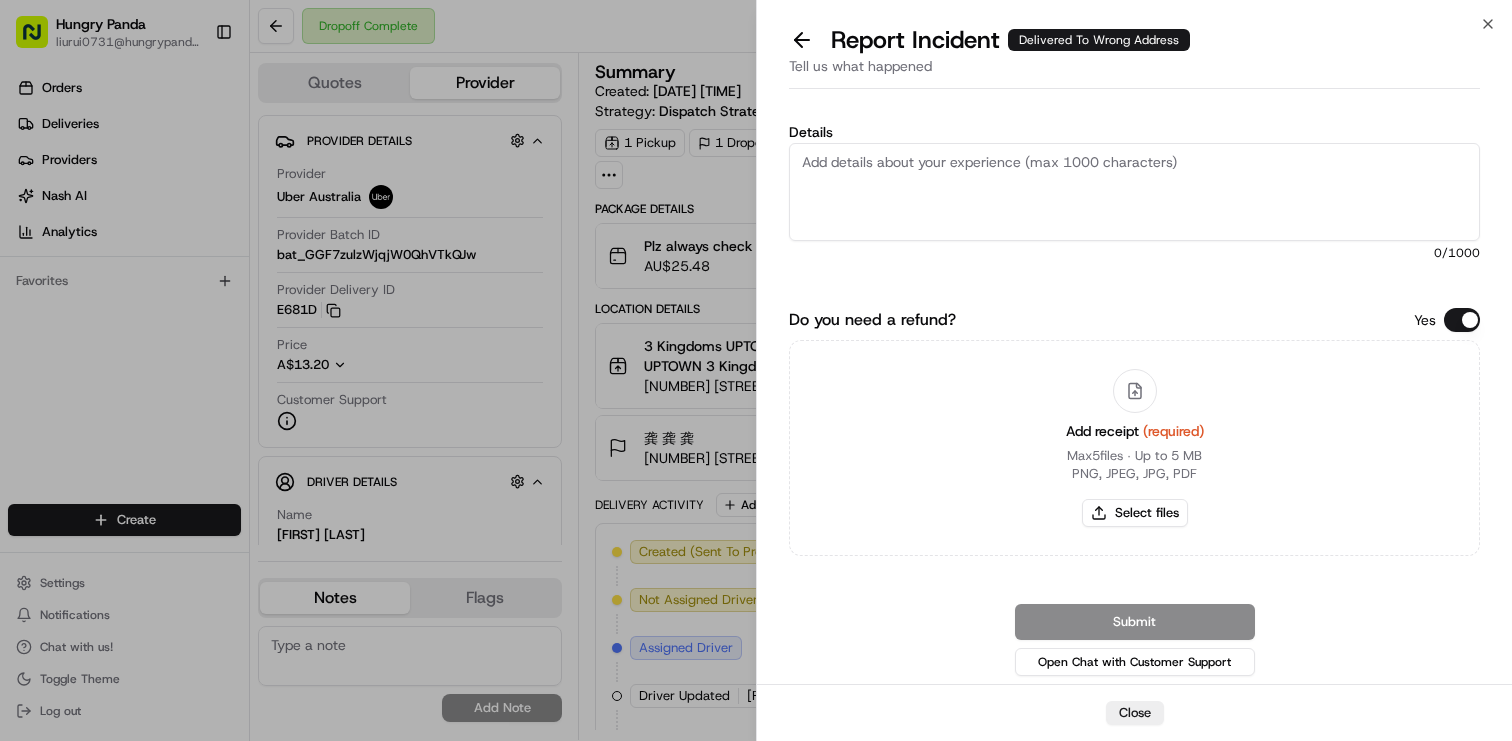 click on "Details" at bounding box center [1134, 192] 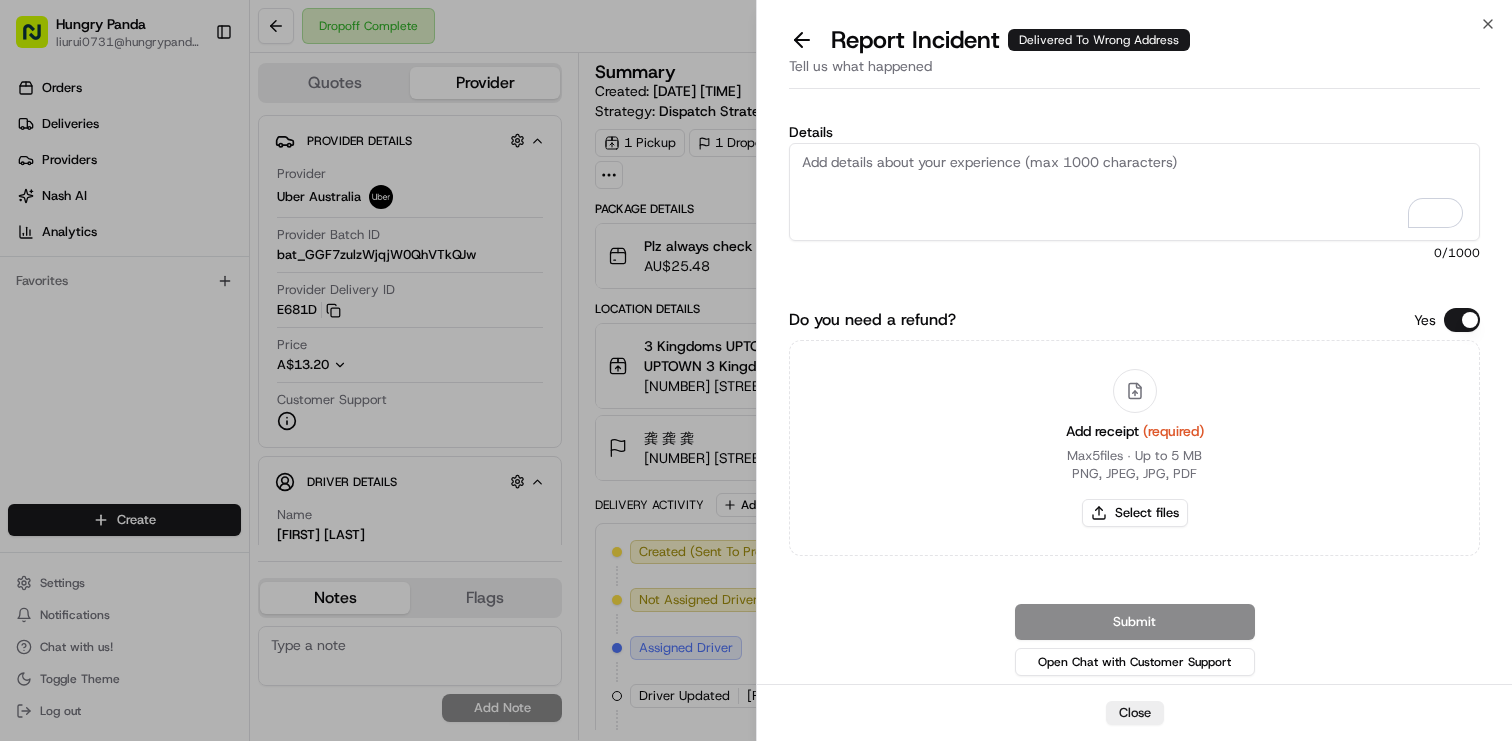 click on "Details" at bounding box center [1134, 192] 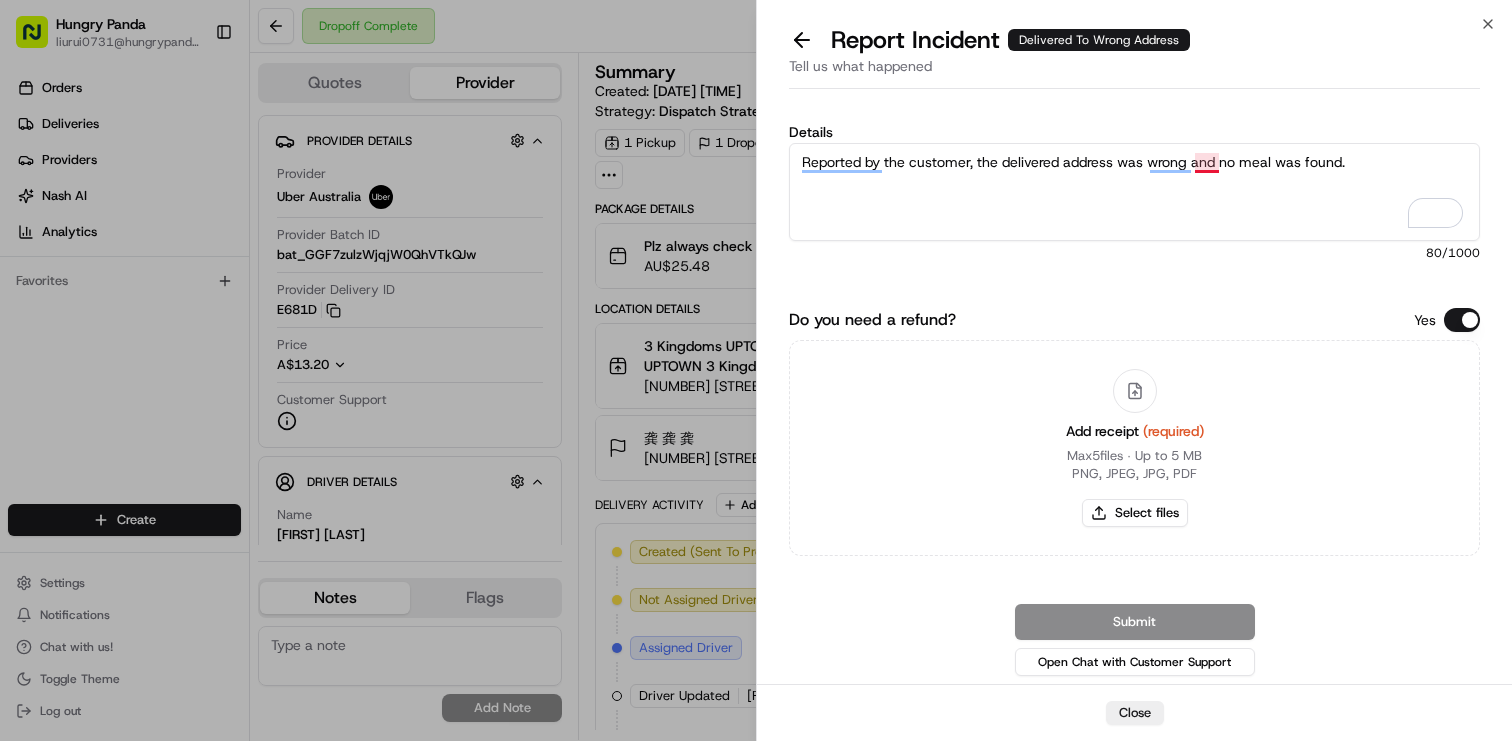 click on "Reported by the customer, the delivered address was wrong and no meal was found." at bounding box center [1134, 192] 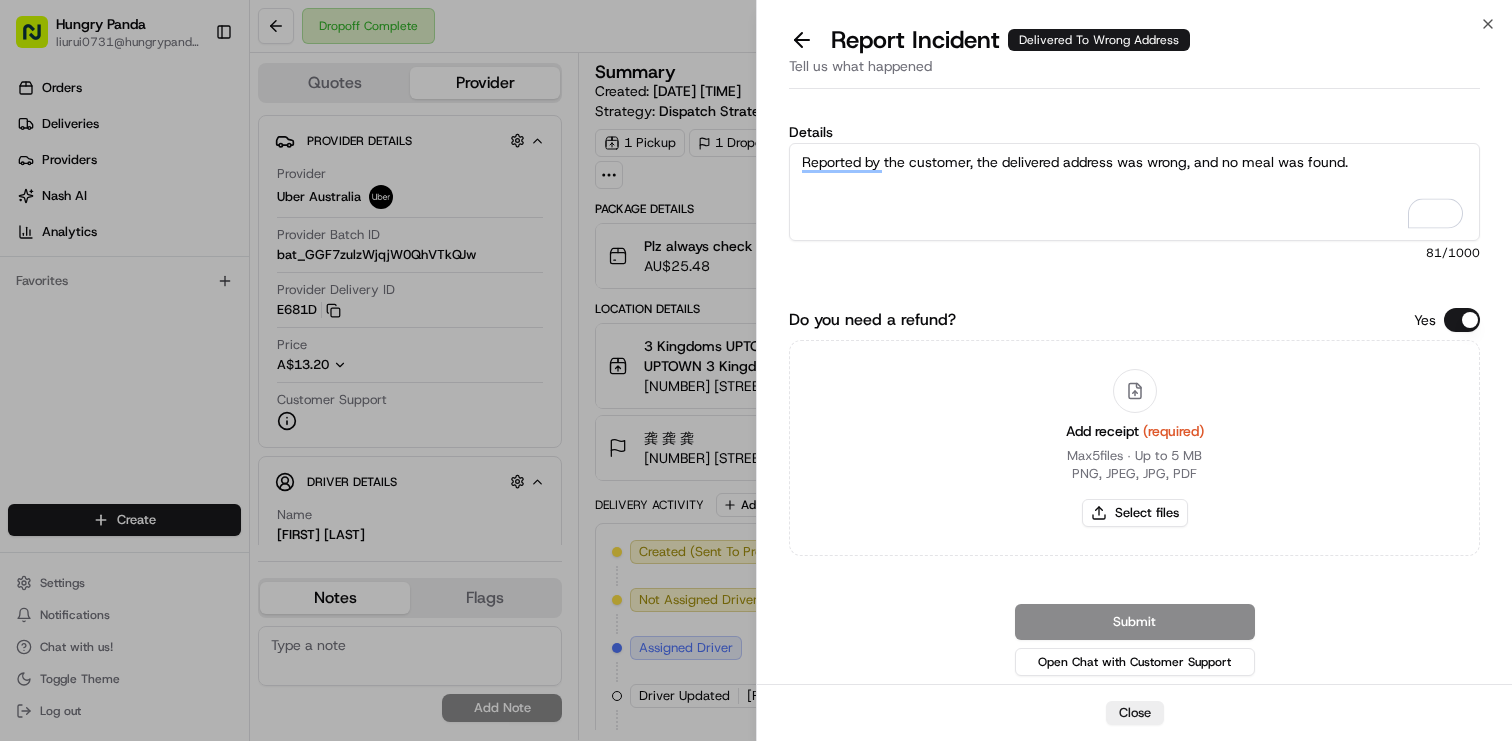 click on "Reported by the customer, the delivered address was wrong, and no meal was found." at bounding box center [1134, 192] 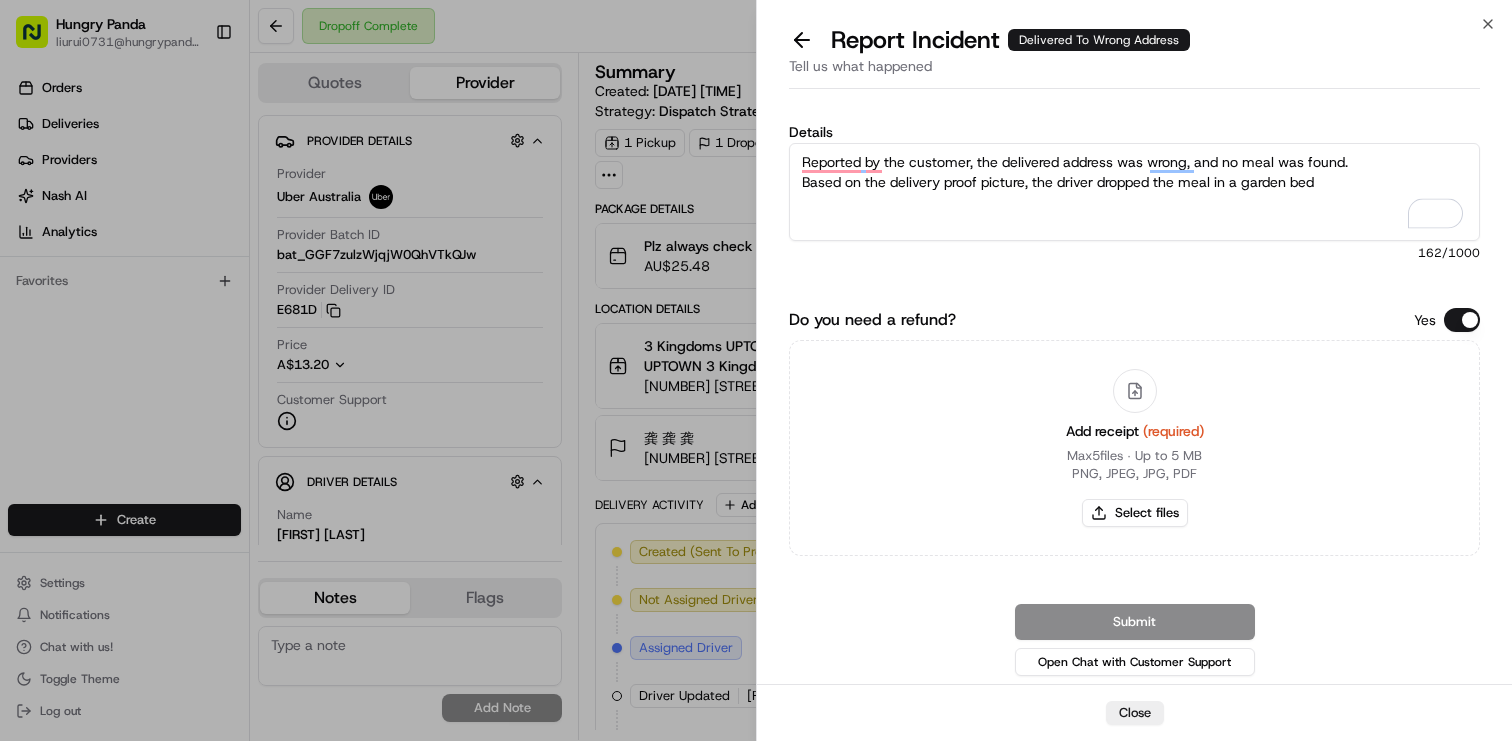 click on "Reported by the customer, the delivered address was wrong, and no meal was found.
Based on the delivery proof picture, the driver dropped the meal in a garden bed" at bounding box center (1134, 192) 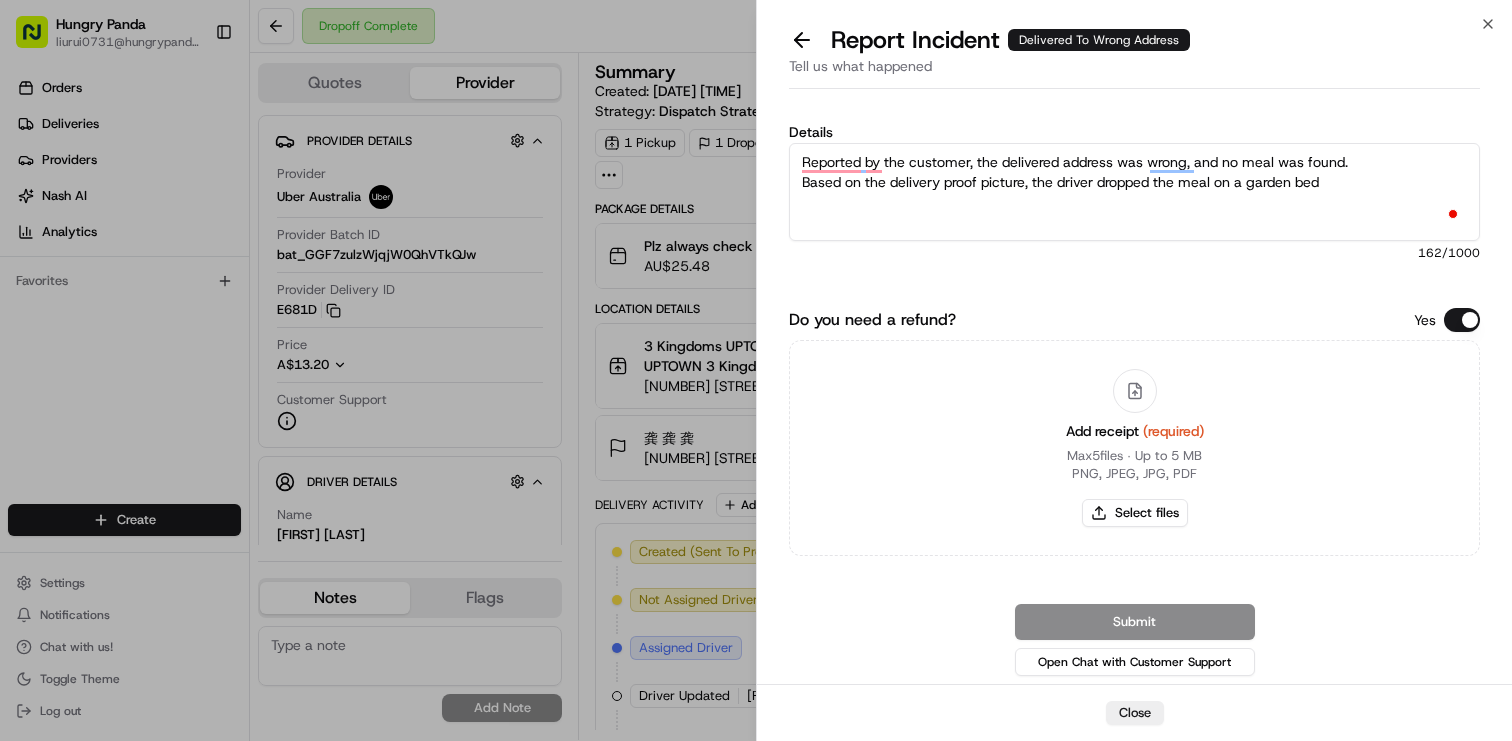 click on "Reported by the customer, the delivered address was wrong, and no meal was found.
Based on the delivery proof picture, the driver dropped the meal on a garden bed" at bounding box center (1134, 192) 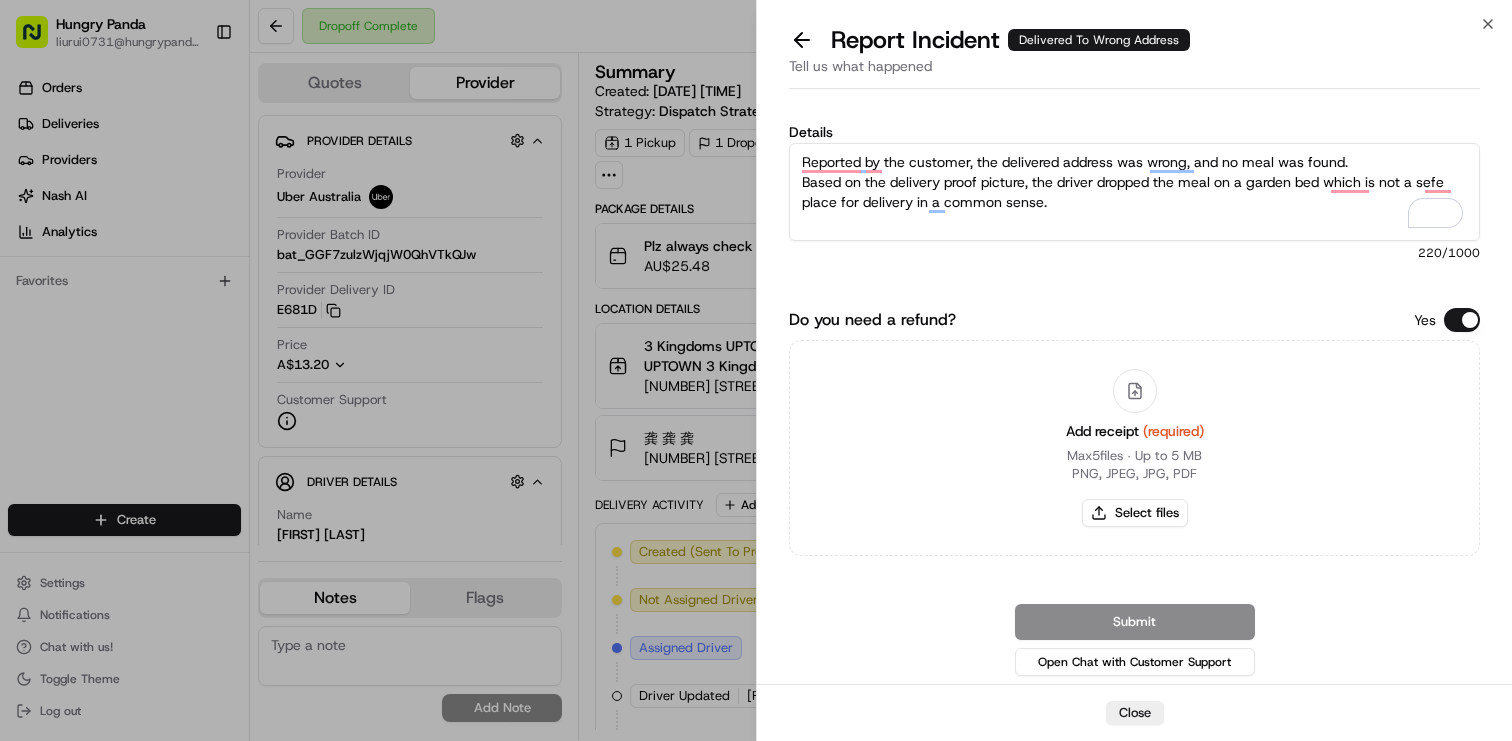 type on "Reported by the customer, the delivered address was wrong, and no meal was found.
Based on the delivery proof picture, the driver dropped the meal on a garden bed which is not a sefe place for delivery in a common sense." 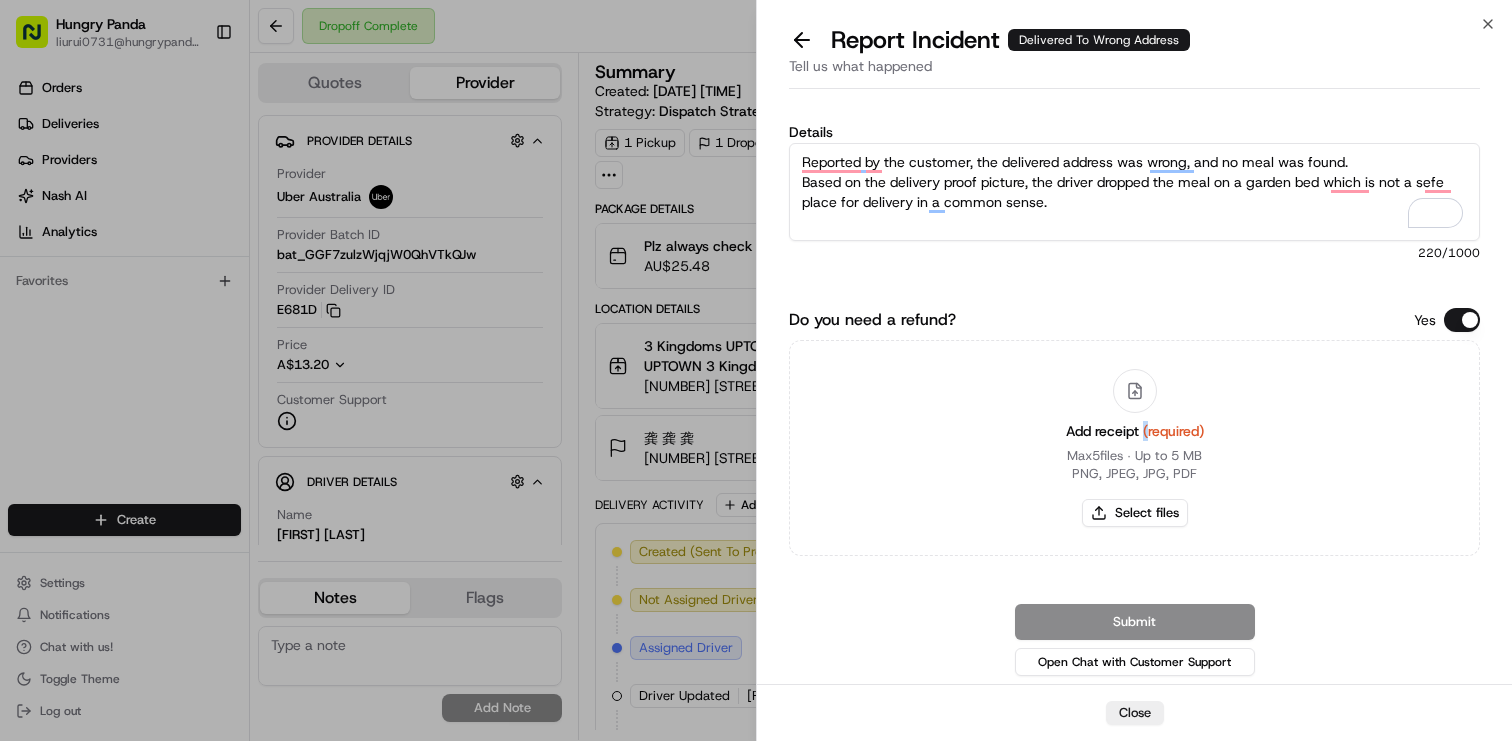 click on "(required)" at bounding box center (1173, 431) 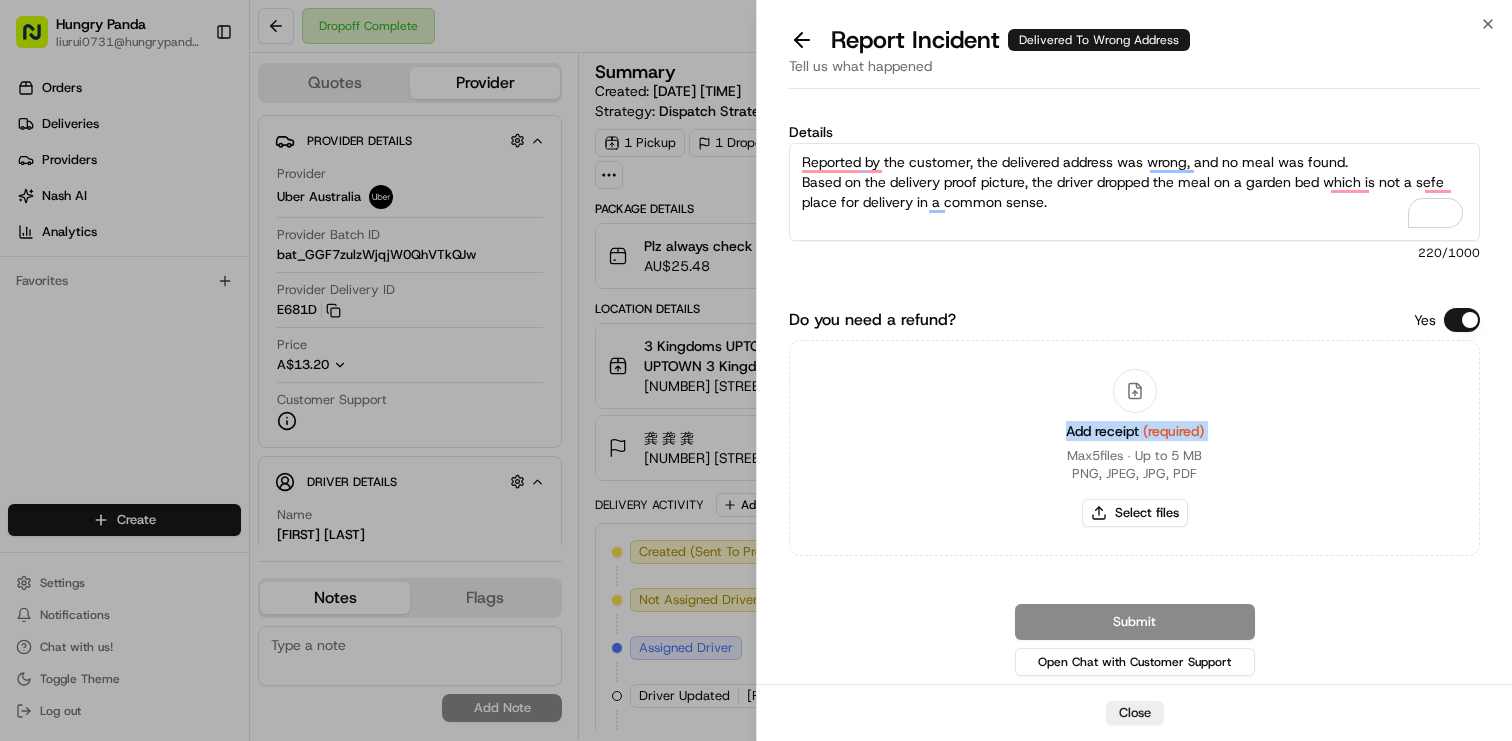 click on "(required)" at bounding box center (1173, 431) 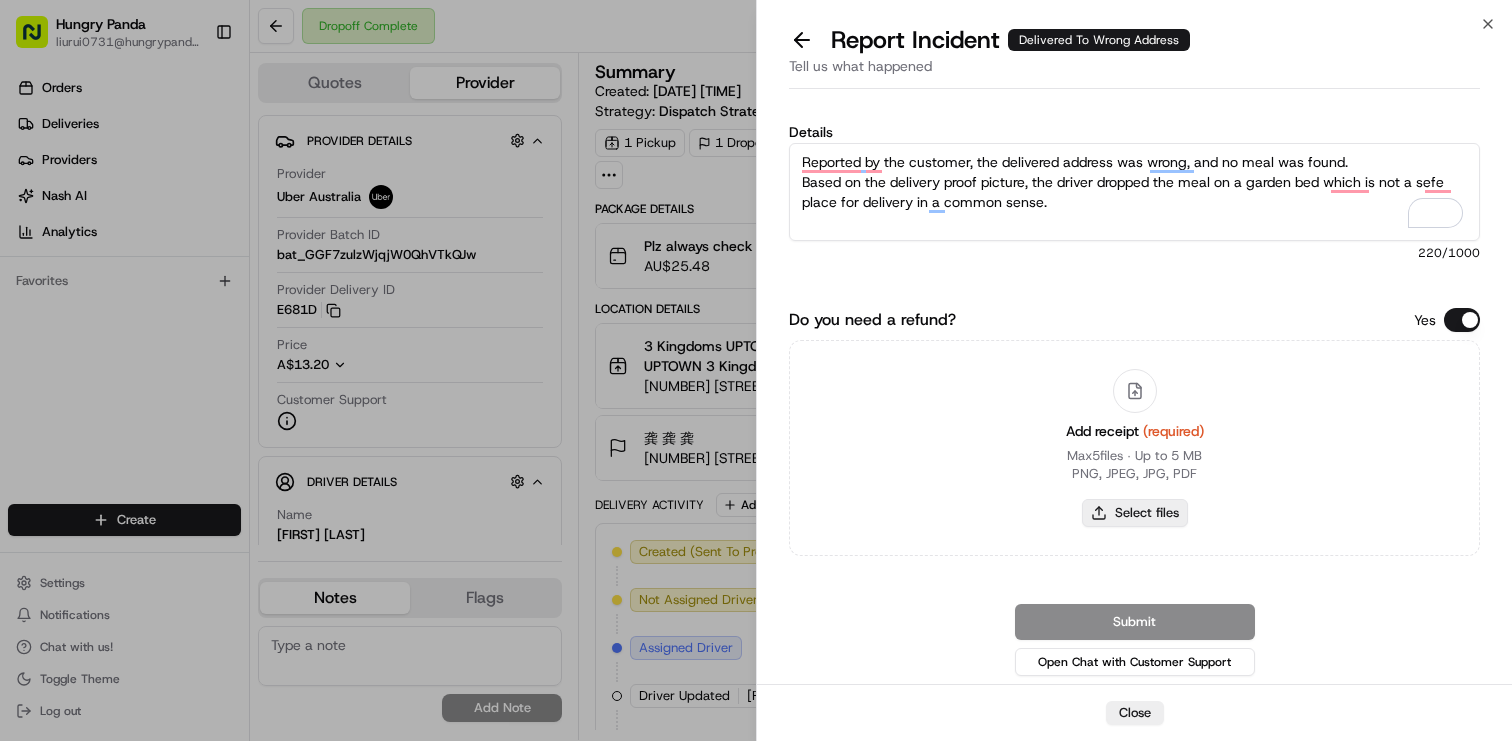 click on "Select files" at bounding box center (1135, 513) 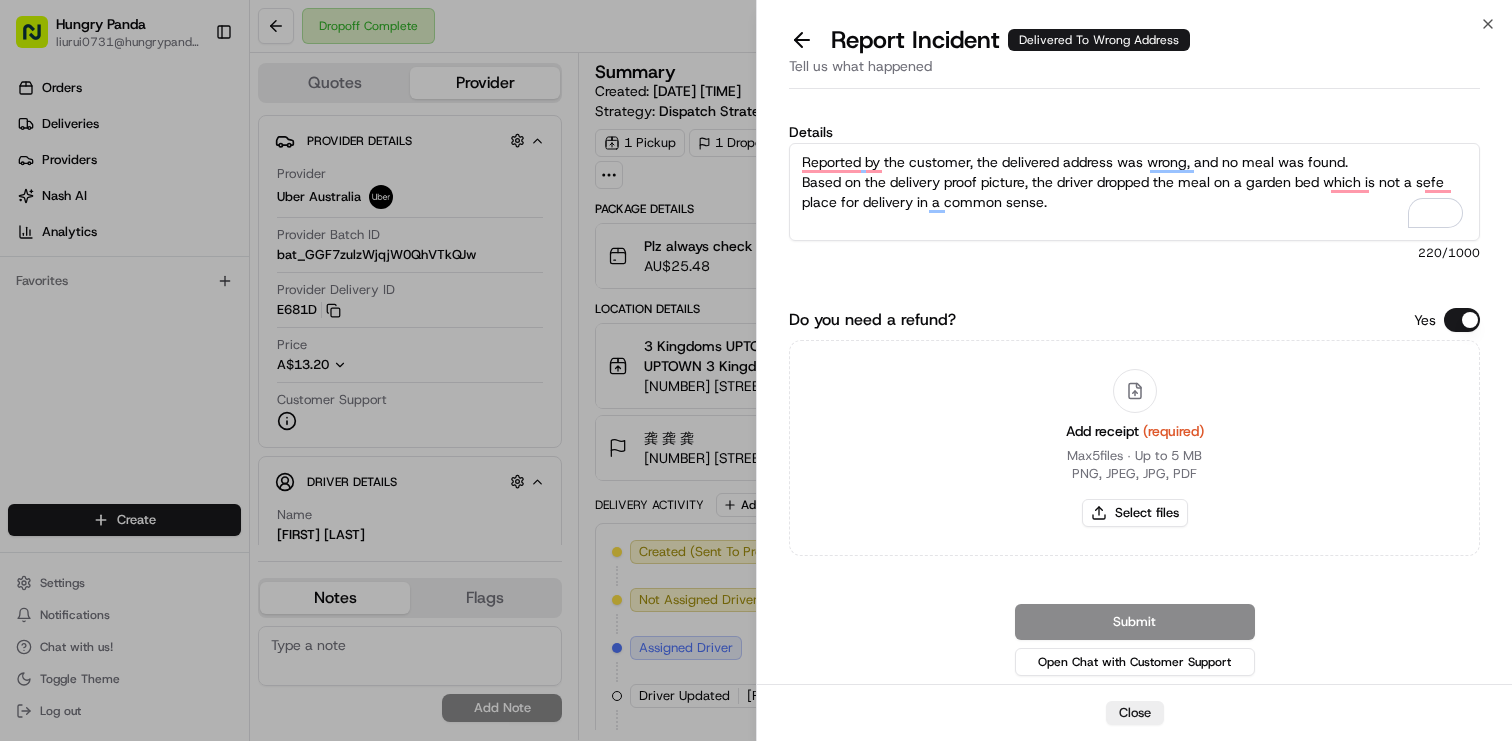 type on "C:\fakepath\267274312315779391804 delivery proof.png" 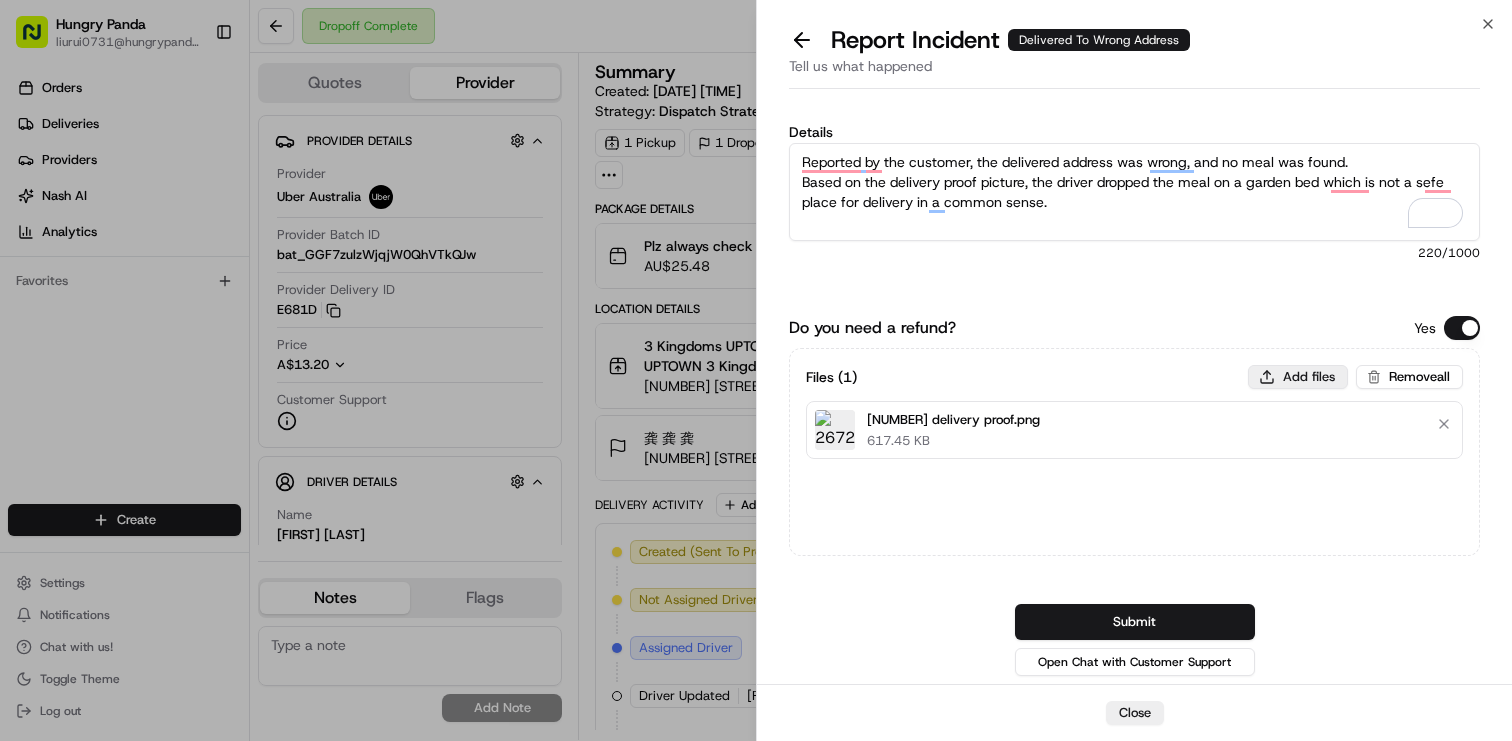 click on "Add files" at bounding box center (1298, 377) 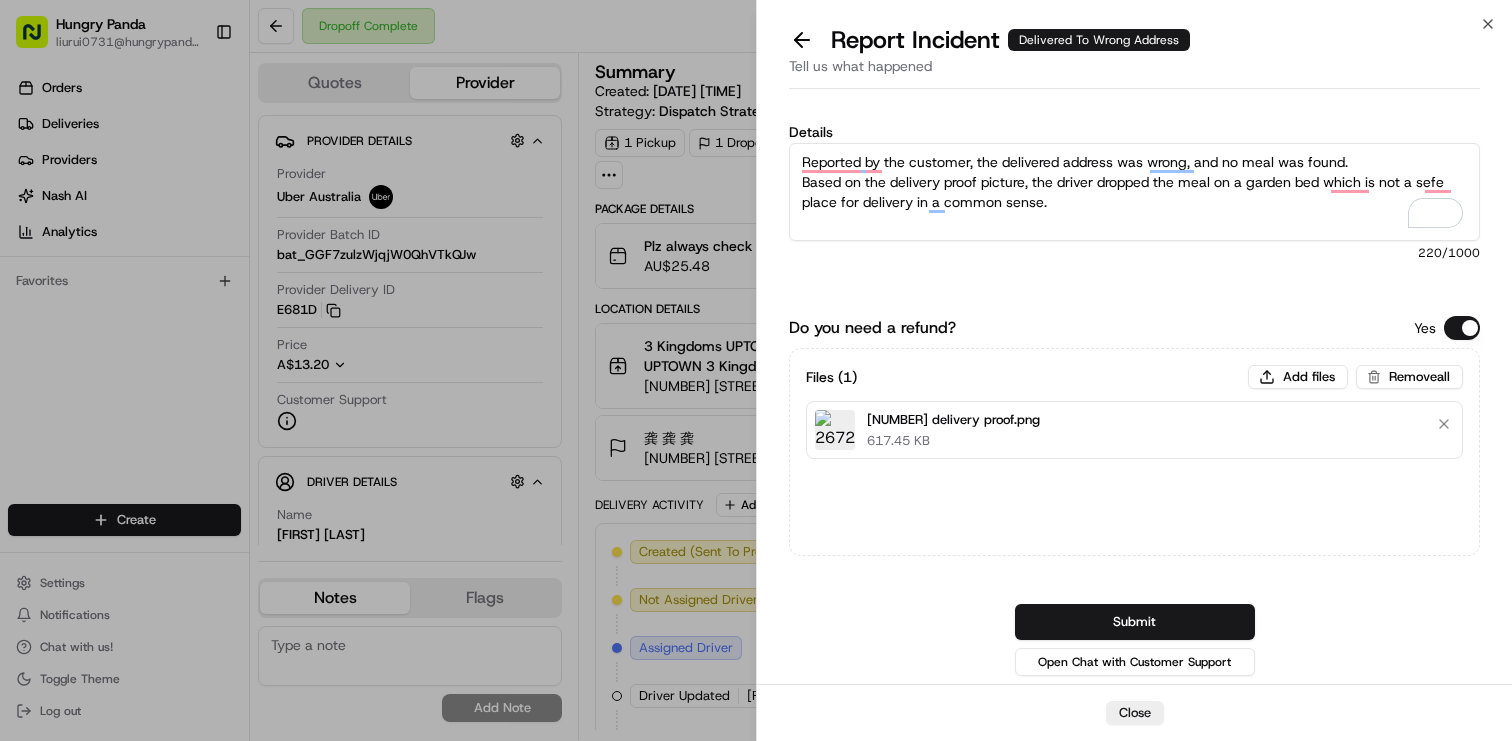 type on "C:\fakepath\267274312315779391804 Refund Details.png" 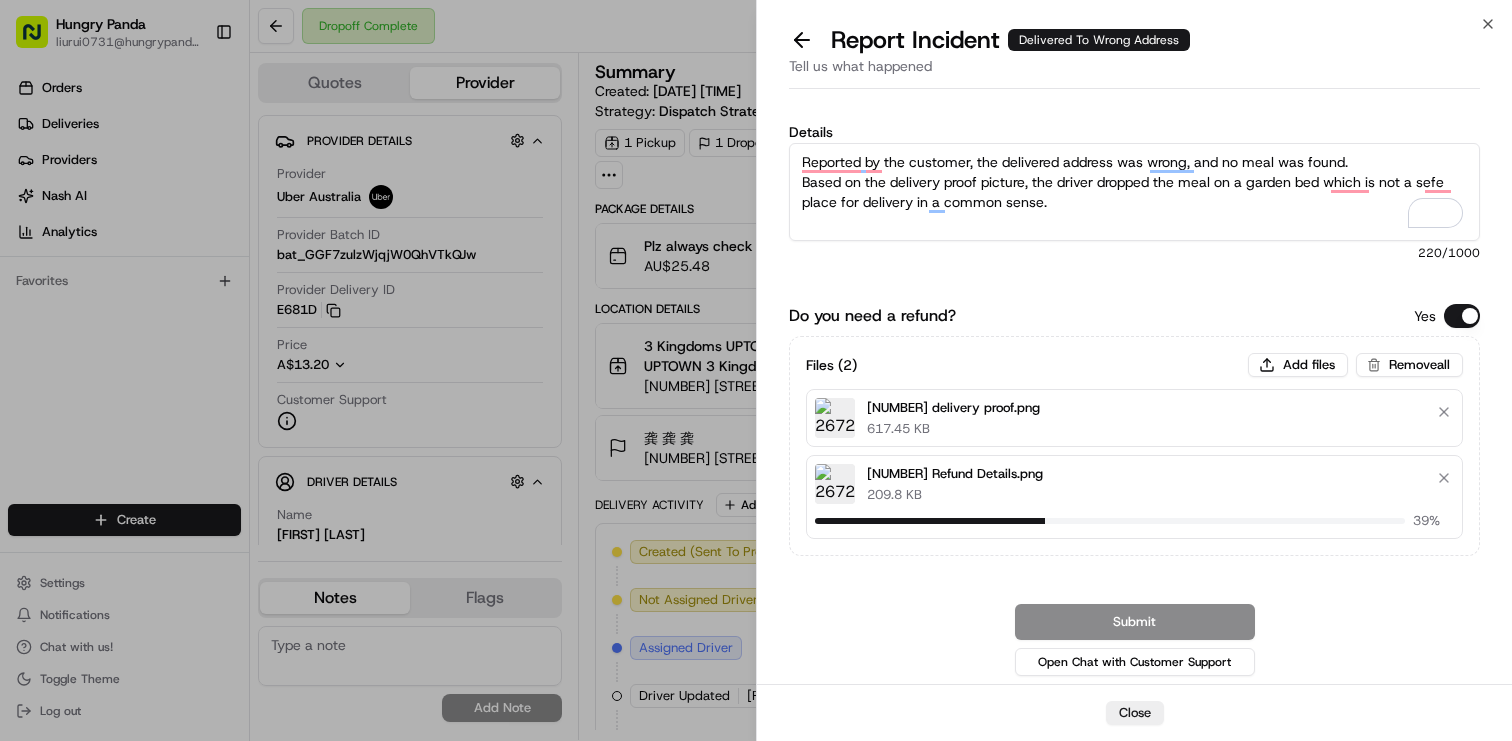 type 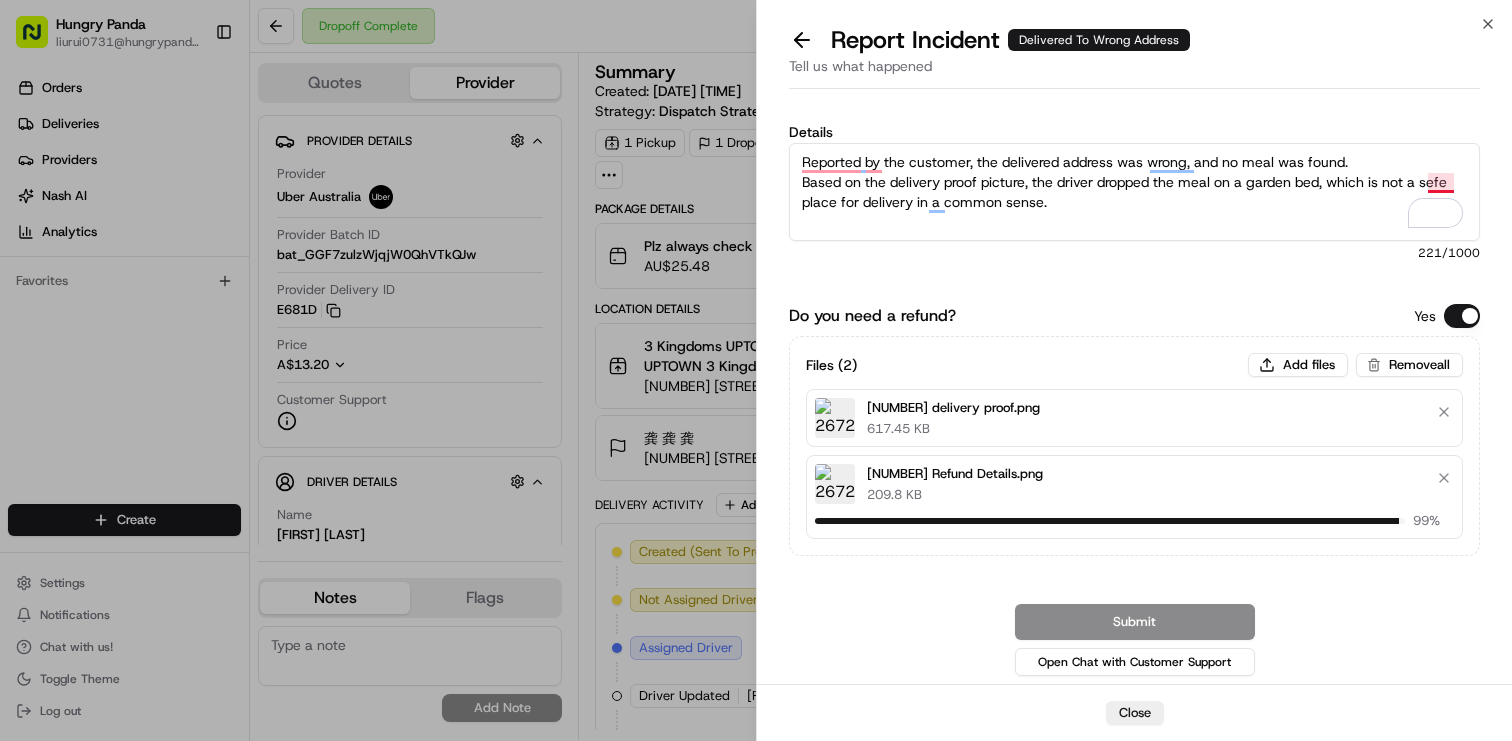 click on "Reported by the customer, the delivered address was wrong, and no meal was found.
Based on the delivery proof picture, the driver dropped the meal on a garden bed, which is not a sefe place for delivery in a common sense." at bounding box center [1134, 192] 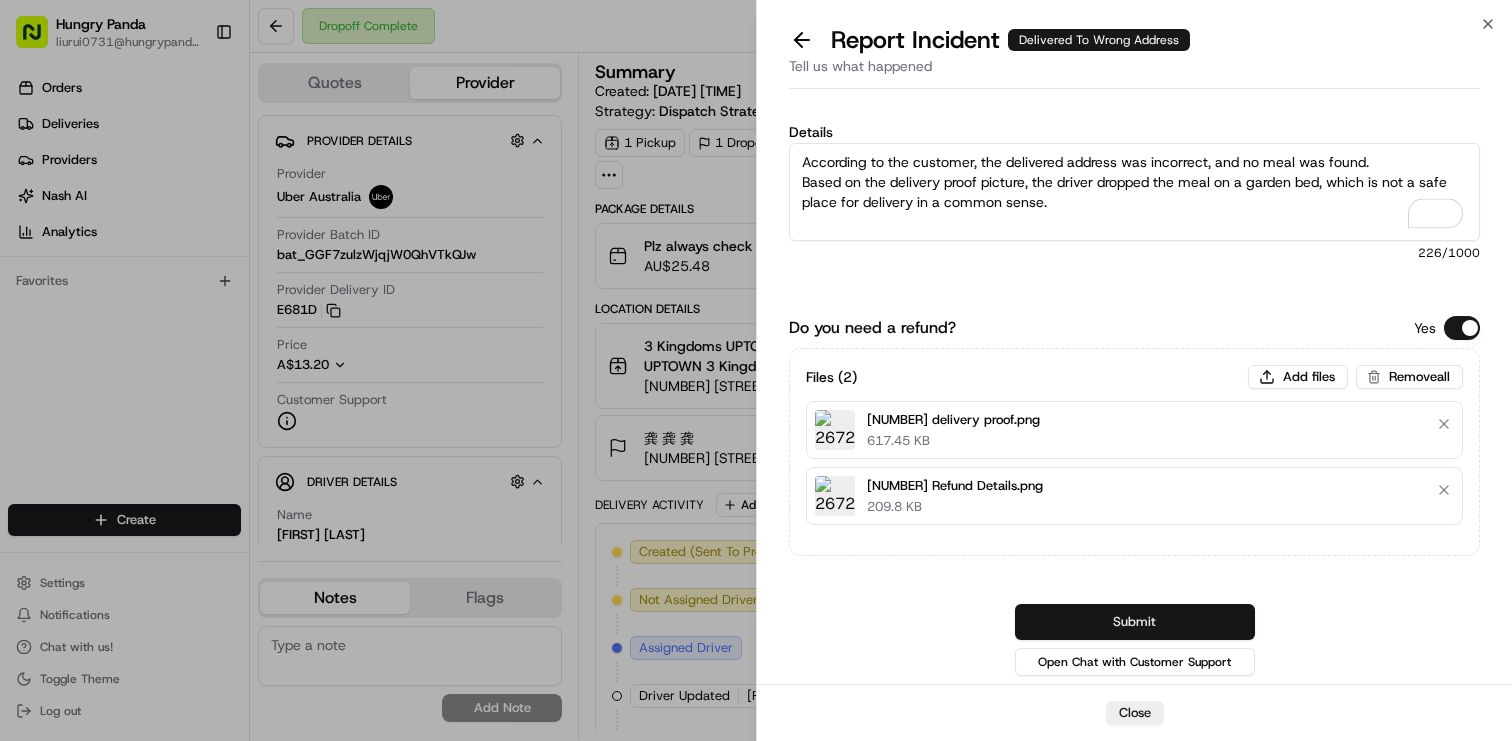 type on "According to the customer, the delivered address was incorrect, and no meal was found.
Based on the delivery proof picture, the driver dropped the meal on a garden bed, which is not a safe place for delivery in a common sense." 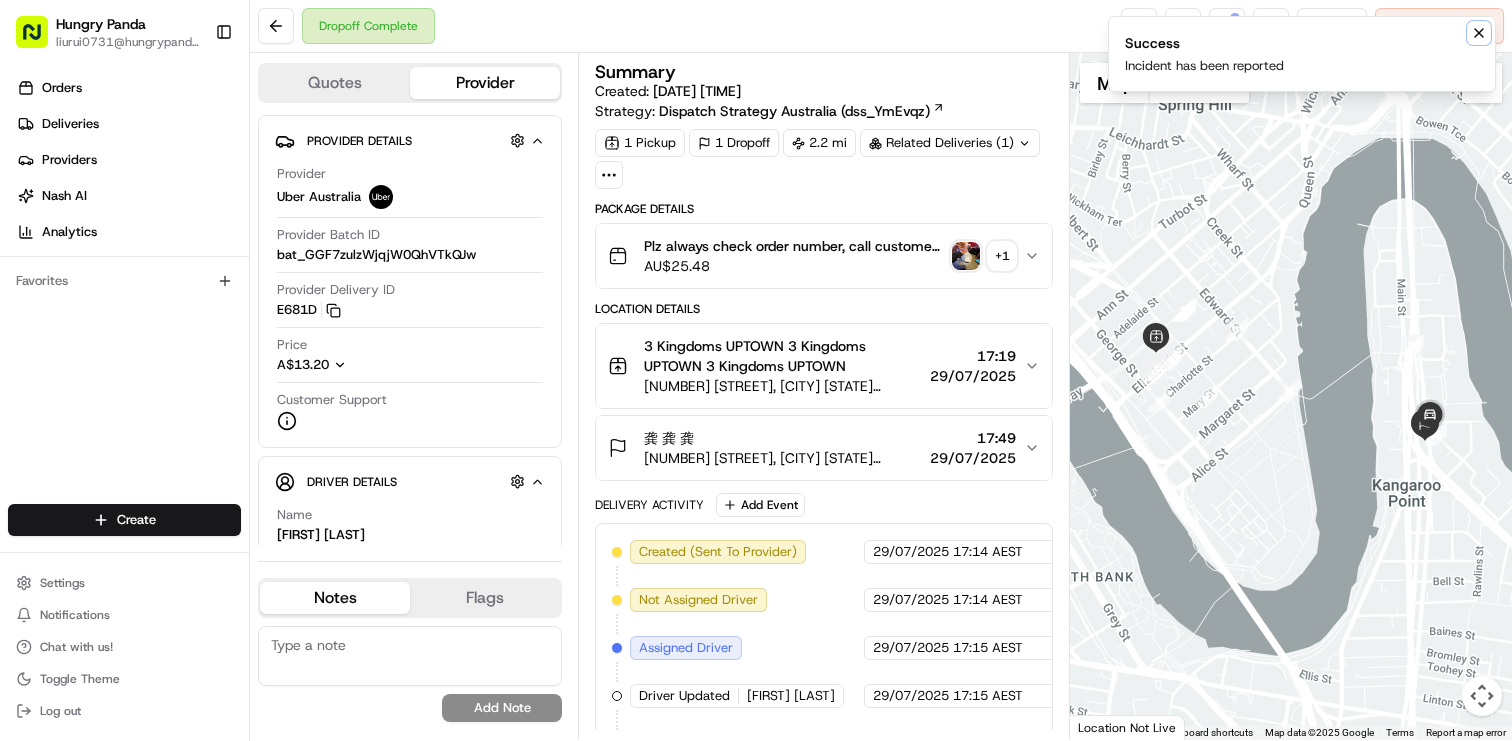 click 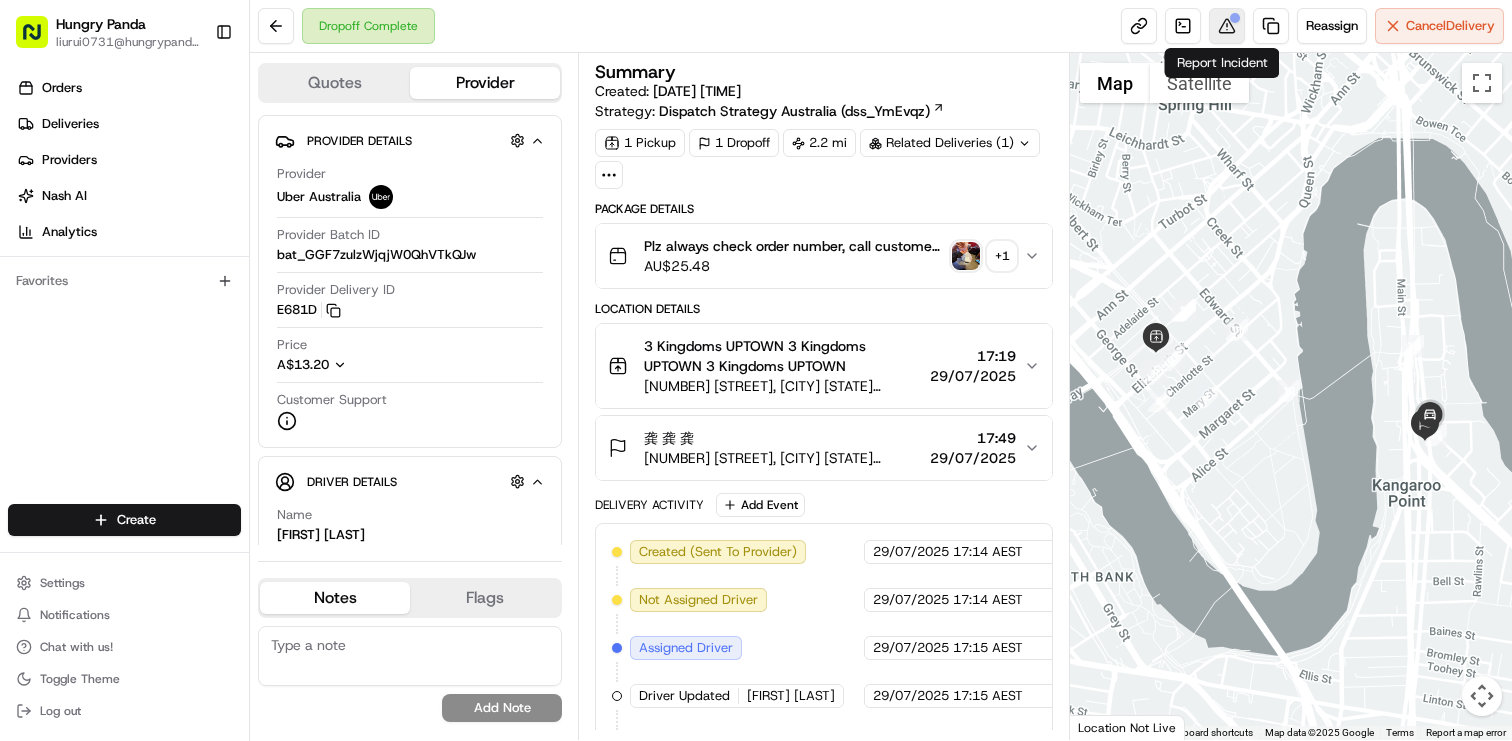 click at bounding box center (1227, 26) 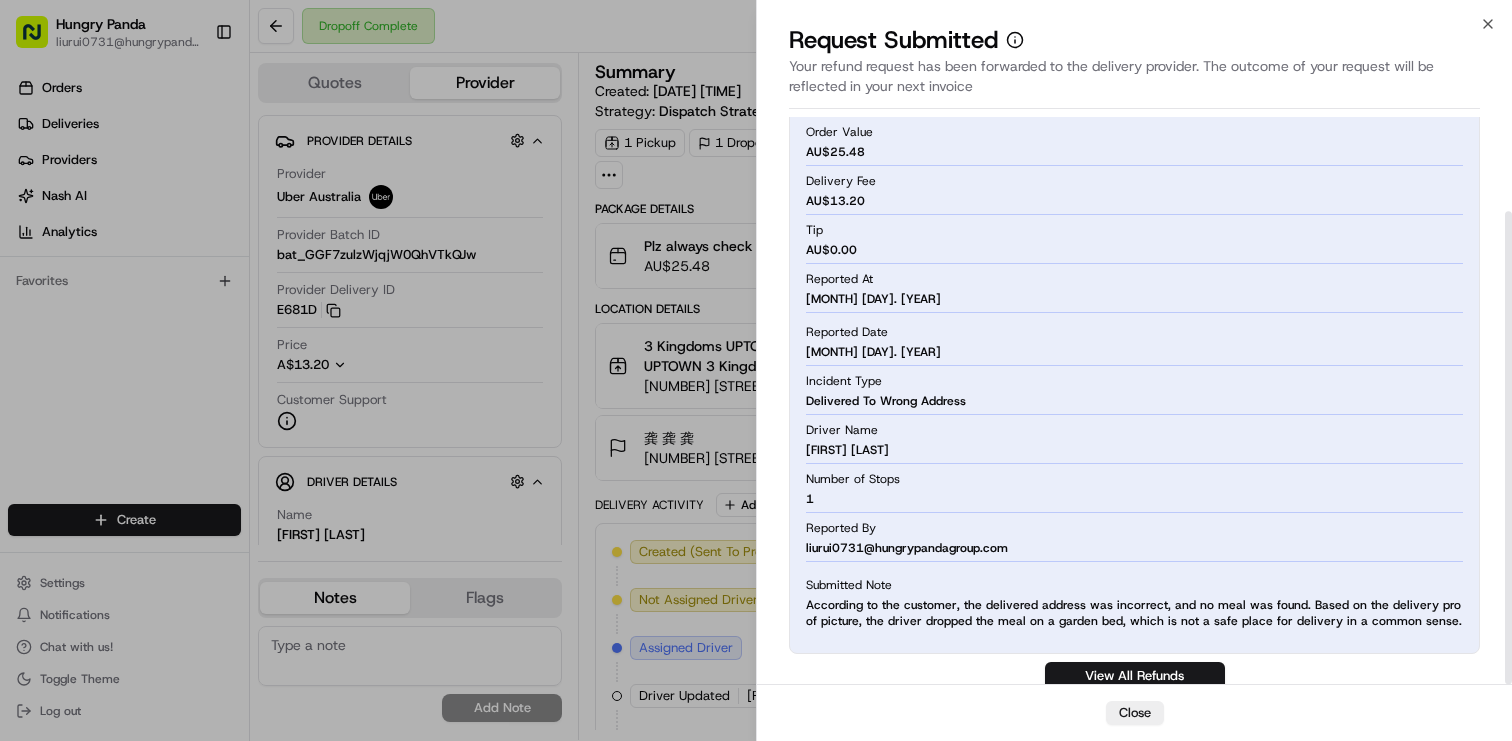 scroll, scrollTop: 113, scrollLeft: 0, axis: vertical 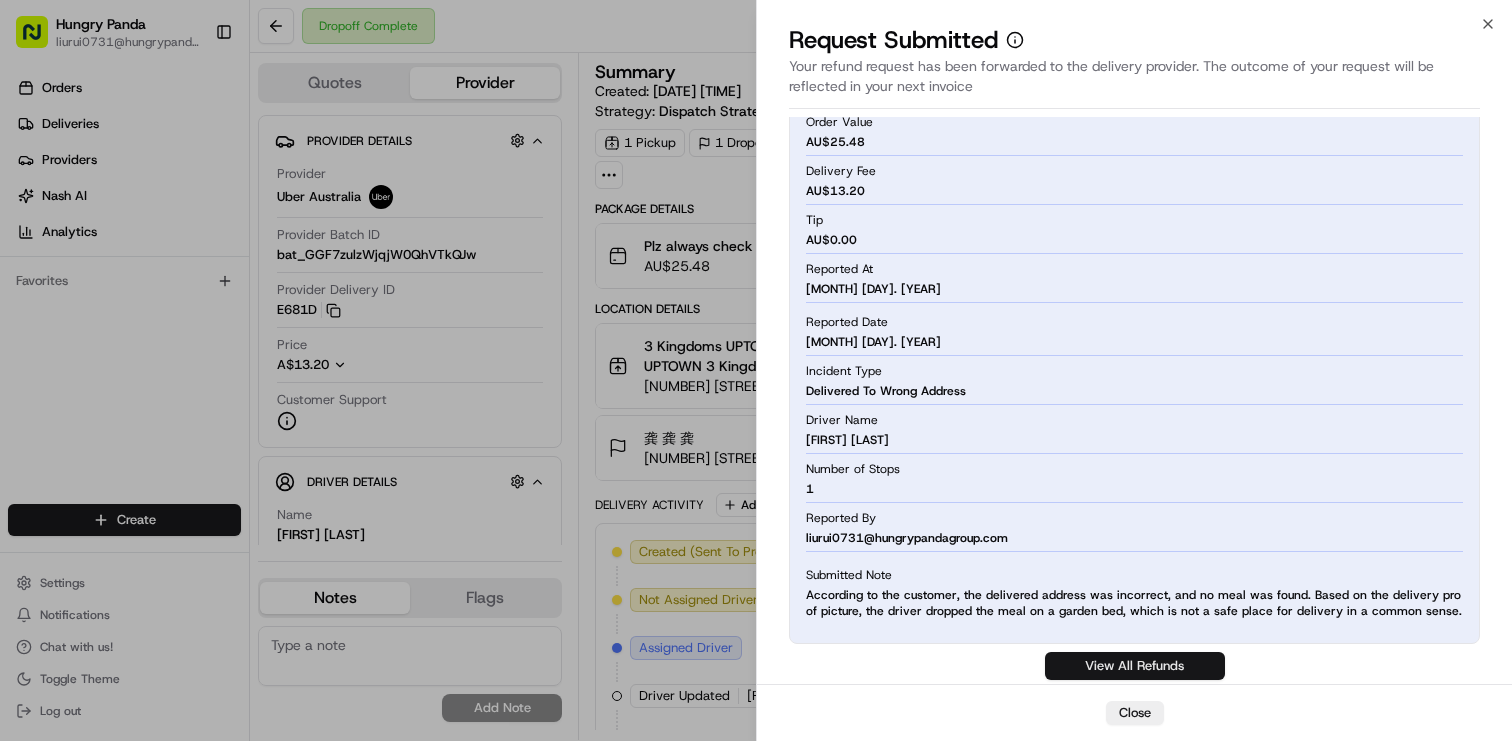 click on "View All Refunds" at bounding box center [1135, 666] 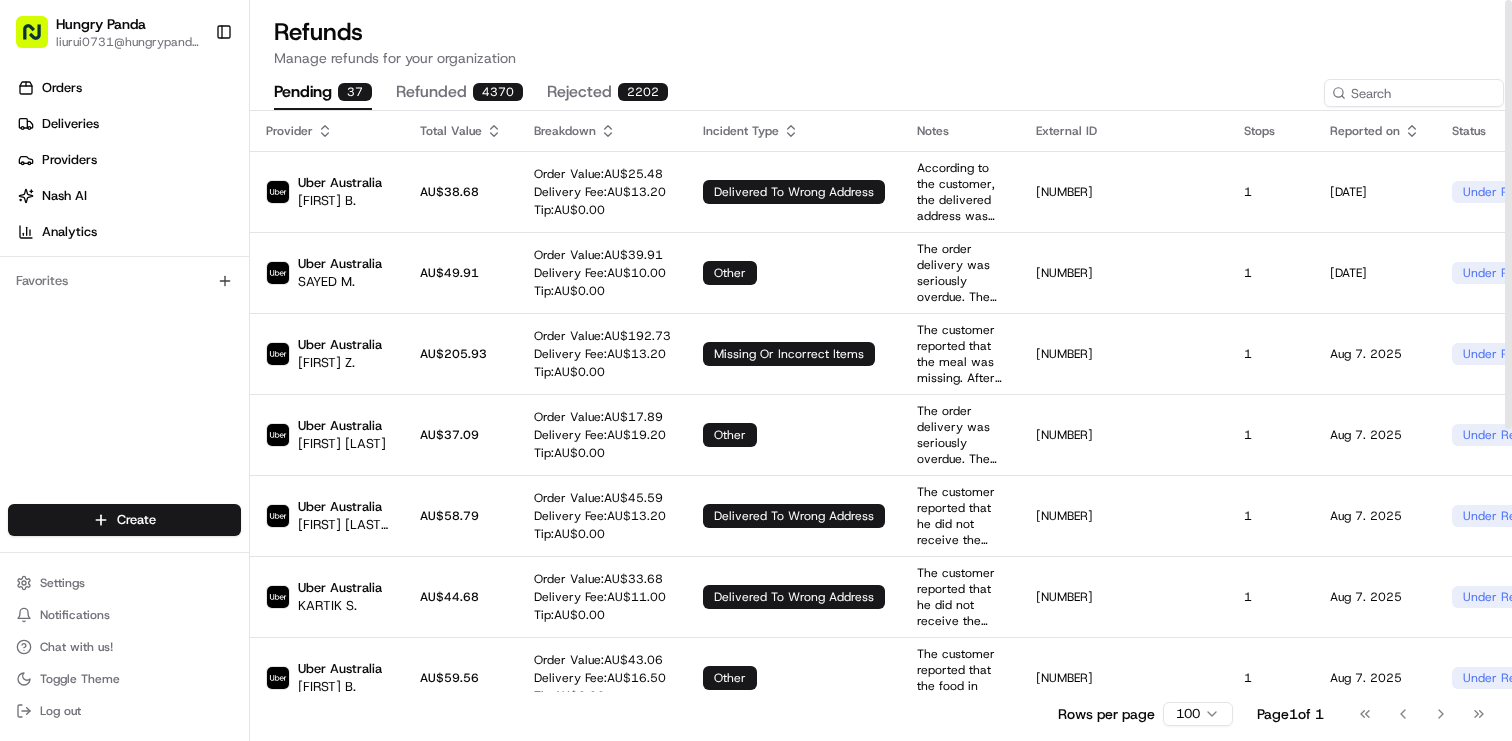 scroll, scrollTop: 0, scrollLeft: 0, axis: both 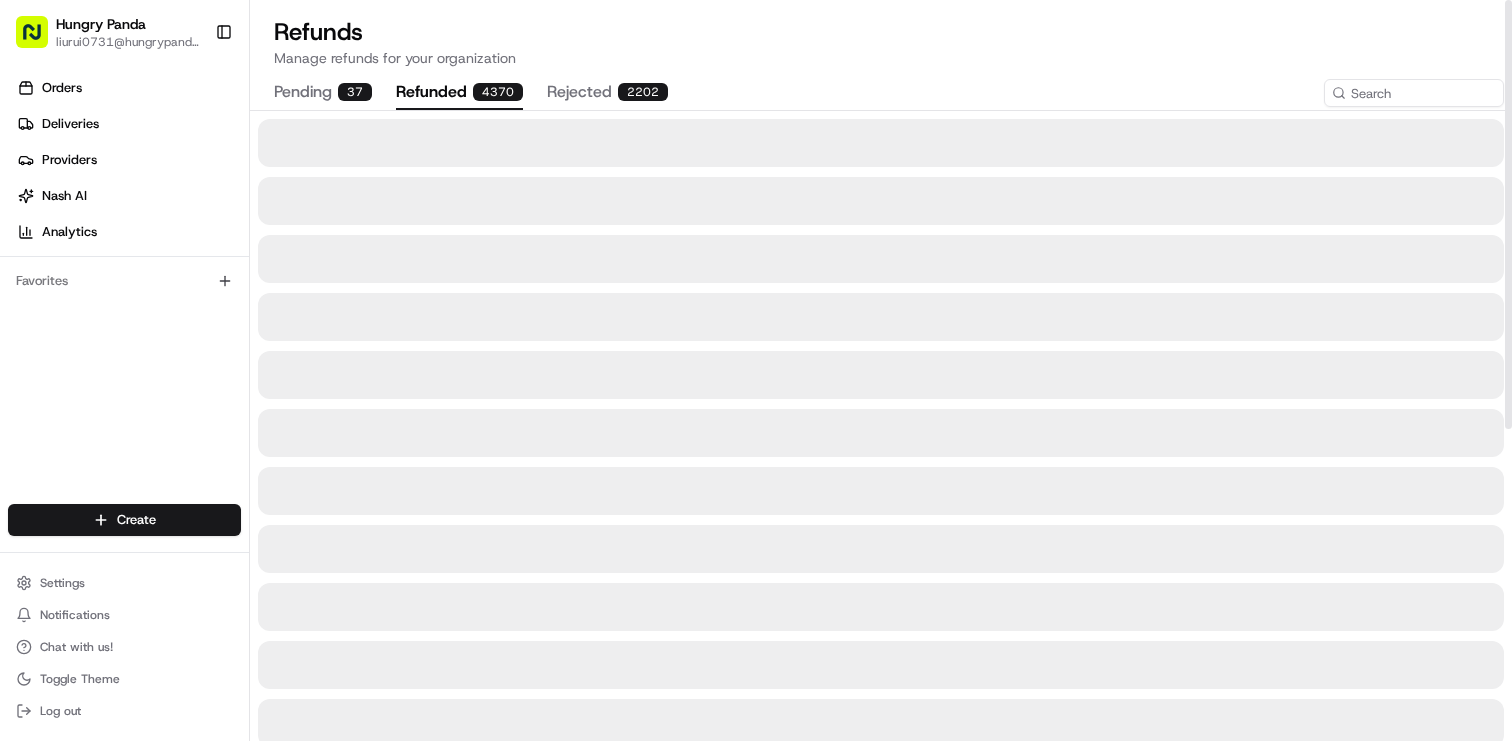 click on "refunded   4370" at bounding box center (459, 93) 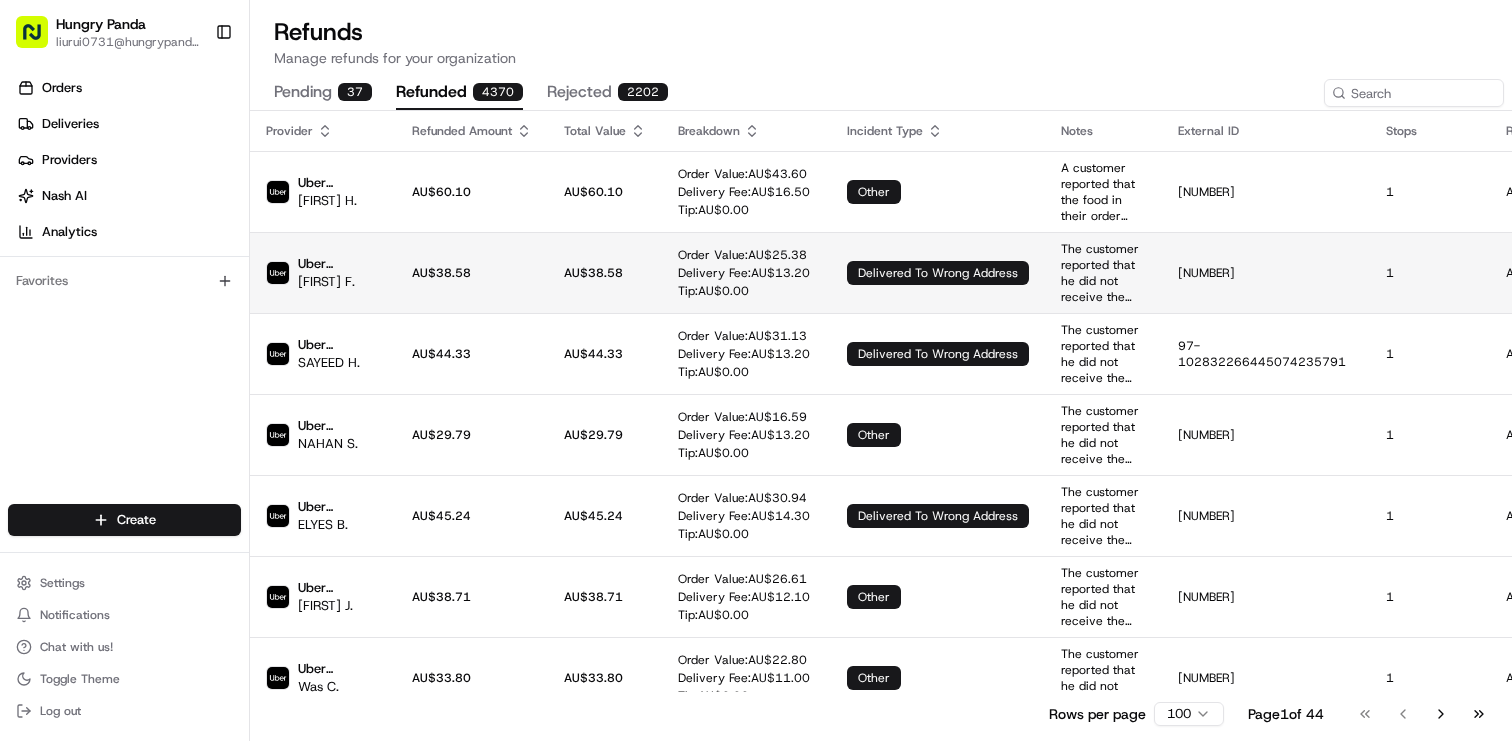 click on "Tip:  AU$ 0.00" at bounding box center [744, 291] 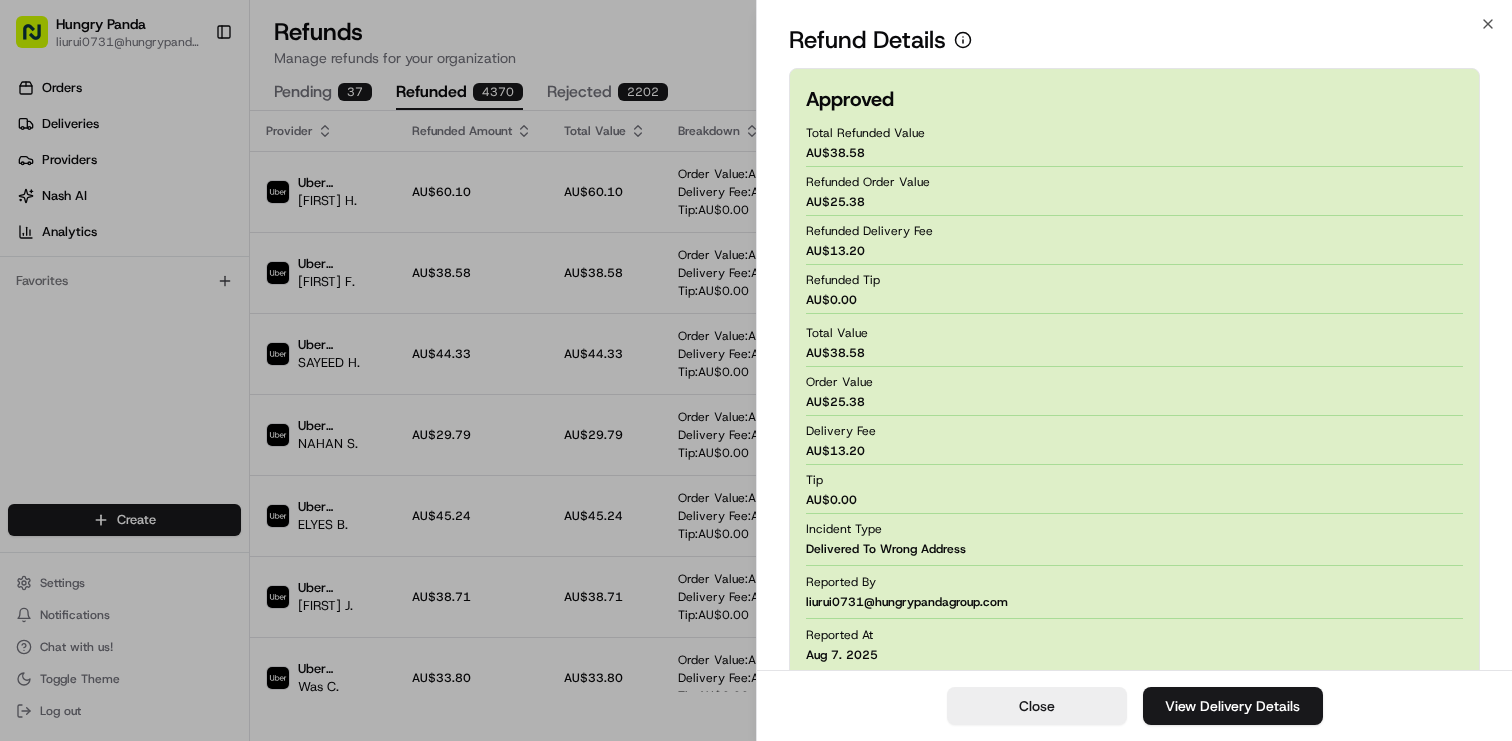scroll, scrollTop: 131, scrollLeft: 0, axis: vertical 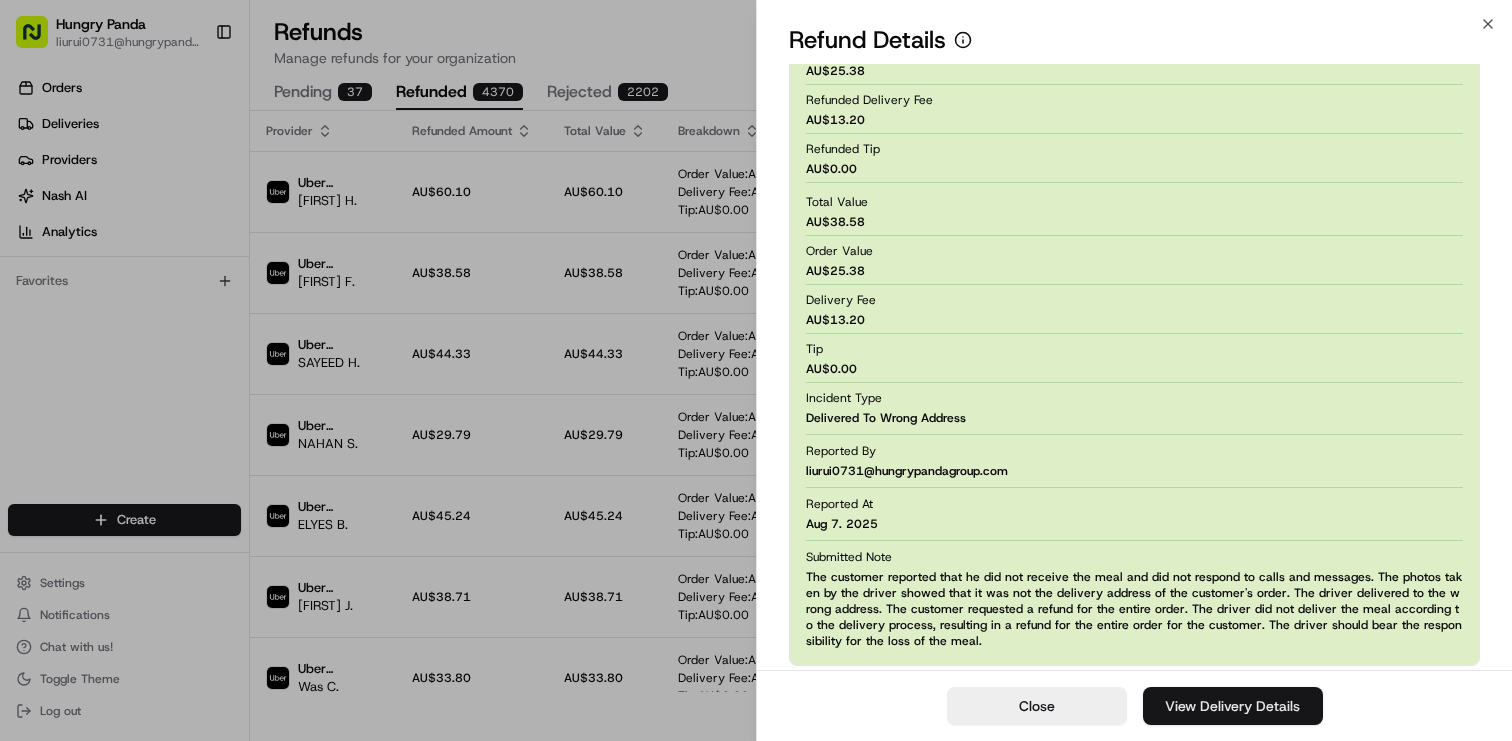 click on "View Delivery Details" at bounding box center [1233, 706] 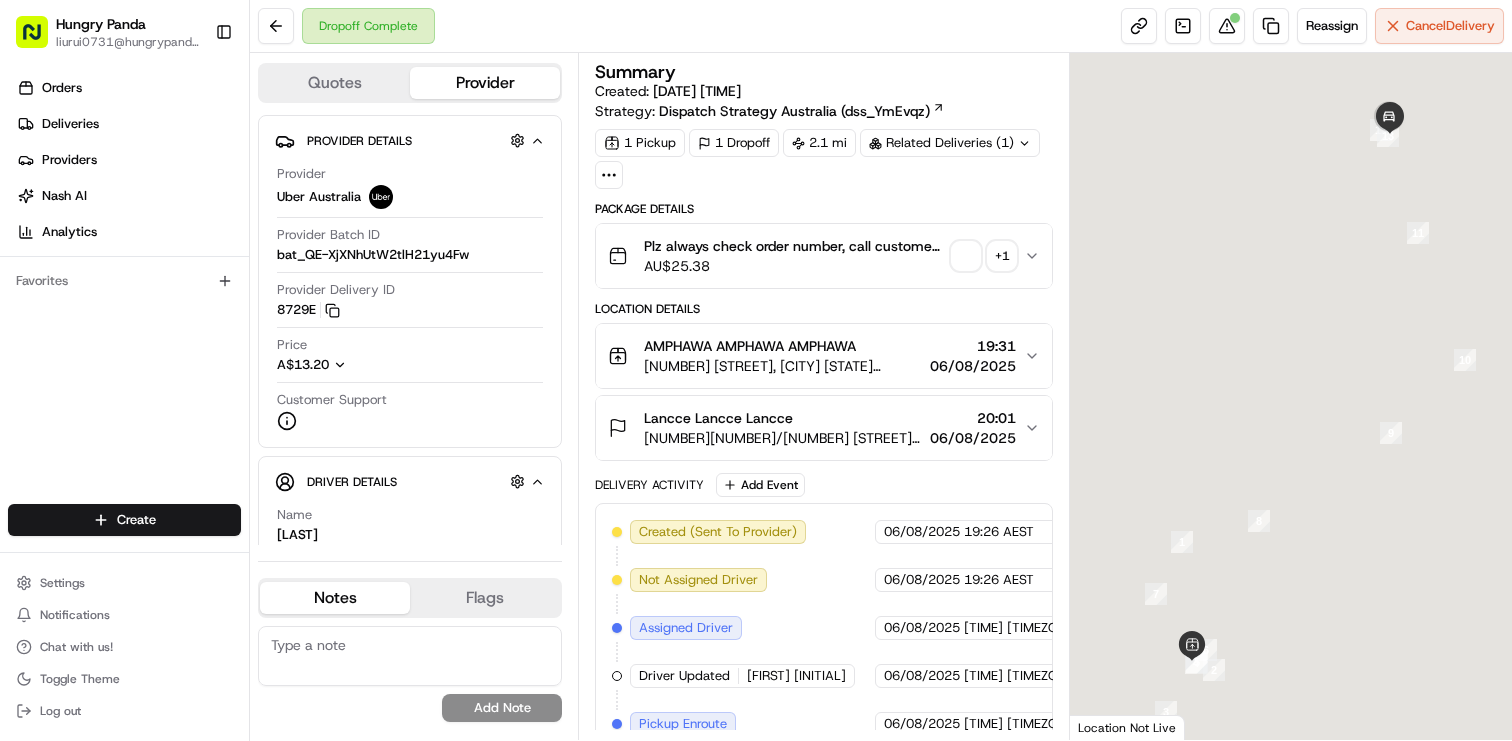 scroll, scrollTop: 0, scrollLeft: 0, axis: both 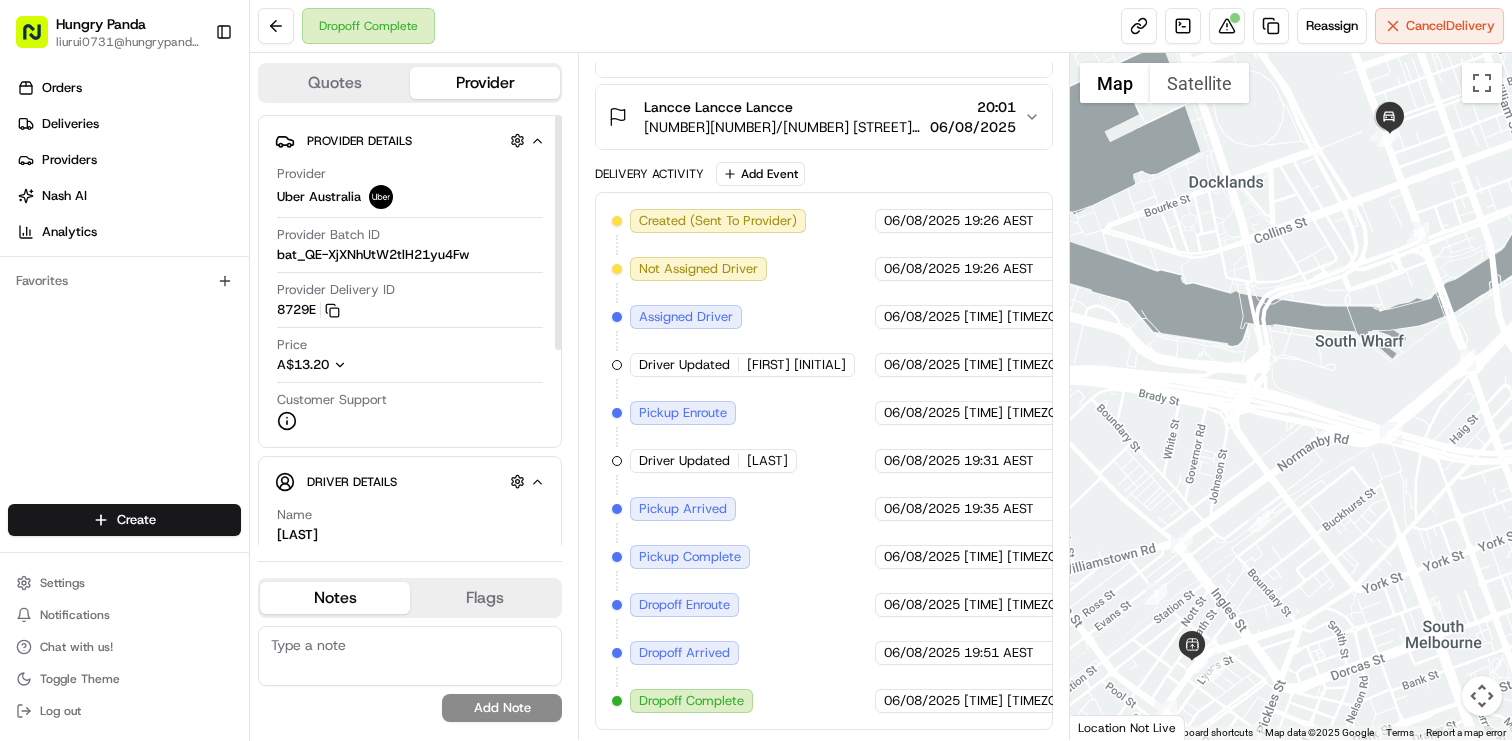 click on "Flags" at bounding box center [485, 598] 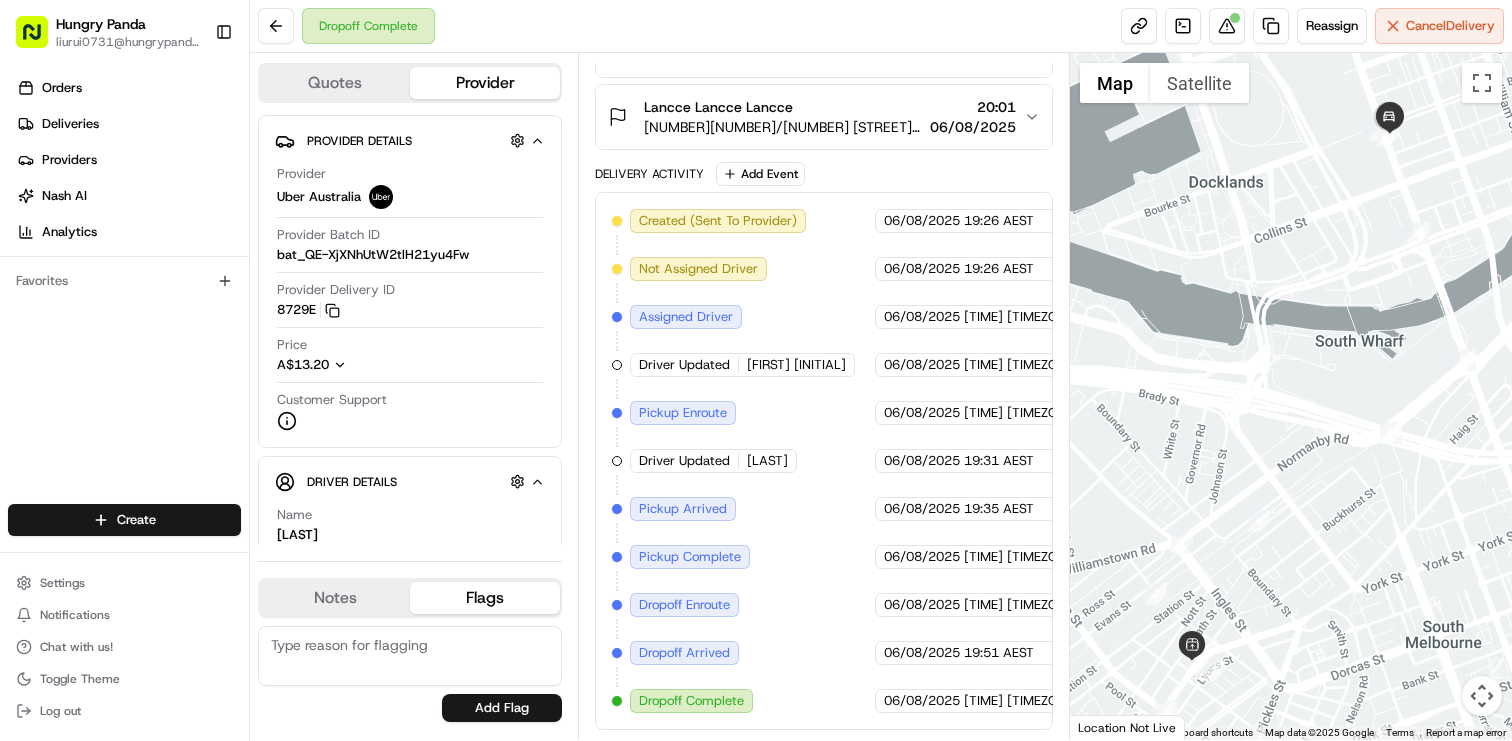 click on "[EMAIL] [EMAIL] [EMAIL] Add Flag" at bounding box center (410, 674) 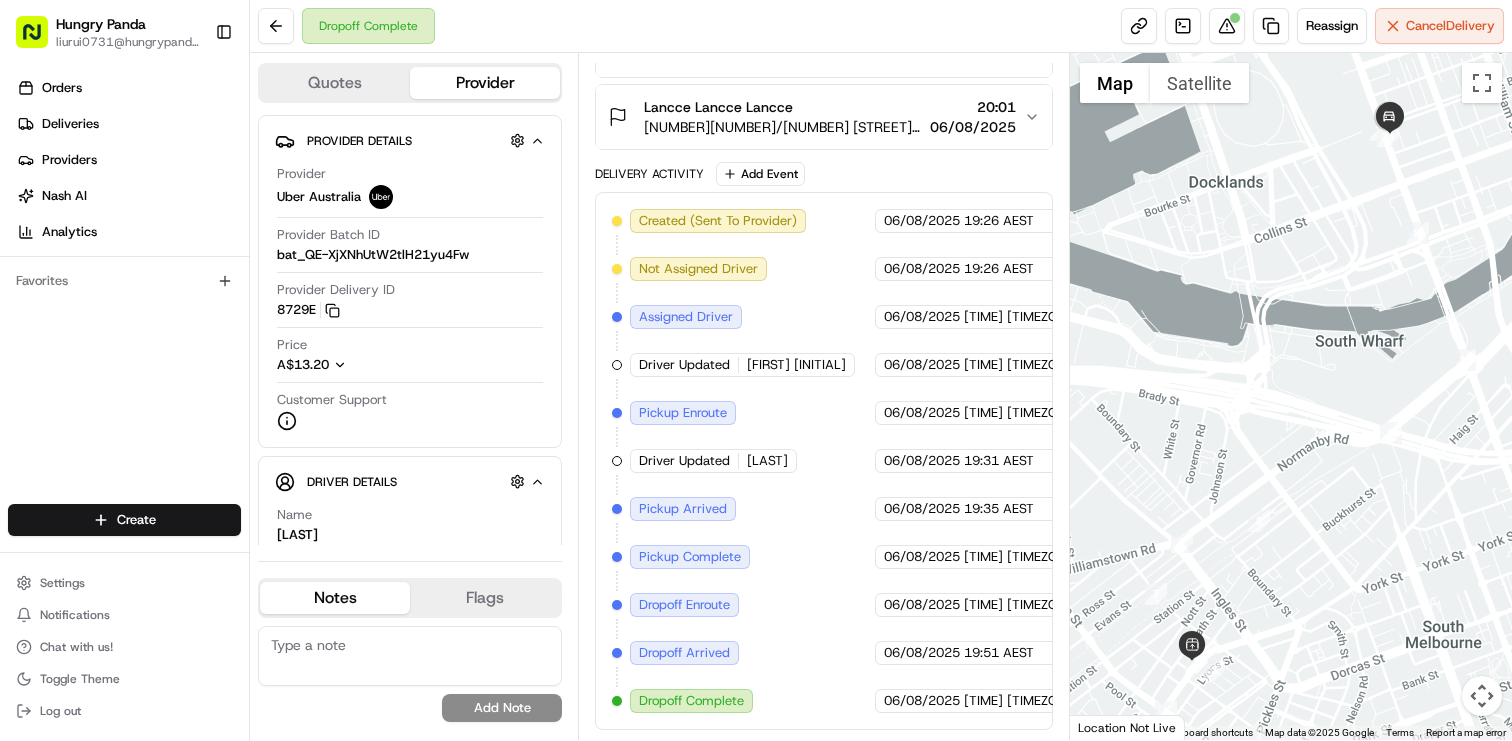 click on "Notes" at bounding box center [335, 598] 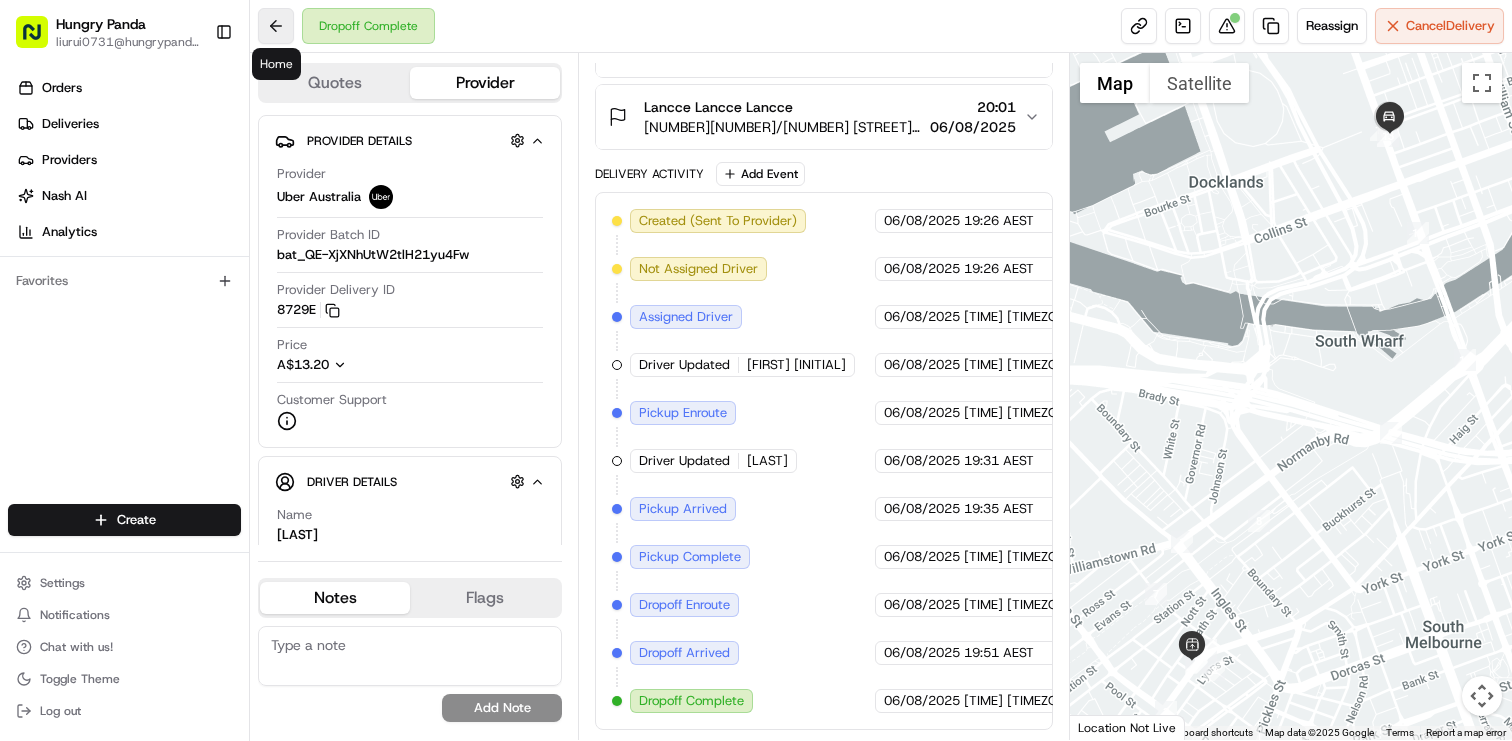click at bounding box center (276, 26) 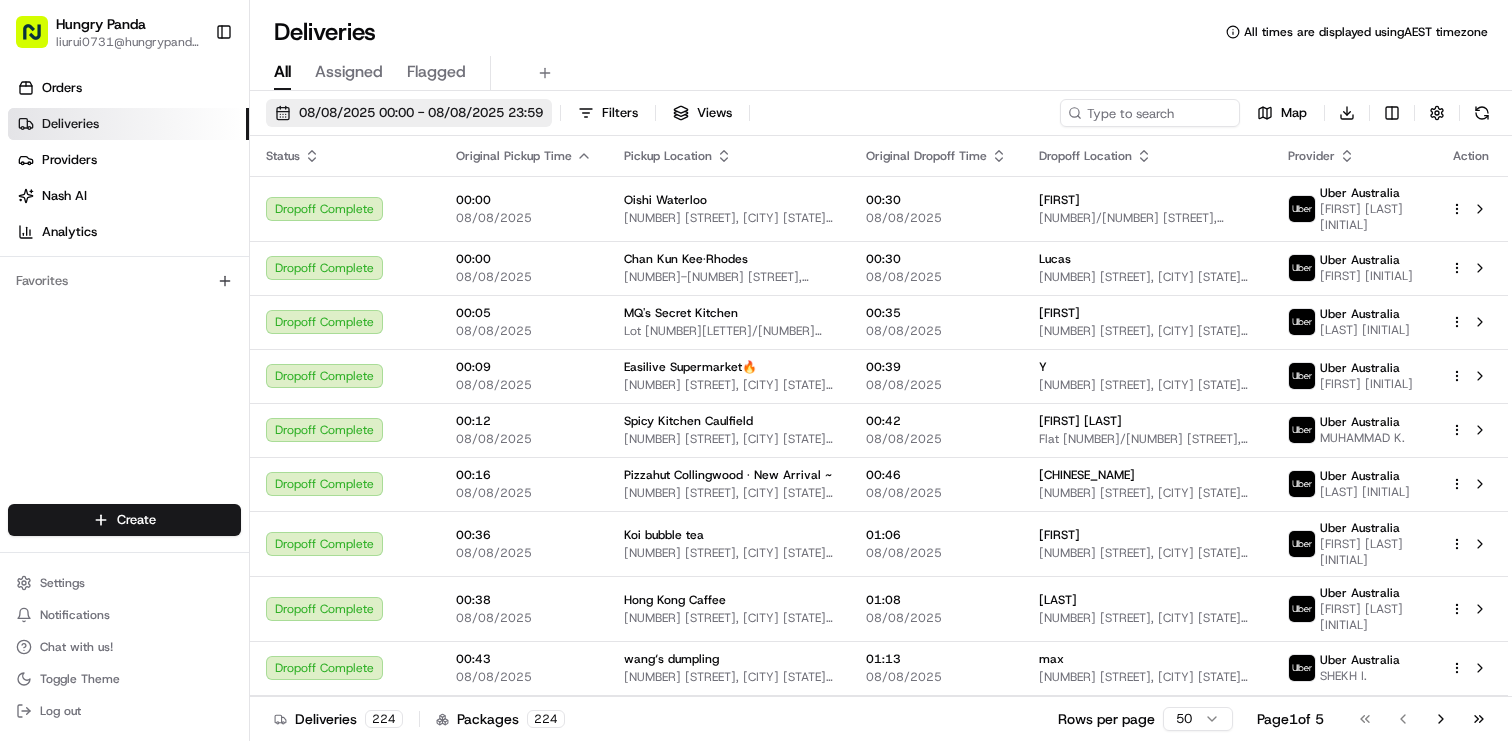 click on "08/08/2025 00:00 - 08/08/2025 23:59" at bounding box center [421, 113] 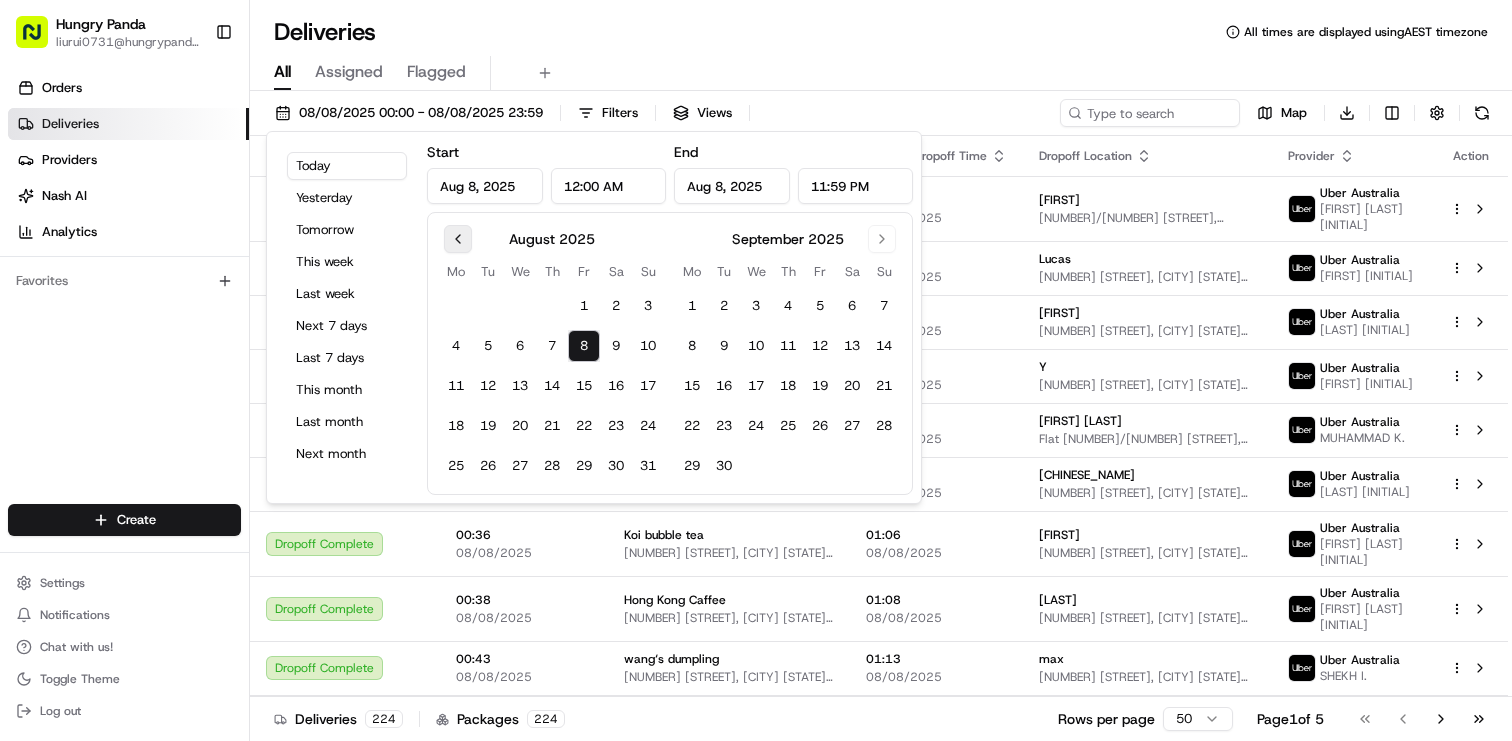 click at bounding box center [458, 239] 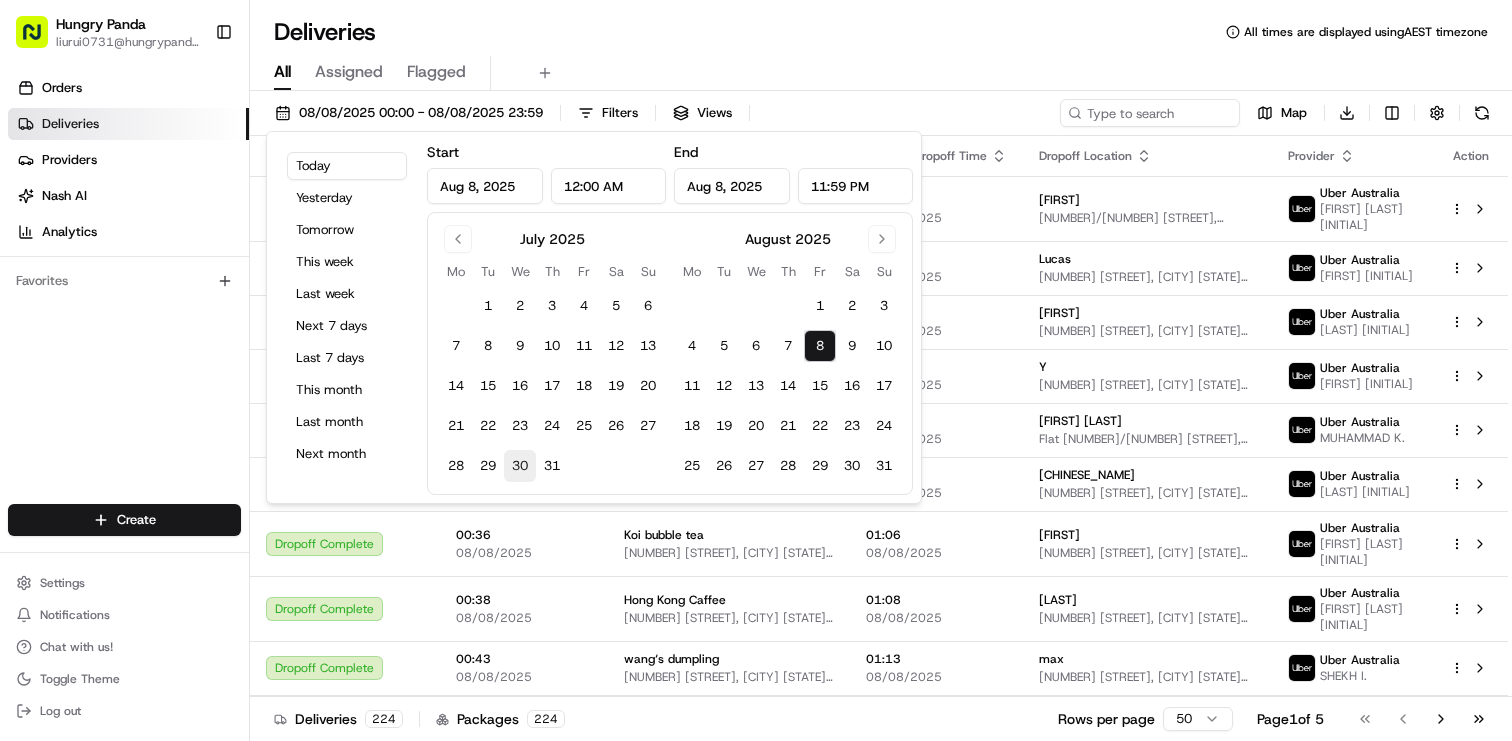 click on "30" at bounding box center [520, 466] 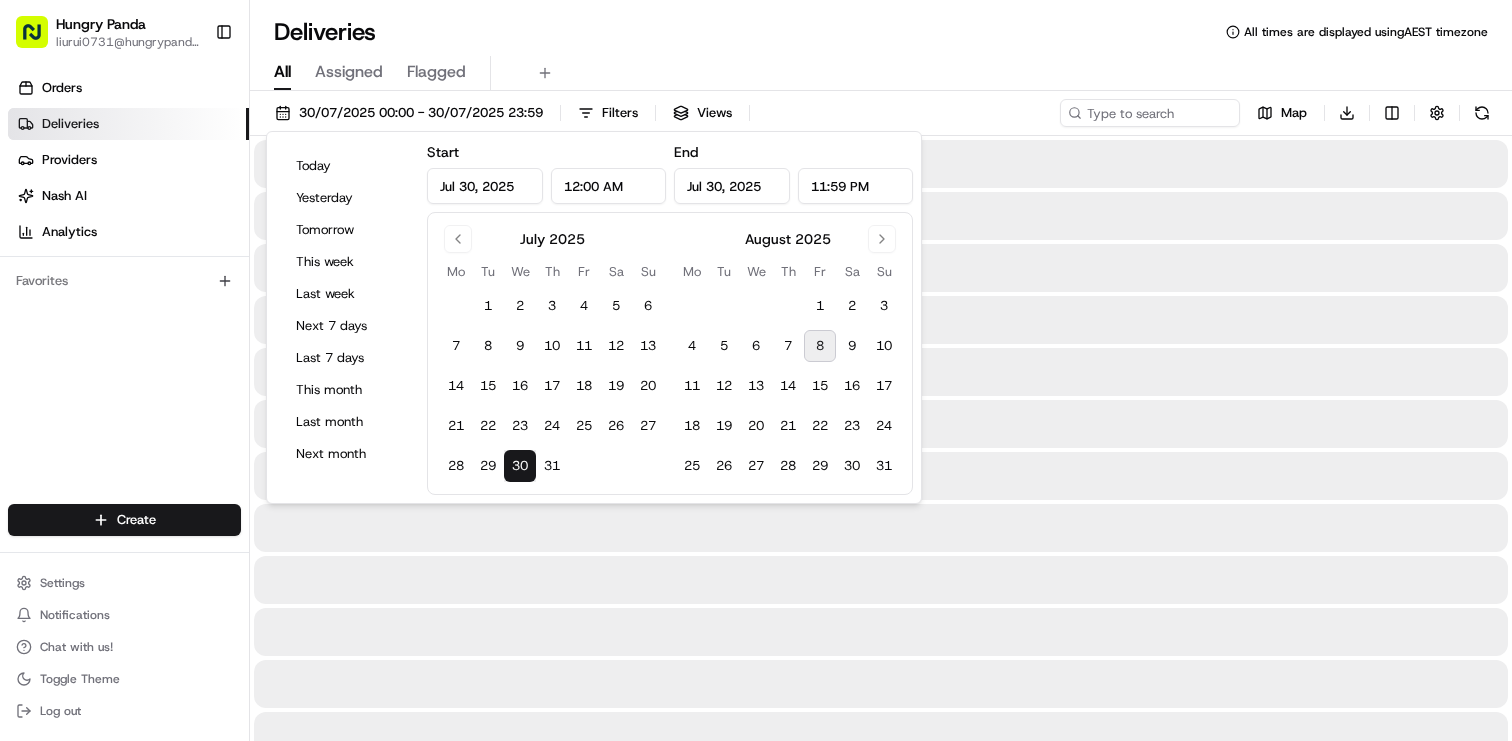 click on "30" at bounding box center [520, 466] 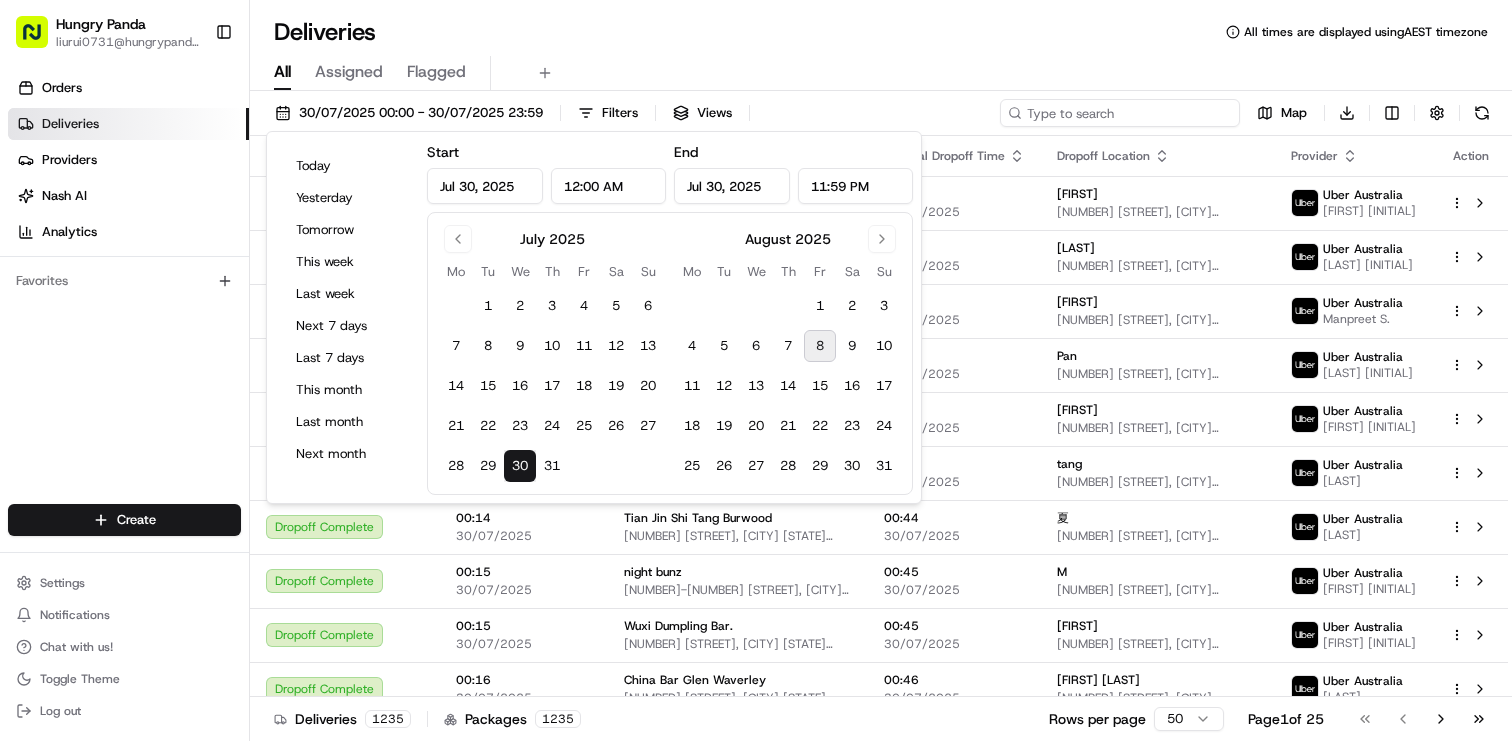 click at bounding box center [1120, 113] 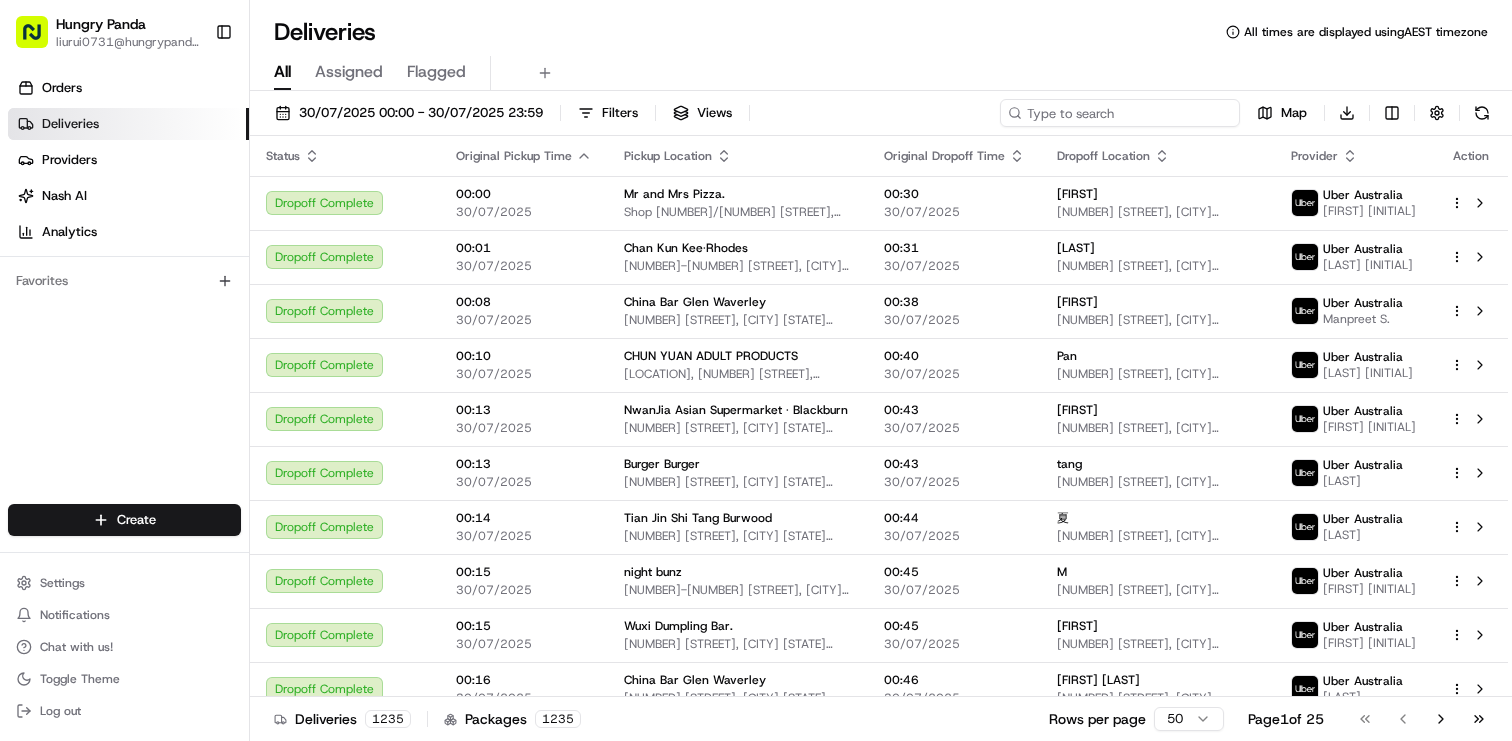 paste on "5666822133852711121366" 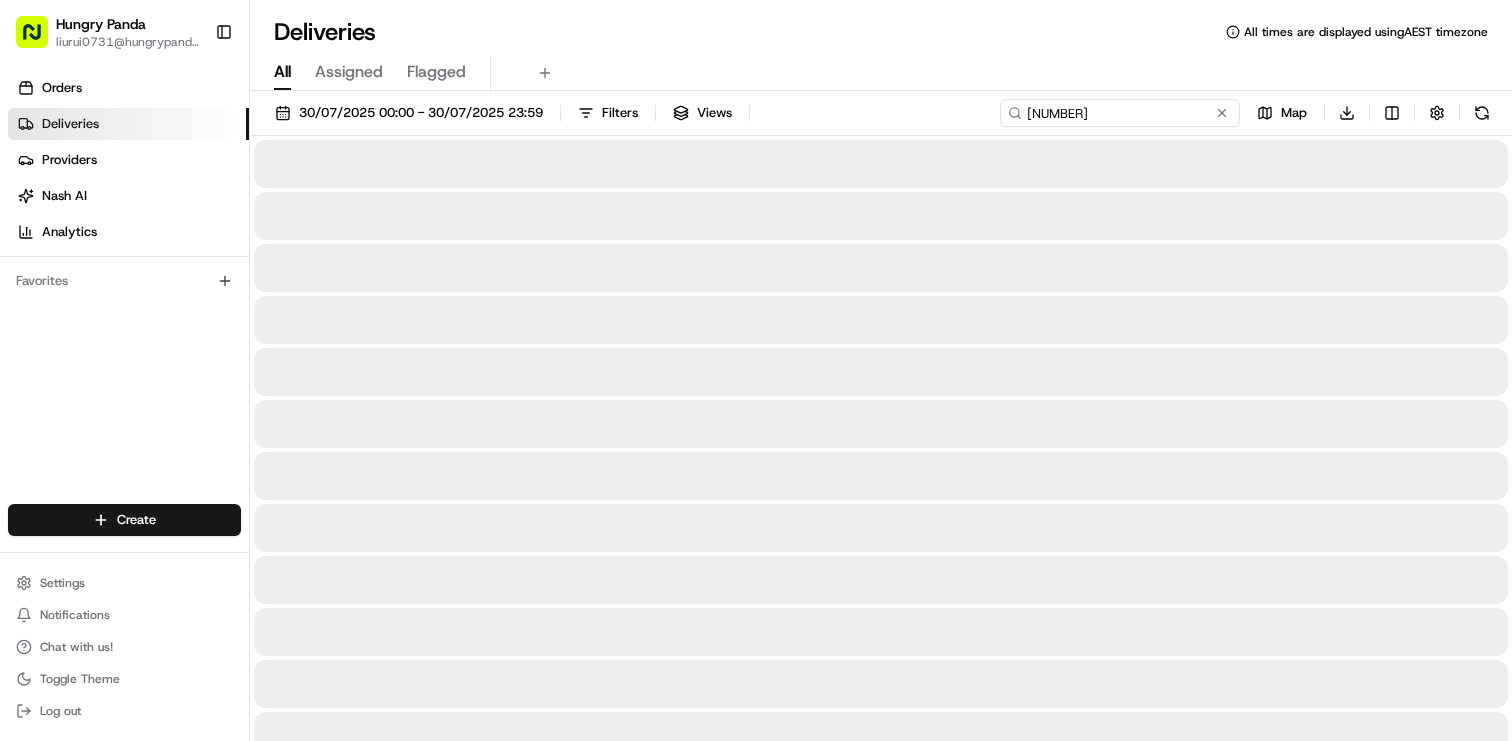 type on "5666822133852711121366" 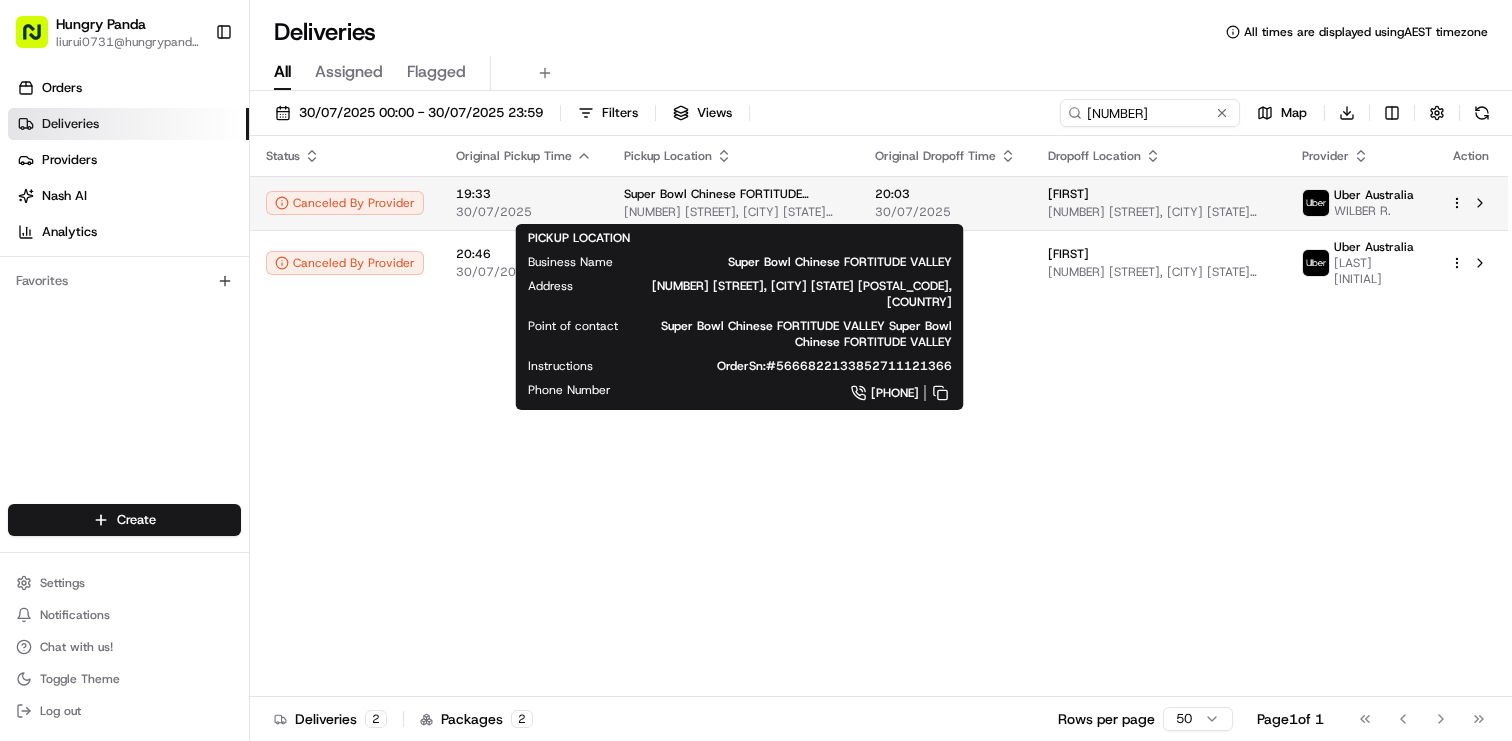 click on "[NUMBER] [STREET], [CITY] [STATE] [COUNTRY]" at bounding box center (733, 212) 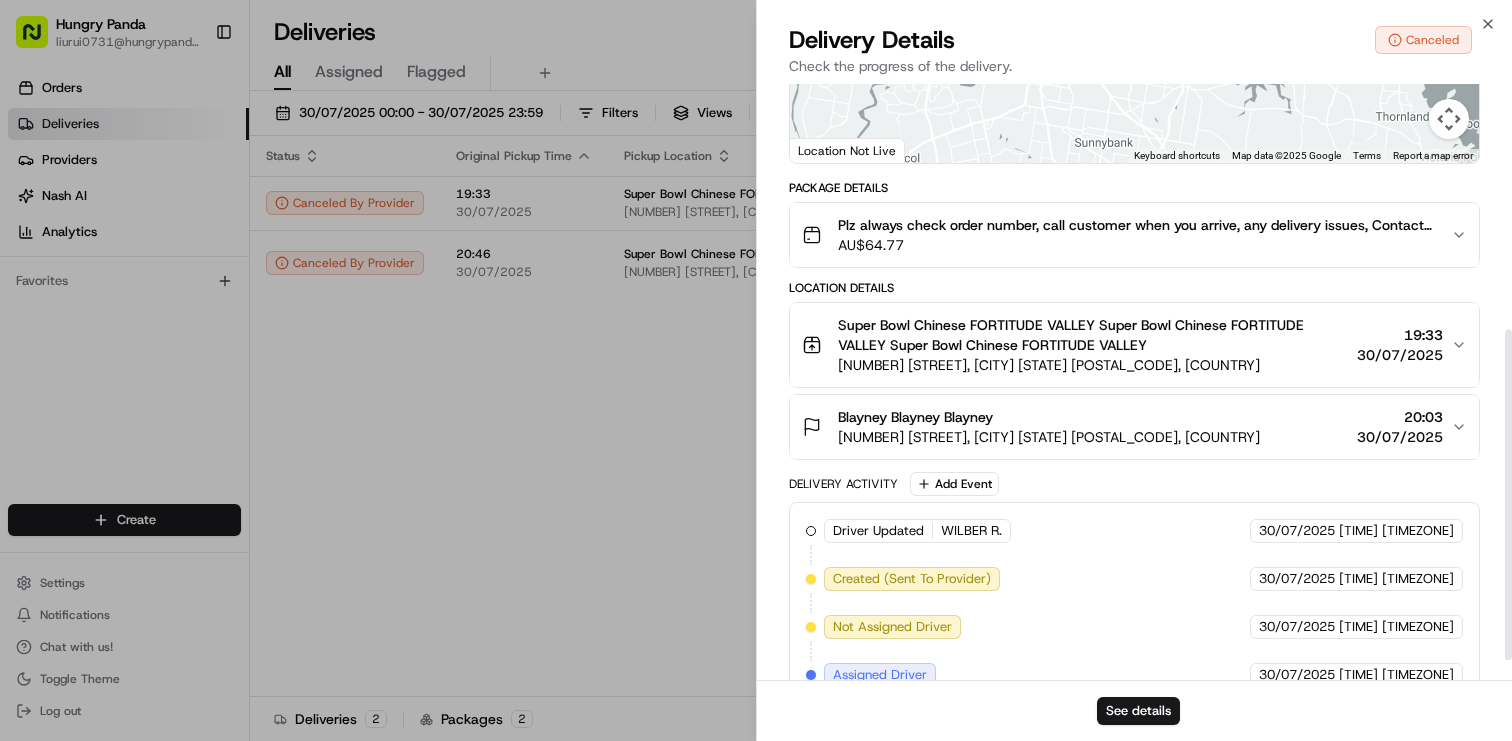 scroll, scrollTop: 478, scrollLeft: 0, axis: vertical 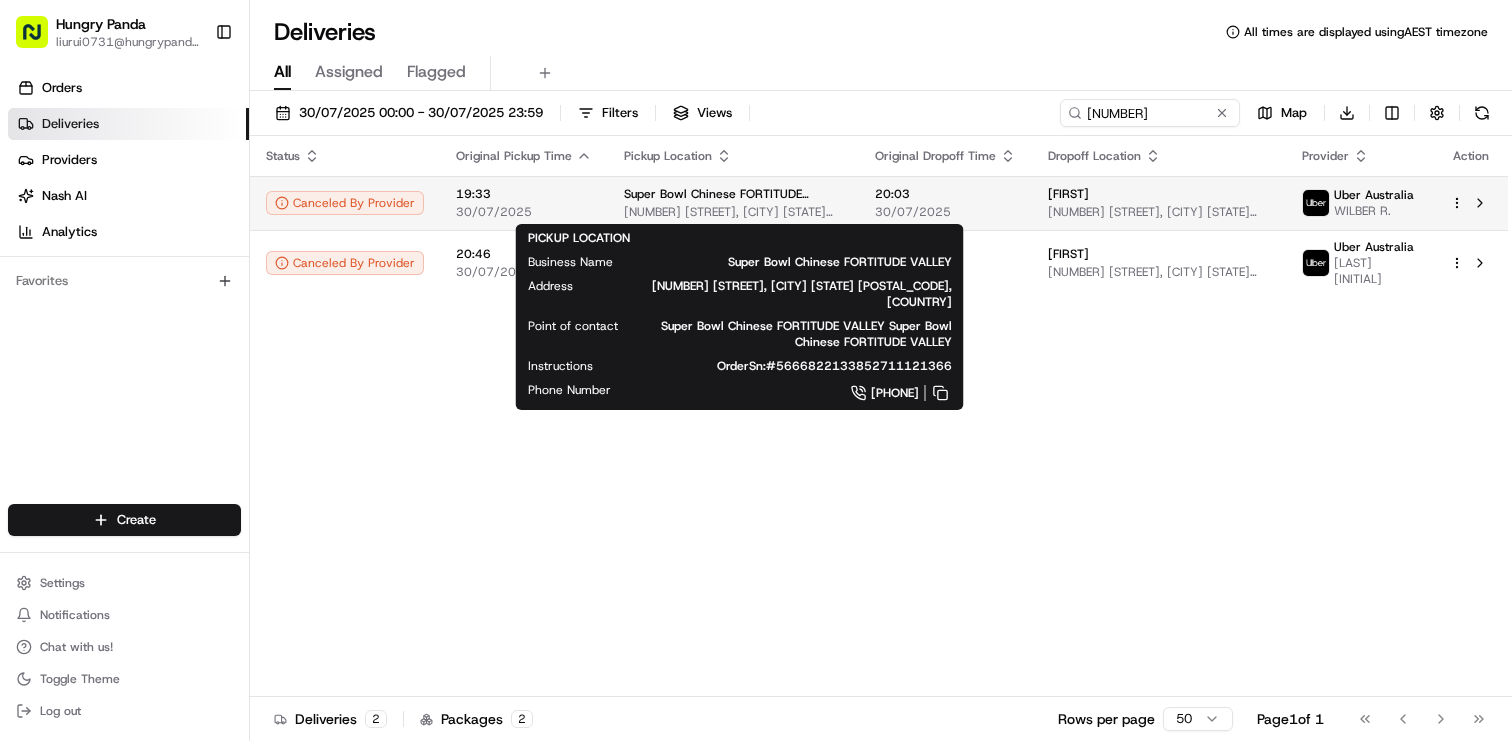 click on "Super Bowl Chinese FORTITUDE VALLEY" at bounding box center (733, 194) 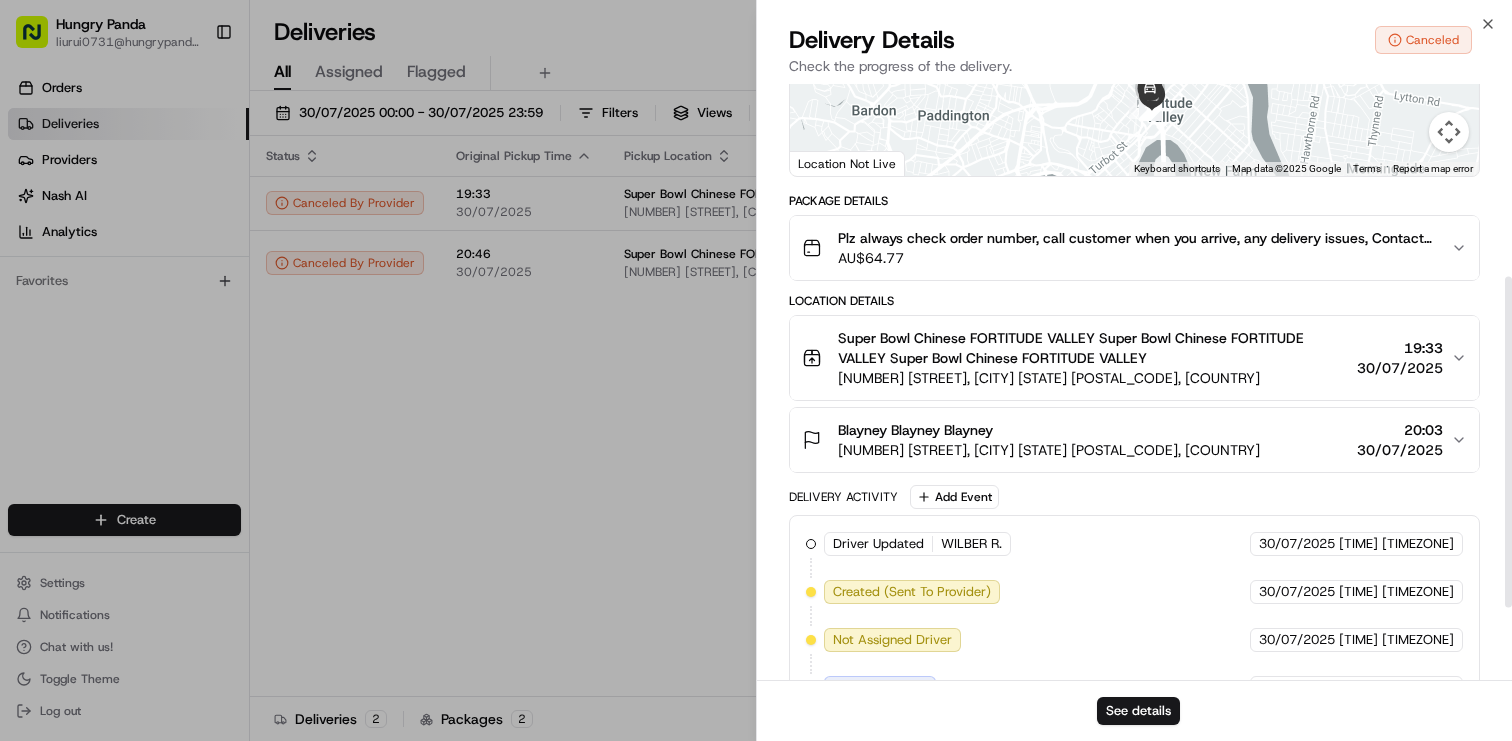 scroll, scrollTop: 478, scrollLeft: 0, axis: vertical 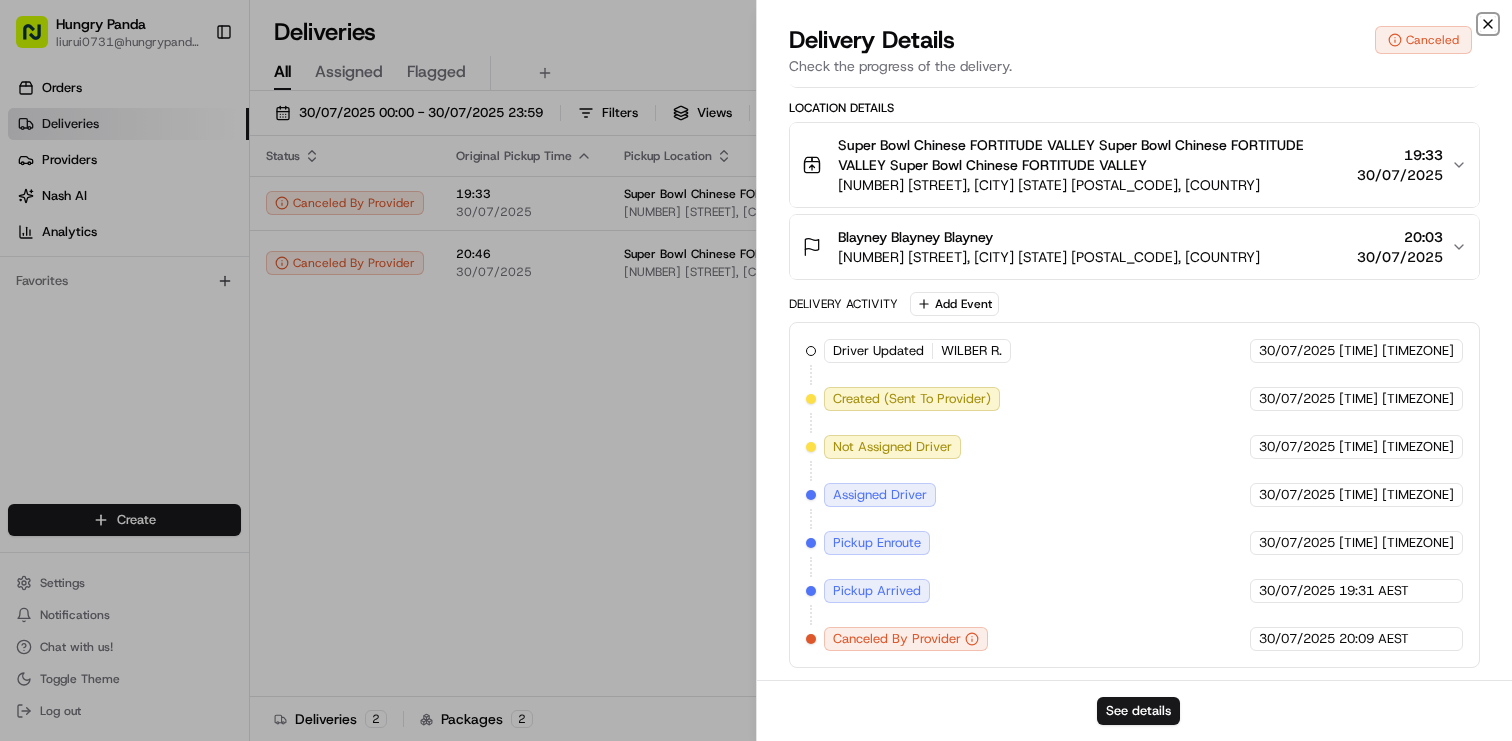 click 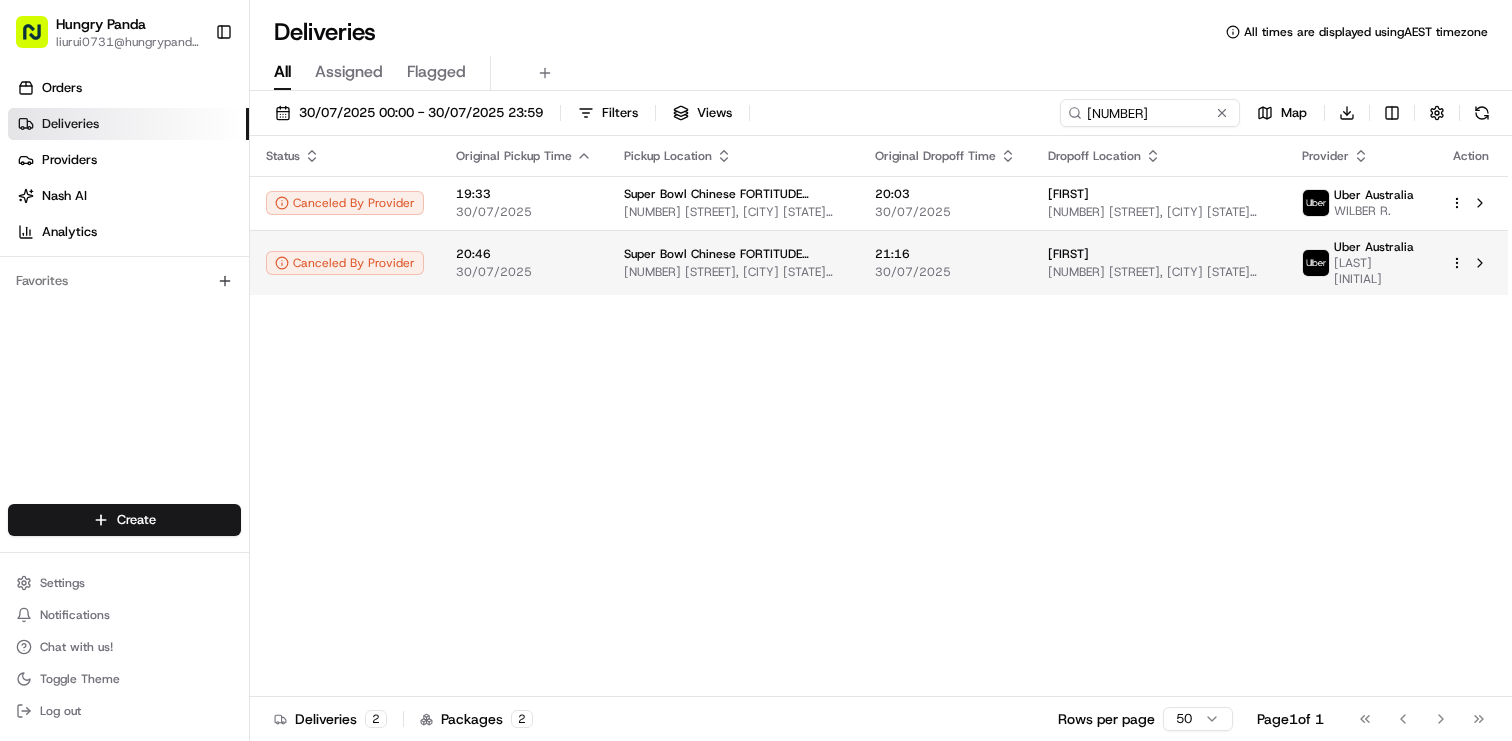 click on "30/07/2025" at bounding box center [945, 272] 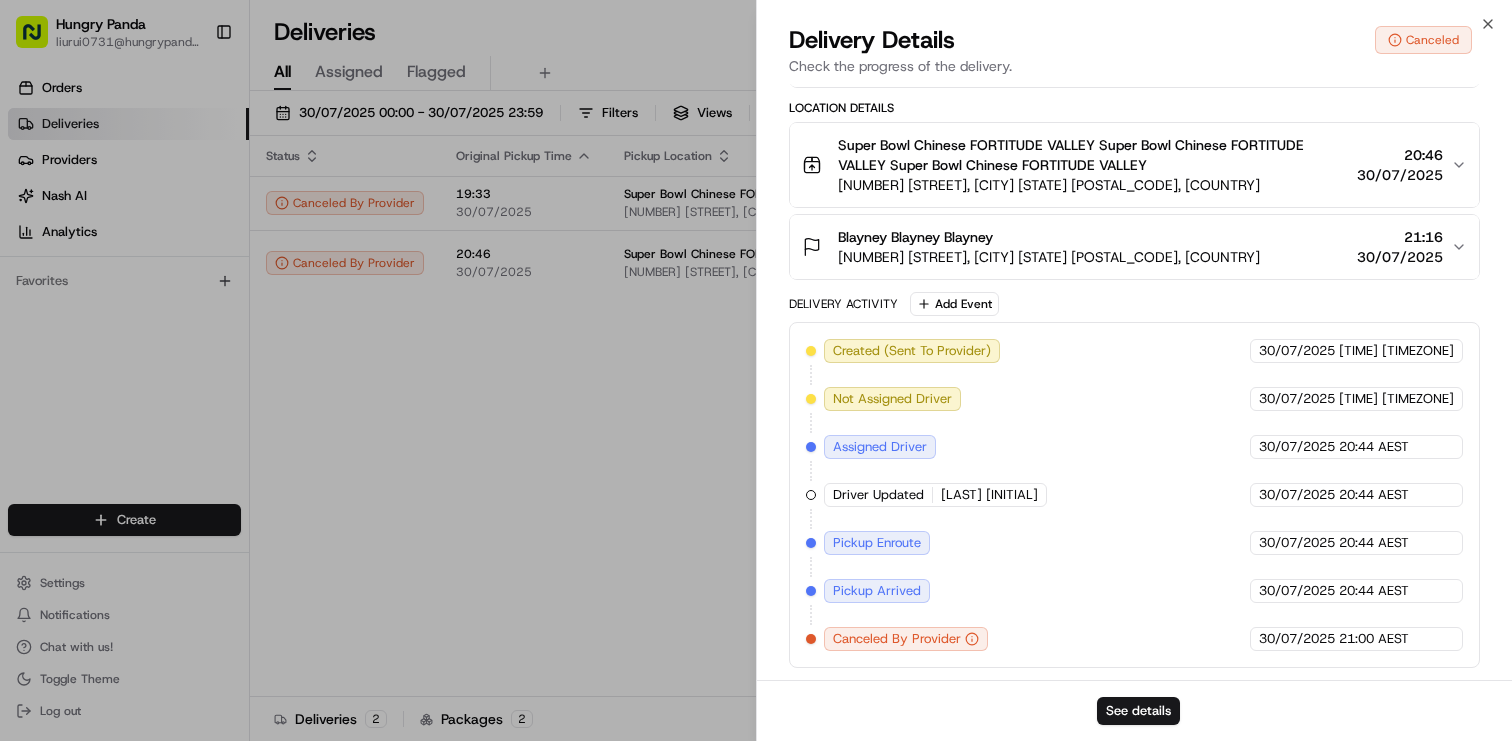 scroll, scrollTop: 0, scrollLeft: 0, axis: both 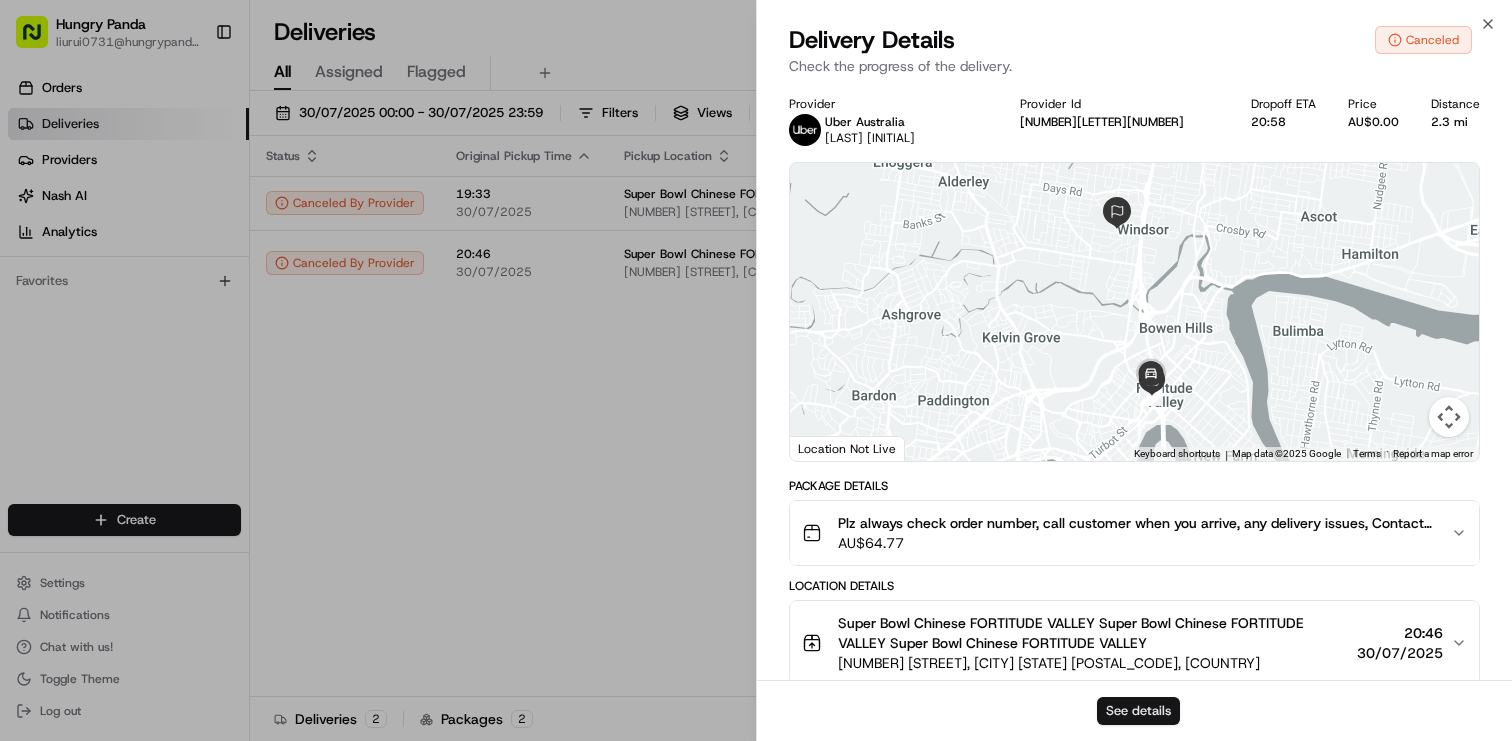 click on "See details" at bounding box center (1138, 711) 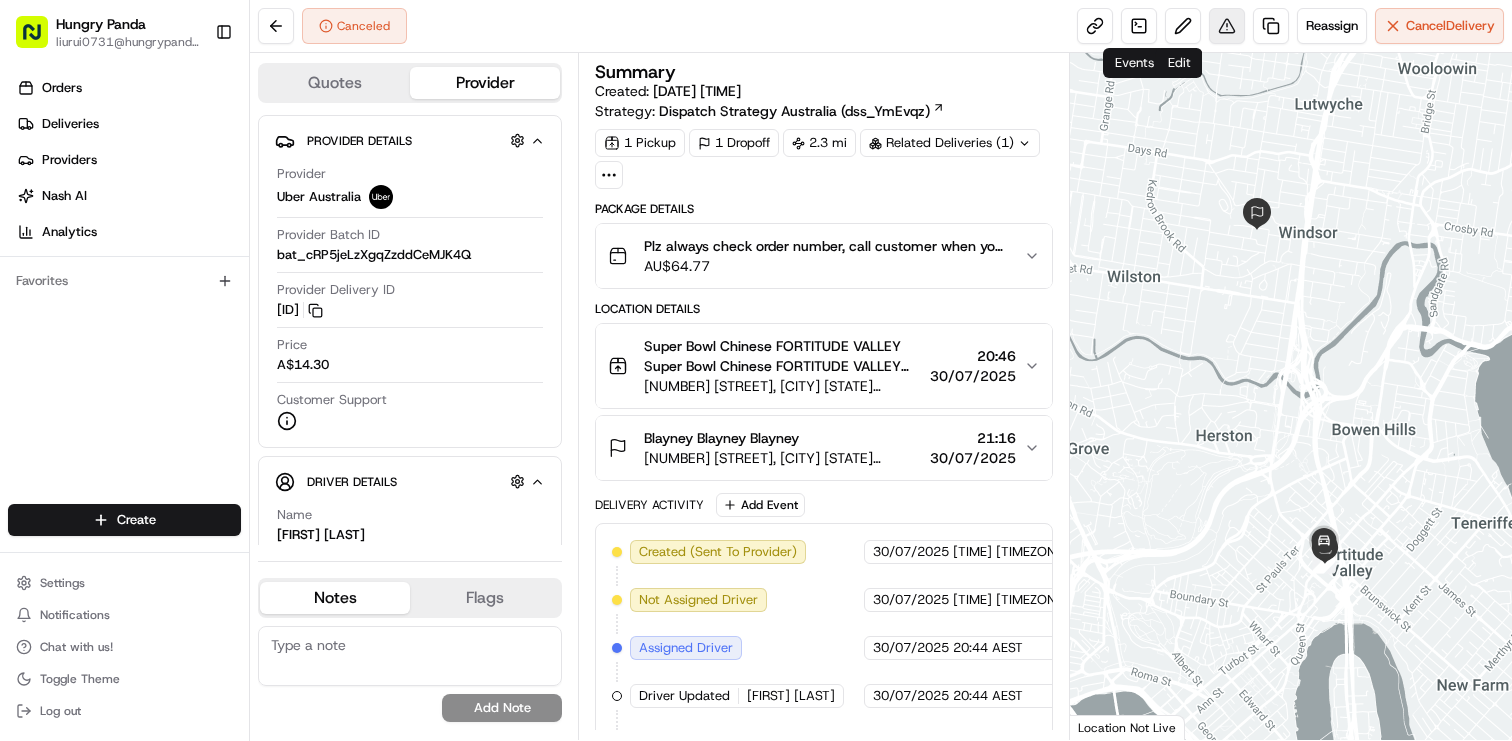 scroll, scrollTop: 0, scrollLeft: 0, axis: both 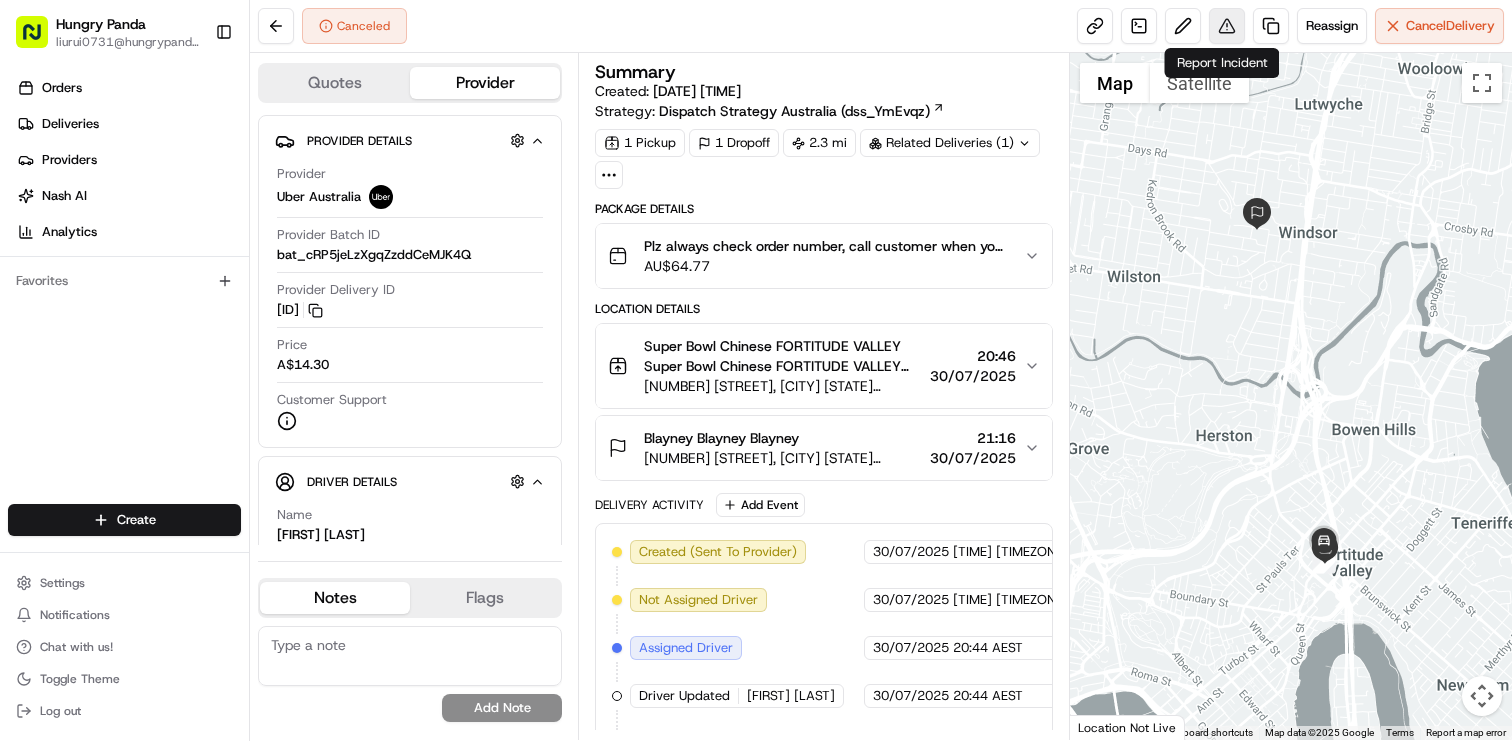click at bounding box center [1227, 26] 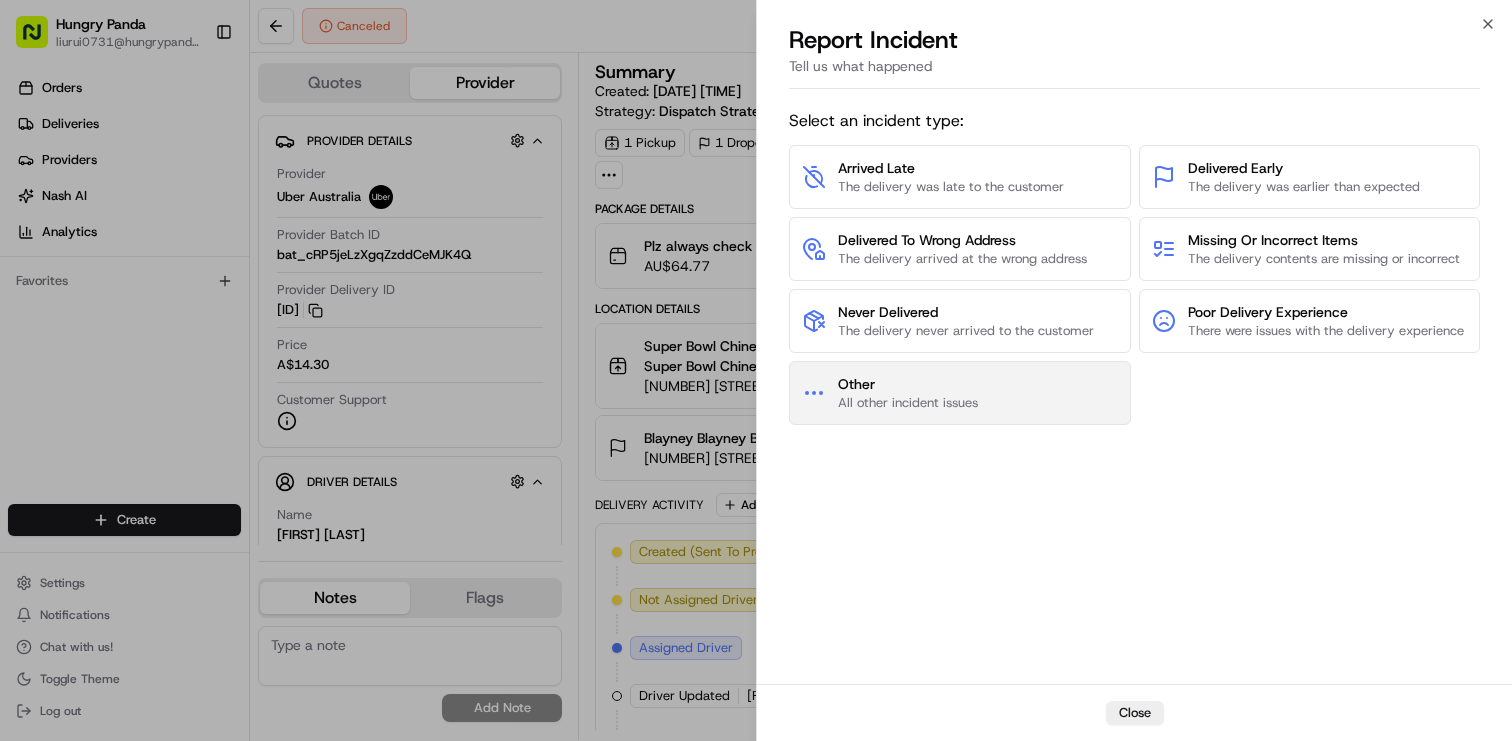 click on "All other incident issues" at bounding box center [908, 403] 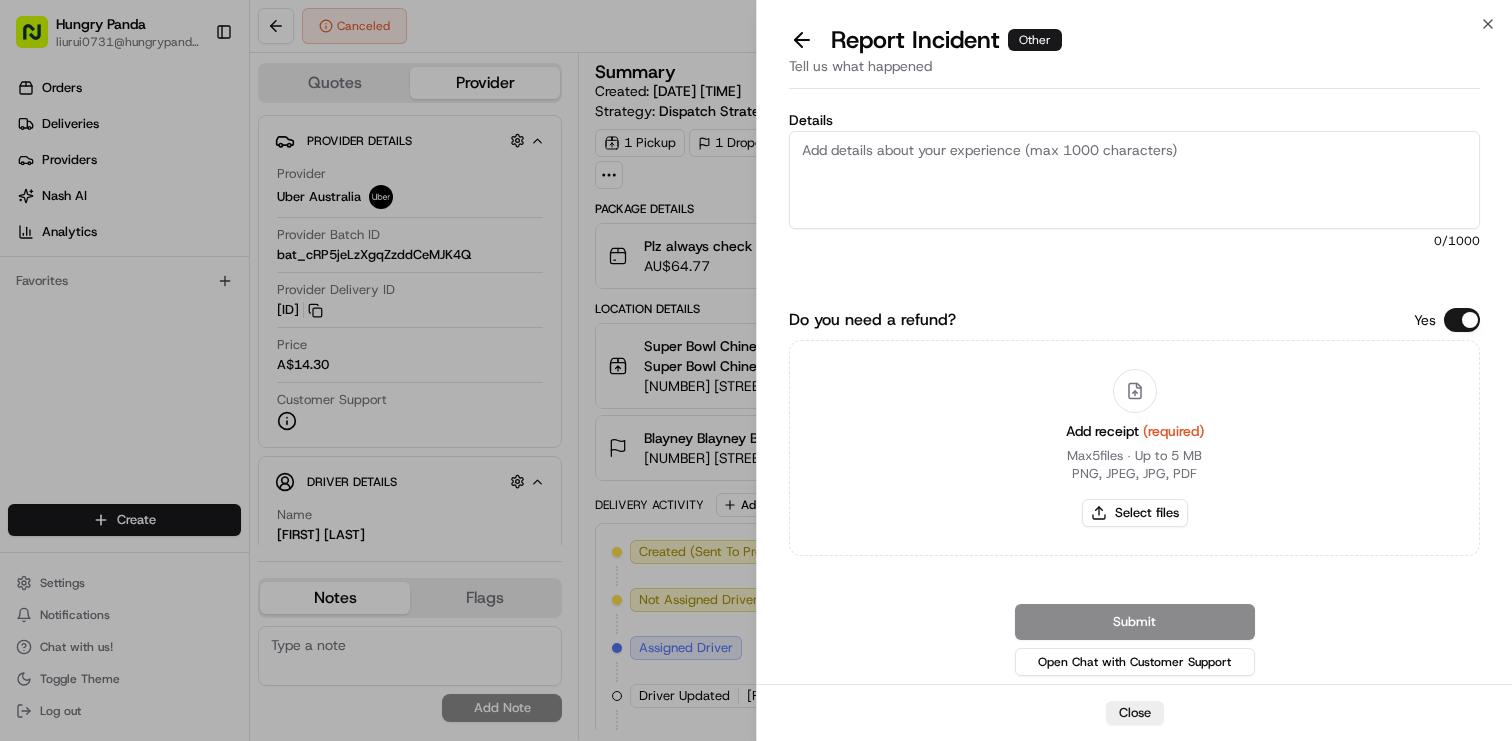 click on "Details" at bounding box center [1134, 180] 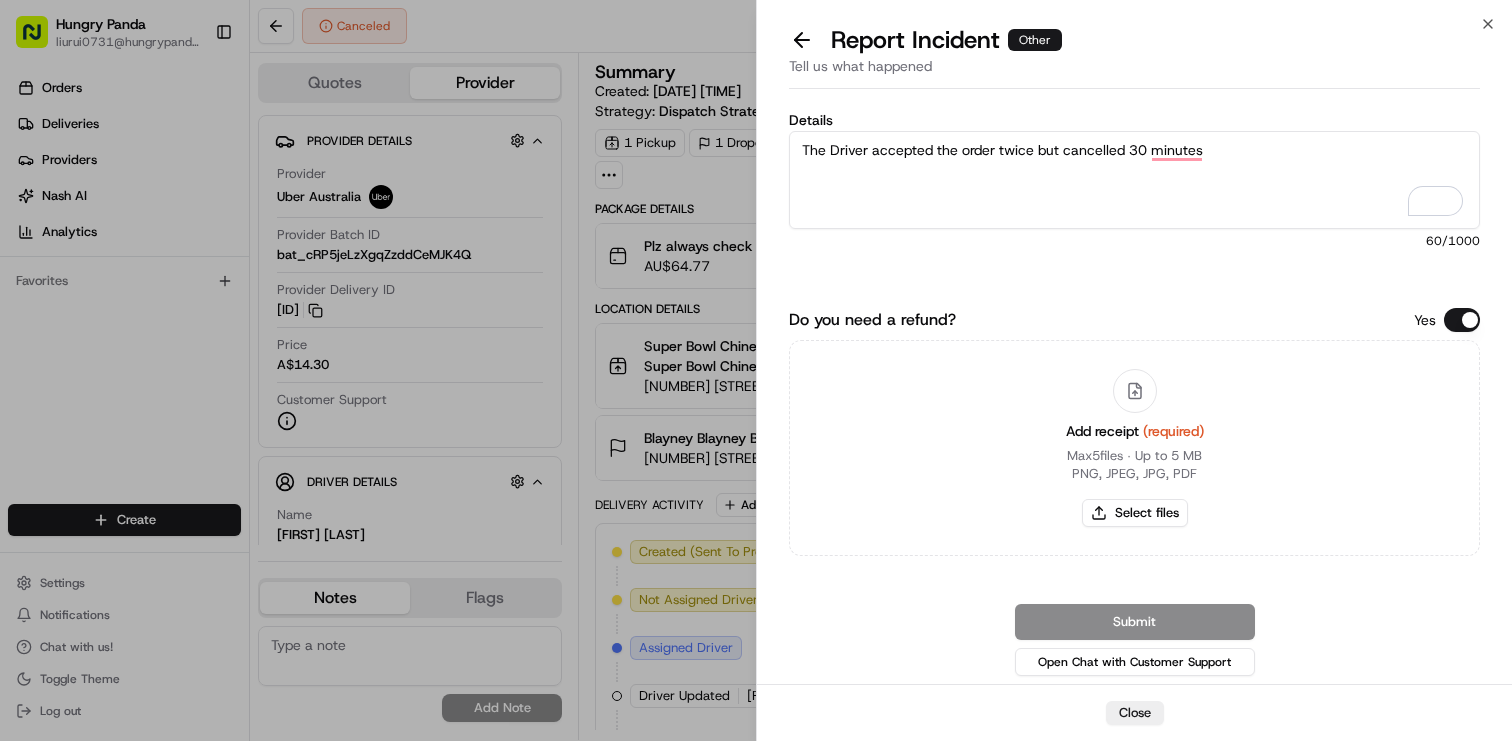 click on "The Driver accepted the order twice but cancelled 30 minutes" at bounding box center [1134, 180] 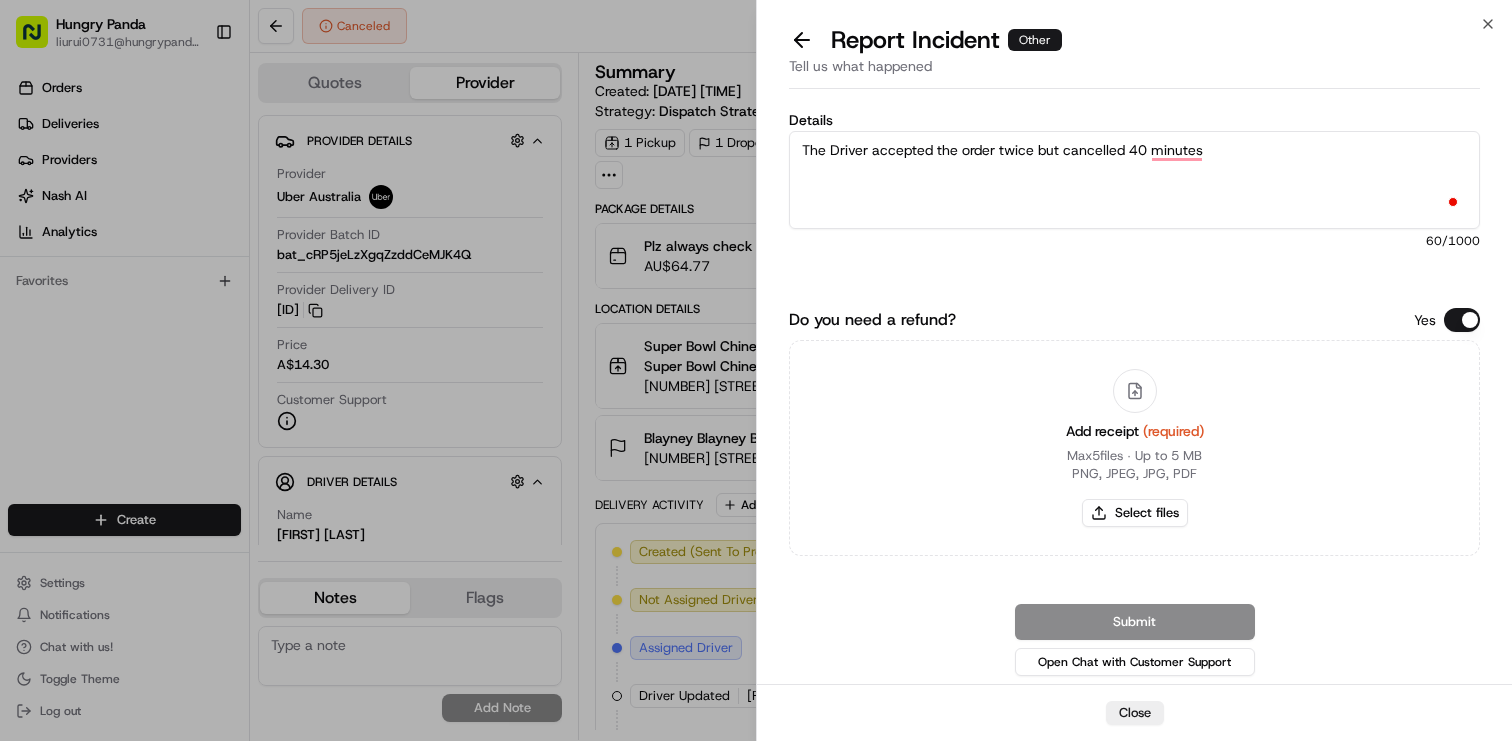 click on "The Driver accepted the order twice but cancelled 40 minutes" at bounding box center [1134, 180] 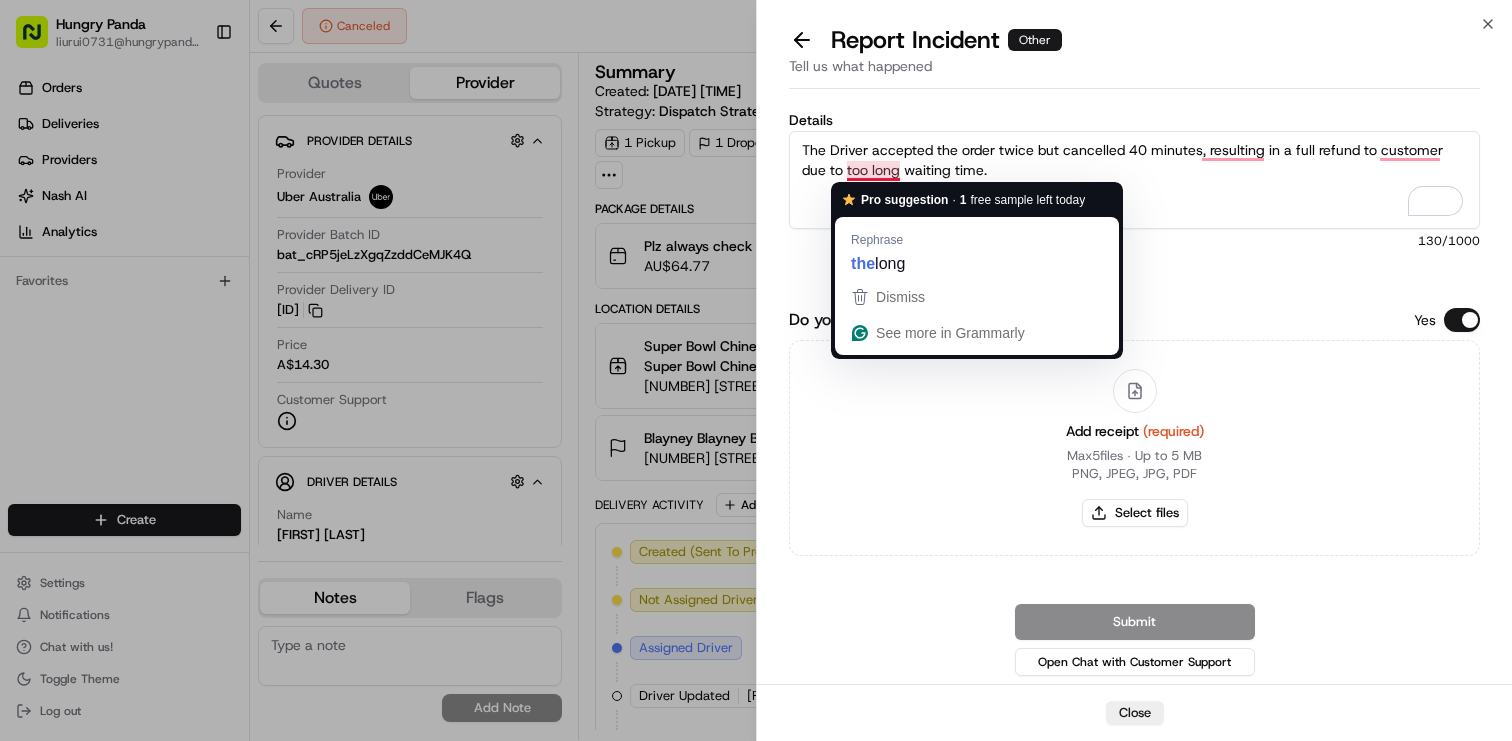 click on "The Driver accepted the order twice but cancelled 40 minutes, resulting in a full refund to customer due to too long waiting time." at bounding box center [1134, 180] 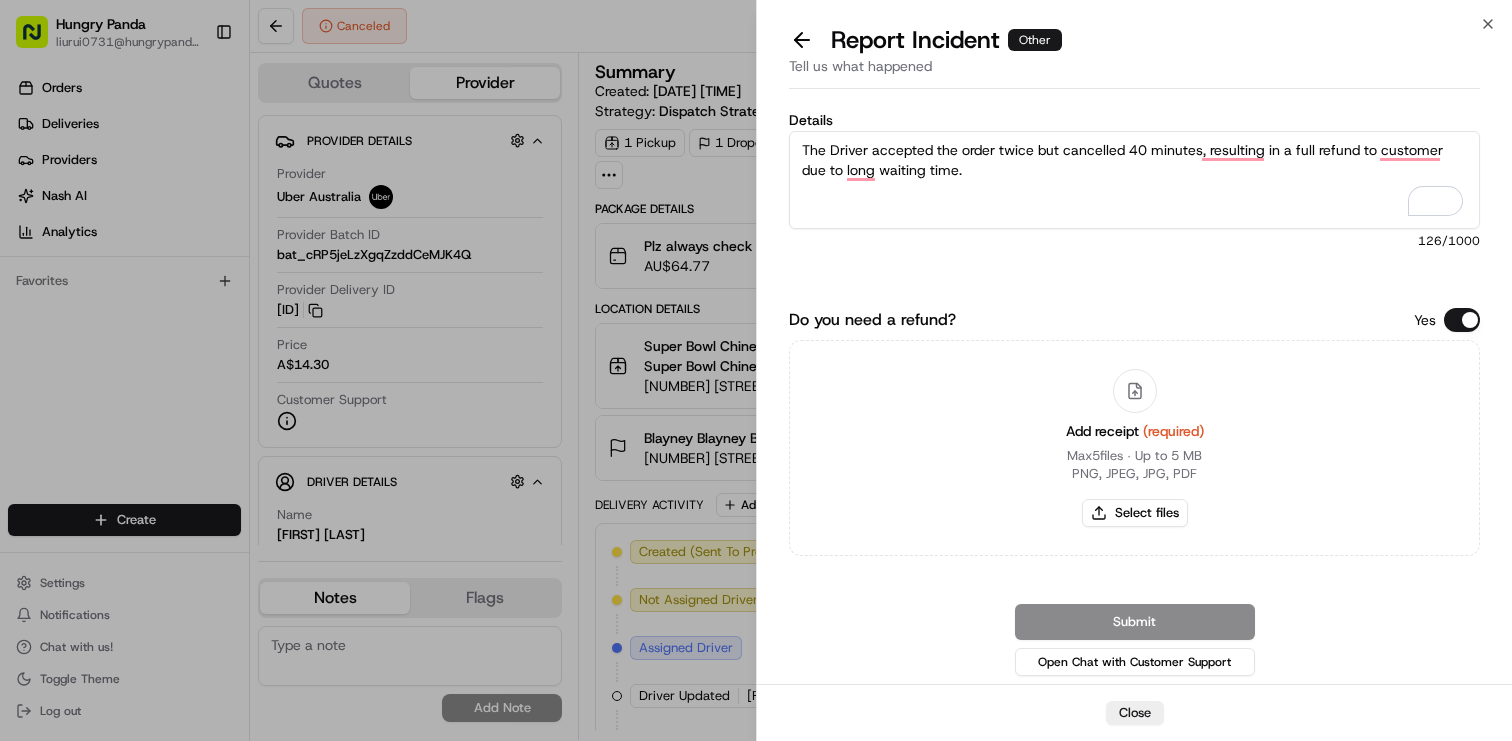 click on "The Driver accepted the order twice but cancelled 40 minutes, resulting in a full refund to customer due to long waiting time." at bounding box center (1134, 180) 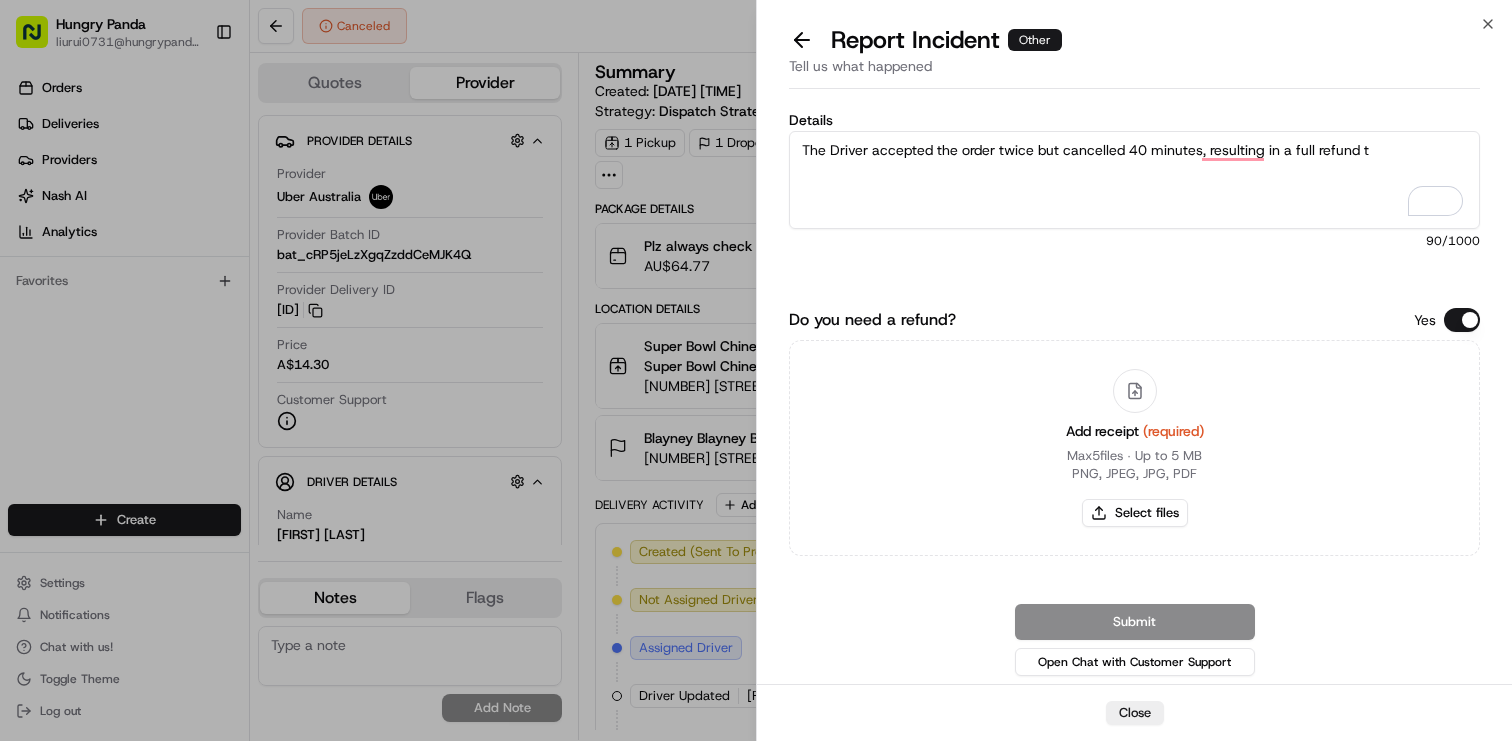 click on "The Driver accepted the order twice but cancelled 40 minutes, resulting in a full refund t" at bounding box center (1134, 180) 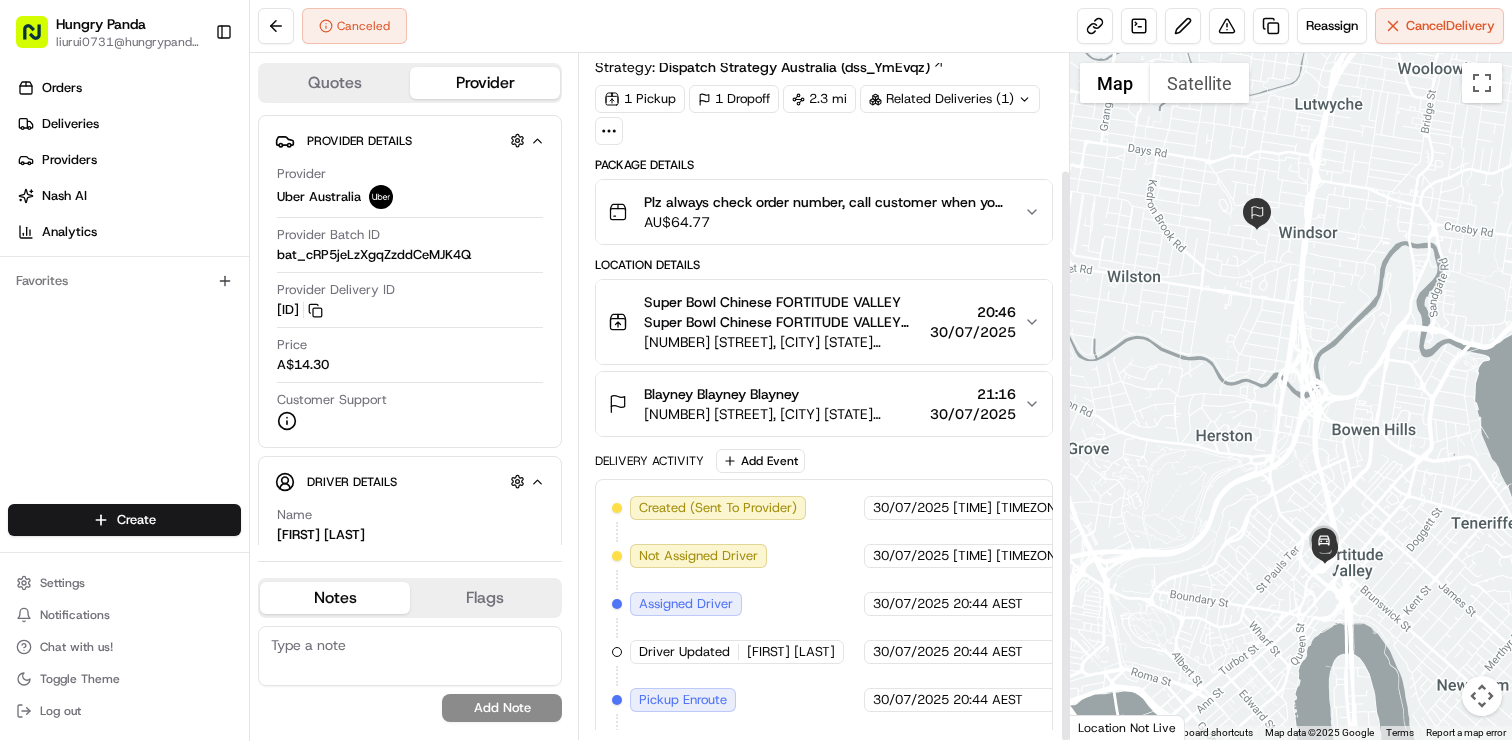 scroll, scrollTop: 139, scrollLeft: 0, axis: vertical 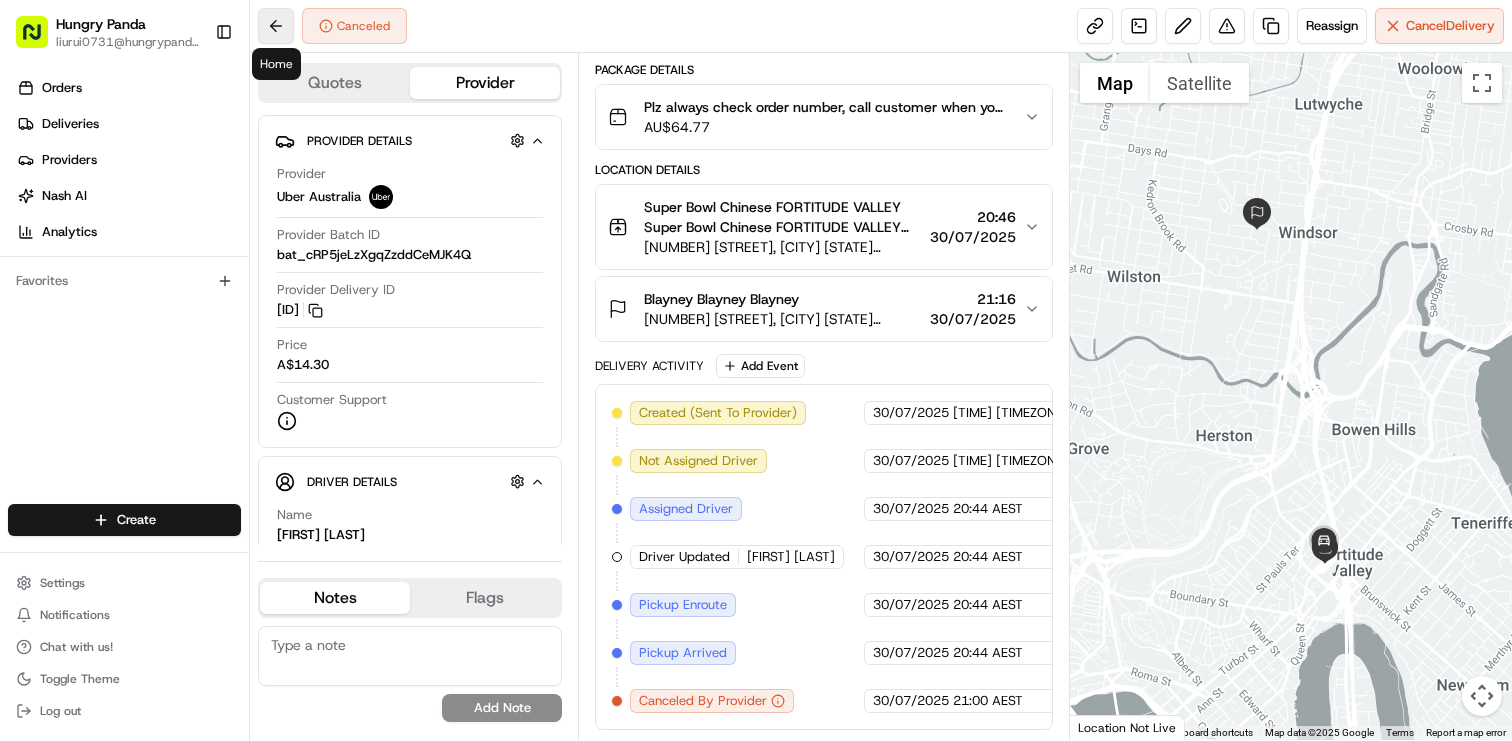 click at bounding box center (276, 26) 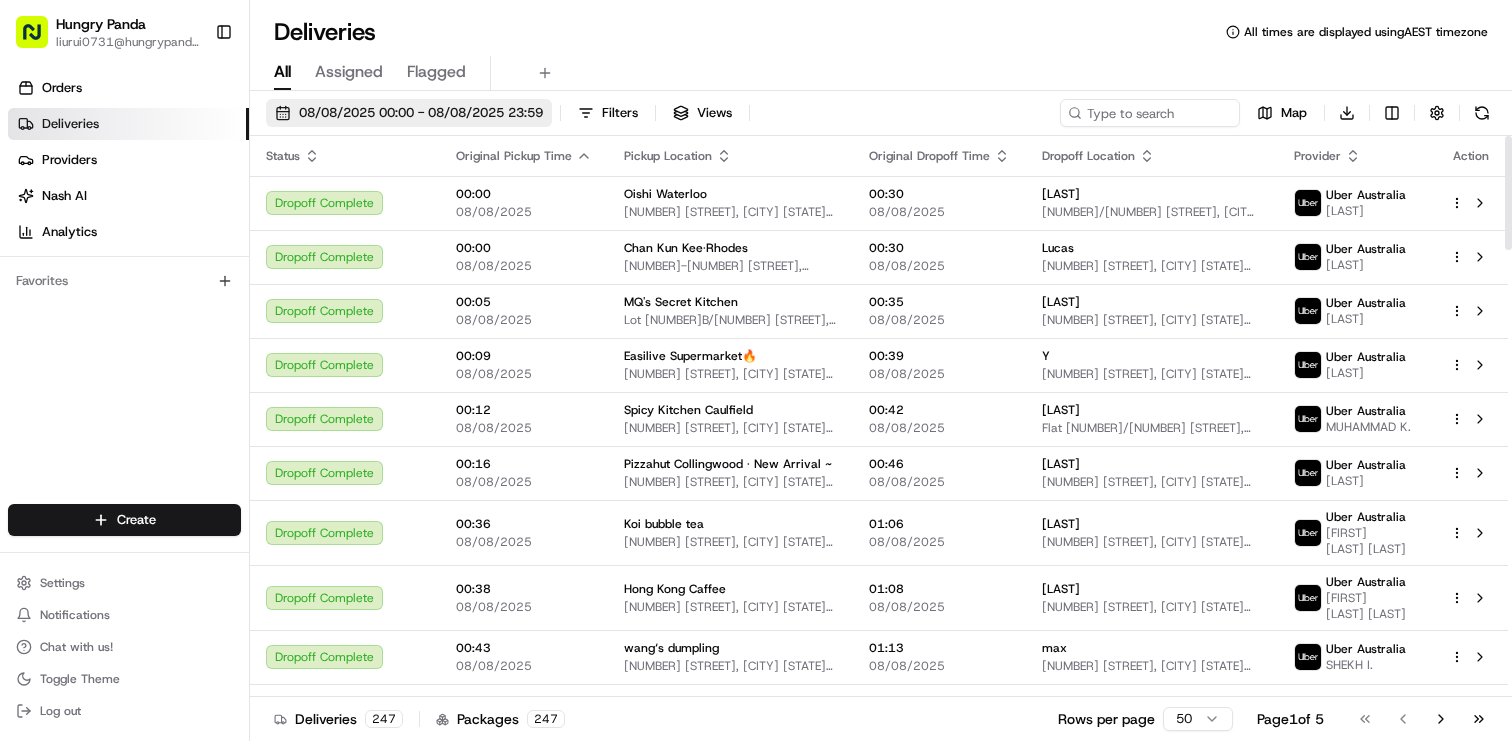 click on "08/08/2025 00:00 - 08/08/2025 23:59" at bounding box center [409, 113] 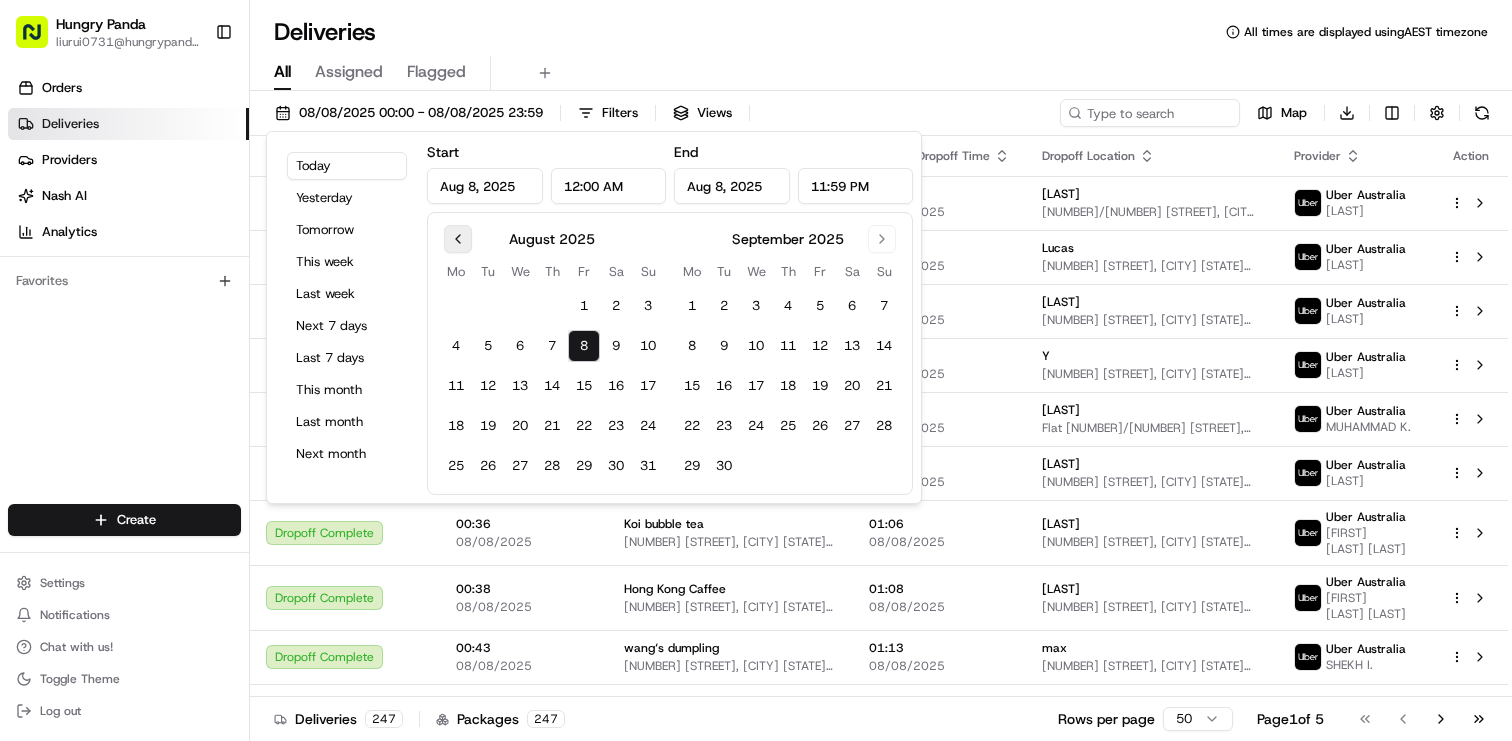 click at bounding box center (458, 239) 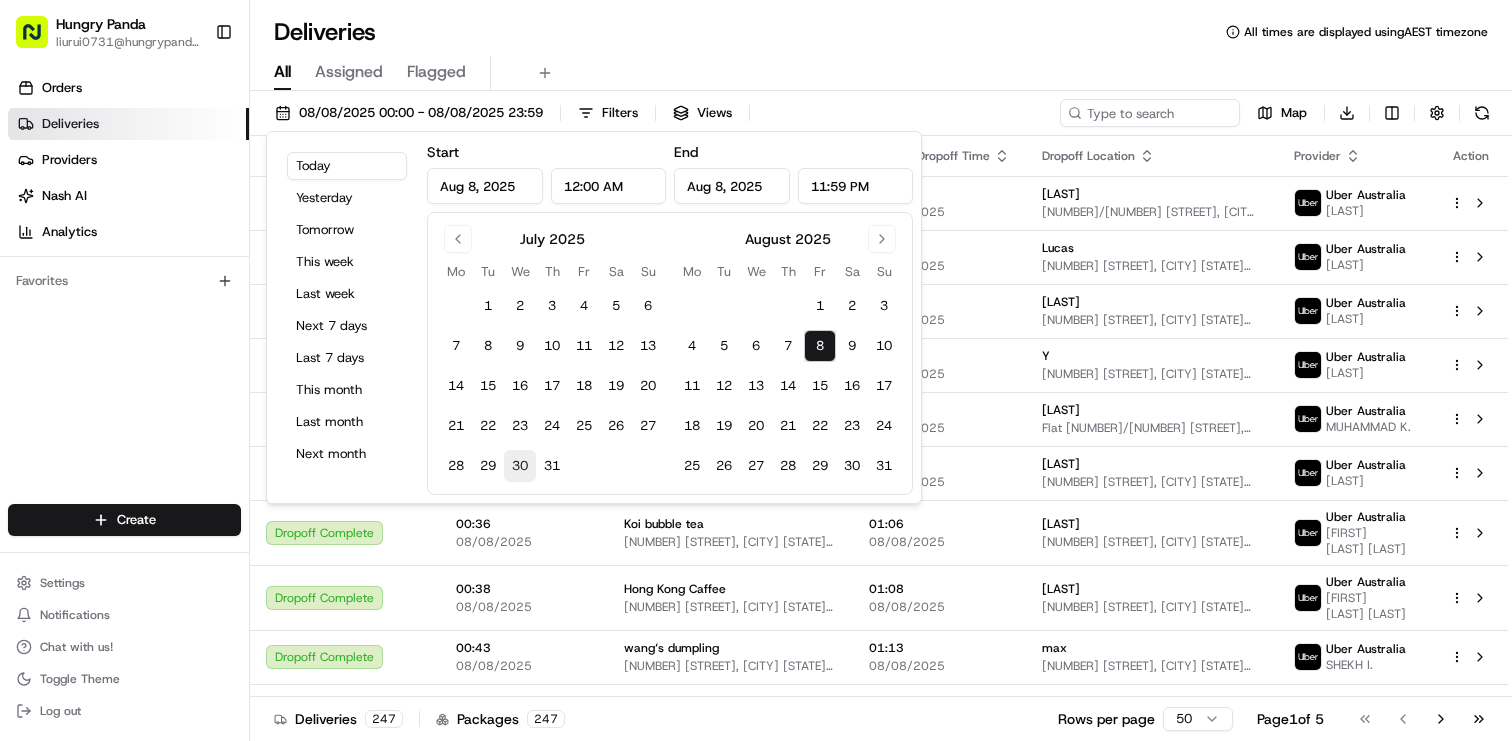 click on "30" at bounding box center [520, 466] 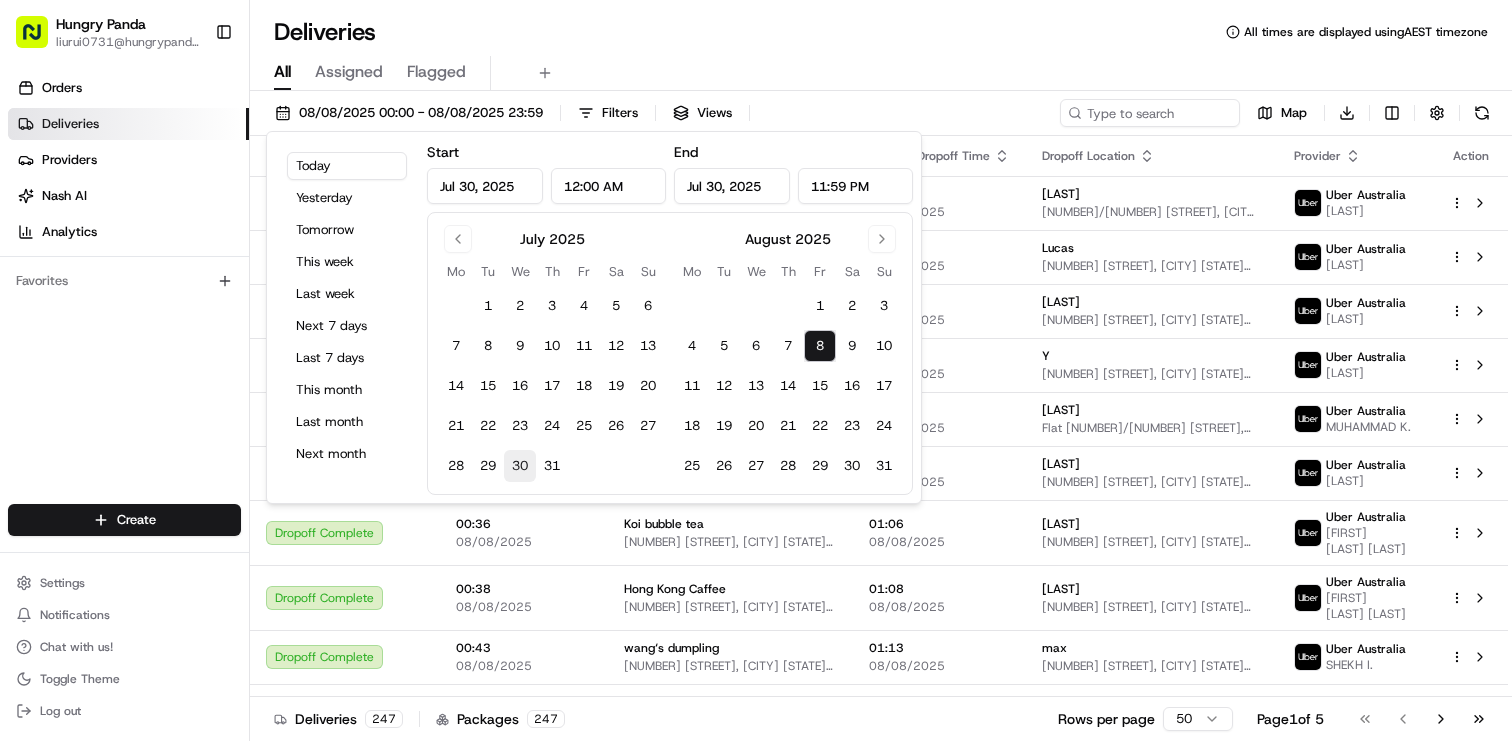 click on "30" at bounding box center [520, 466] 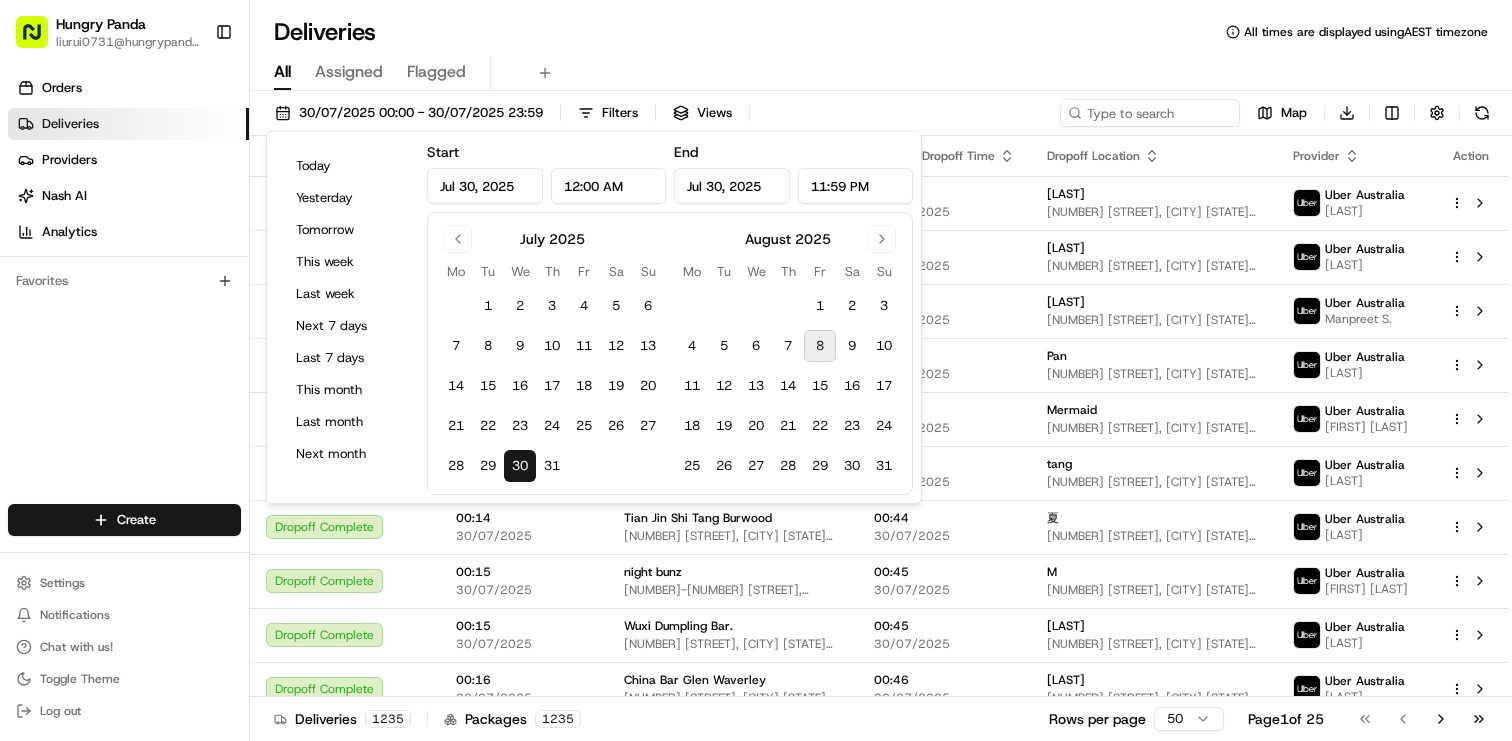 click on "30" at bounding box center [520, 466] 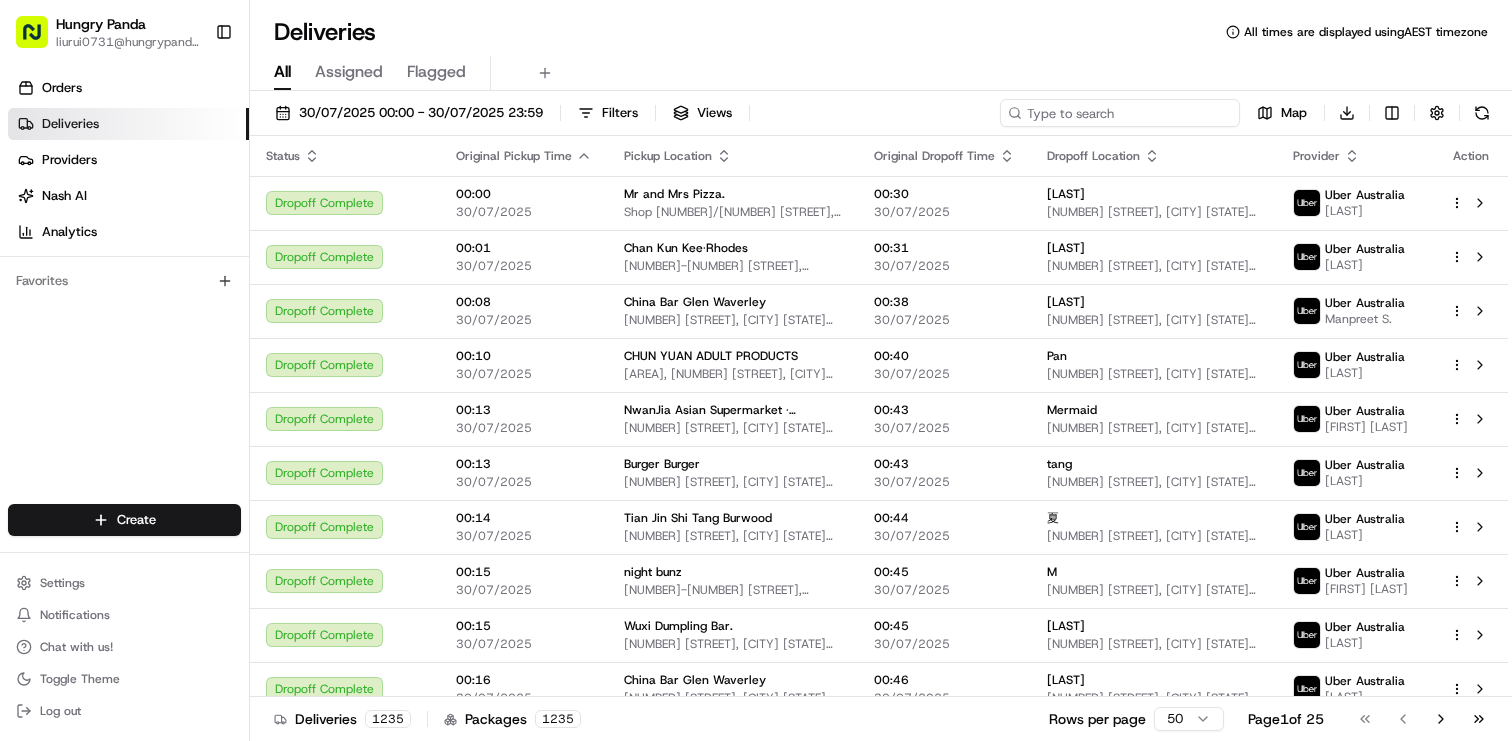 click at bounding box center (1120, 113) 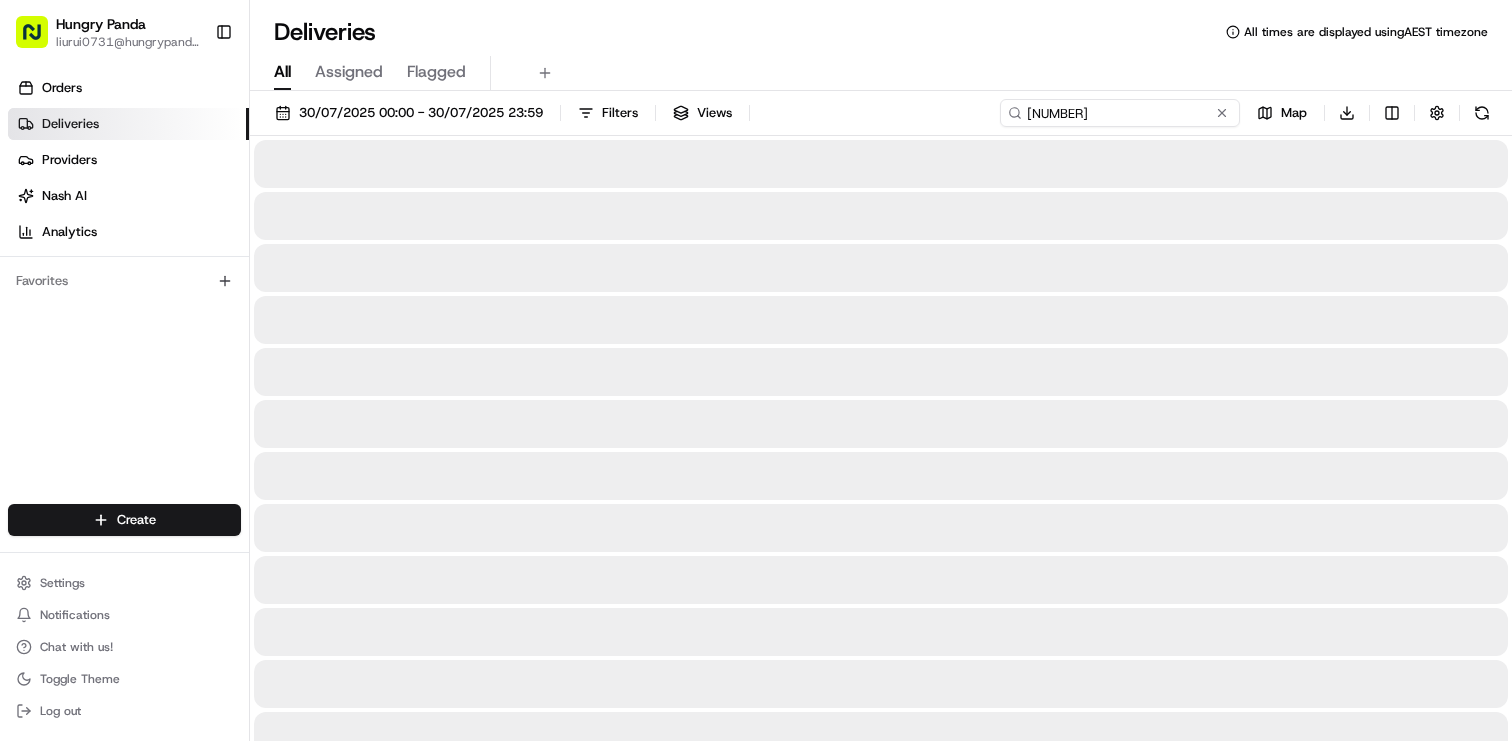 type on "[NUMBER]" 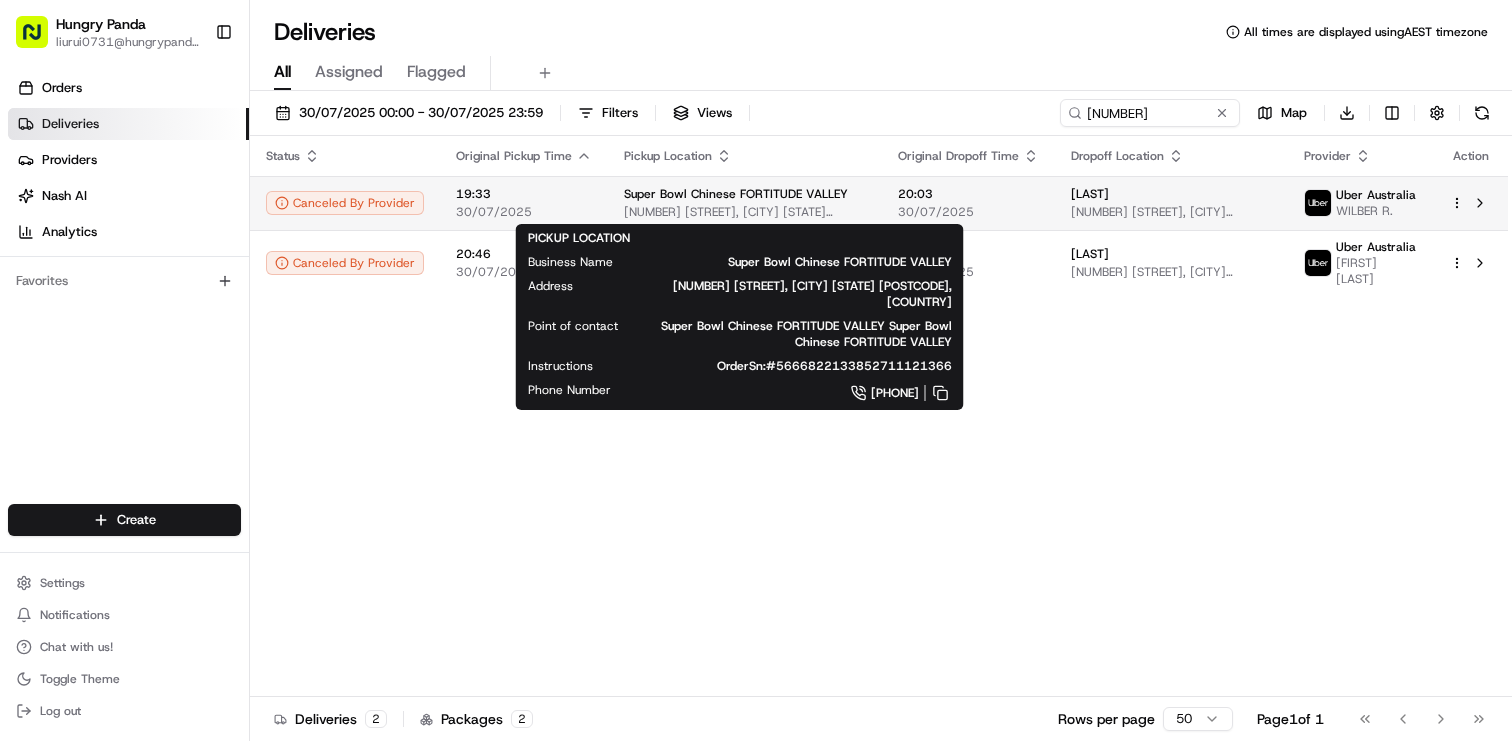 click on "[NUMBER] [STREET], [CITY] [STATE] [COUNTRY]" at bounding box center [745, 212] 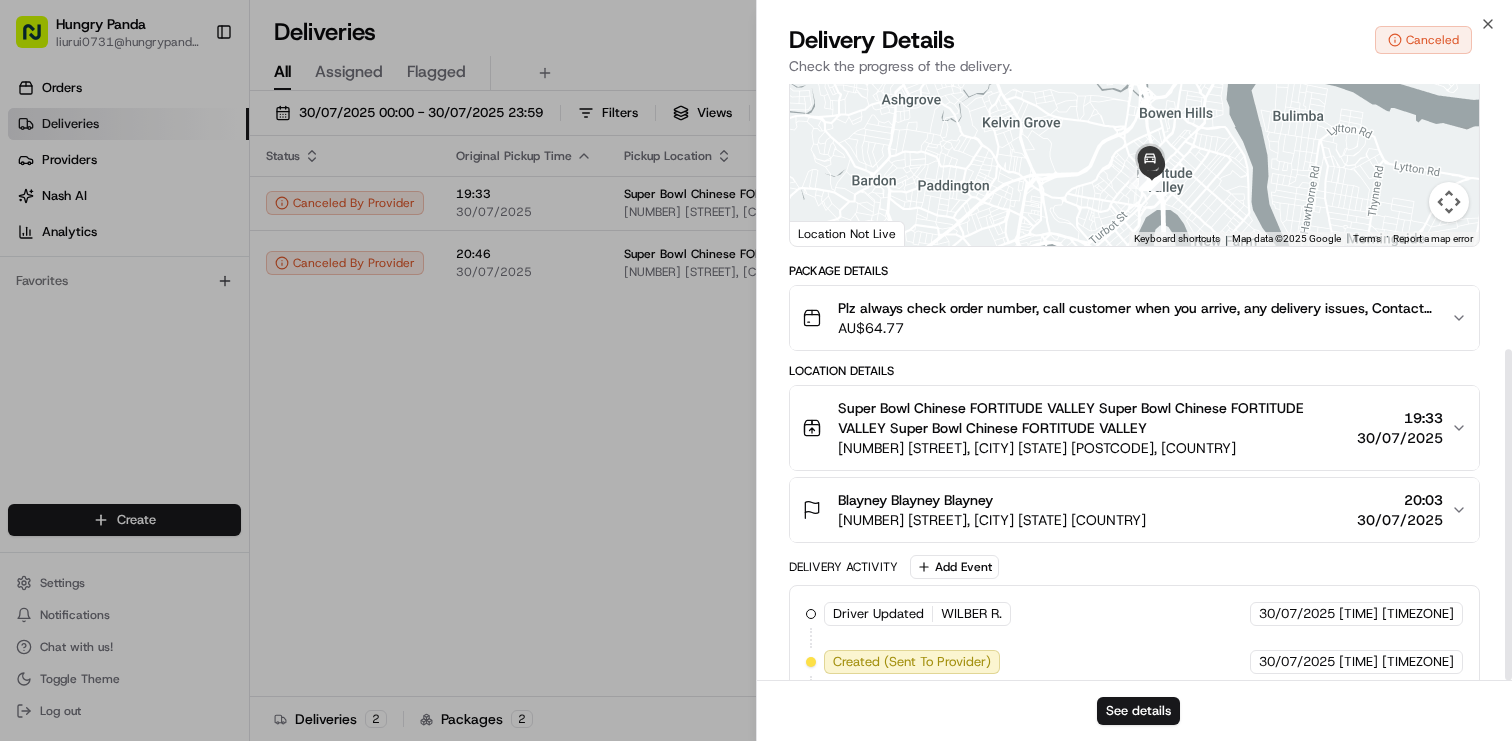 scroll, scrollTop: 478, scrollLeft: 0, axis: vertical 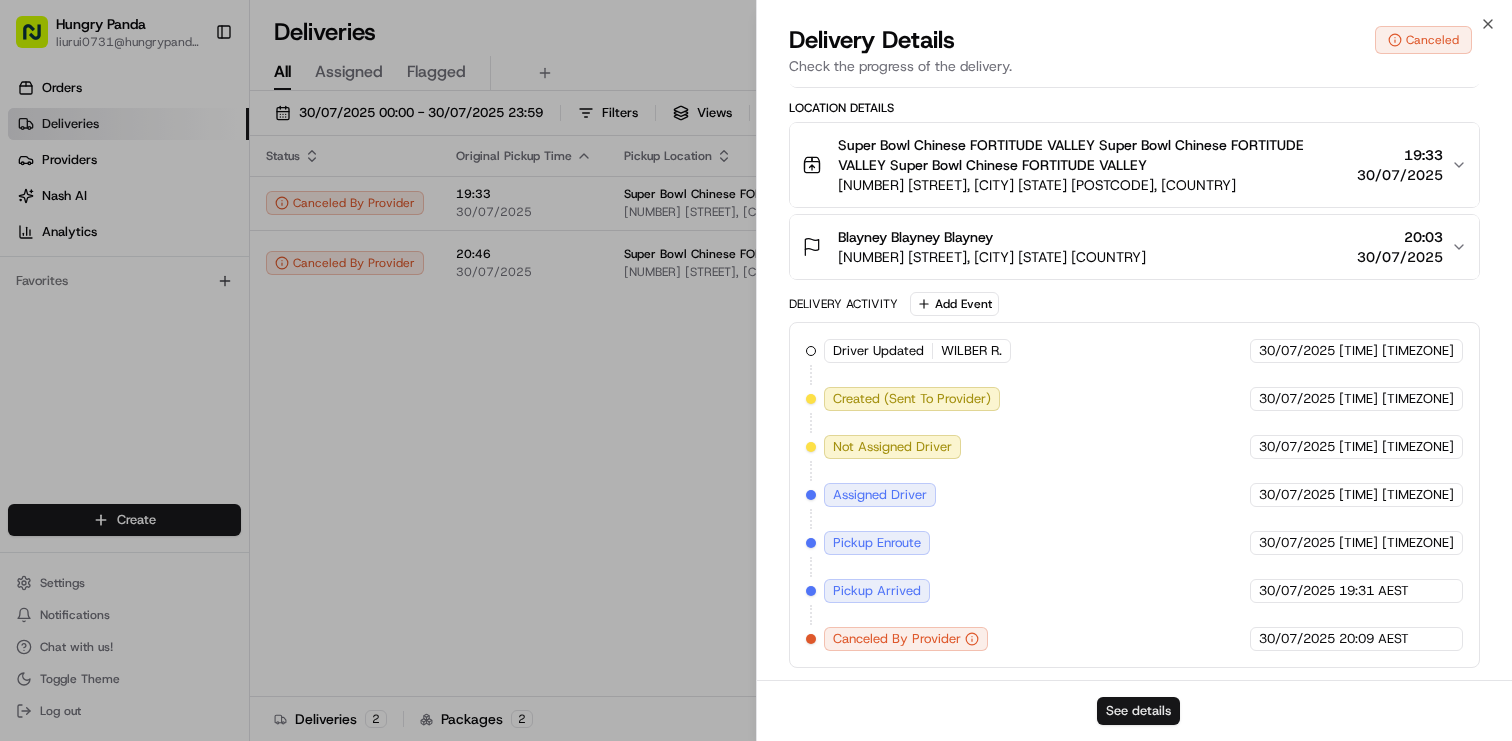 click on "See details" at bounding box center [1138, 711] 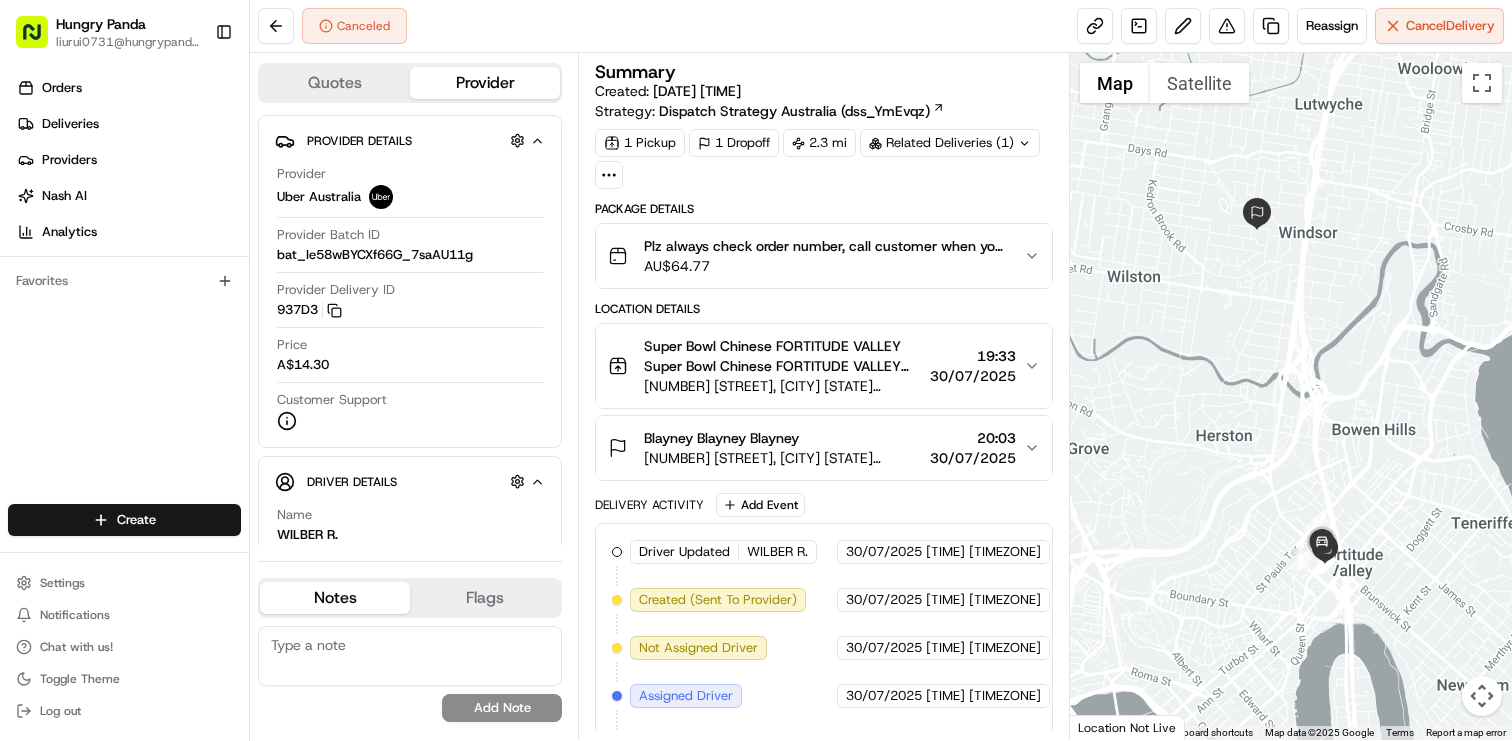 scroll, scrollTop: 0, scrollLeft: 0, axis: both 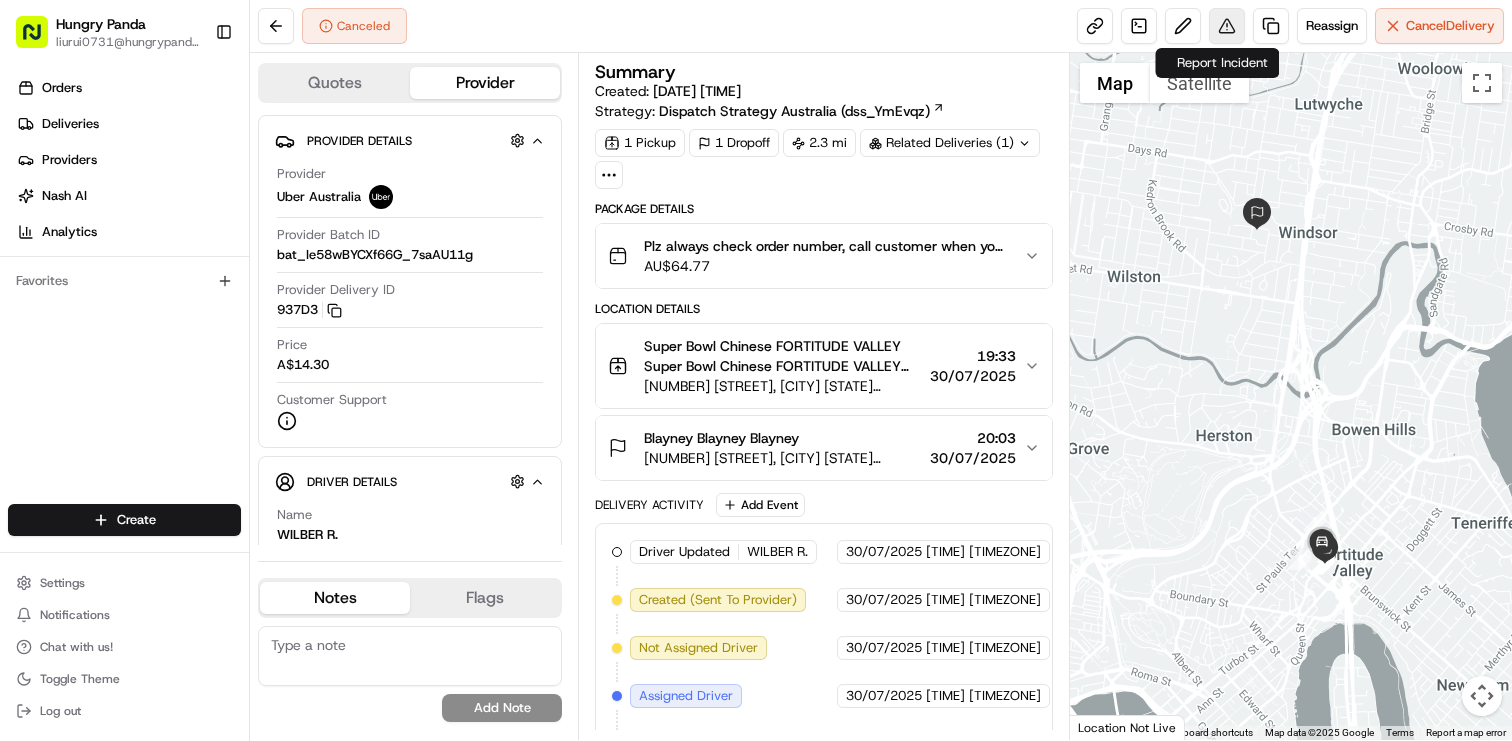 click at bounding box center [1227, 26] 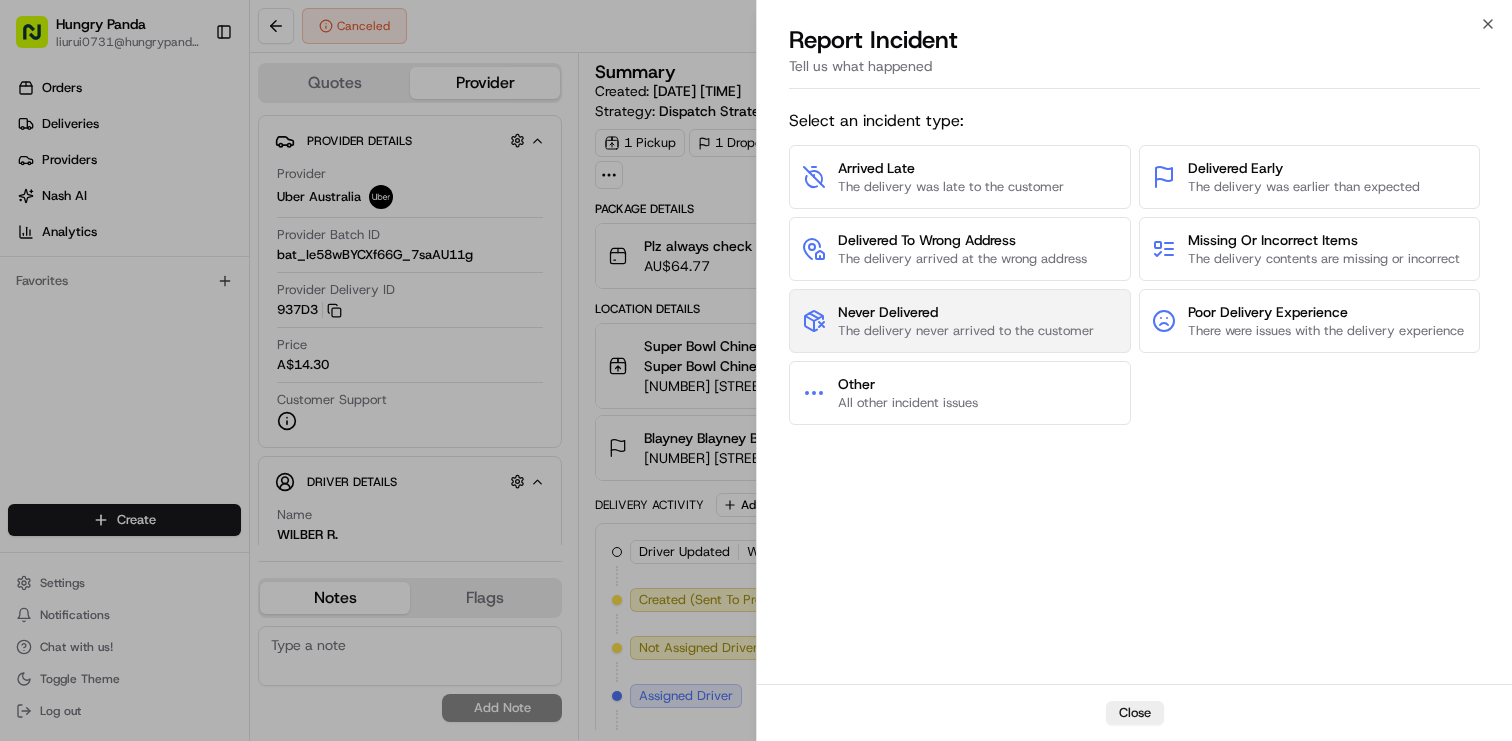 click on "The delivery never arrived to the customer" at bounding box center [966, 331] 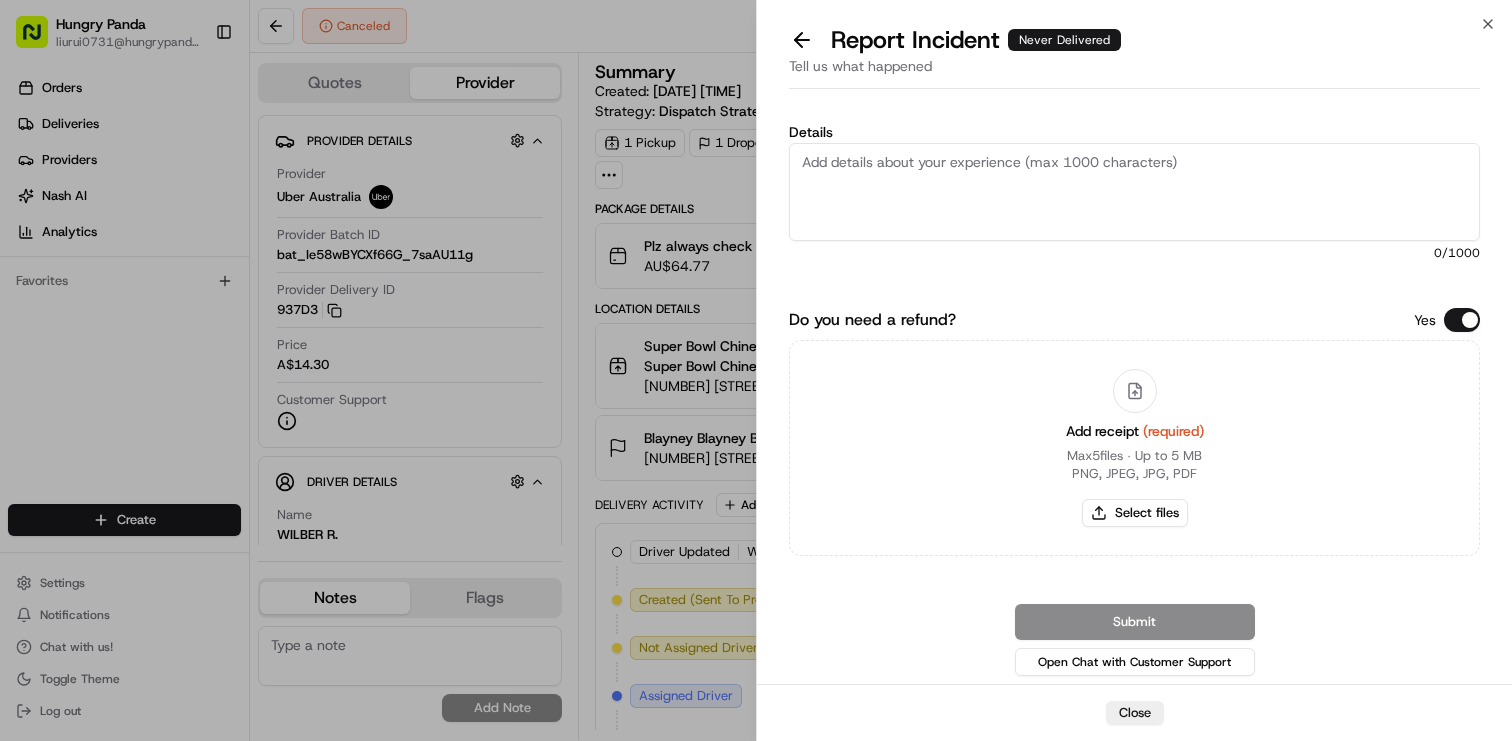 click on "Details" at bounding box center [1134, 192] 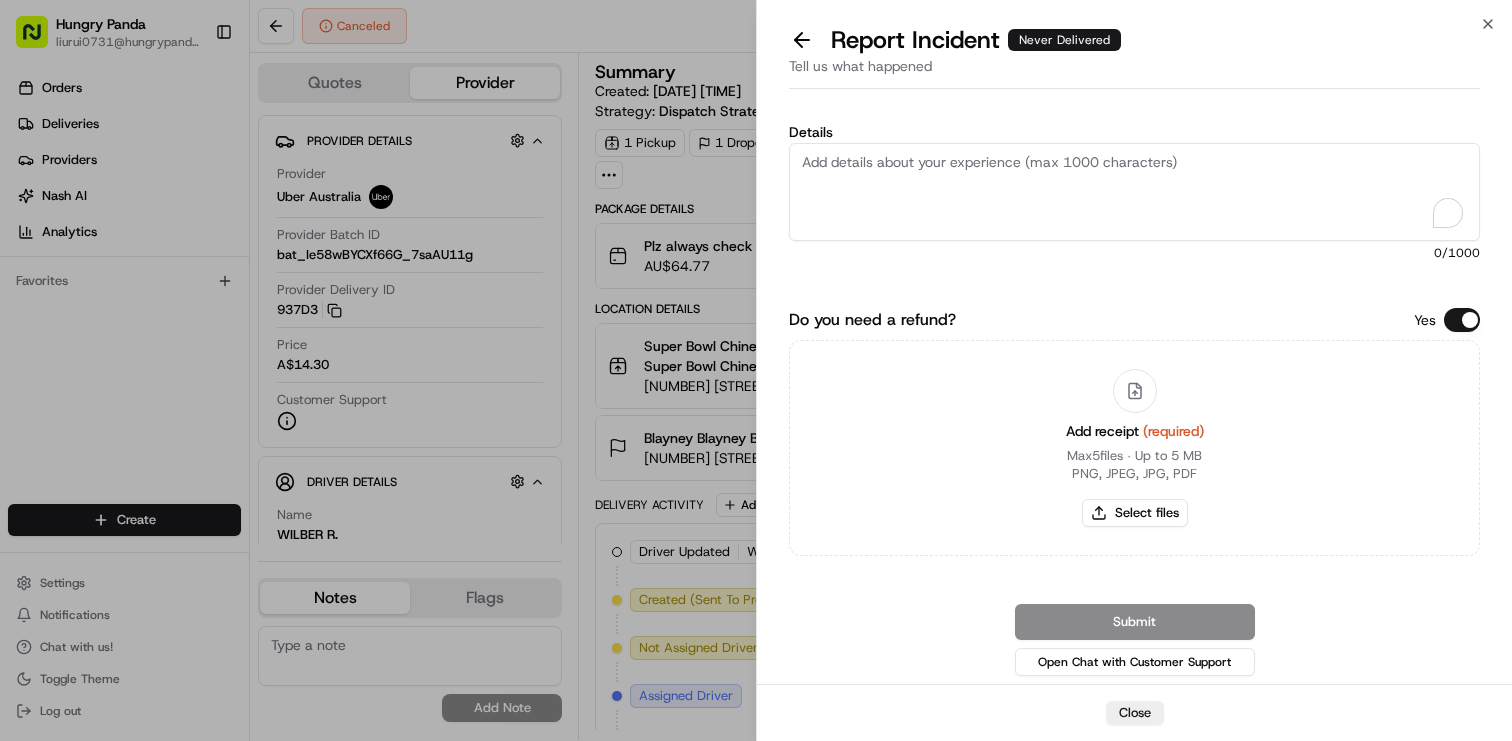 paste on "5666822133852711121366" 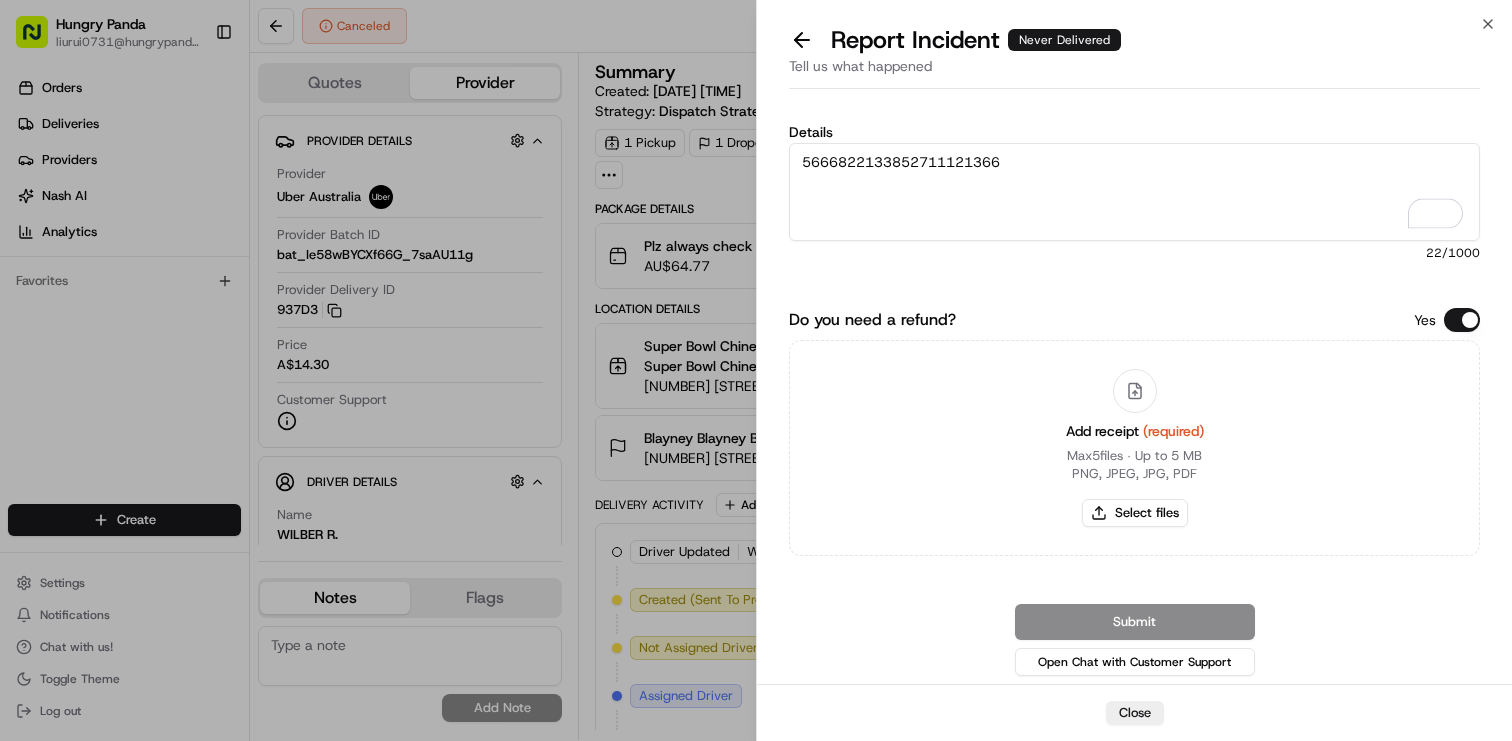 drag, startPoint x: 1063, startPoint y: 169, endPoint x: 763, endPoint y: 127, distance: 302.92572 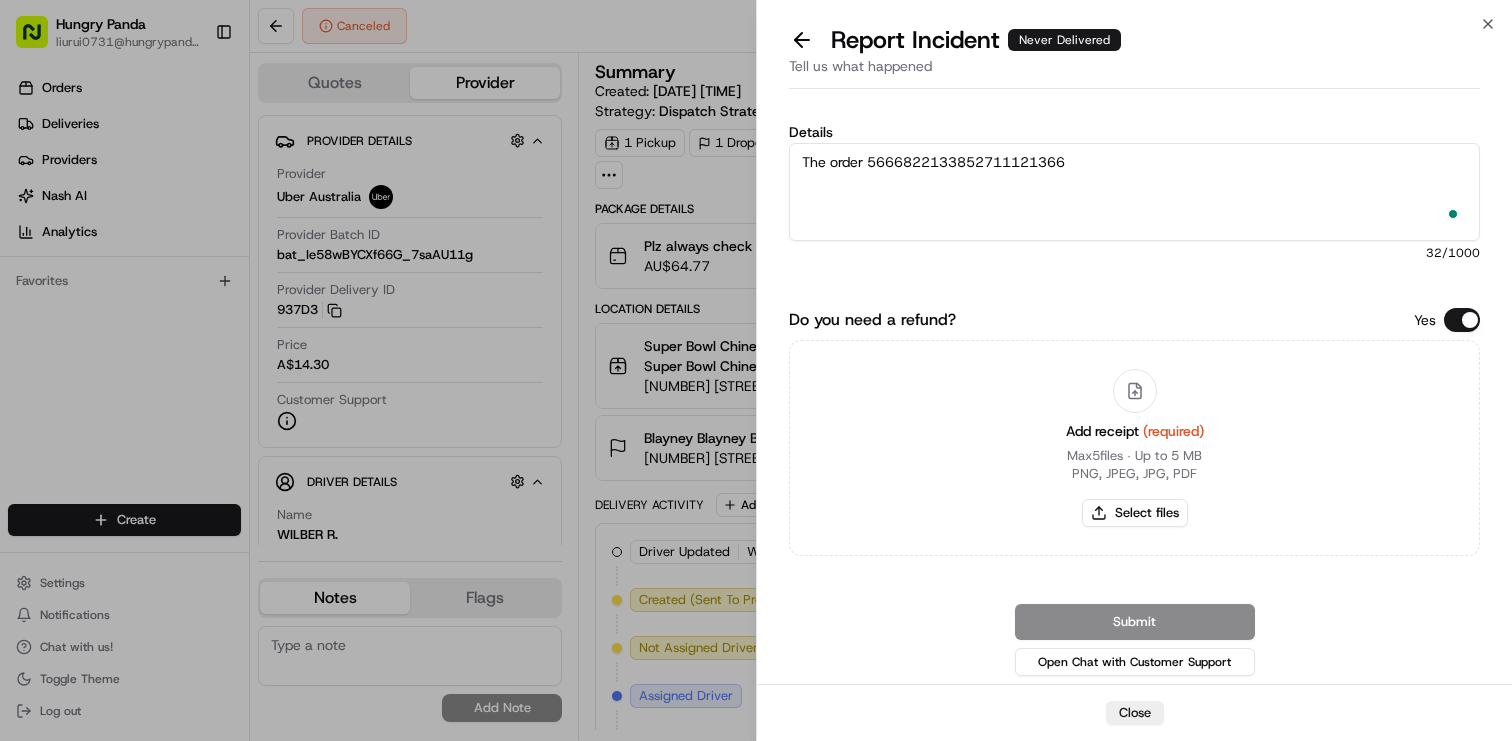 click on "The order 5666822133852711121366" at bounding box center [1134, 192] 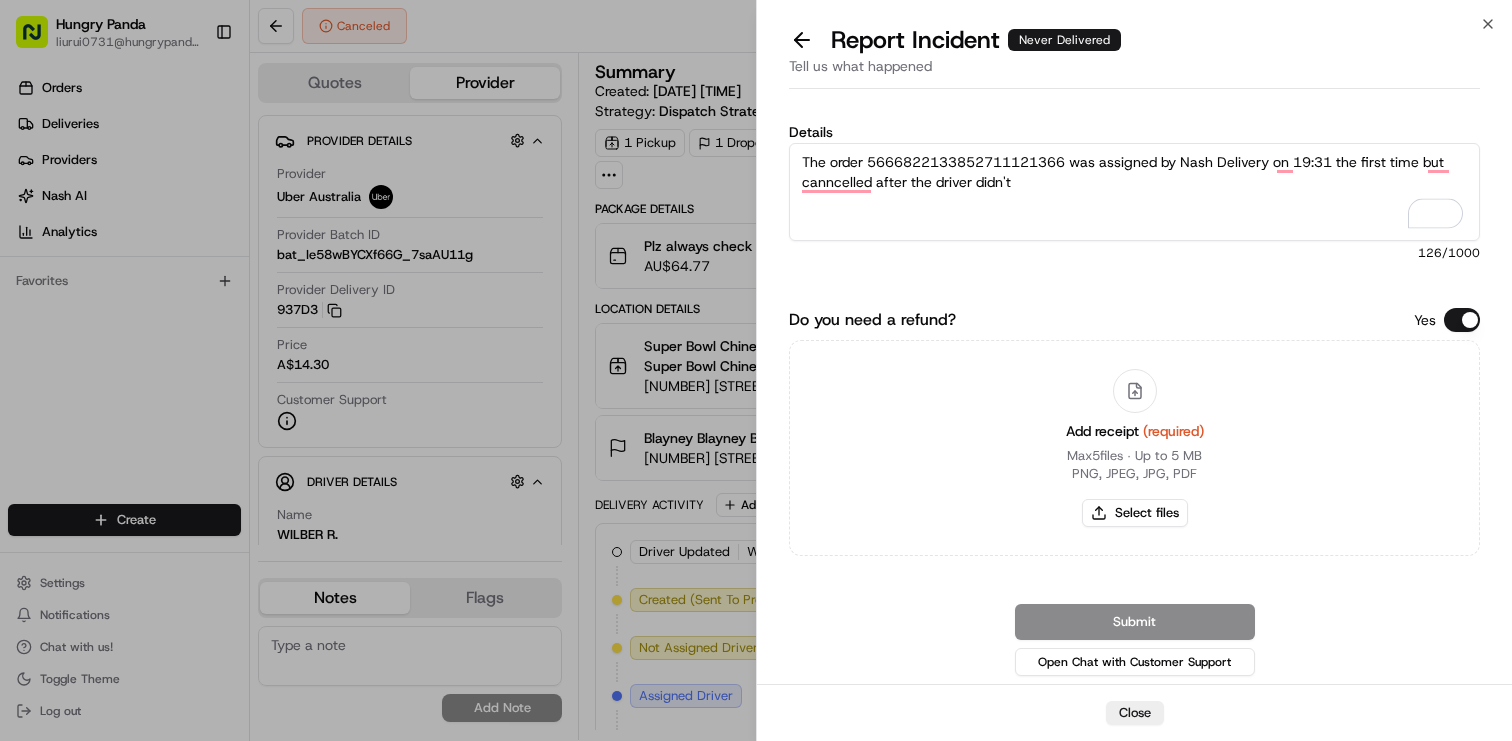 click on "The order 5666822133852711121366 was assigned by Nash Delivery on 19:31 the first time but canncelled after the driver didn't" at bounding box center [1134, 192] 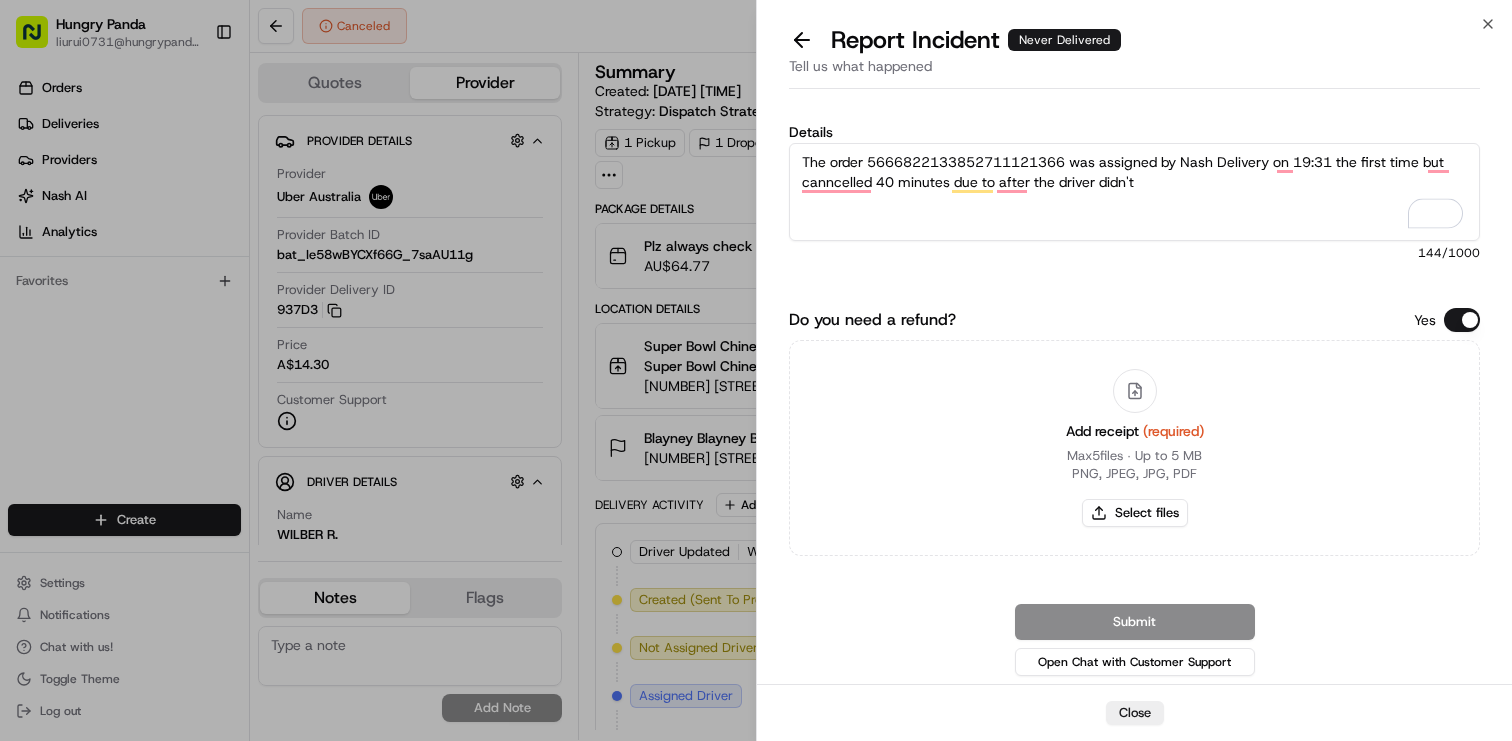 drag, startPoint x: 1181, startPoint y: 180, endPoint x: 997, endPoint y: 183, distance: 184.02446 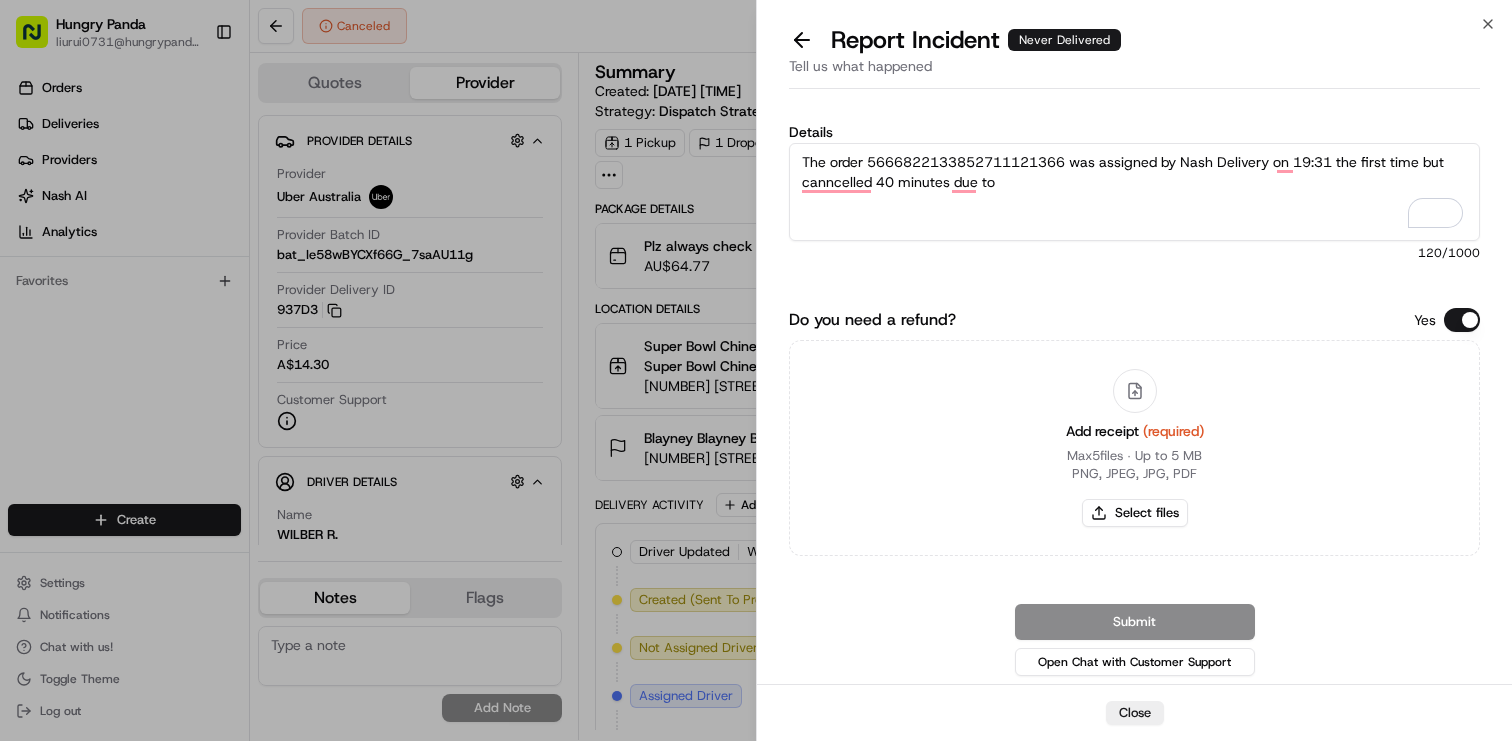 drag, startPoint x: 1017, startPoint y: 184, endPoint x: 777, endPoint y: 159, distance: 241.29857 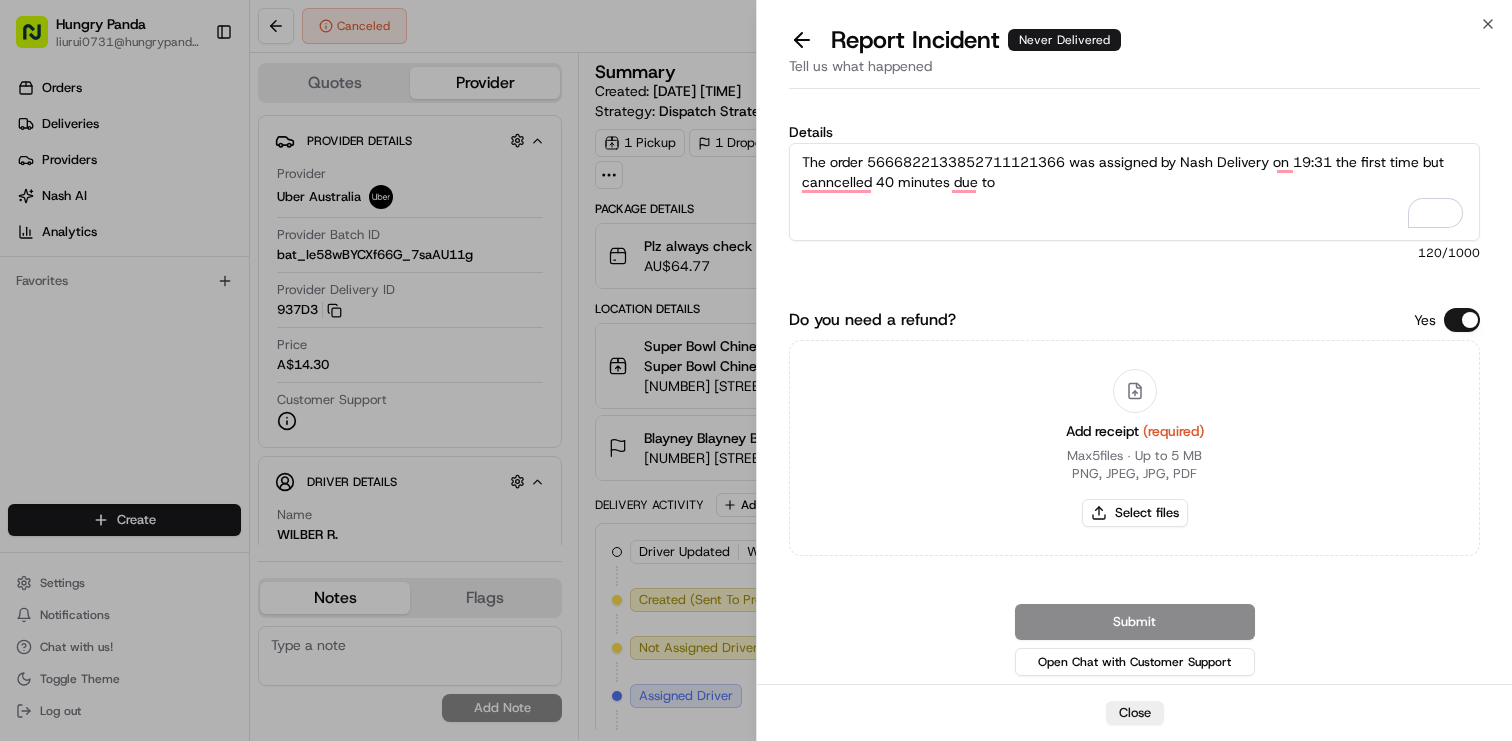 click on "Details The order 5666822133852711121366 was assigned by Nash Delivery on 19:31 the first time but canncelled 40 minutes due to  120 /1000 Do you need a refund? Yes Add receipt   (required) Max  5  files ∙ Up to   5 MB PNG, JPEG, JPG, PDF Select files Submit Open Chat with Customer Support" at bounding box center (1134, 390) 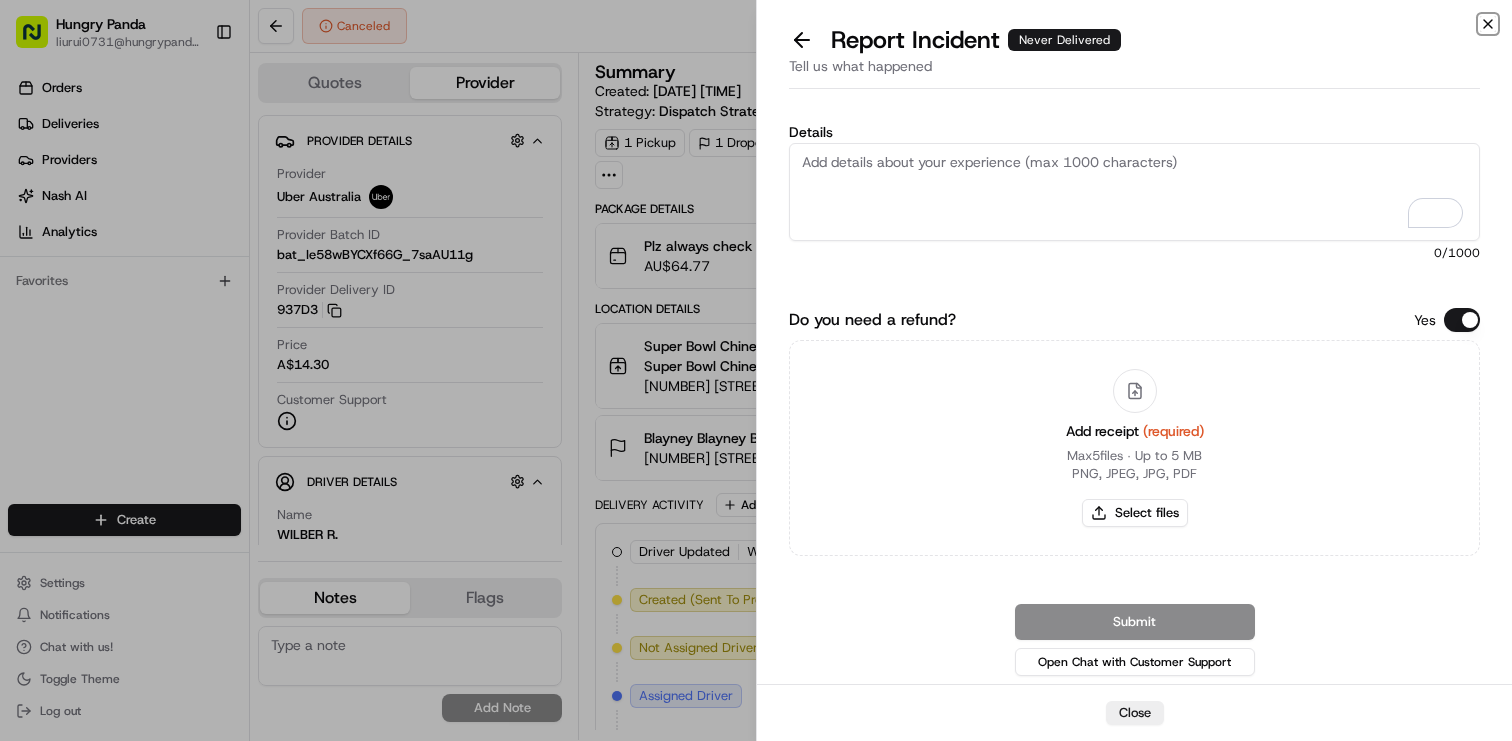 click 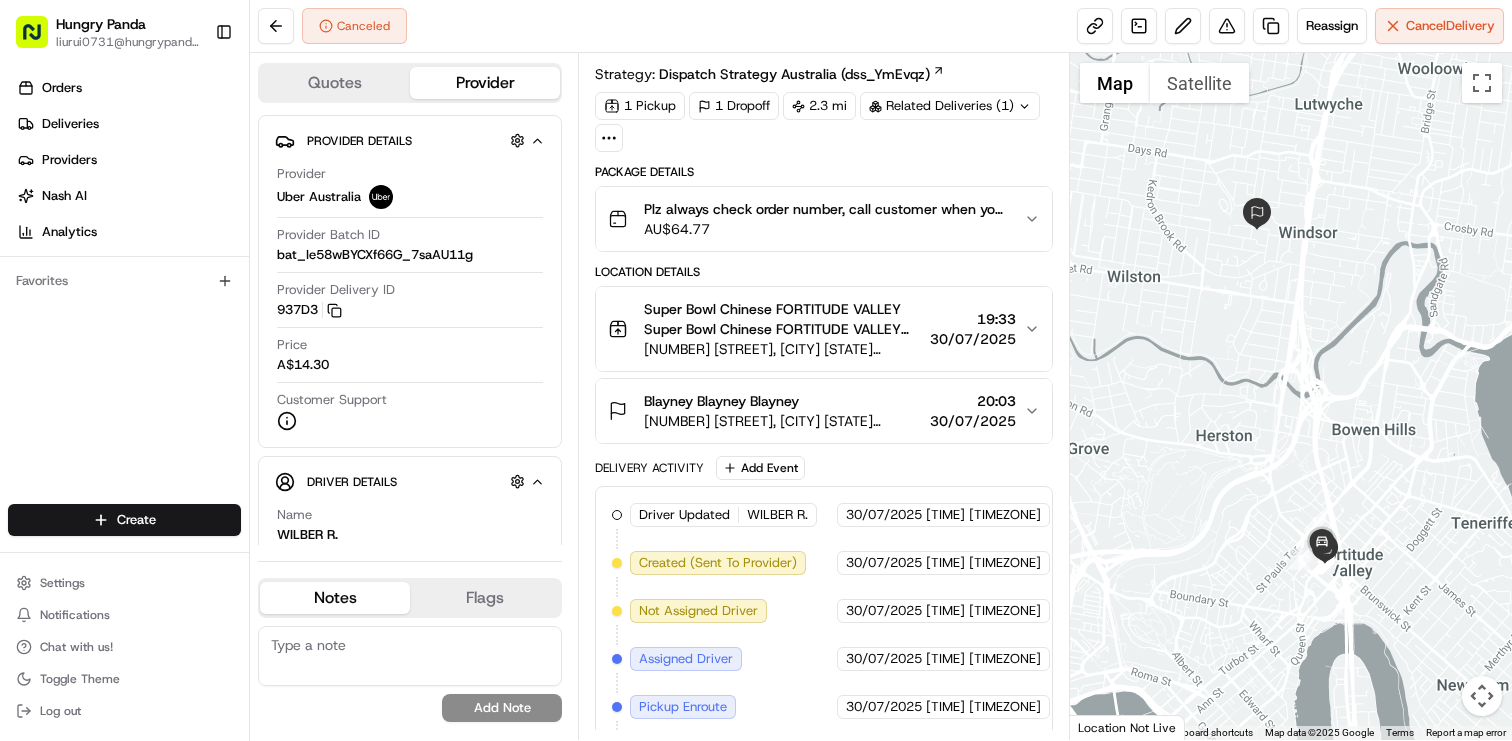 scroll, scrollTop: 139, scrollLeft: 0, axis: vertical 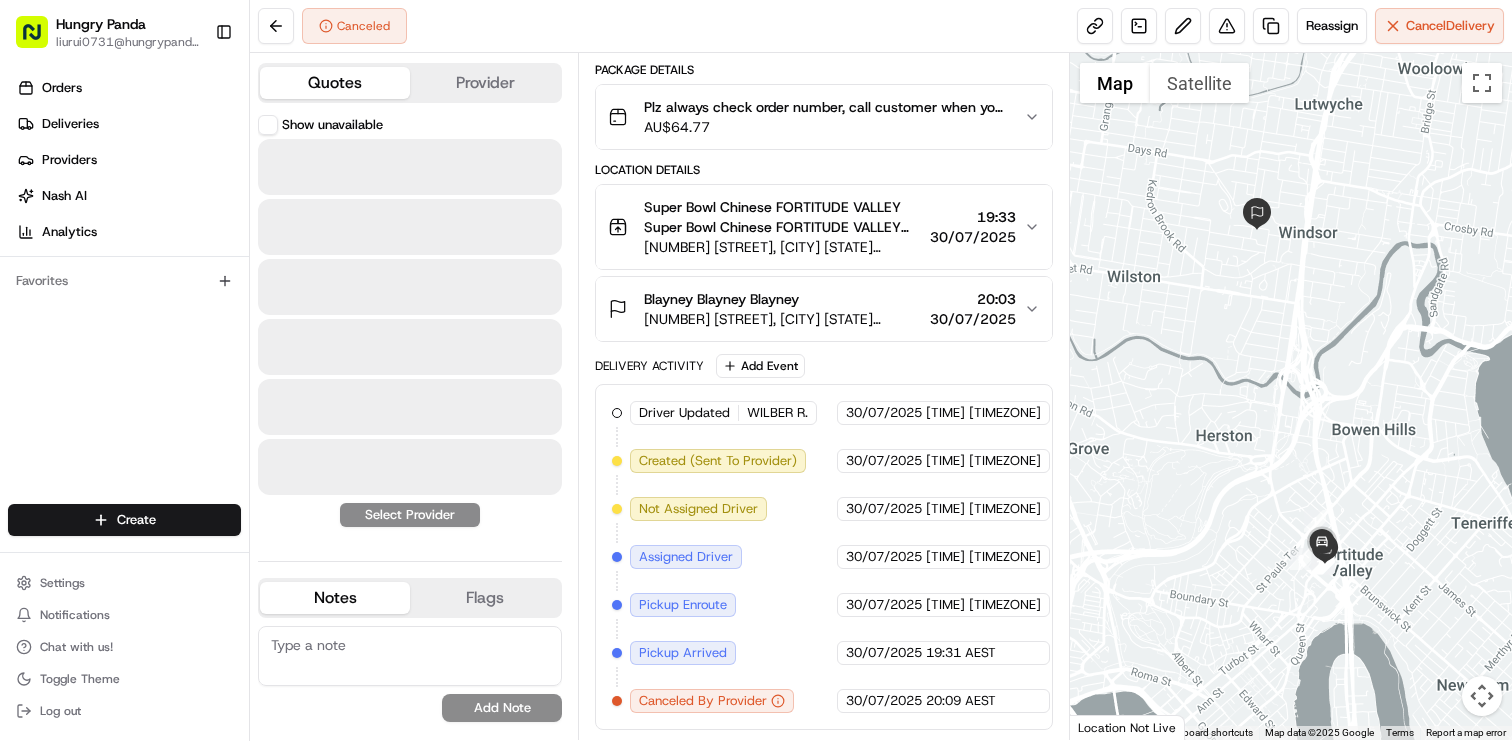 click on "Quotes" at bounding box center [335, 83] 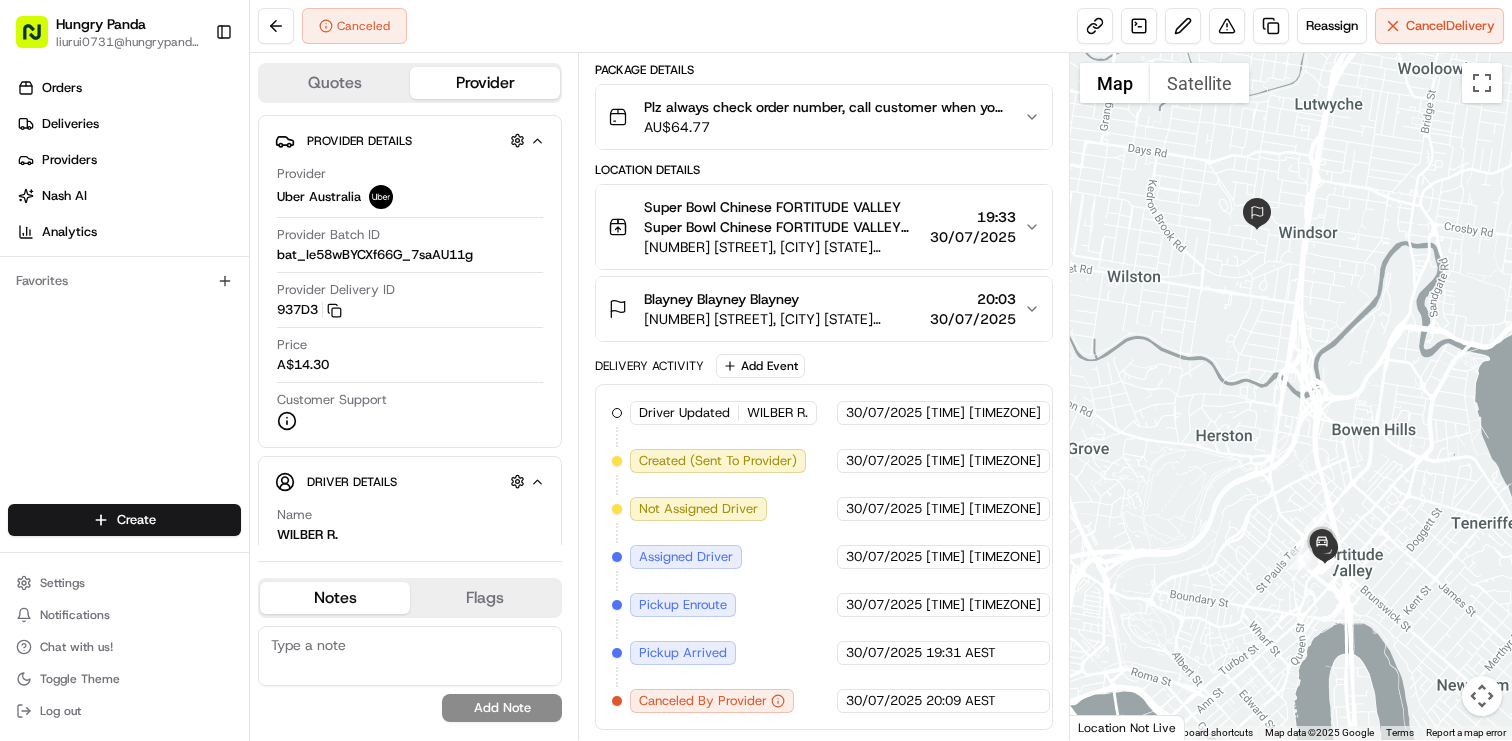 click on "Provider" at bounding box center (485, 83) 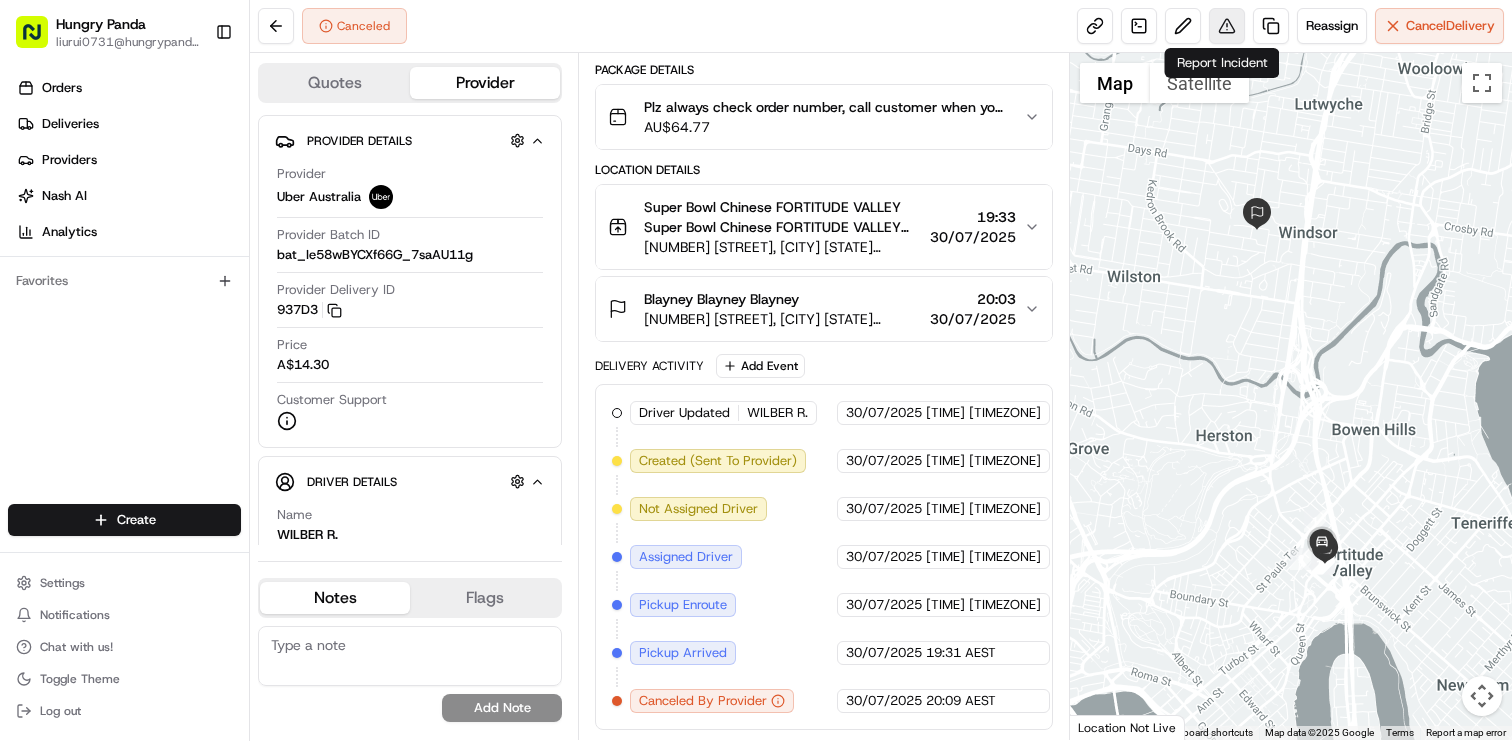 click at bounding box center (1227, 26) 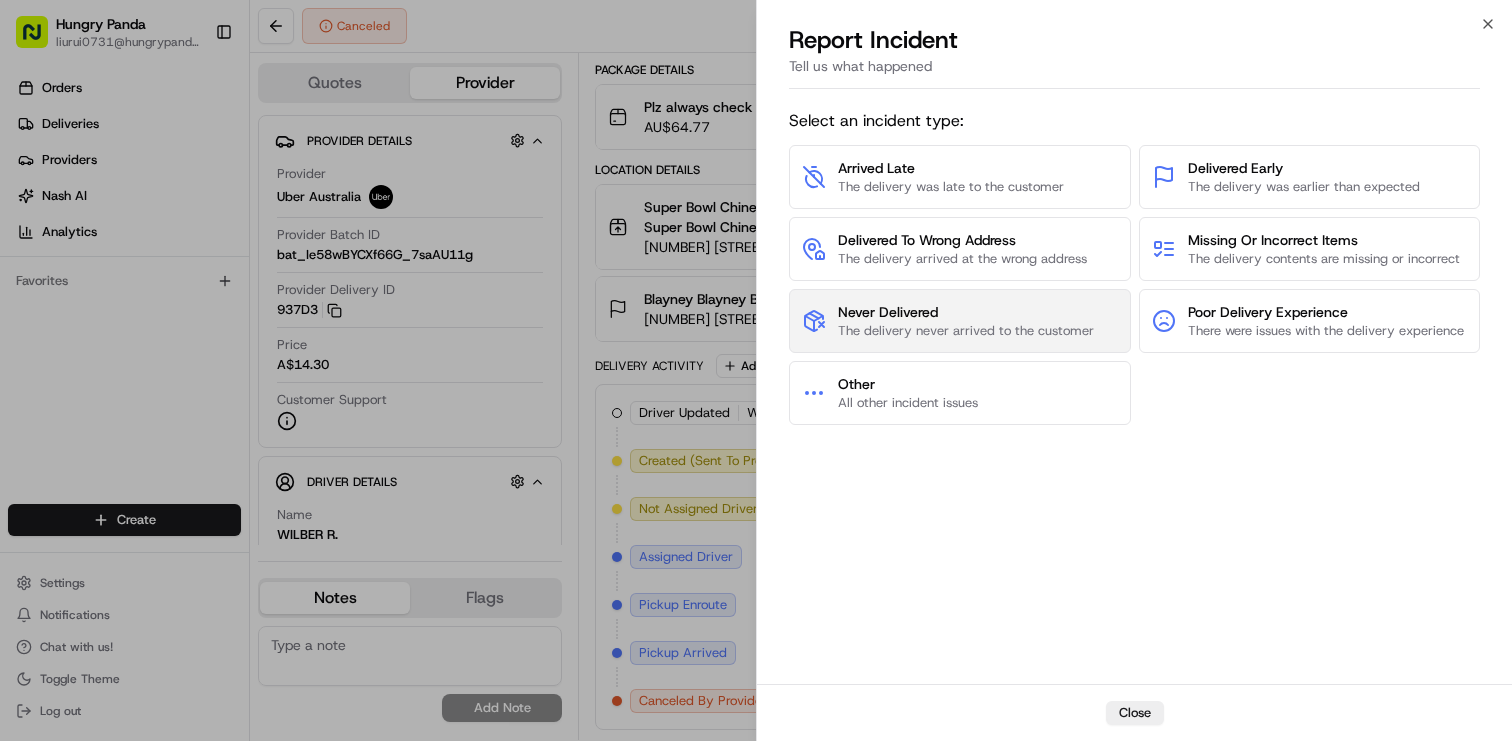 click on "Never Delivered" at bounding box center [966, 312] 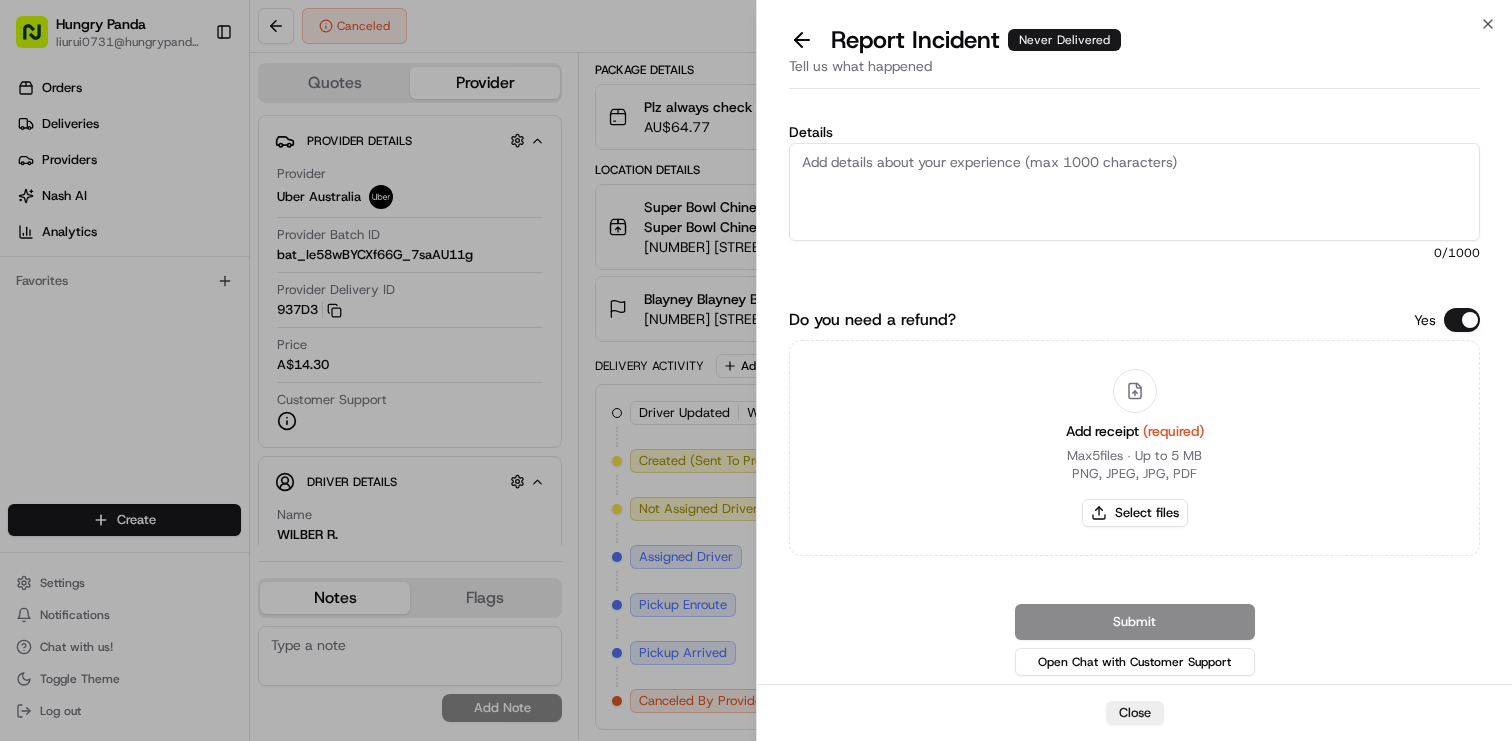 click on "Details" at bounding box center [1134, 192] 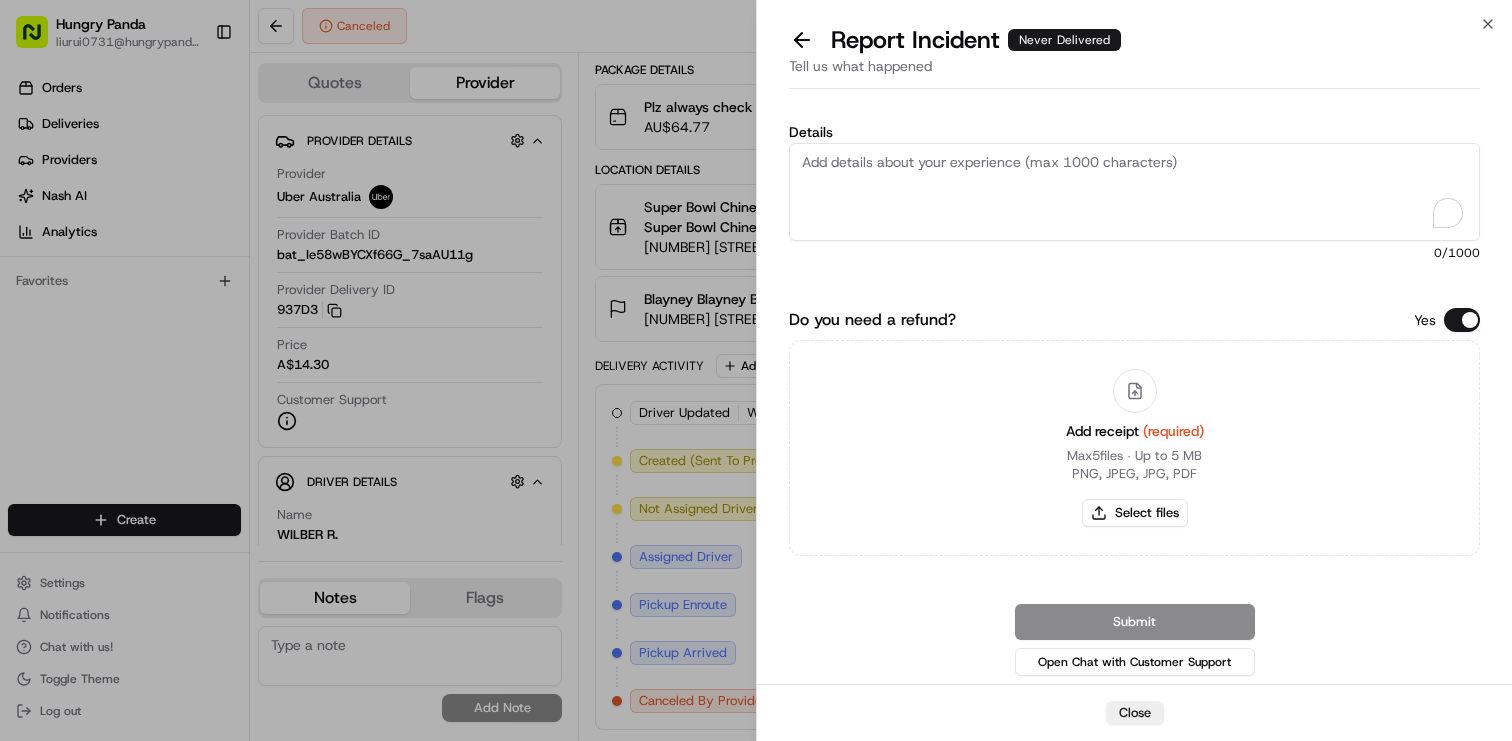 paste on "The order 5666822133852711121366 was assigned by Nash Delivery on 19:31 the first time but canncelled 40 minutes due to" 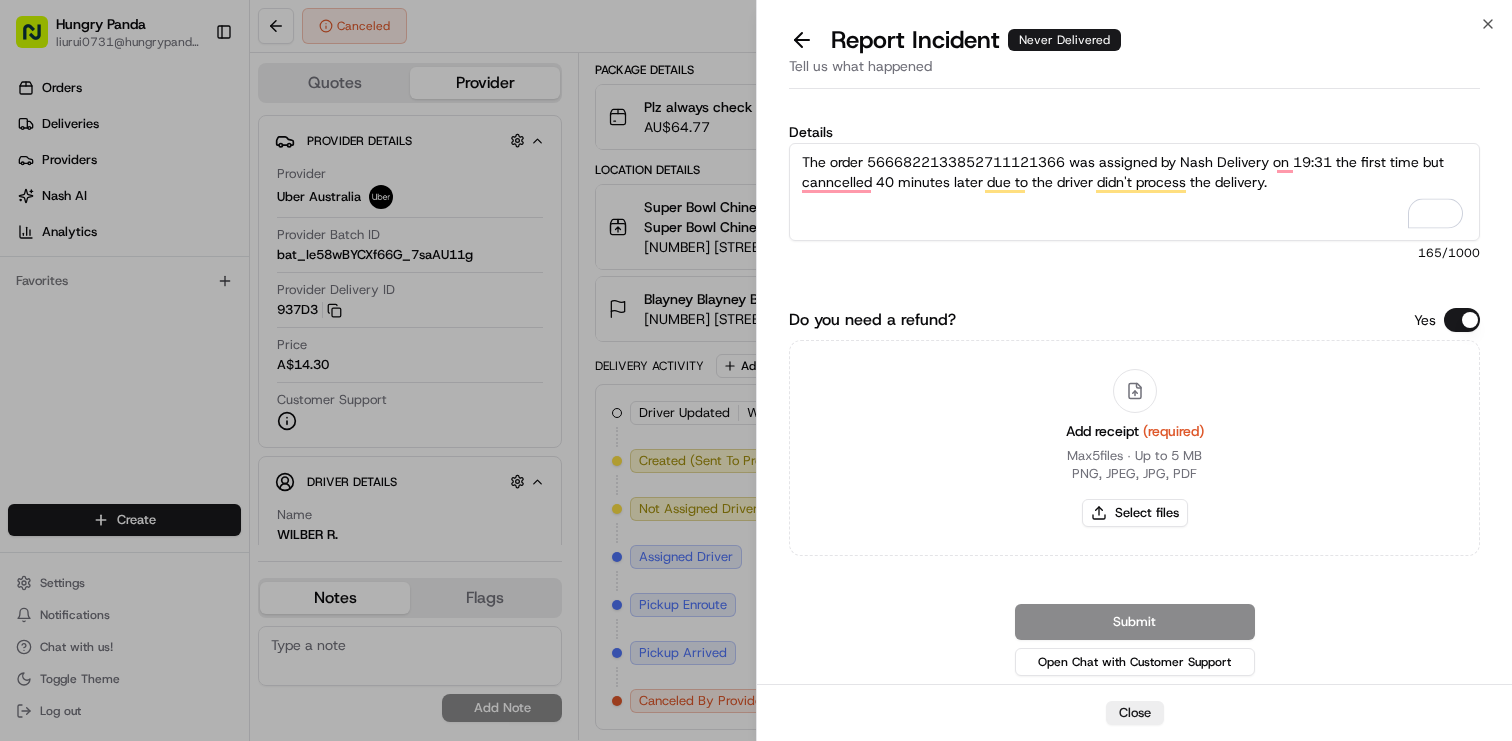 click on "The order 5666822133852711121366 was assigned by Nash Delivery on 19:31 the first time but canncelled 40 minutes later due to the driver didn't process the delivery." at bounding box center [1134, 192] 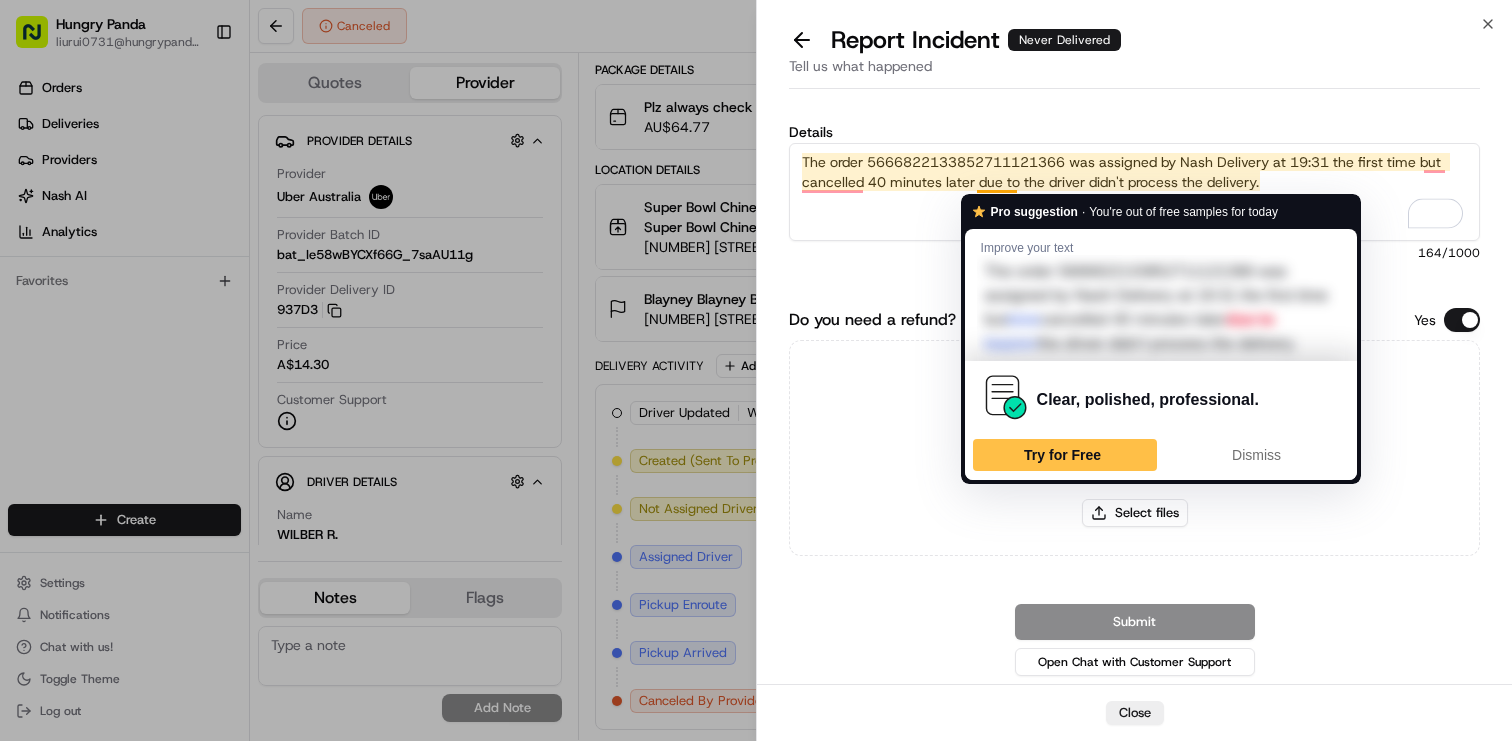 click on "The order 5666822133852711121366 was assigned by Nash Delivery at 19:31 the first time but cancelled 40 minutes later due to the driver didn't process the delivery." at bounding box center (1134, 192) 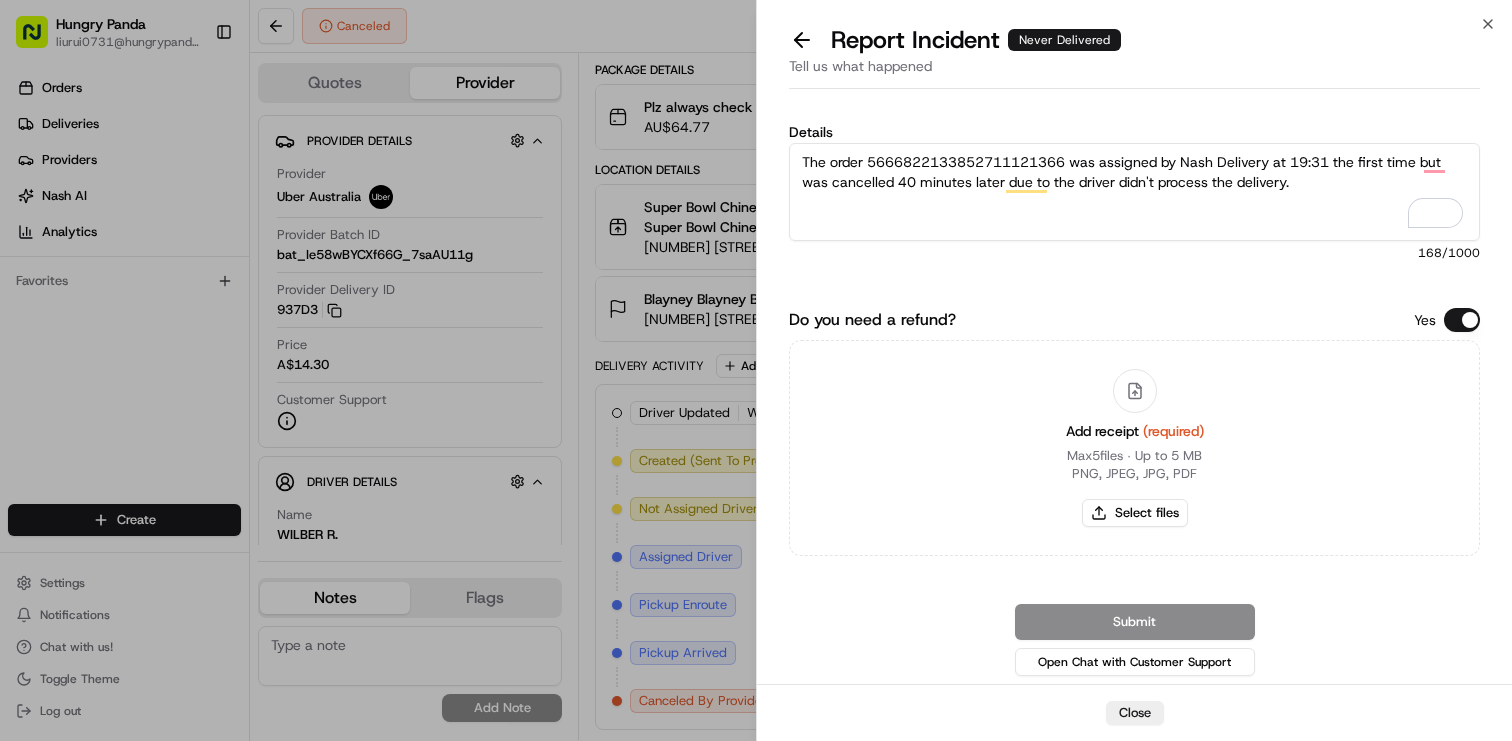 click on "The order 5666822133852711121366 was assigned by Nash Delivery at 19:31 the first time but was cancelled 40 minutes later due to the driver didn't process the delivery." at bounding box center (1134, 192) 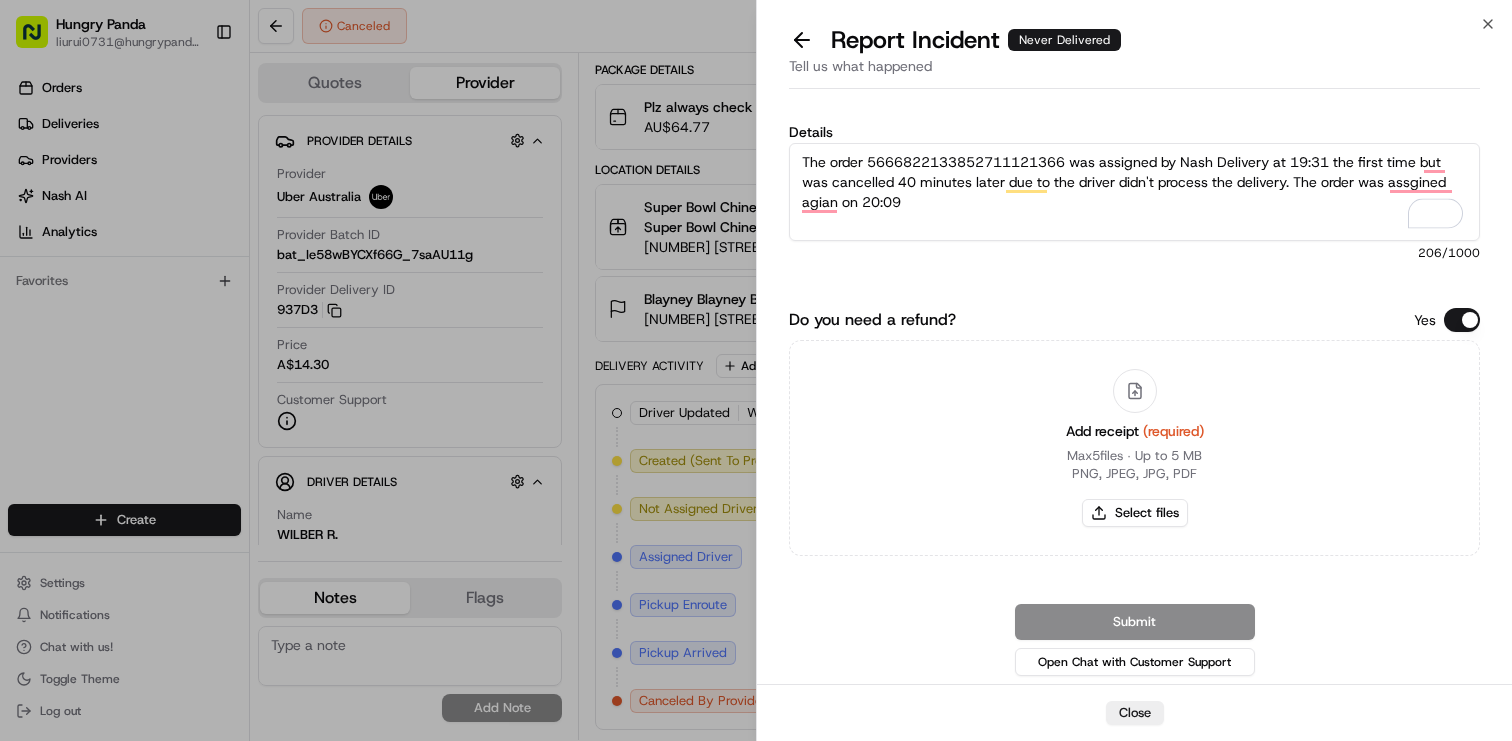 click on "The order 5666822133852711121366 was assigned by Nash Delivery at 19:31 the first time but was cancelled 40 minutes later due to the driver didn't process the delivery. The order was assgined agian on 20:09" at bounding box center (1134, 192) 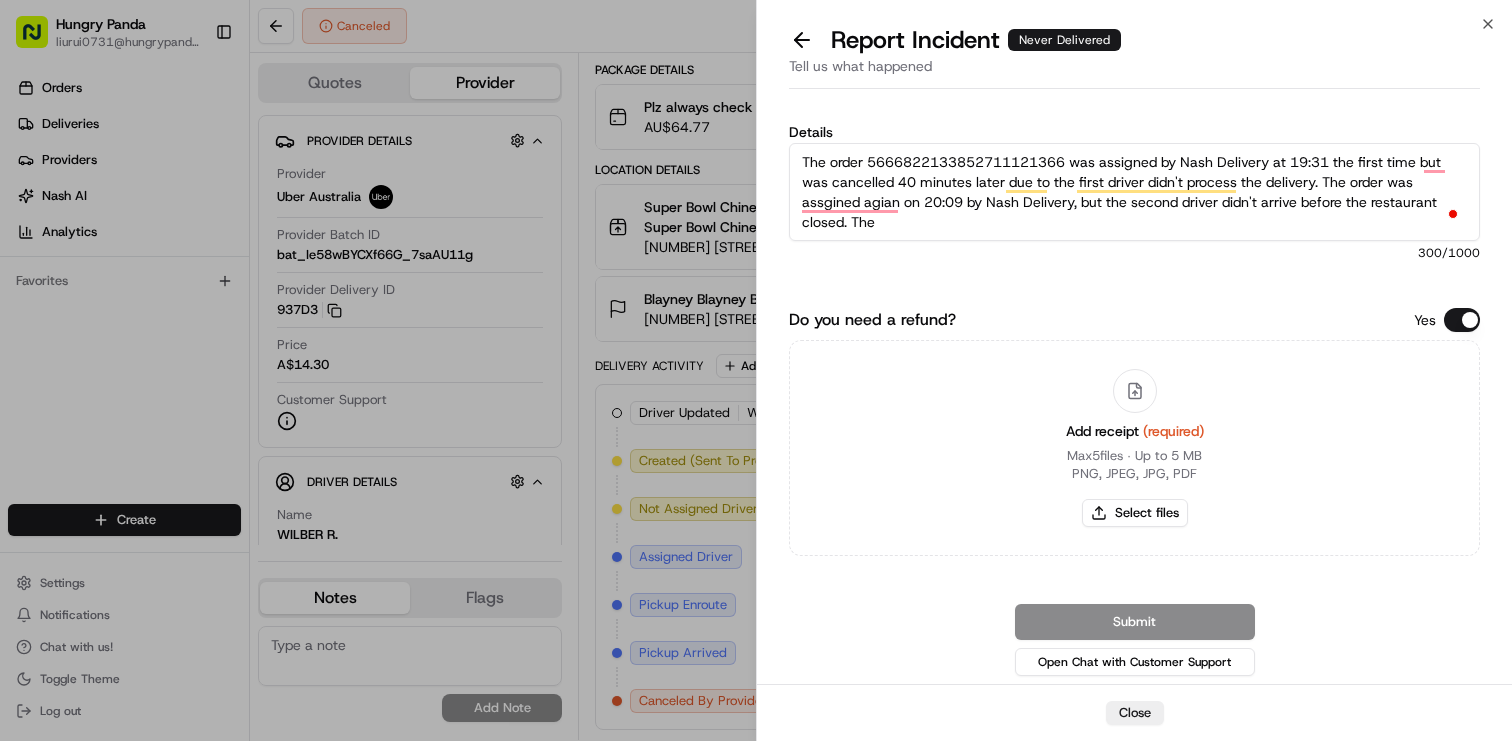 click on "The order 5666822133852711121366 was assigned by Nash Delivery at 19:31 the first time but was cancelled 40 minutes later due to the first driver didn't process the delivery. The order was assgined agian on 20:09 by Nash Delivery, but the second driver didn't arrive before the restaurant closed. The" at bounding box center (1134, 192) 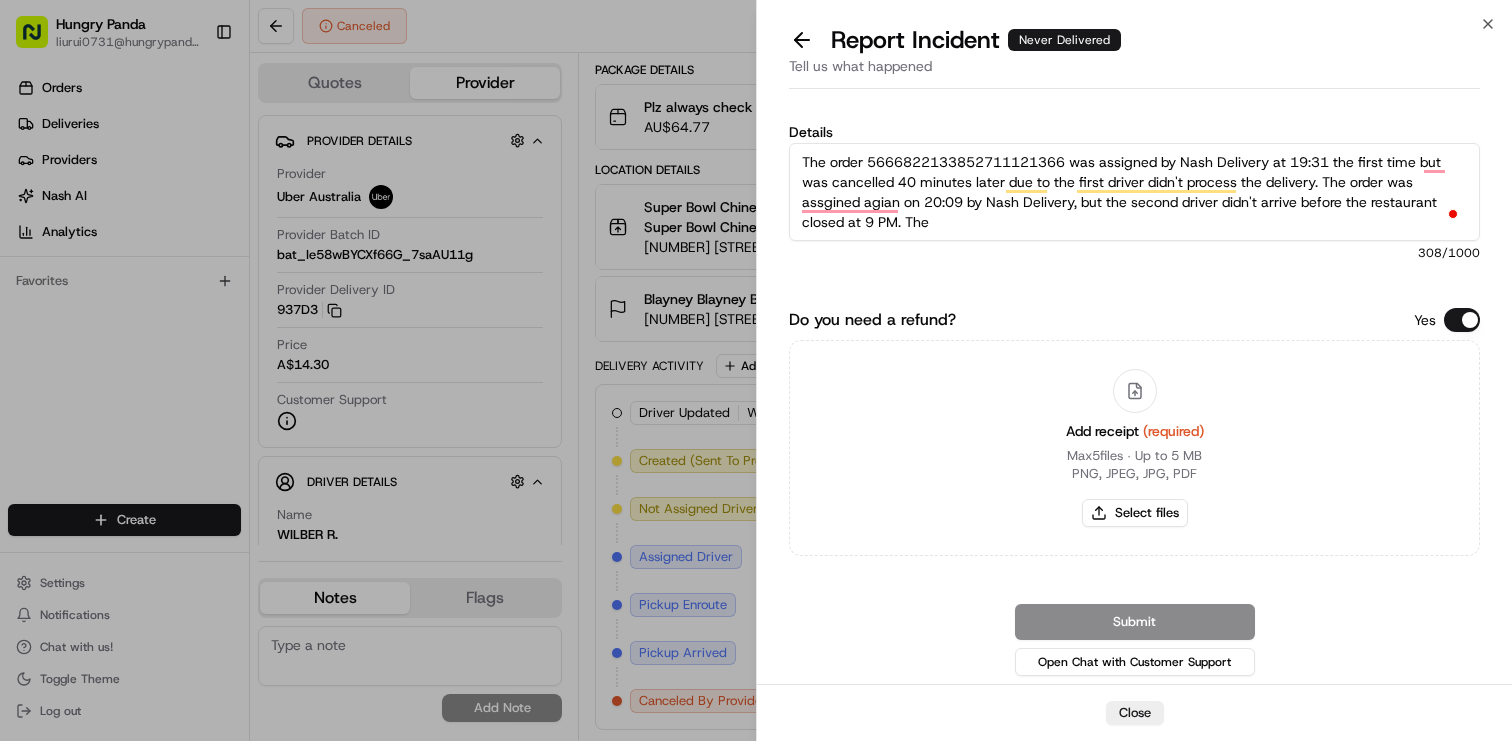click on "The order 5666822133852711121366 was assigned by Nash Delivery at 19:31 the first time but was cancelled 40 minutes later due to the first driver didn't process the delivery. The order was assgined agian on 20:09 by Nash Delivery, but the second driver didn't arrive before the restaurant closed at 9 PM. The" at bounding box center (1134, 192) 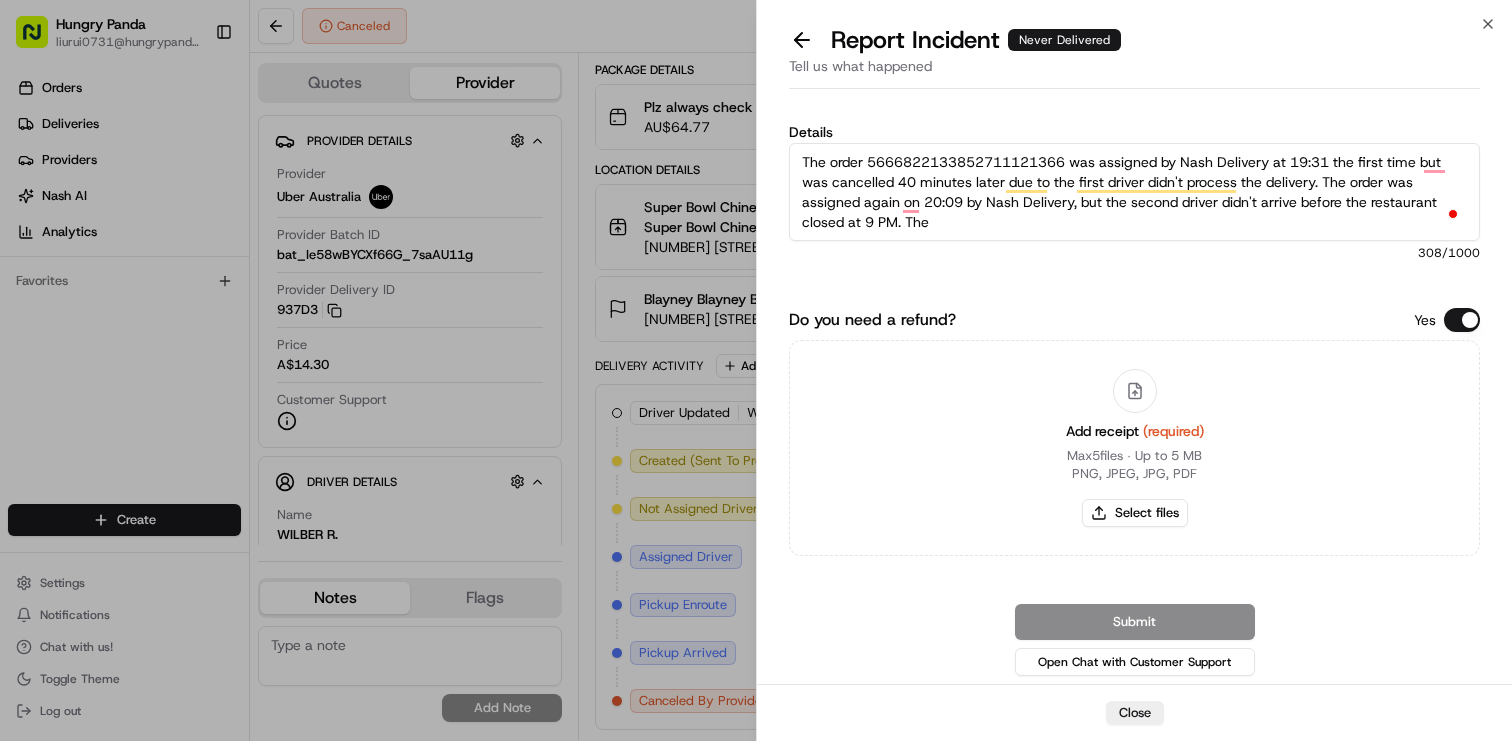 click on "The order 5666822133852711121366 was assigned by Nash Delivery at 19:31 the first time but was cancelled 40 minutes later due to the first driver didn't process the delivery. The order was assigned again on 20:09 by Nash Delivery, but the second driver didn't arrive before the restaurant closed at 9 PM. The" at bounding box center (1134, 192) 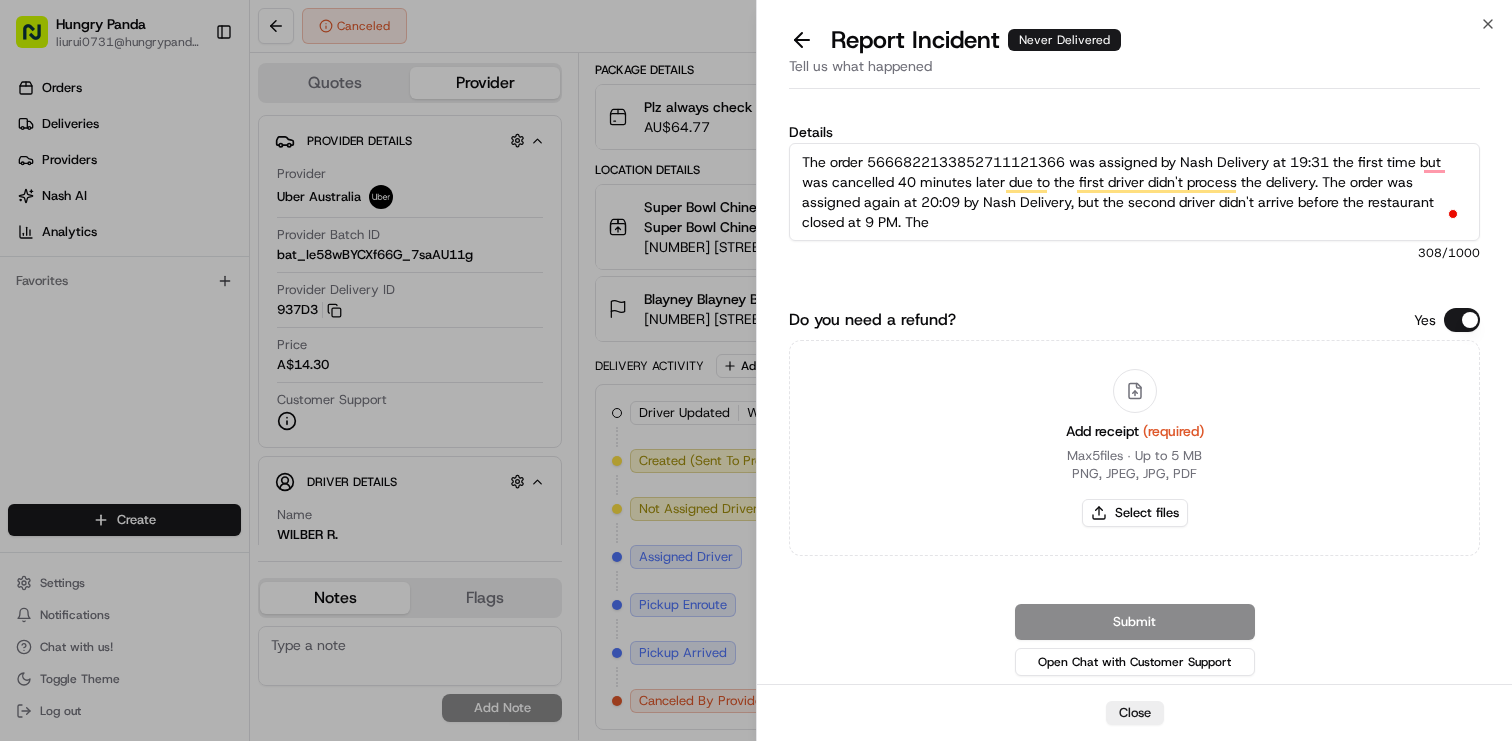 click on "The order 5666822133852711121366 was assigned by Nash Delivery at 19:31 the first time but was cancelled 40 minutes later due to the first driver didn't process the delivery. The order was assigned again at 20:09 by Nash Delivery, but the second driver didn't arrive before the restaurant closed at 9 PM. The" at bounding box center [1134, 192] 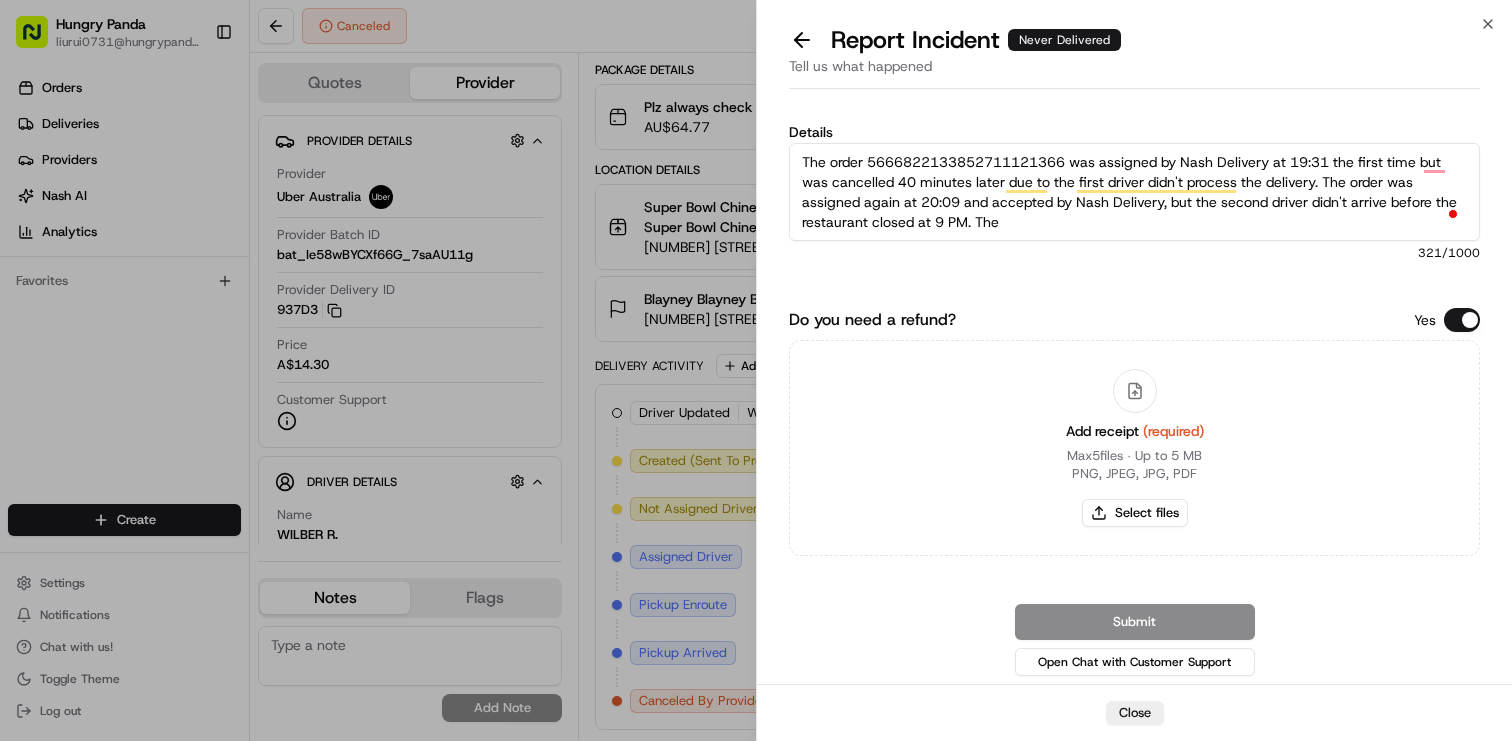 click on "The order 5666822133852711121366 was assigned by Nash Delivery at 19:31 the first time but was cancelled 40 minutes later due to the first driver didn't process the delivery. The order was assigned again at 20:09 and accepted by Nash Delivery, but the second driver didn't arrive before the restaurant closed at 9 PM. The" at bounding box center [1134, 192] 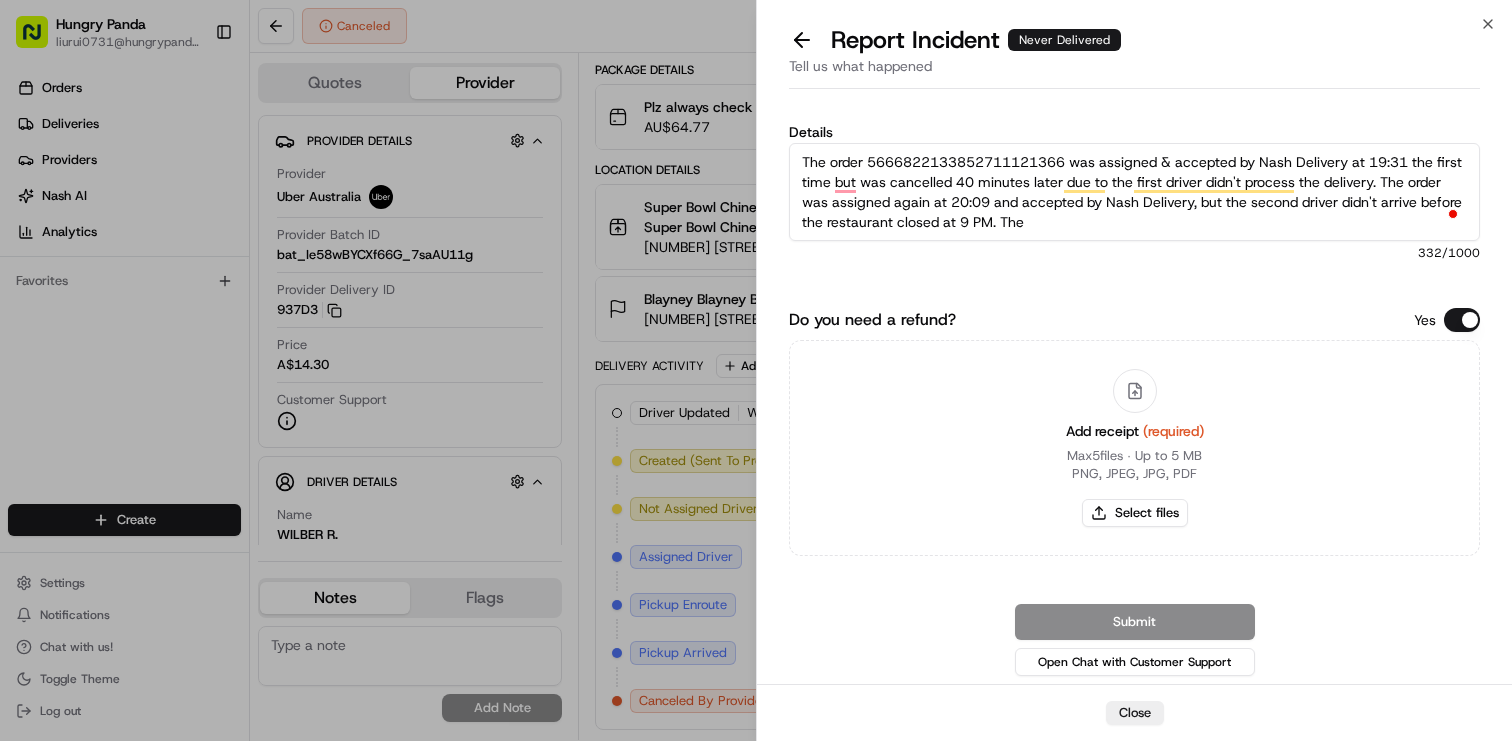 click on "The order 5666822133852711121366 was assigned & accepted by Nash Delivery at 19:31 the first time but was cancelled 40 minutes later due to the first driver didn't process the delivery. The order was assigned again at 20:09 and accepted by Nash Delivery, but the second driver didn't arrive before the restaurant closed at 9 PM. The" at bounding box center (1134, 192) 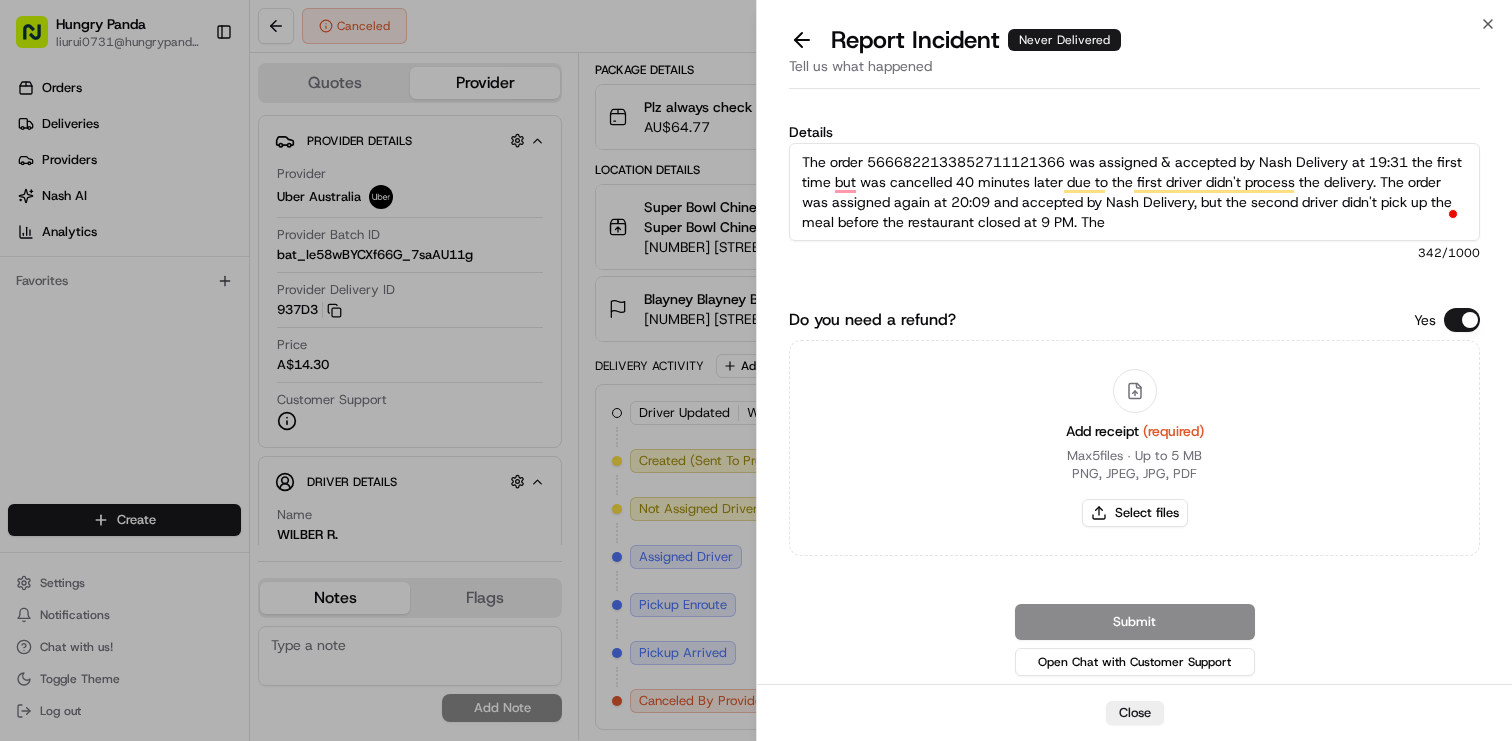 drag, startPoint x: 1070, startPoint y: 222, endPoint x: 1026, endPoint y: 226, distance: 44.181442 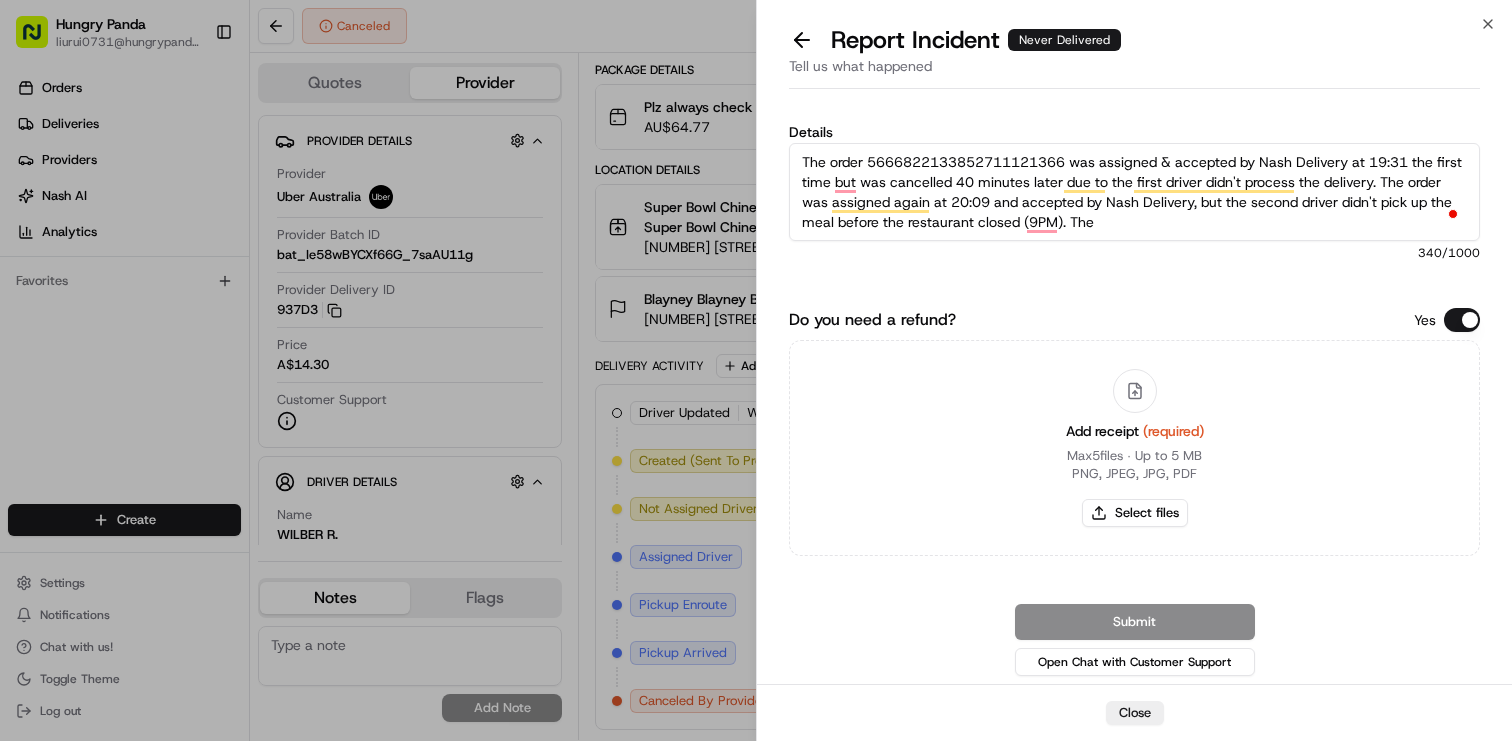 click on "The order 5666822133852711121366 was assigned & accepted by Nash Delivery at 19:31 the first time but was cancelled 40 minutes later due to the first driver didn't process the delivery. The order was assigned again at 20:09 and accepted by Nash Delivery, but the second driver didn't pick up the meal before the restaurant closed (9PM). The" at bounding box center [1134, 192] 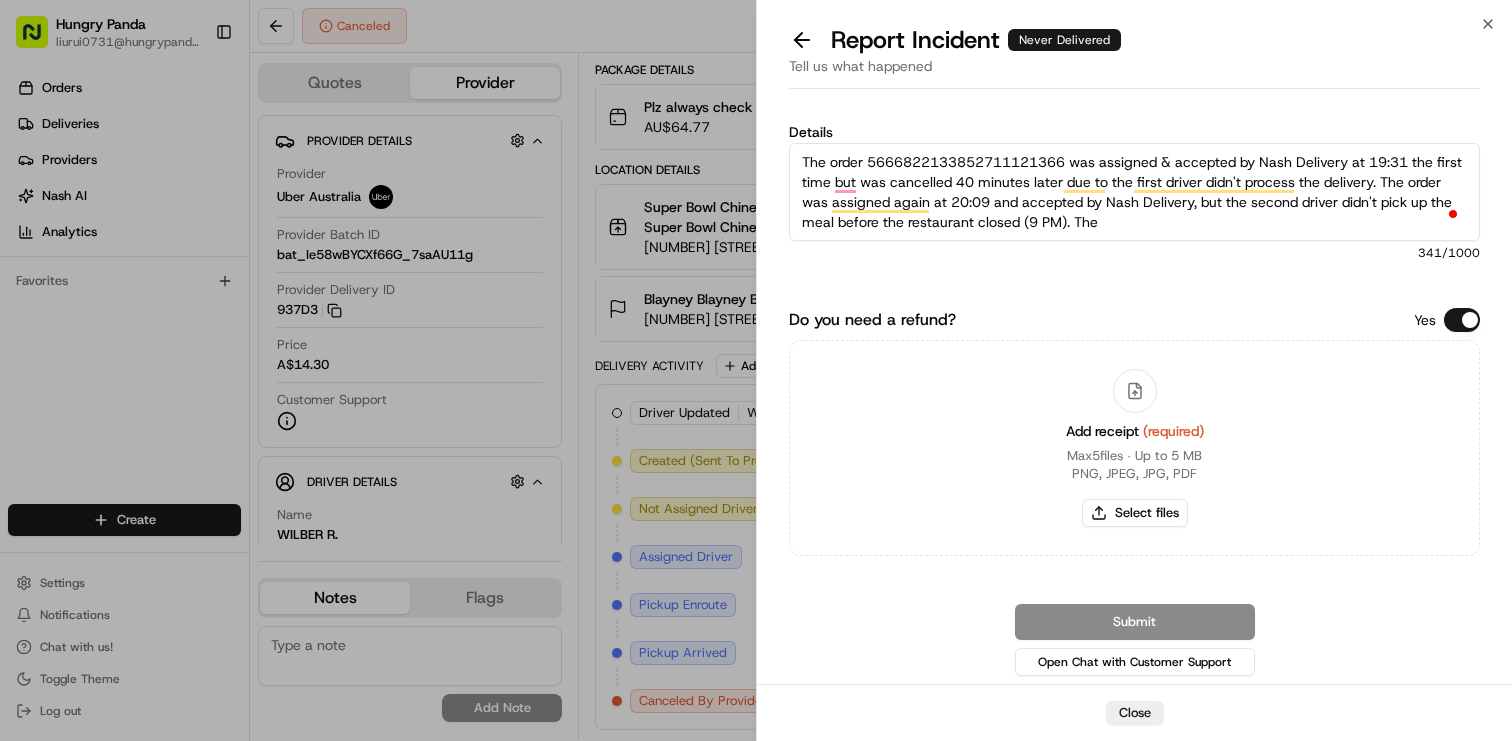 click on "The order 5666822133852711121366 was assigned & accepted by Nash Delivery at 19:31 the first time but was cancelled 40 minutes later due to the first driver didn't process the delivery. The order was assigned again at 20:09 and accepted by Nash Delivery, but the second driver didn't pick up the meal before the restaurant closed (9 PM). The" at bounding box center (1134, 192) 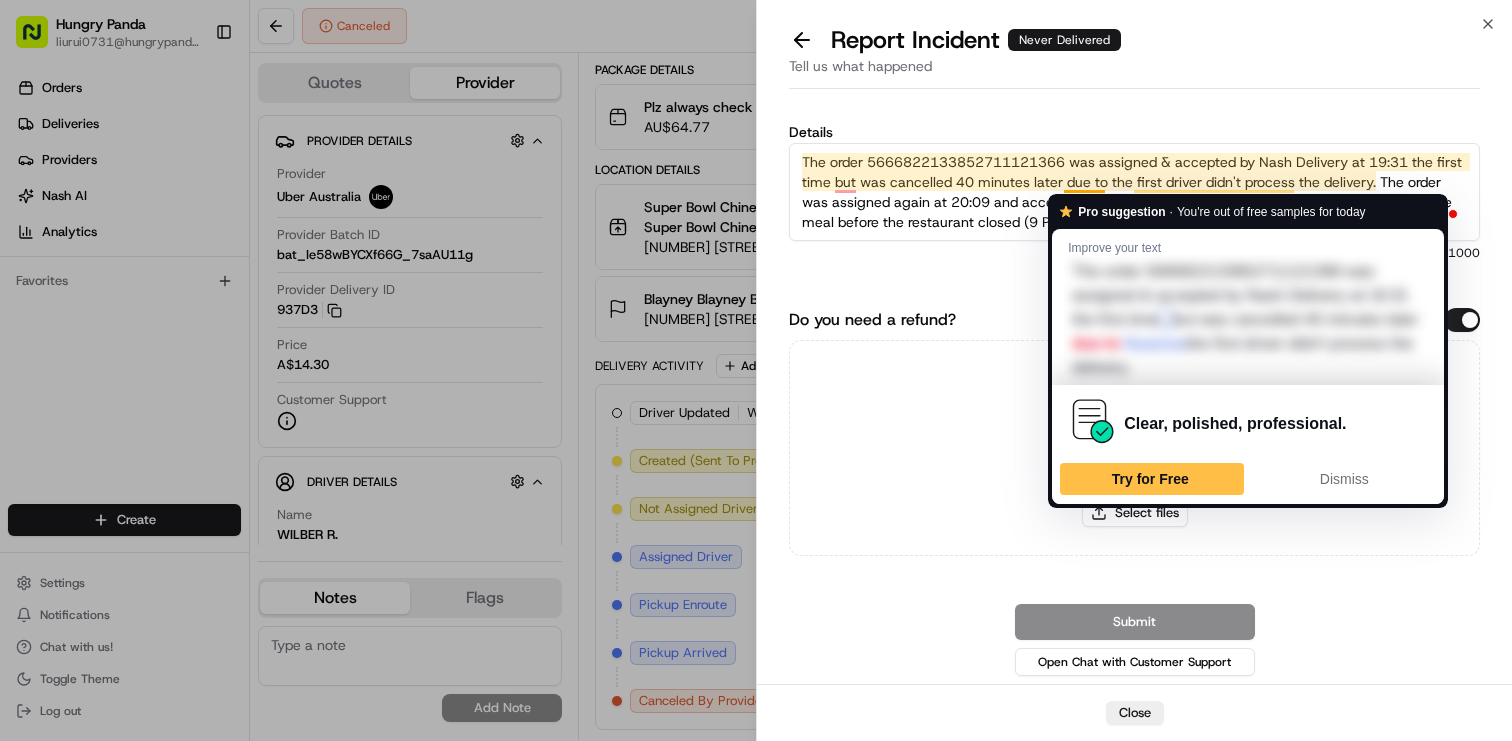 click on "The order 5666822133852711121366 was assigned & accepted by Nash Delivery at 19:31 the first time but was cancelled 40 minutes later due to the first driver didn't process the delivery. The order was assigned again at 20:09 and accepted by Nash Delivery, but the second driver didn't pick up the meal before the restaurant closed (9 PM). The" at bounding box center (1134, 192) 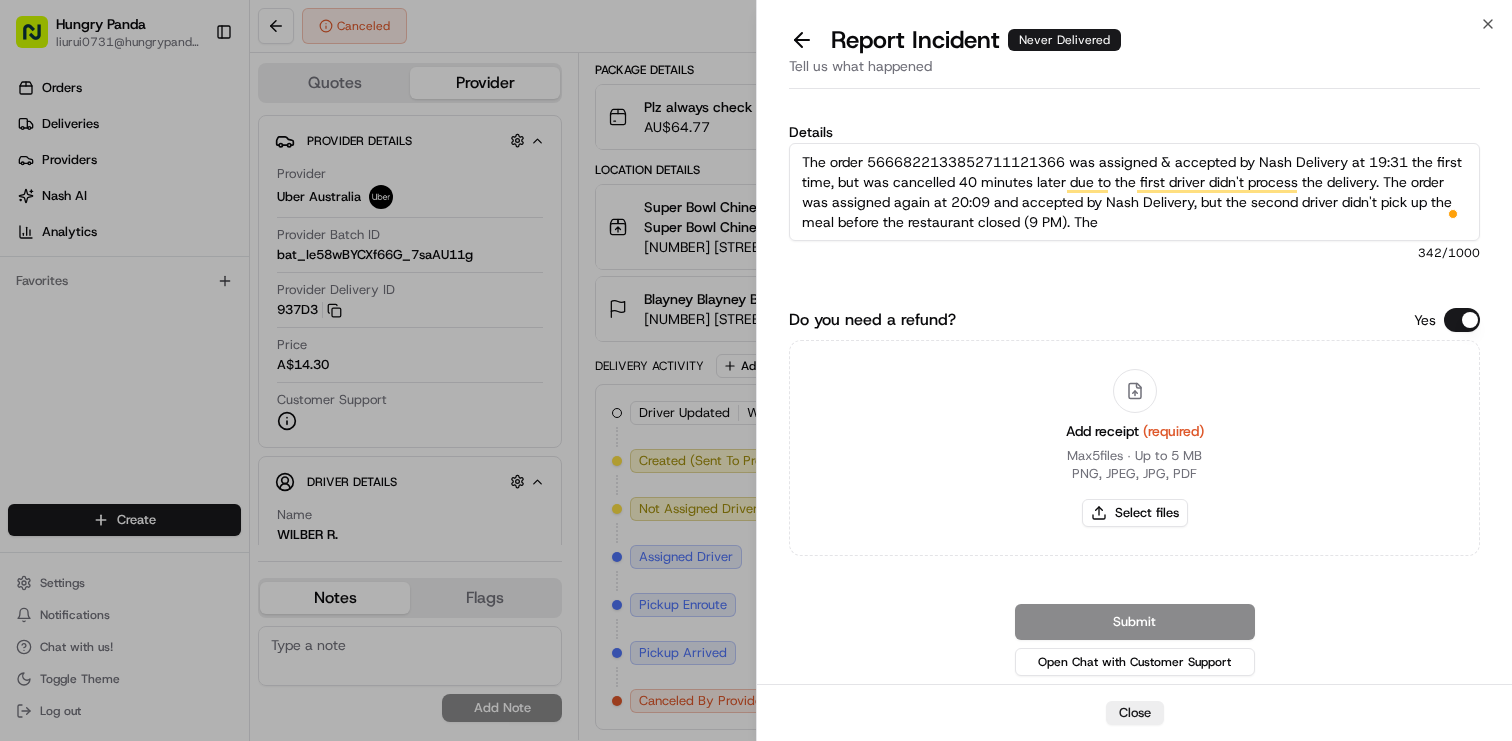 click on "The order 5666822133852711121366 was assigned & accepted by Nash Delivery at 19:31 the first time, but was cancelled 40 minutes later due to the first driver didn't process the delivery. The order was assigned again at 20:09 and accepted by Nash Delivery, but the second driver didn't pick up the meal before the restaurant closed (9 PM). The" at bounding box center [1134, 192] 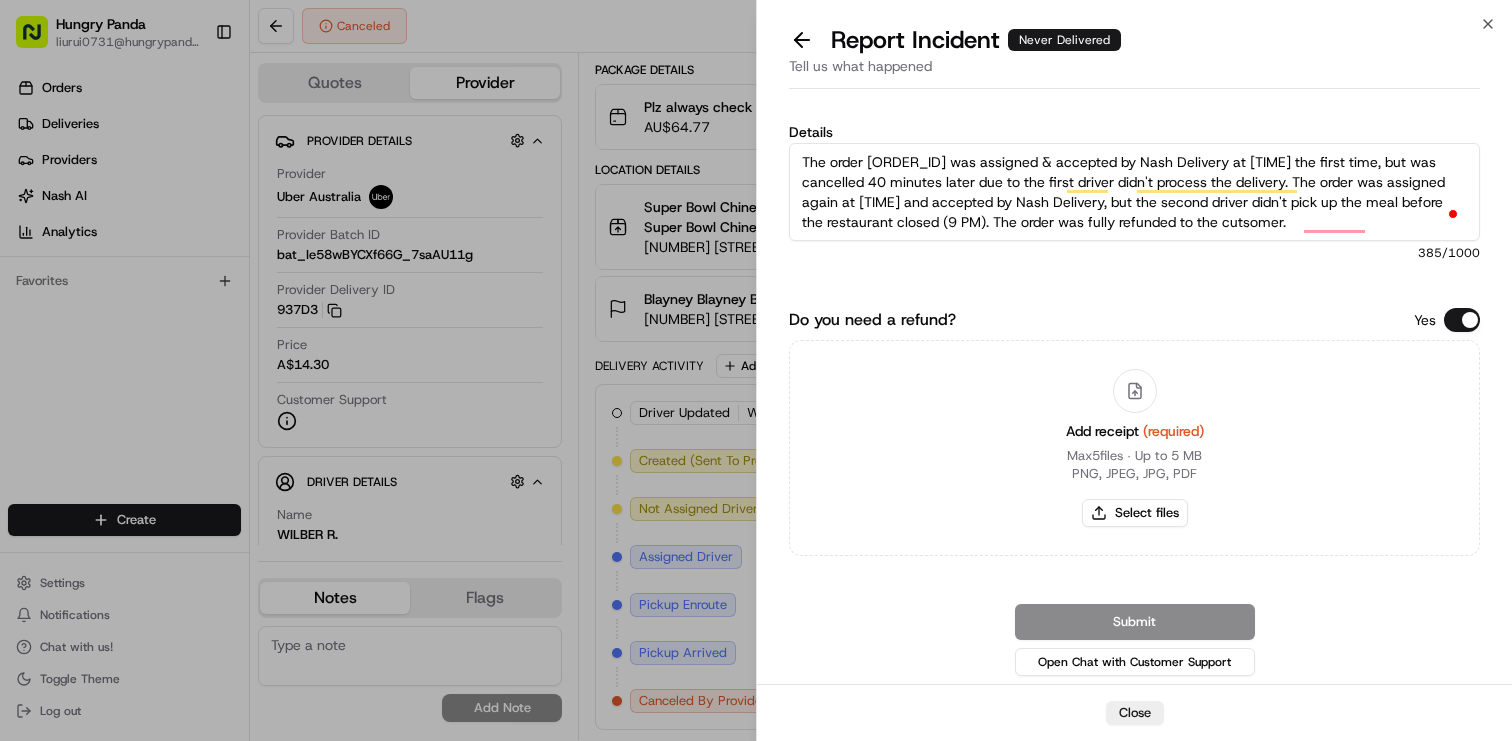 type on "The order [NUMBER] was assigned & accepted by Nash Delivery at [TIME] the first time, but was cancelled [DURATION] later due to the first driver didn't process the delivery. The order was assigned again at [TIME] and accepted by Nash Delivery, but the second driver didn't pick up the meal before the restaurant closed ([TIME]). The order was fully refunded to the cutsomer." 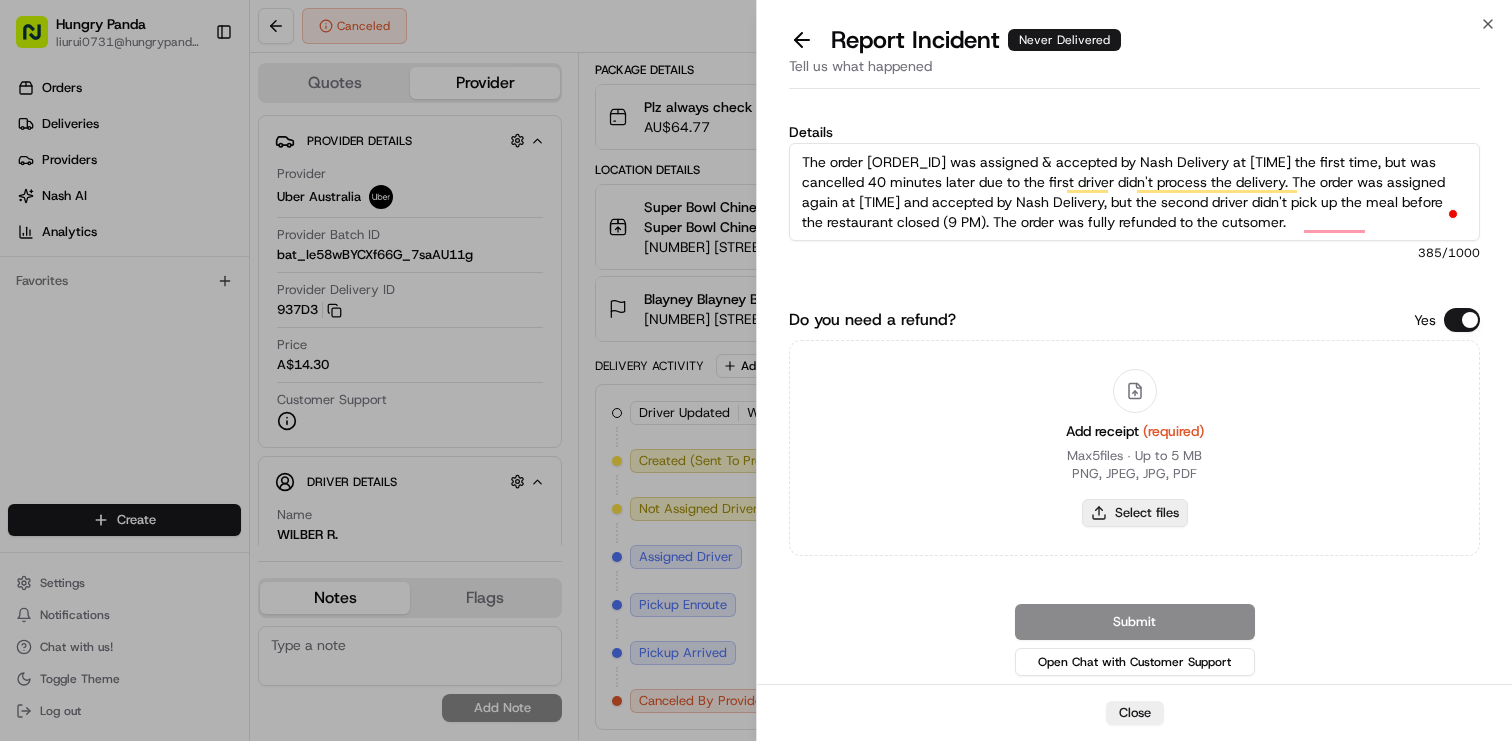 click on "Select files" at bounding box center [1135, 513] 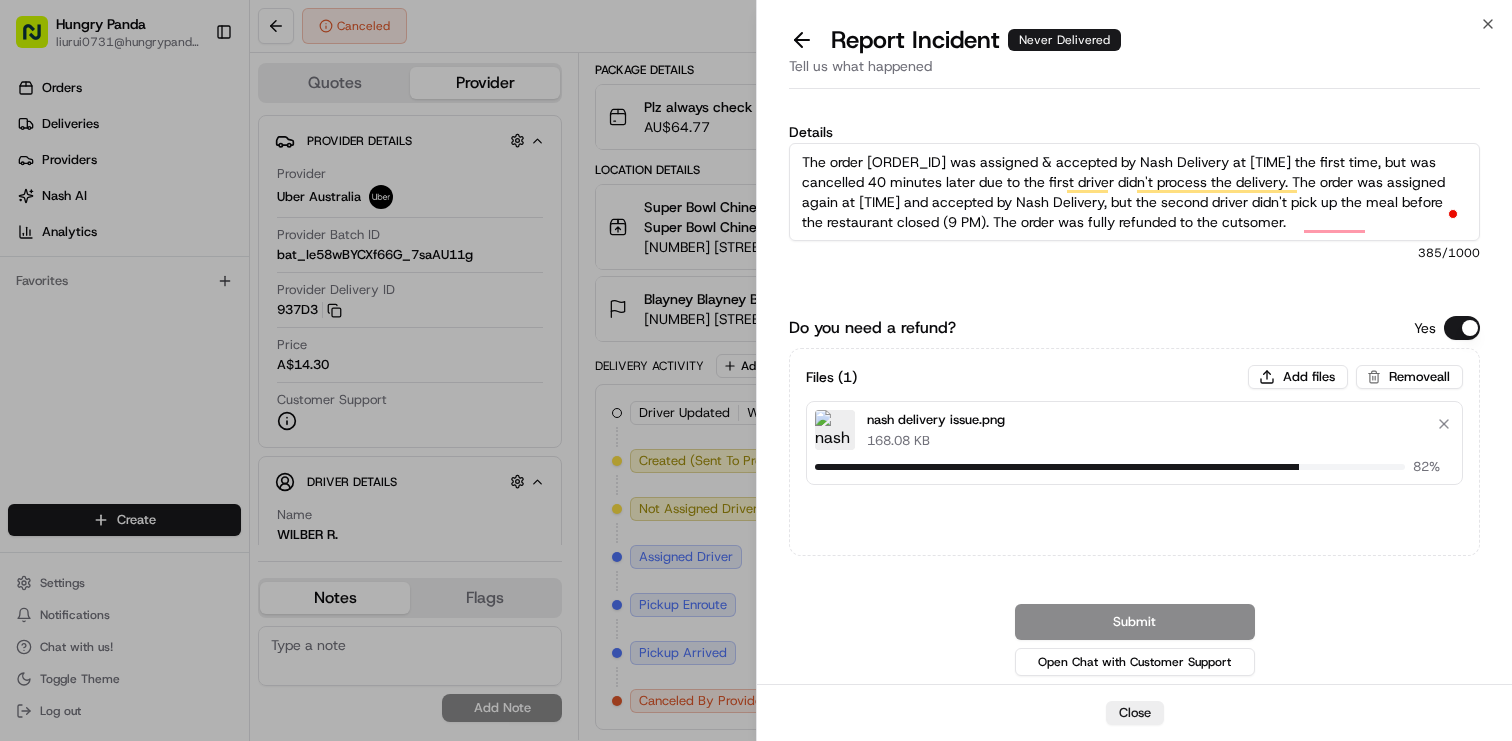 type 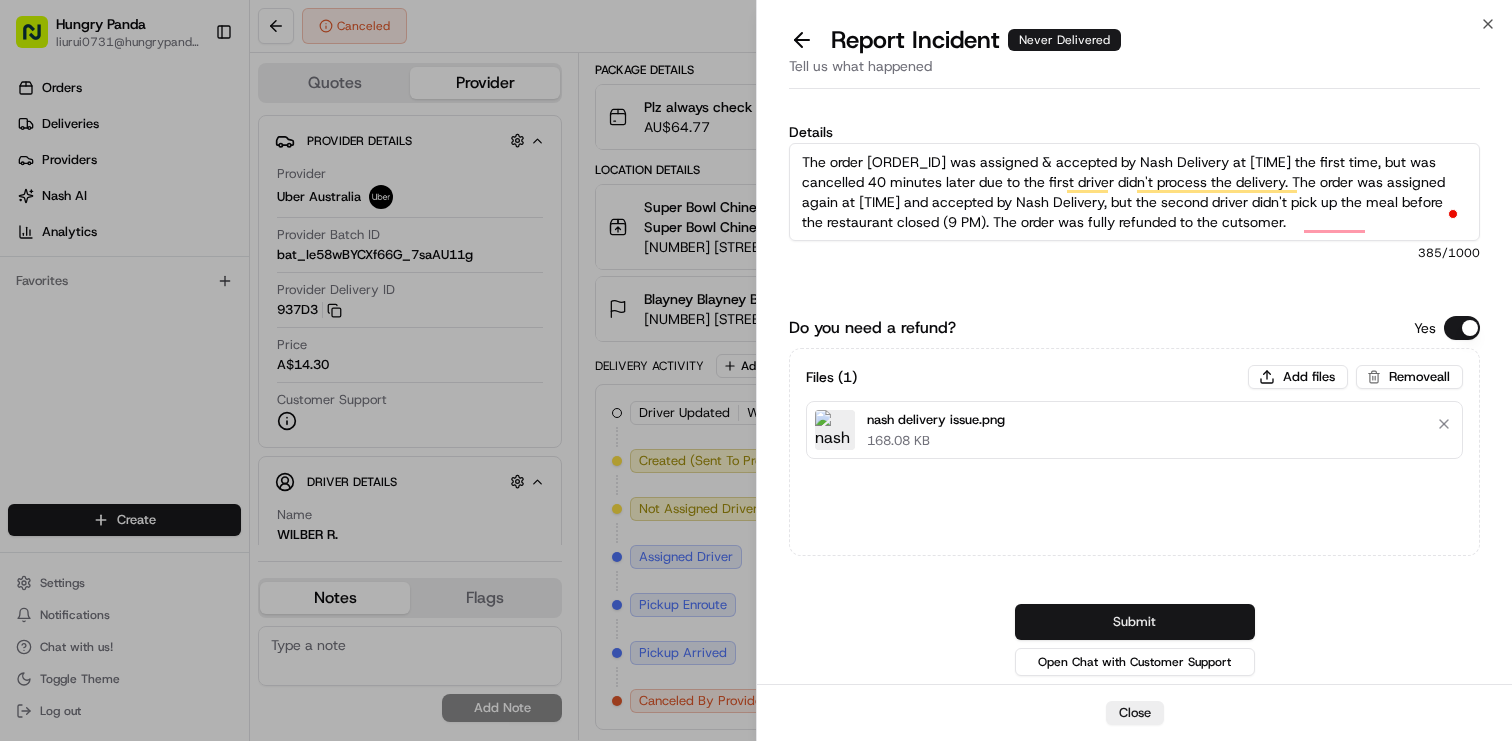 click on "Submit" at bounding box center (1135, 622) 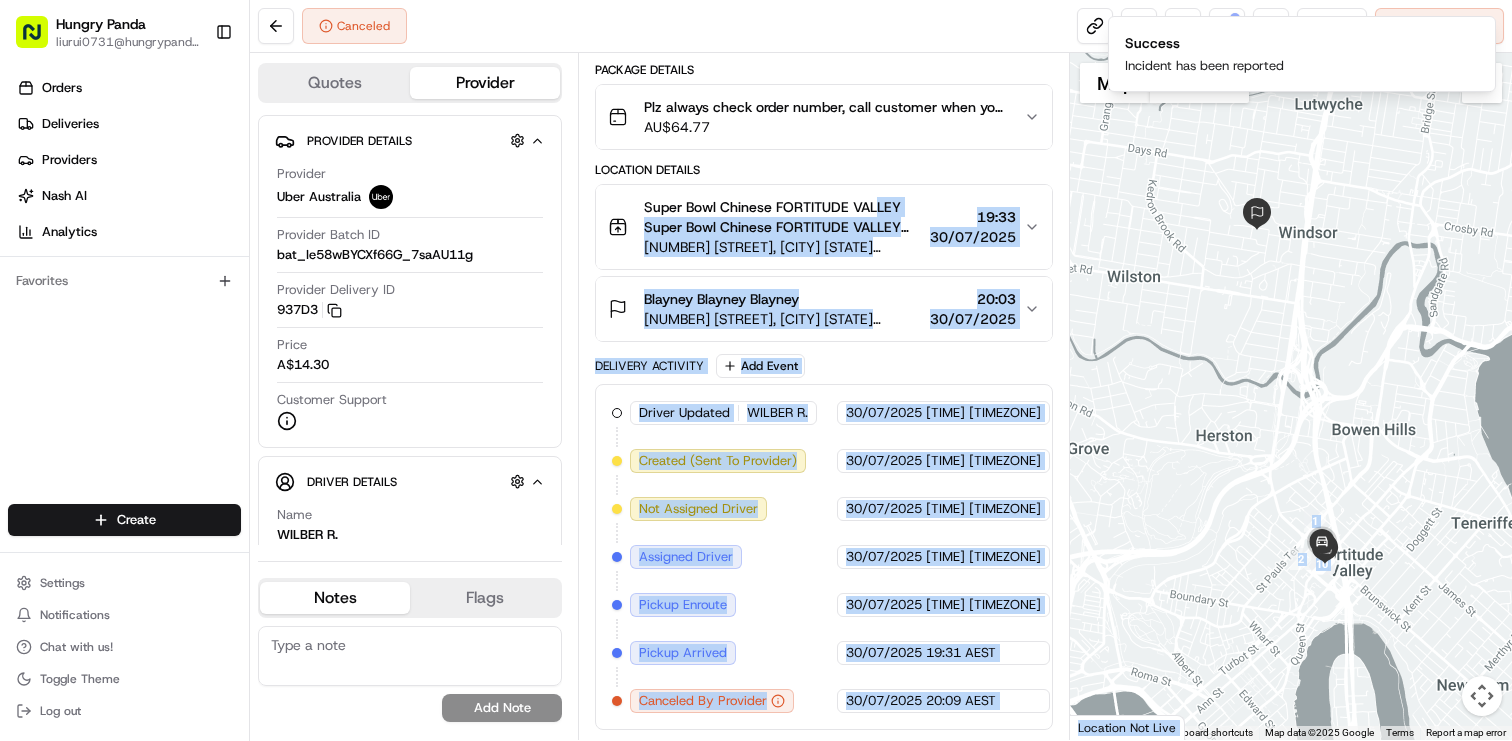 drag, startPoint x: 1380, startPoint y: 221, endPoint x: 875, endPoint y: 204, distance: 505.28607 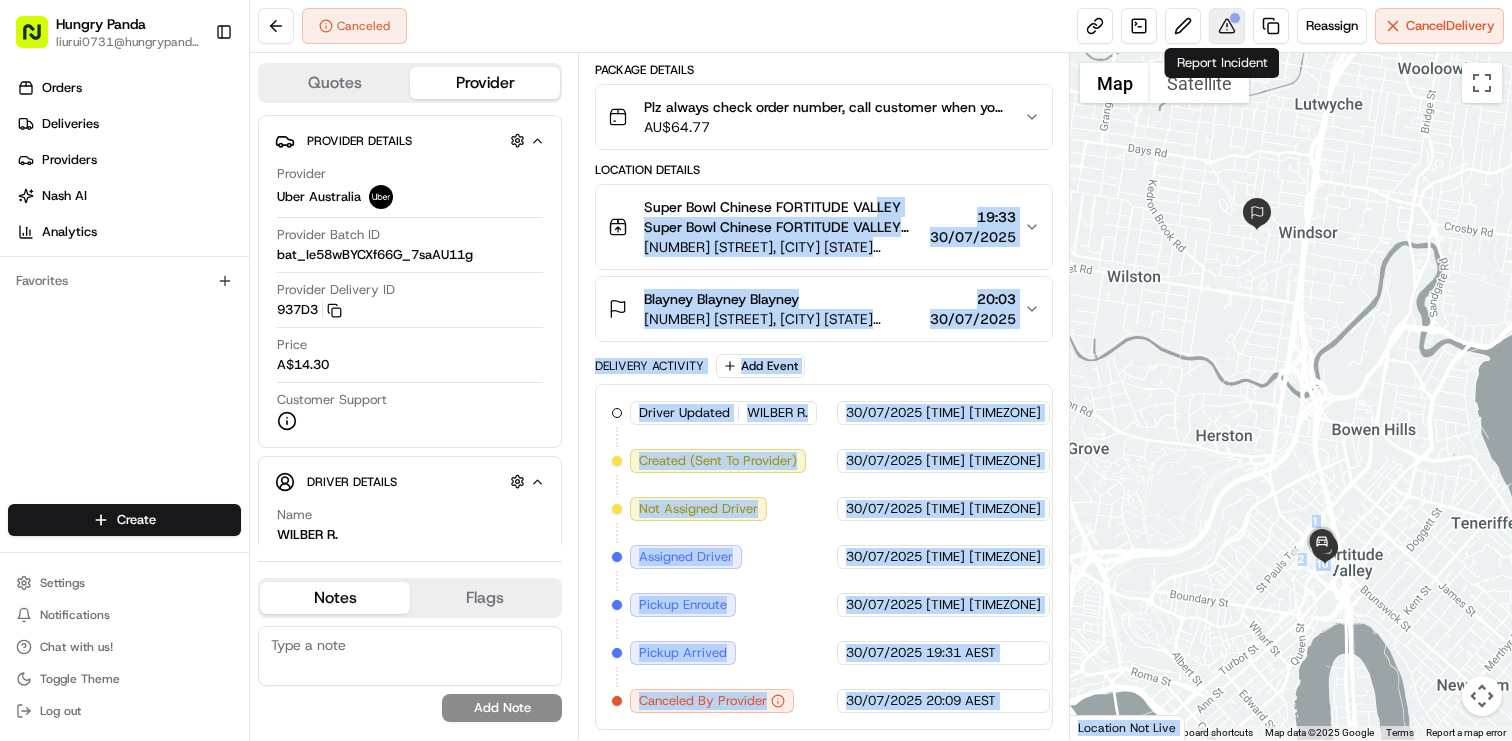 click at bounding box center (1235, 18) 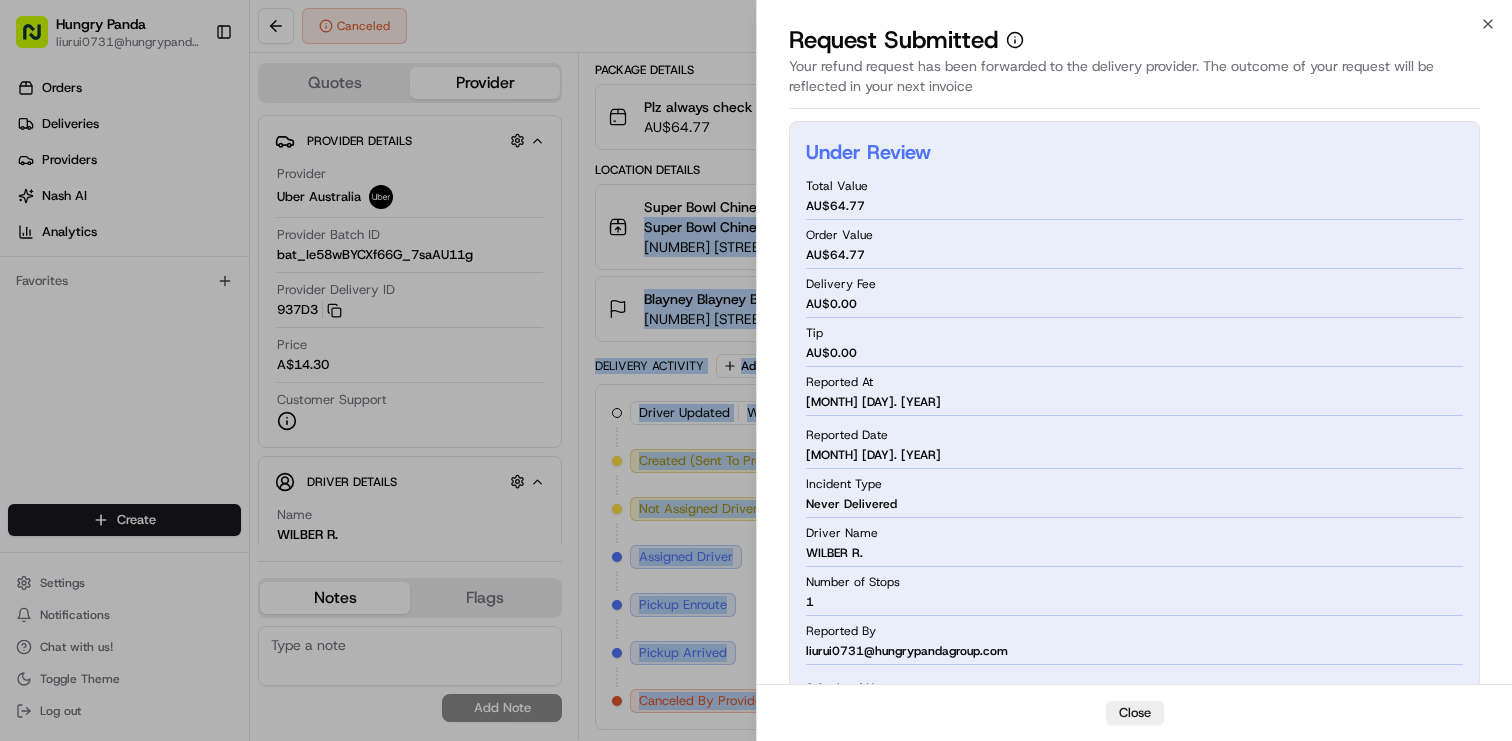 scroll, scrollTop: 145, scrollLeft: 0, axis: vertical 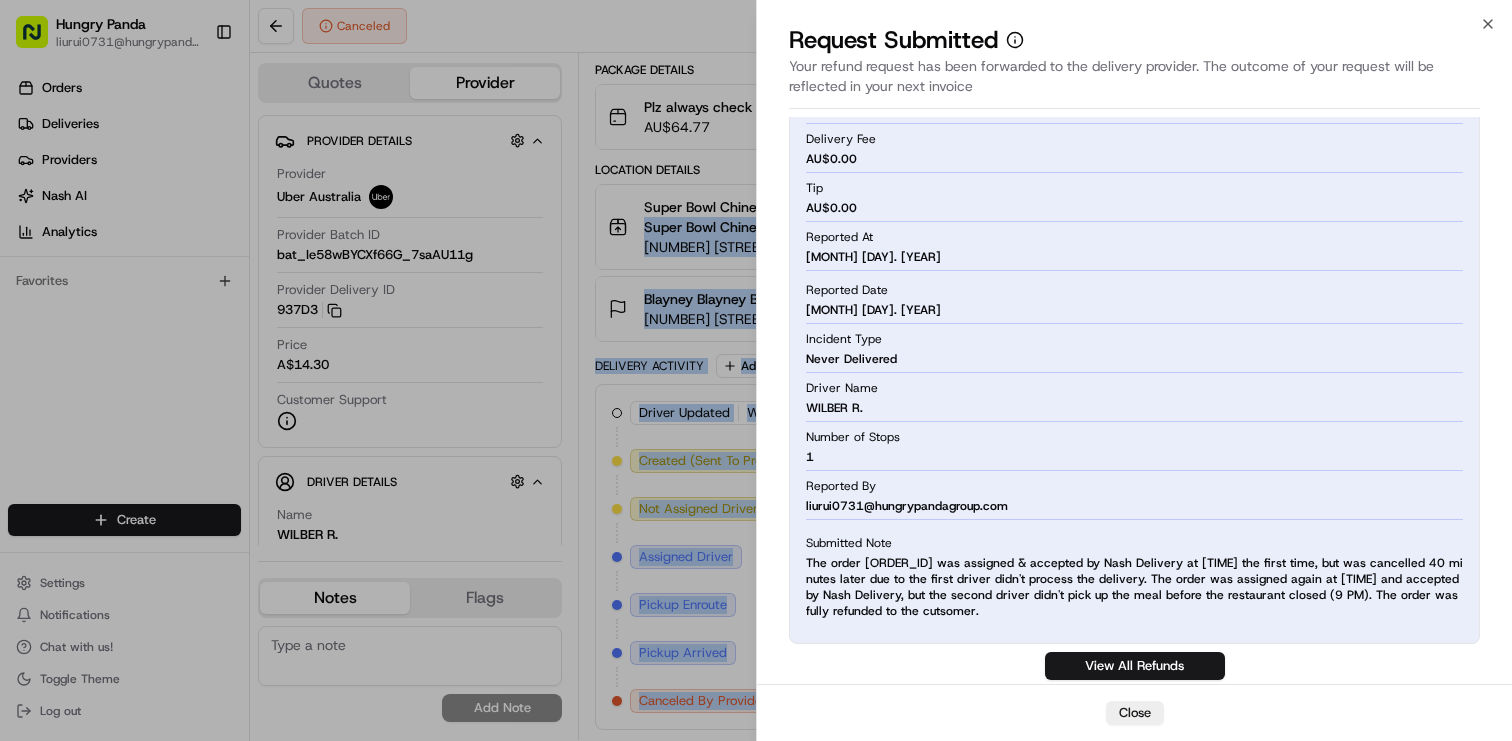 drag, startPoint x: 1051, startPoint y: 612, endPoint x: 803, endPoint y: 566, distance: 252.23006 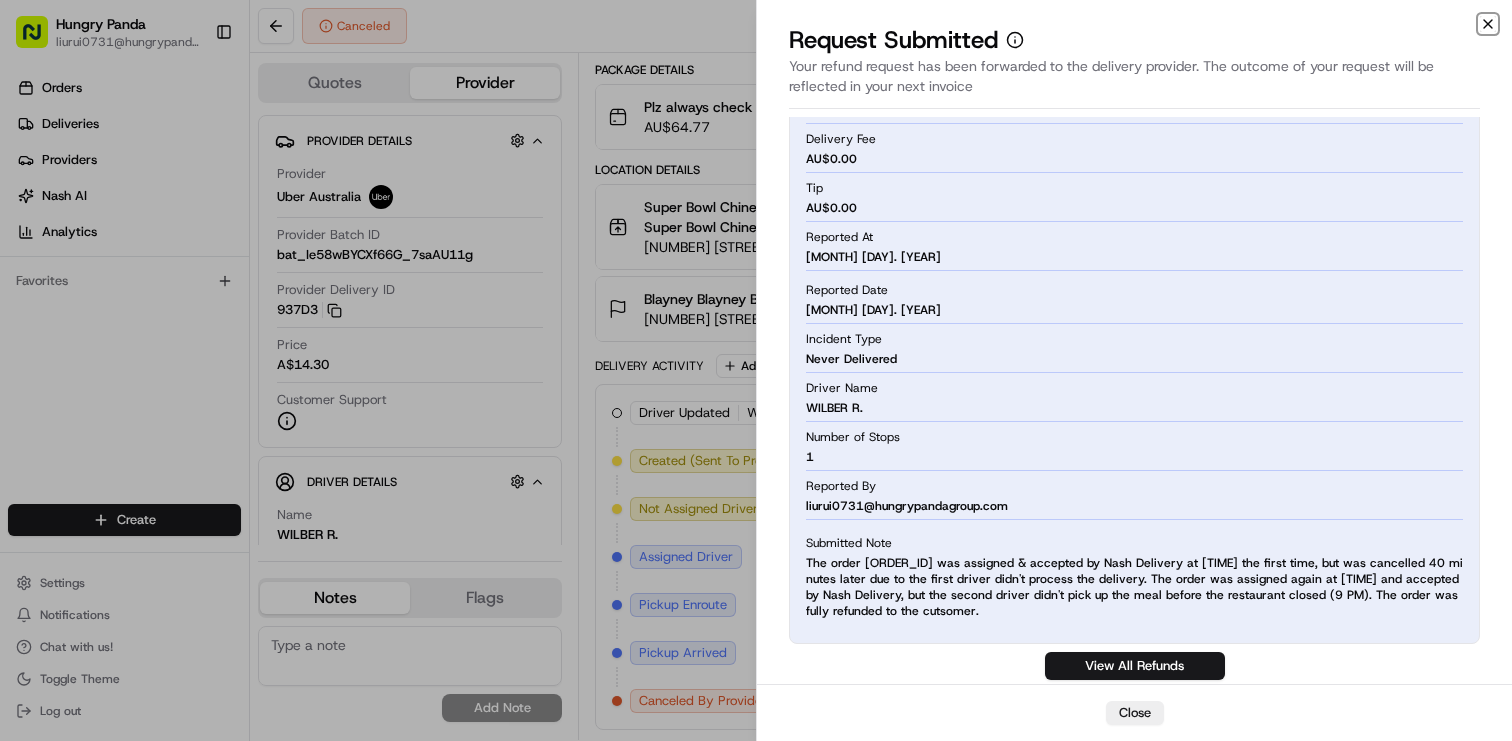 click 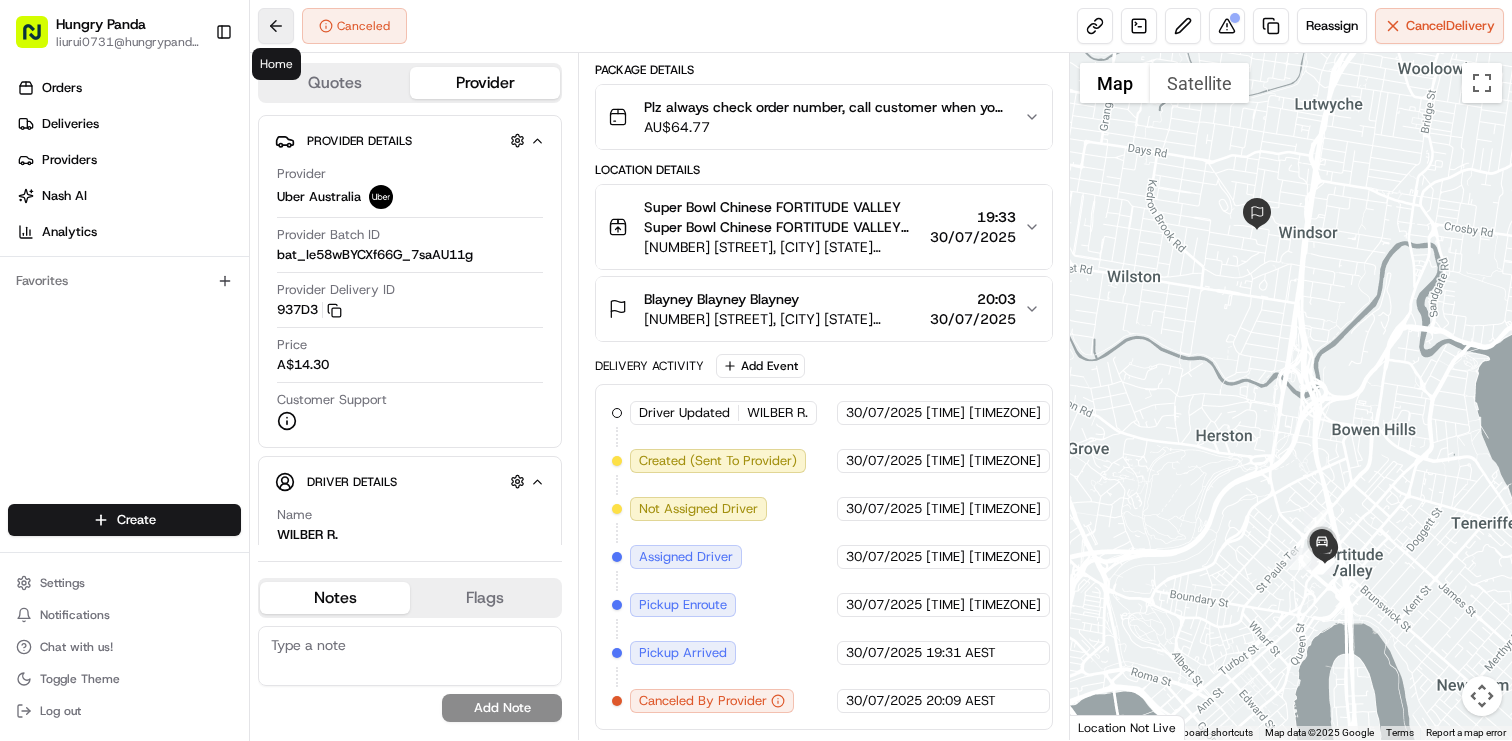 click at bounding box center (276, 26) 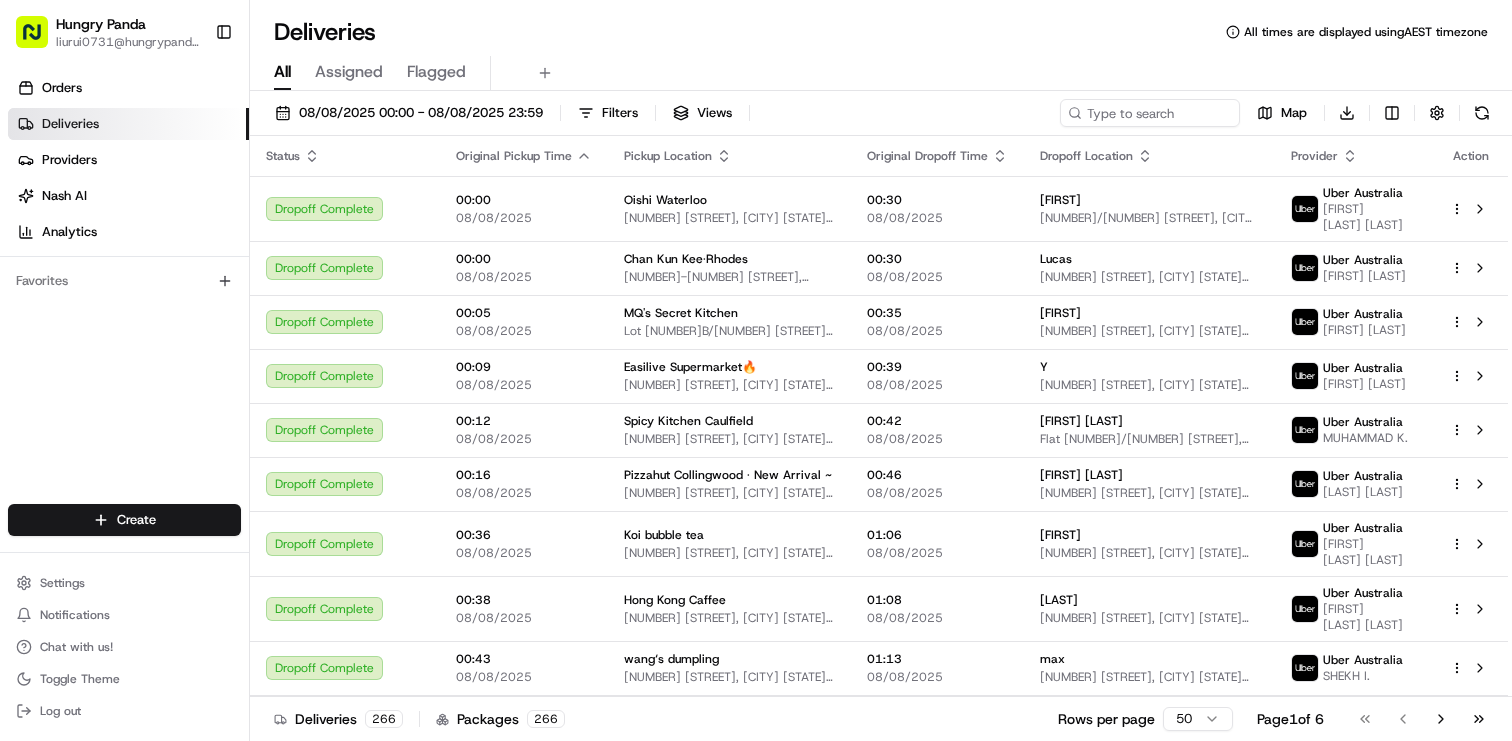 scroll, scrollTop: 0, scrollLeft: 0, axis: both 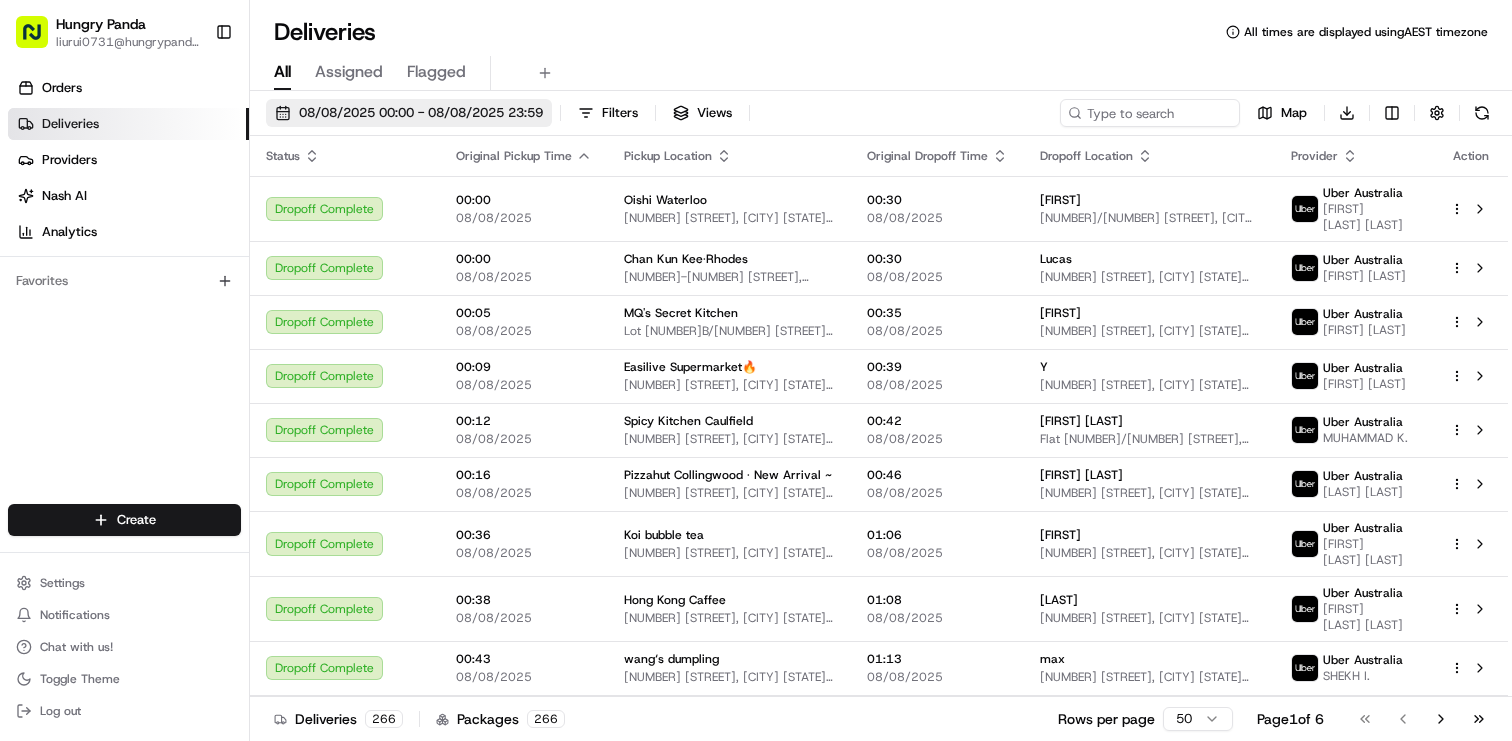 click on "08/08/2025 00:00 - 08/08/2025 23:59" at bounding box center [421, 113] 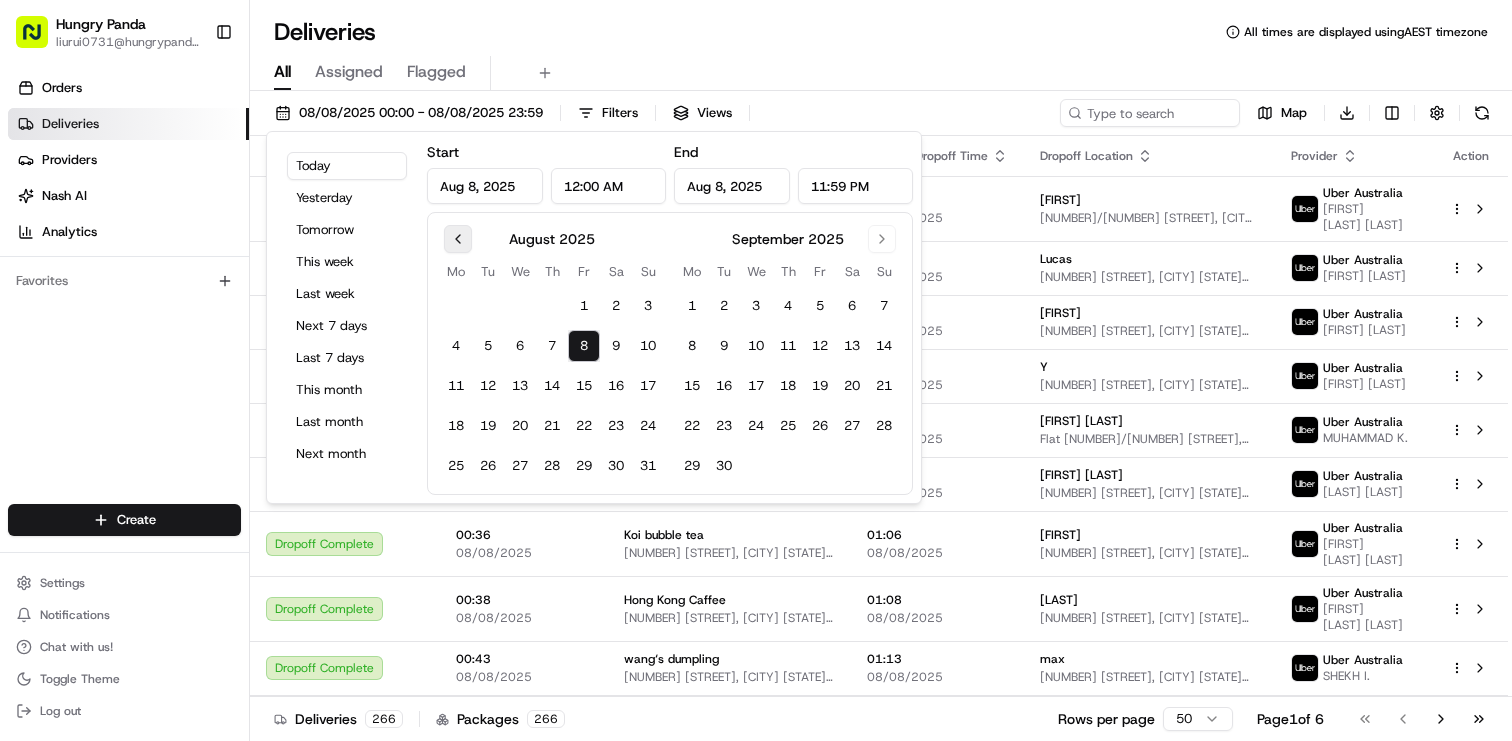 click at bounding box center [458, 239] 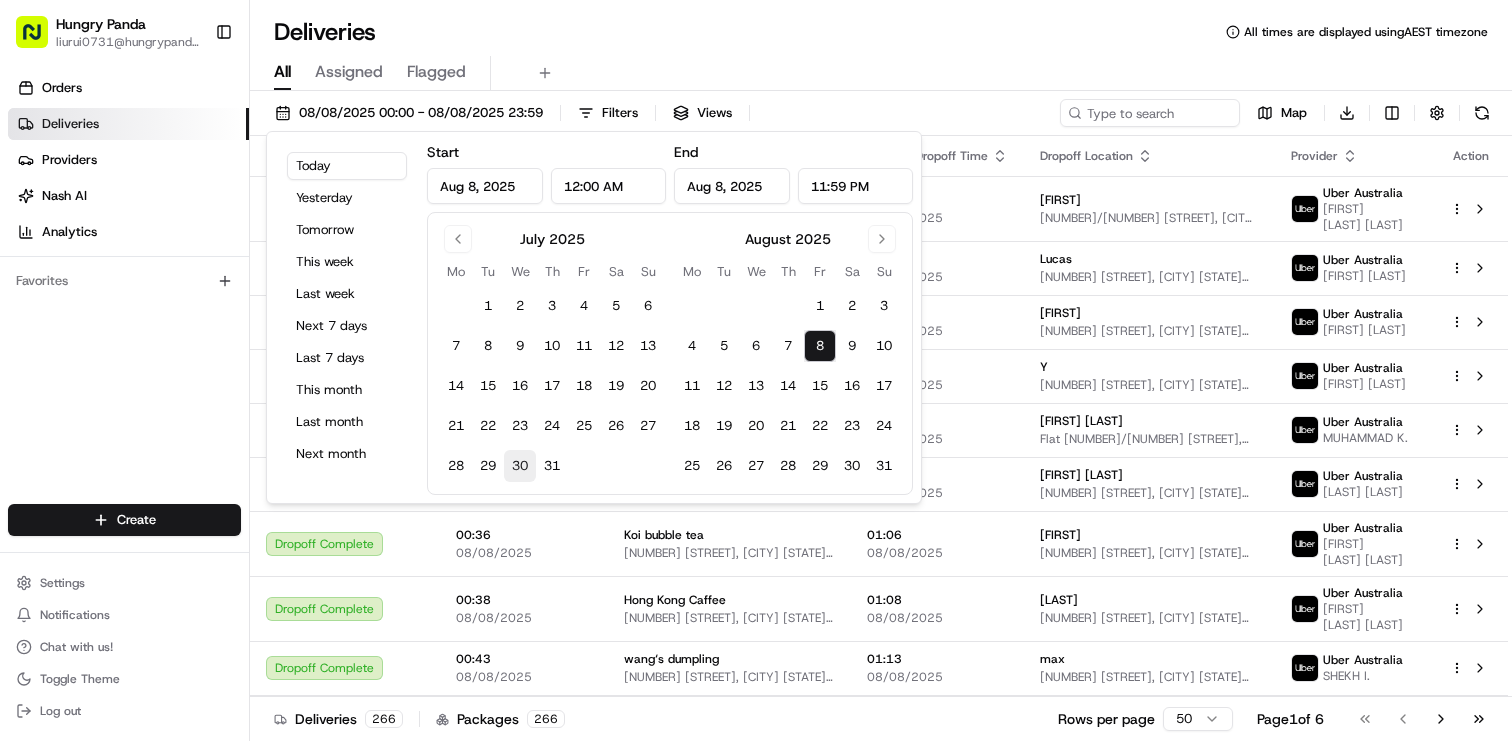 click on "30" at bounding box center (520, 466) 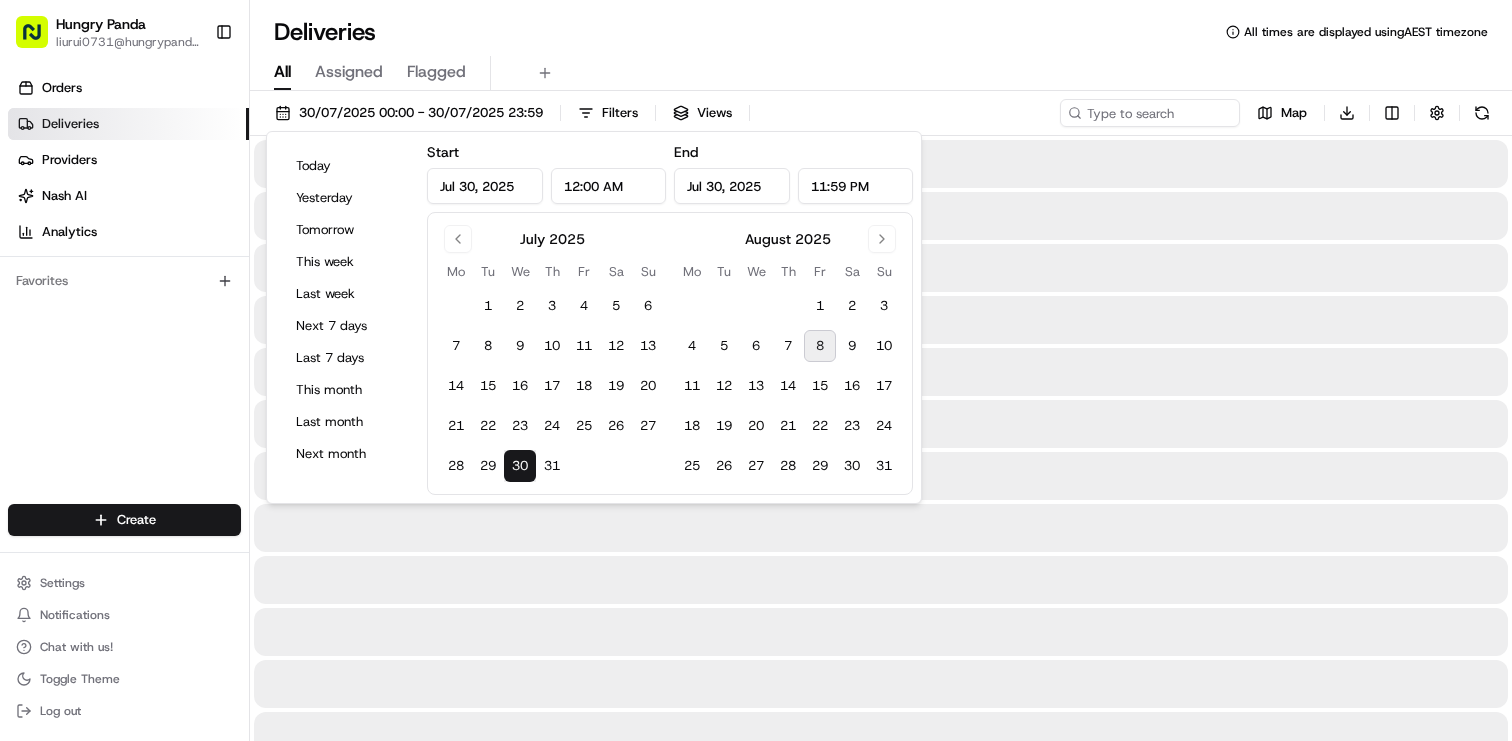 click on "30" at bounding box center (520, 466) 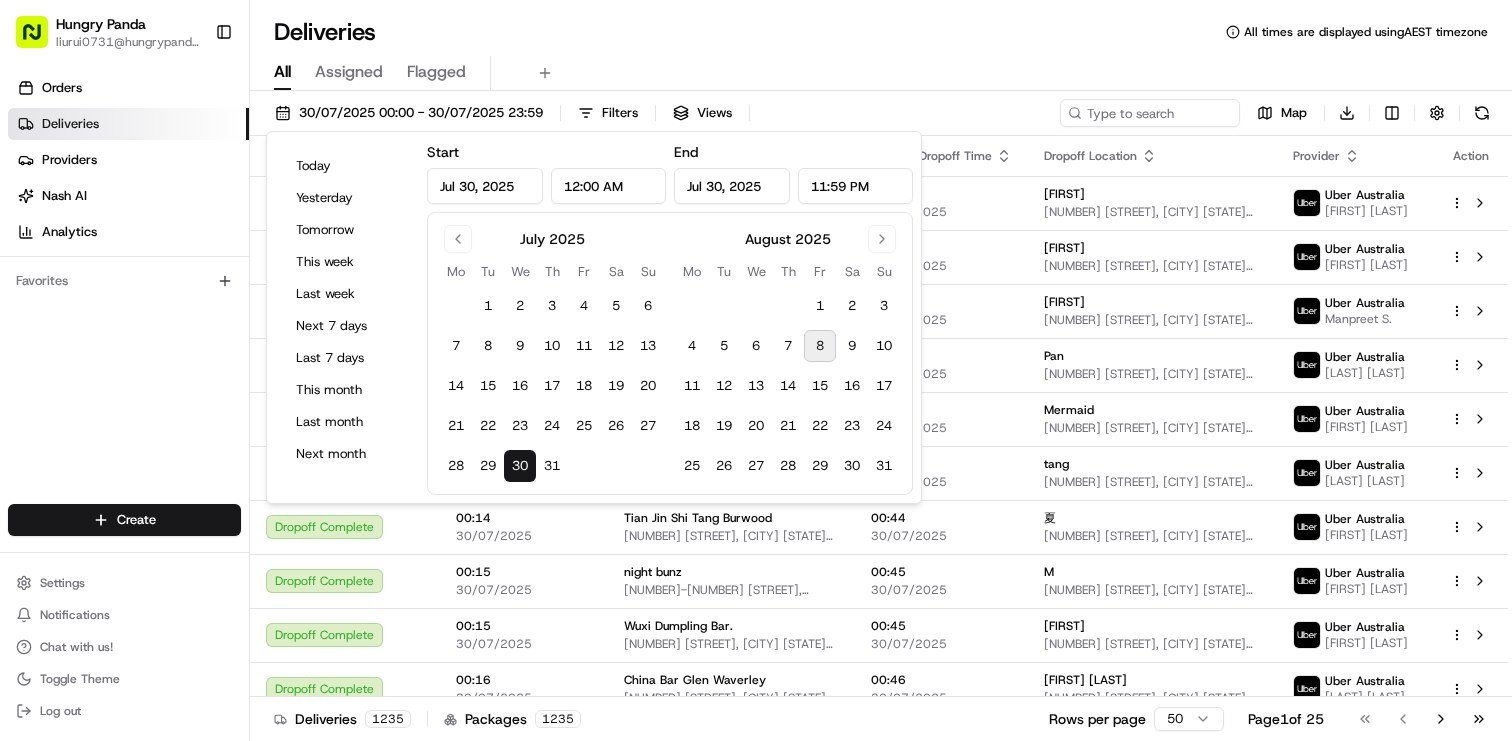 click on "Deliveries All times are displayed using  AEST   timezone" at bounding box center (881, 32) 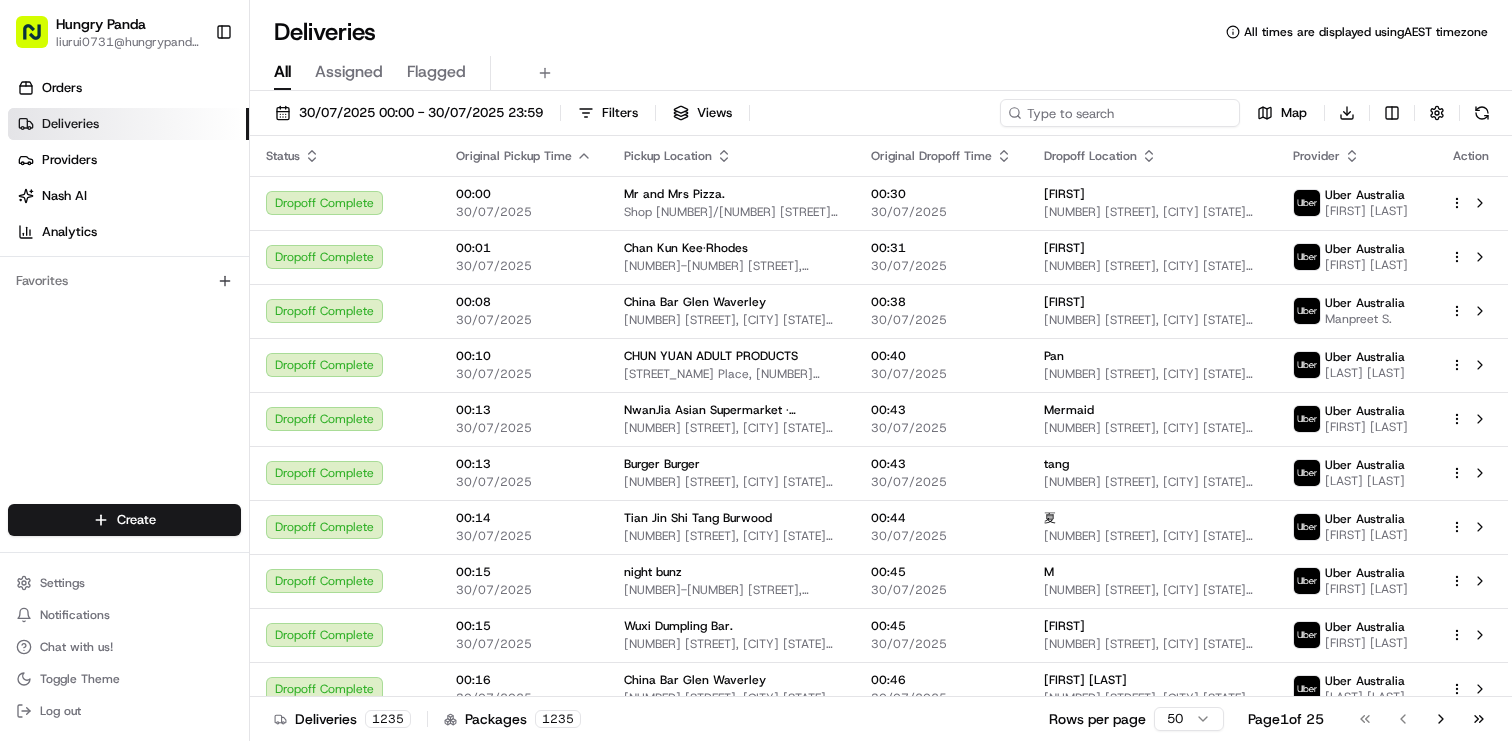 click at bounding box center (1120, 113) 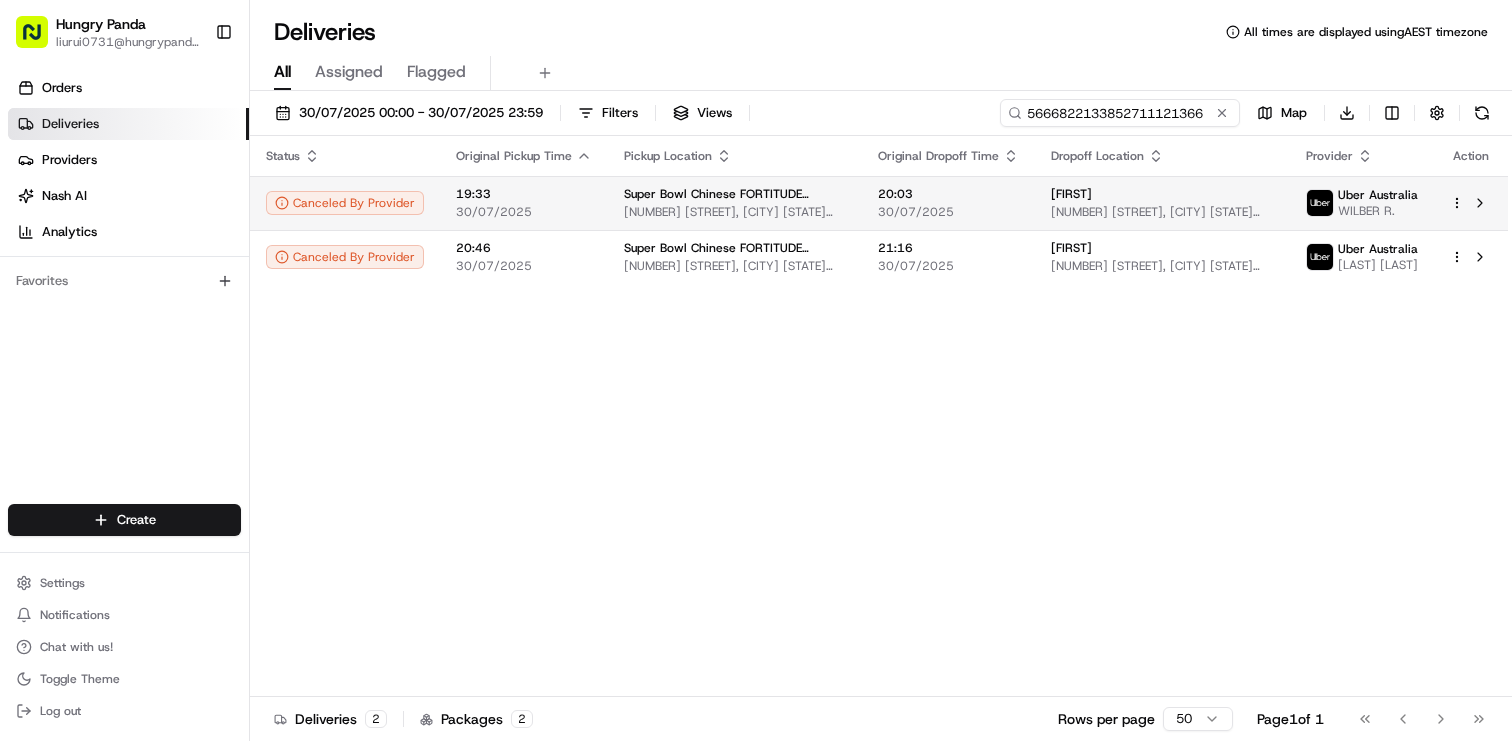type on "5666822133852711121366" 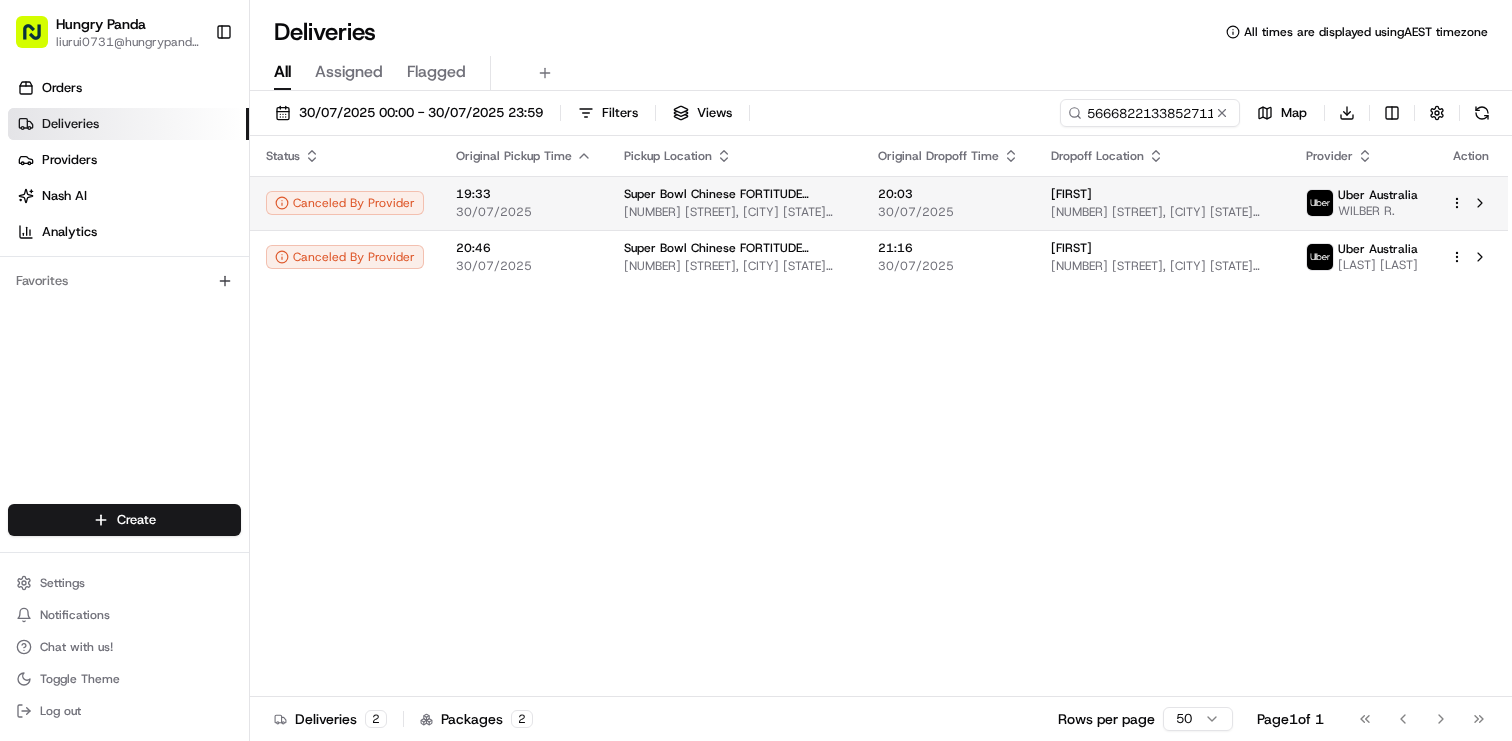 click on "Super Bowl Chinese FORTITUDE VALLEY" at bounding box center [735, 194] 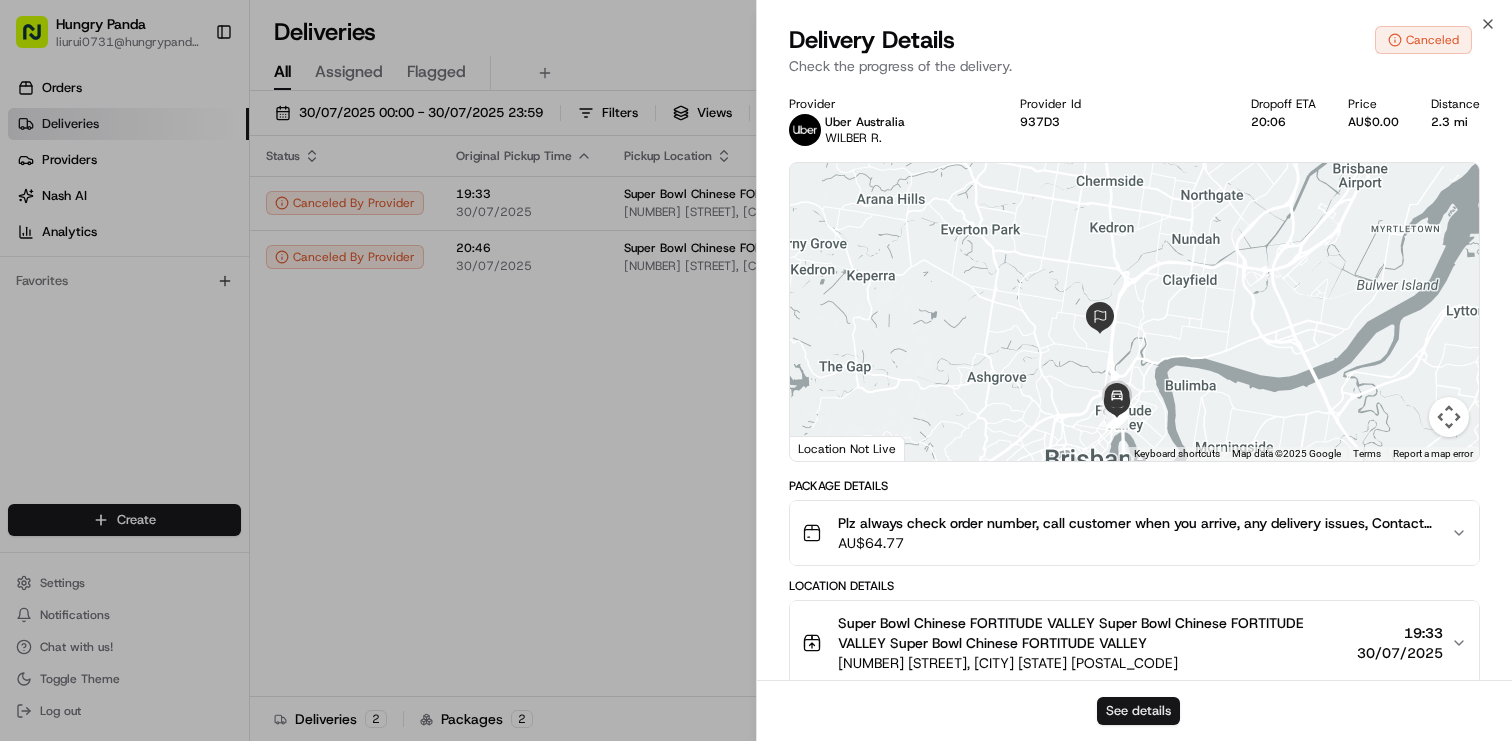 click on "See details" at bounding box center [1138, 711] 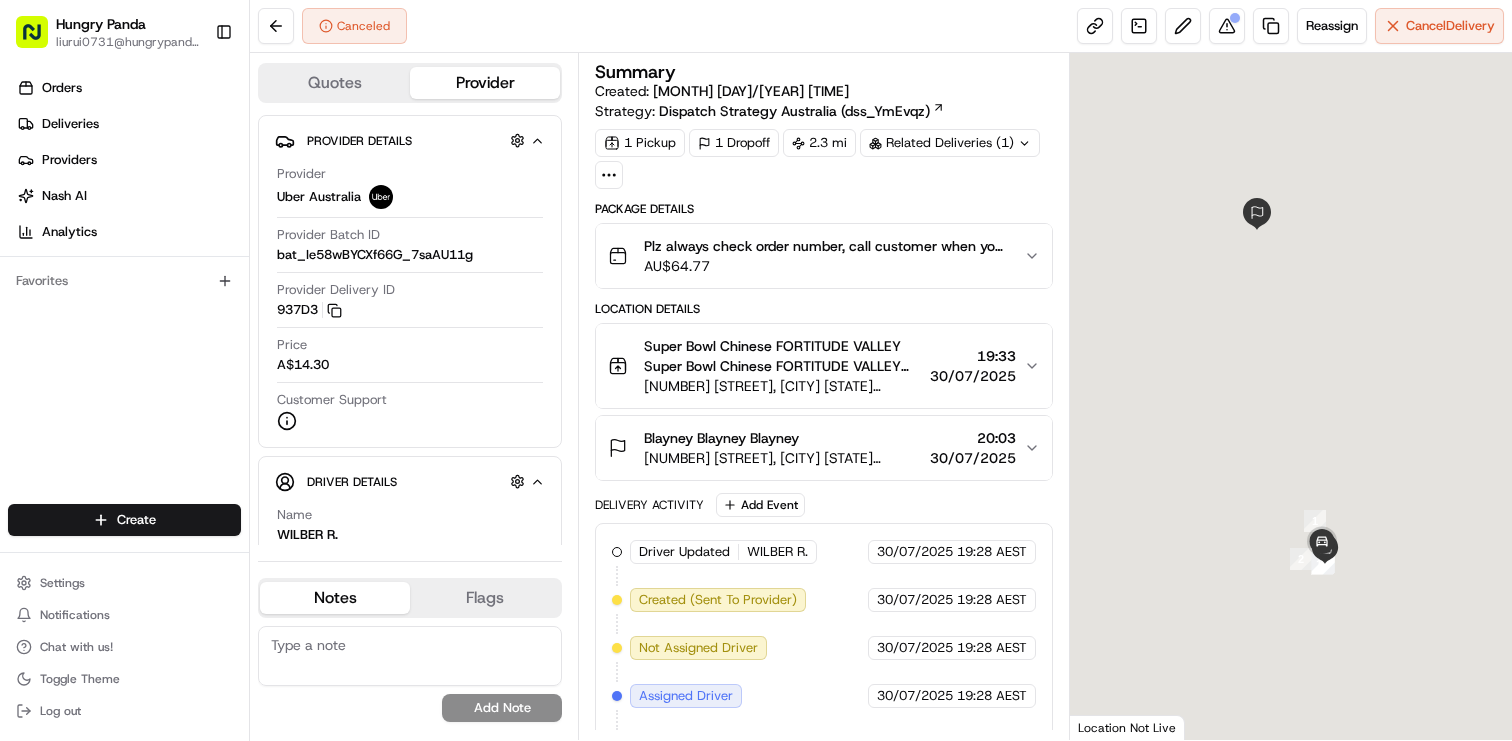 scroll, scrollTop: 0, scrollLeft: 0, axis: both 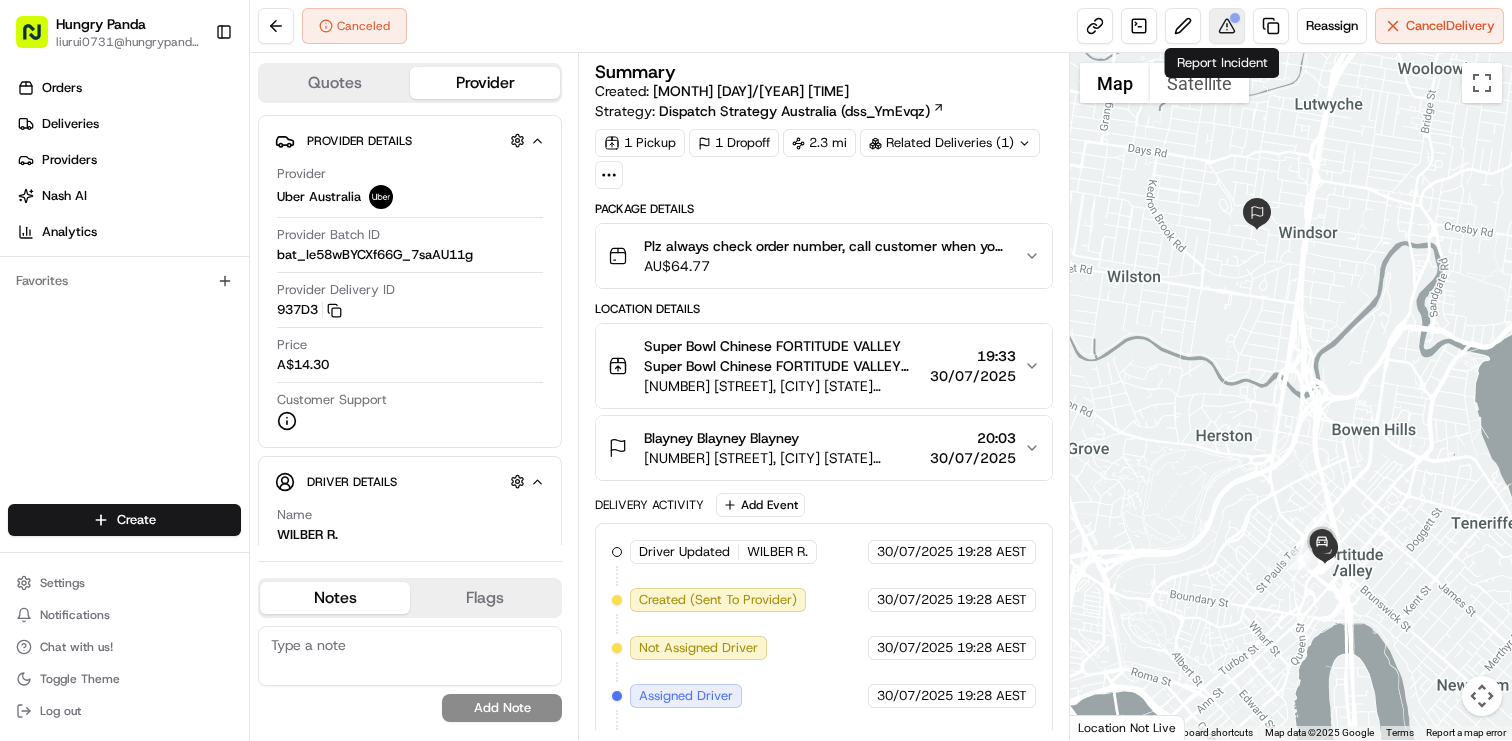 click at bounding box center [1227, 26] 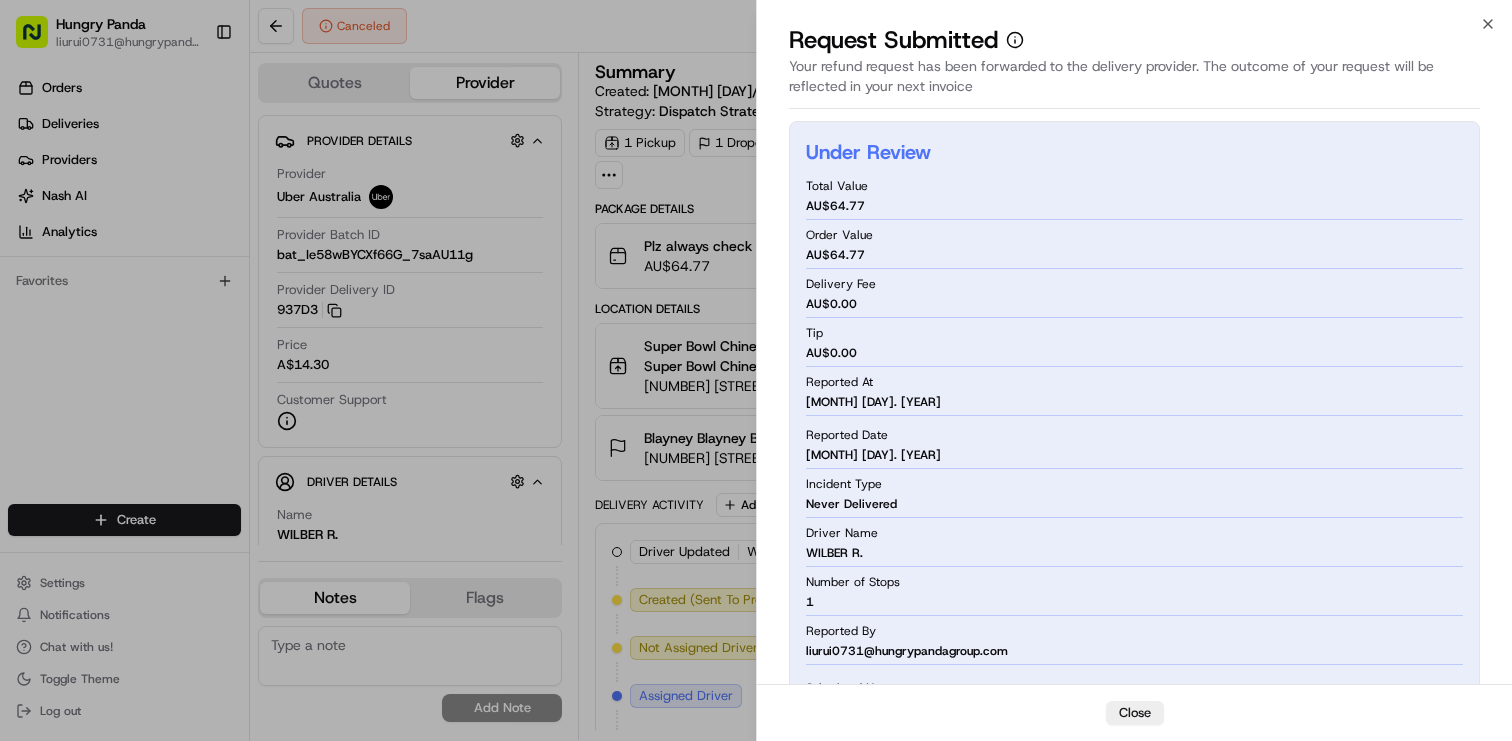 scroll, scrollTop: 145, scrollLeft: 0, axis: vertical 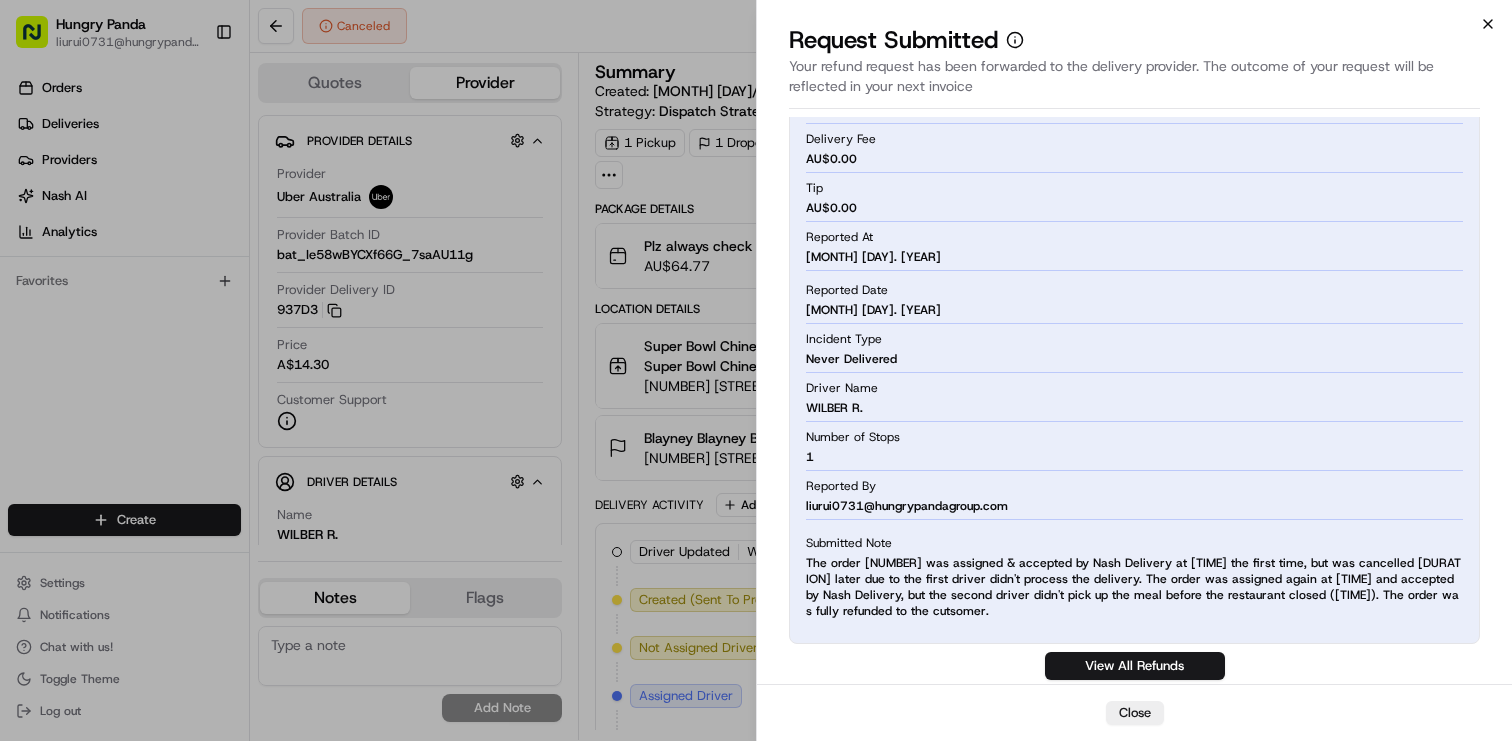 click 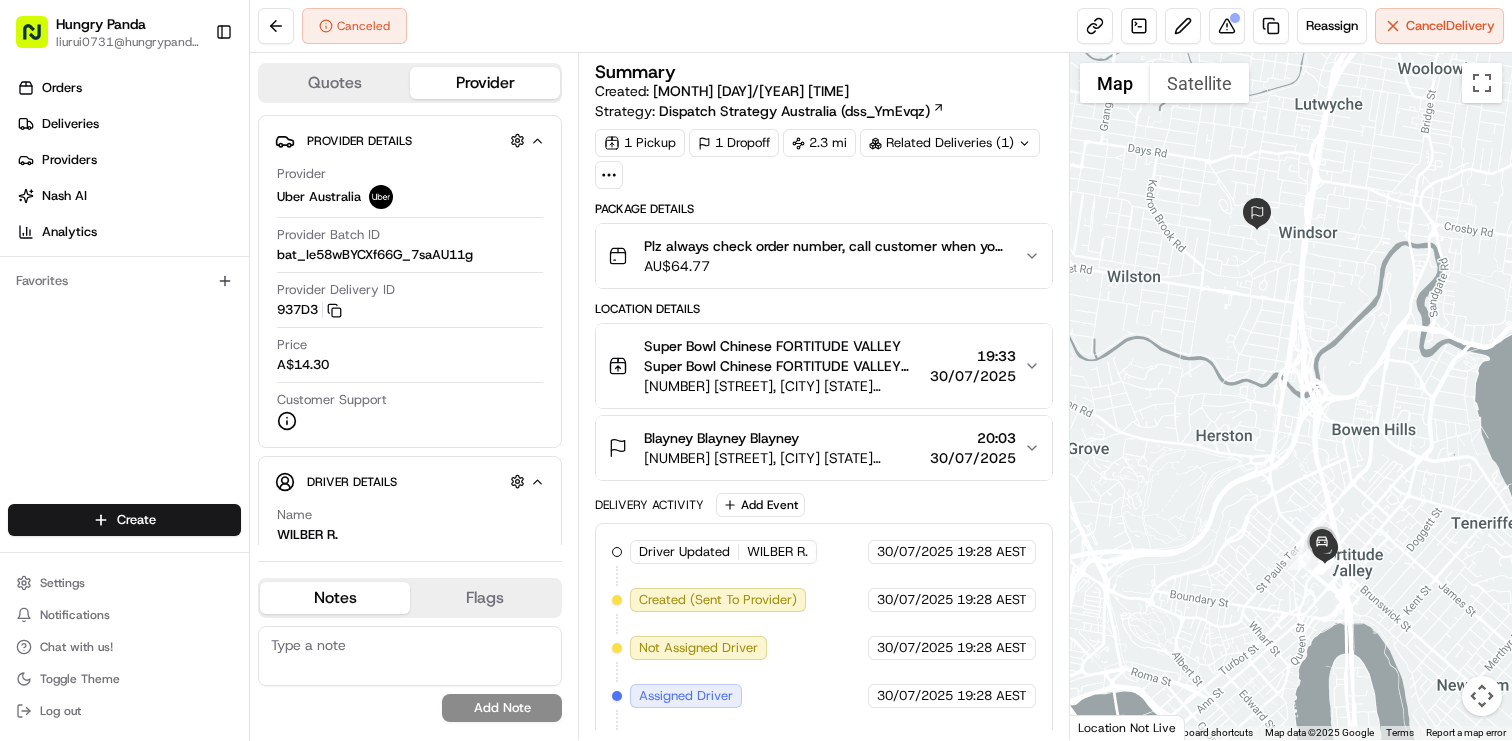 scroll, scrollTop: 139, scrollLeft: 0, axis: vertical 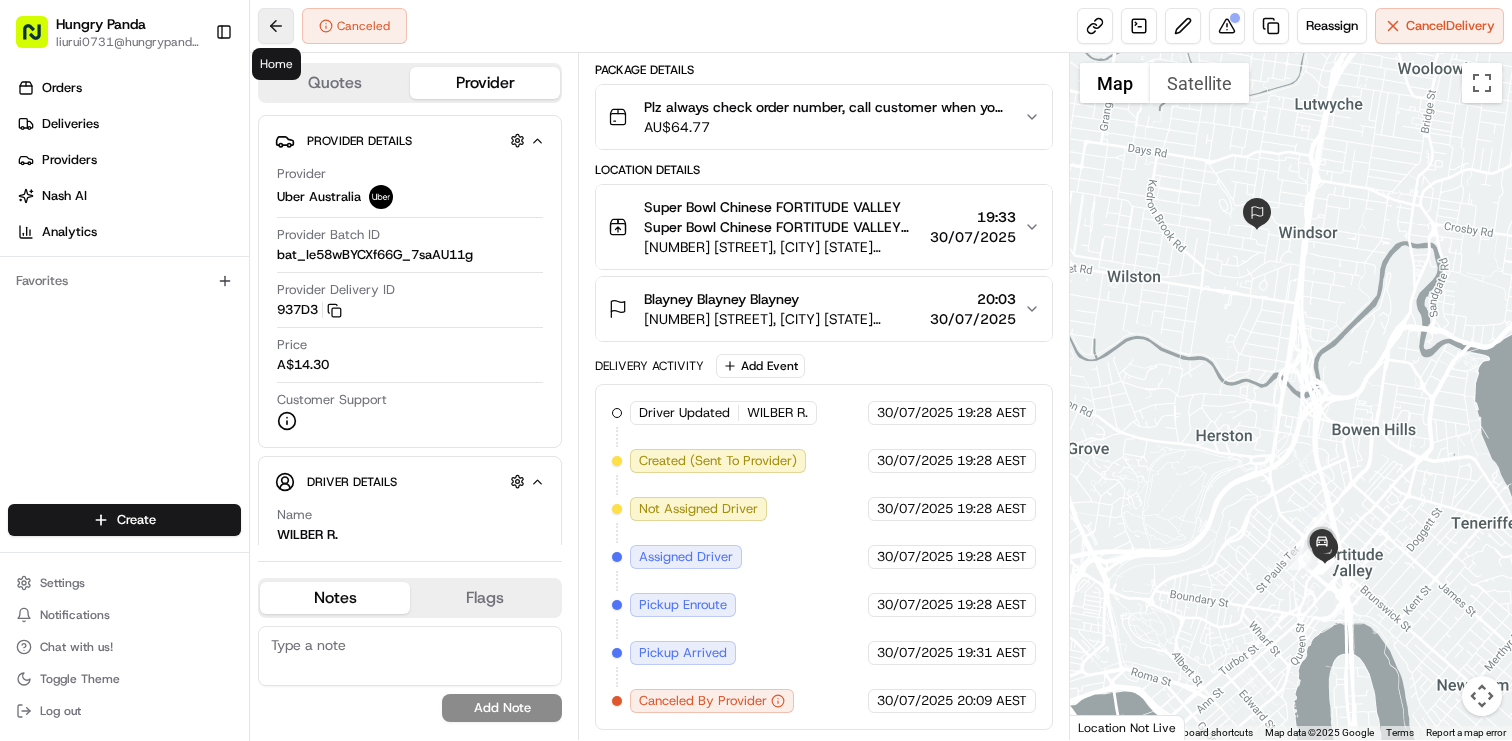 click at bounding box center [276, 26] 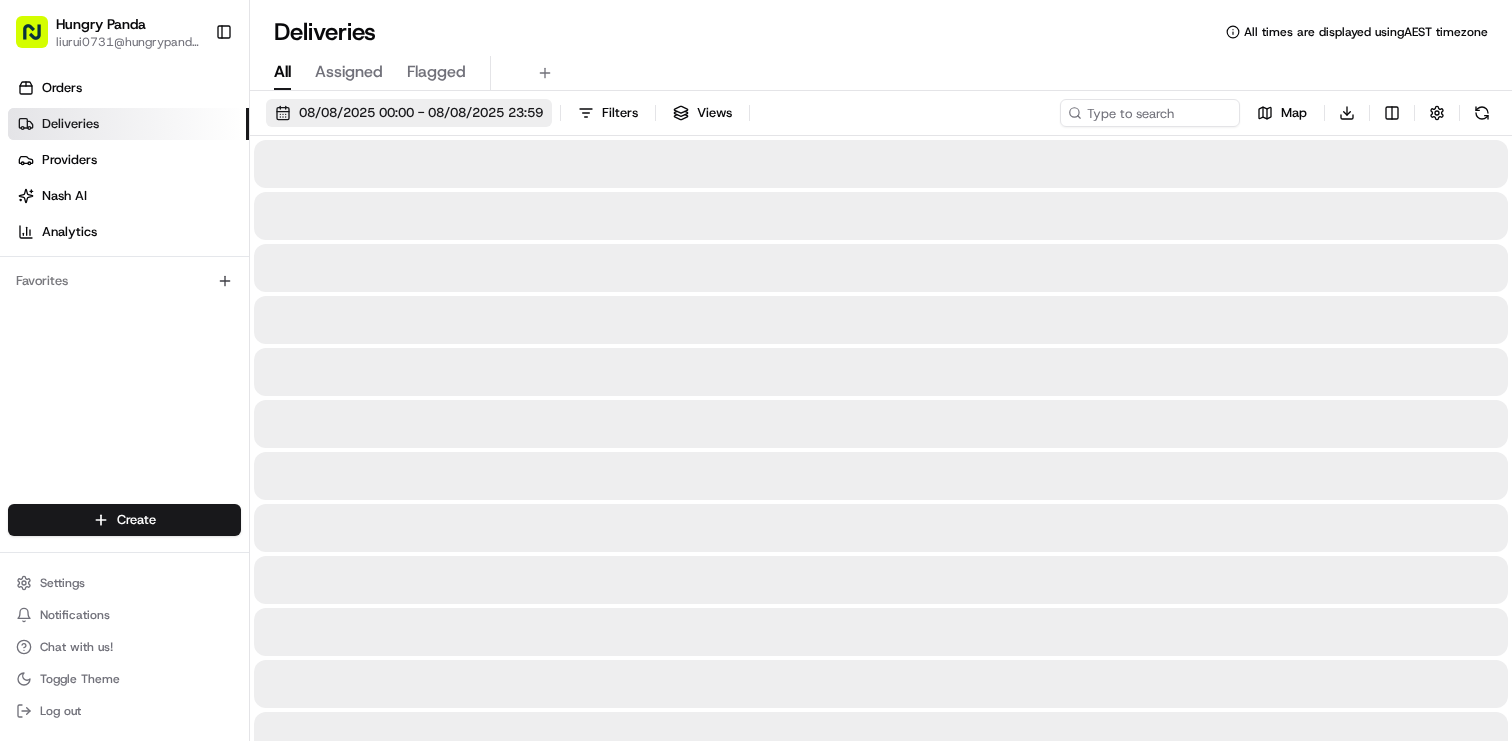 click on "08/08/2025 00:00 - 08/08/2025 23:59" at bounding box center [421, 113] 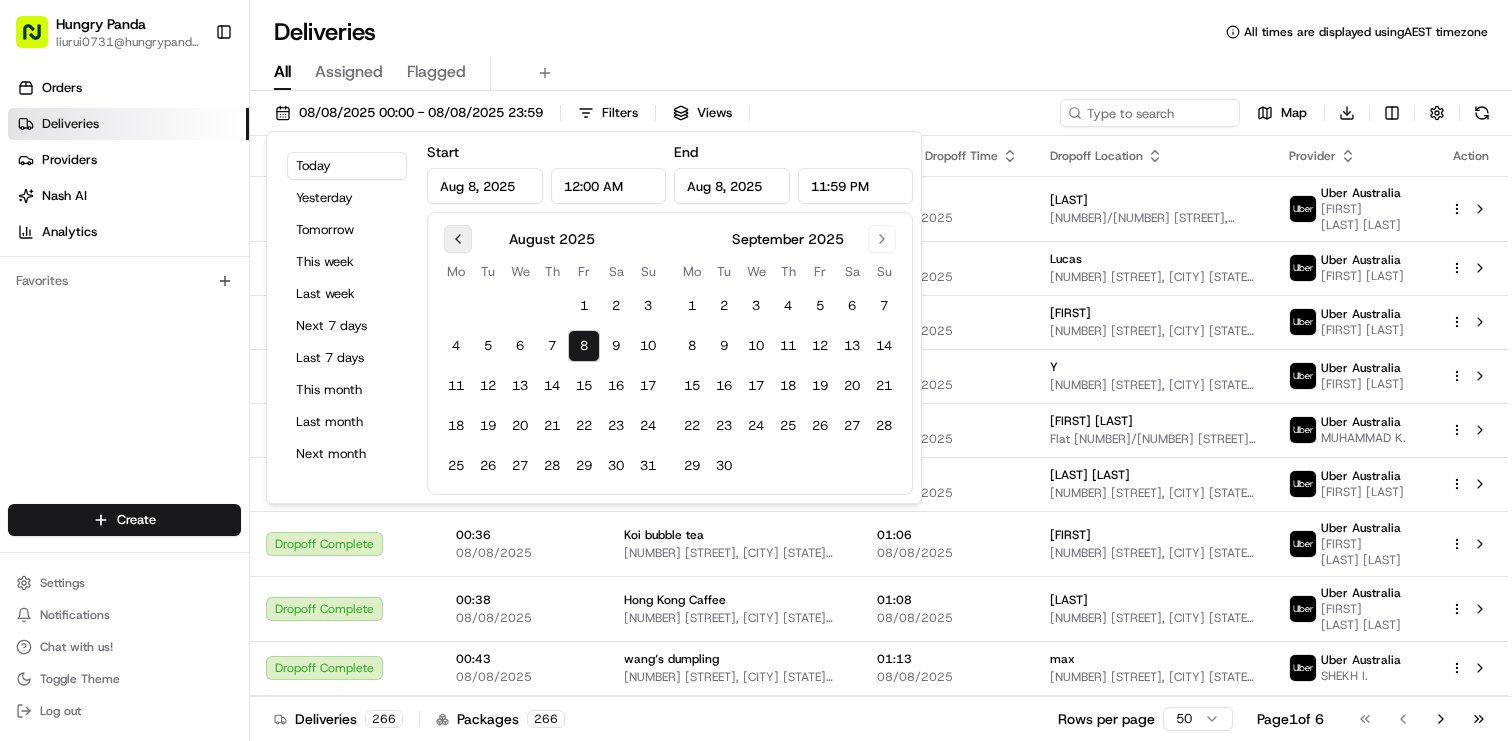 click at bounding box center [458, 239] 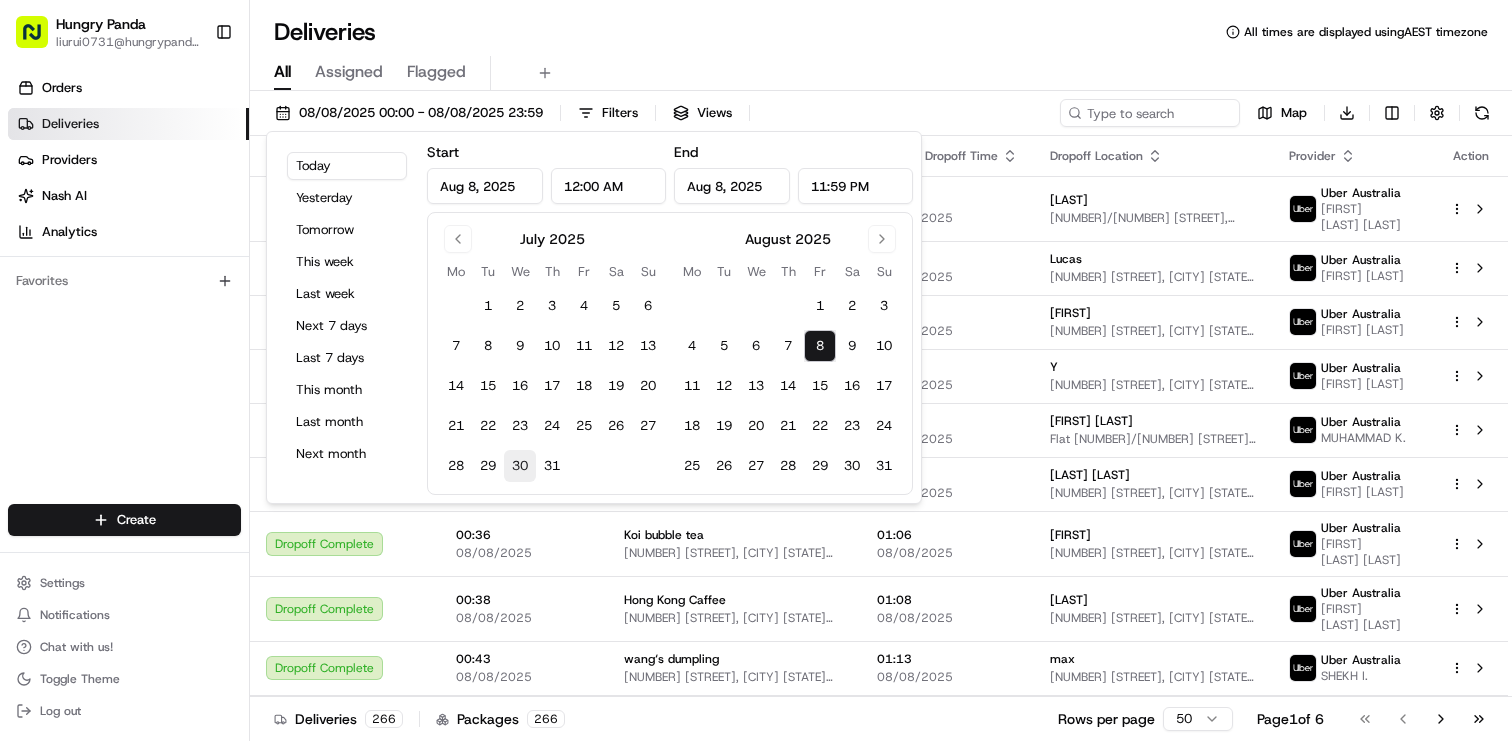 click on "30" at bounding box center [520, 466] 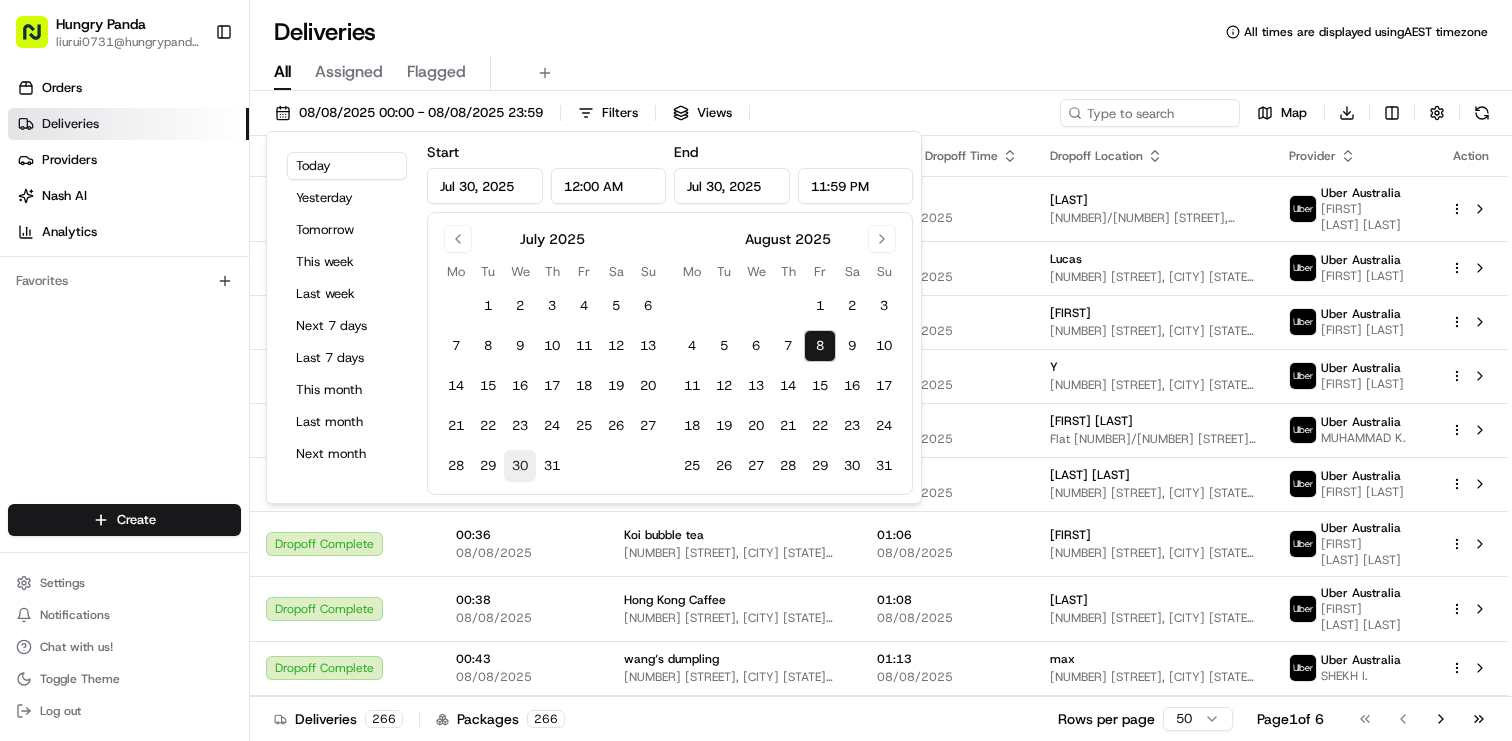 click on "30" at bounding box center [520, 466] 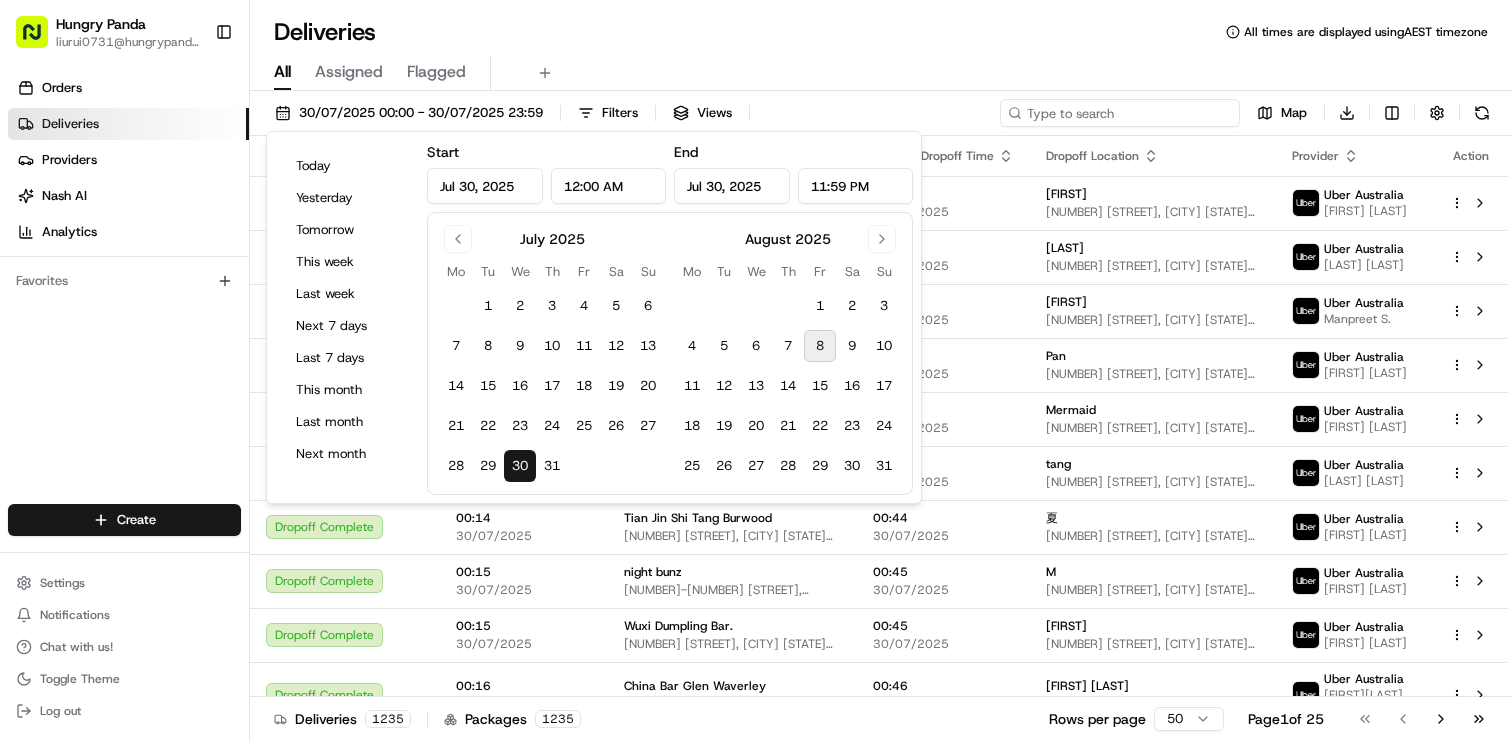click at bounding box center (1120, 113) 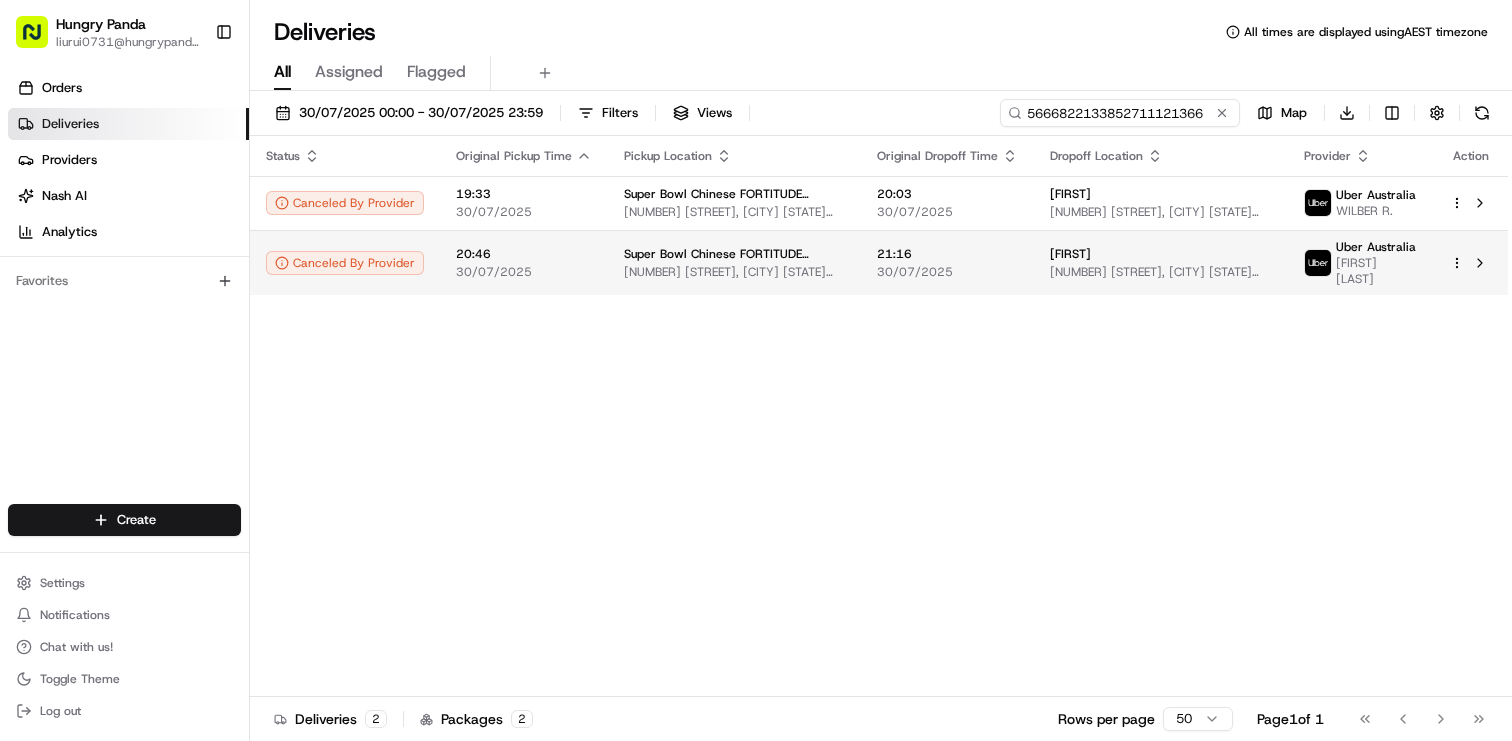 type on "5666822133852711121366" 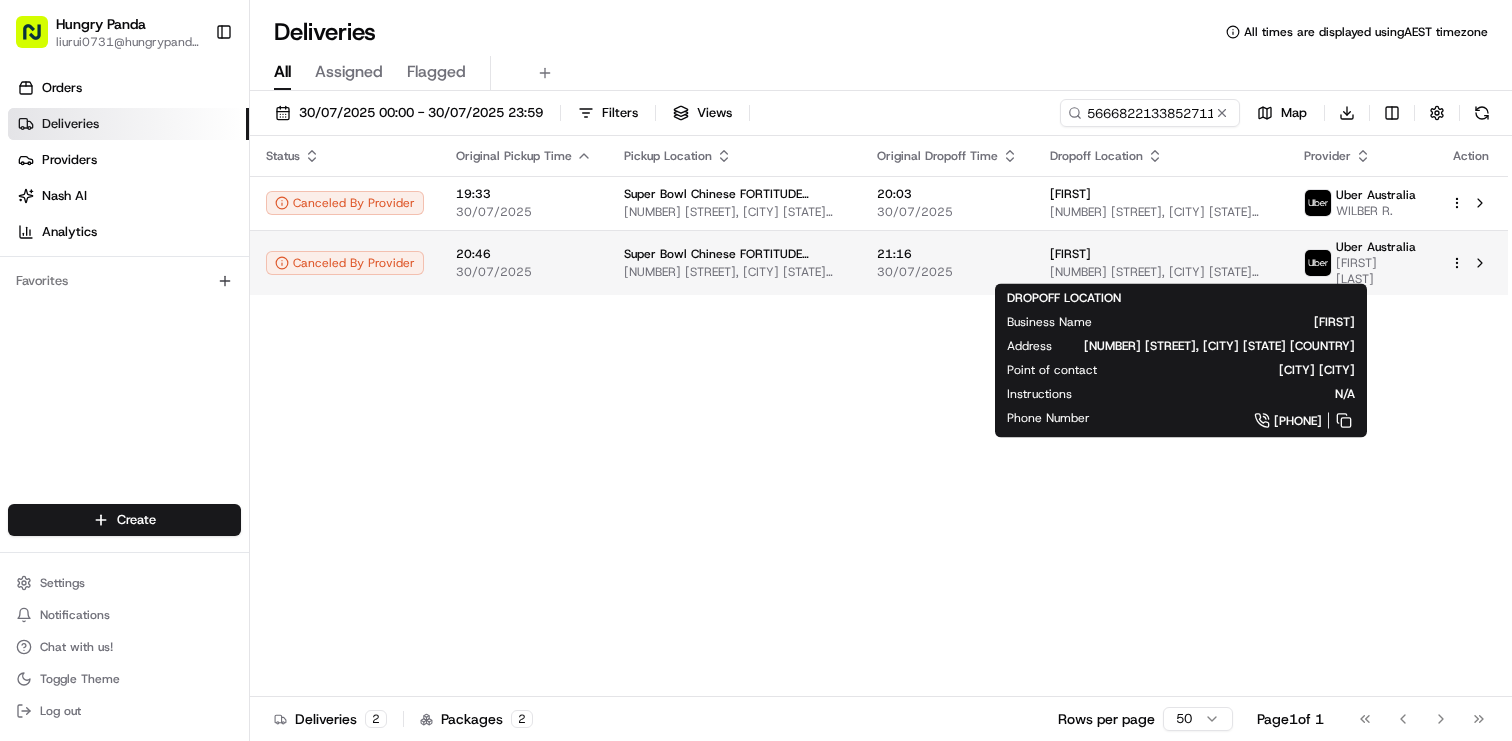 click on "[NUMBER] [STREET], [CITY] [STATE] [COUNTRY]" at bounding box center [1161, 272] 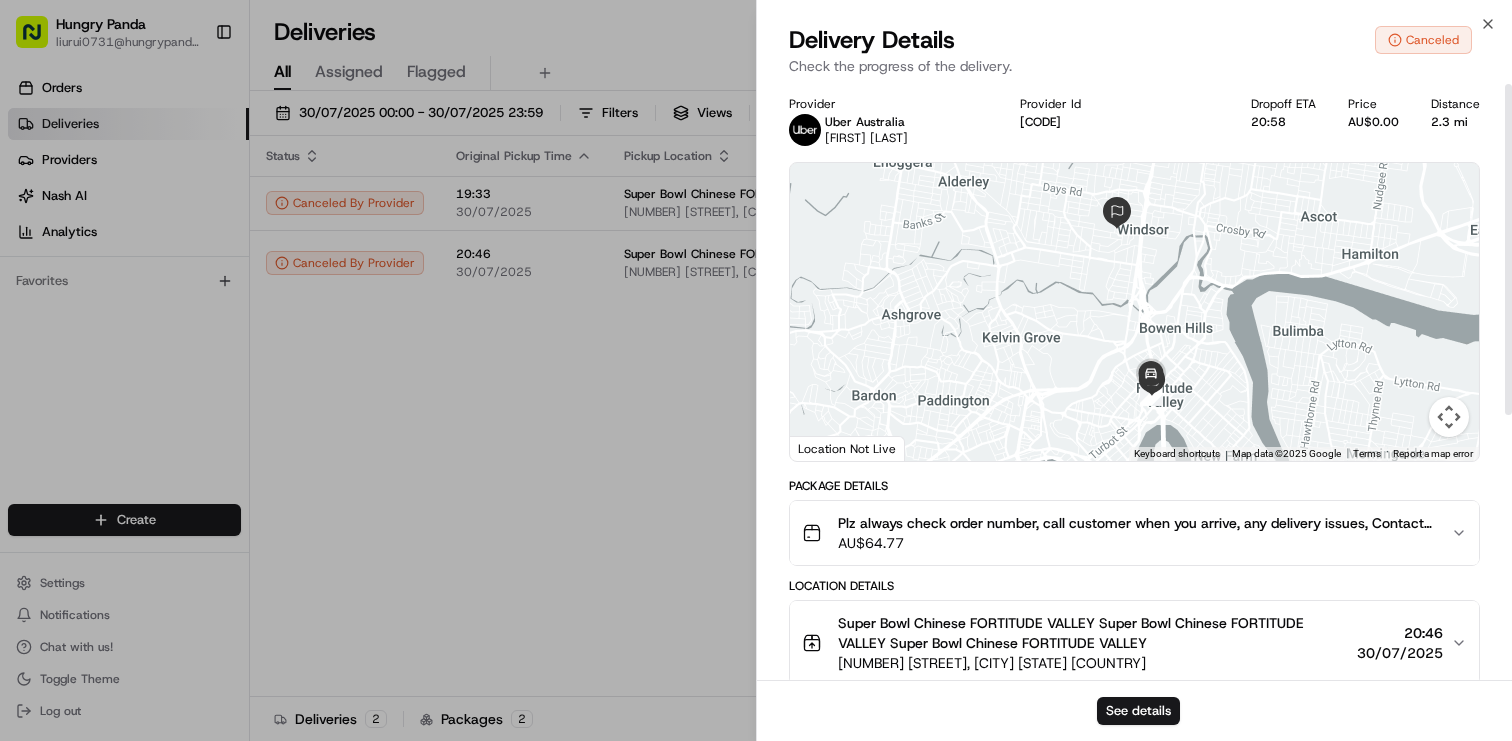 scroll, scrollTop: 478, scrollLeft: 0, axis: vertical 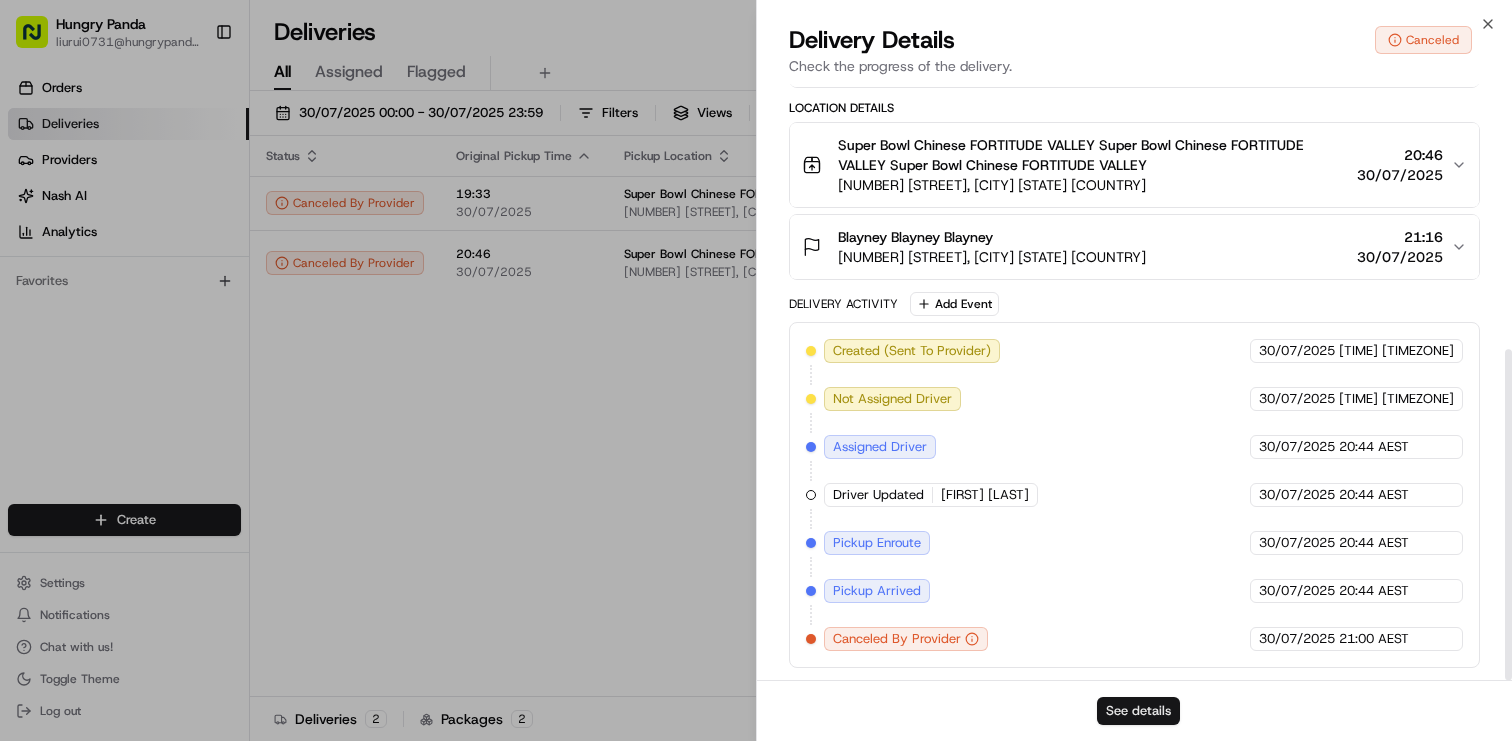 click on "See details" at bounding box center [1138, 711] 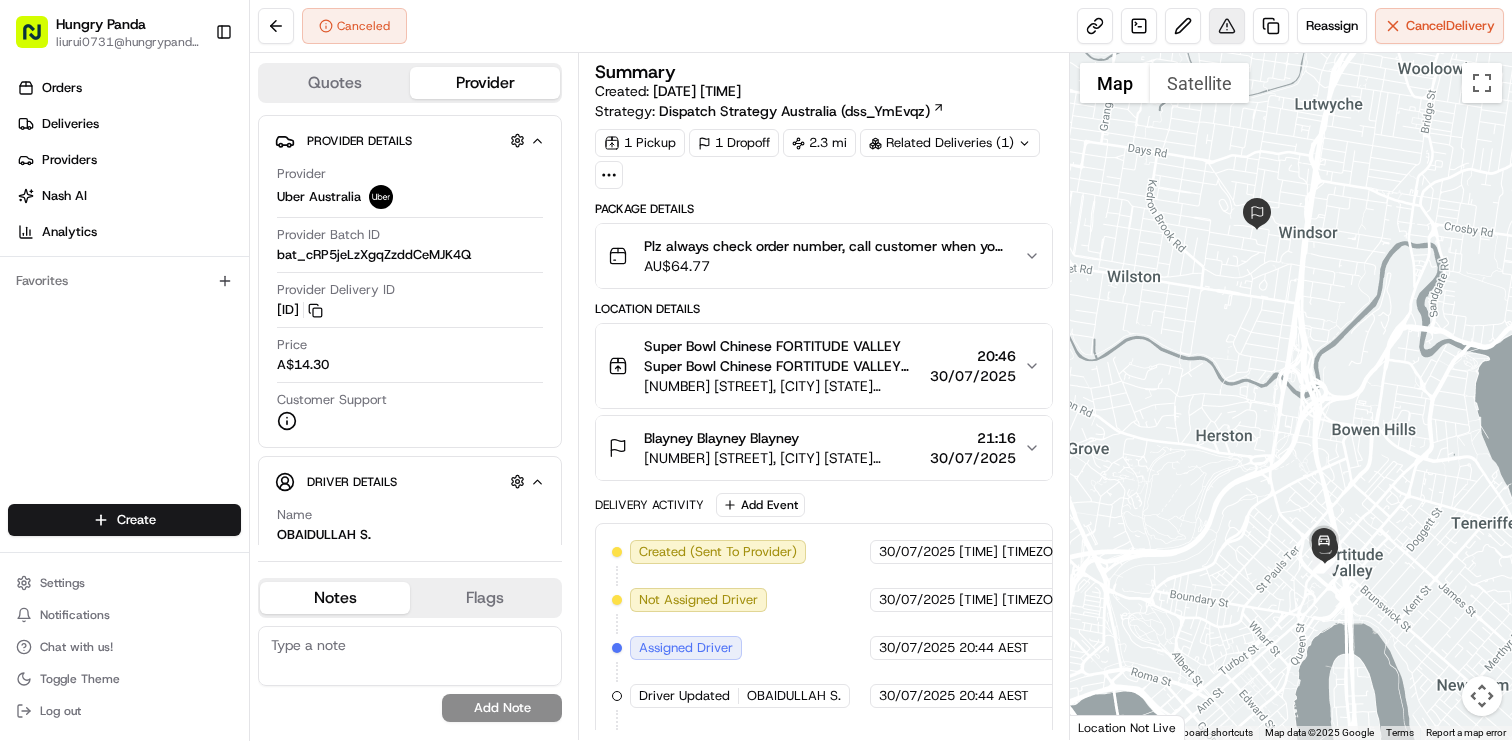 scroll, scrollTop: 0, scrollLeft: 0, axis: both 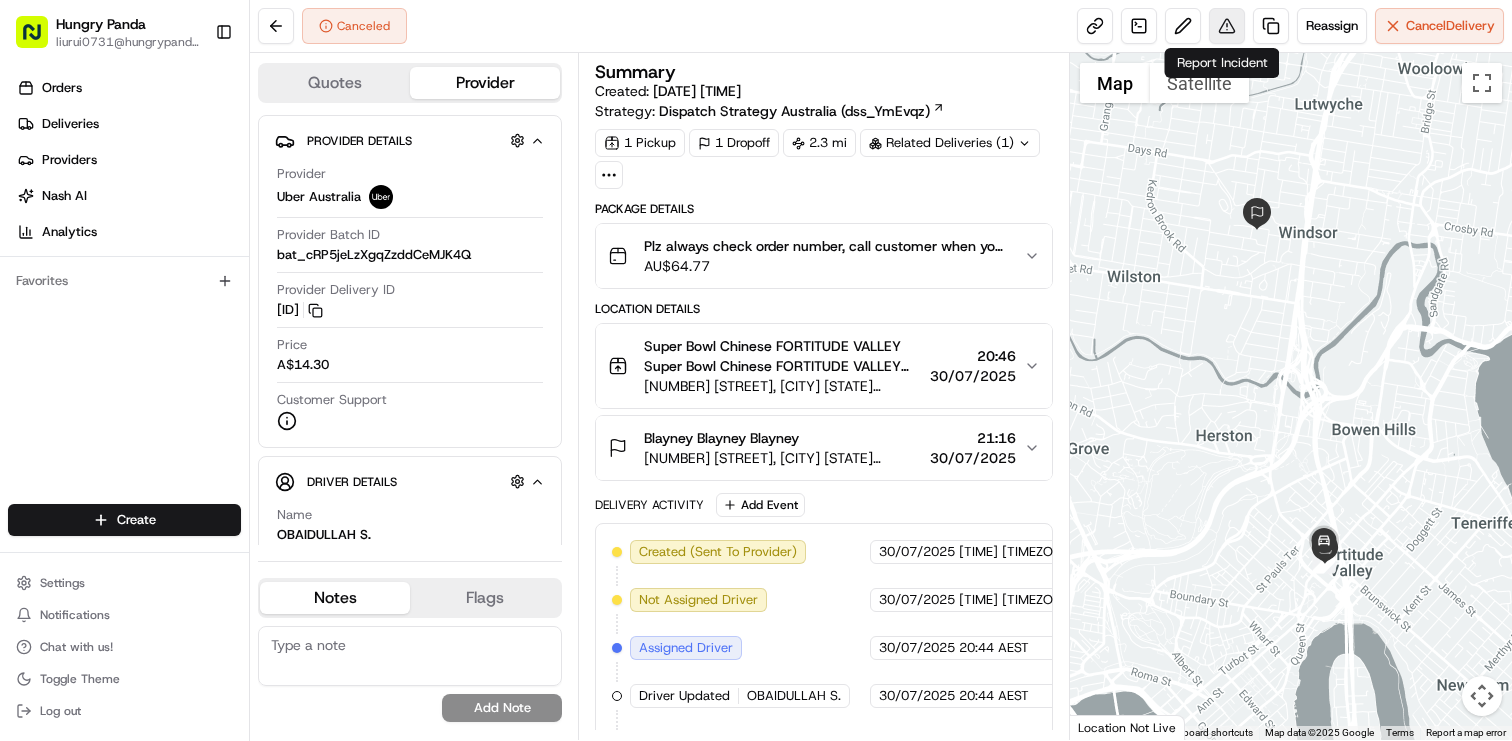 click at bounding box center (1227, 26) 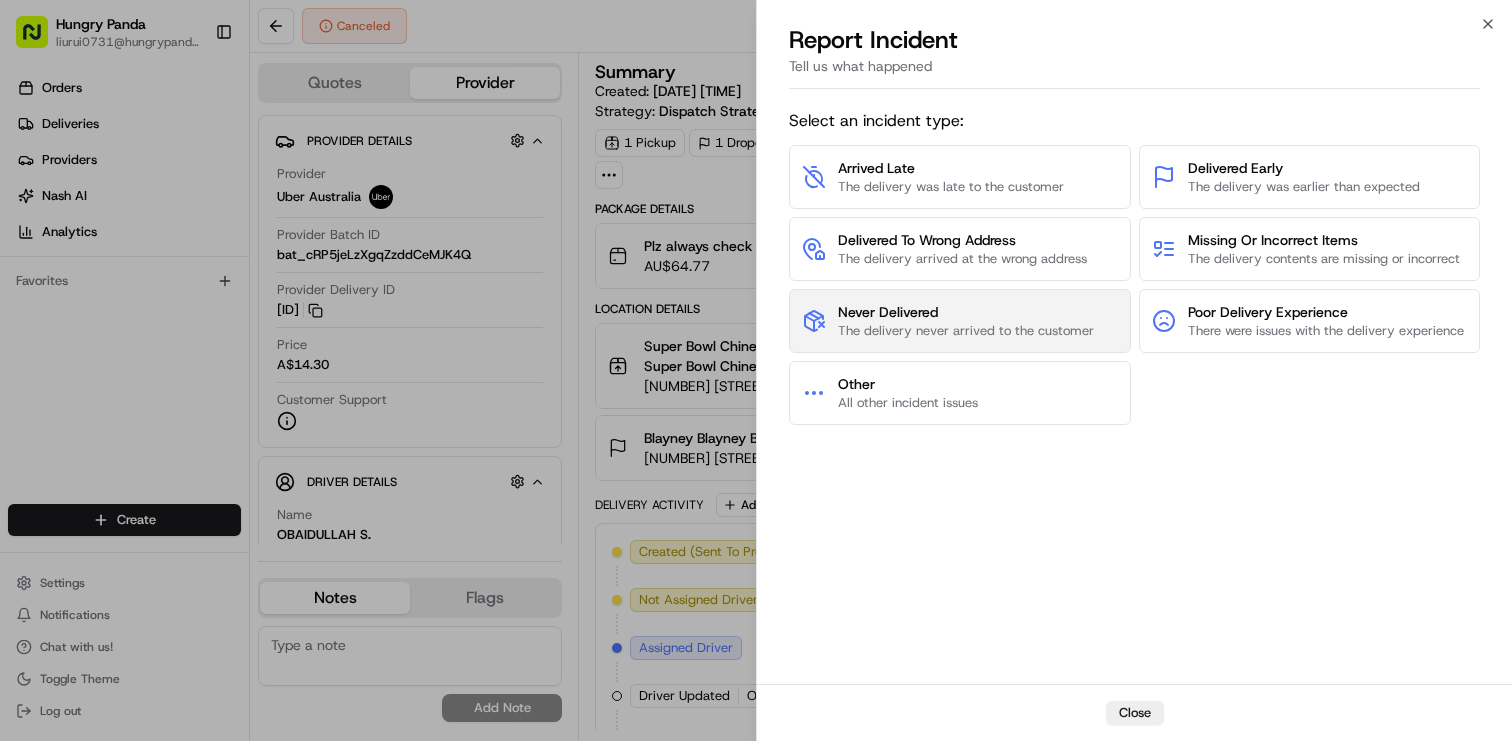 click on "The delivery never arrived to the customer" at bounding box center (966, 331) 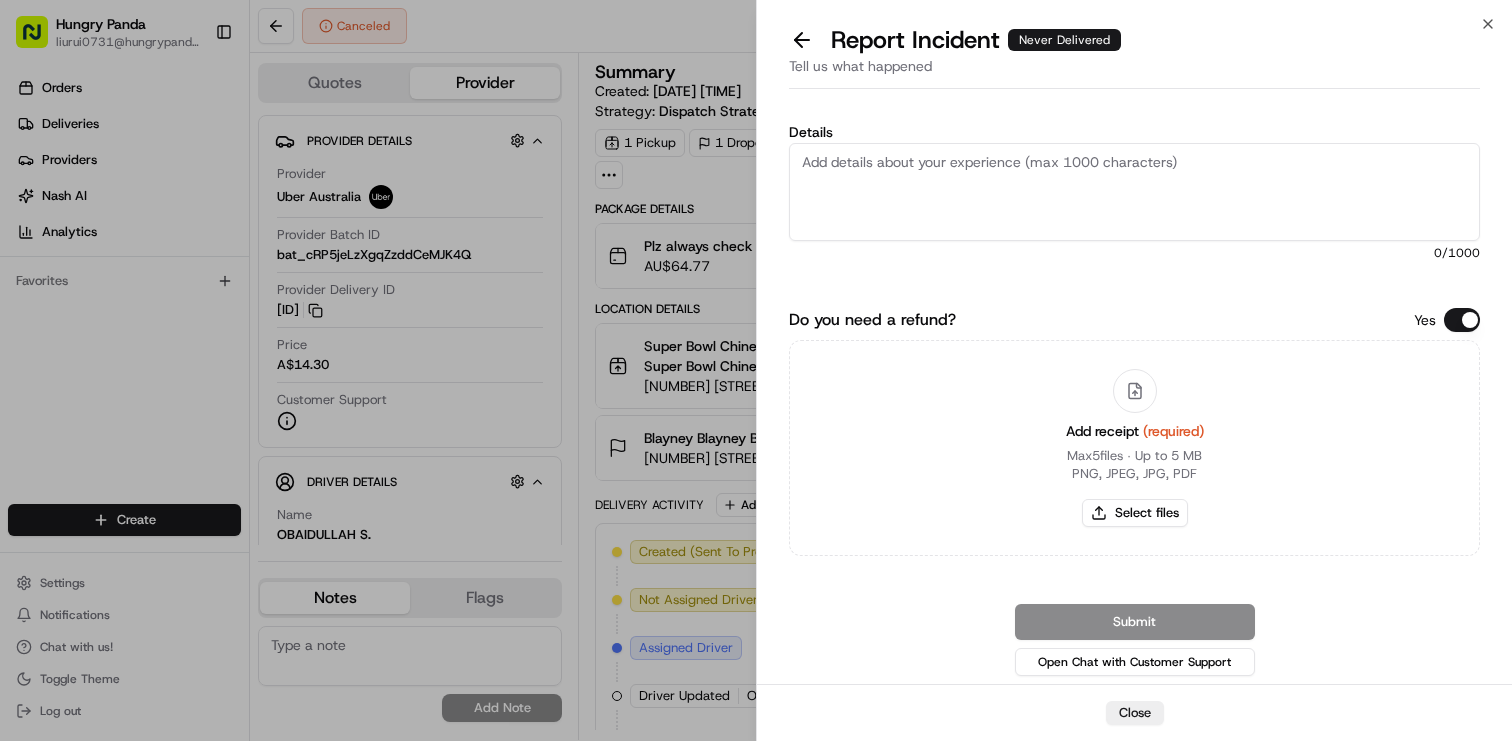 click on "Details" at bounding box center [1134, 192] 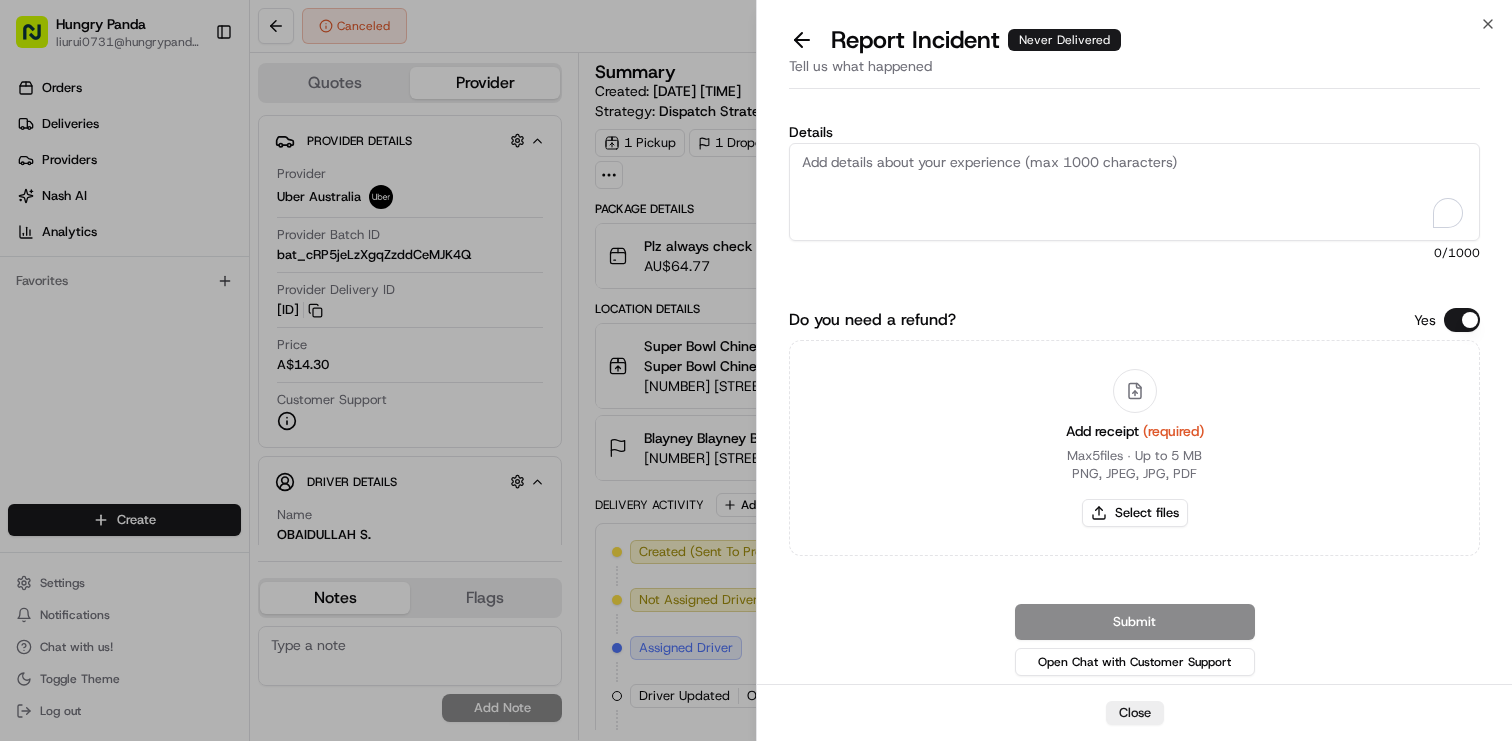 paste on "5666822133852711121366" 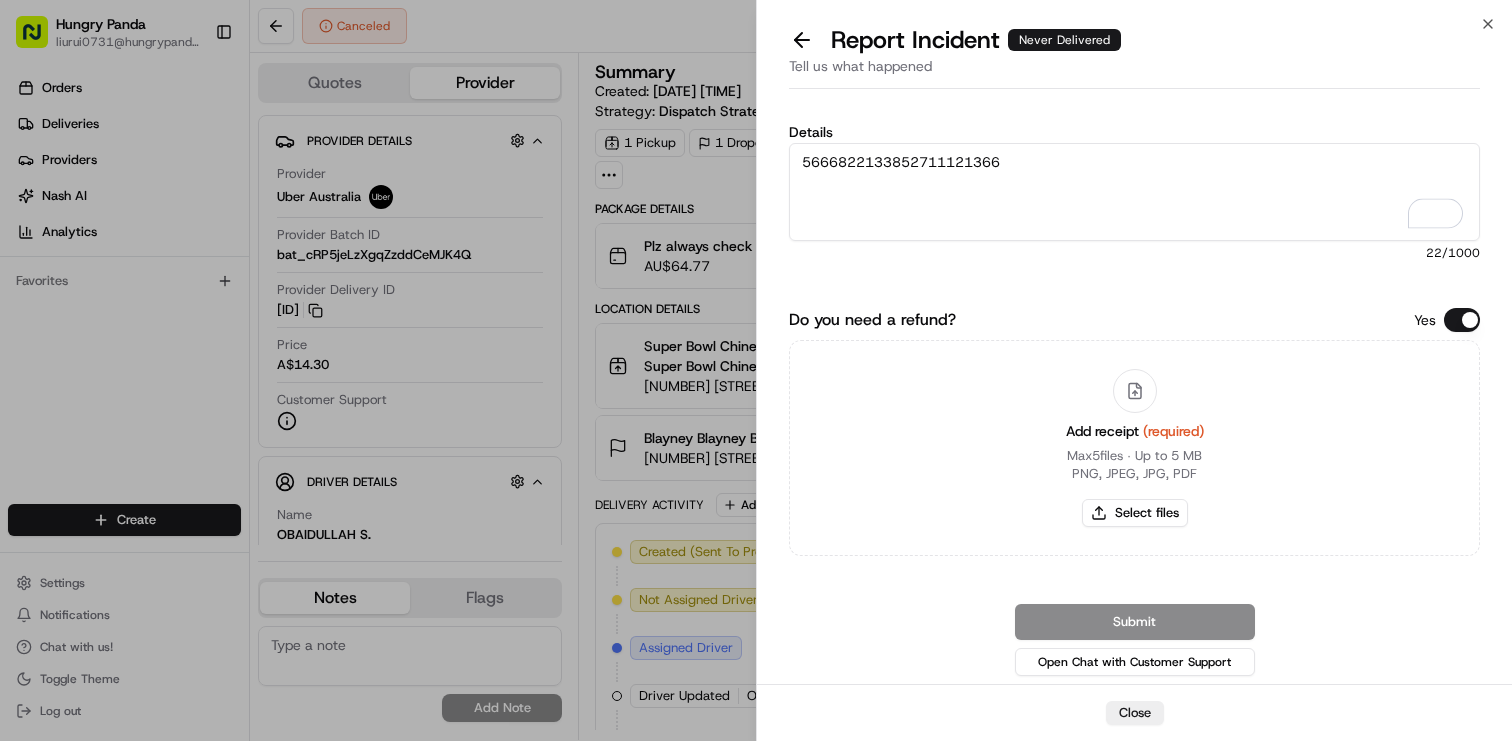 drag, startPoint x: 1108, startPoint y: 151, endPoint x: 604, endPoint y: 140, distance: 504.12003 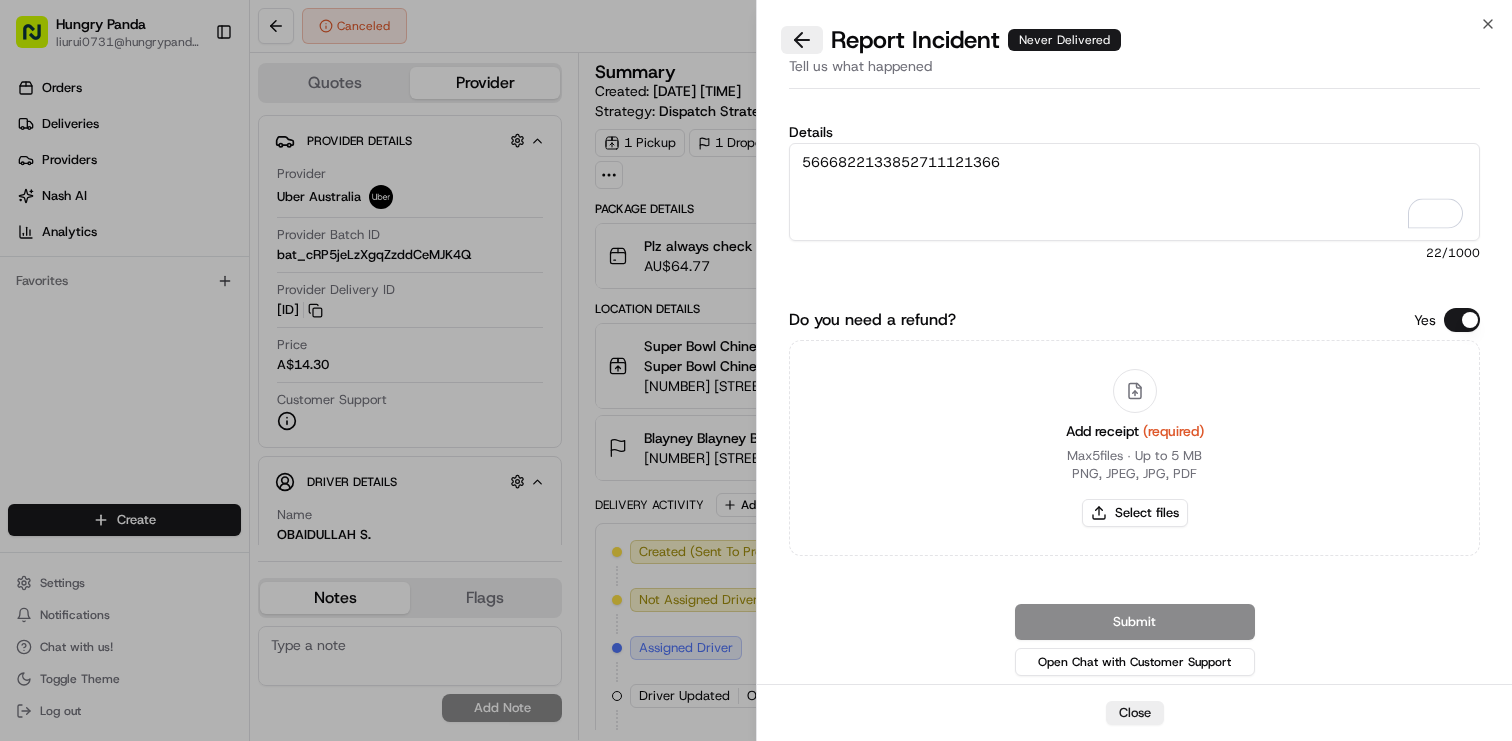 type on "5666822133852711121366" 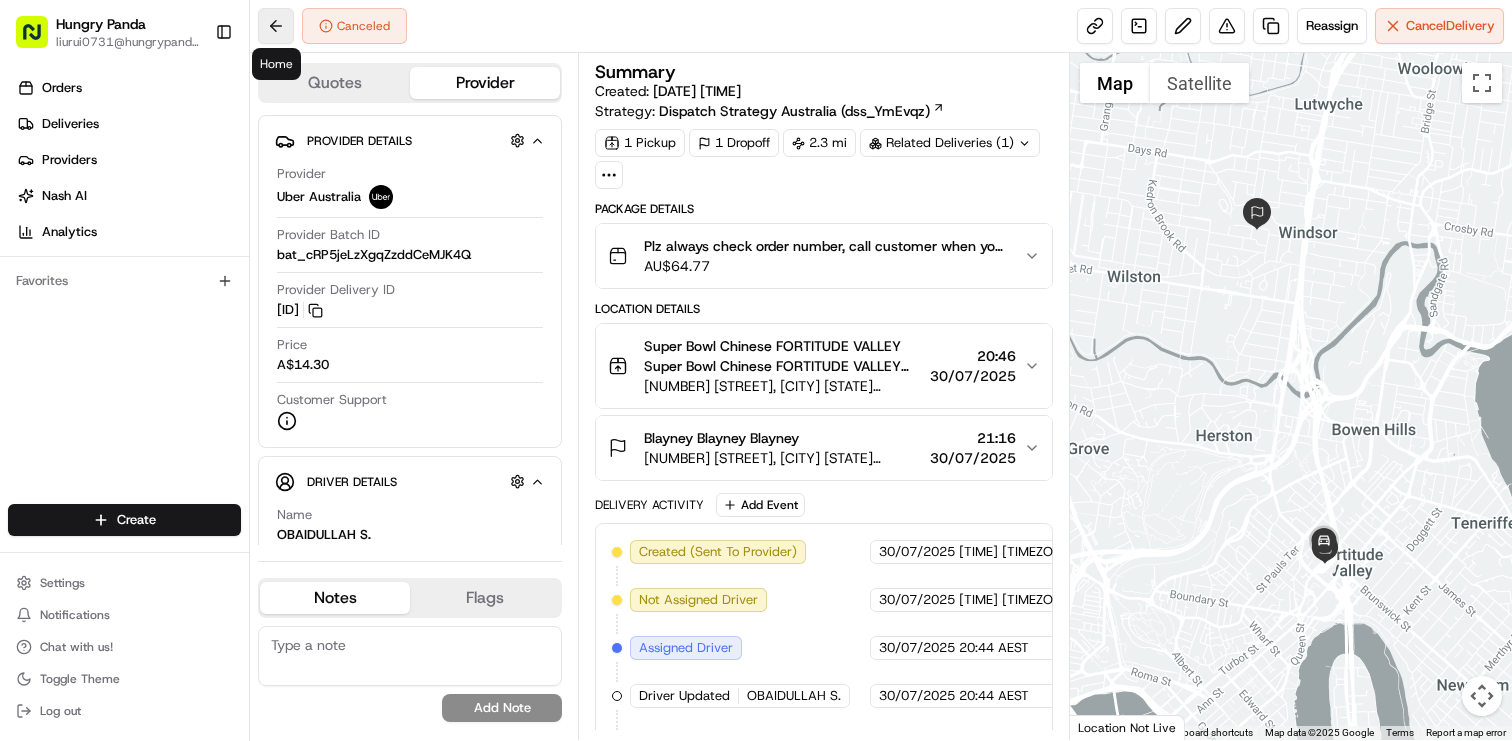 click at bounding box center (276, 26) 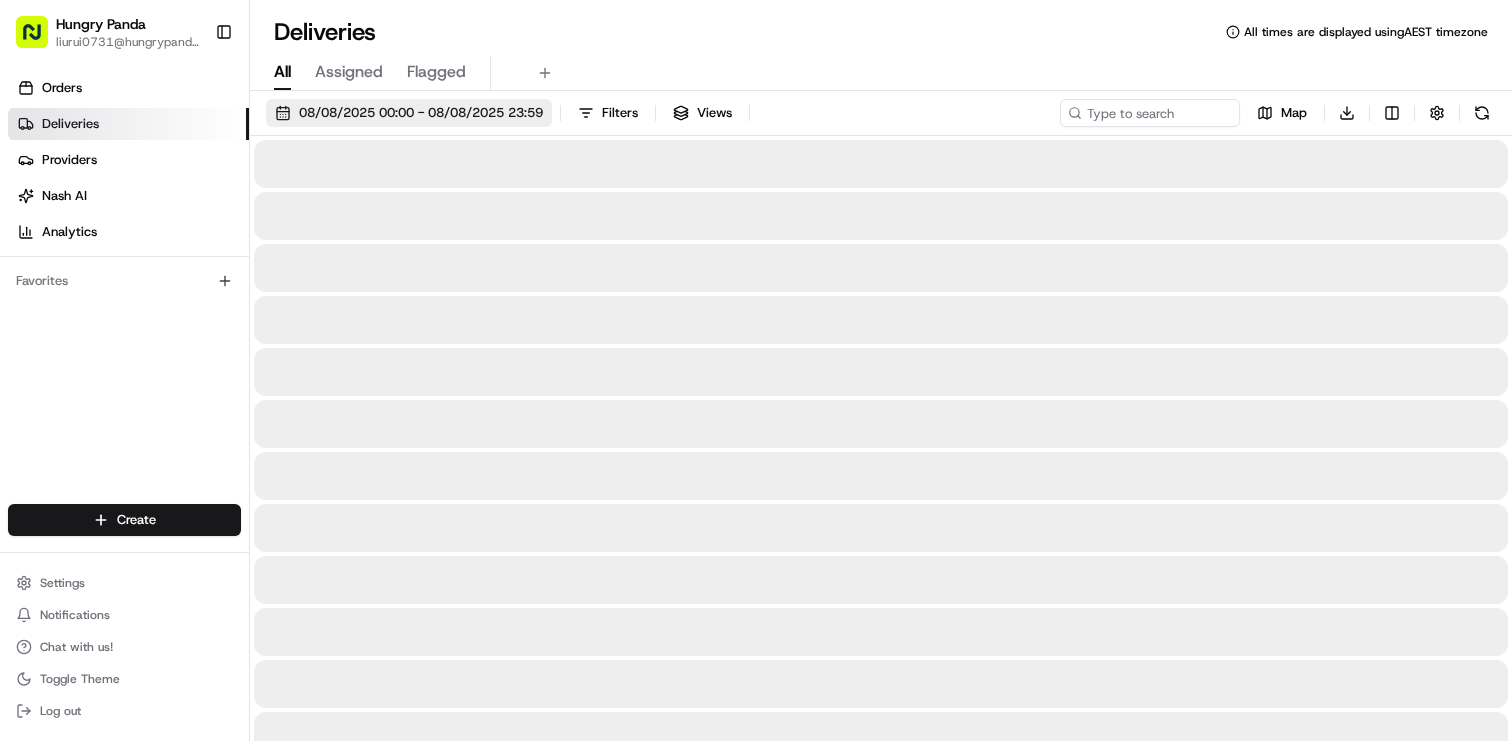 click on "08/08/2025 00:00 - 08/08/2025 23:59" at bounding box center [421, 113] 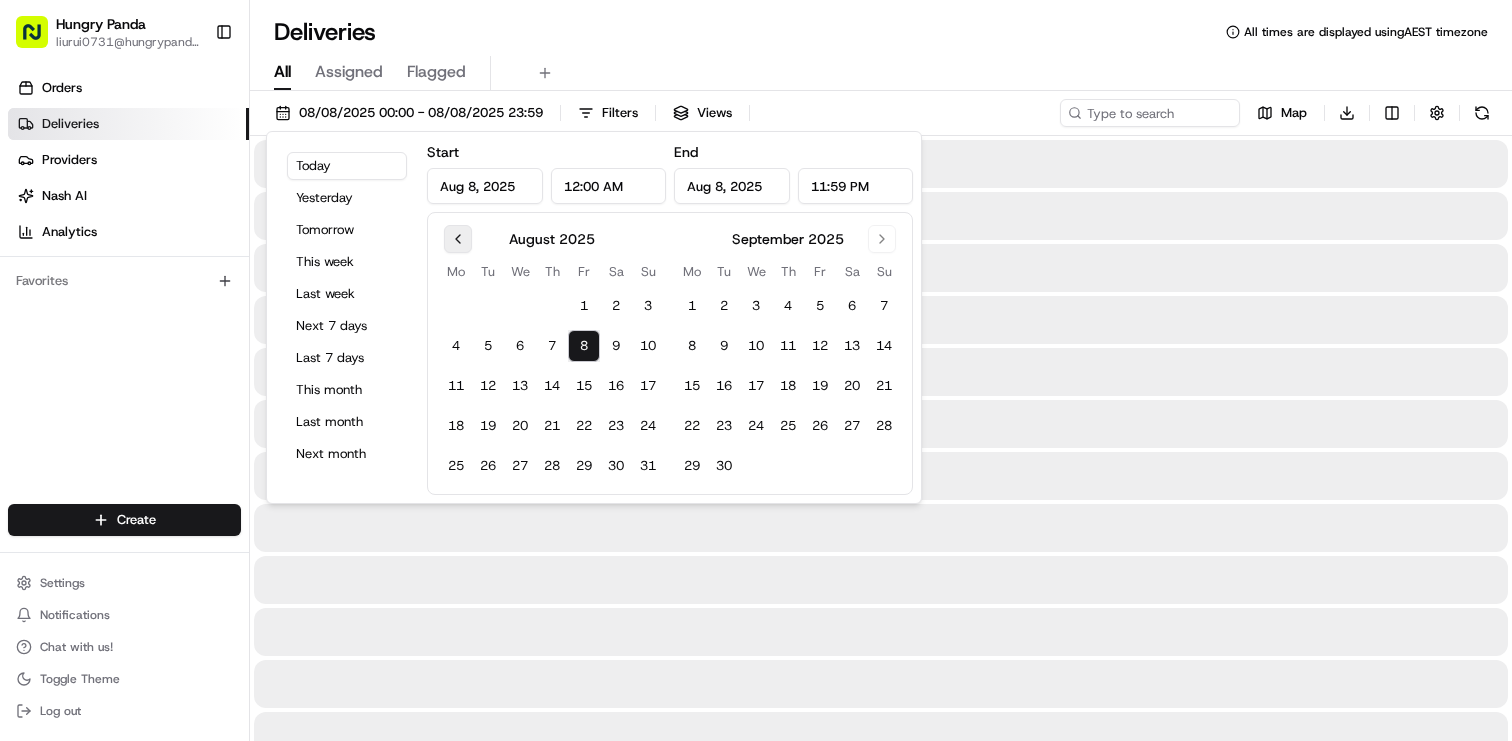 click at bounding box center (458, 239) 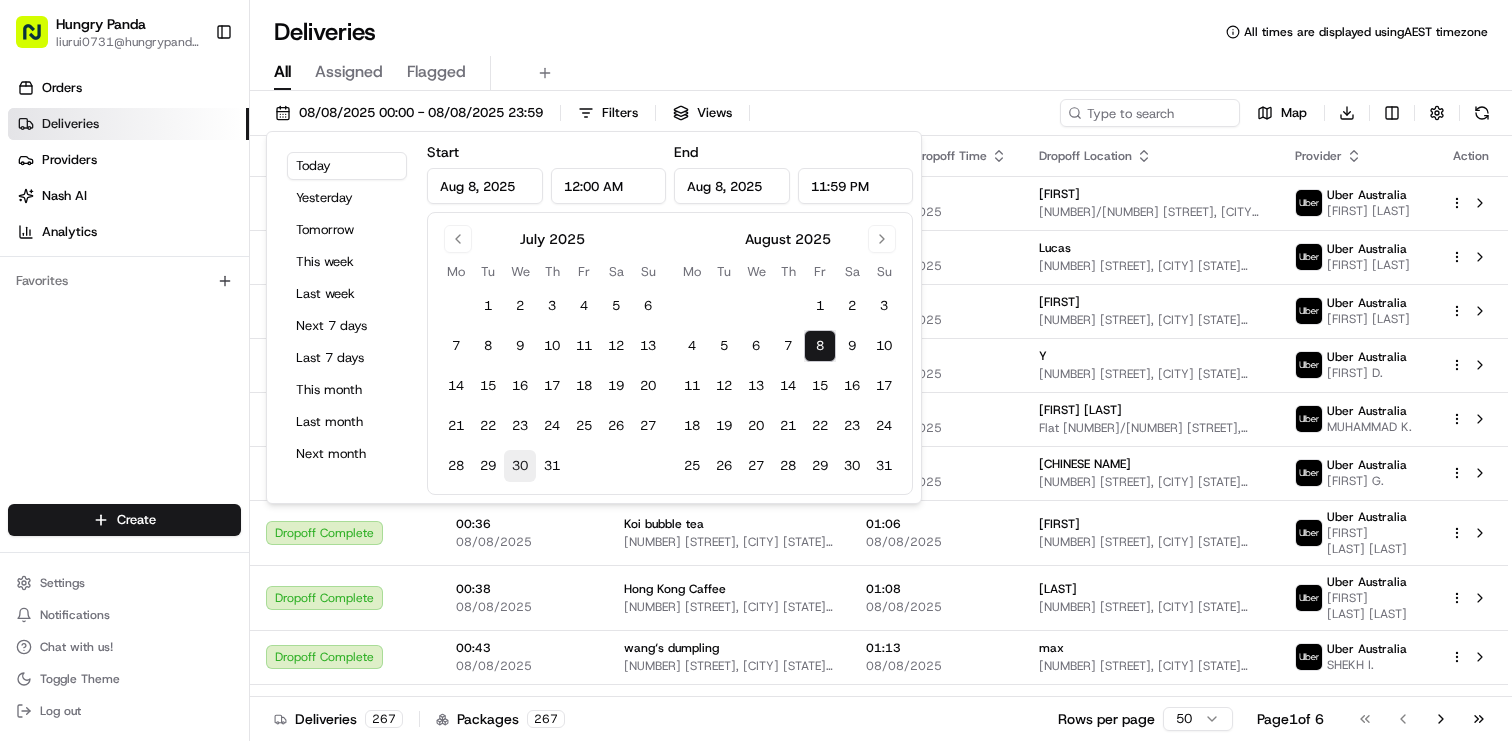 click on "30" at bounding box center [520, 466] 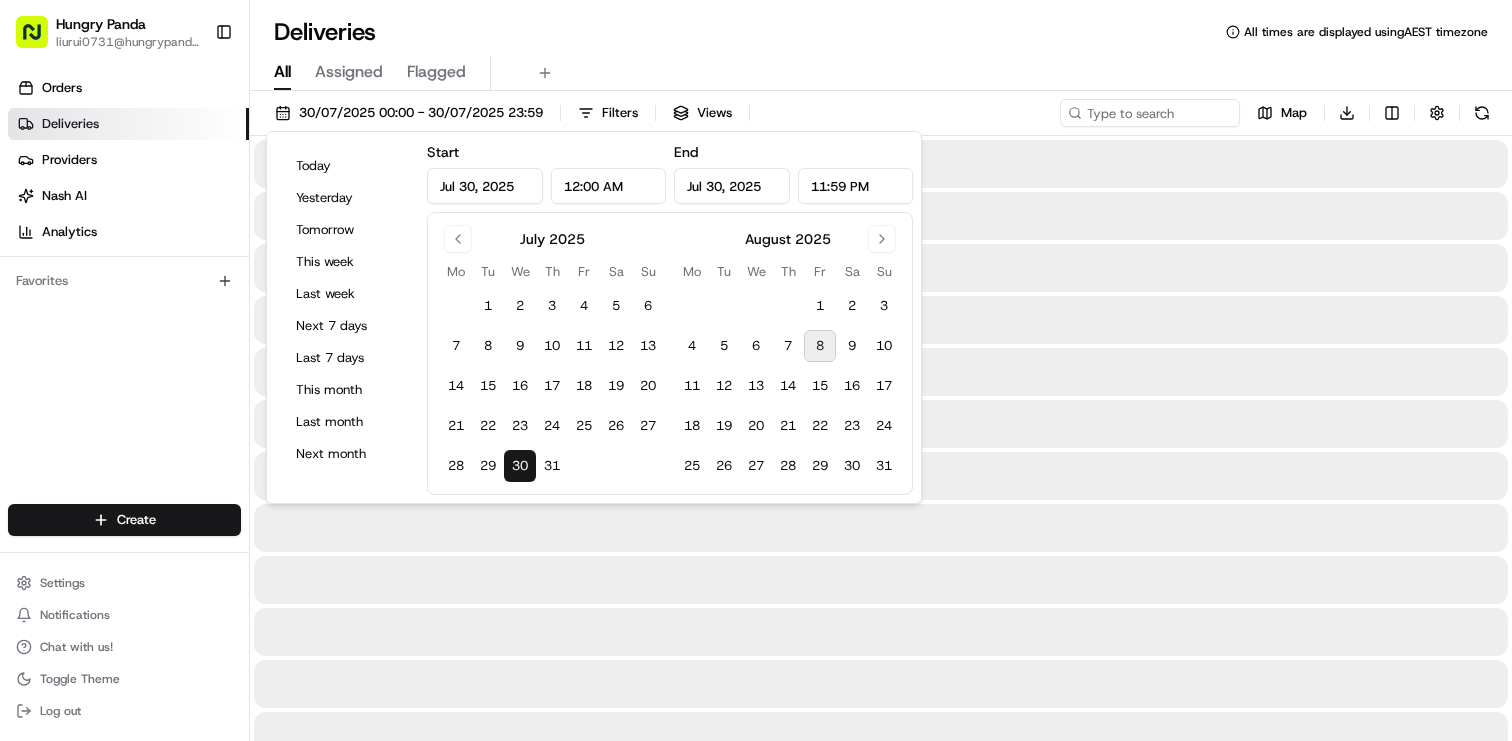 type on "Jul 30, 2025" 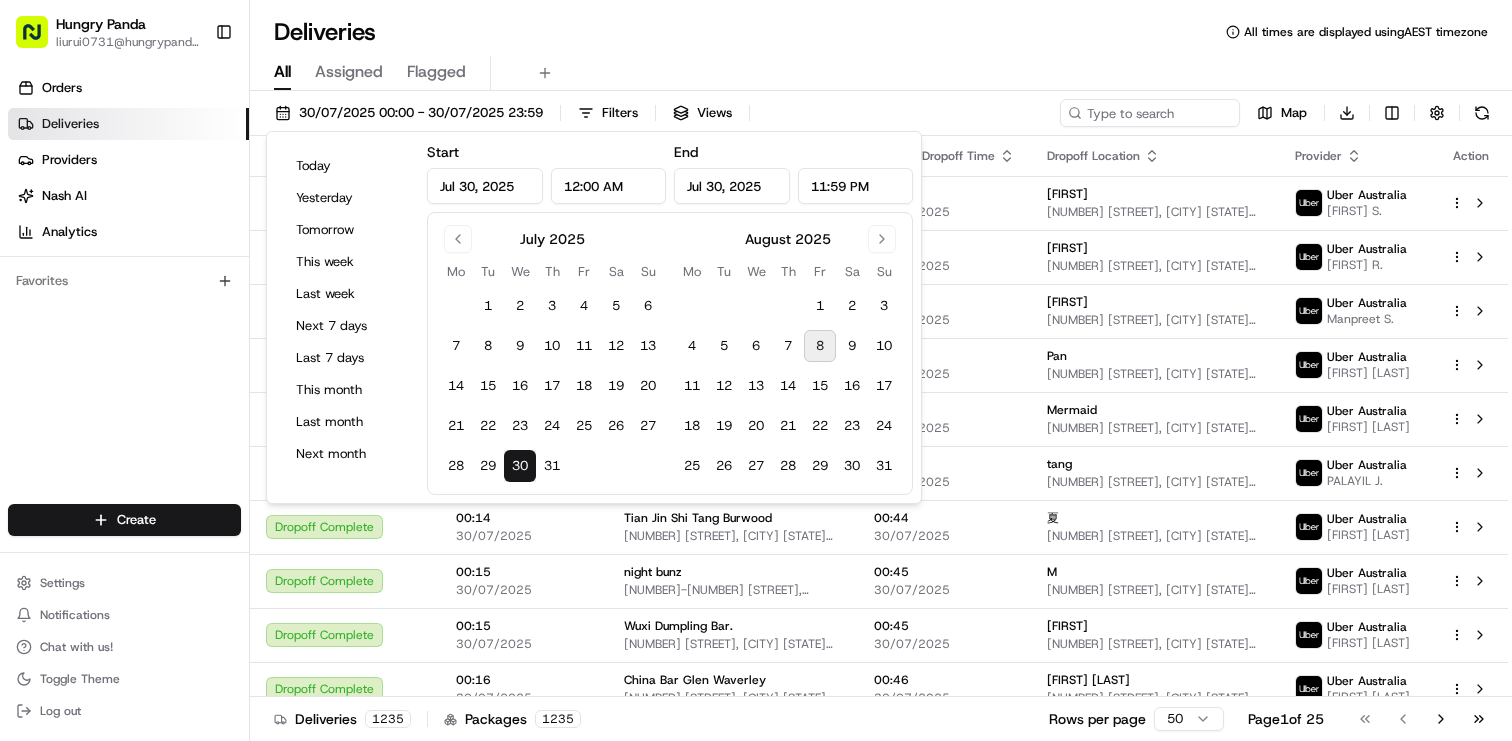 click on "Deliveries All times are displayed using  AEST   timezone" at bounding box center (881, 32) 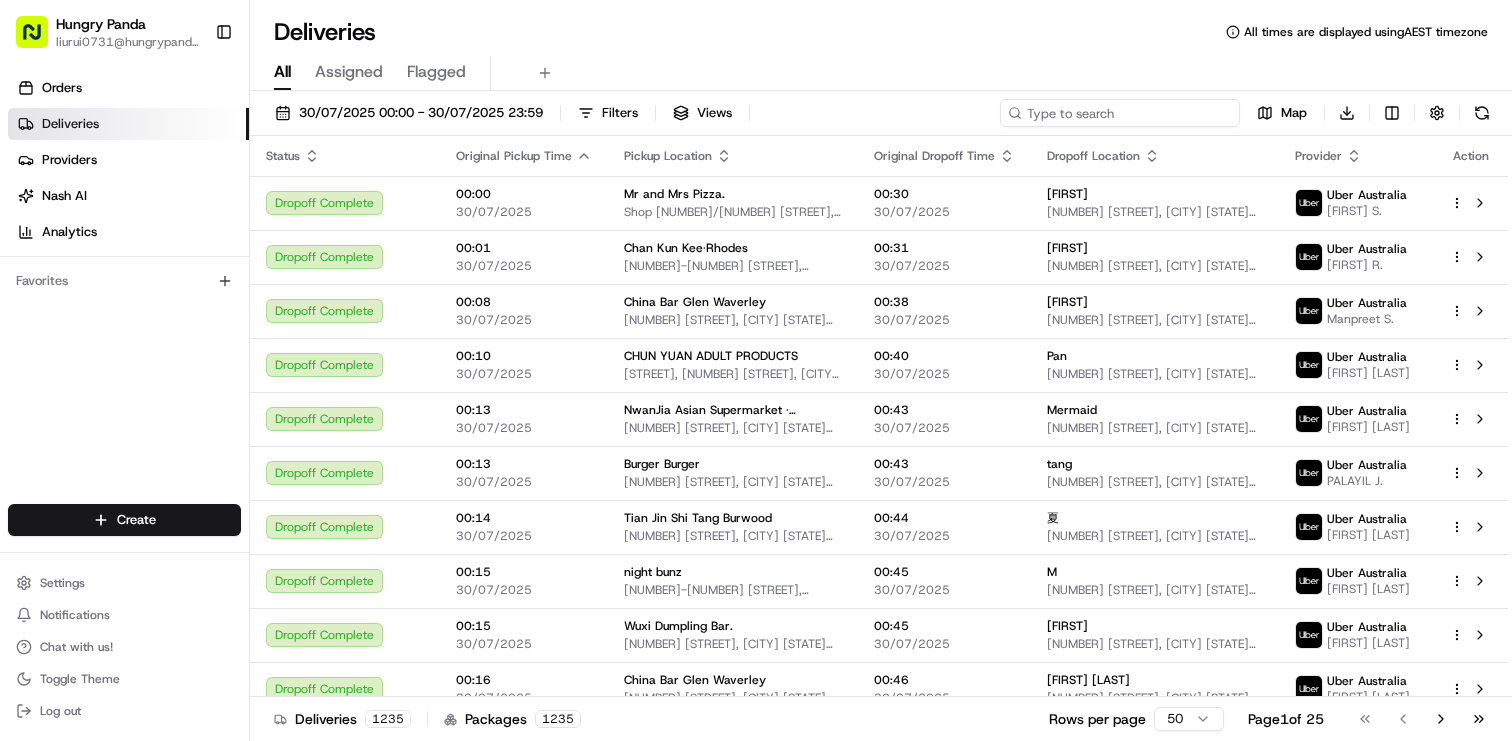 click at bounding box center [1120, 113] 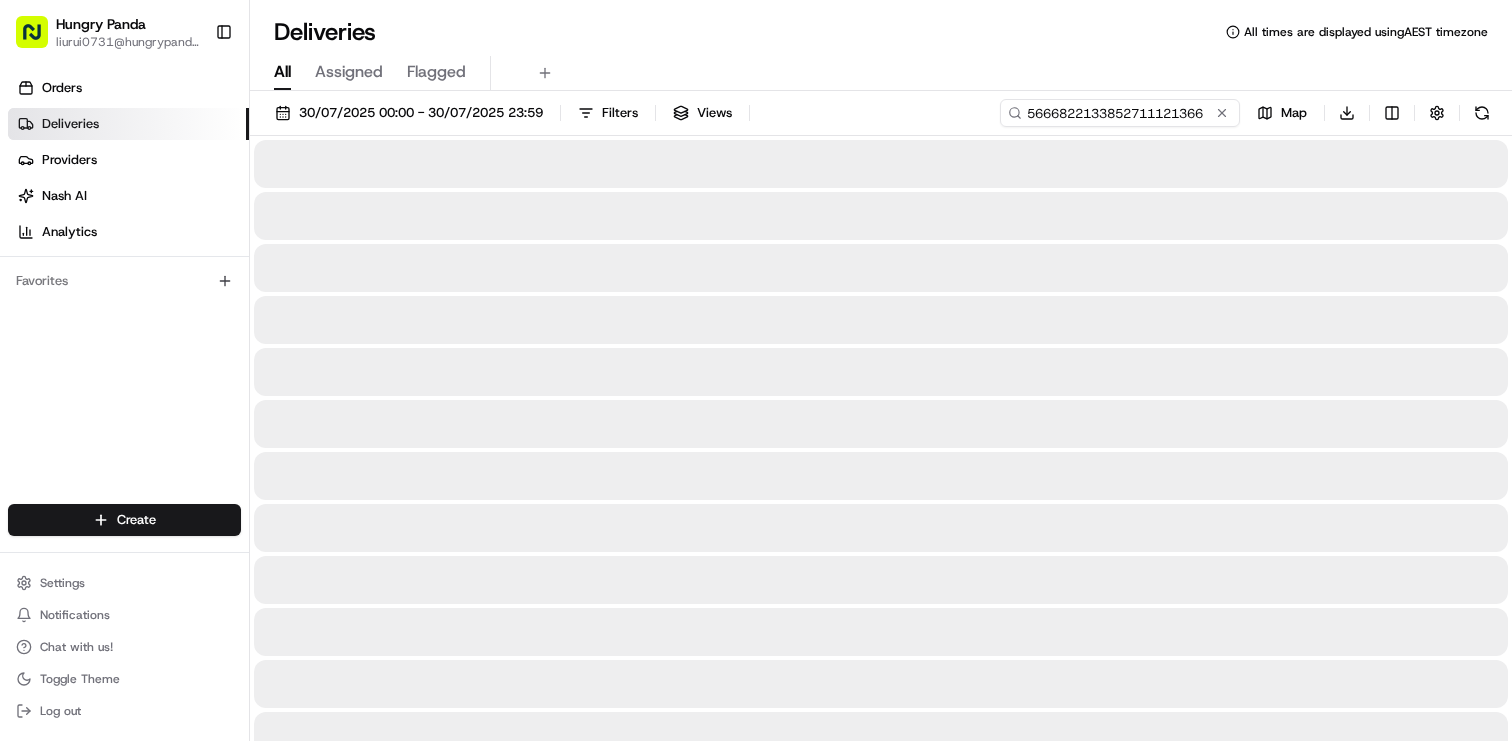type on "5666822133852711121366" 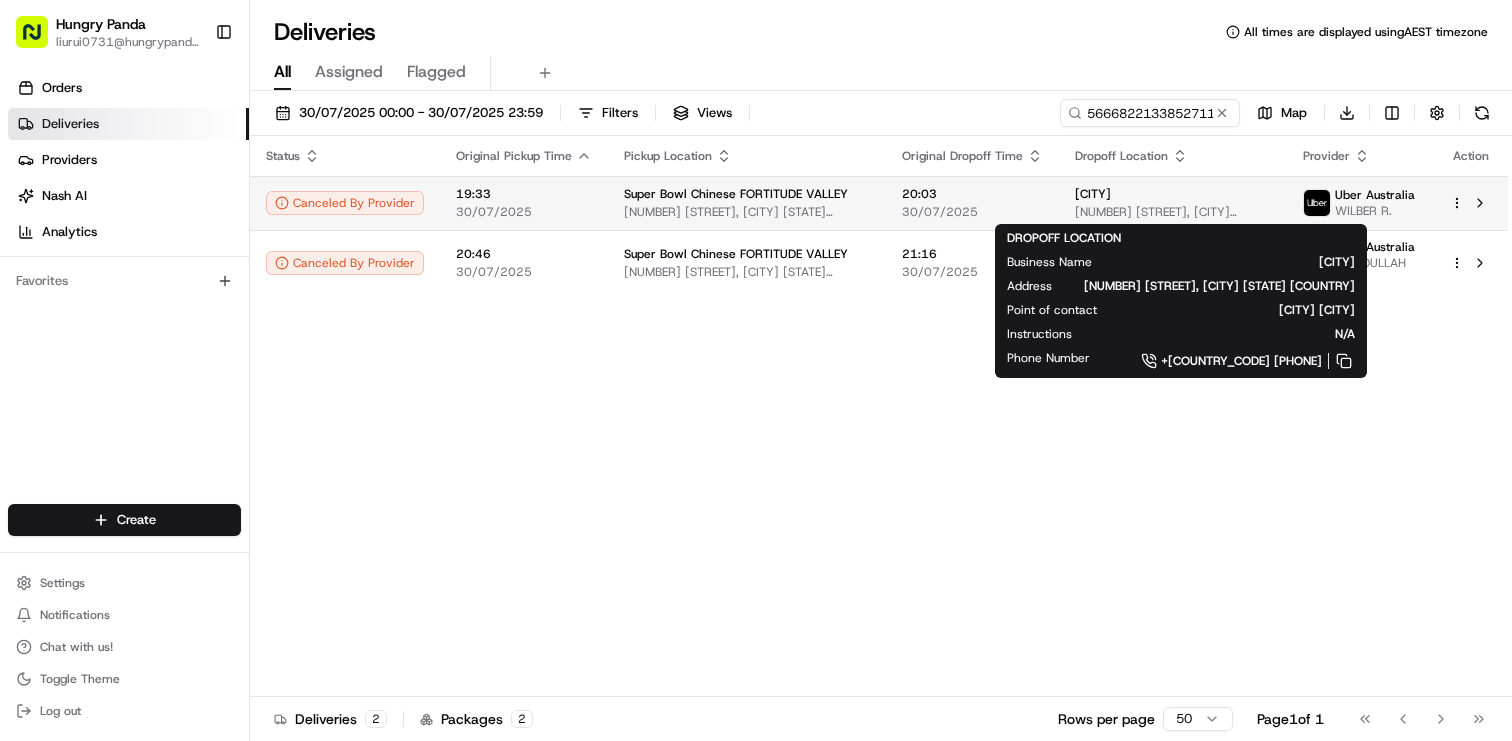 click on "Blayney" at bounding box center (1173, 194) 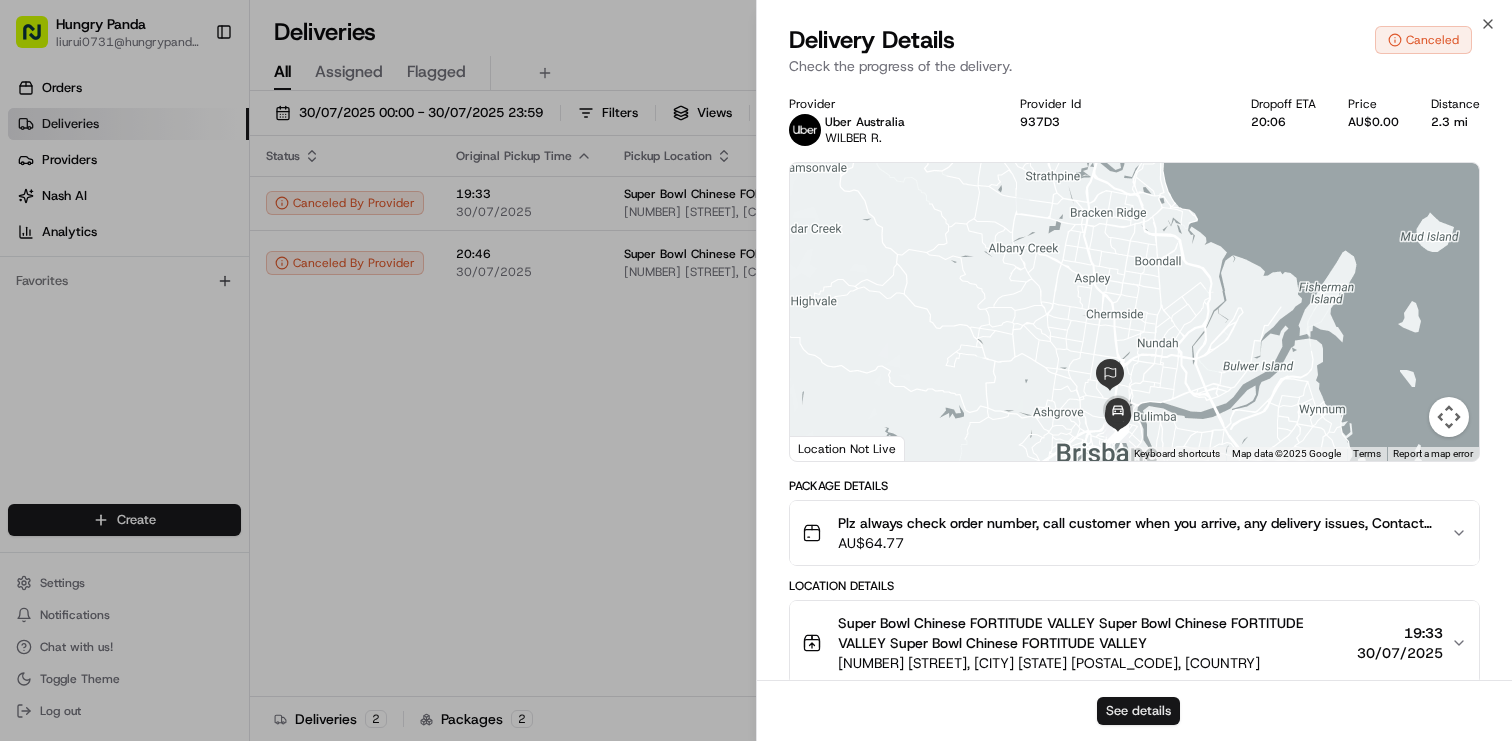 click on "See details" at bounding box center [1138, 711] 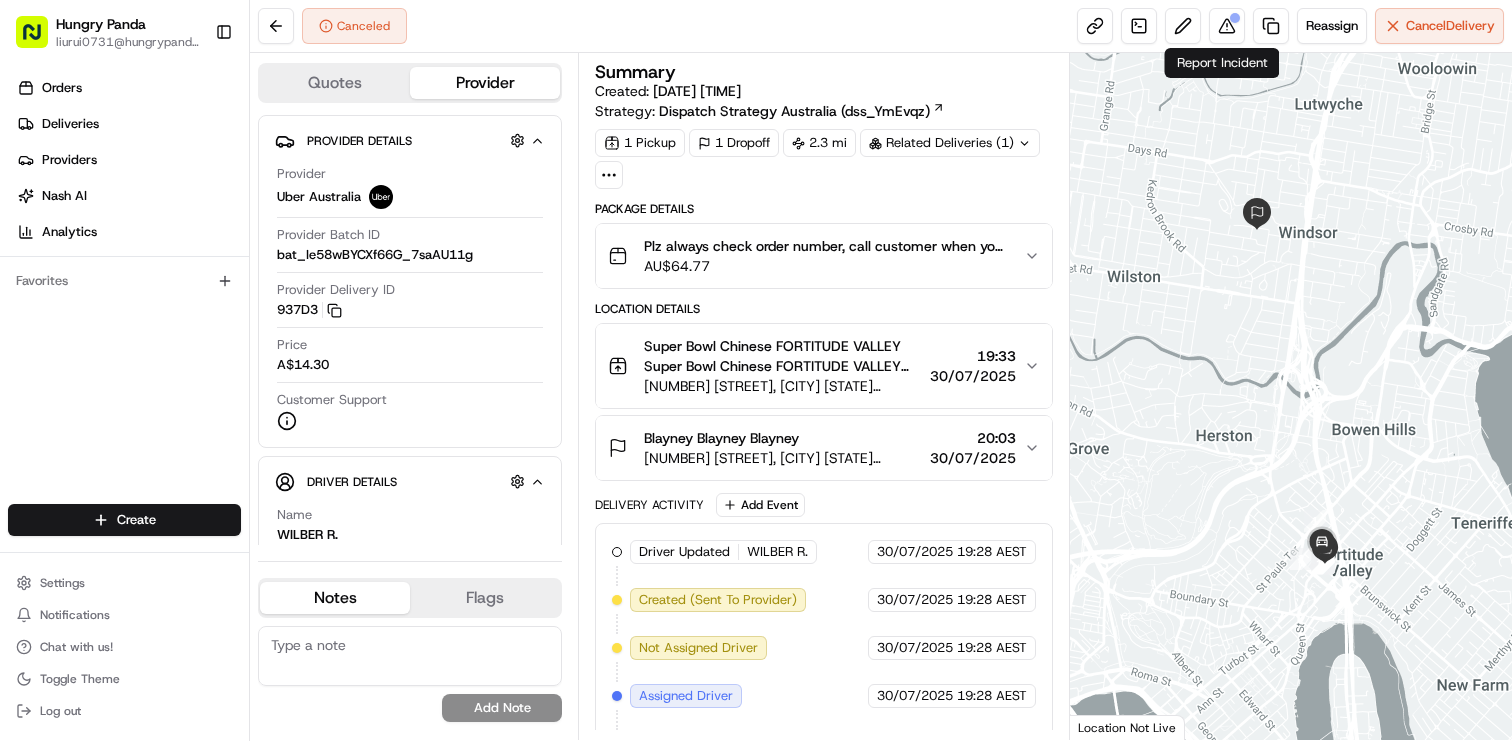 scroll, scrollTop: 0, scrollLeft: 0, axis: both 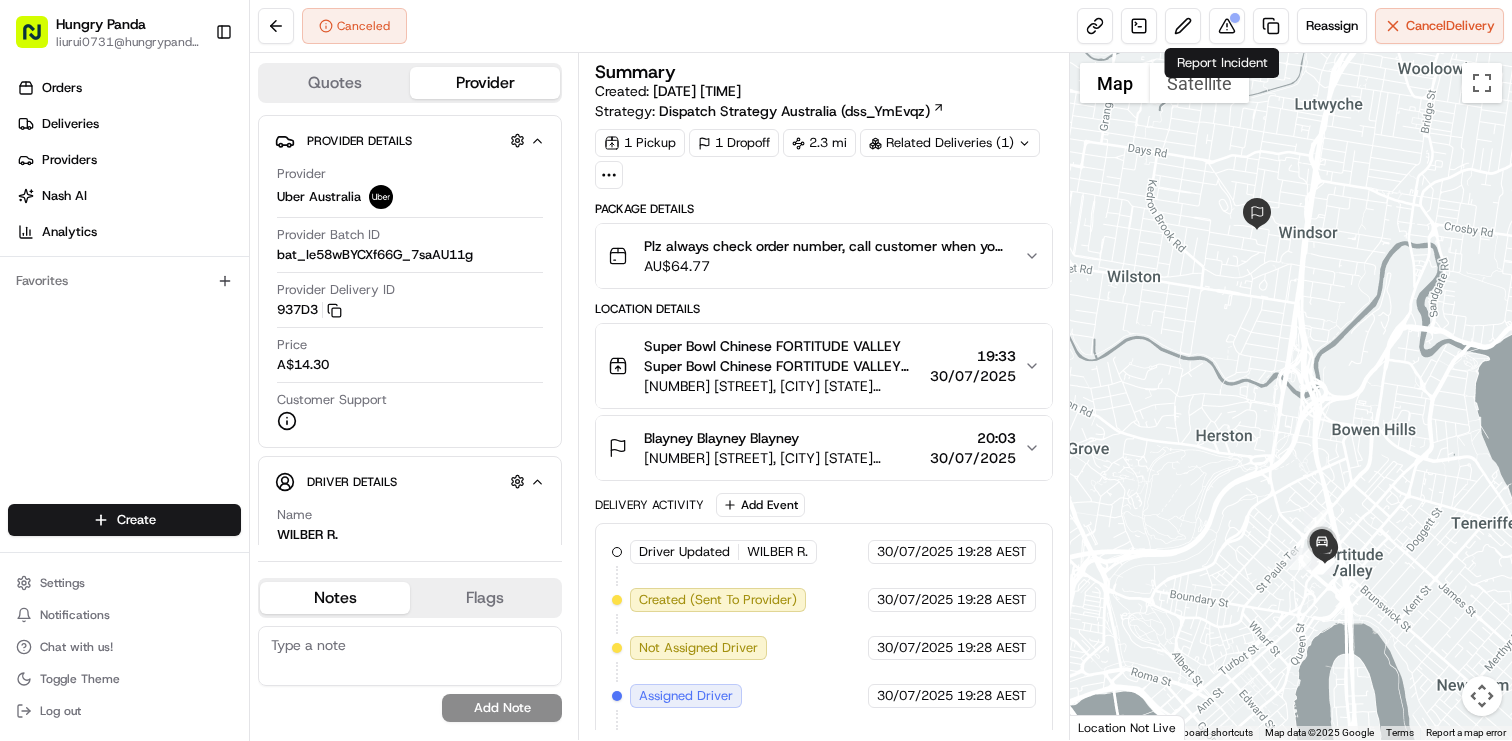 click at bounding box center [1227, 26] 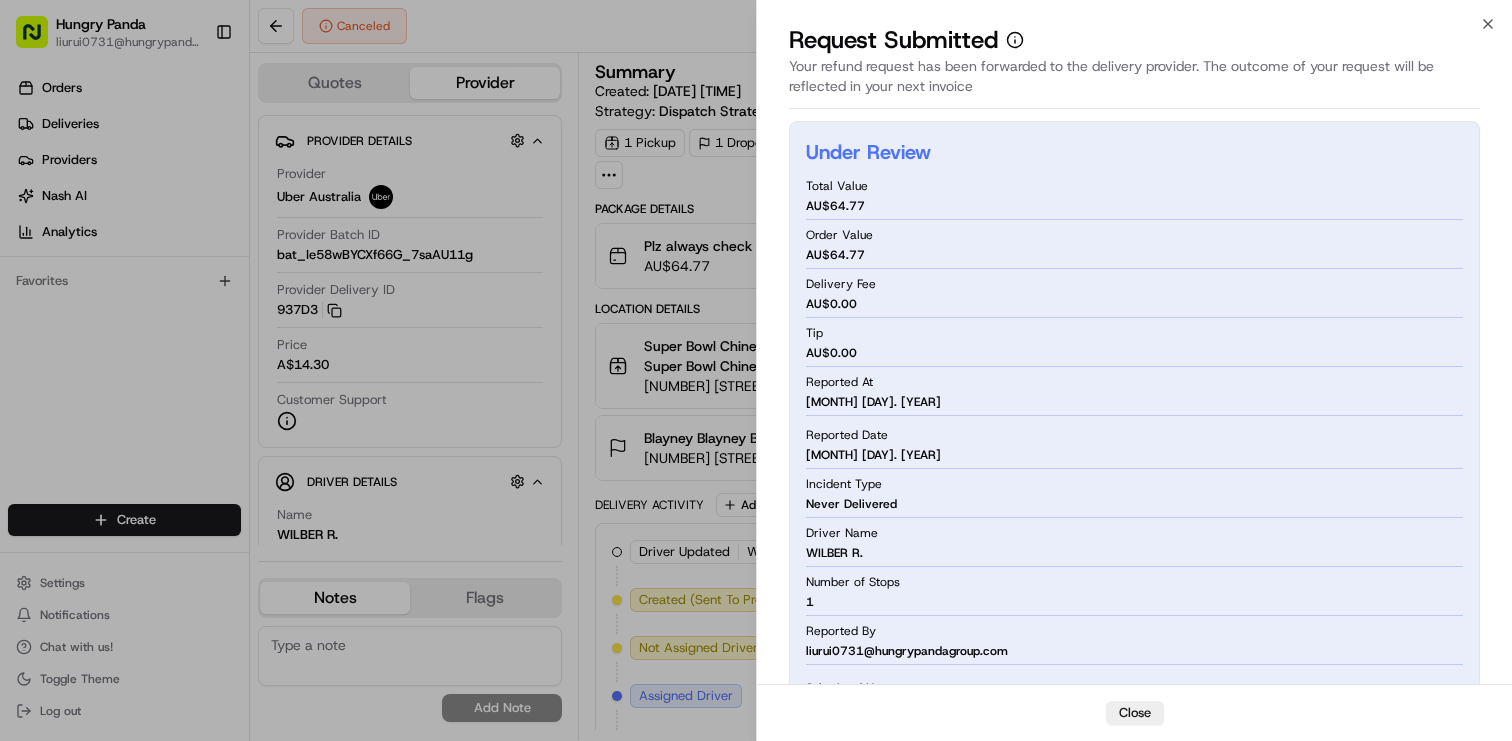 scroll, scrollTop: 145, scrollLeft: 0, axis: vertical 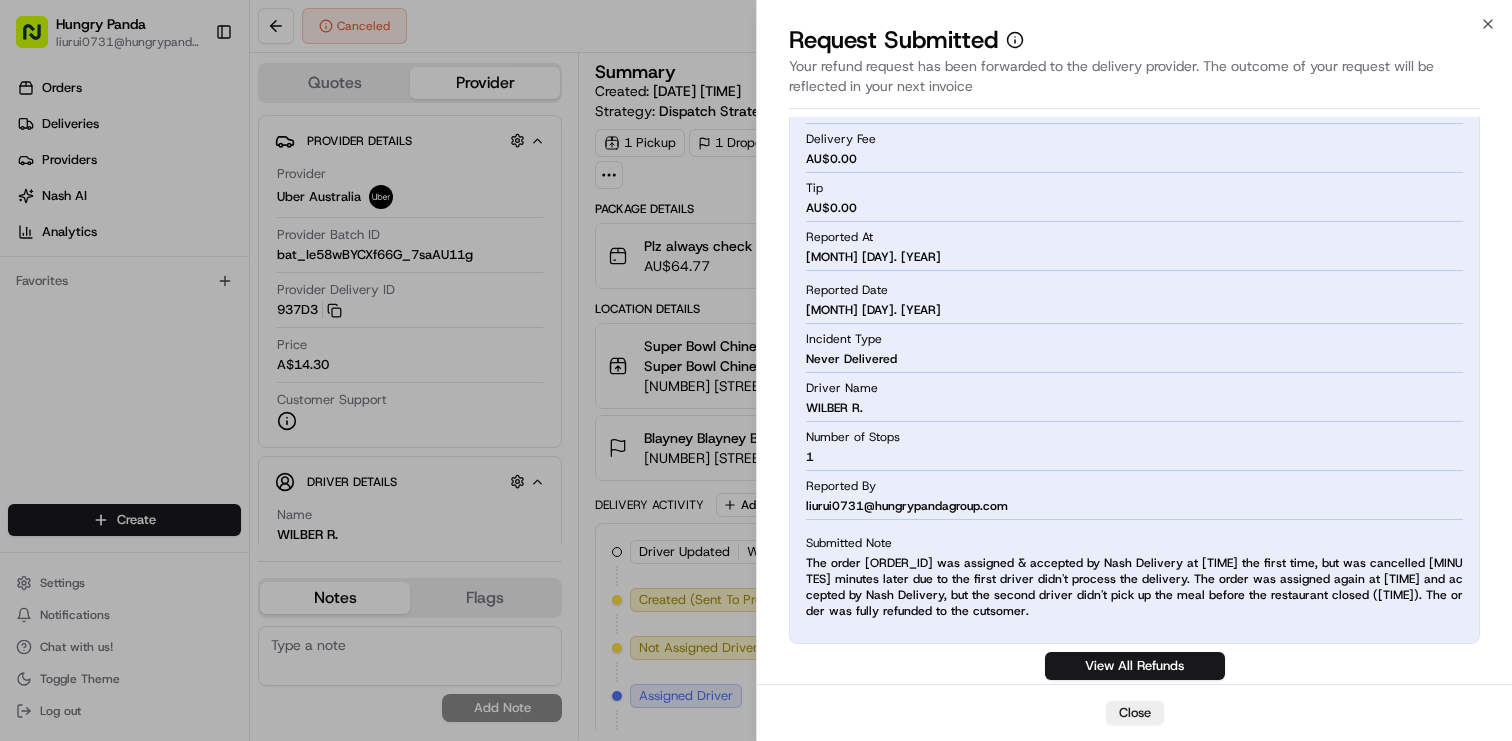 drag, startPoint x: 1049, startPoint y: 611, endPoint x: 808, endPoint y: 566, distance: 245.16525 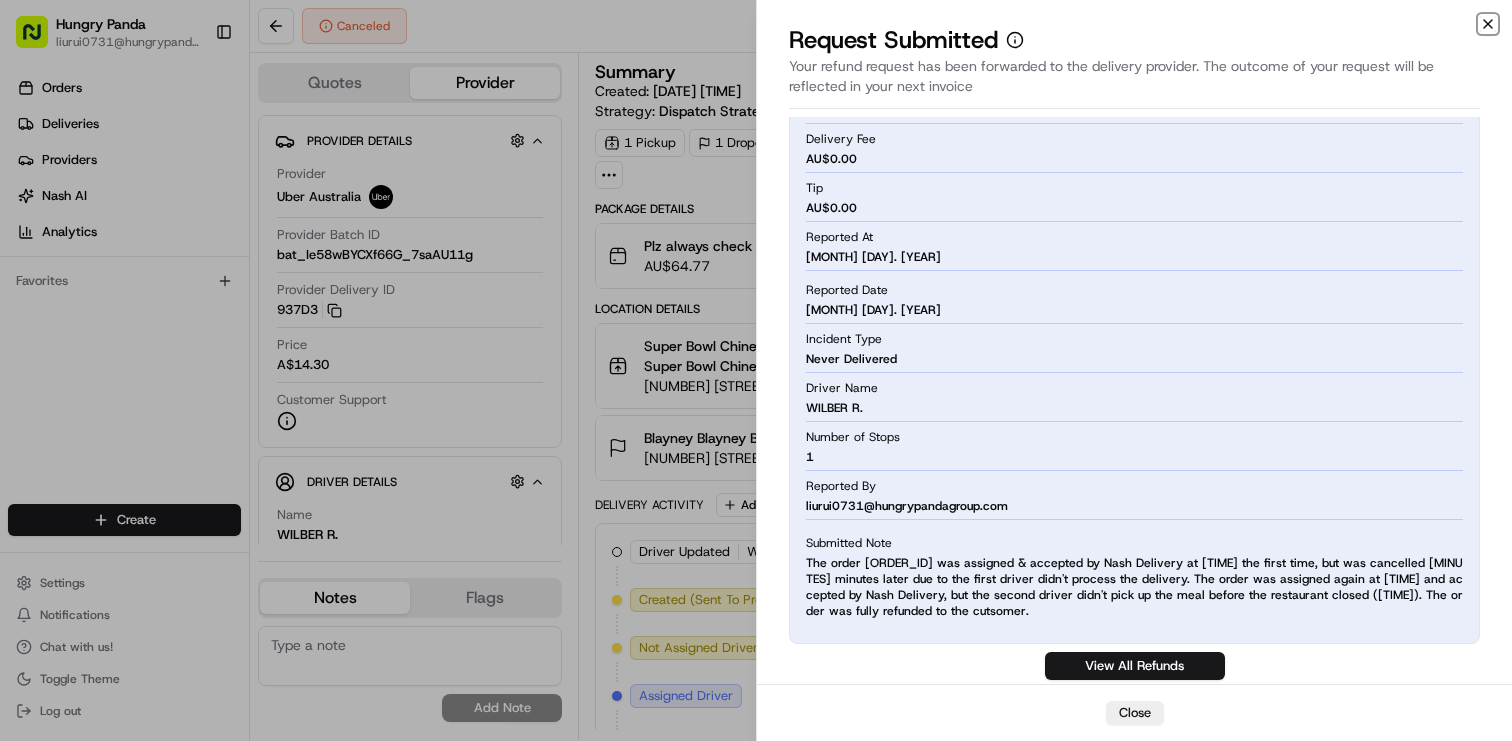 click 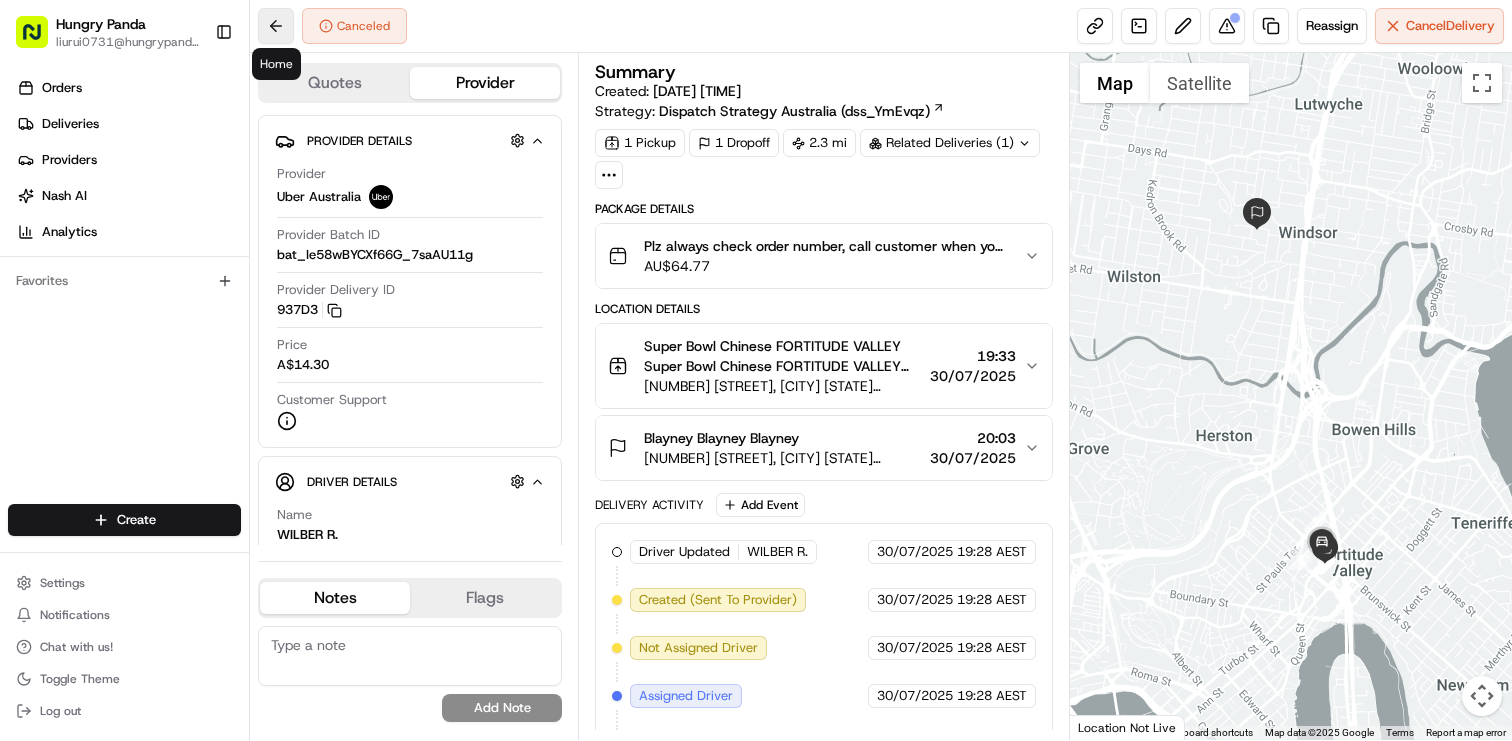click at bounding box center [276, 26] 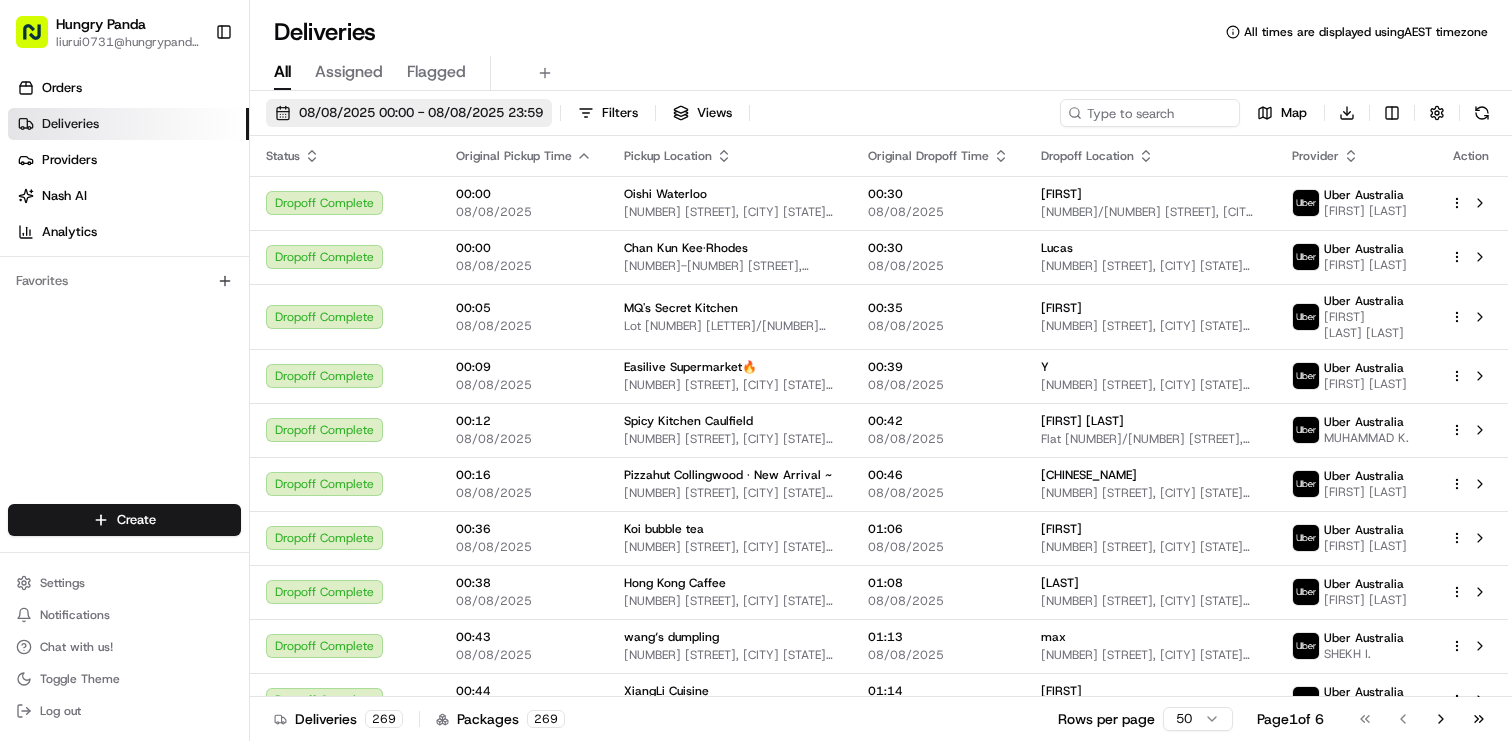 click on "08/08/2025 00:00 - 08/08/2025 23:59" at bounding box center [421, 113] 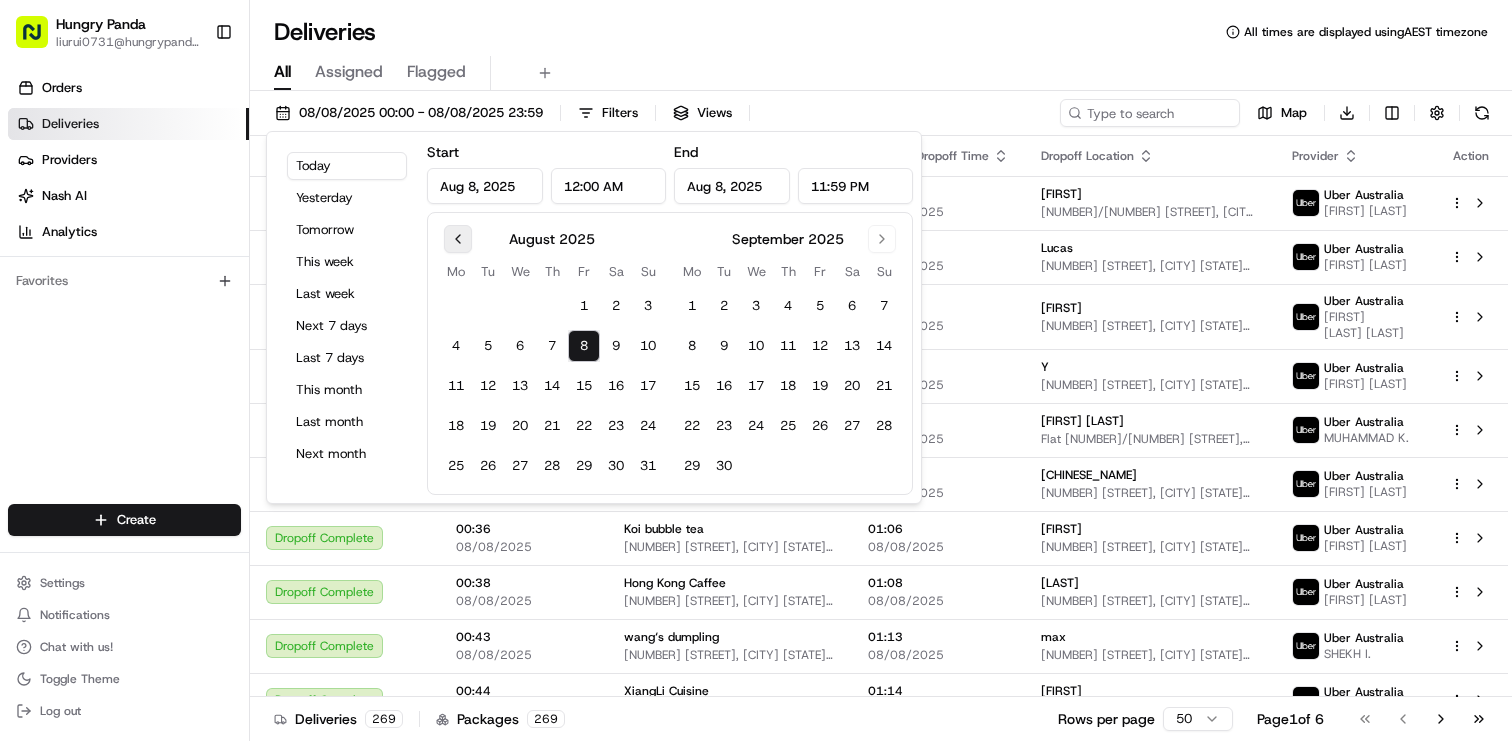 click at bounding box center (458, 239) 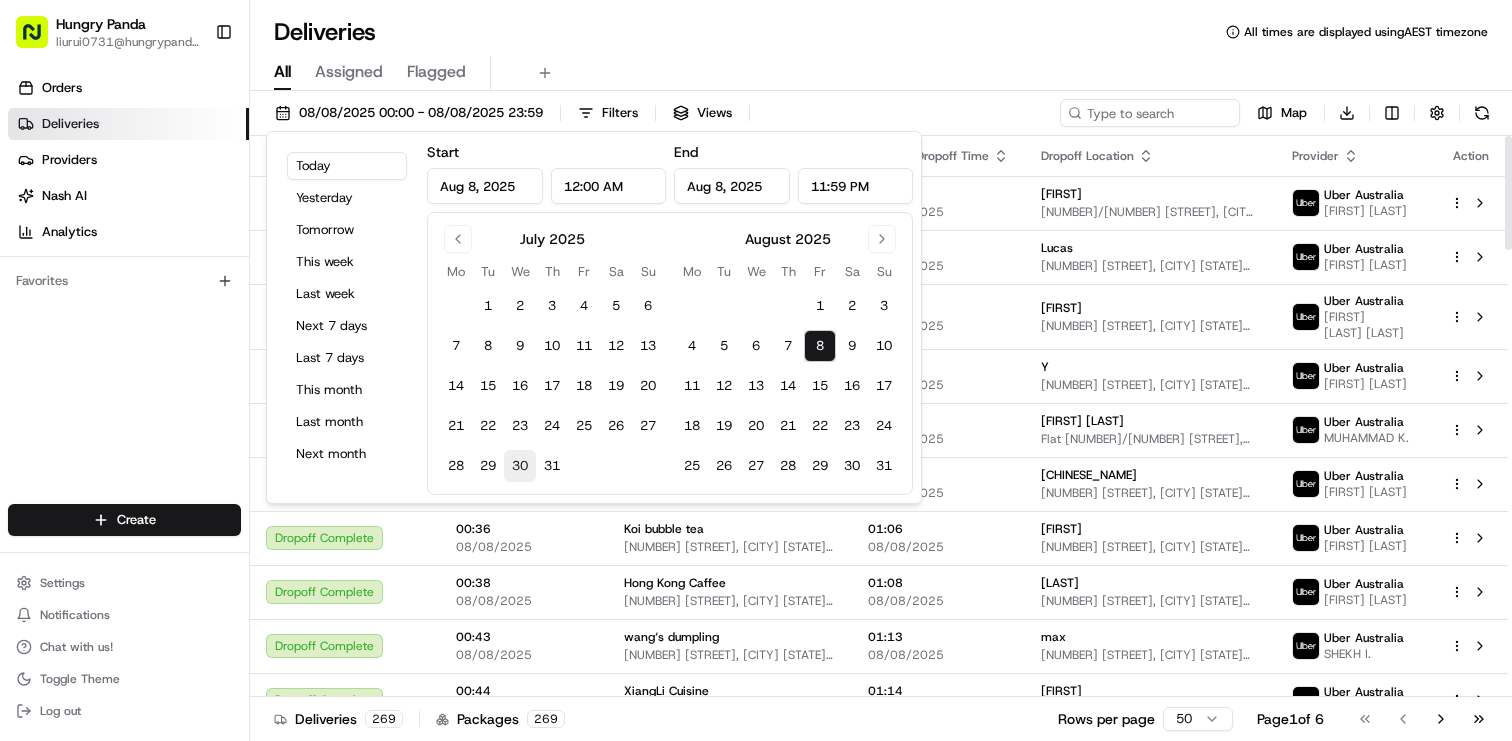 click on "30" at bounding box center (520, 466) 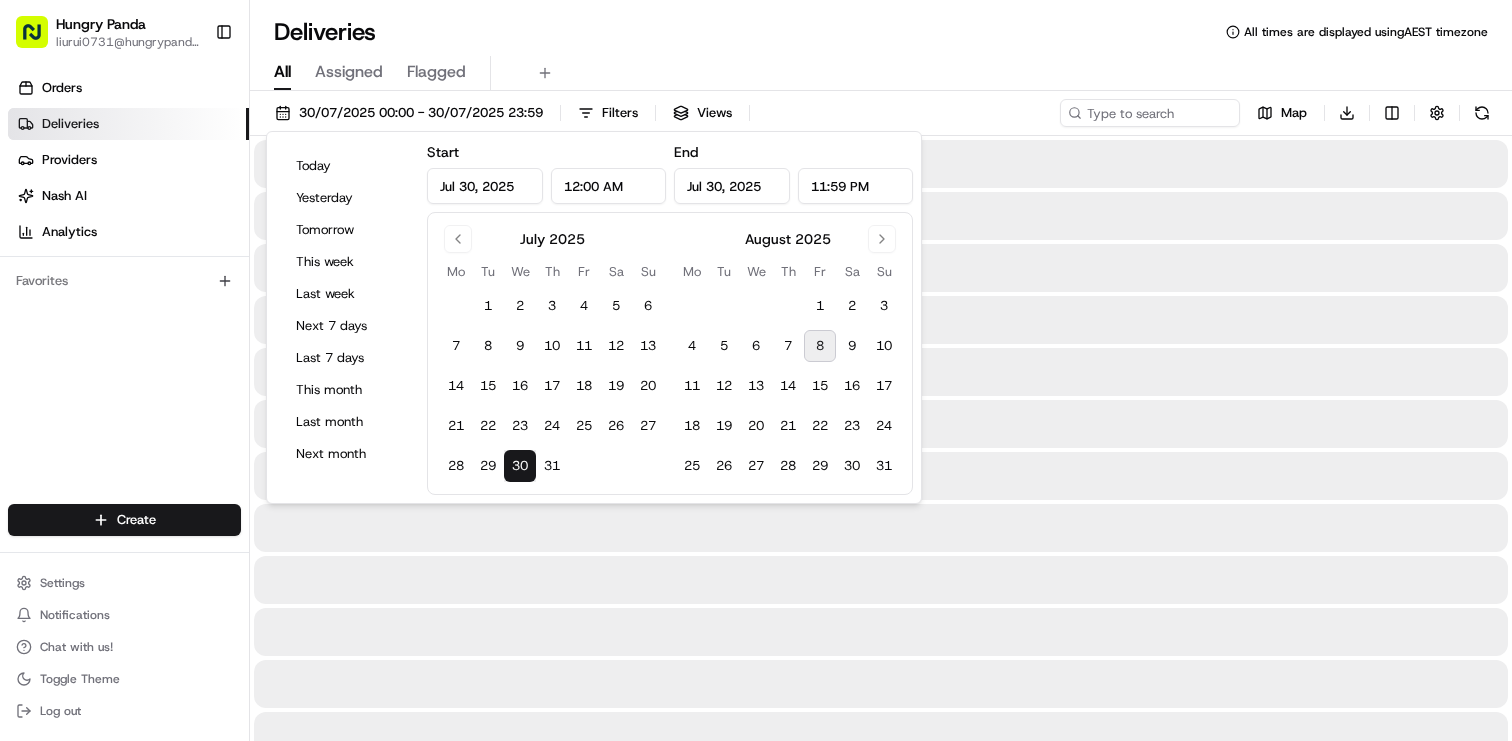 click on "30" at bounding box center (520, 466) 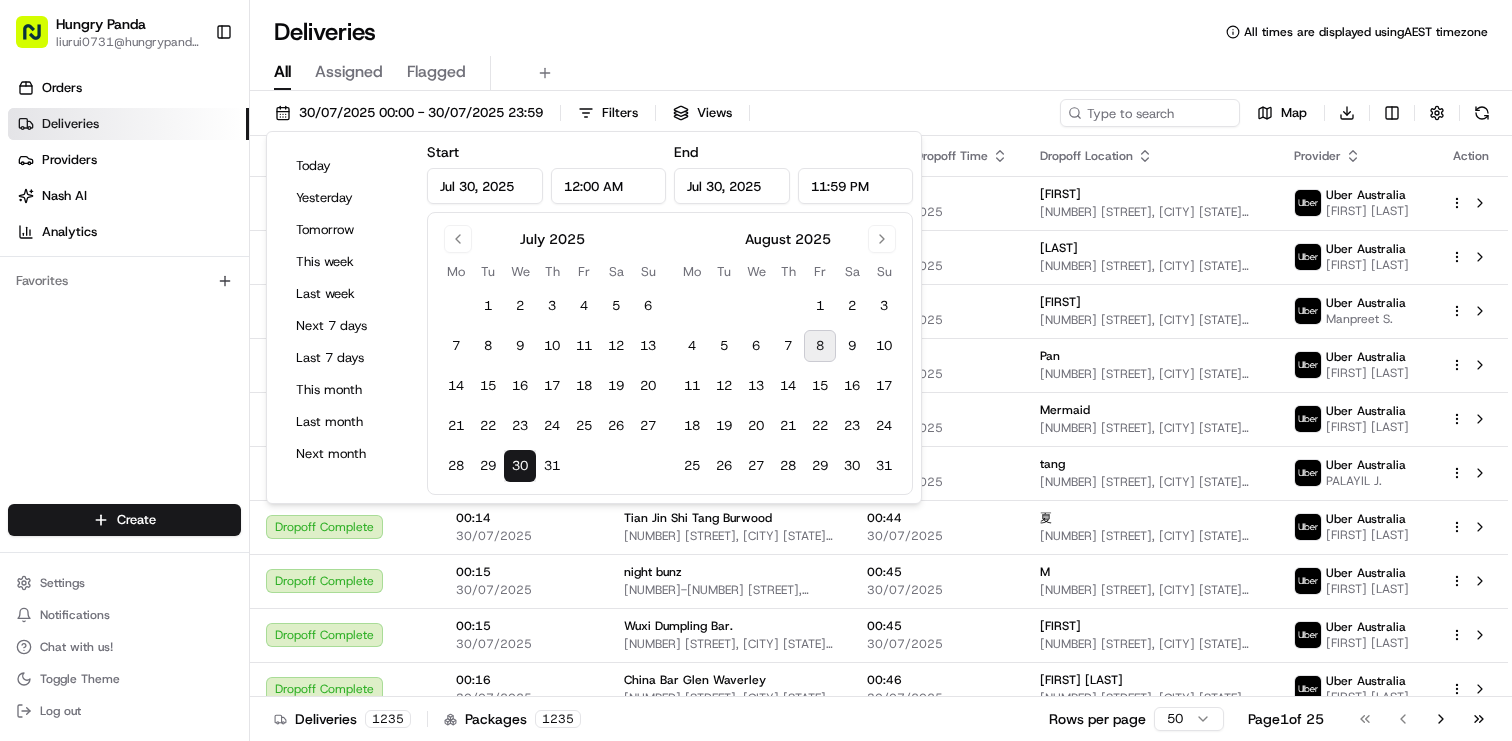 click on "All Assigned Flagged" at bounding box center (881, 69) 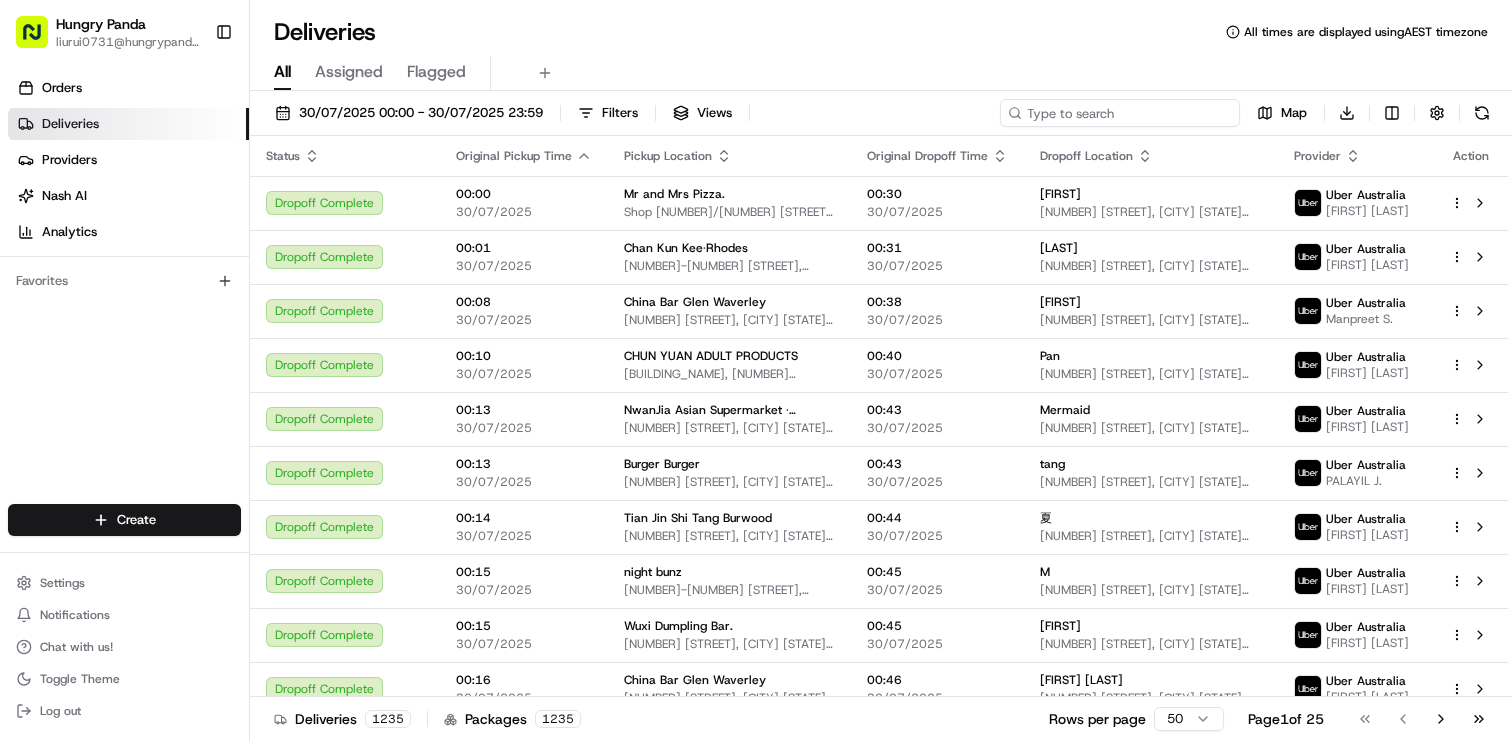 click at bounding box center (1120, 113) 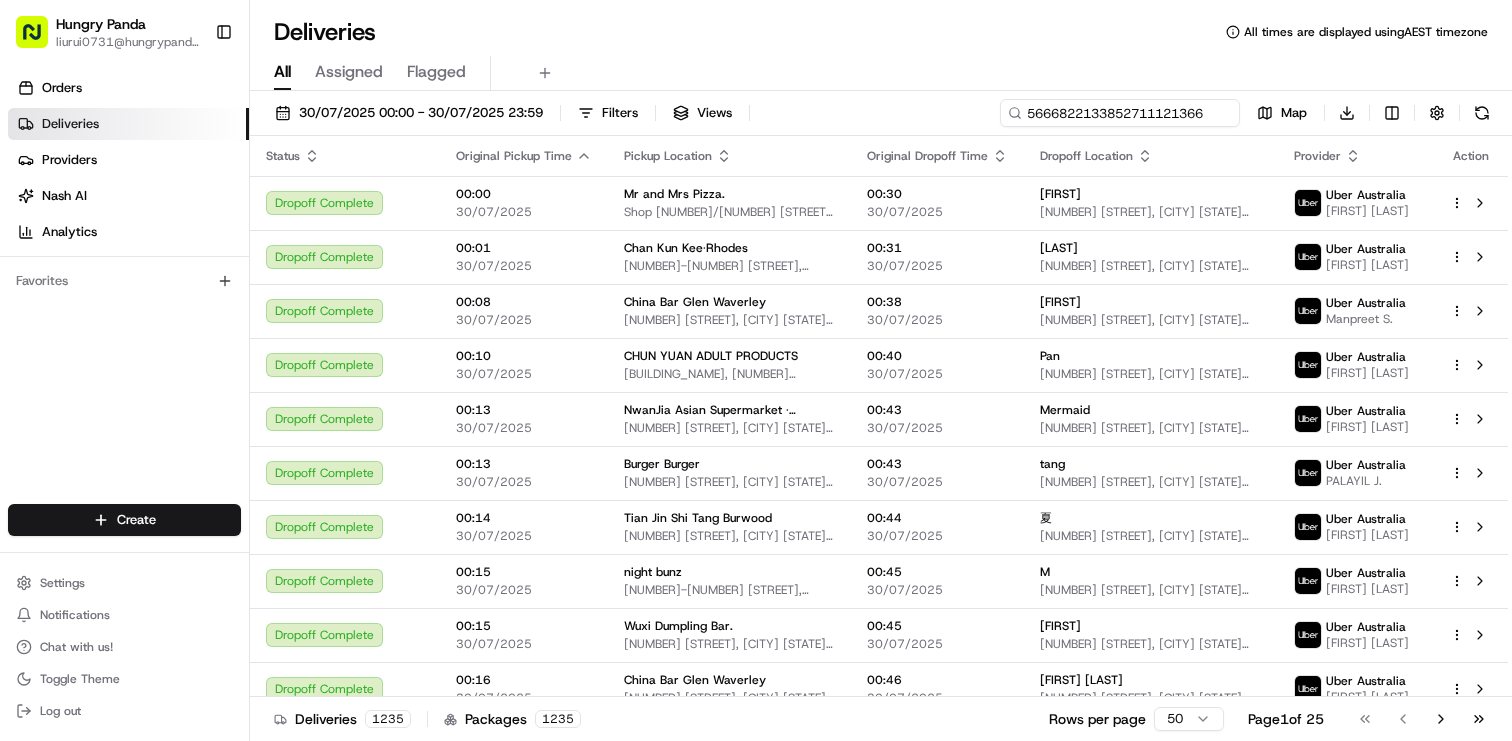 scroll, scrollTop: 0, scrollLeft: 3, axis: horizontal 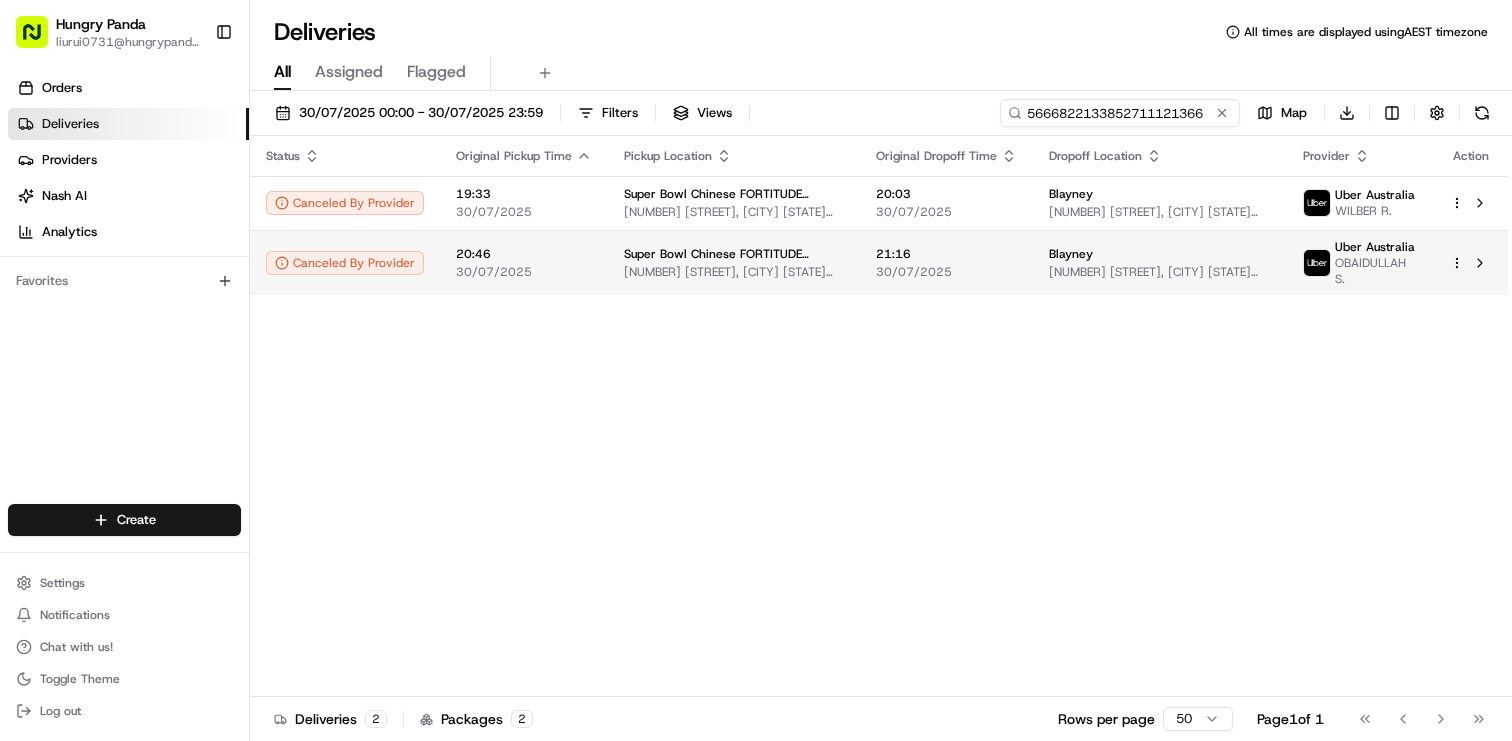 type on "5666822133852711121366" 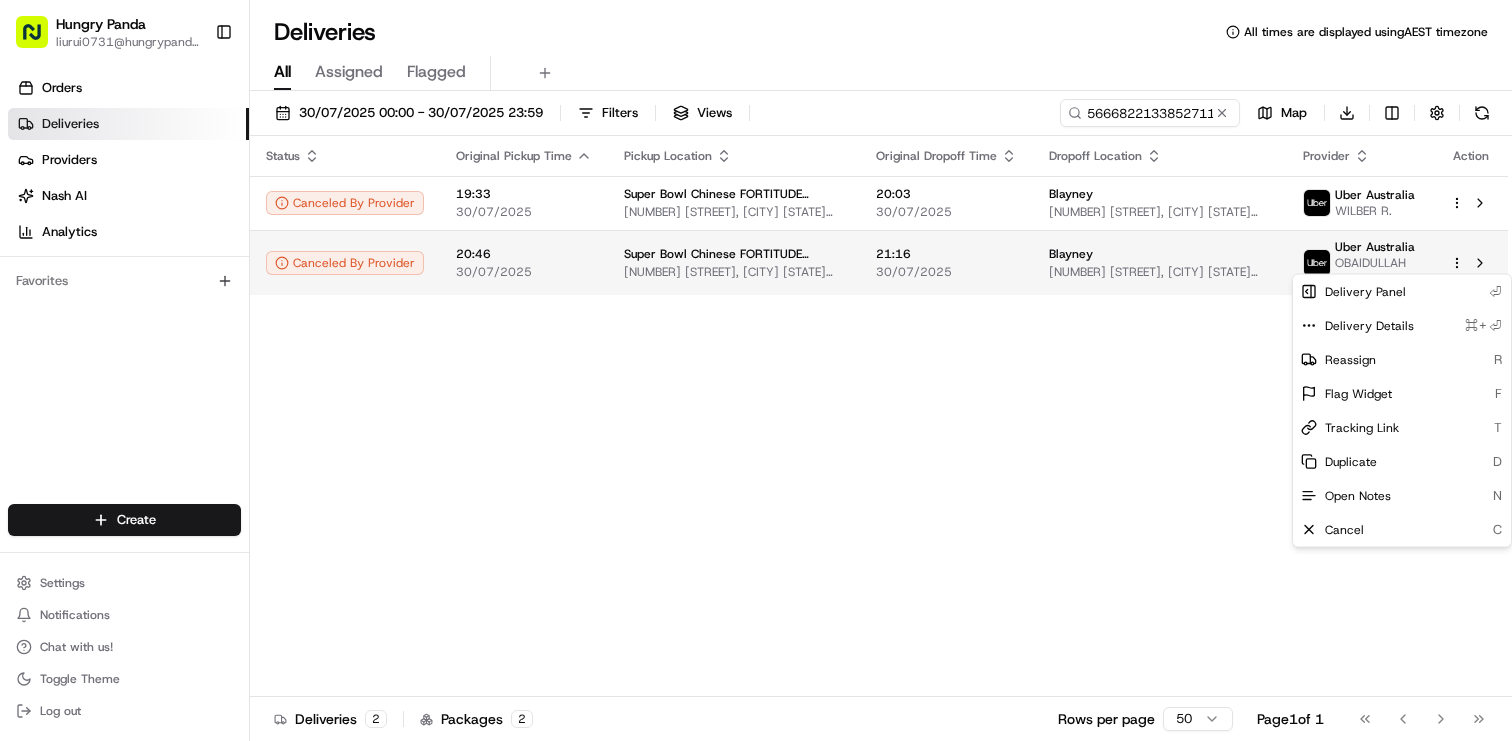 click on "Hungry Panda liurui0731@hungrypandagroup.com Toggle Sidebar Orders Deliveries Providers Nash AI Analytics Favorites Main Menu Members & Organization Organization Users Roles Preferences Customization Tracking Orchestration Automations Dispatch Strategy Locations Pickup Locations Dropoff Locations Billing Billing Refund Requests Integrations Notification Triggers Webhooks API Keys Request Logs Create Settings Notifications Chat with us! Toggle Theme Log out Deliveries All times are displayed using  AEST   timezone All Assigned Flagged 30/07/2025 00:00 - 30/07/2025 23:59 Filters Views 5666822133852711121366 Map Download Status Original Pickup Time Pickup Location Original Dropoff Time Dropoff Location Provider Action Canceled By Provider 19:33 30/07/2025 Super Bowl Chinese FORTITUDE VALLEY 183 Wickham St, Fortitude Valley QLD 4006, Australia 20:03 30/07/2025 Blayney 151 Main Ave, Windsor QLD 4030, Australia Uber Australia WILBER R. Canceled By Provider 20:46 30/07/2025 21:16 30/07/2025 Blayney 2" at bounding box center (756, 370) 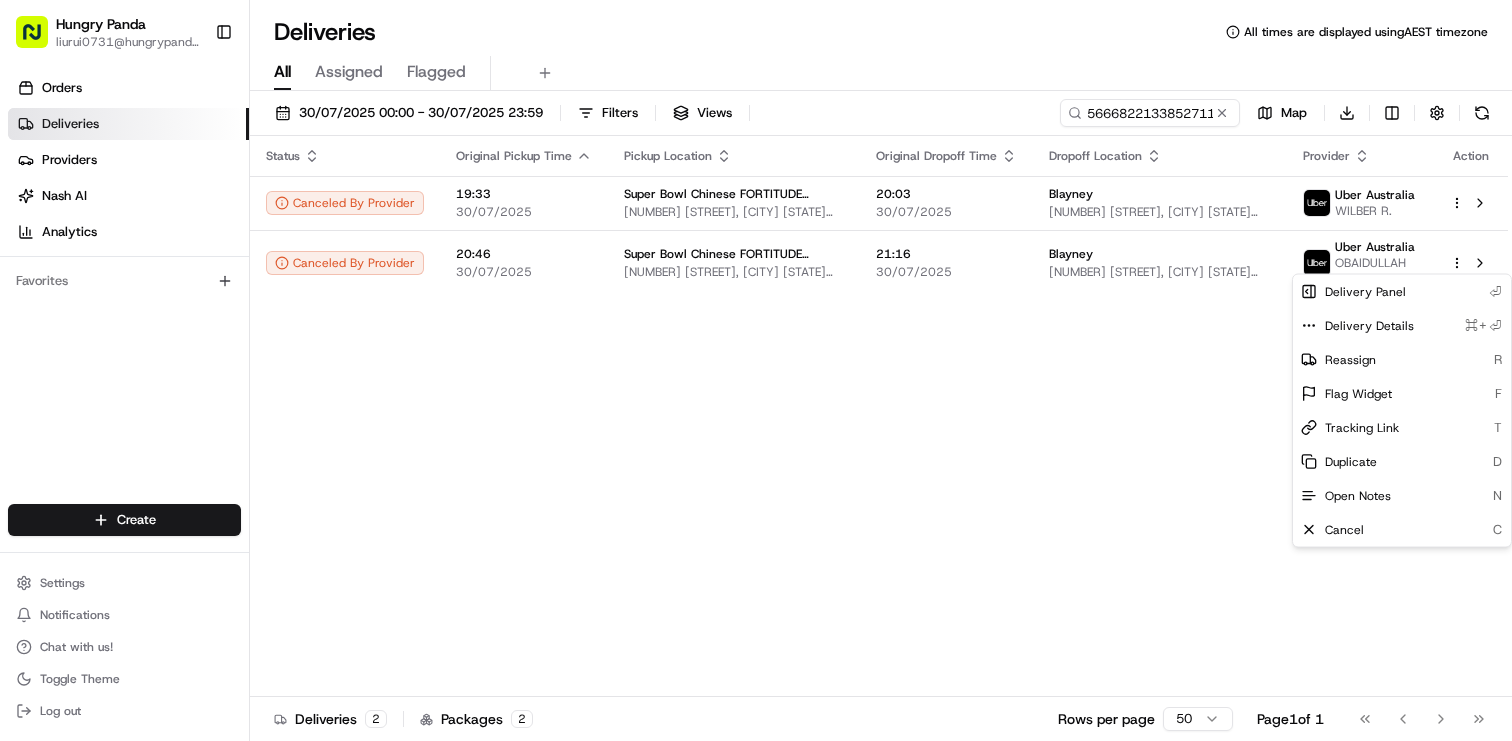 click on "Hungry Panda liurui0731@hungrypandagroup.com Toggle Sidebar Orders Deliveries Providers Nash AI Analytics Favorites Main Menu Members & Organization Organization Users Roles Preferences Customization Tracking Orchestration Automations Dispatch Strategy Locations Pickup Locations Dropoff Locations Billing Billing Refund Requests Integrations Notification Triggers Webhooks API Keys Request Logs Create Settings Notifications Chat with us! Toggle Theme Log out Deliveries All times are displayed using  AEST   timezone All Assigned Flagged 30/07/2025 00:00 - 30/07/2025 23:59 Filters Views 5666822133852711121366 Map Download Status Original Pickup Time Pickup Location Original Dropoff Time Dropoff Location Provider Action Canceled By Provider 19:33 30/07/2025 Super Bowl Chinese FORTITUDE VALLEY 183 Wickham St, Fortitude Valley QLD 4006, Australia 20:03 30/07/2025 Blayney 151 Main Ave, Windsor QLD 4030, Australia Uber Australia WILBER R. Canceled By Provider 20:46 30/07/2025 21:16 30/07/2025 Blayney 2" at bounding box center (756, 370) 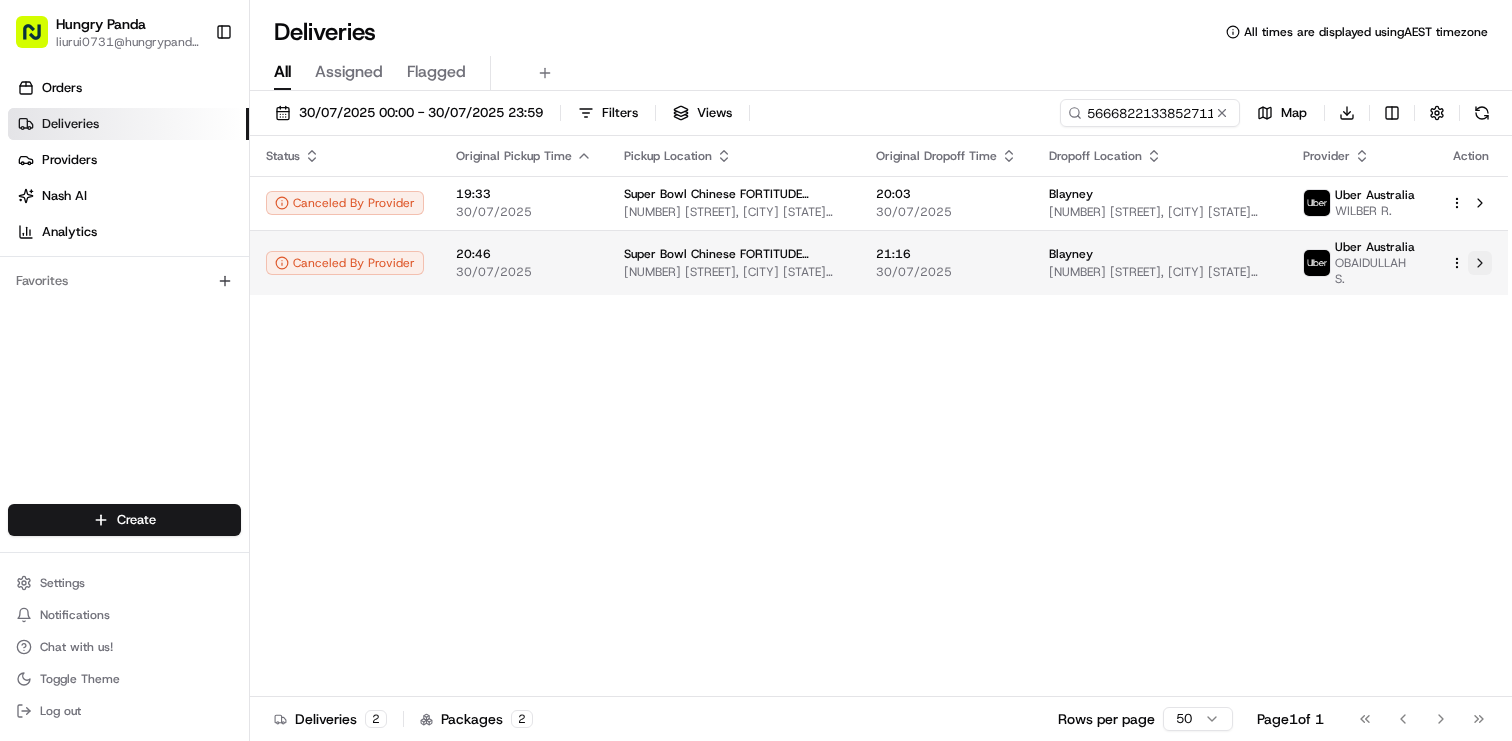 click at bounding box center (1480, 263) 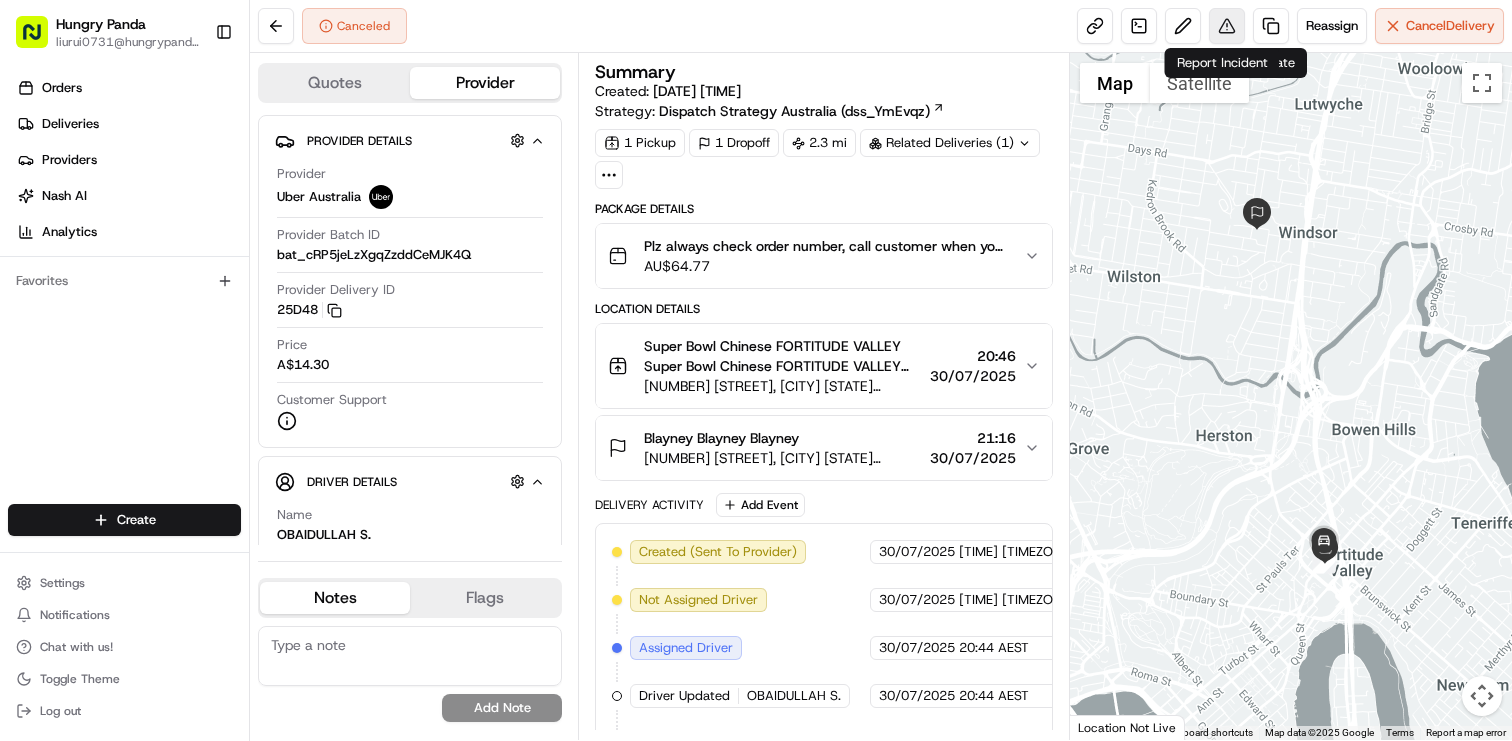 scroll, scrollTop: 0, scrollLeft: 0, axis: both 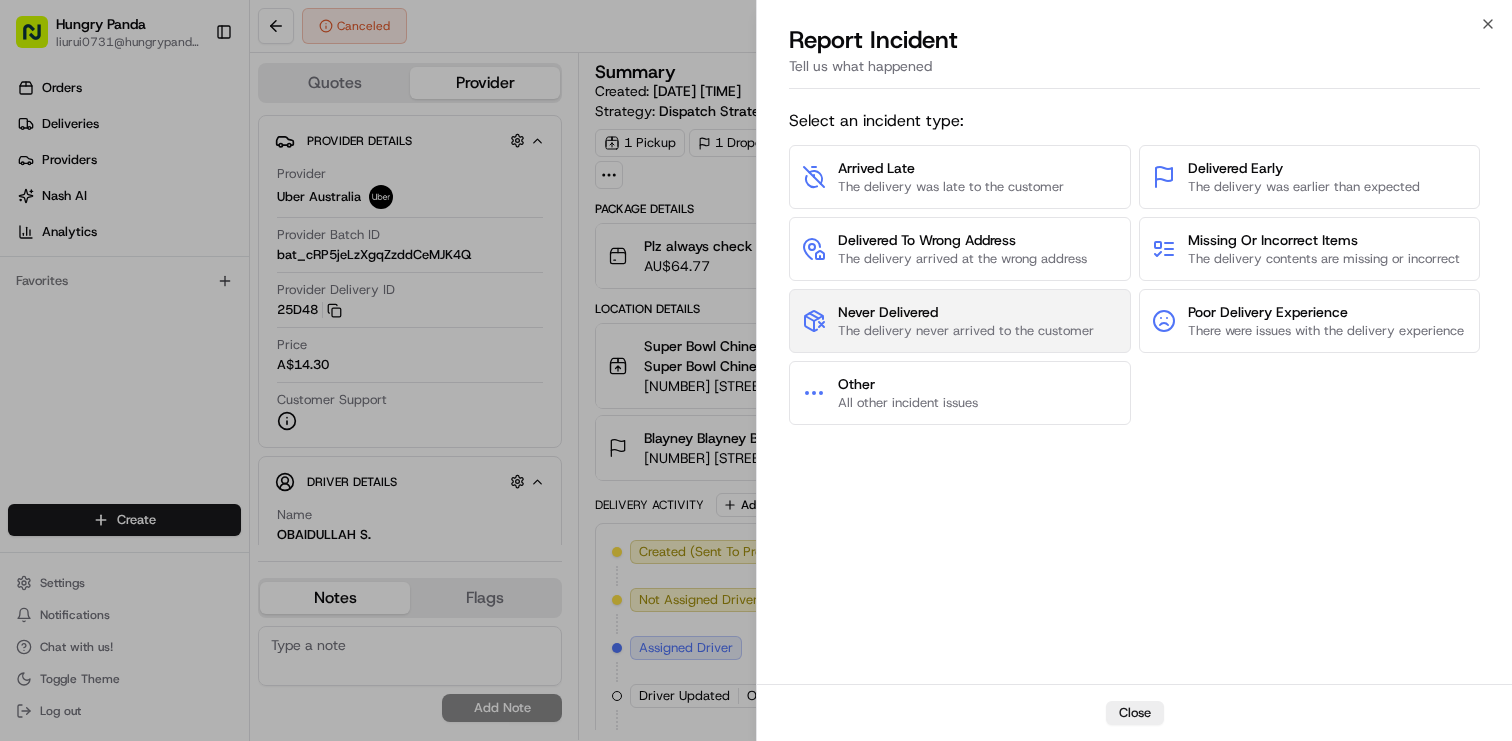 click on "Never Delivered" at bounding box center (966, 312) 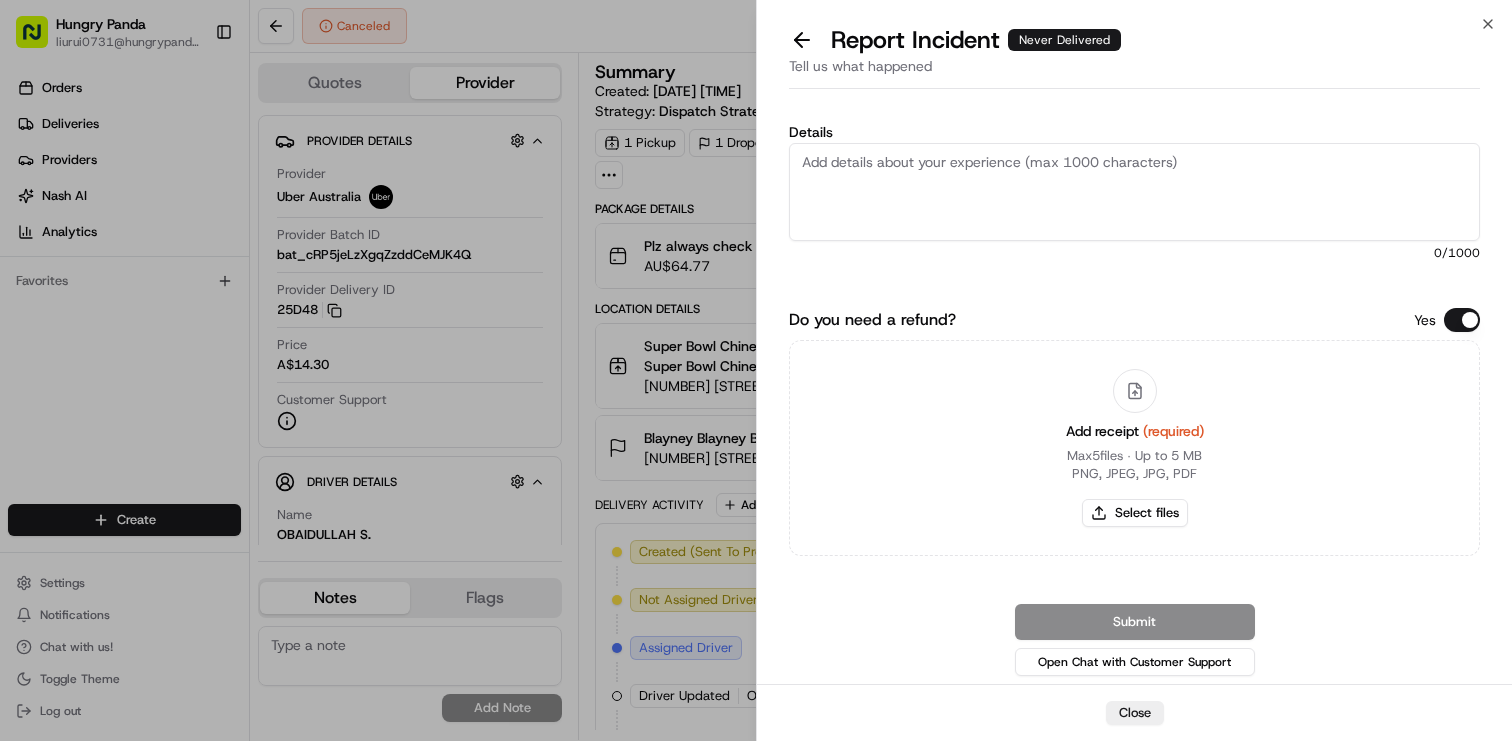 click on "Details" at bounding box center (1134, 192) 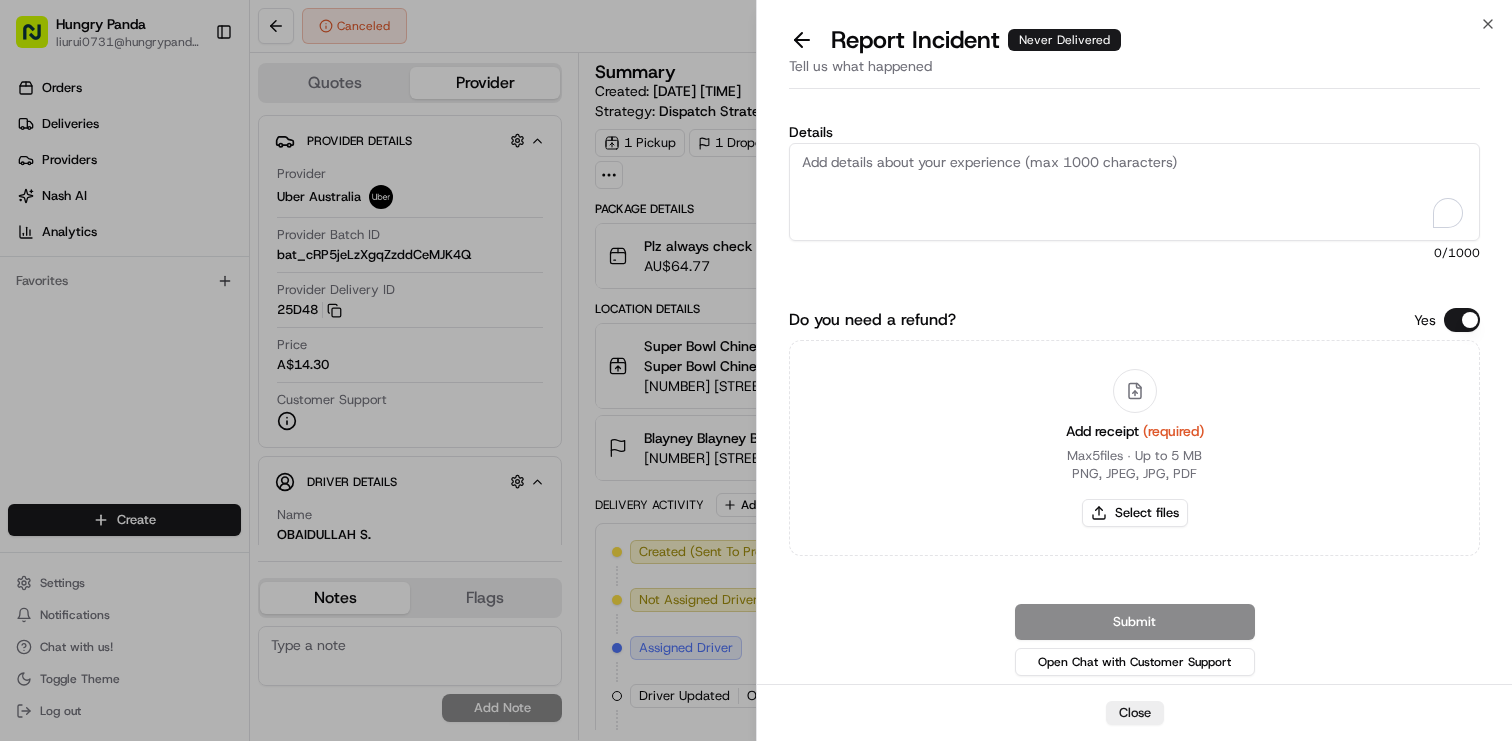 paste on "5666822133852711121366" 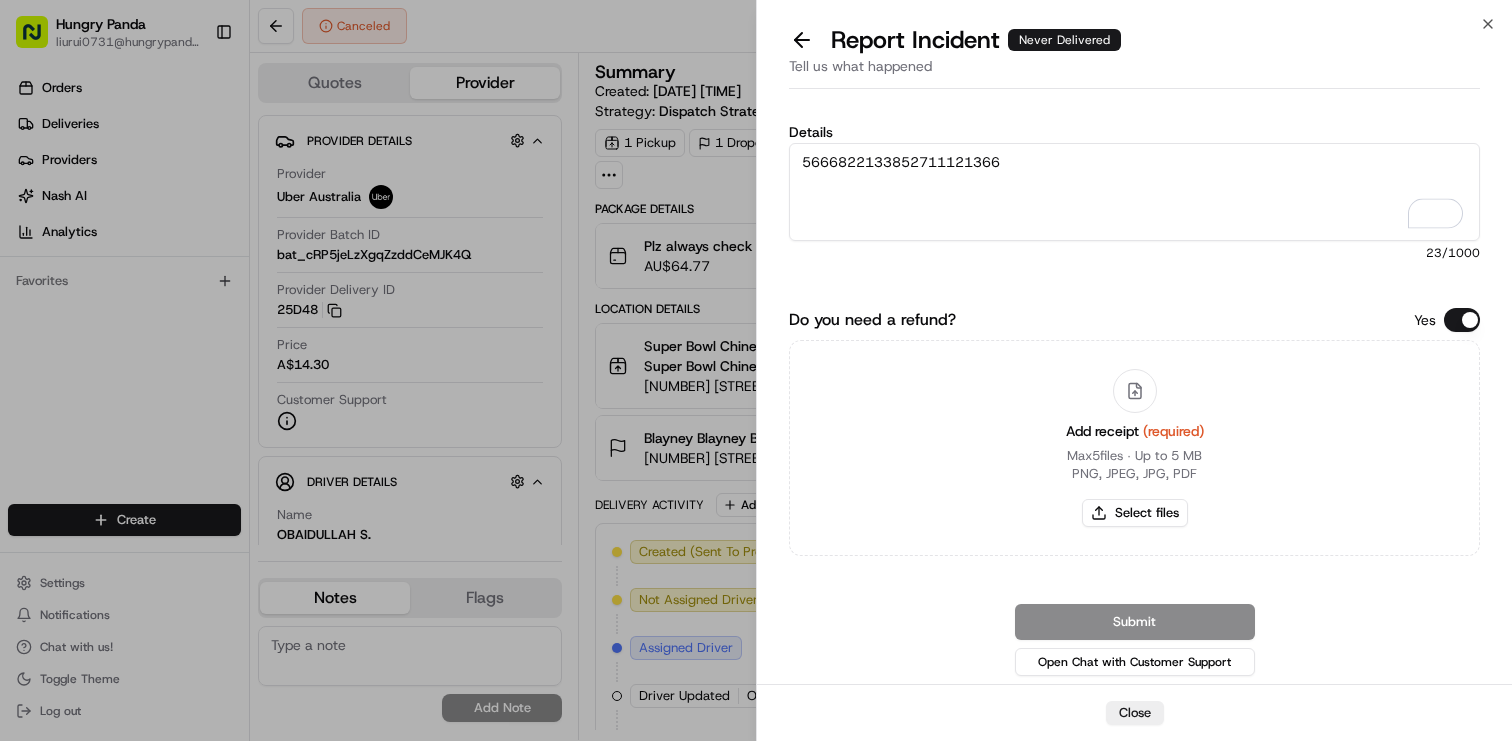 click on "5666822133852711121366" at bounding box center [1134, 192] 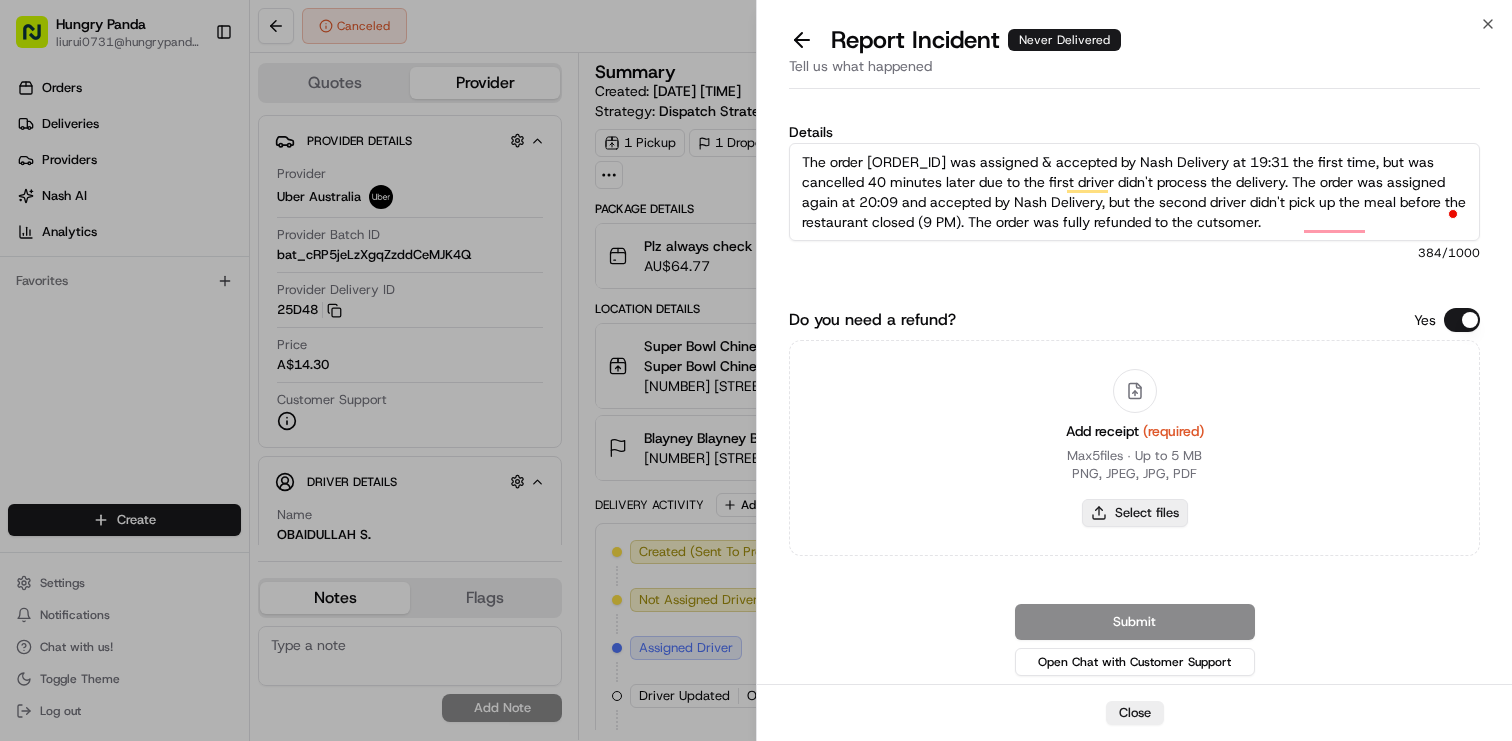 type on "The order [ORDER_ID] was assigned & accepted by Nash Delivery at 19:31 the first time, but was cancelled 40 minutes later due to the first driver didn't process the delivery. The order was assigned again at 20:09 and accepted by Nash Delivery, but the second driver didn't pick up the meal before the restaurant closed (9 PM). The order was fully refunded to the cutsomer." 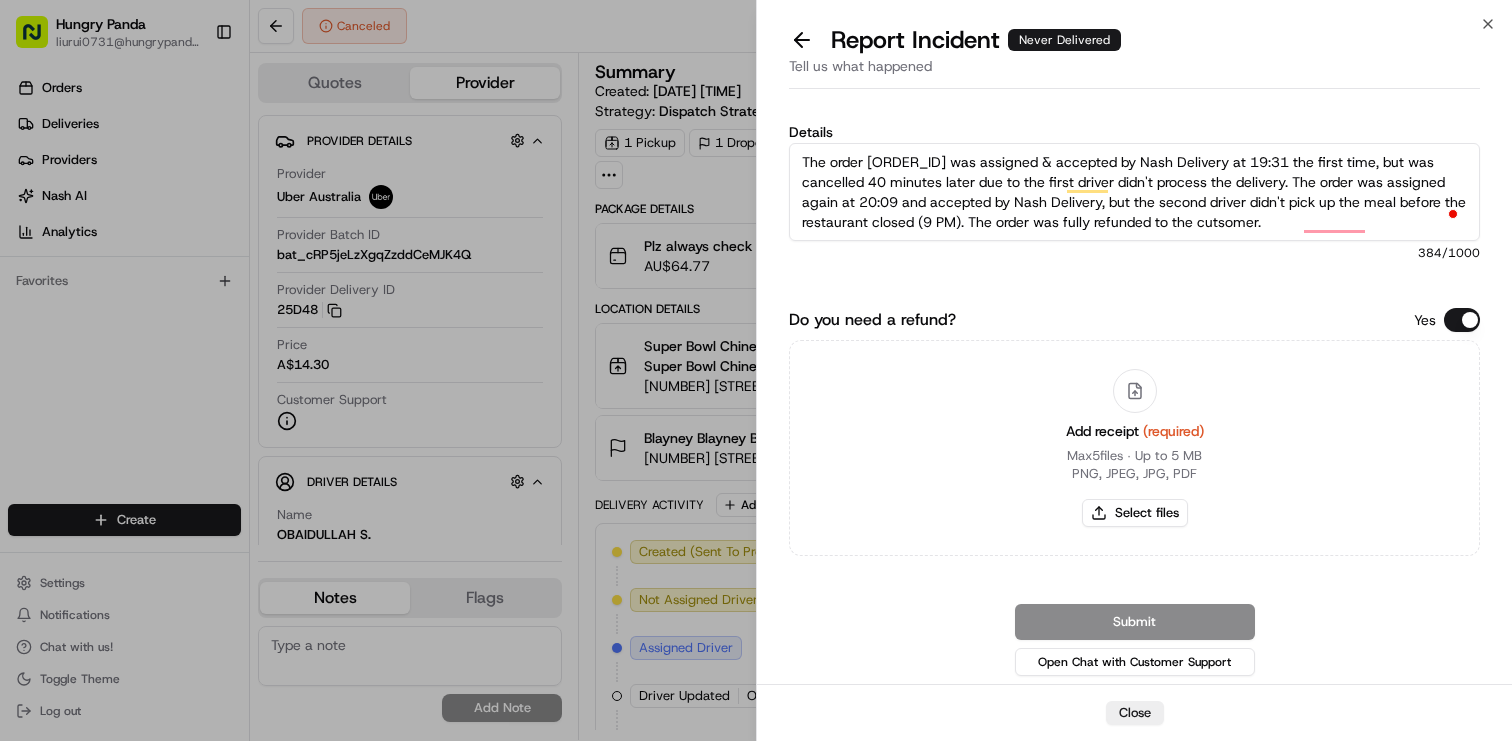 type on "C:\fakepath\nash delivery issue.png" 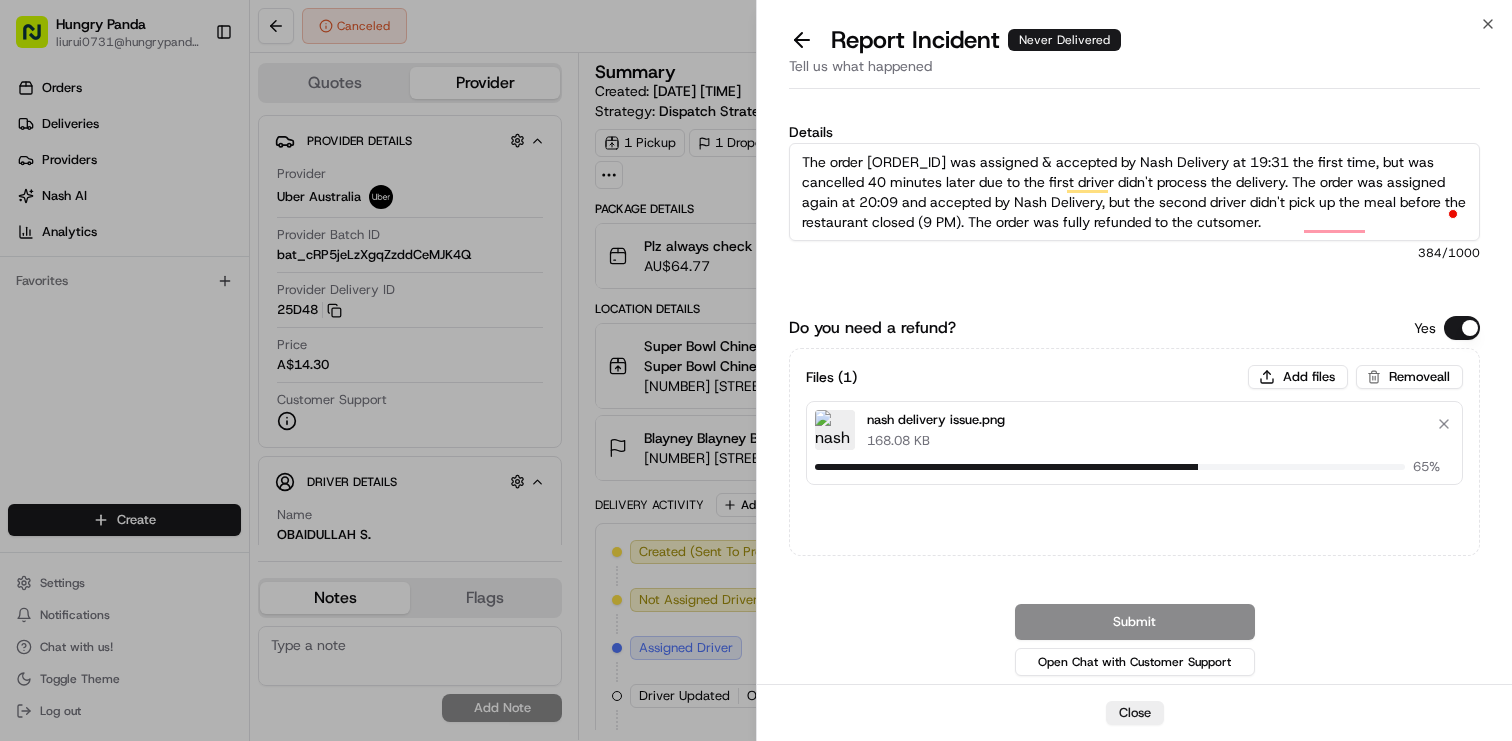type 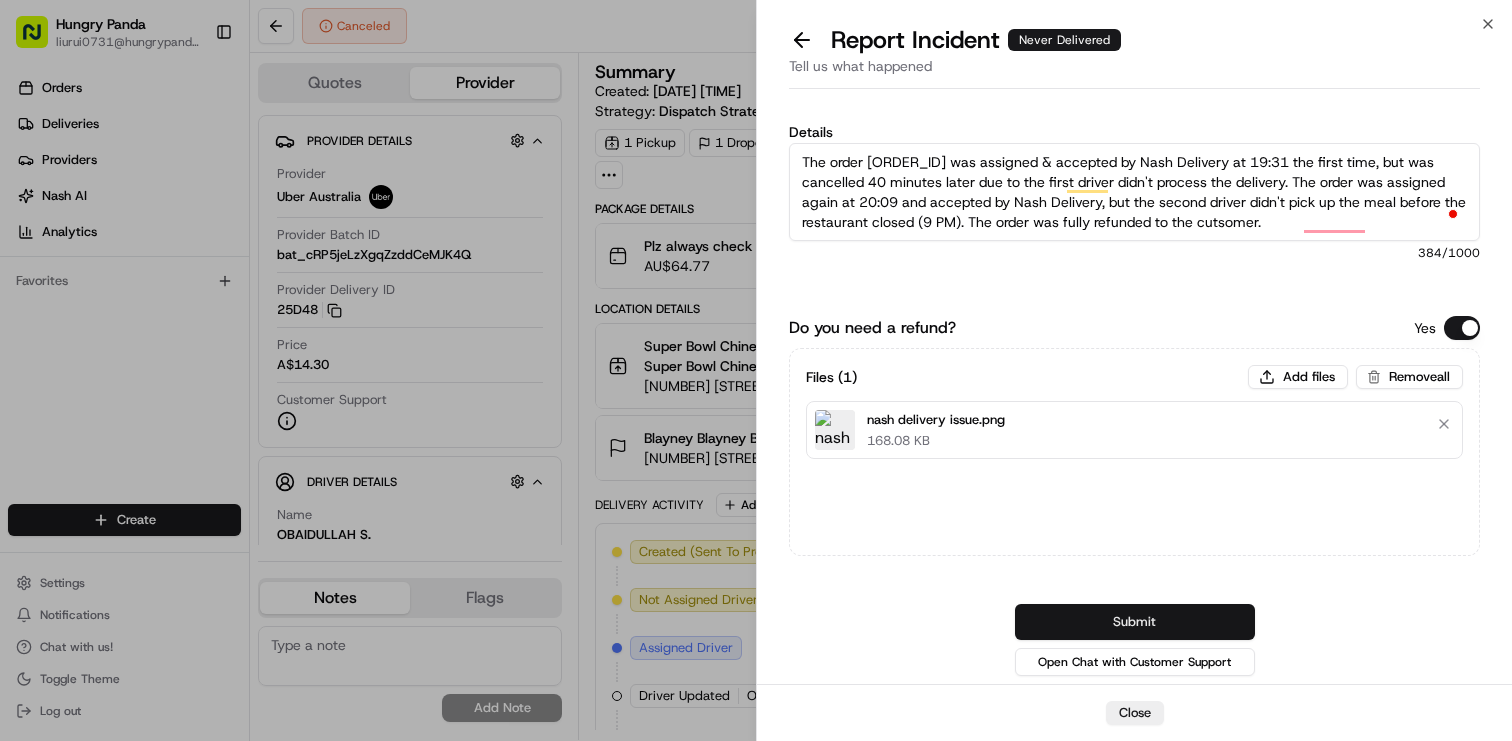 click on "Submit" at bounding box center (1135, 622) 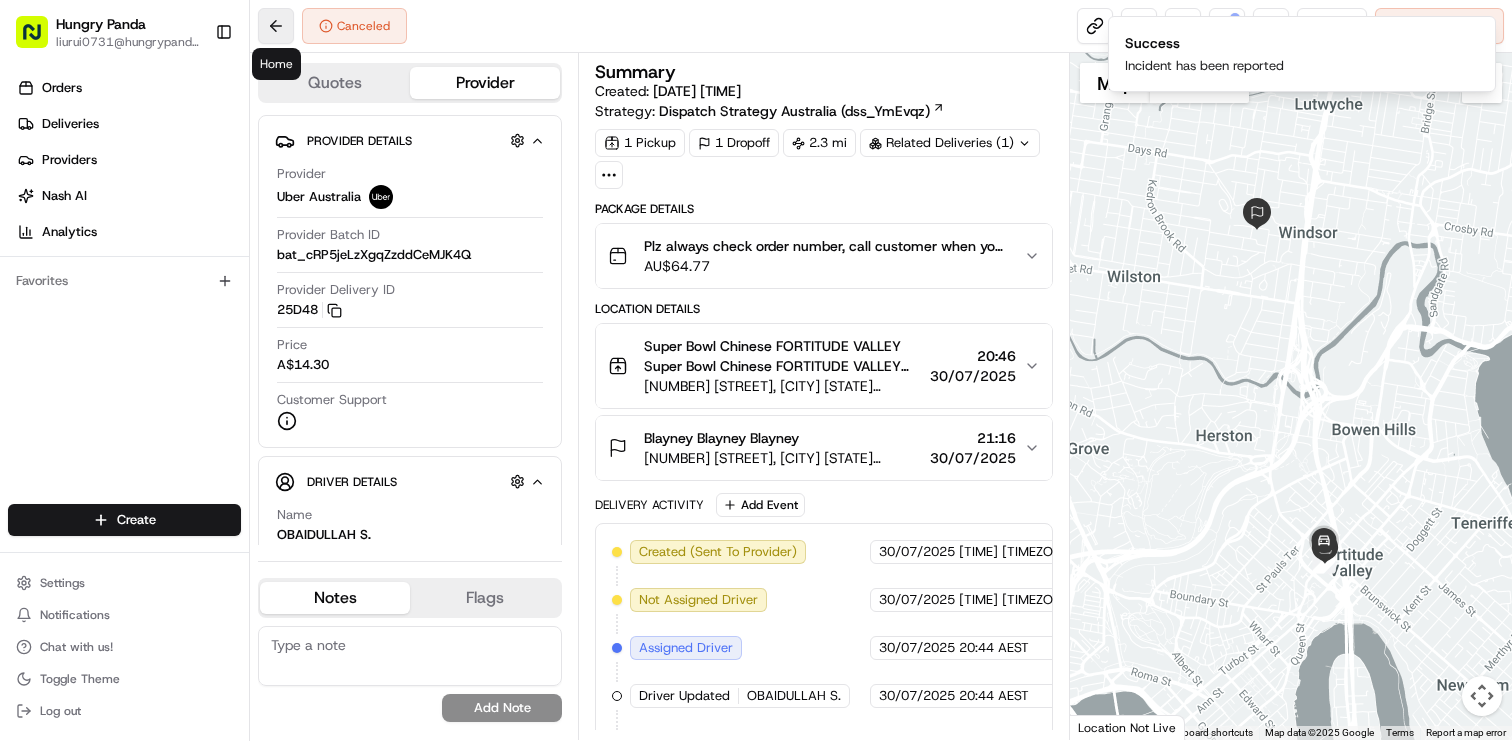 click at bounding box center [276, 26] 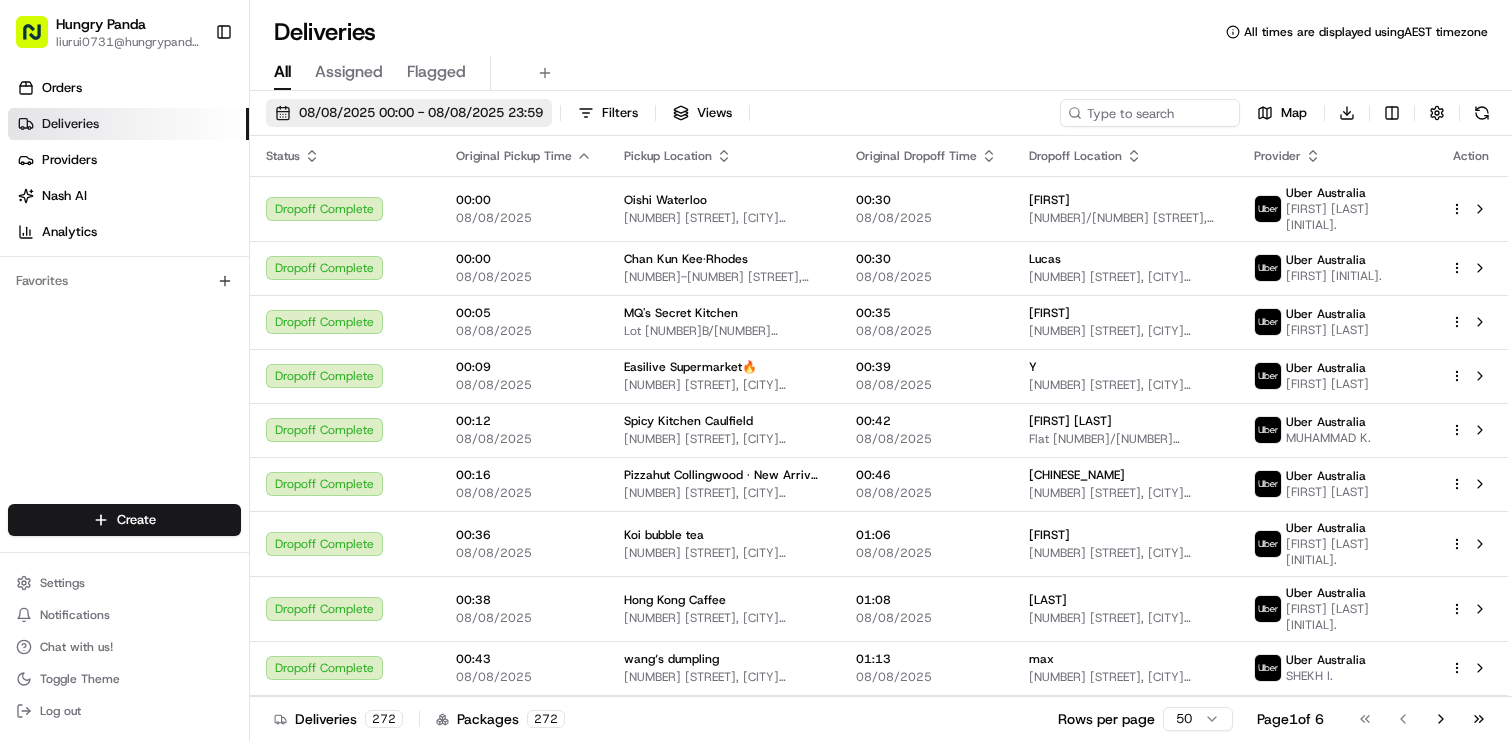 click on "08/08/2025 00:00 - 08/08/2025 23:59" at bounding box center [421, 113] 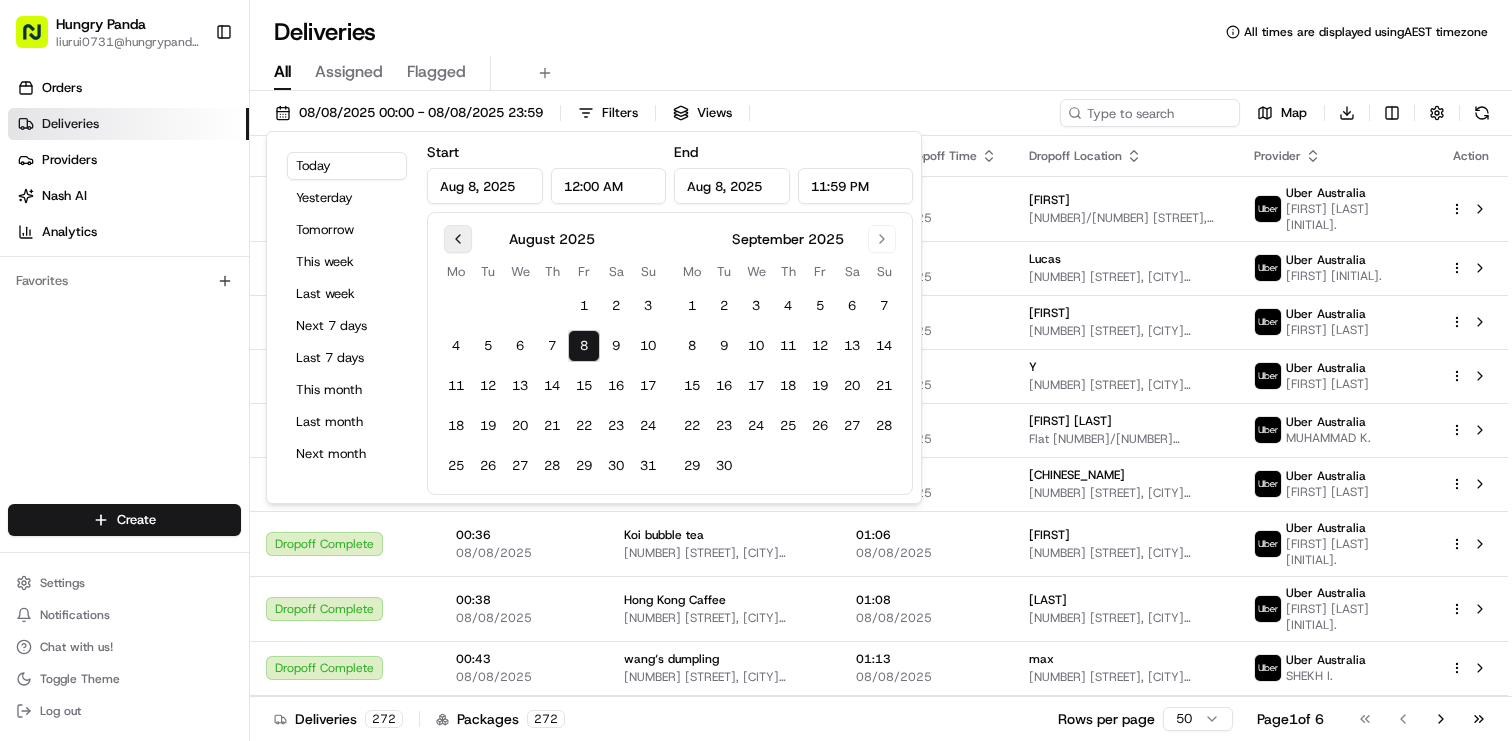 click at bounding box center [458, 239] 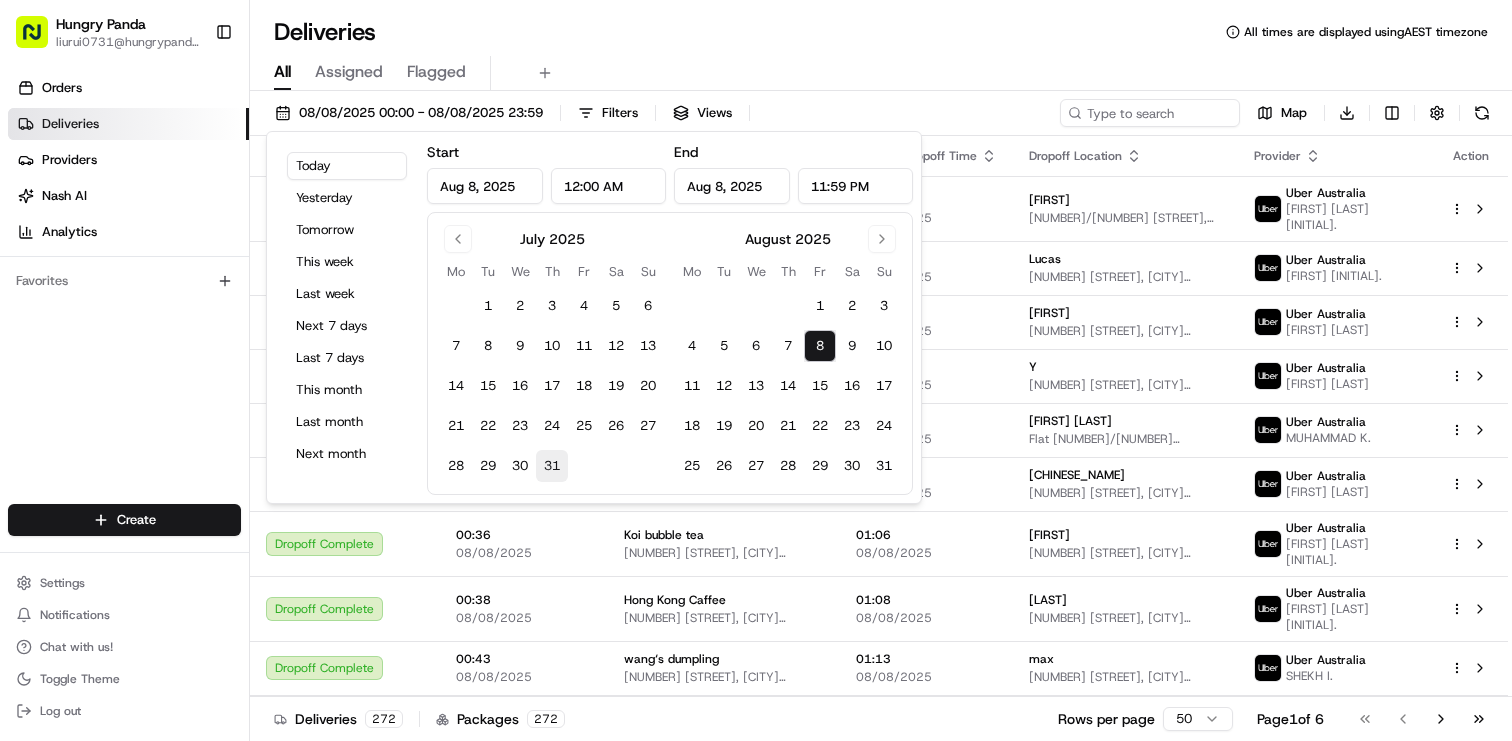 click on "31" at bounding box center (552, 466) 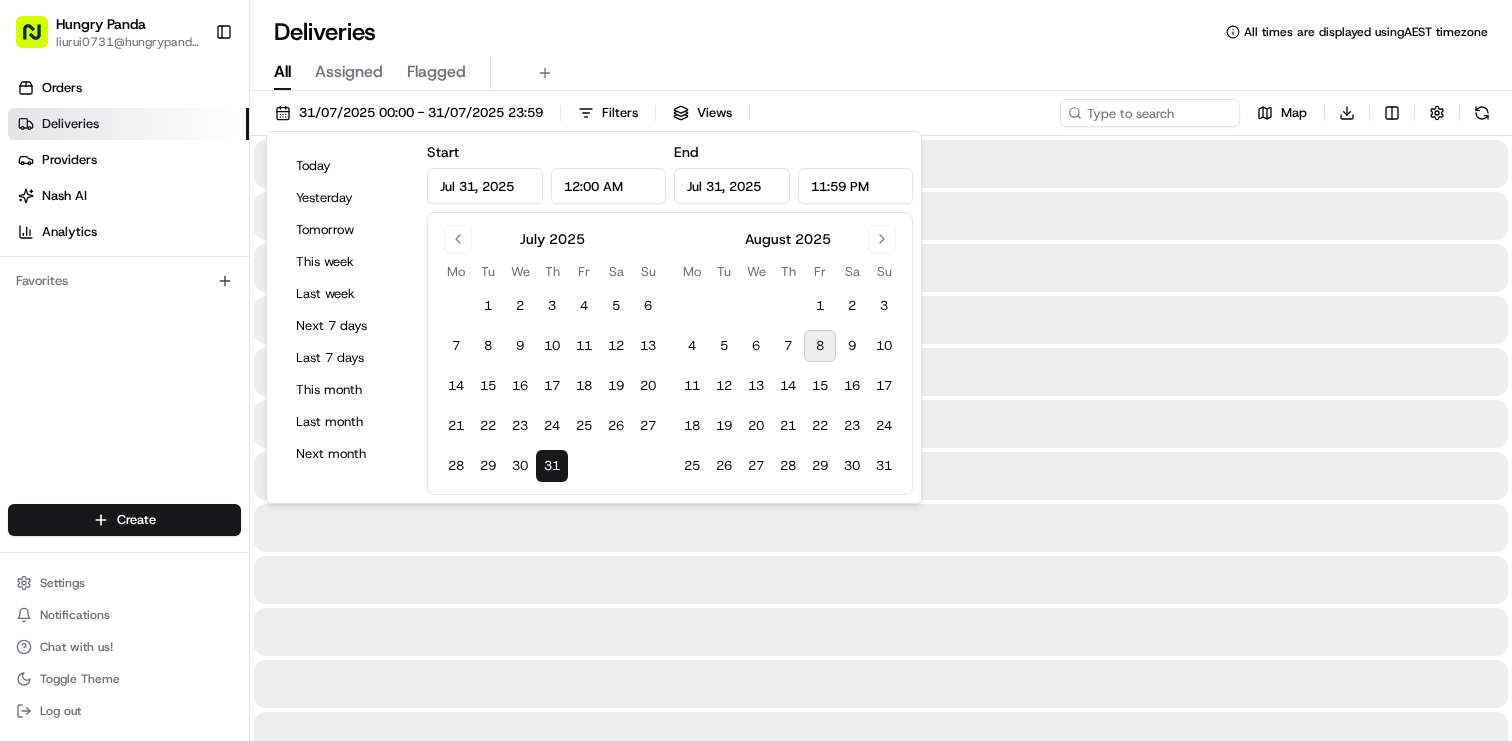 click on "31" at bounding box center [552, 466] 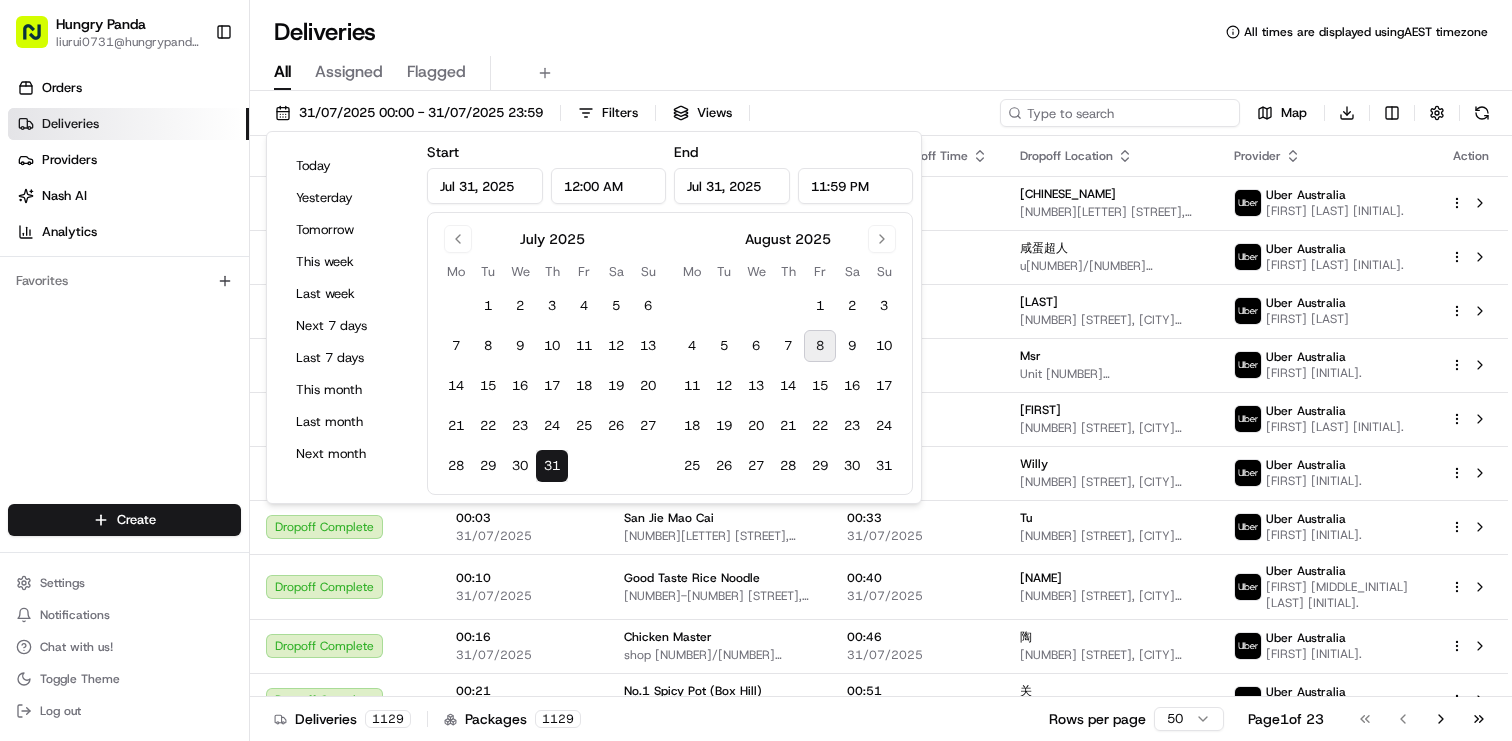 click at bounding box center (1120, 113) 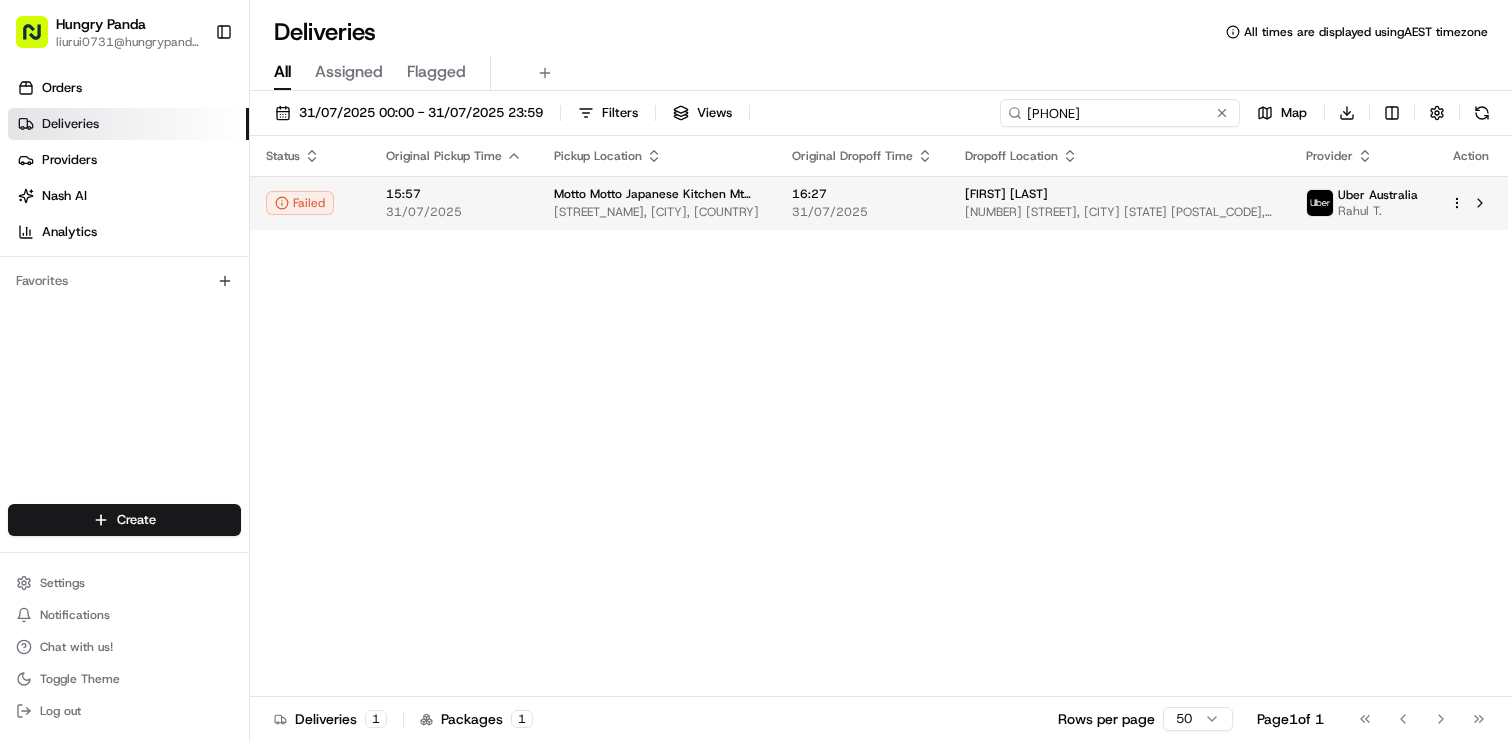 type on "0945965793558781661408" 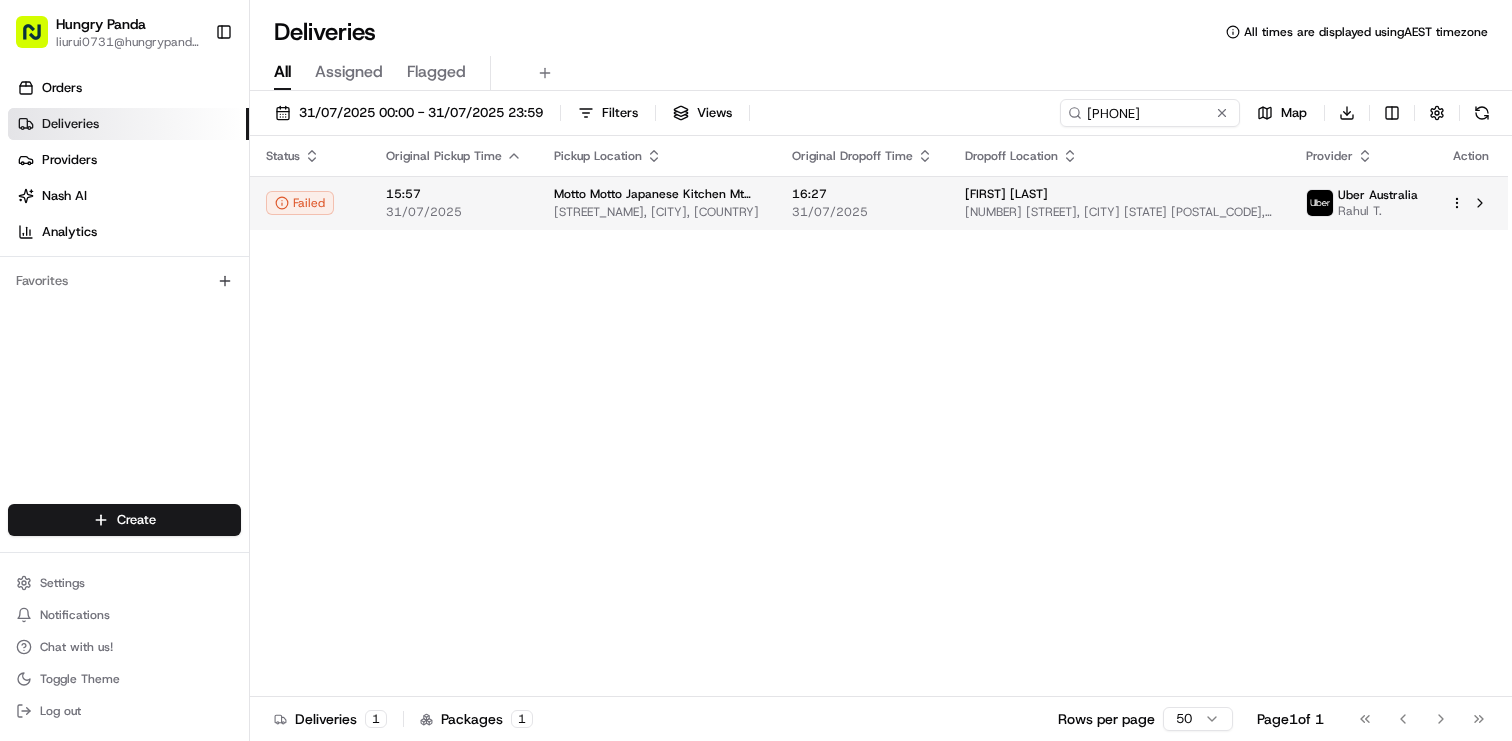 click on "[NUMBER] [STREET], [CITY] [STATE] [COUNTRY]" at bounding box center (1119, 212) 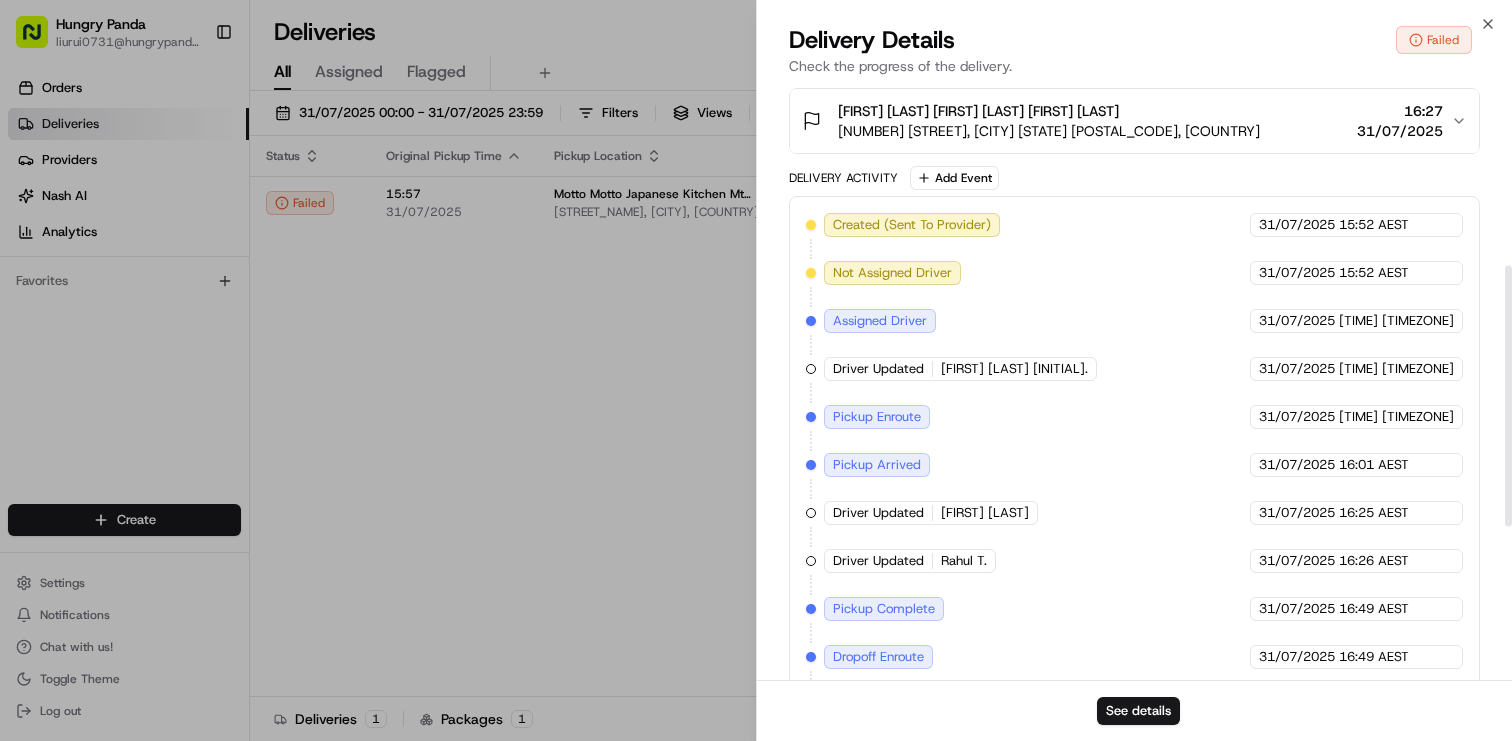 scroll, scrollTop: 766, scrollLeft: 0, axis: vertical 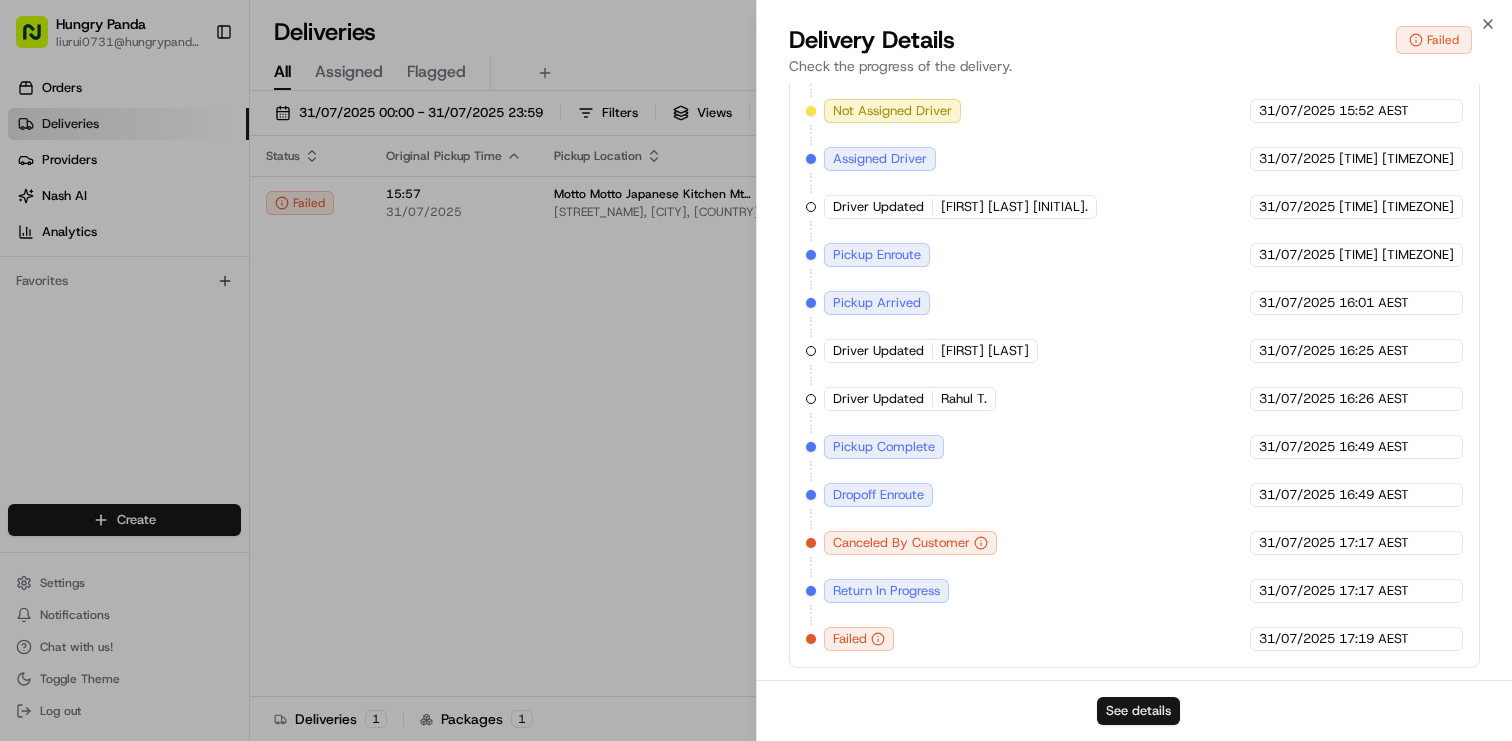 click on "See details" at bounding box center [1138, 711] 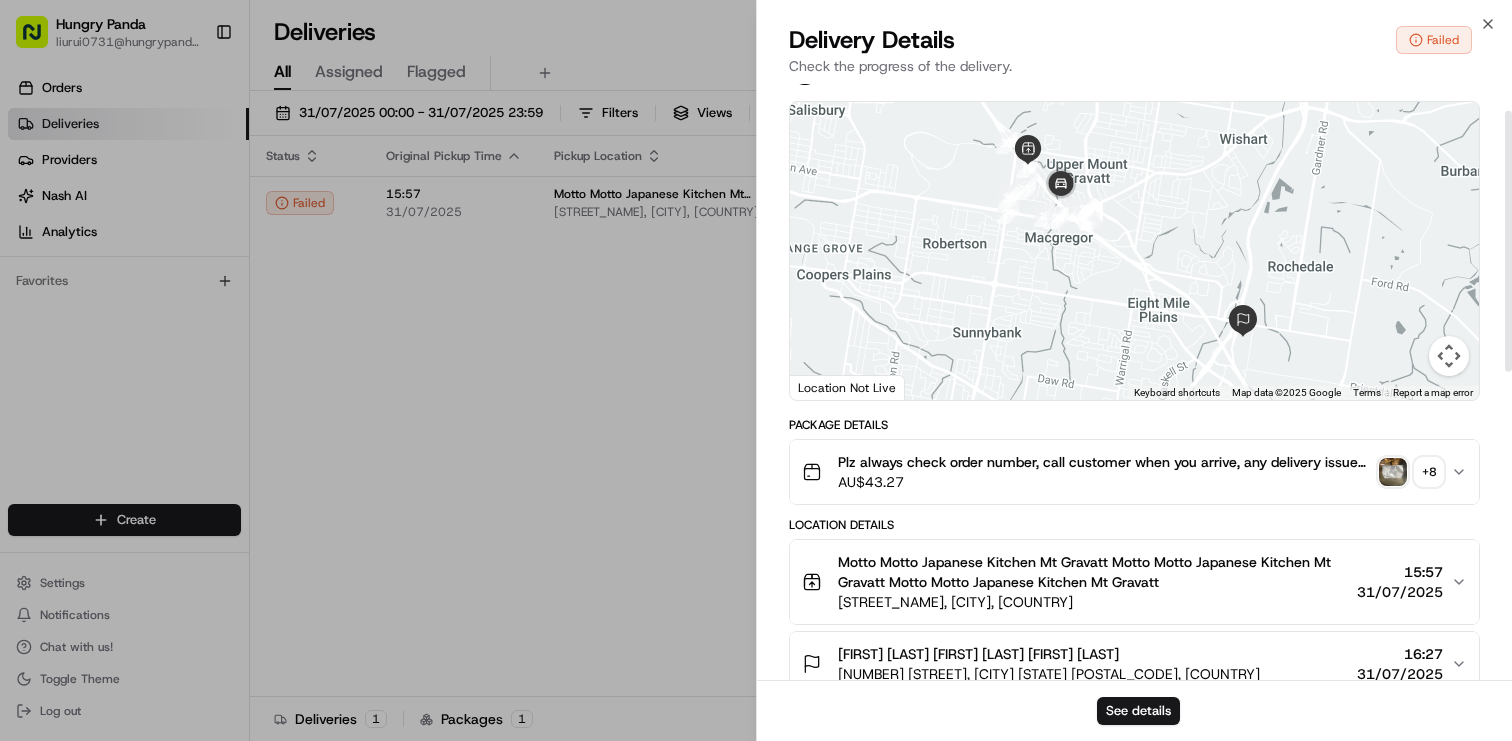 scroll, scrollTop: 49, scrollLeft: 0, axis: vertical 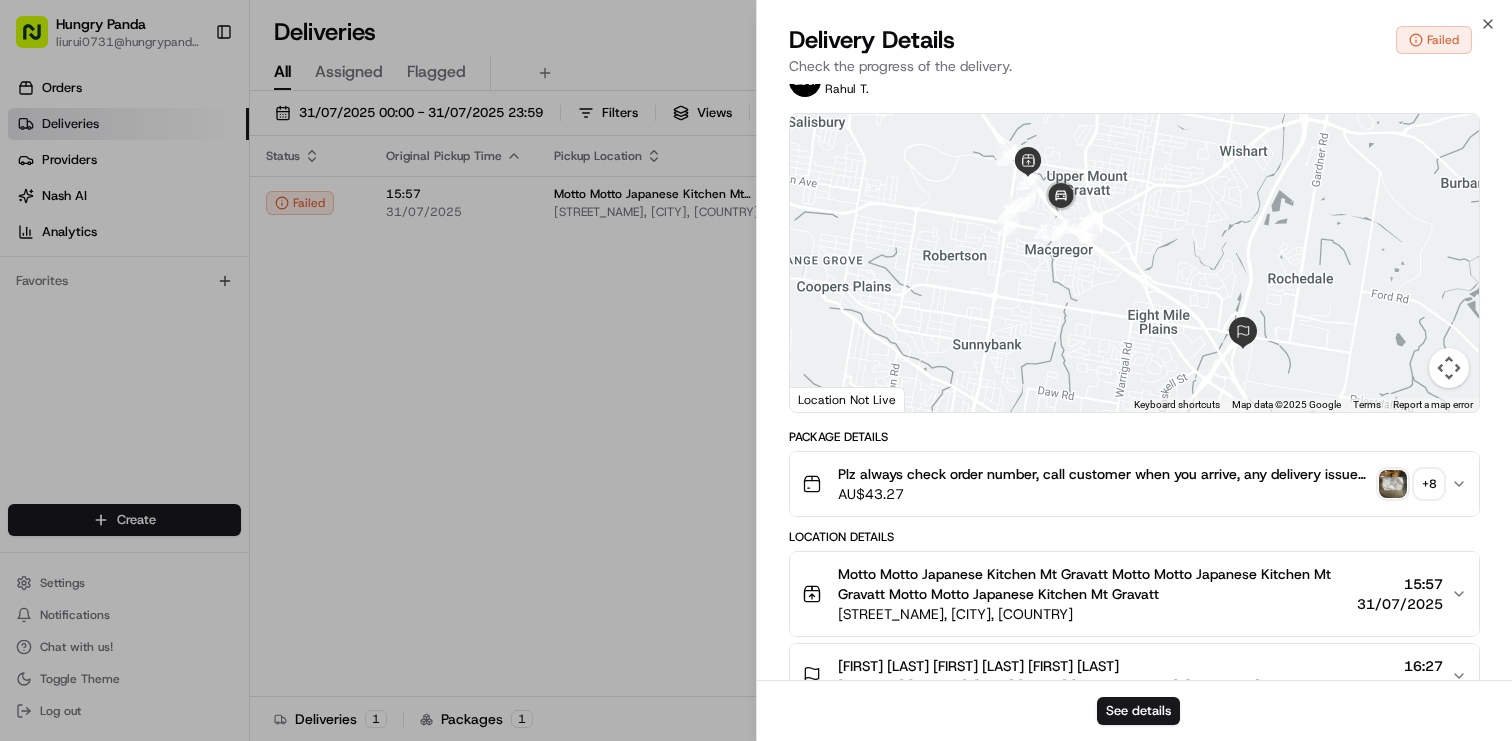 click at bounding box center [1393, 484] 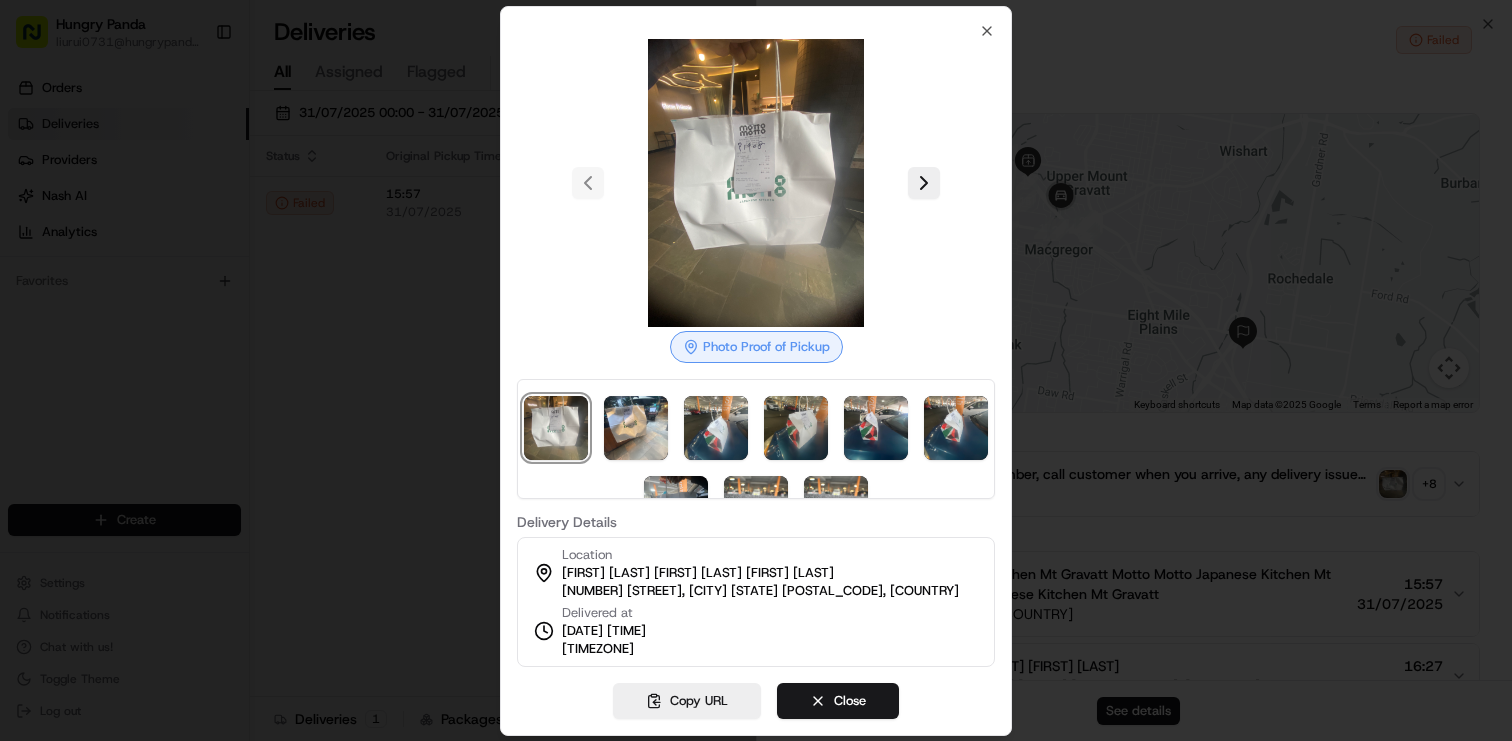 scroll, scrollTop: 58, scrollLeft: 0, axis: vertical 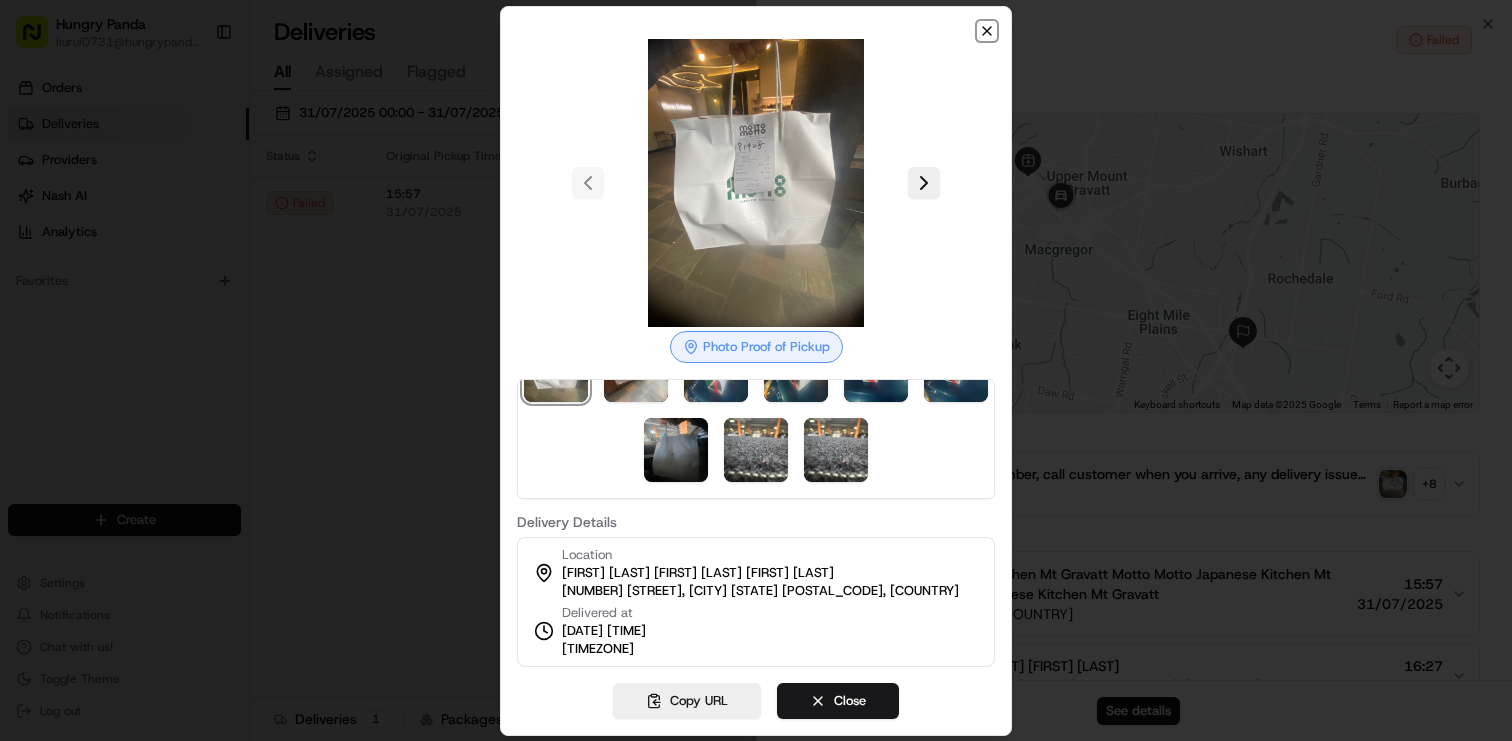 click 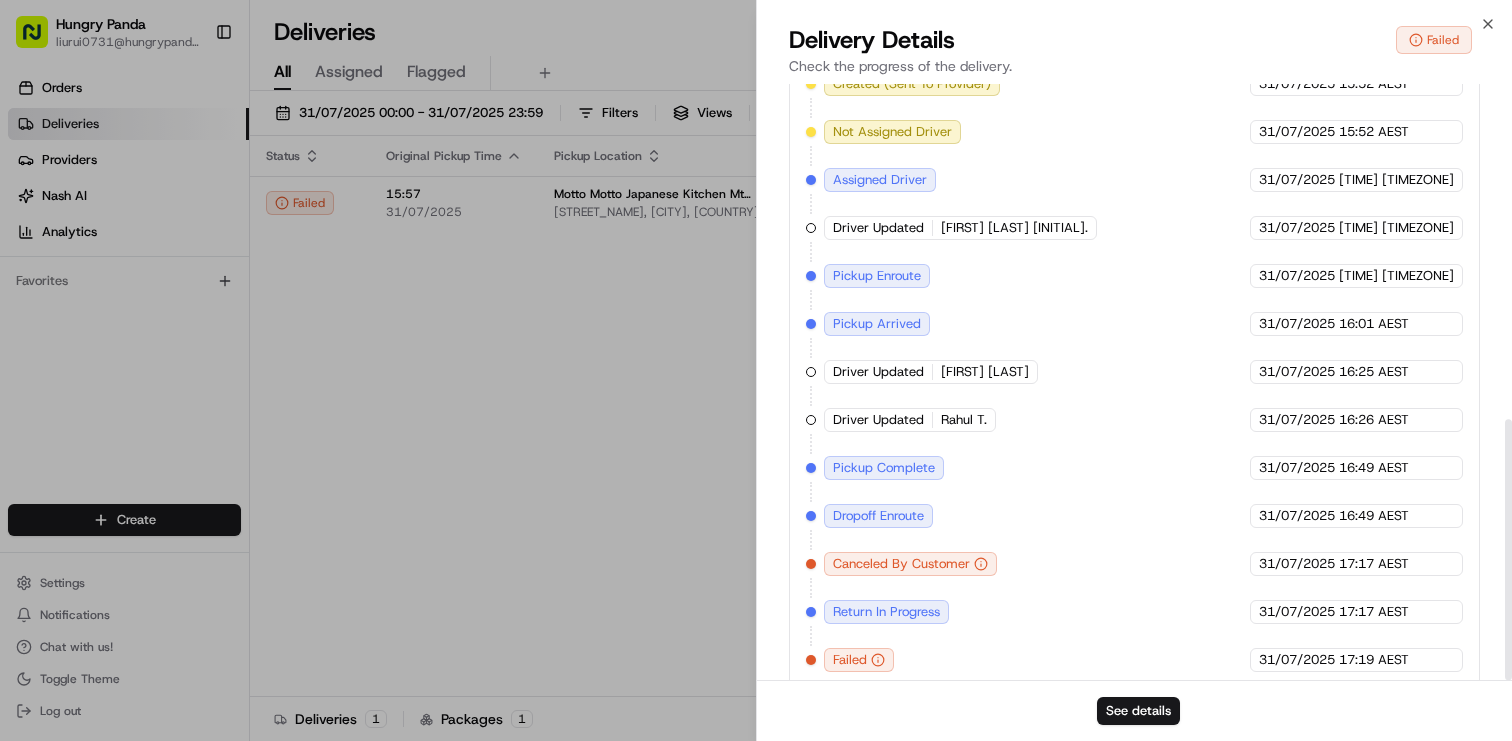 scroll, scrollTop: 766, scrollLeft: 0, axis: vertical 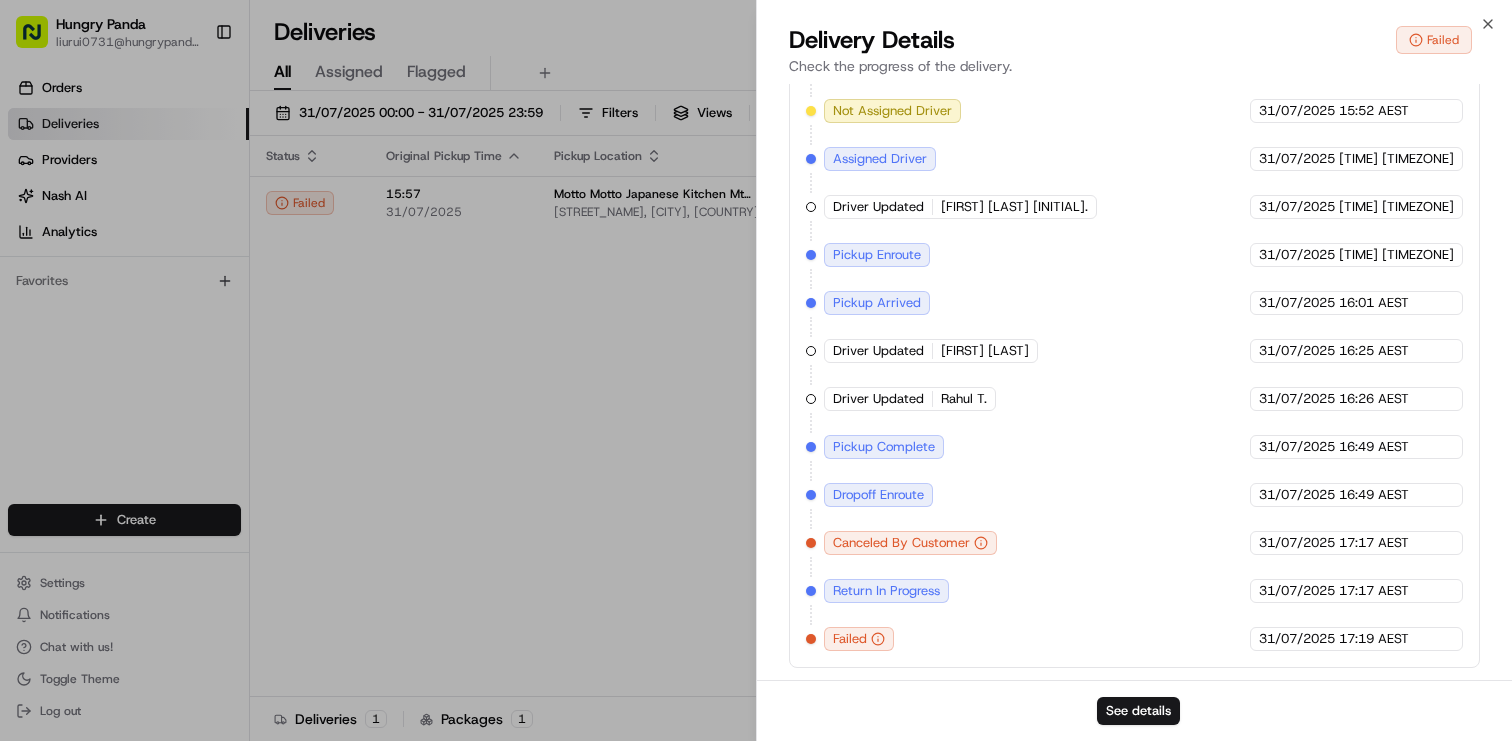 type 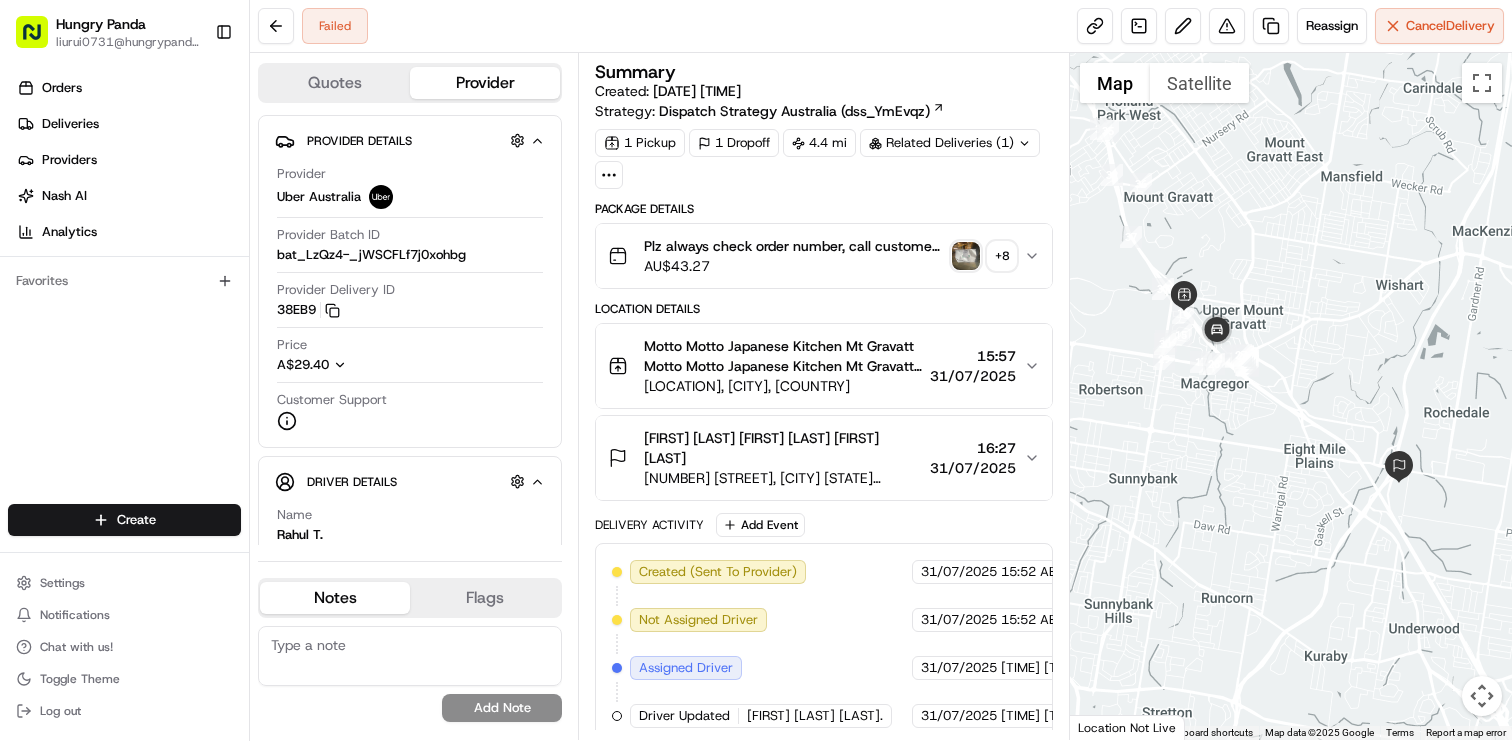 scroll, scrollTop: 0, scrollLeft: 0, axis: both 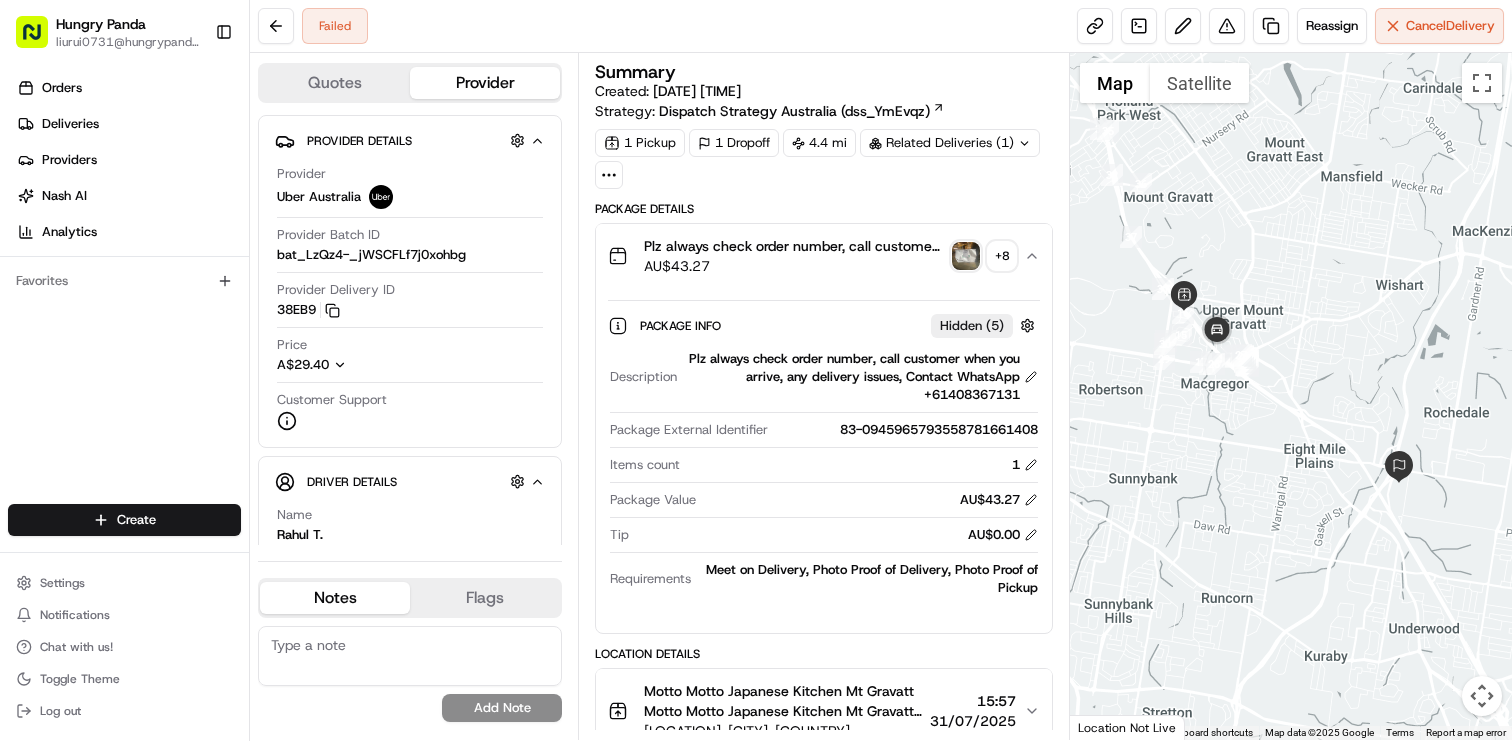 click on "+ 8" at bounding box center [1002, 256] 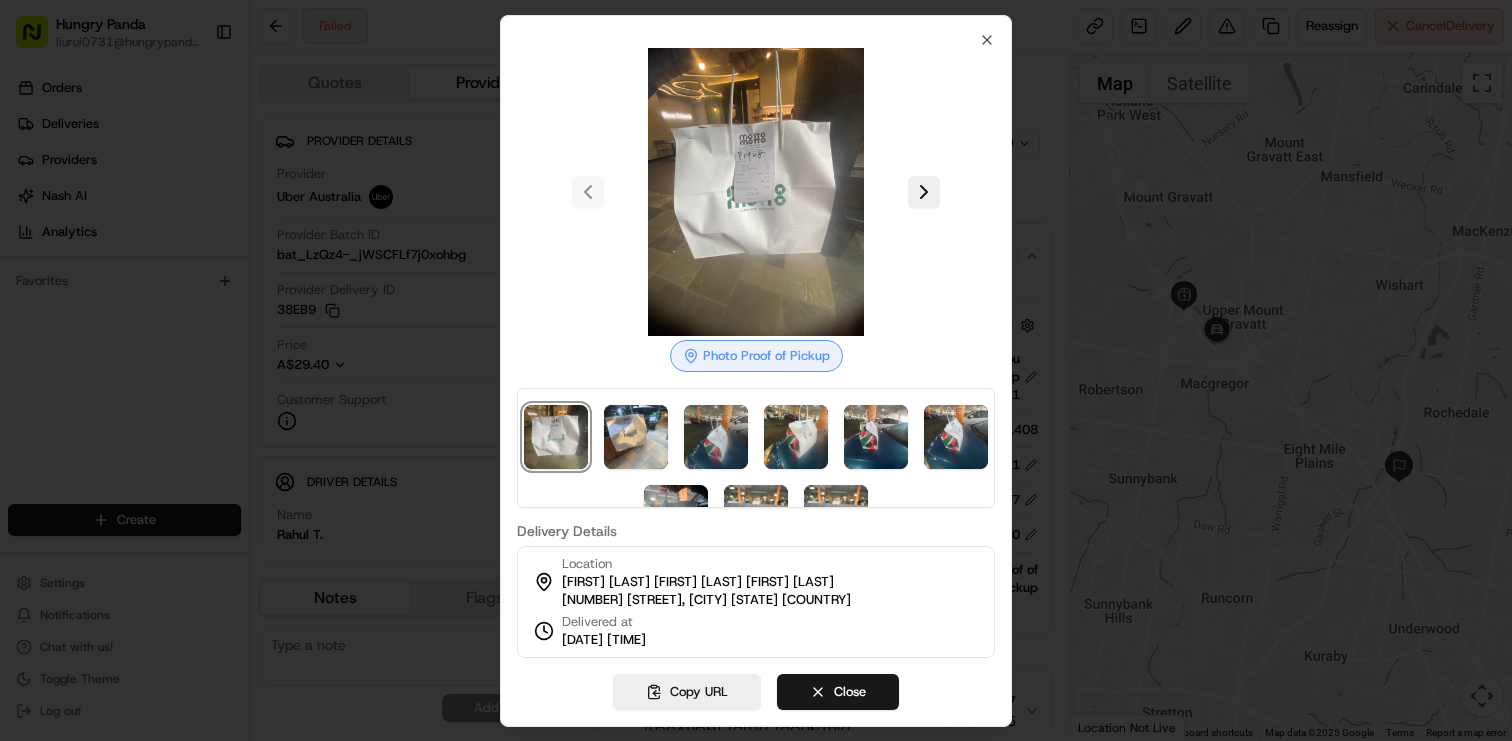 scroll, scrollTop: 58, scrollLeft: 0, axis: vertical 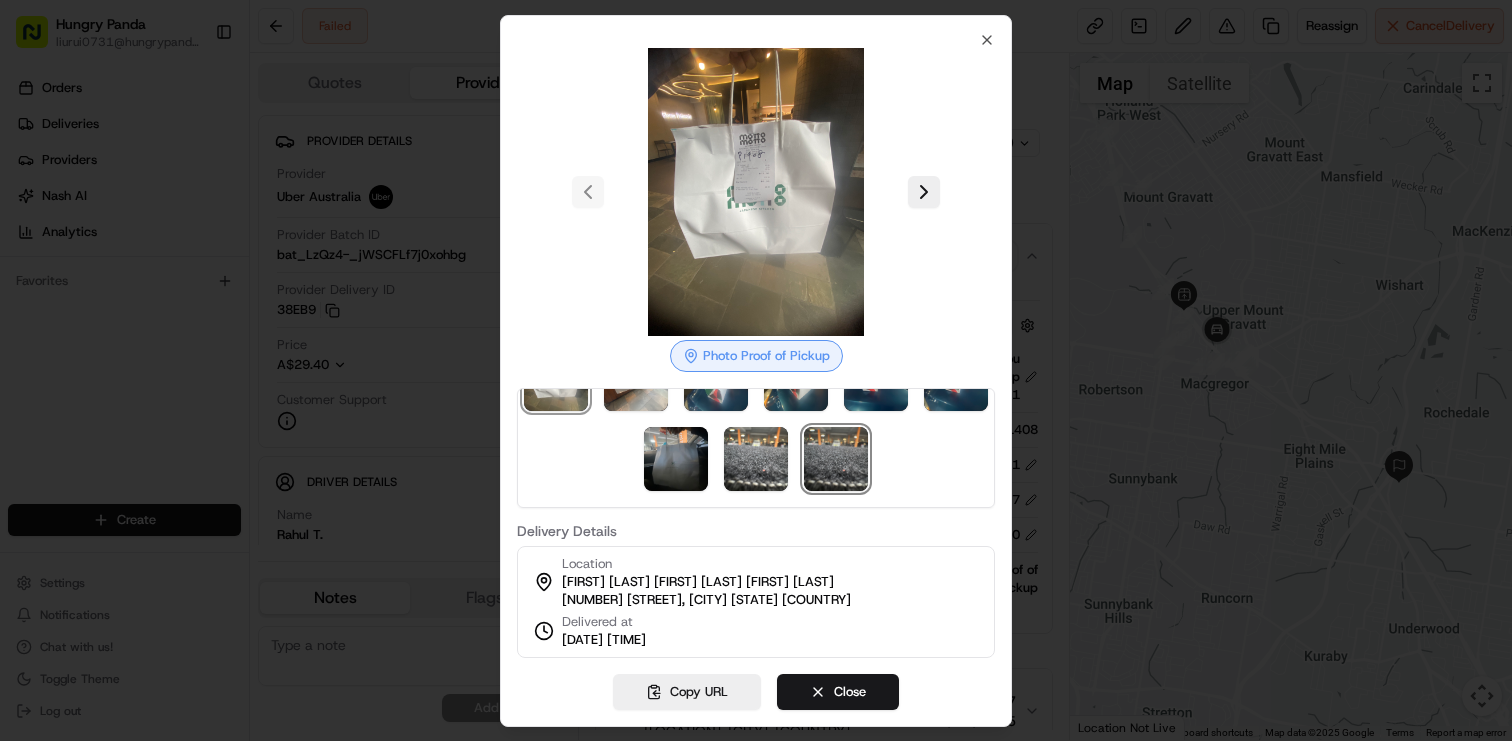 click at bounding box center [836, 459] 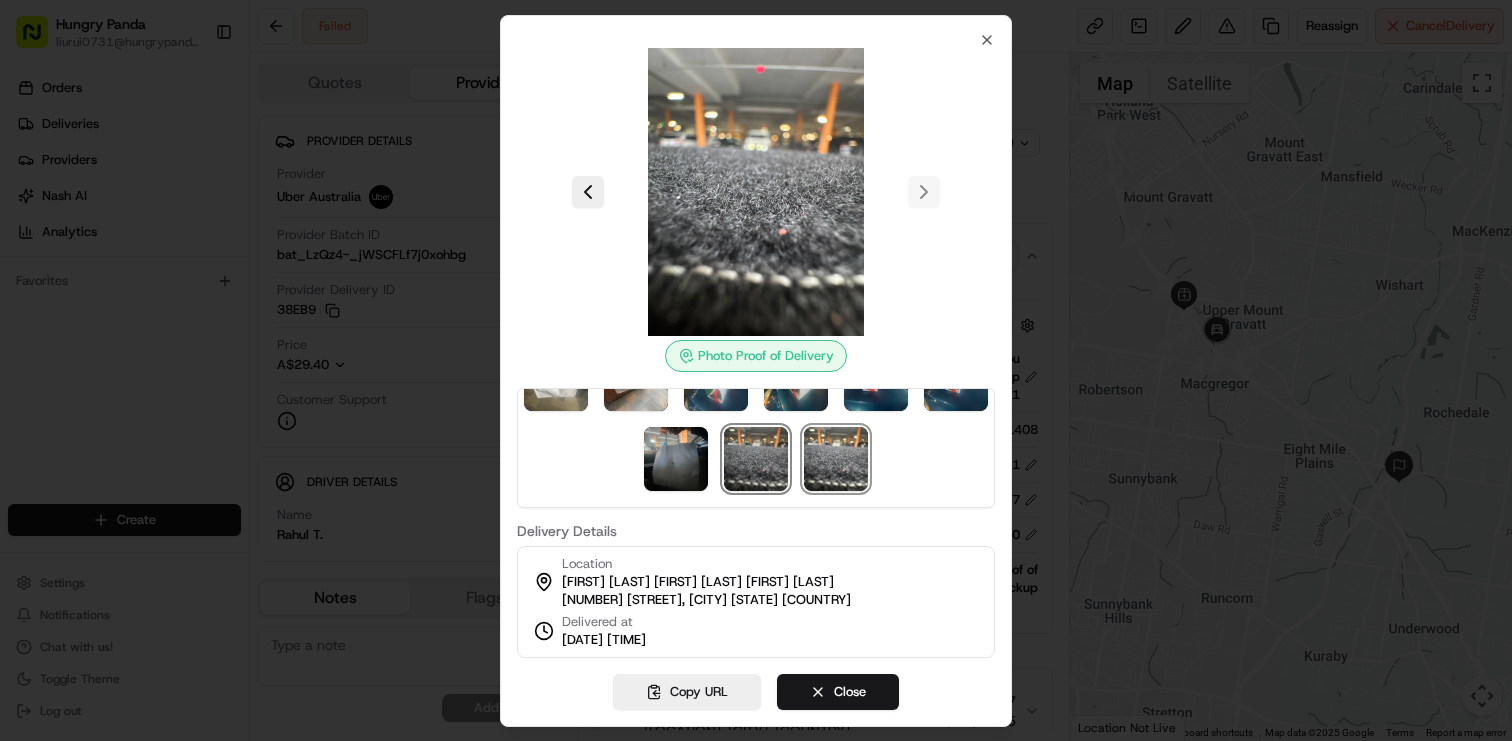 click at bounding box center [756, 459] 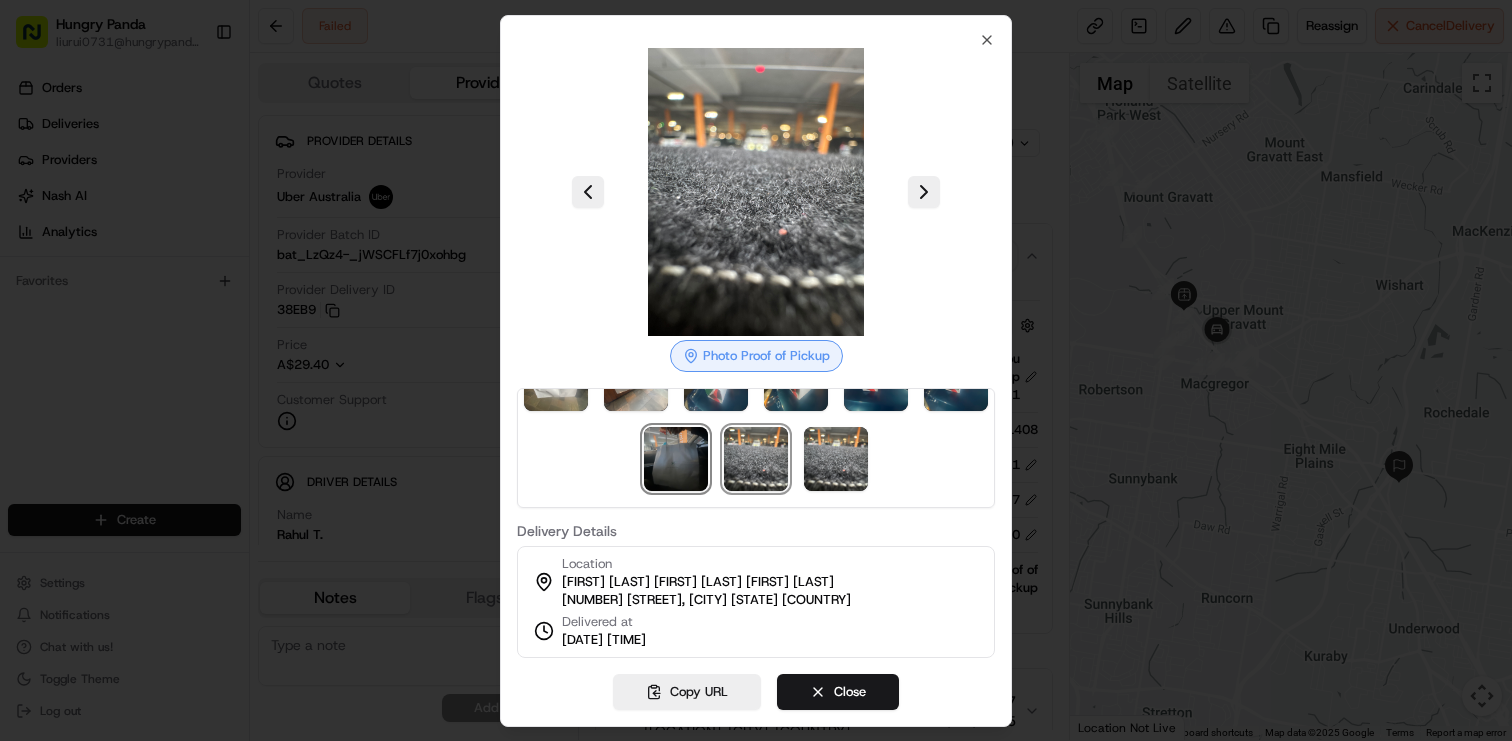 click at bounding box center [676, 459] 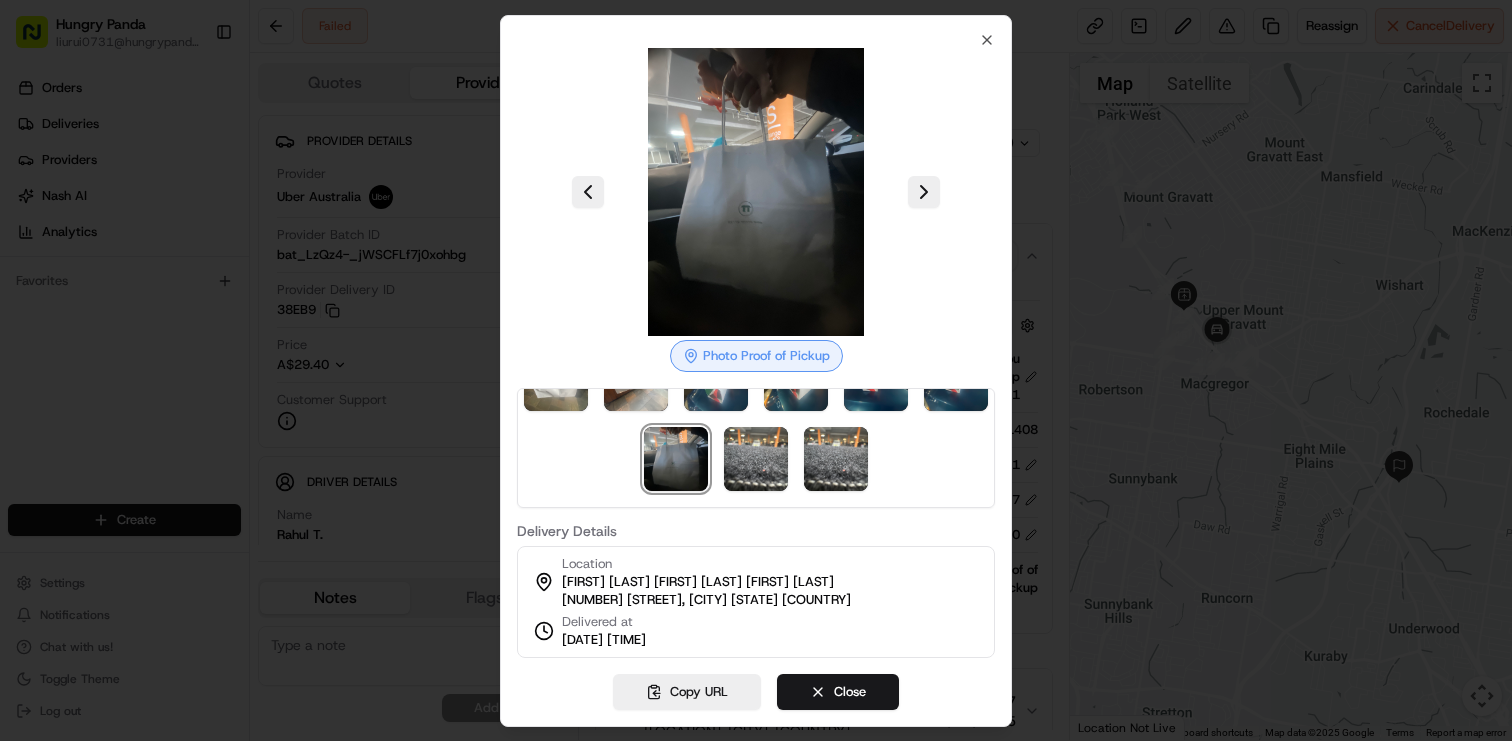 click on "Location Eric wang Eric wang Eric wang 25 School Rd, Rochedale QLD 4123, Australia Delivered at 31/07/2025 16:27" at bounding box center (756, 602) 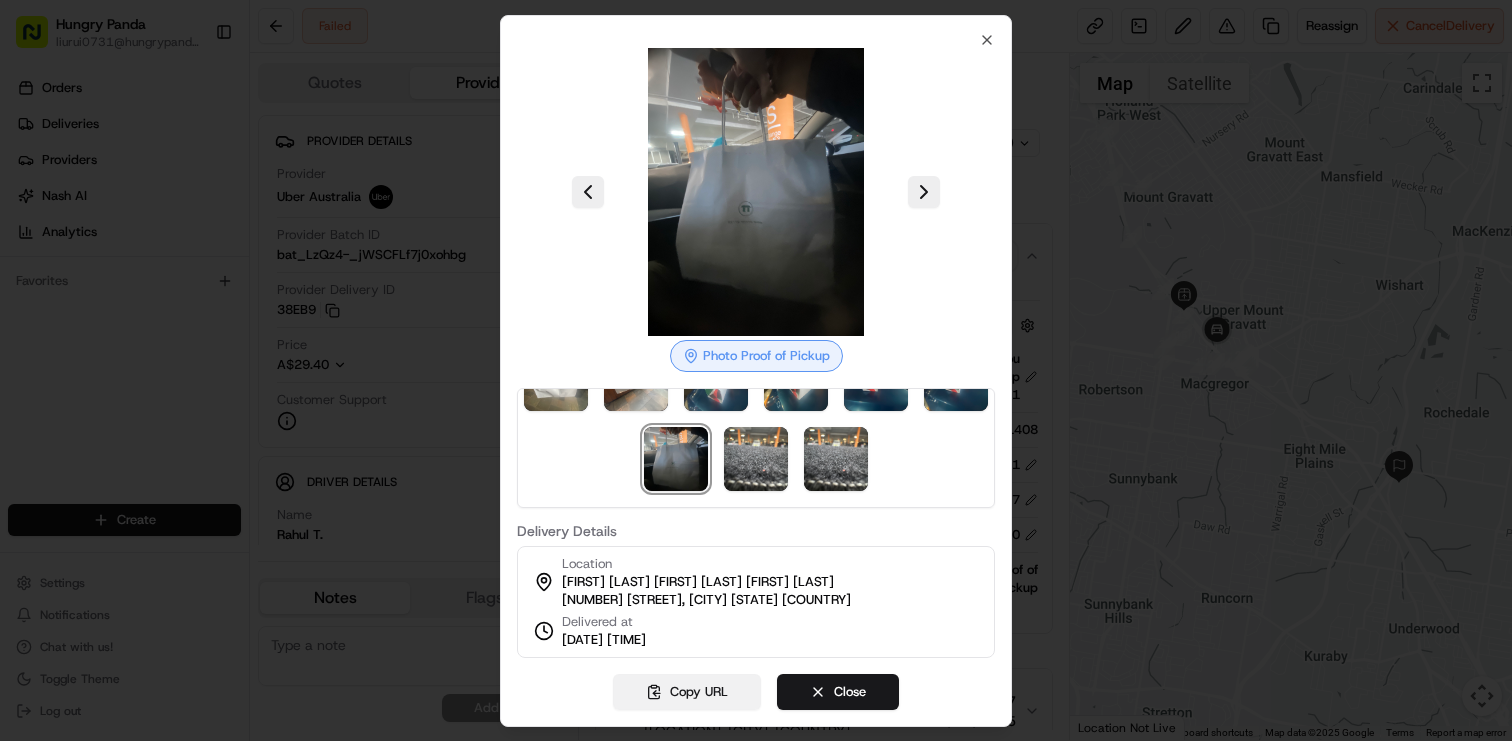 click on "Copy URL" at bounding box center (687, 692) 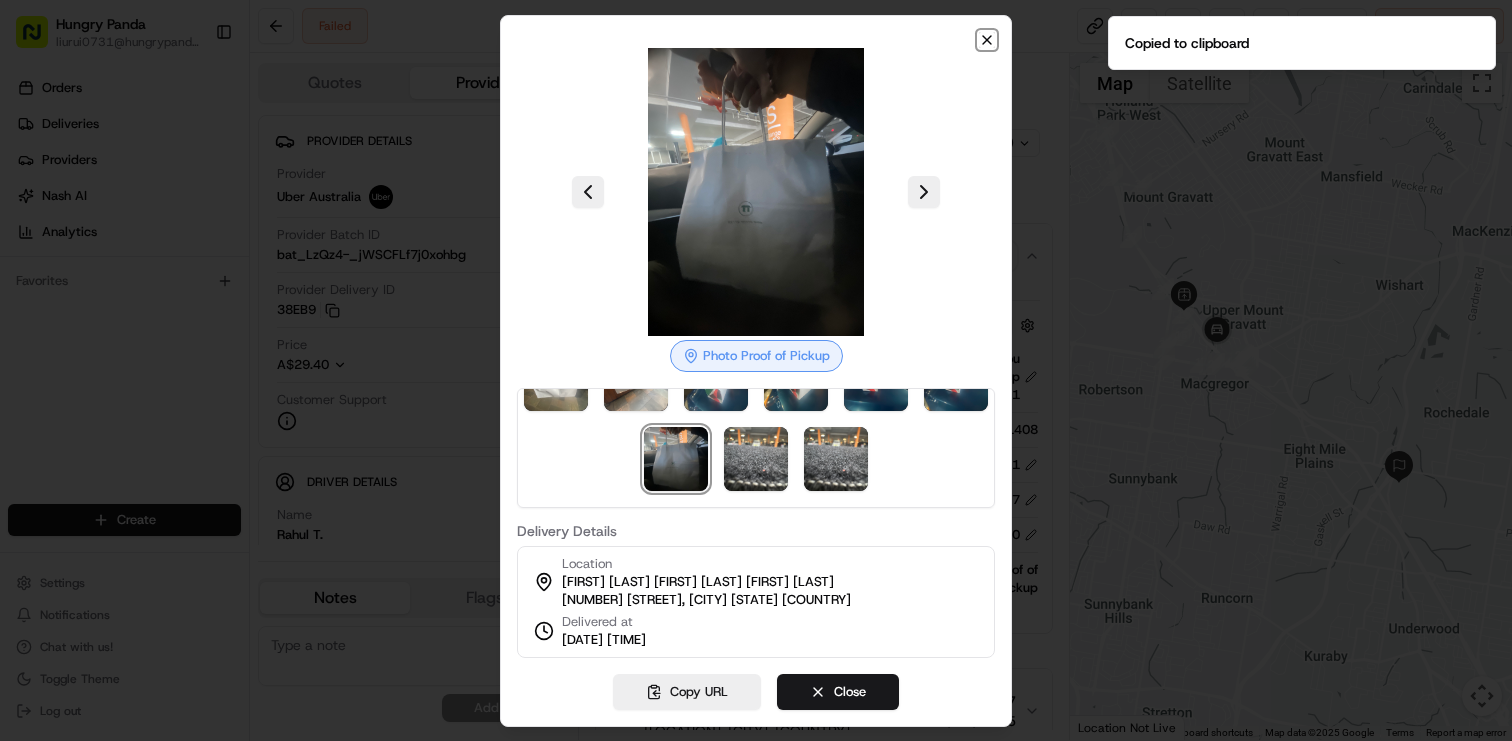 click 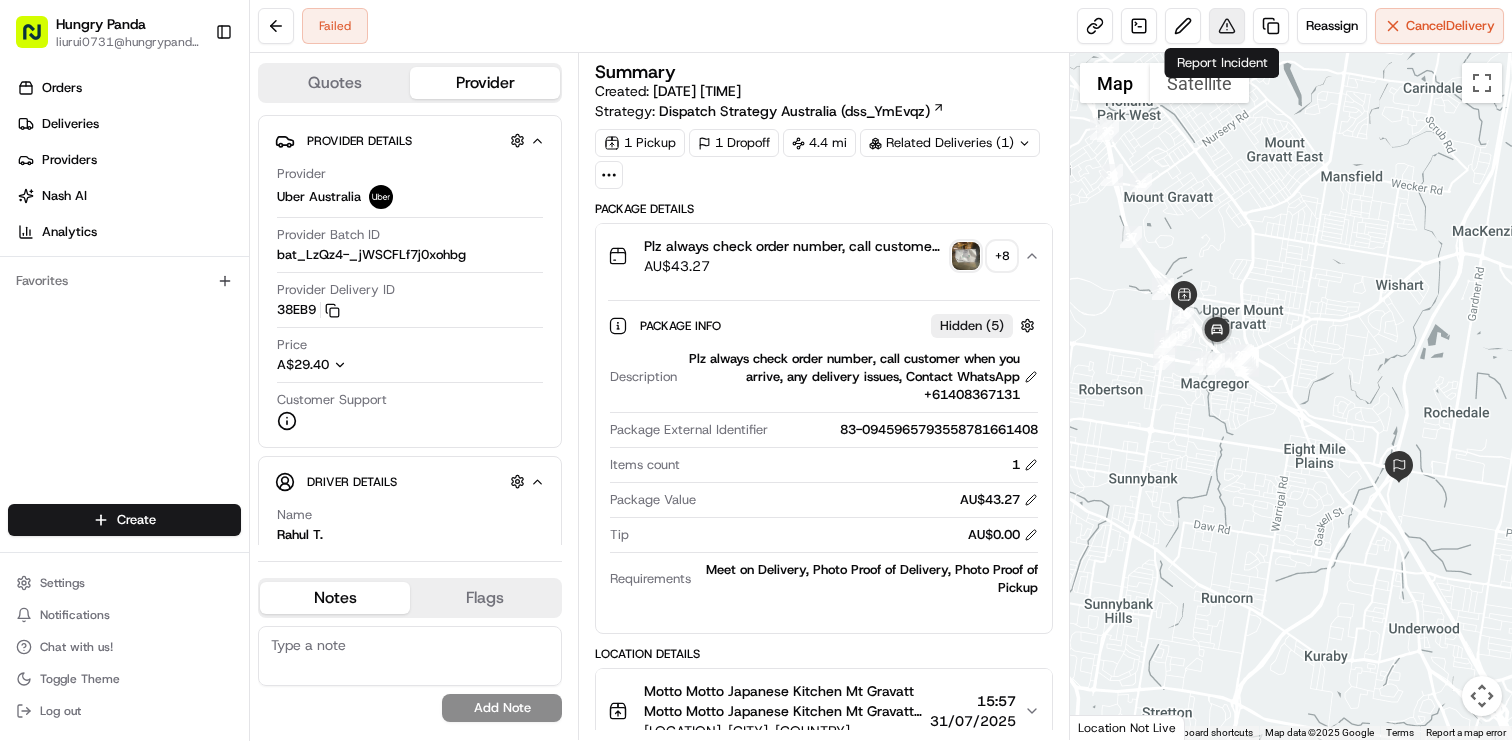 click at bounding box center (1227, 26) 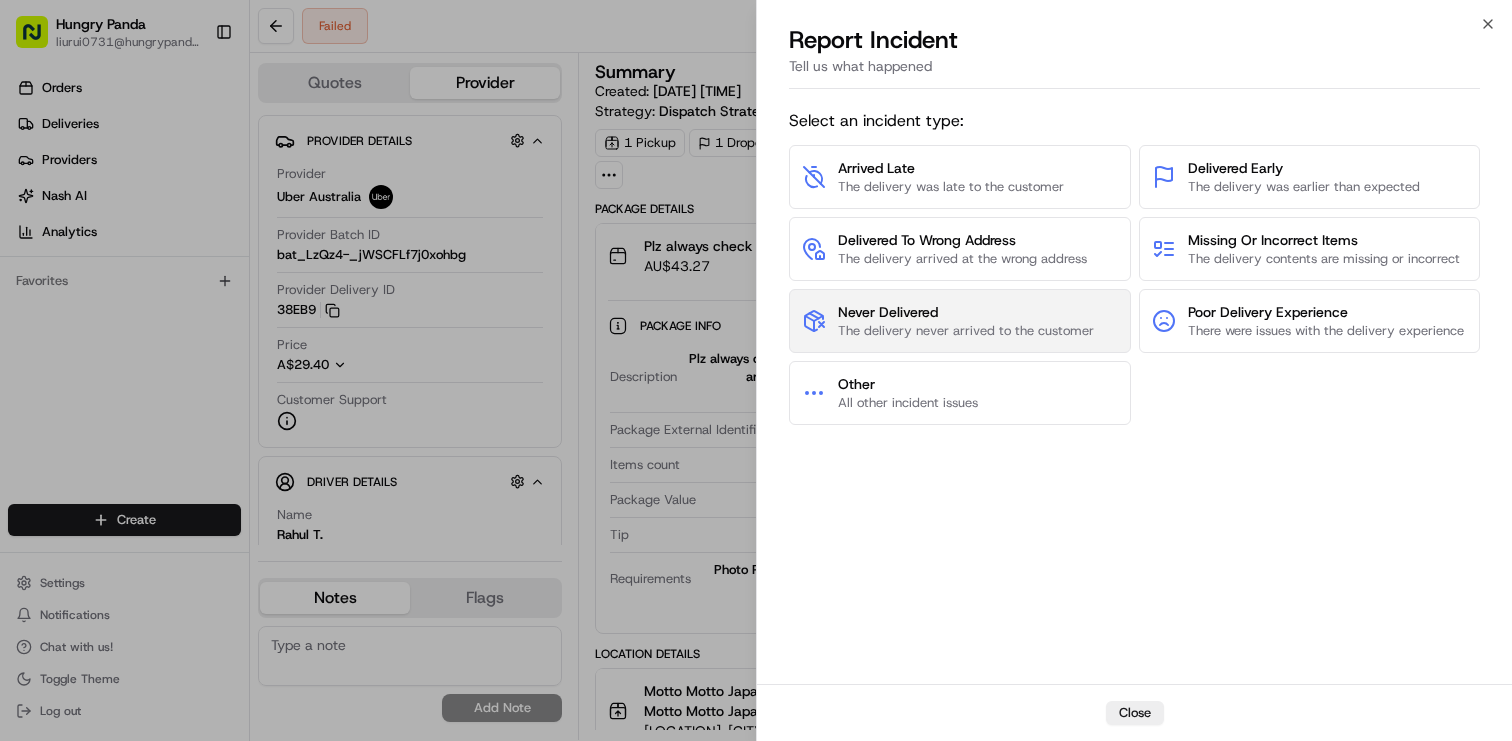 click on "Never Delivered" at bounding box center (966, 312) 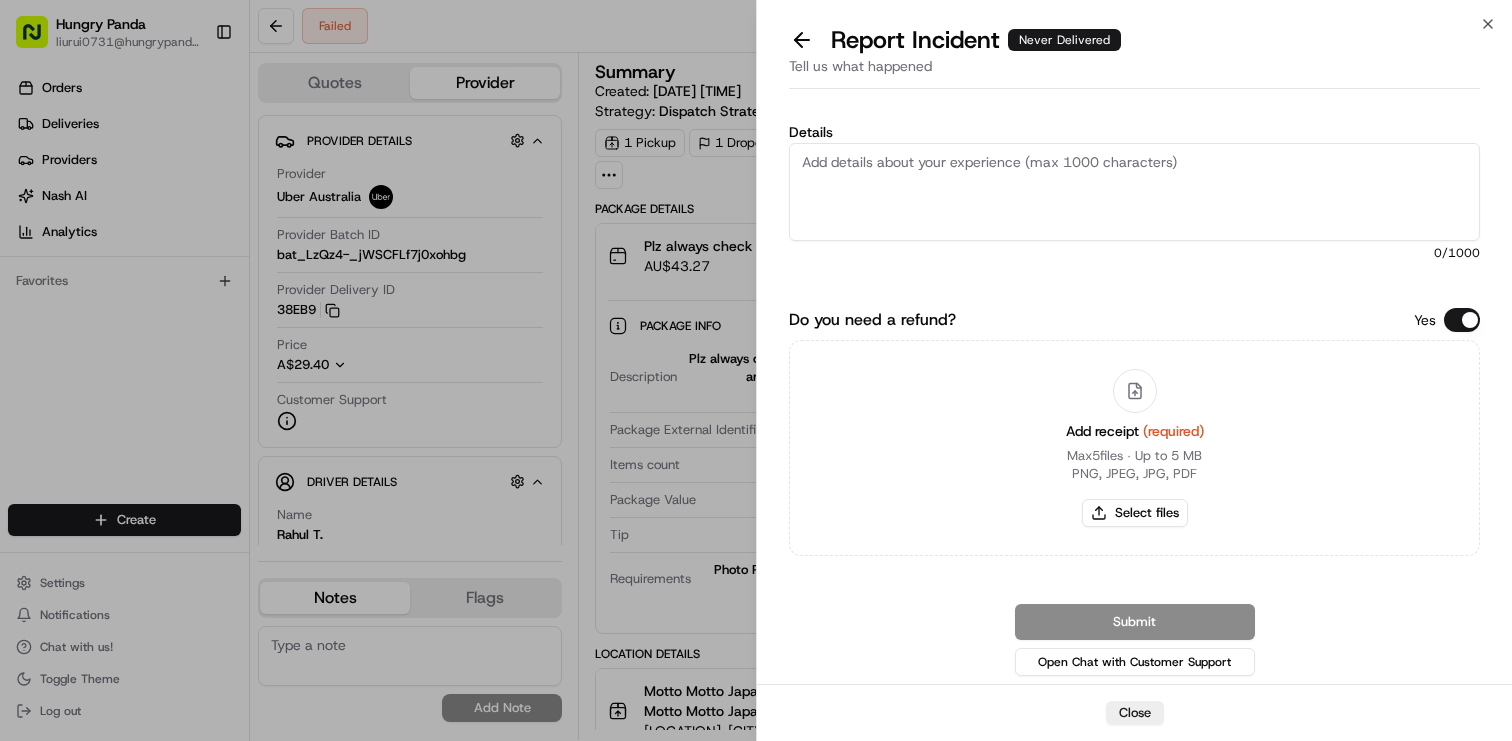click on "Details" at bounding box center (1134, 192) 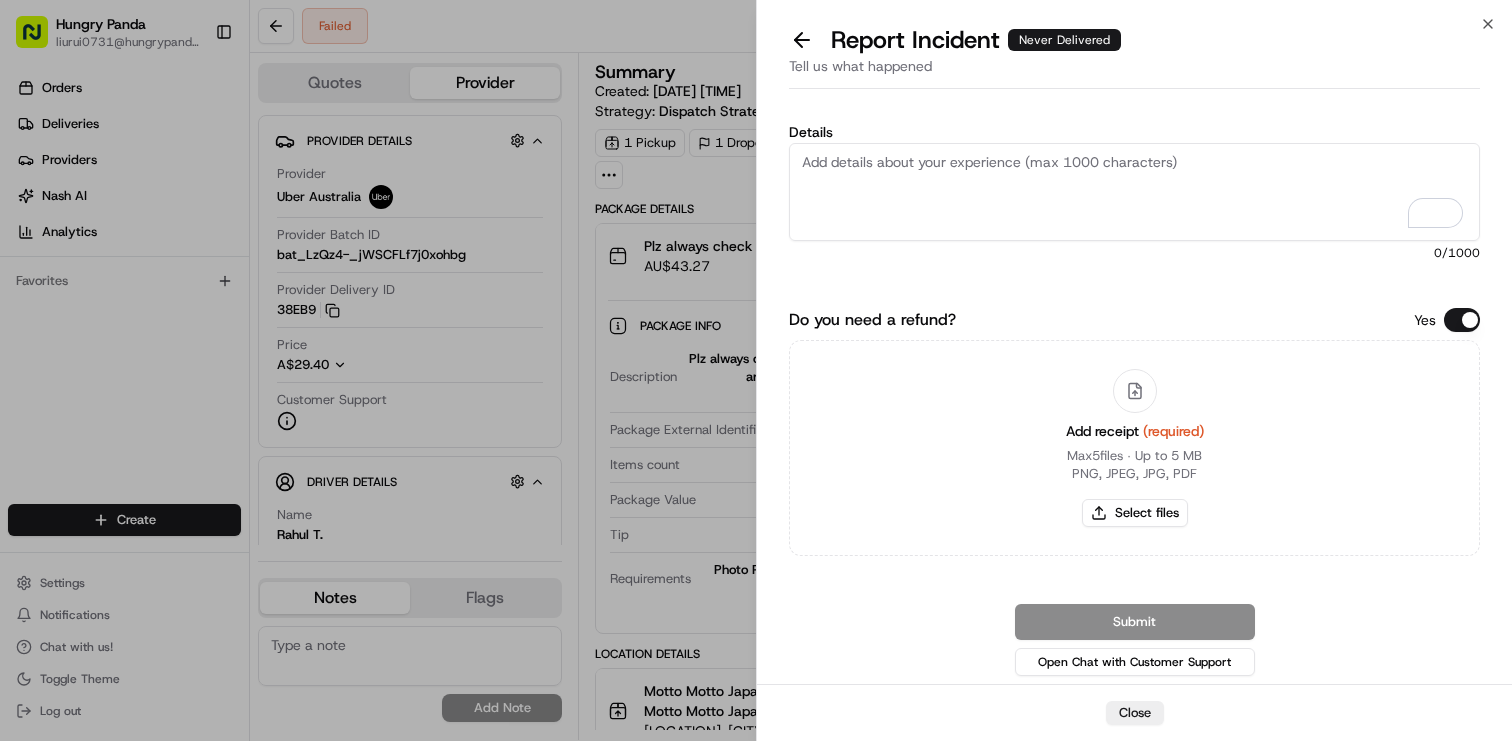 click on "Details" at bounding box center (1134, 192) 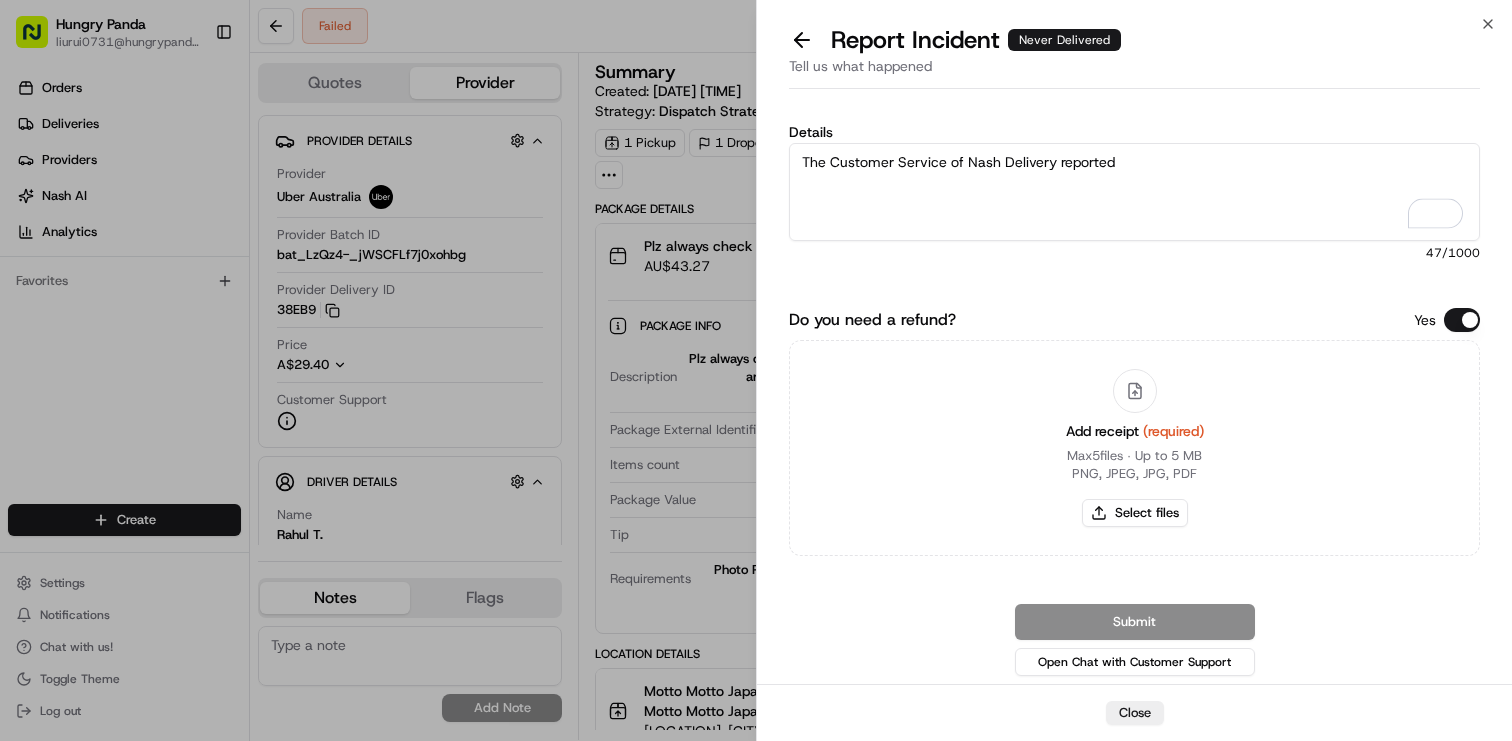 click on "The Customer Service of Nash Delivery reported" at bounding box center [1134, 192] 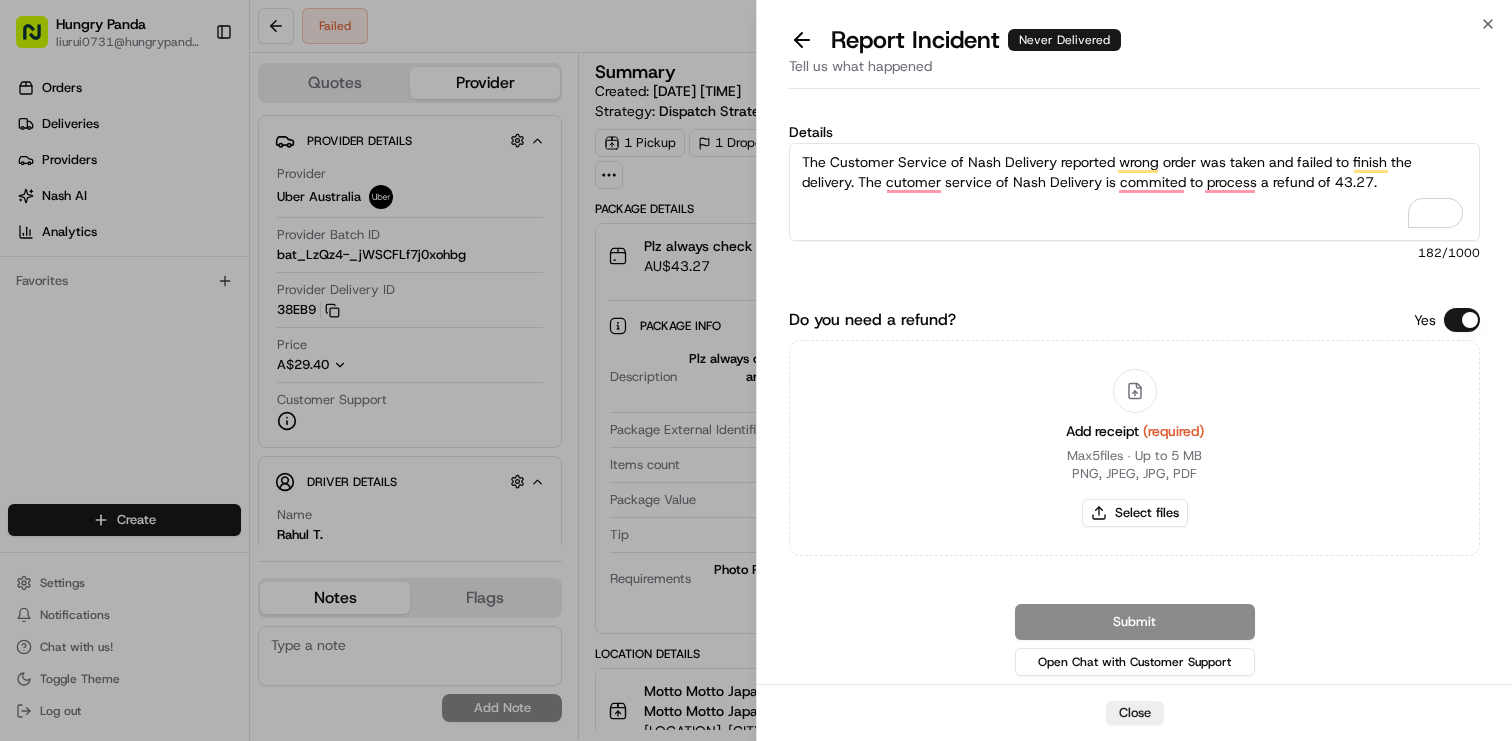 type on "The Customer Service of Nash Delivery reported wrong order was taken and failed to finish the delivery. The cutomer service of Nash Delivery is commited to process a refund of 43.27." 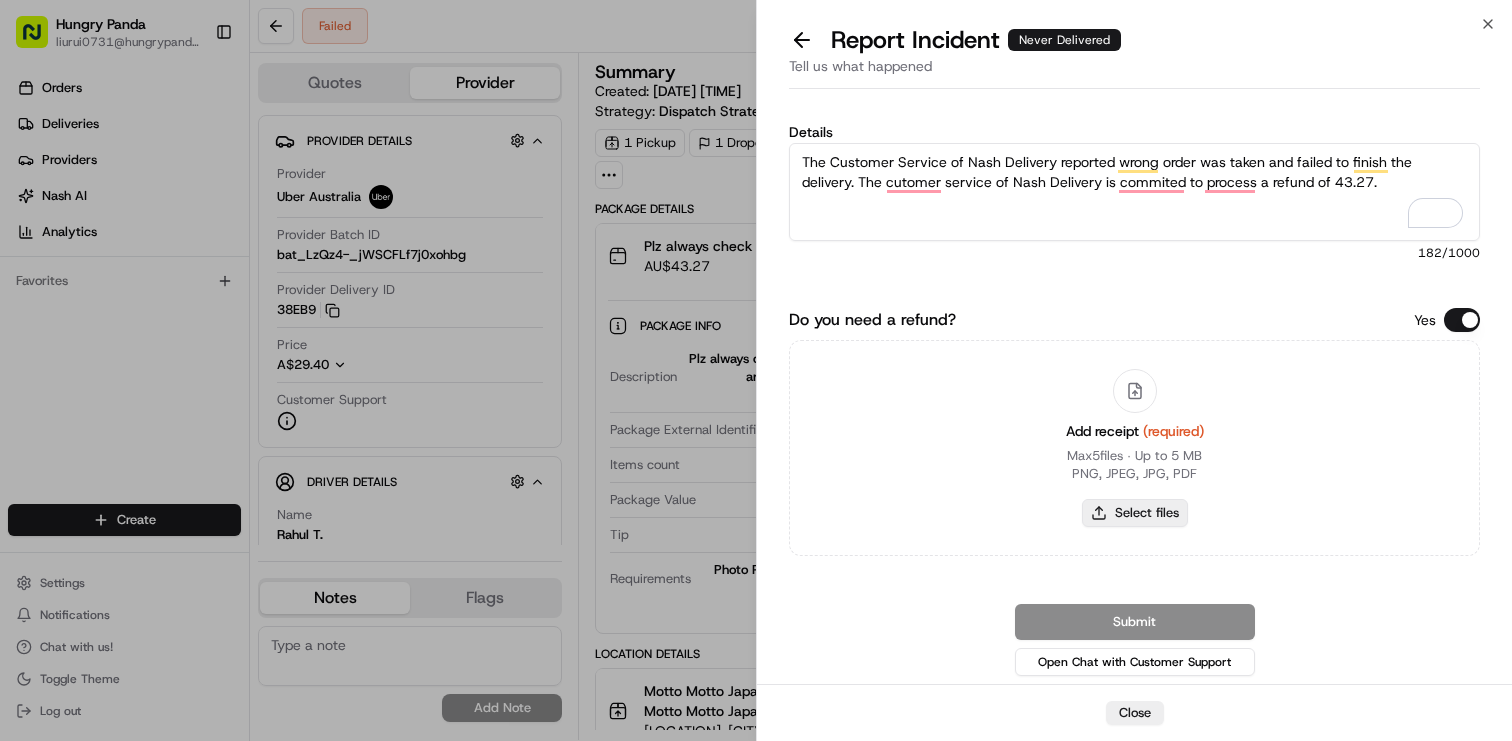 click on "Select files" at bounding box center (1135, 513) 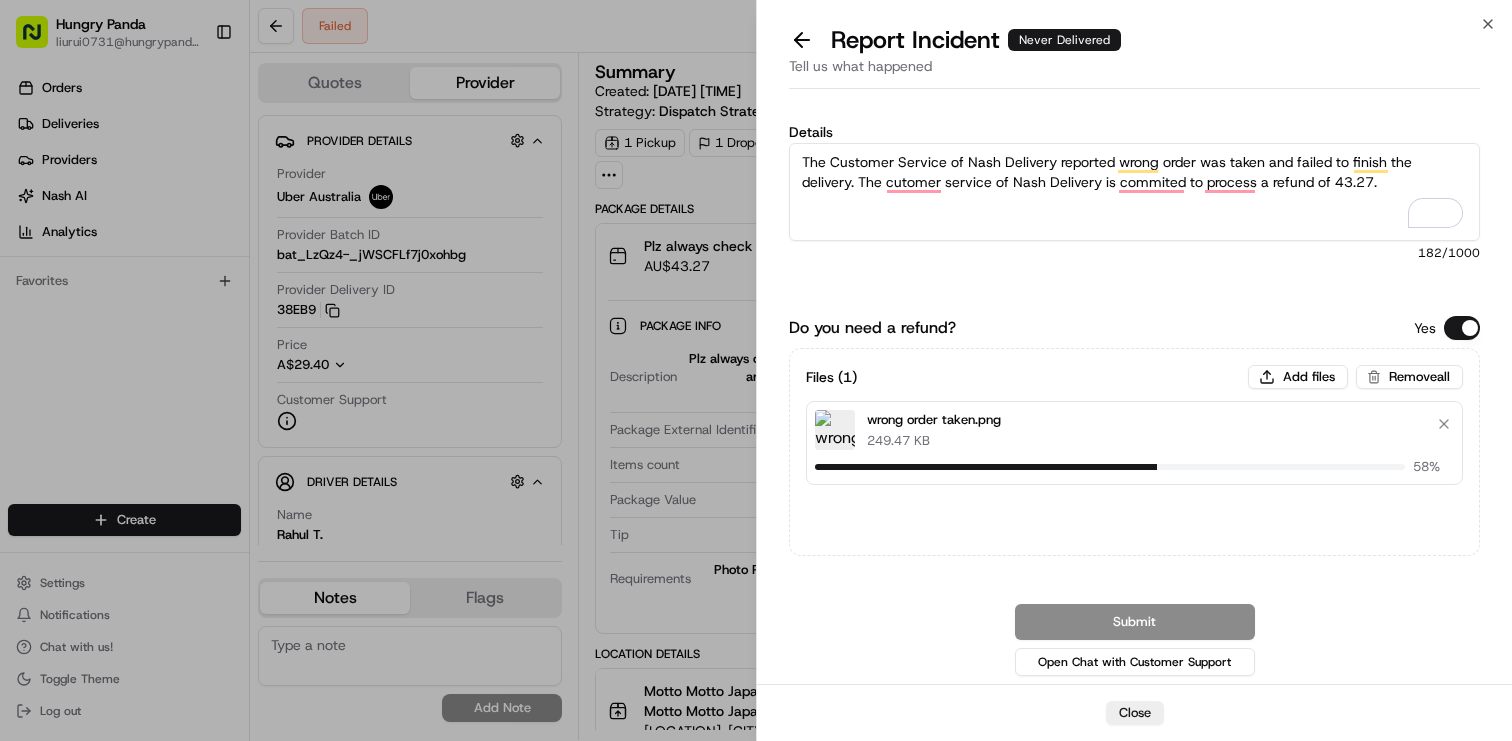 type 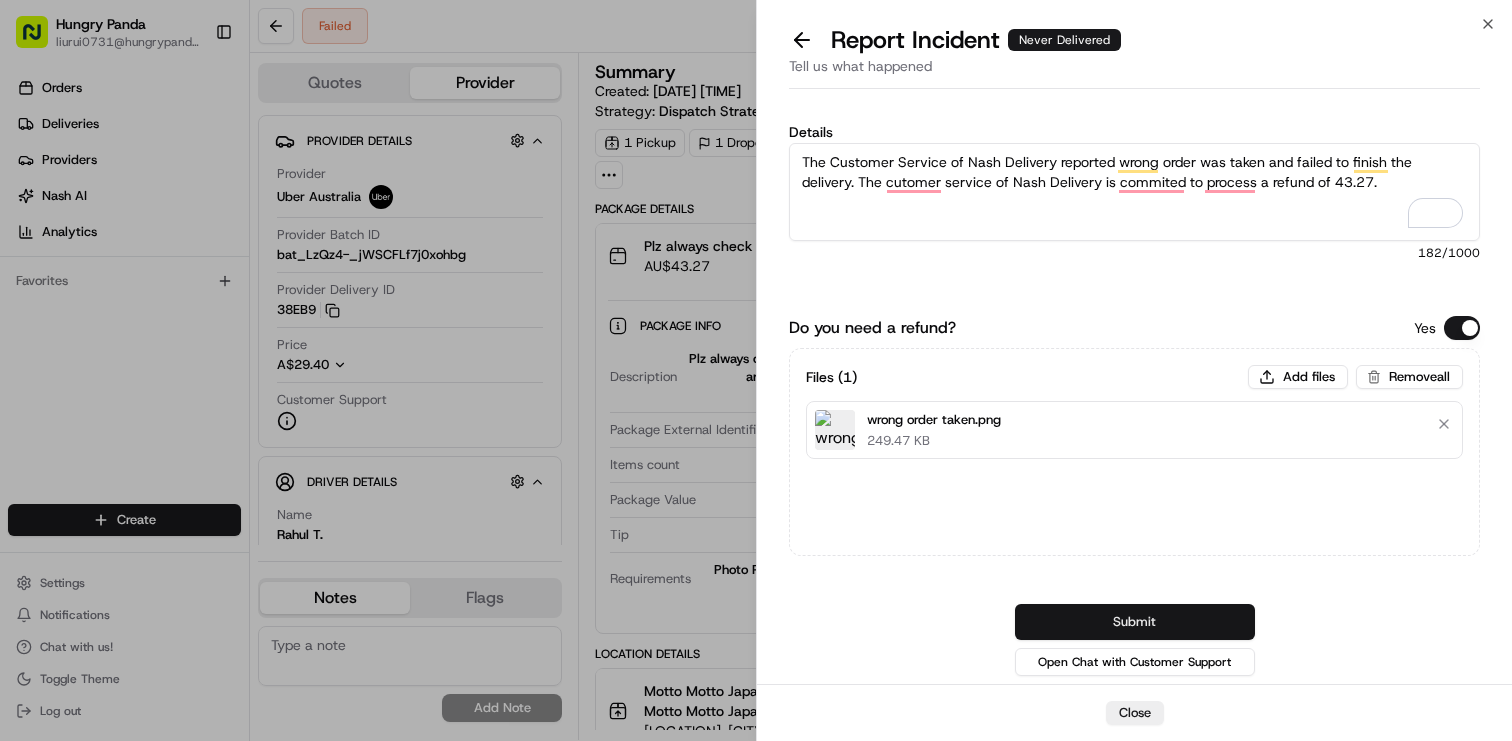 click on "Submit" at bounding box center (1135, 622) 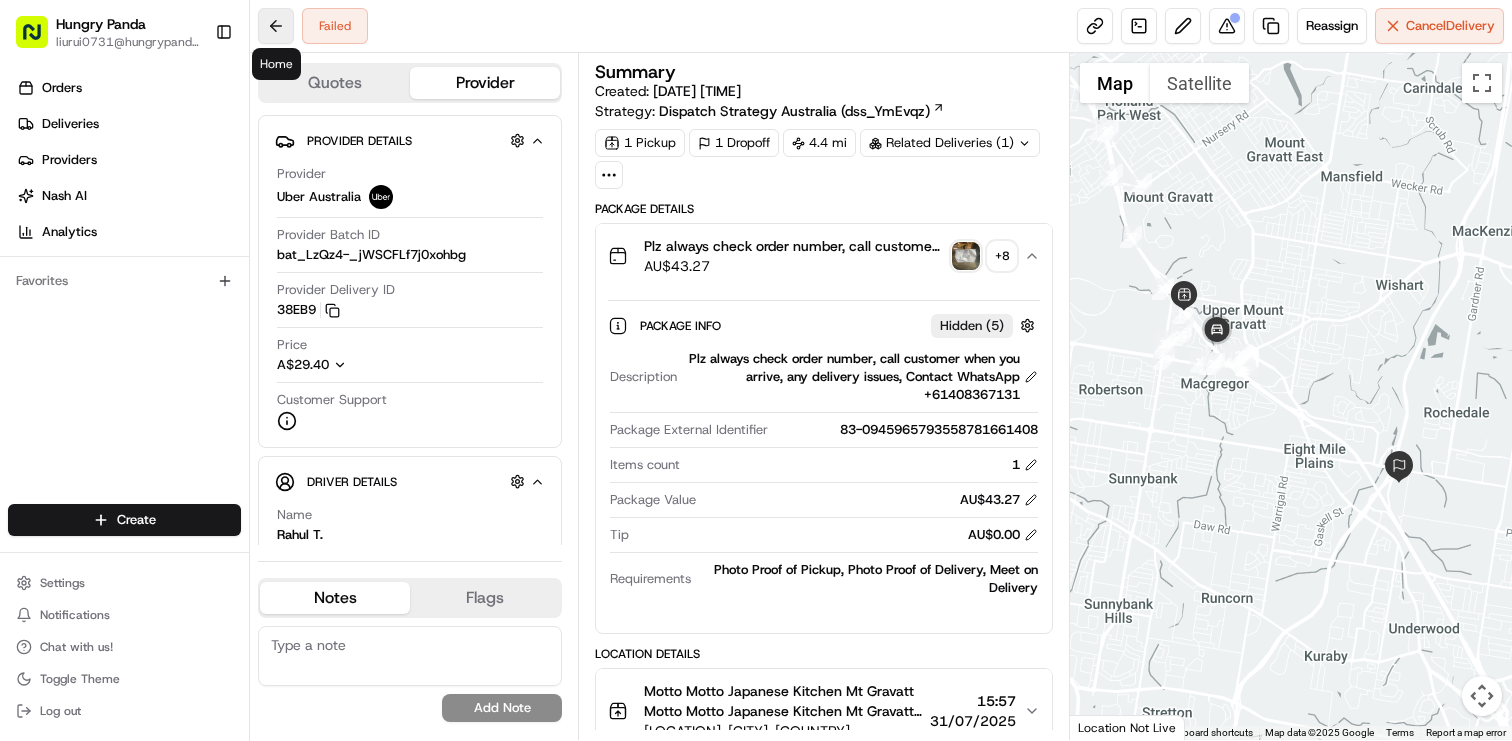 click at bounding box center [276, 26] 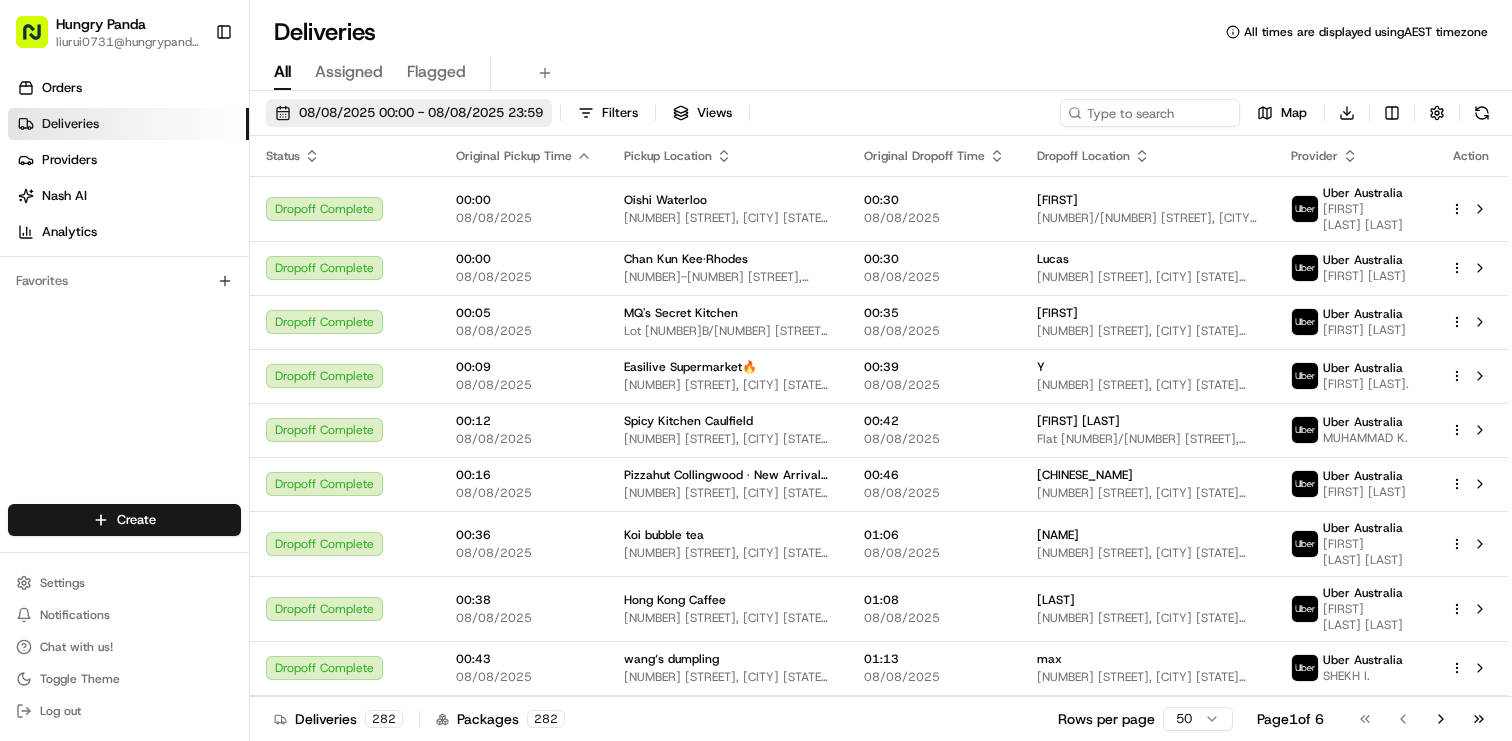 click on "08/08/2025 00:00 - 08/08/2025 23:59" at bounding box center (421, 113) 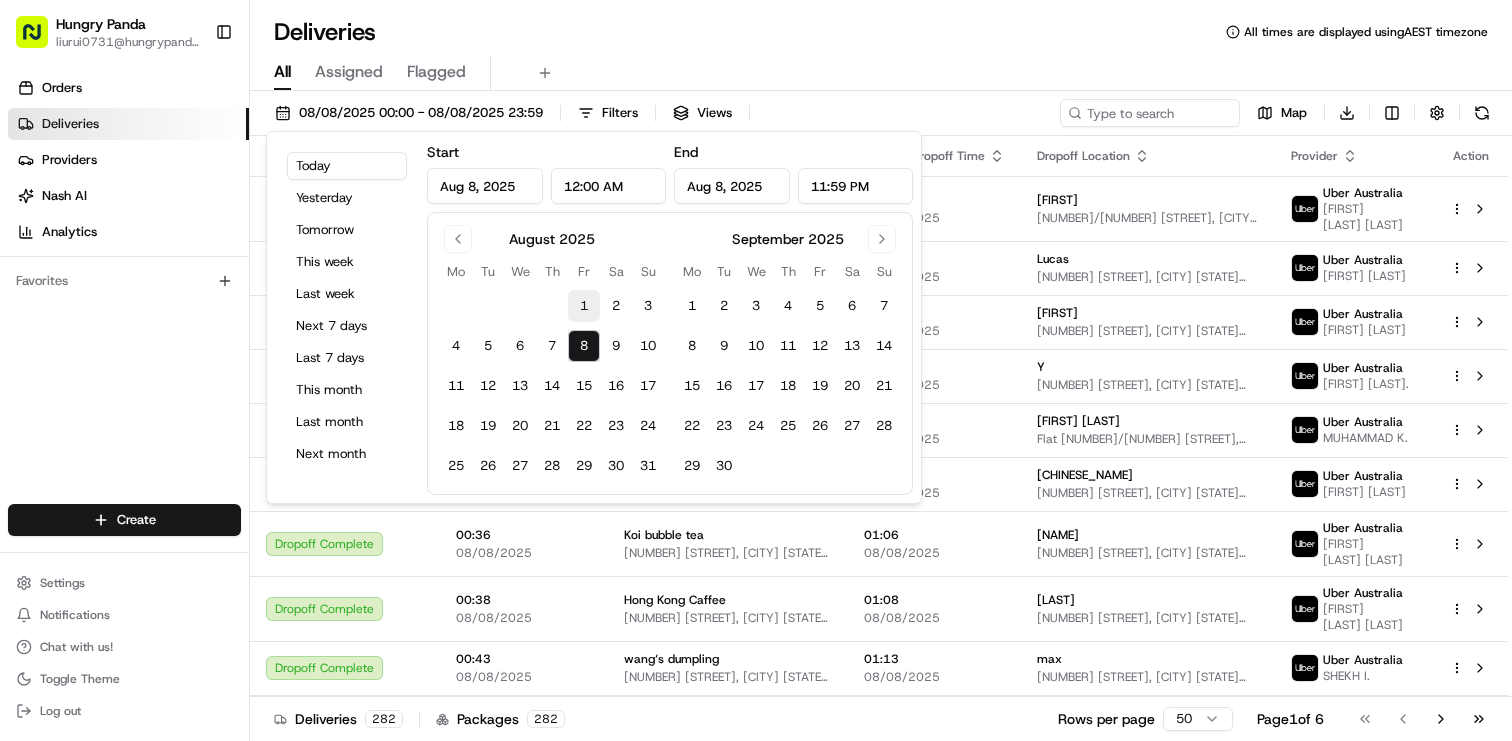 click on "1" at bounding box center [584, 306] 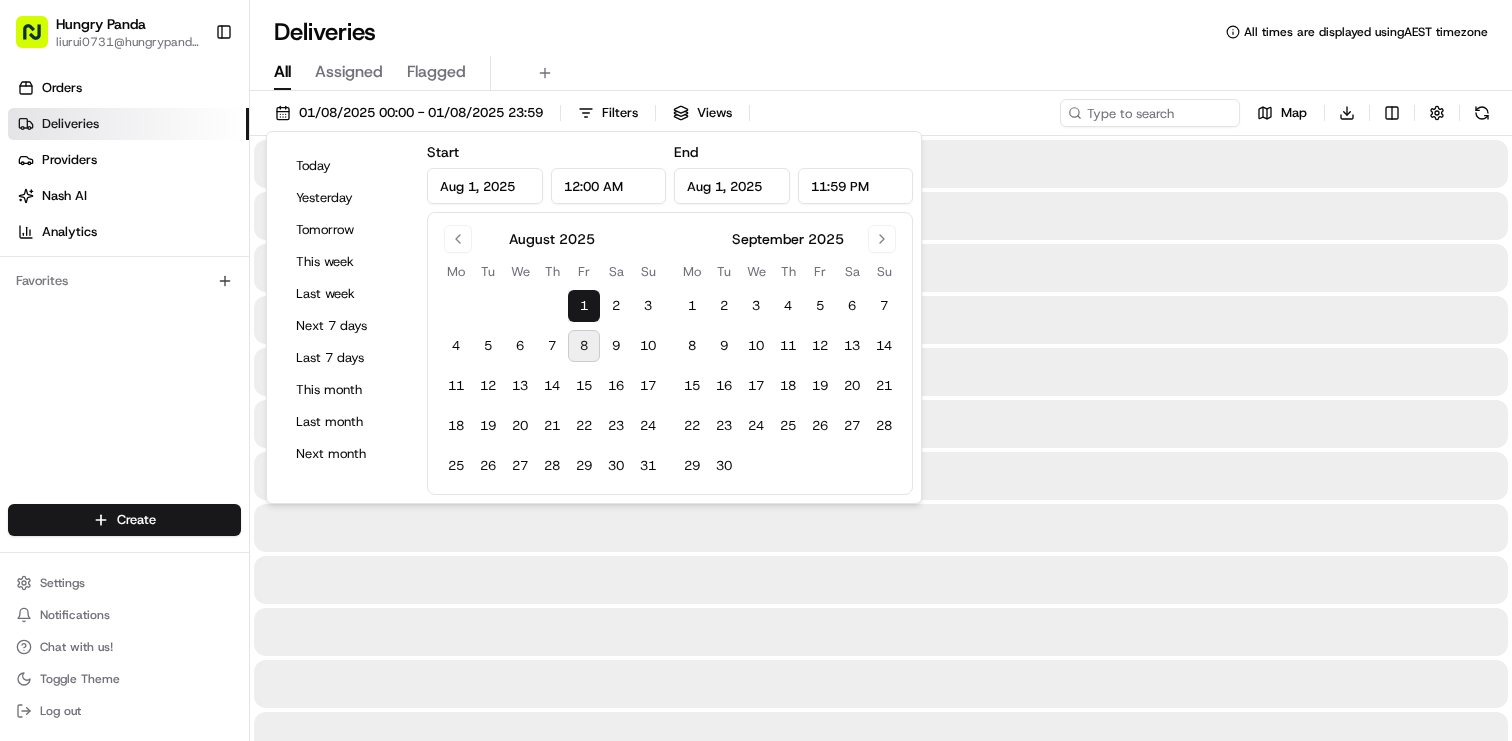 type on "Aug 1, 2025" 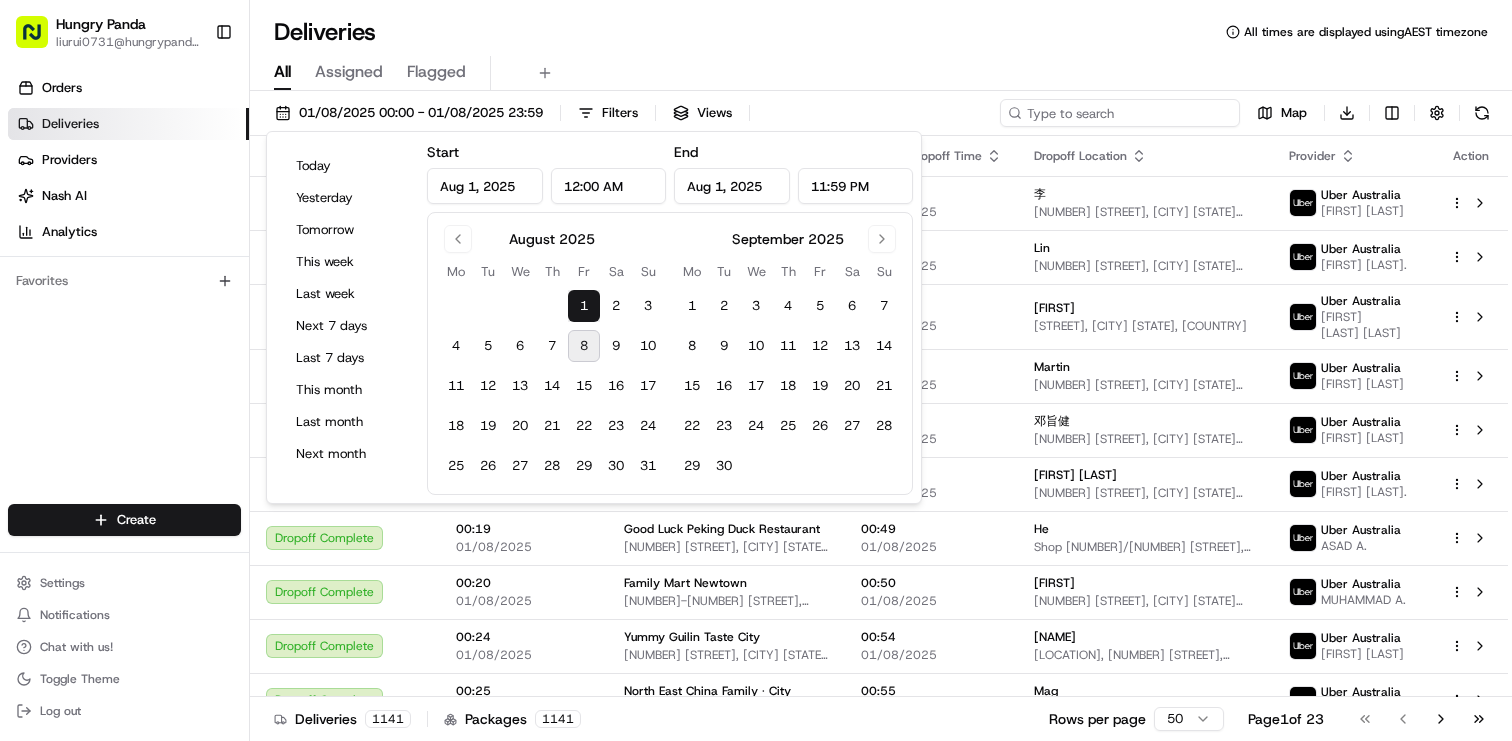 click at bounding box center (1120, 113) 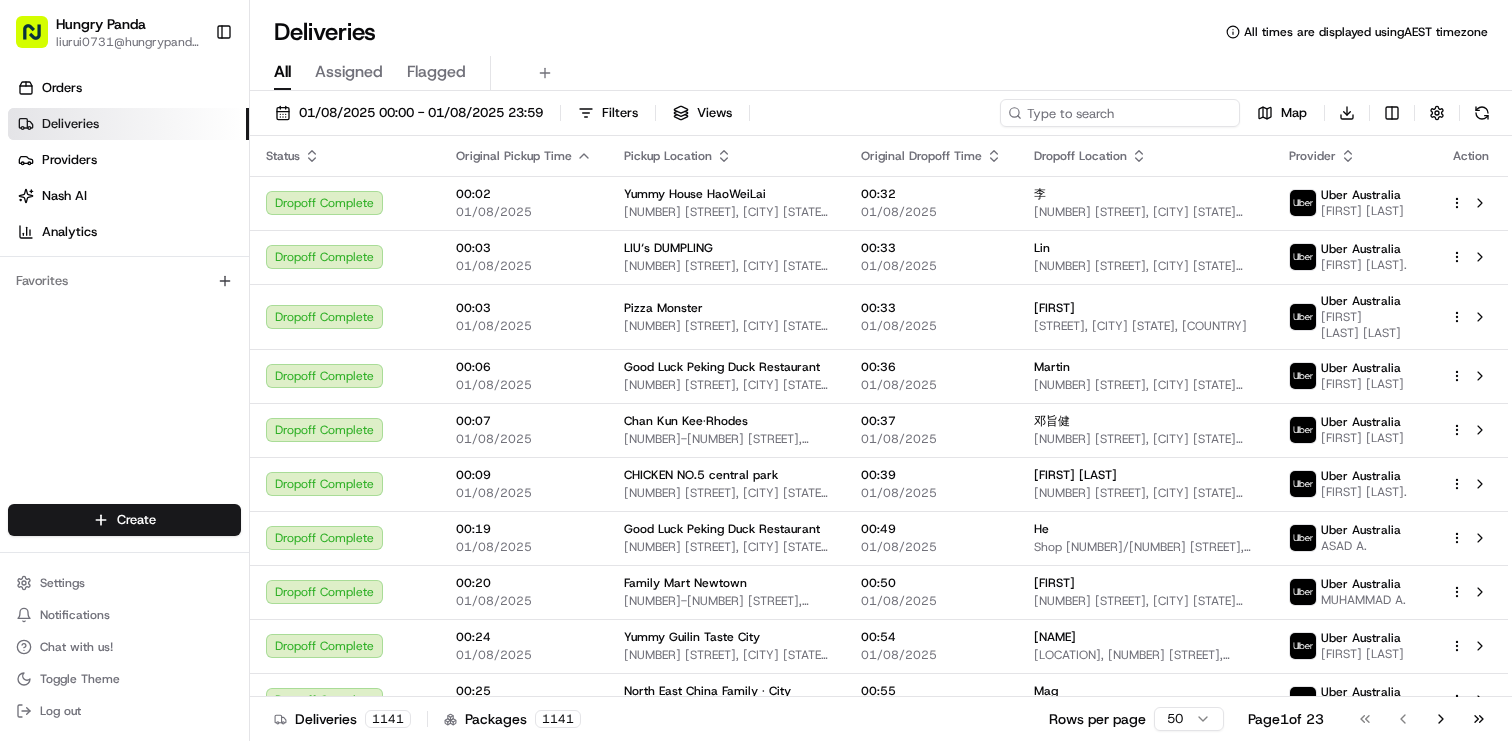 paste on "433108849405072025514" 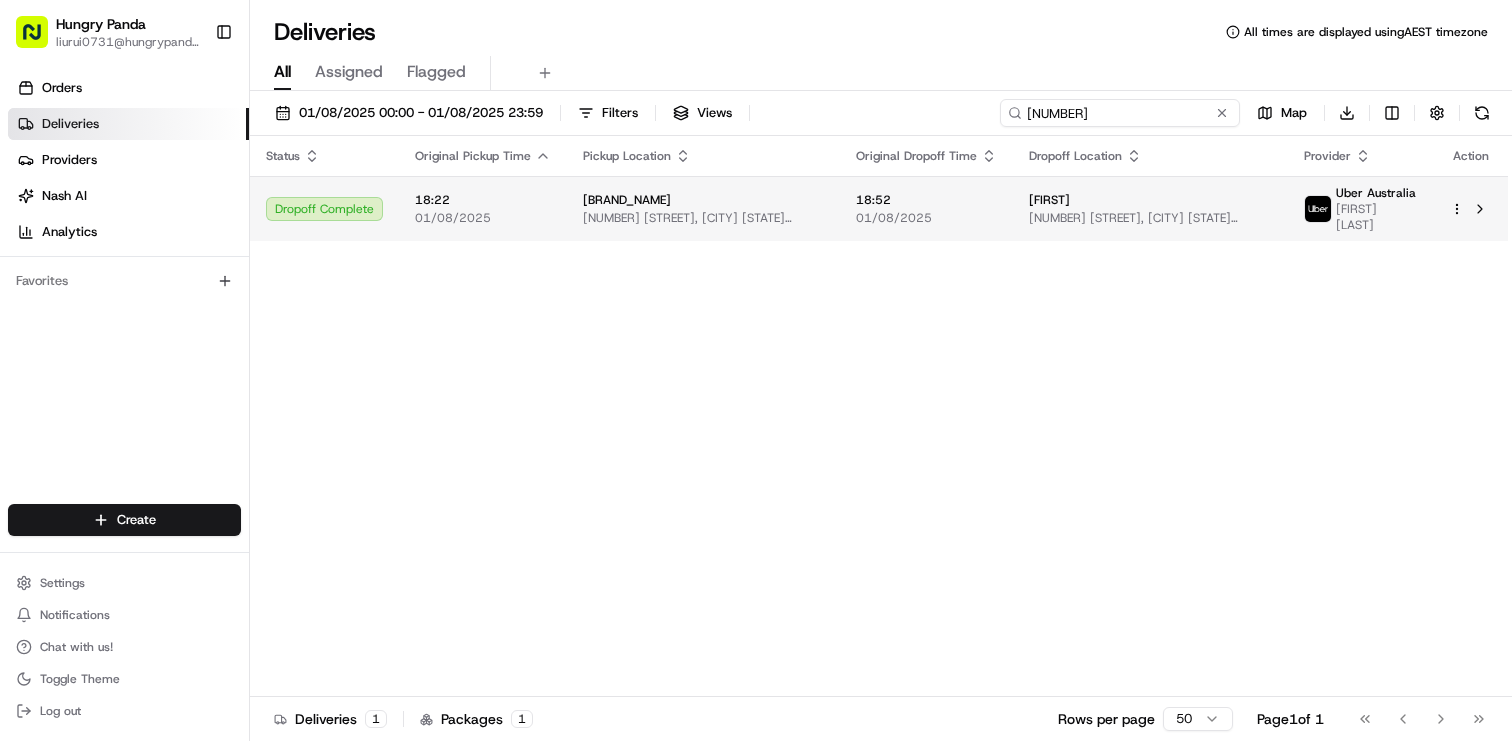 type on "433108849405072025514" 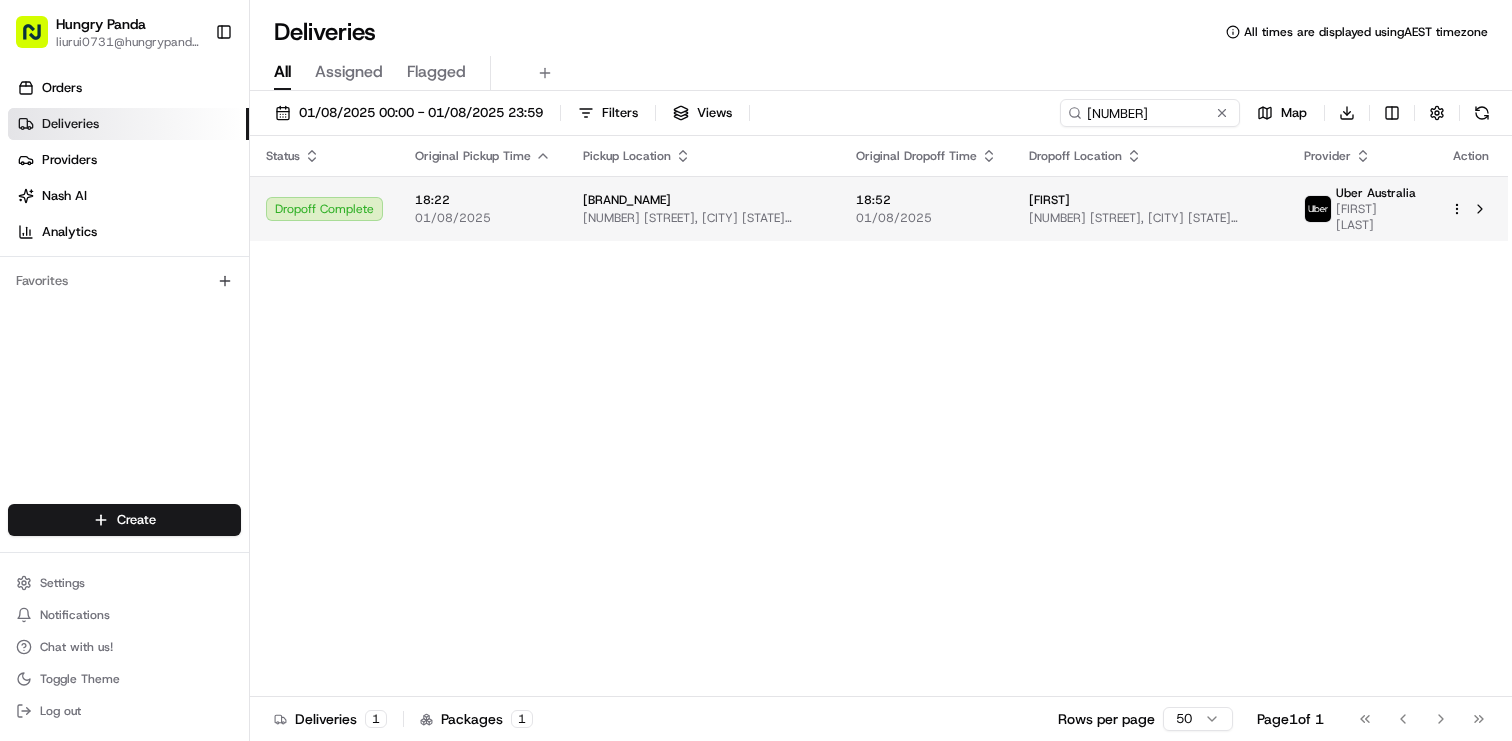 click on "43 Pickworth St, Upper Mount Gravatt QLD 4122, Australia" at bounding box center (1150, 218) 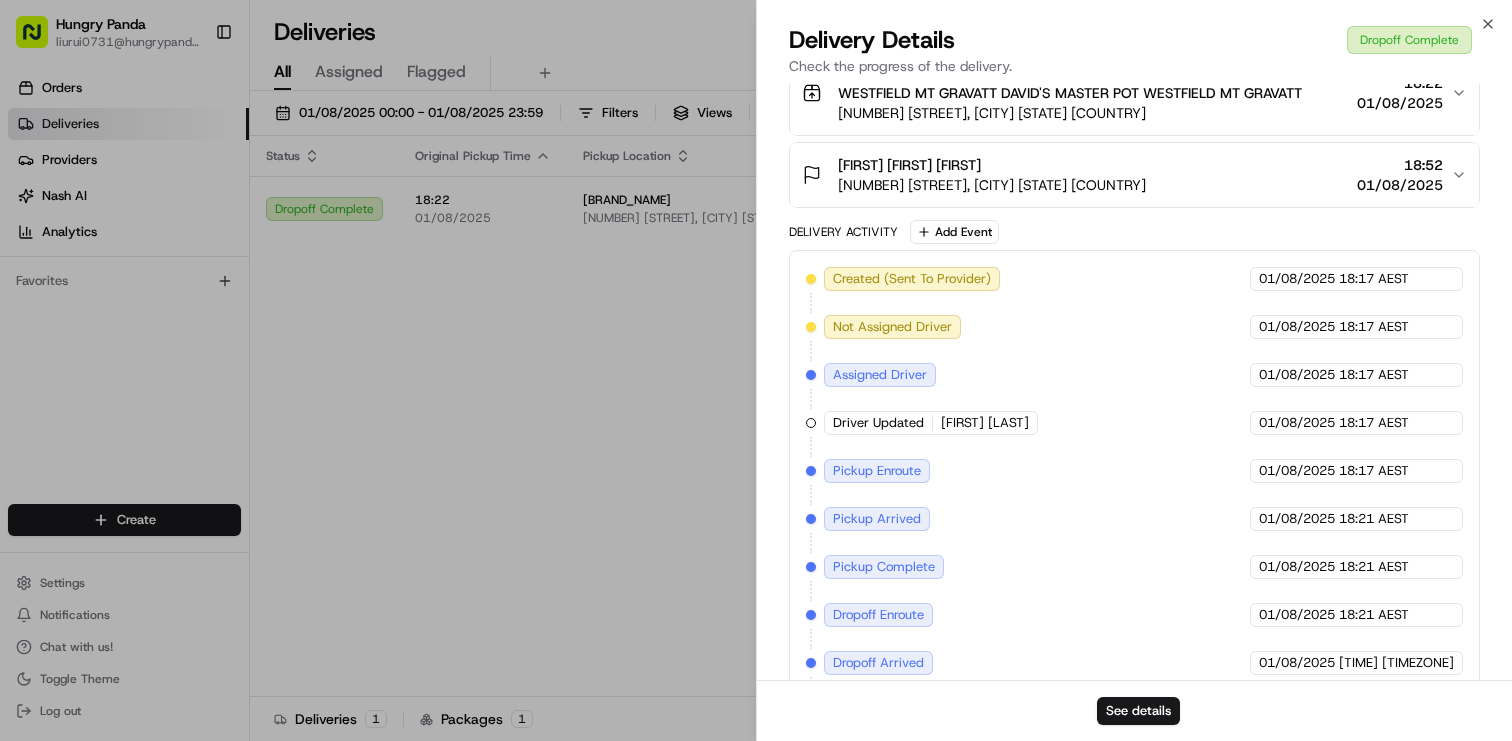 scroll, scrollTop: 622, scrollLeft: 0, axis: vertical 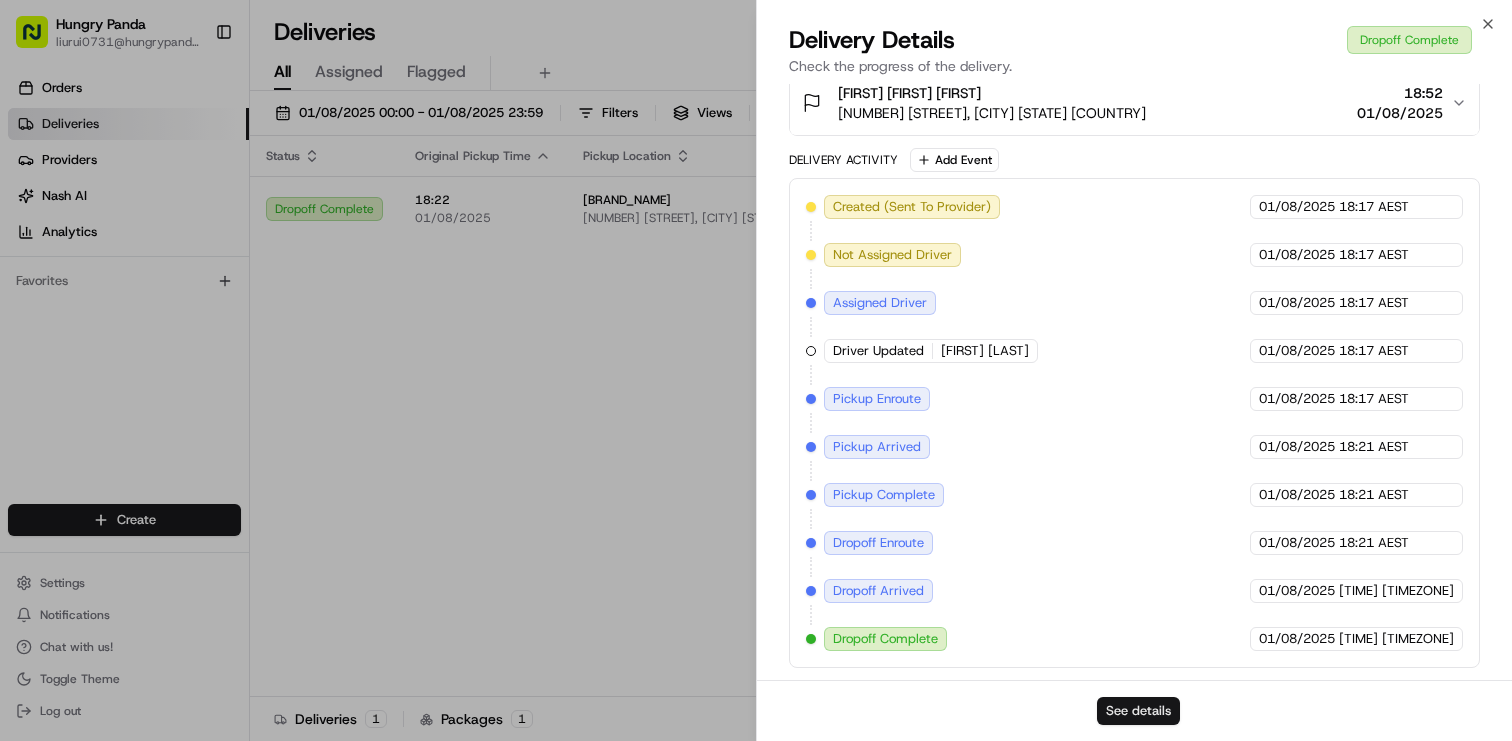 click on "See details" at bounding box center [1138, 711] 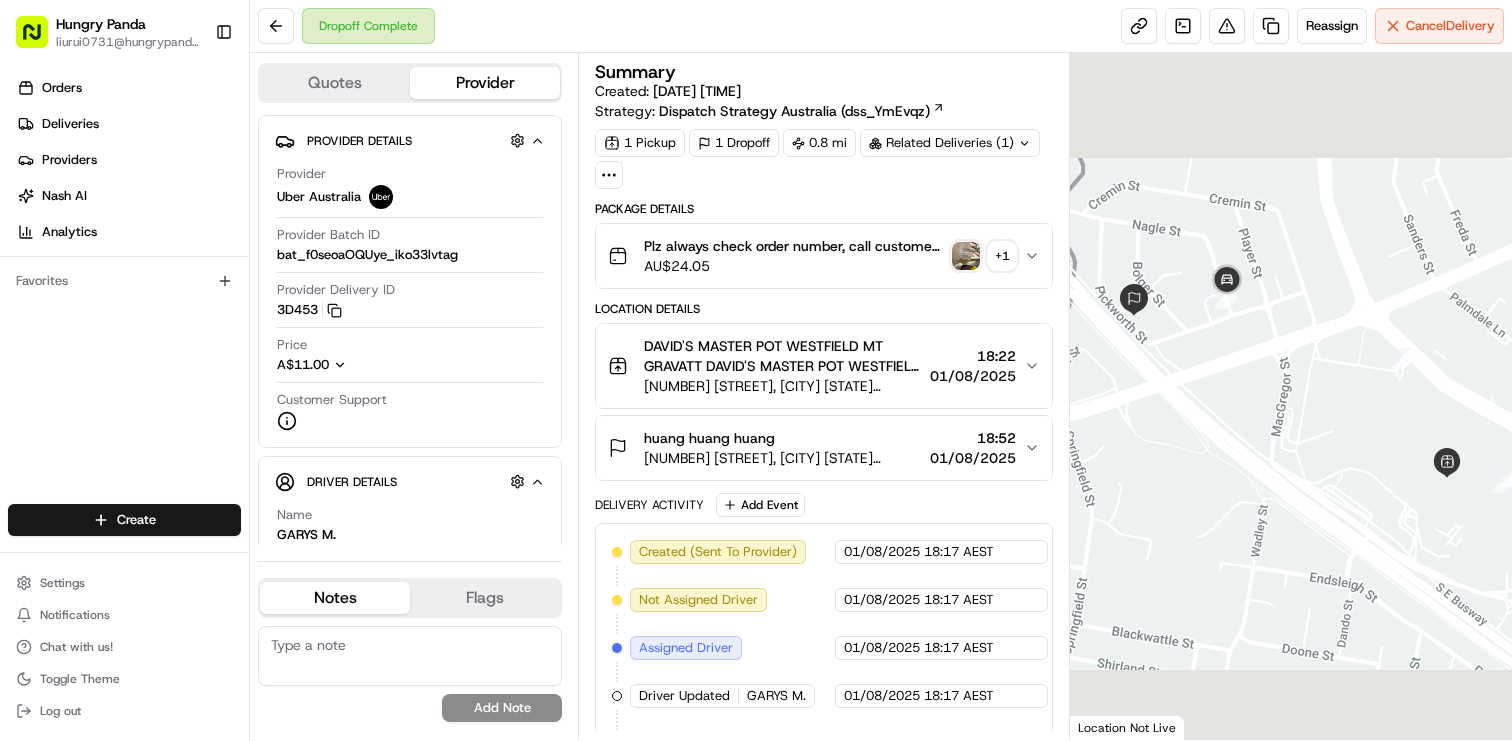 scroll, scrollTop: 0, scrollLeft: 0, axis: both 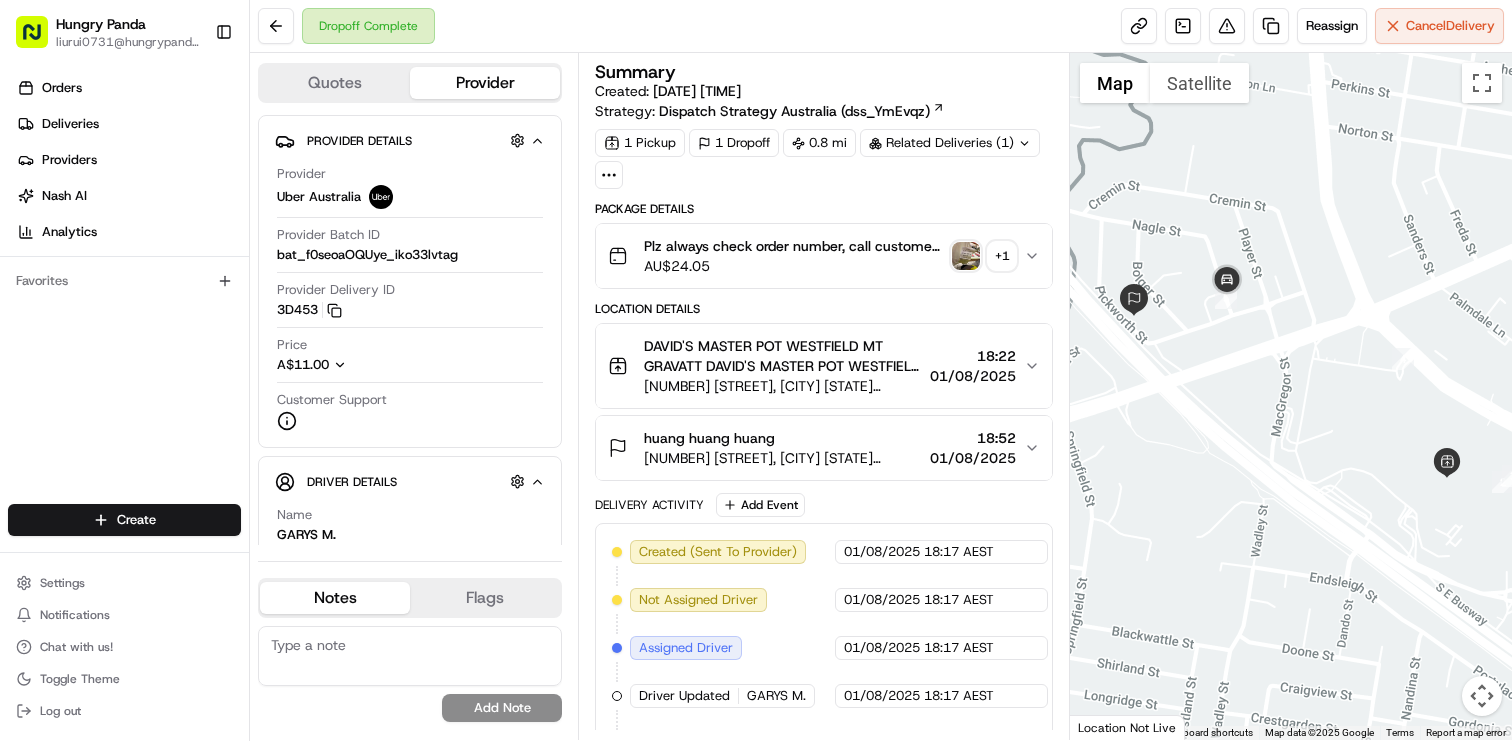 click on "+ 1" at bounding box center [1002, 256] 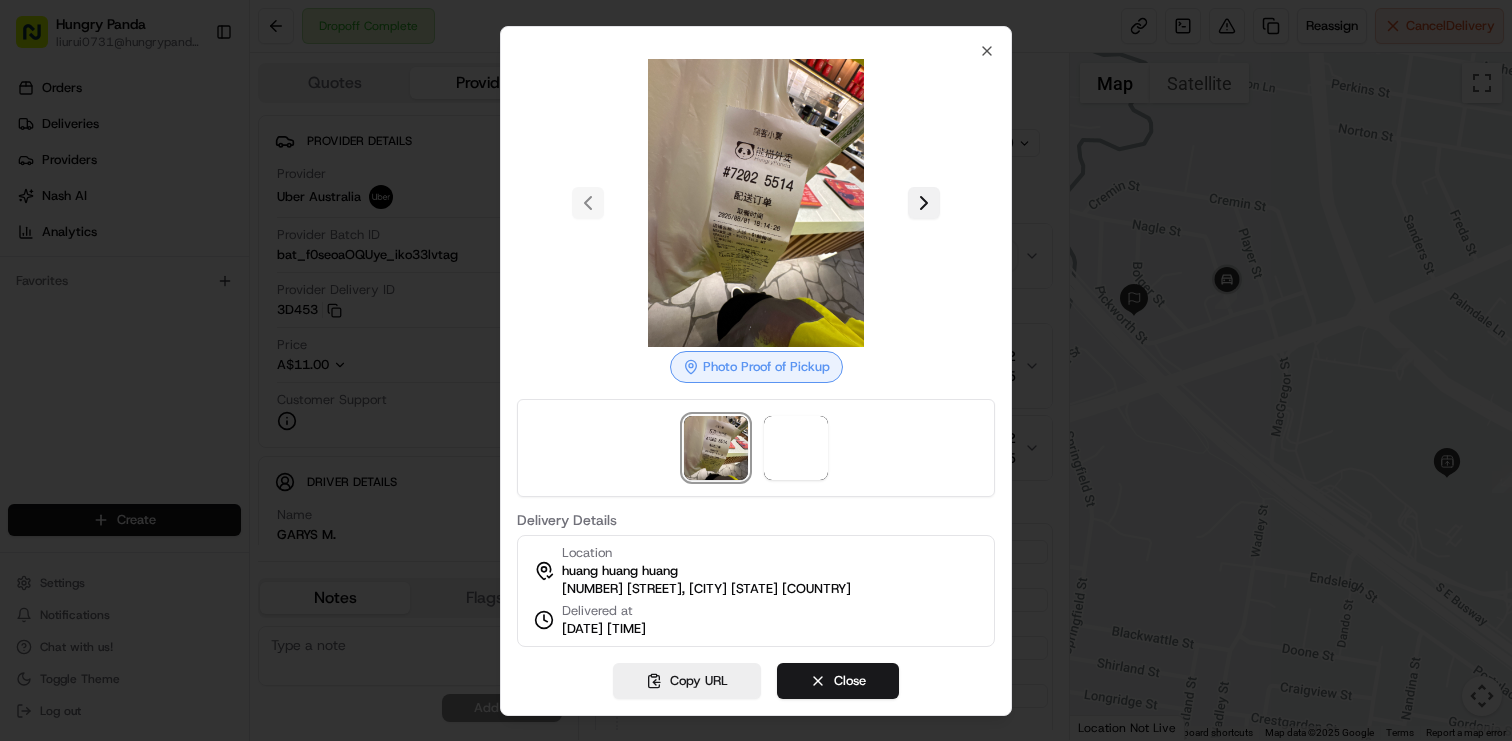 click at bounding box center [924, 203] 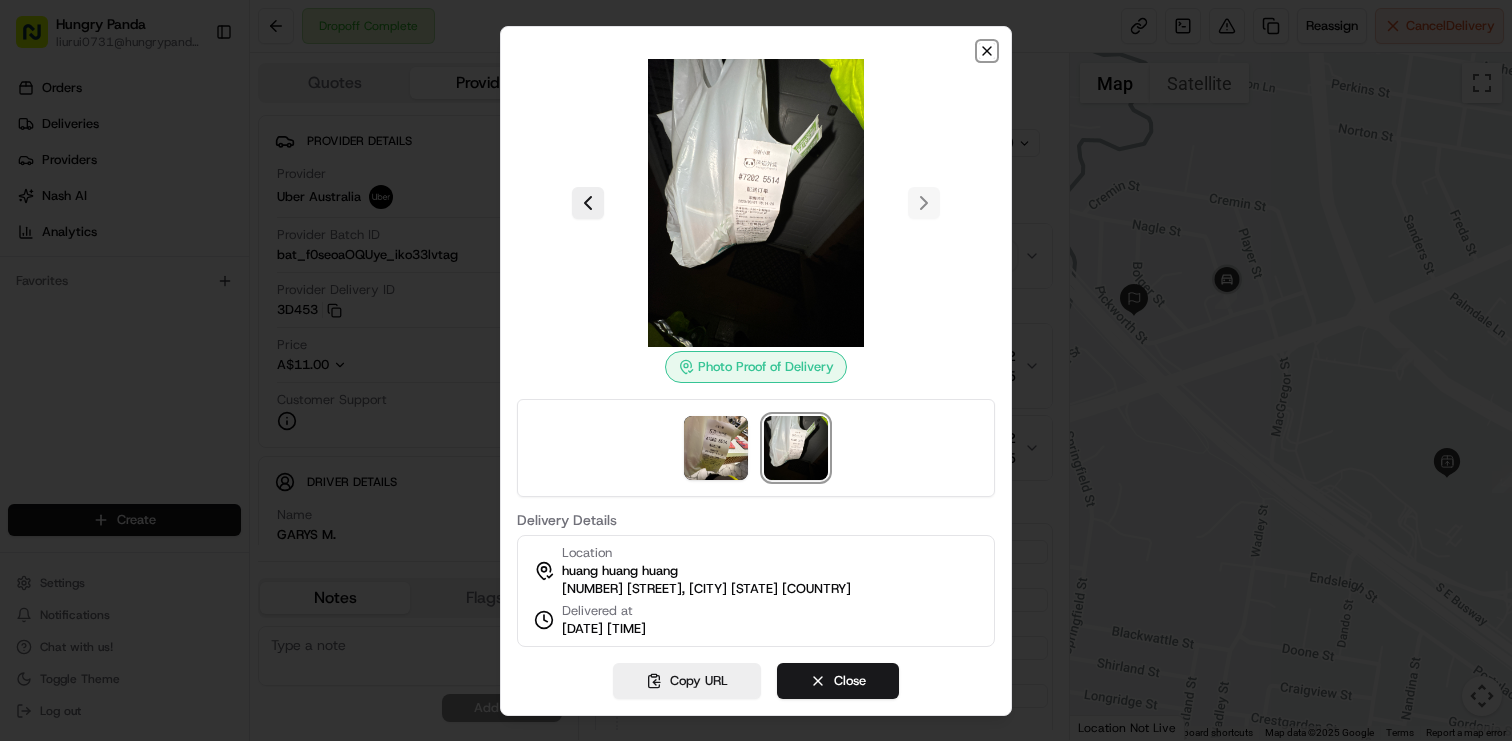 click 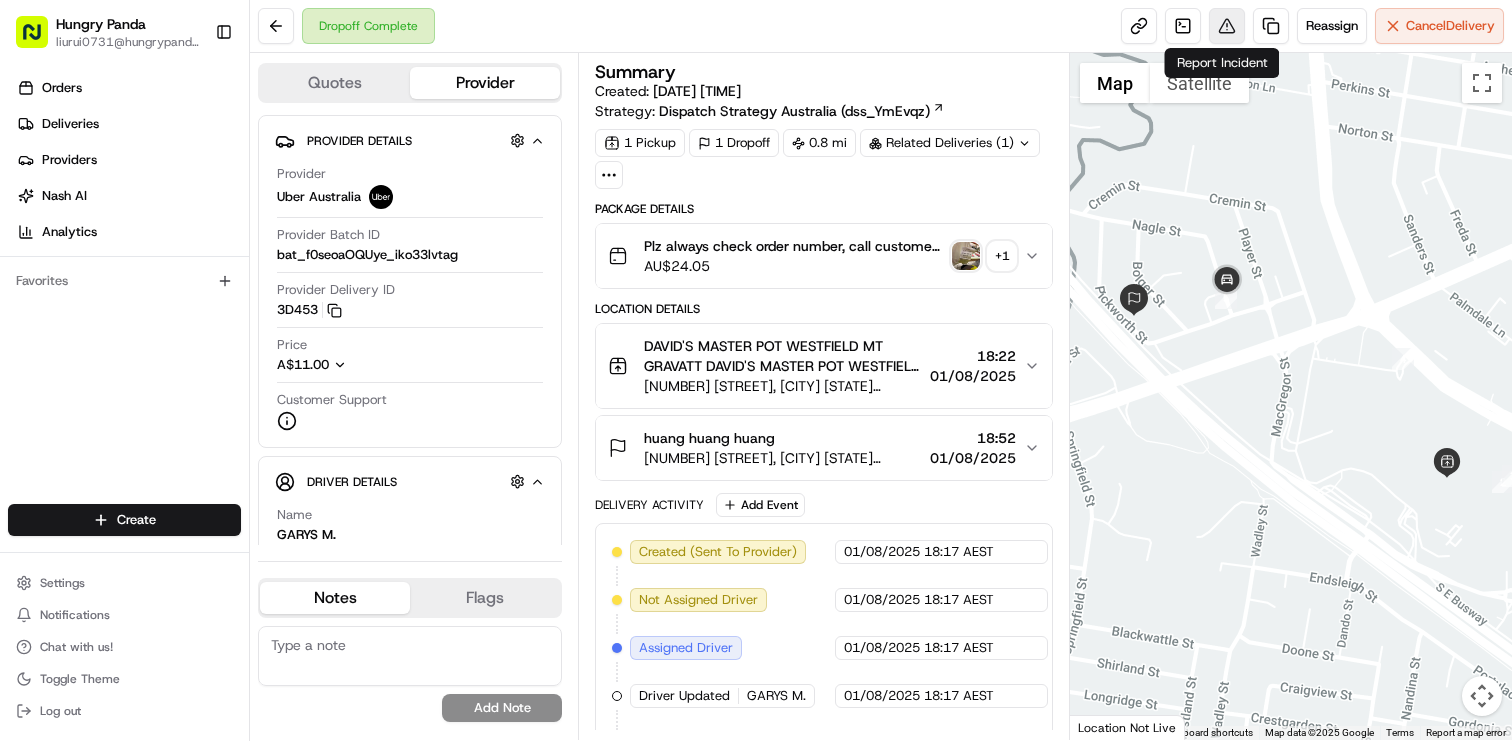 click at bounding box center [1227, 26] 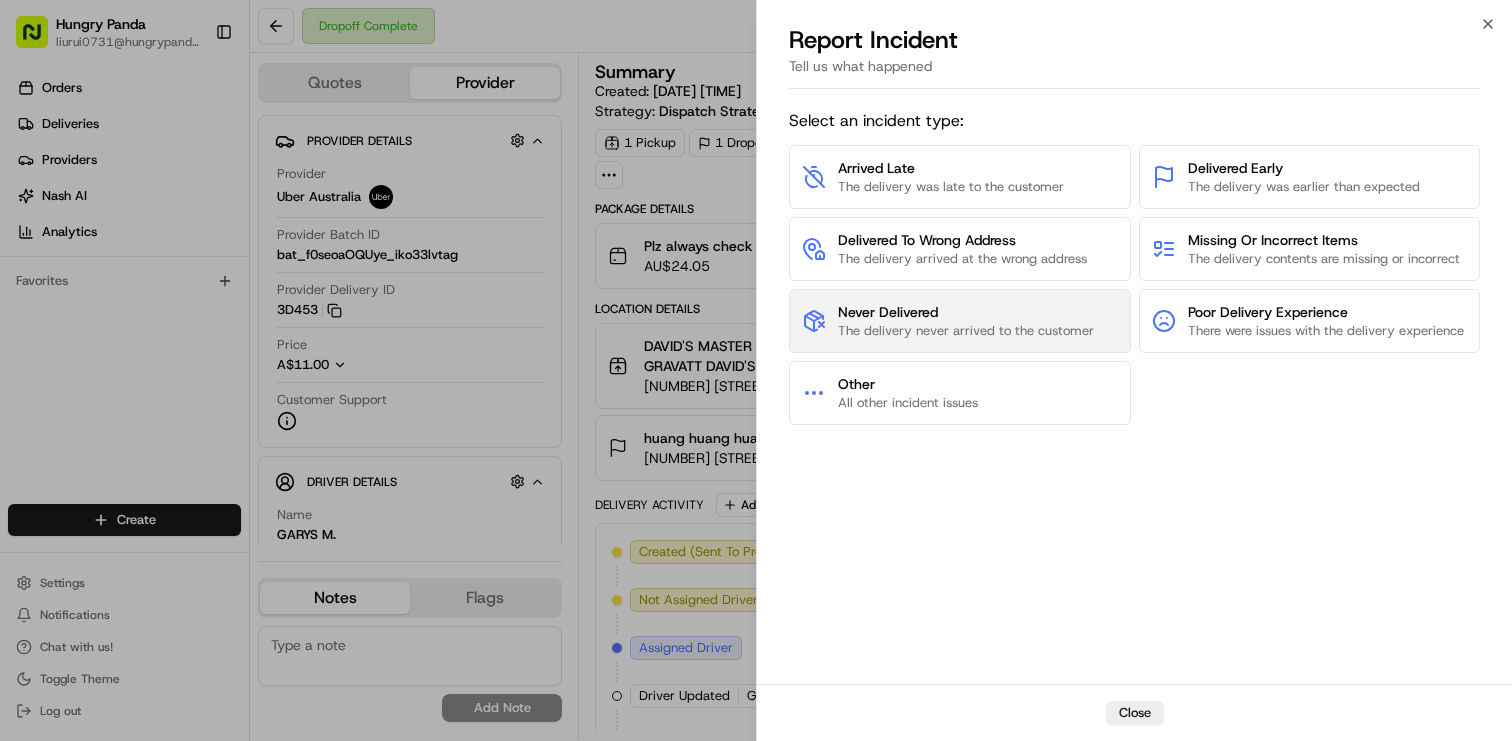 click on "The delivery never arrived to the customer" at bounding box center (966, 331) 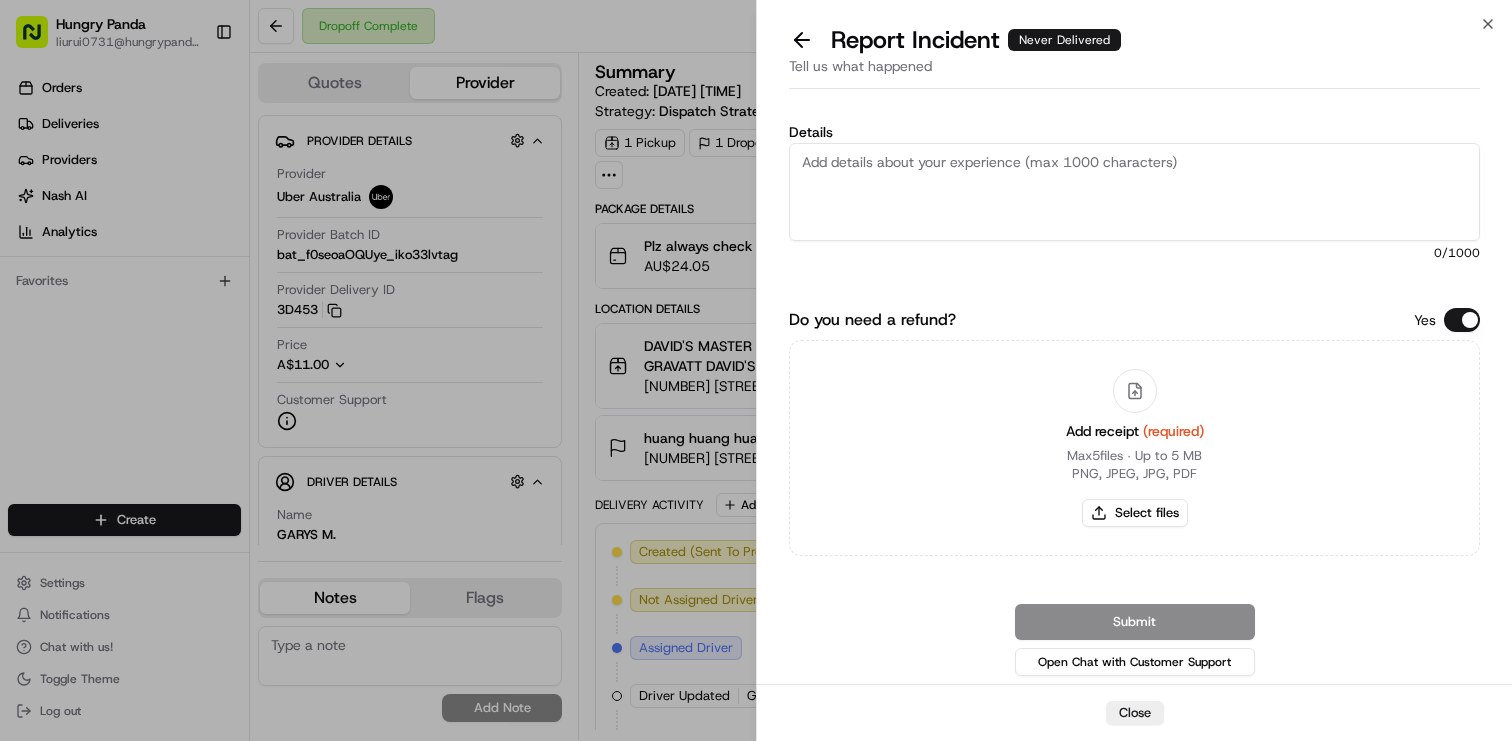 click on "Details" at bounding box center (1134, 192) 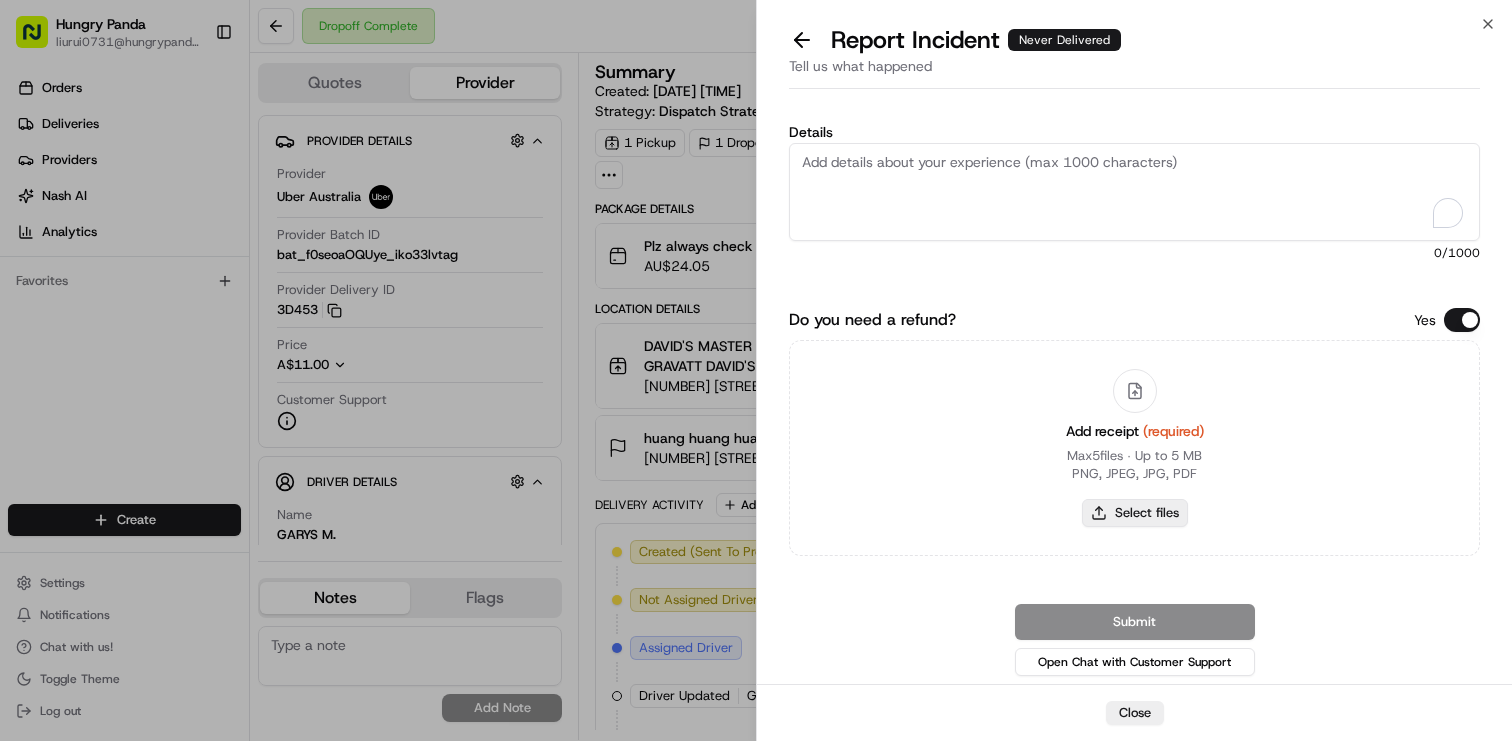 click on "Select files" at bounding box center [1135, 513] 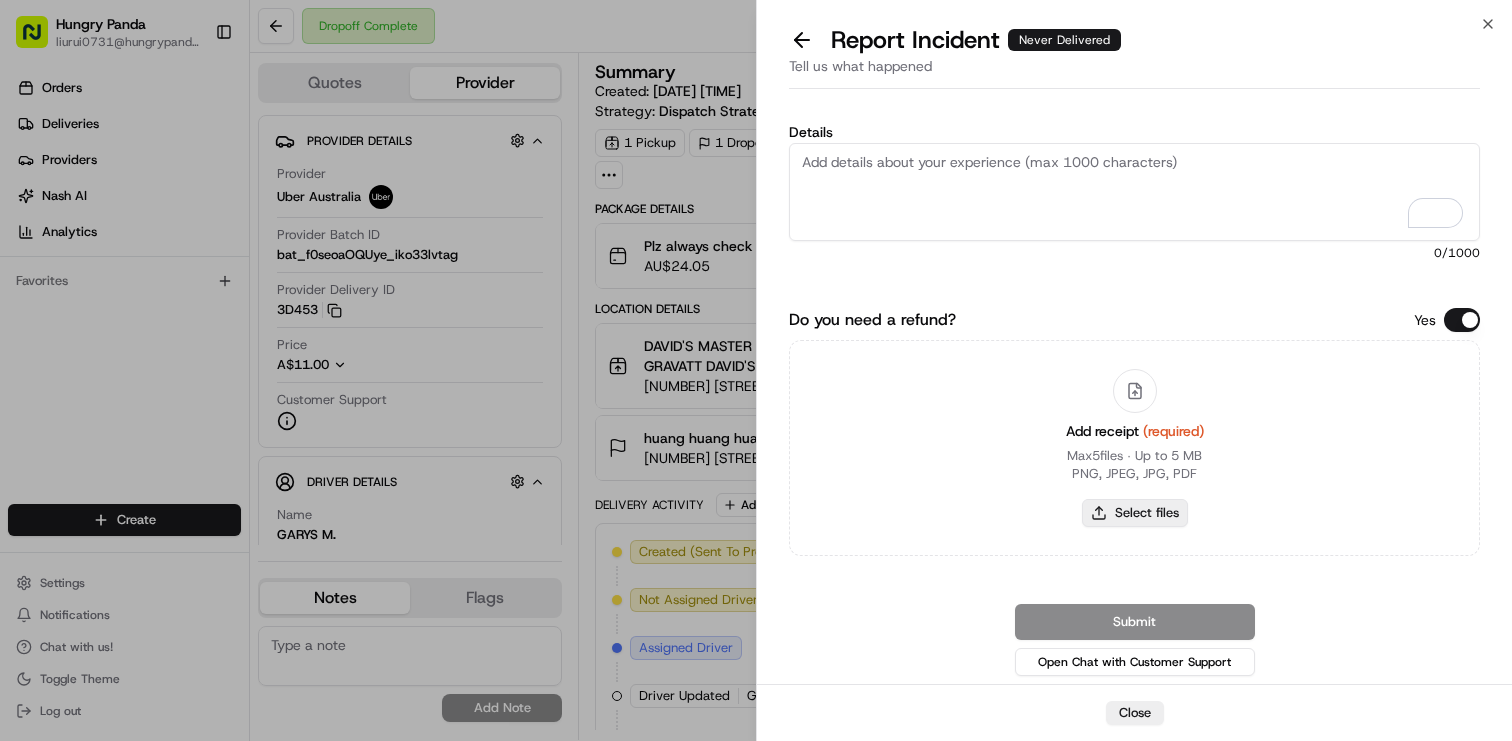 type on "C:\fakepath\433108849405072025514 Order issue.png" 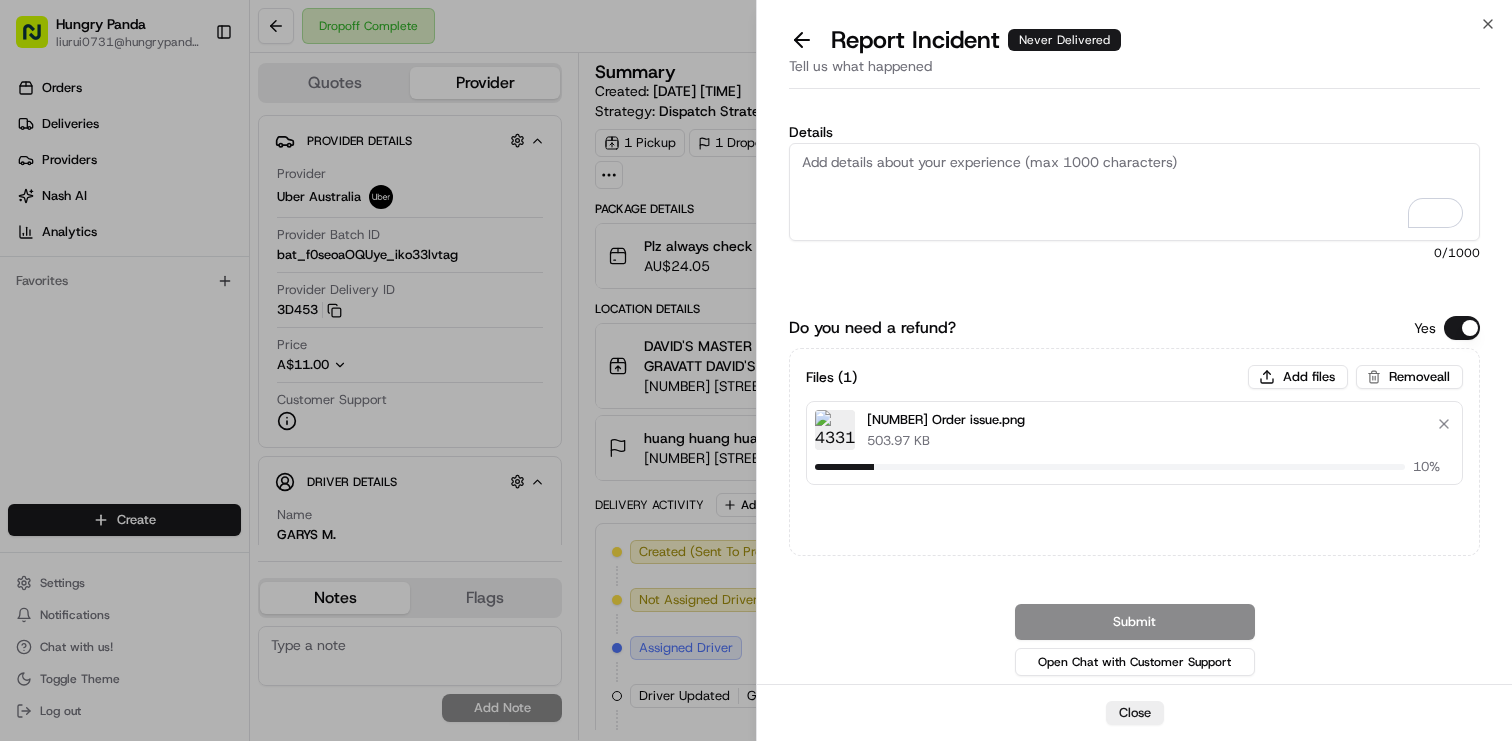 click on "Details" at bounding box center (1134, 192) 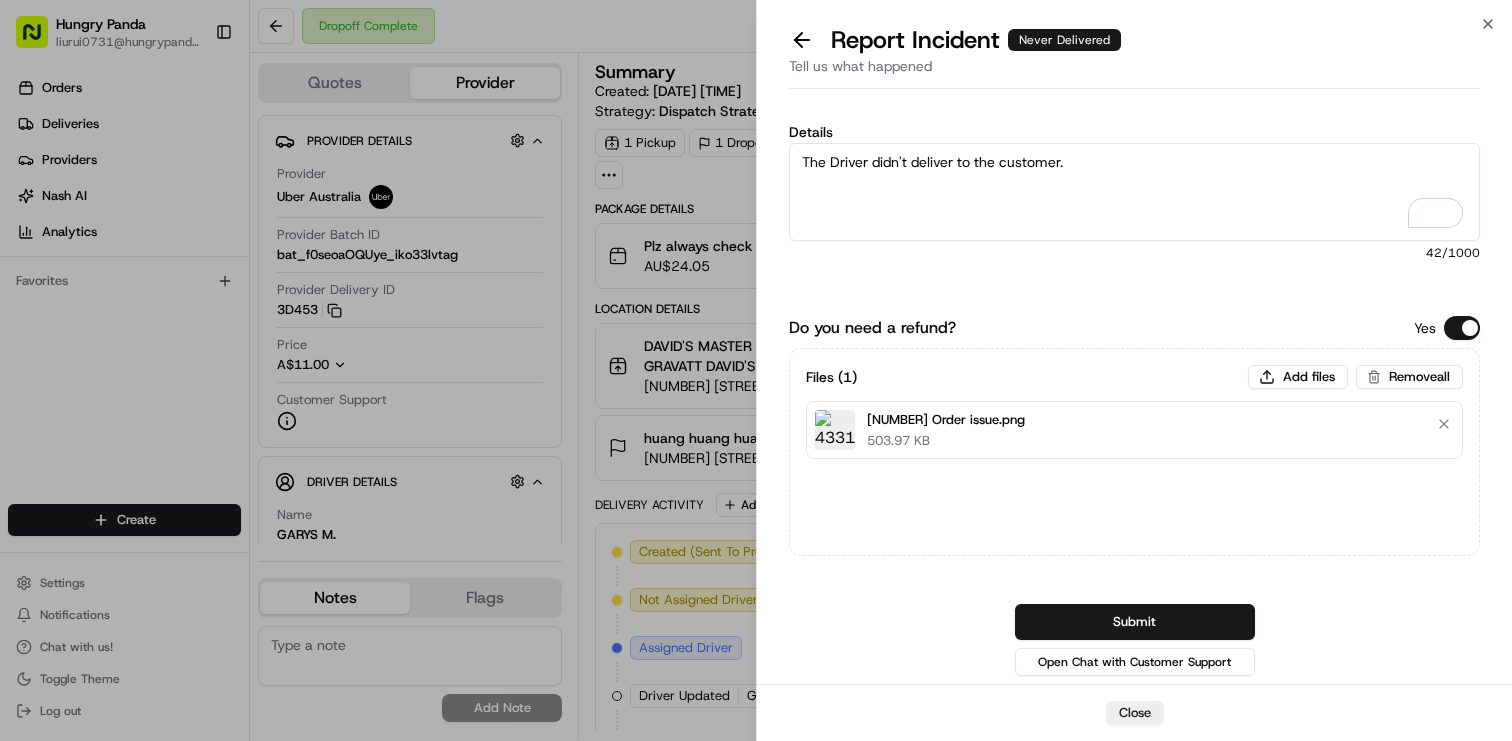 click on "The Driver didn't deliver to the customer." at bounding box center (1134, 192) 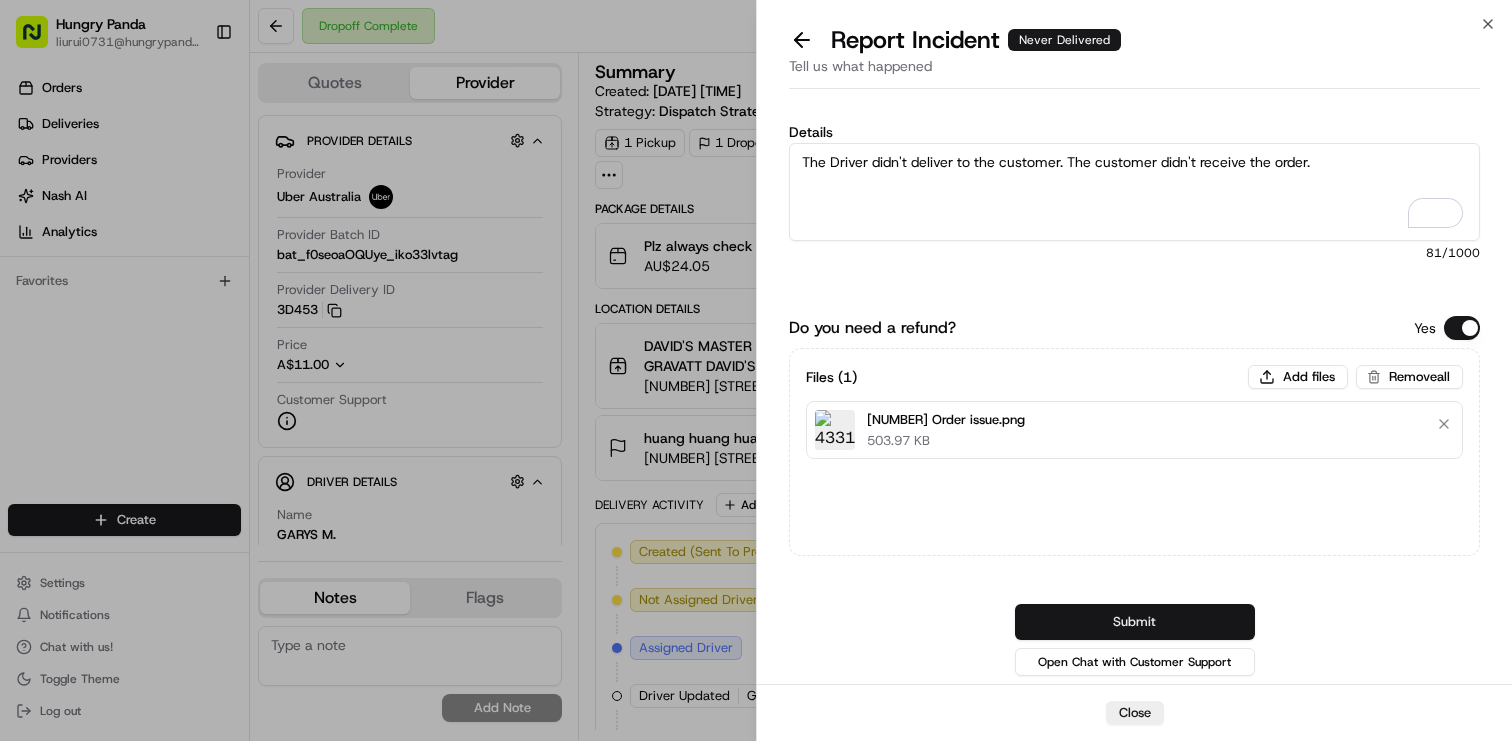 type on "The Driver didn't deliver to the customer. The customer didn't receive the order." 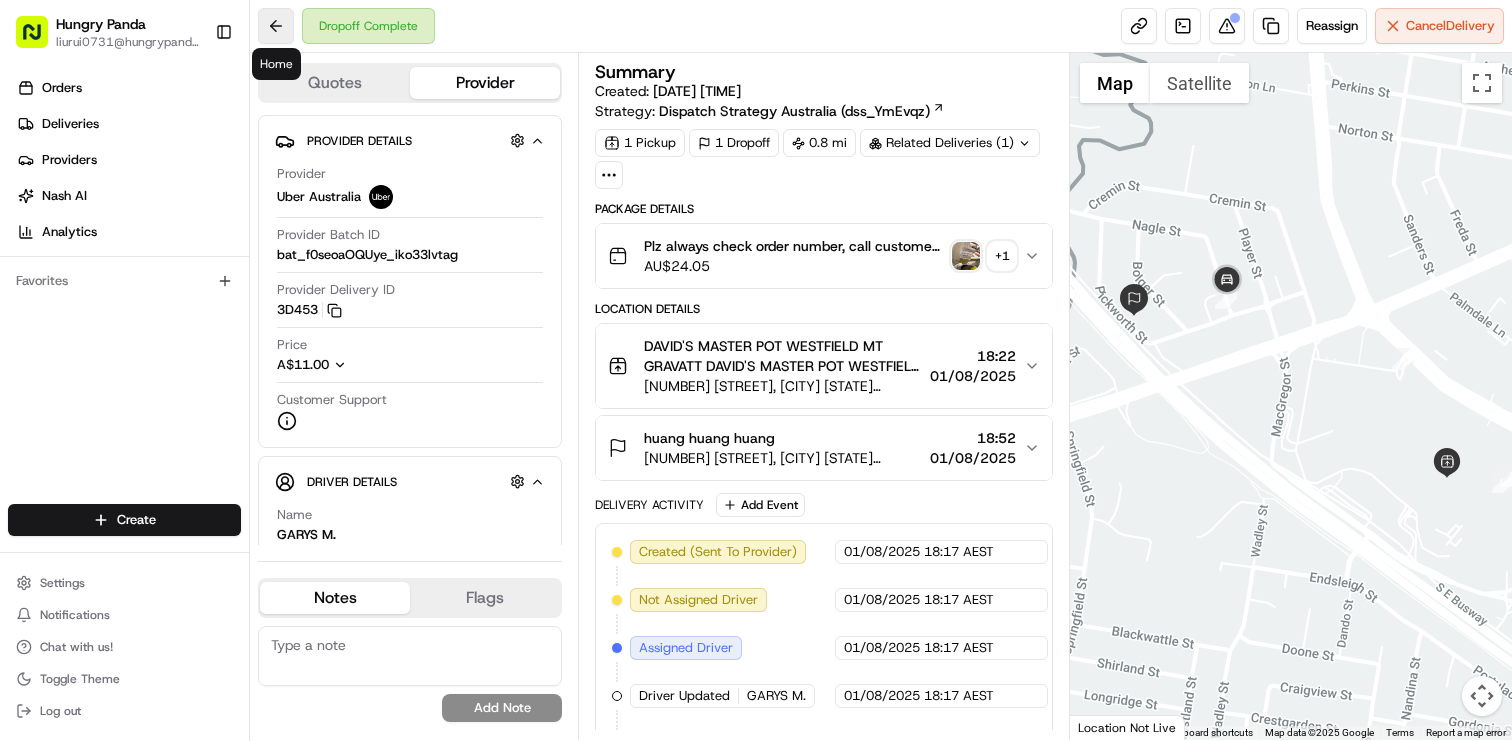 click at bounding box center [276, 26] 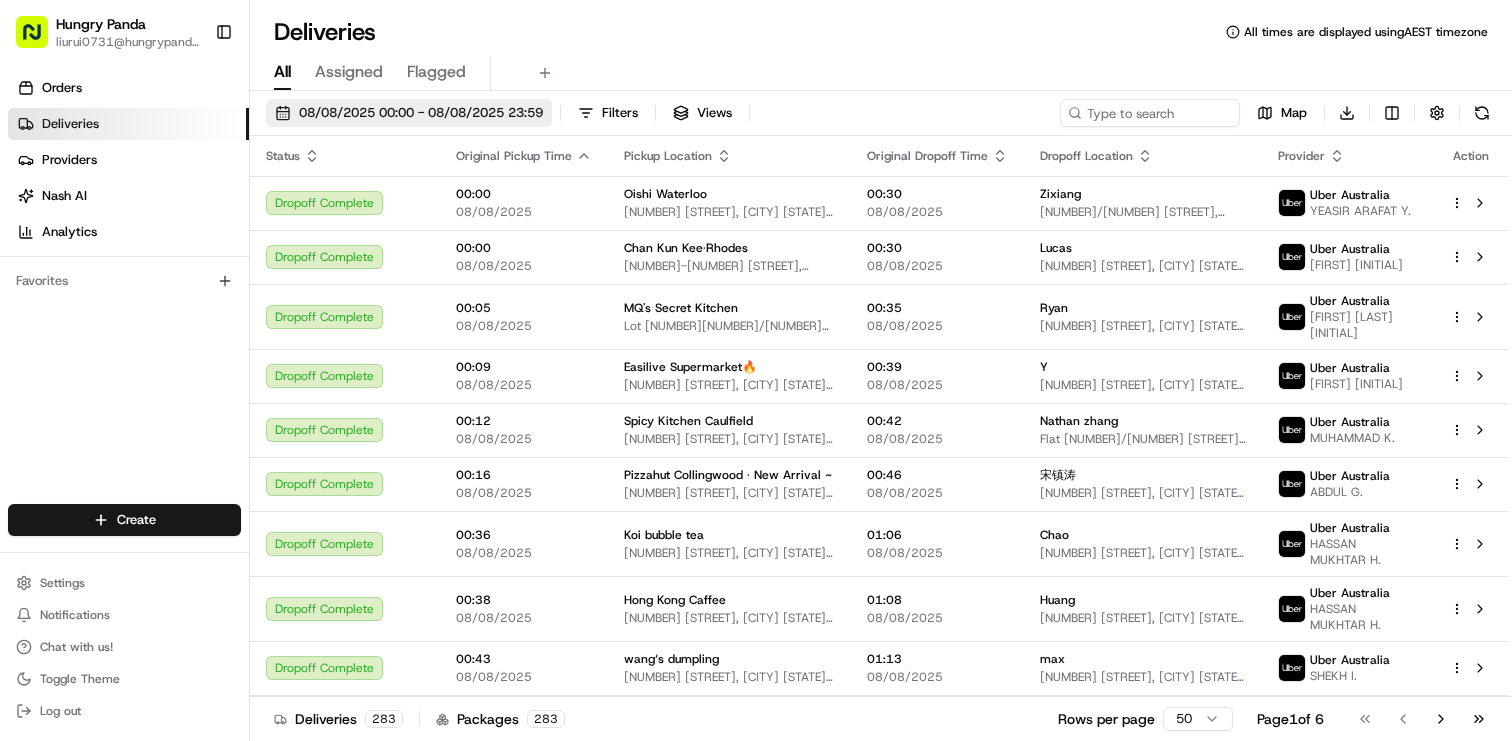 click on "08/08/2025 00:00 - 08/08/2025 23:59" at bounding box center [421, 113] 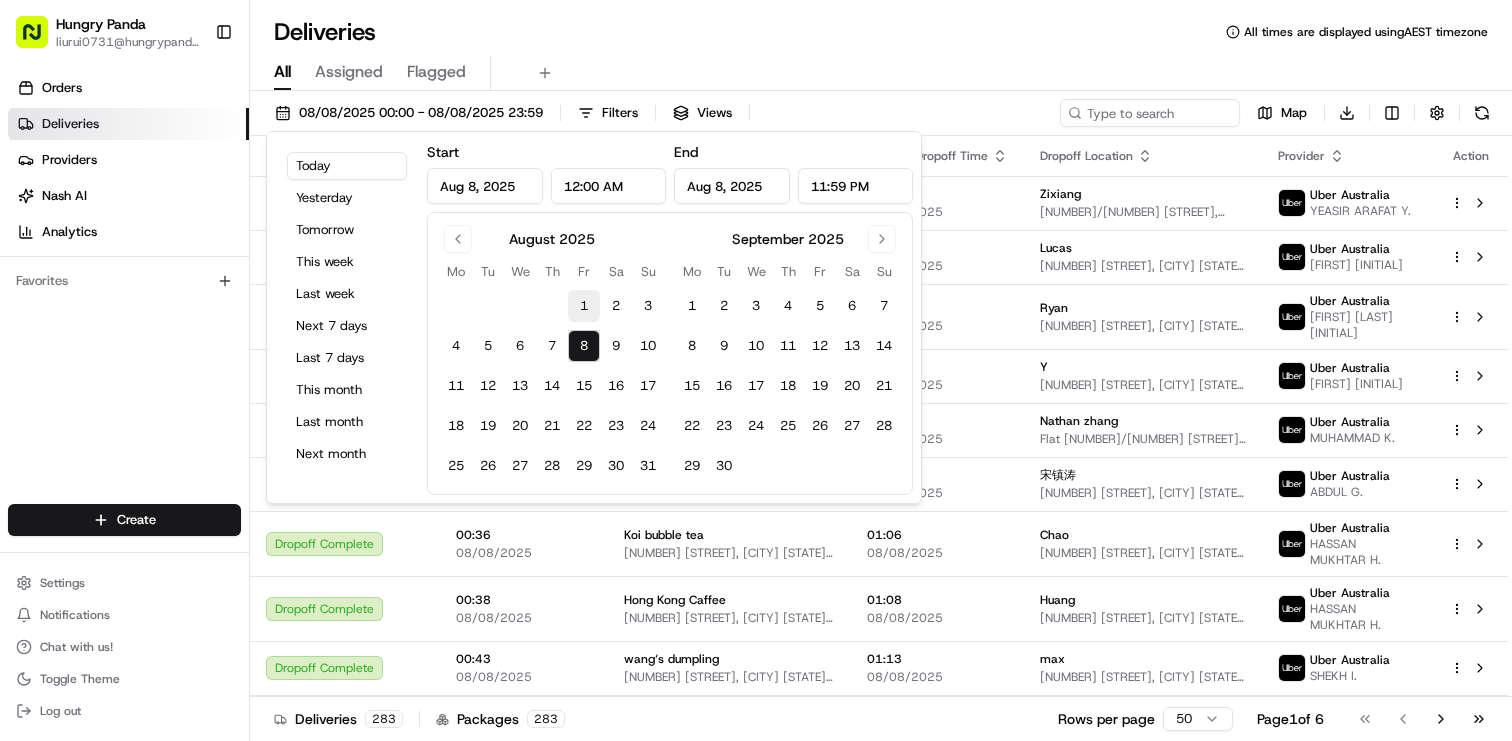click on "1" at bounding box center (584, 306) 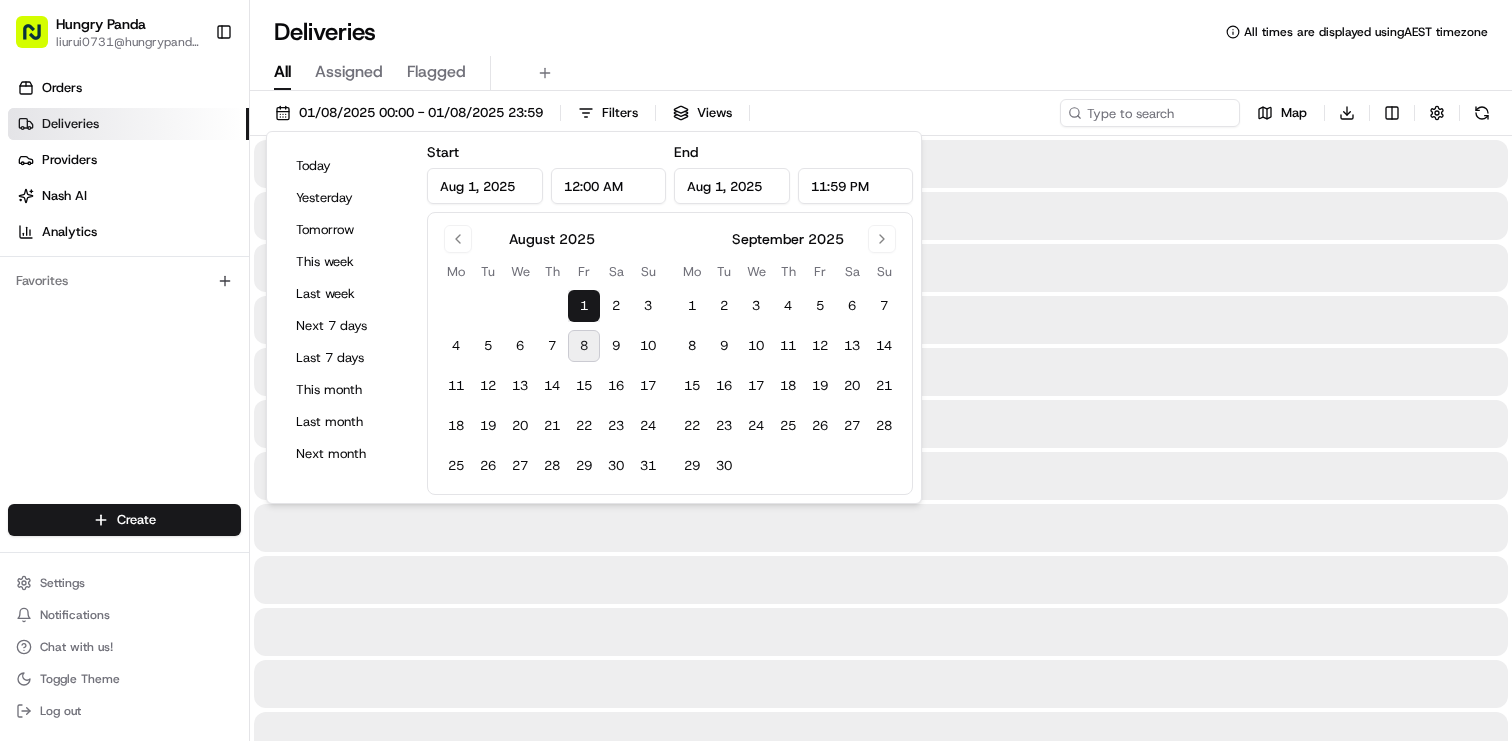 click on "1" at bounding box center (584, 306) 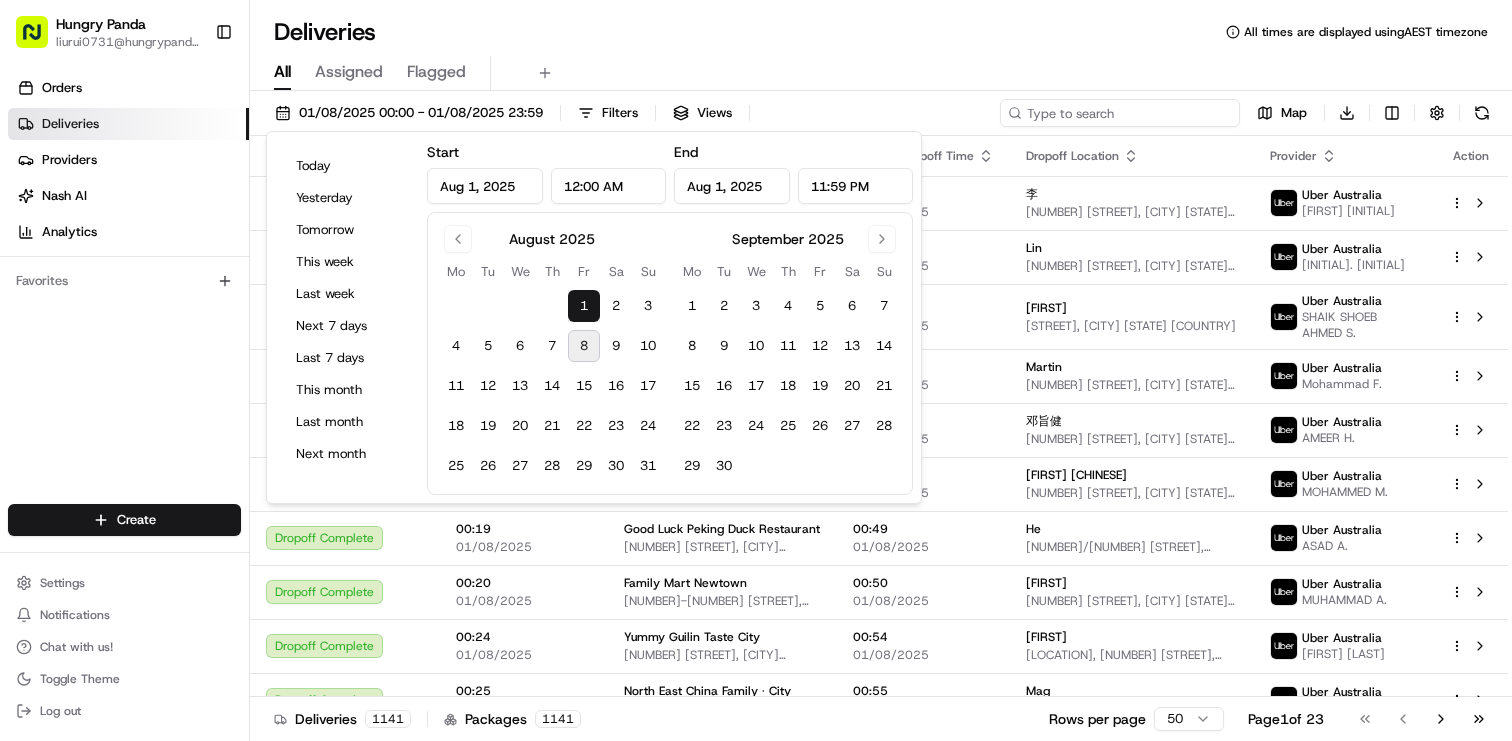 click at bounding box center [1120, 113] 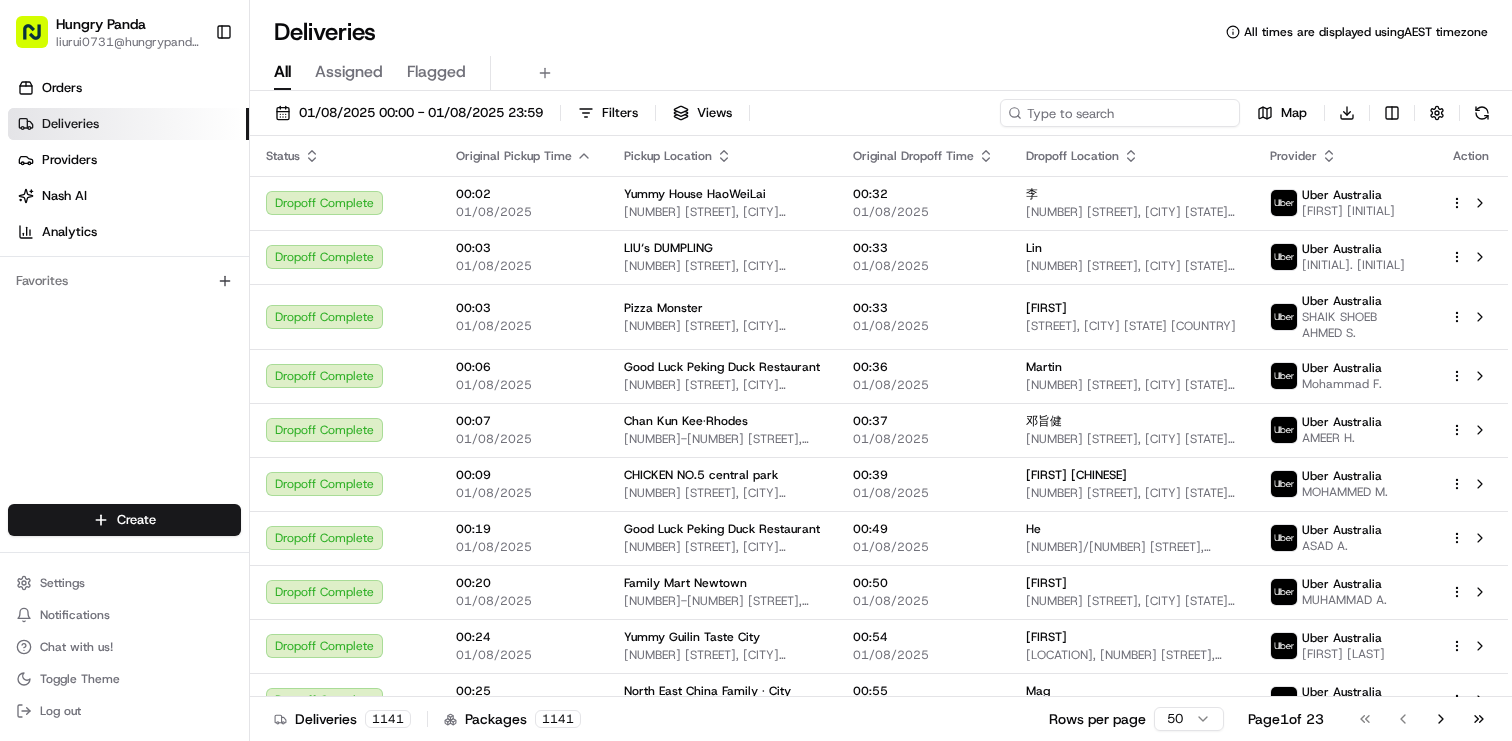 paste on "143202808415572682669" 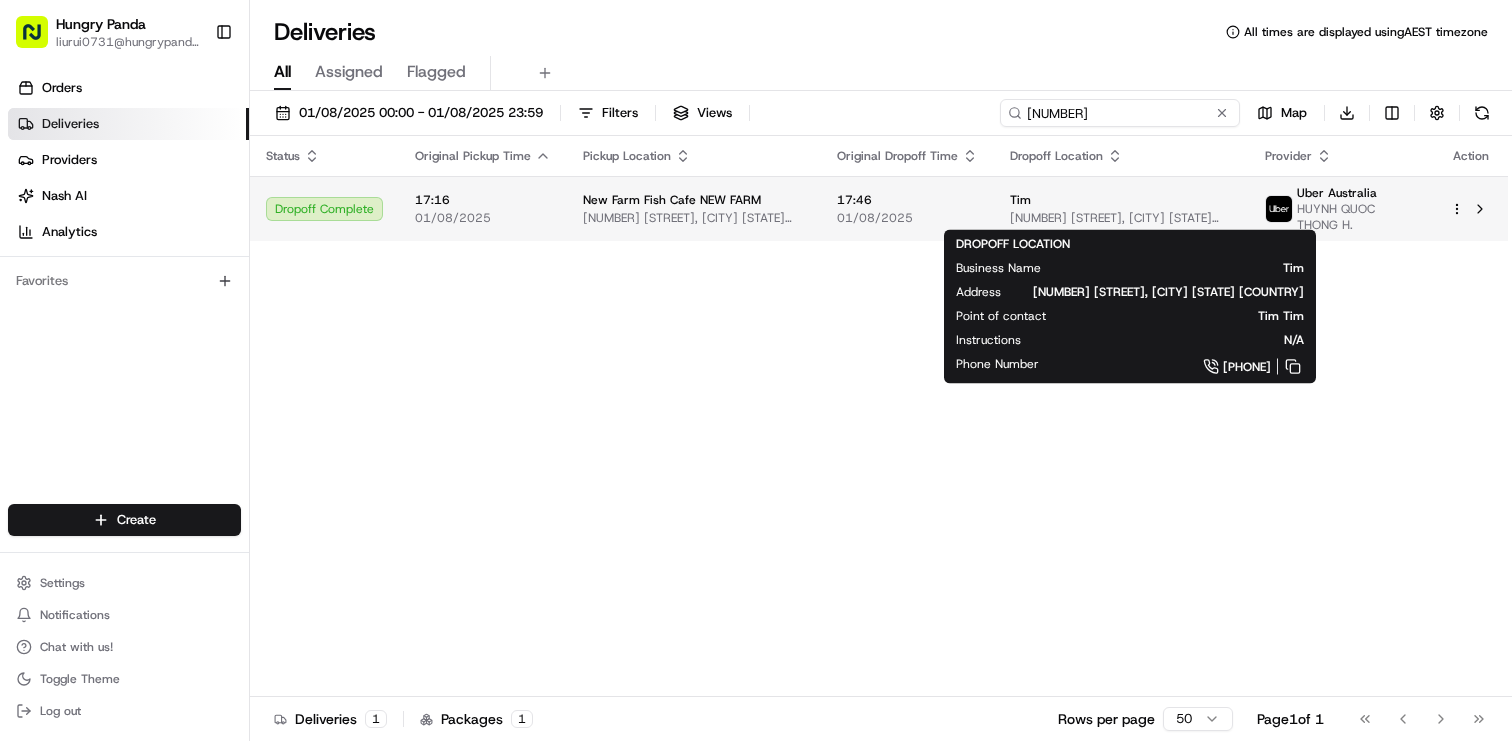 type on "143202808415572682669" 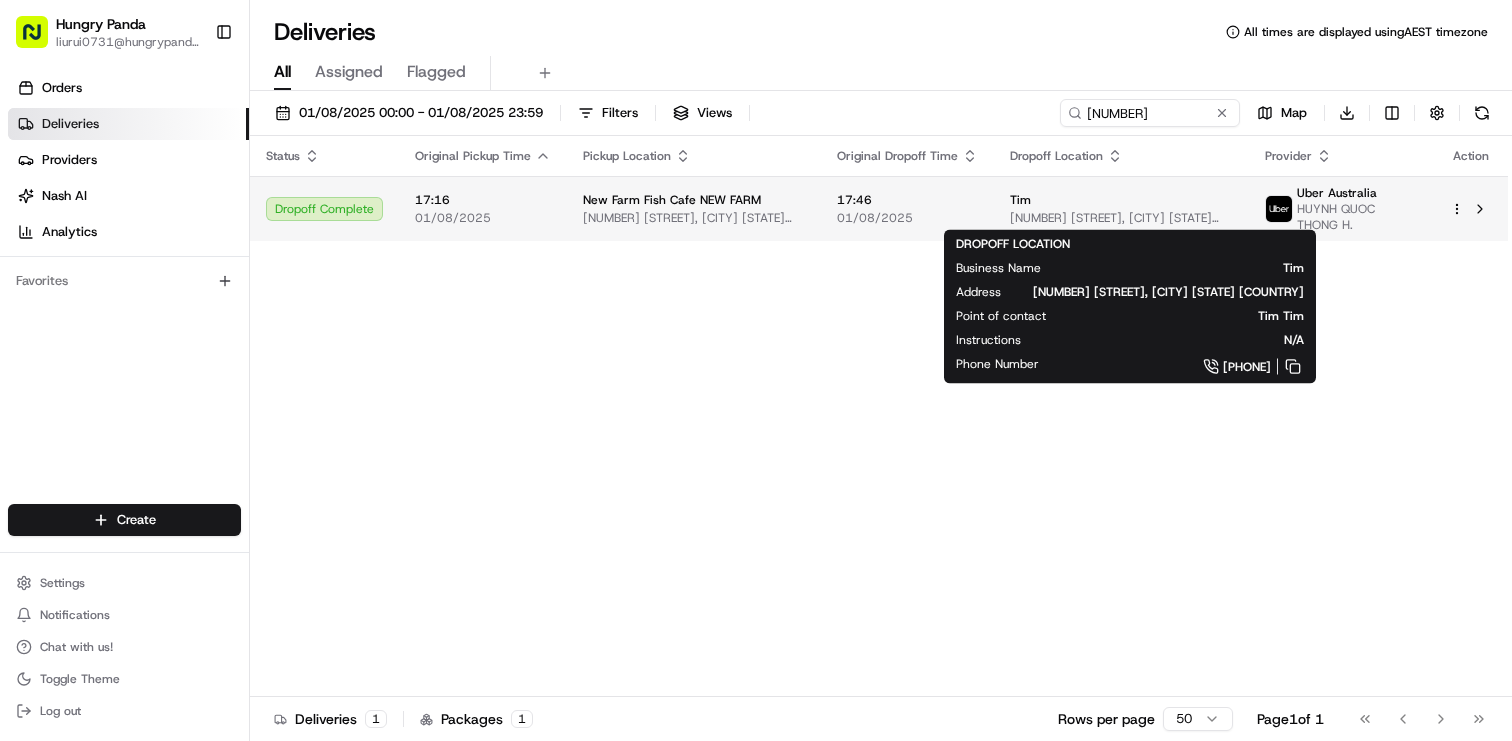 click on "Tim" at bounding box center (1121, 200) 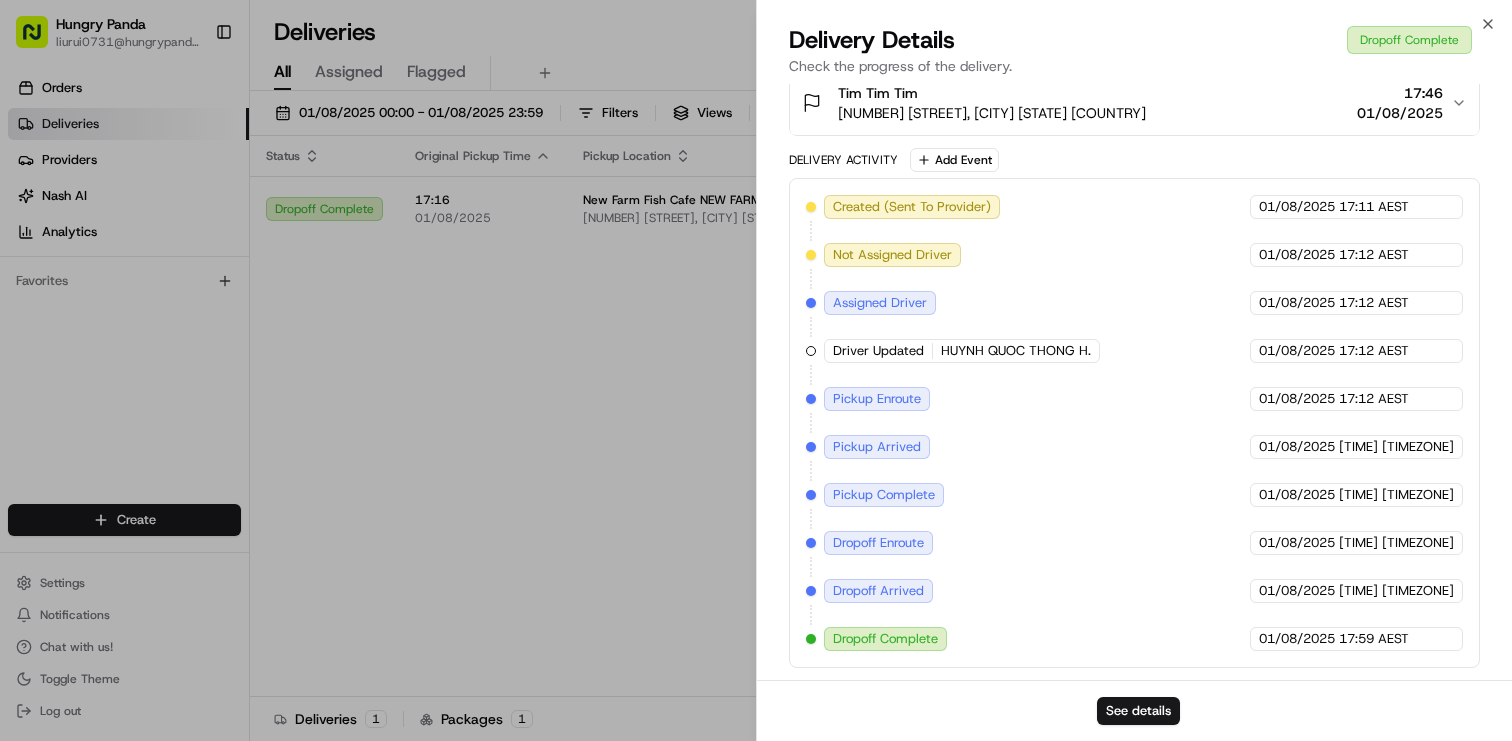 scroll, scrollTop: 0, scrollLeft: 0, axis: both 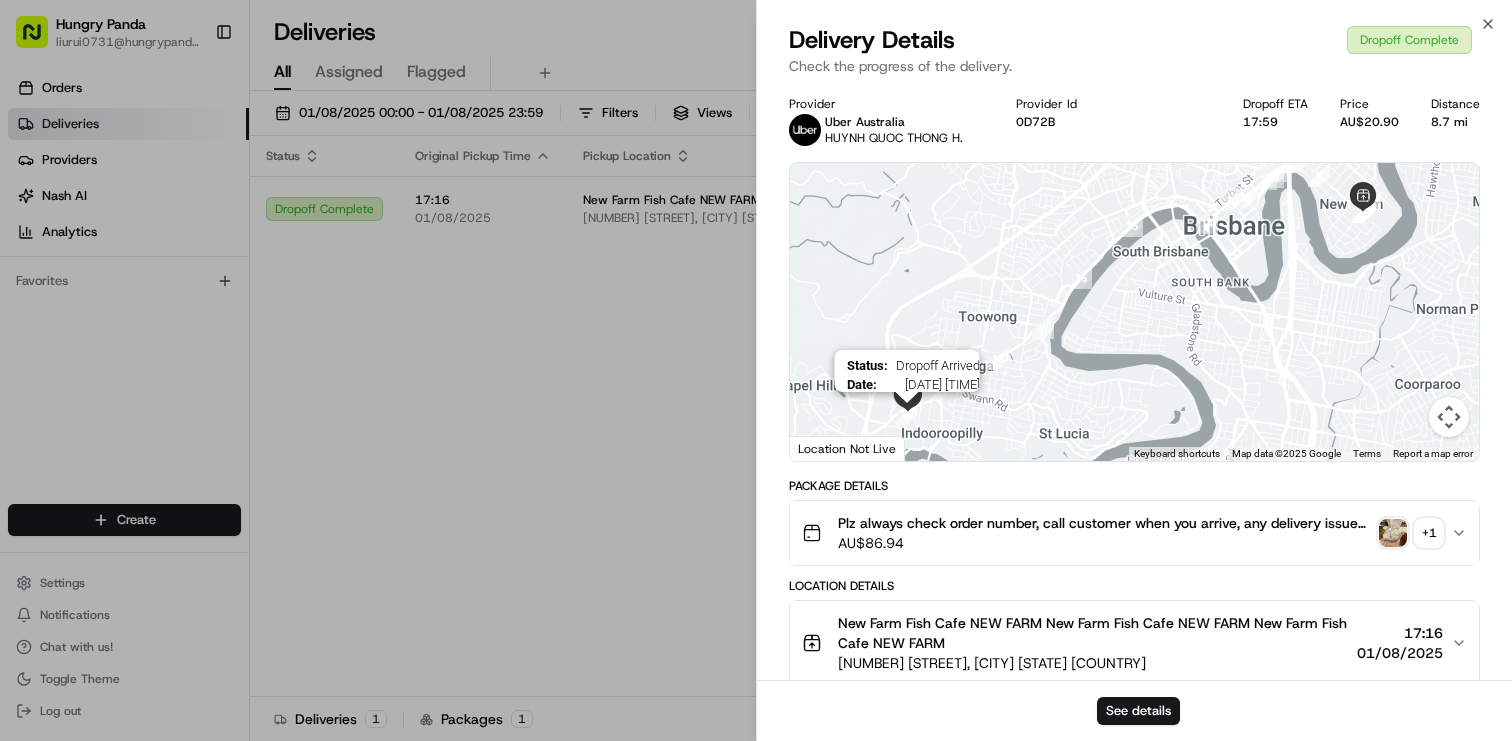 click at bounding box center (907, 414) 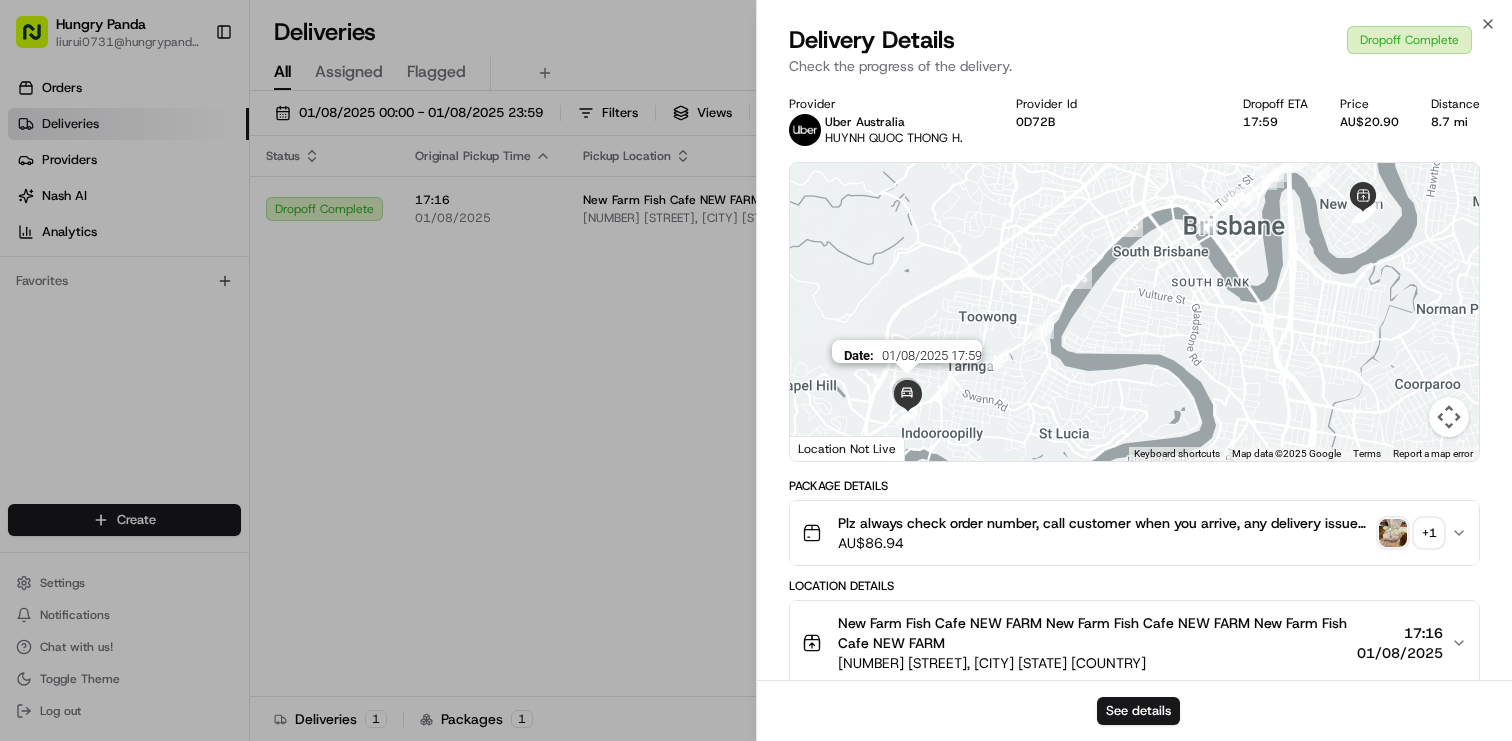 click at bounding box center [907, 394] 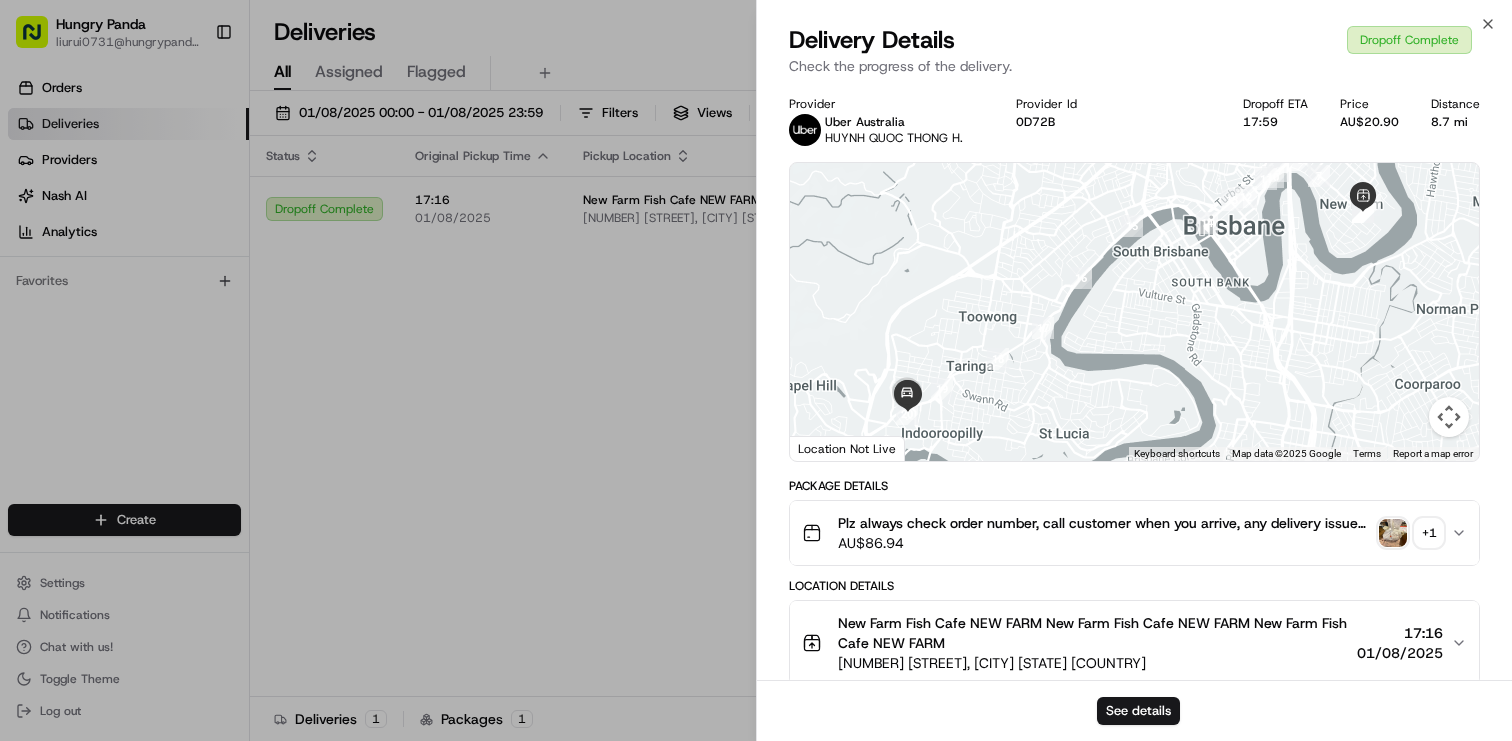 click at bounding box center (1449, 417) 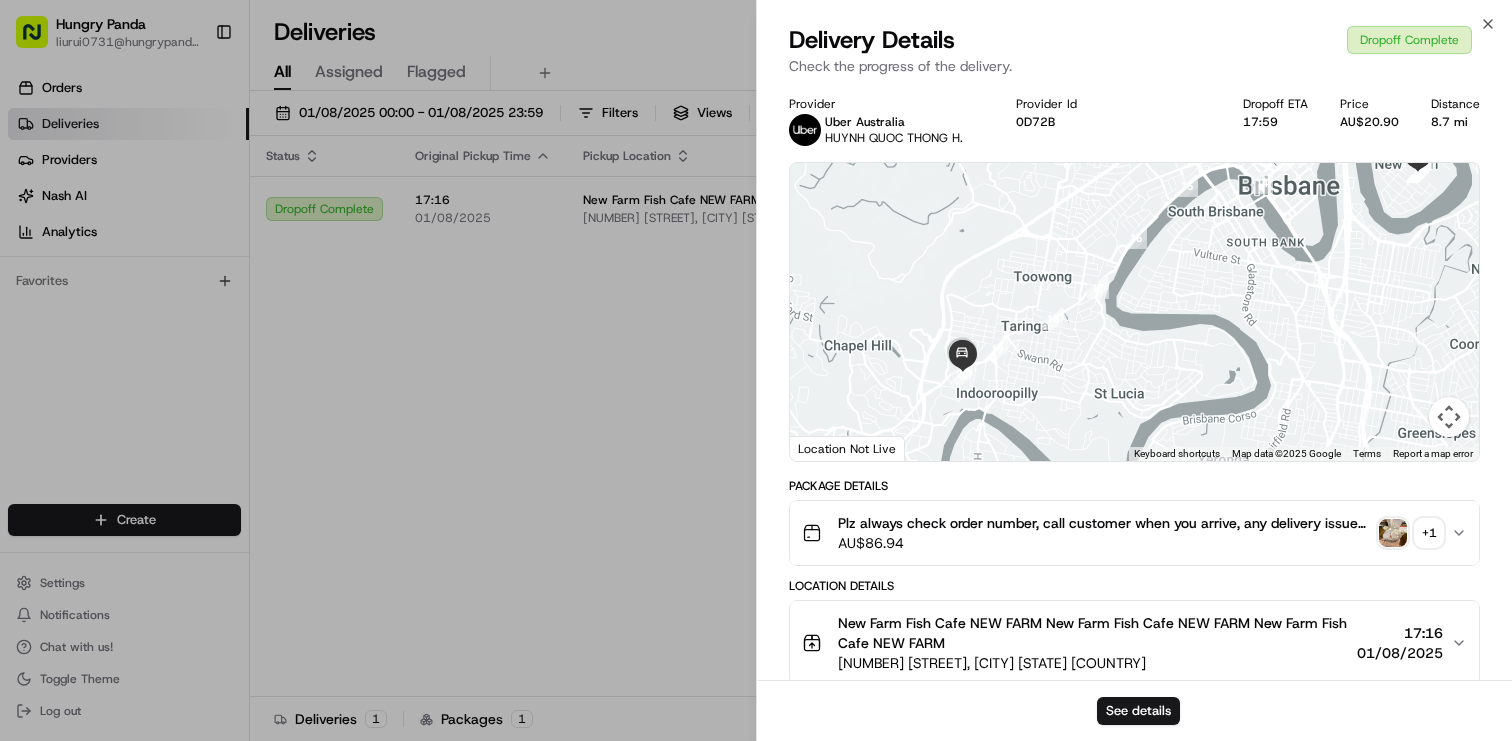 drag, startPoint x: 1065, startPoint y: 398, endPoint x: 1210, endPoint y: 302, distance: 173.8994 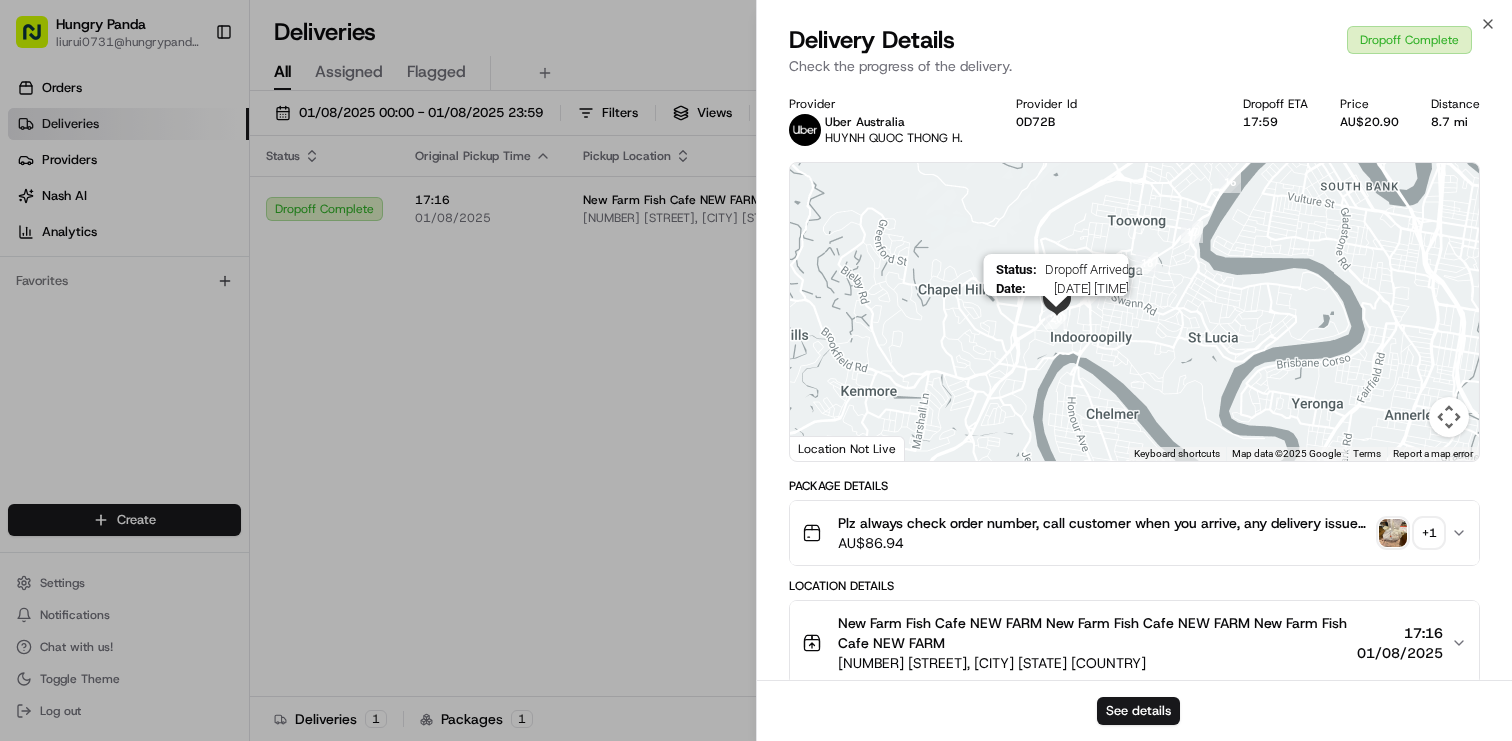 click at bounding box center [1056, 318] 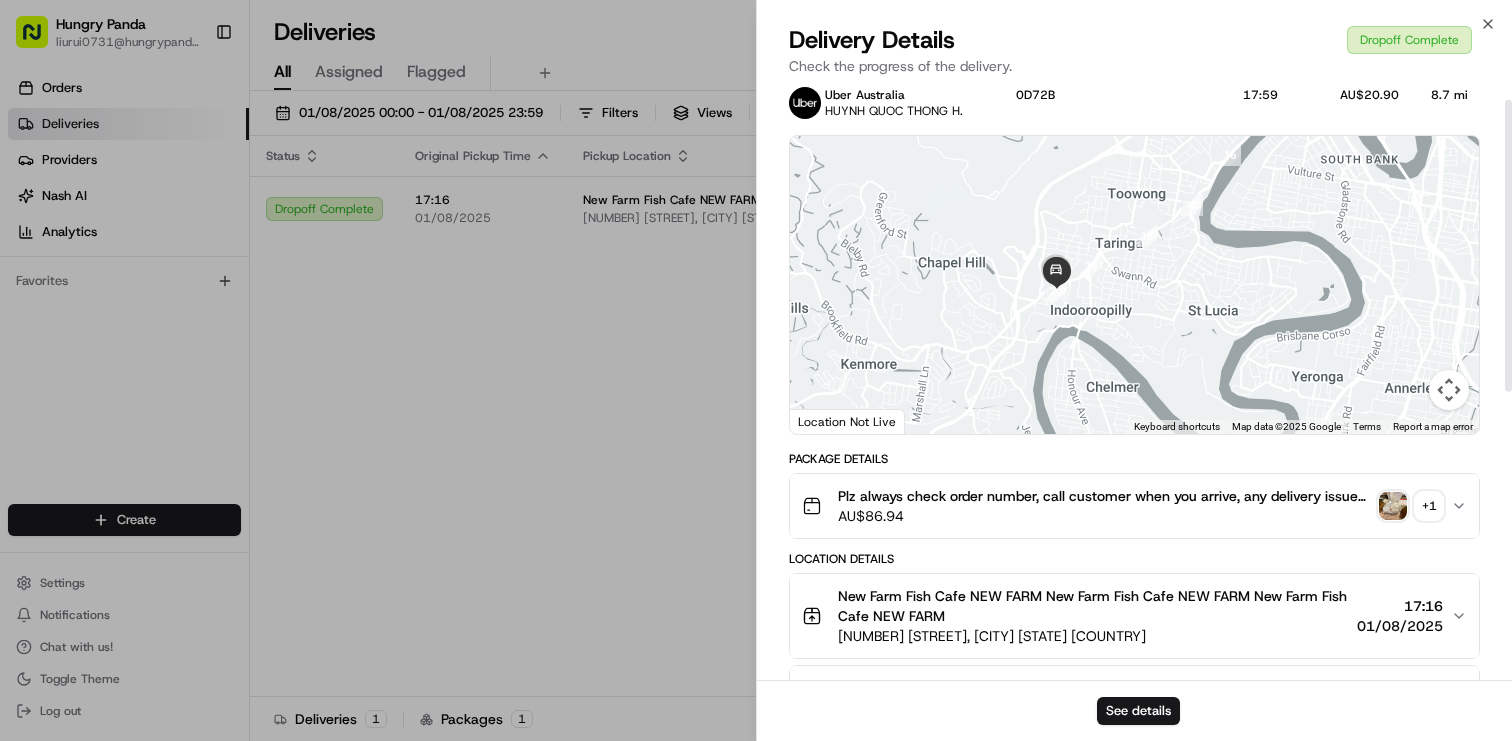 scroll, scrollTop: 32, scrollLeft: 0, axis: vertical 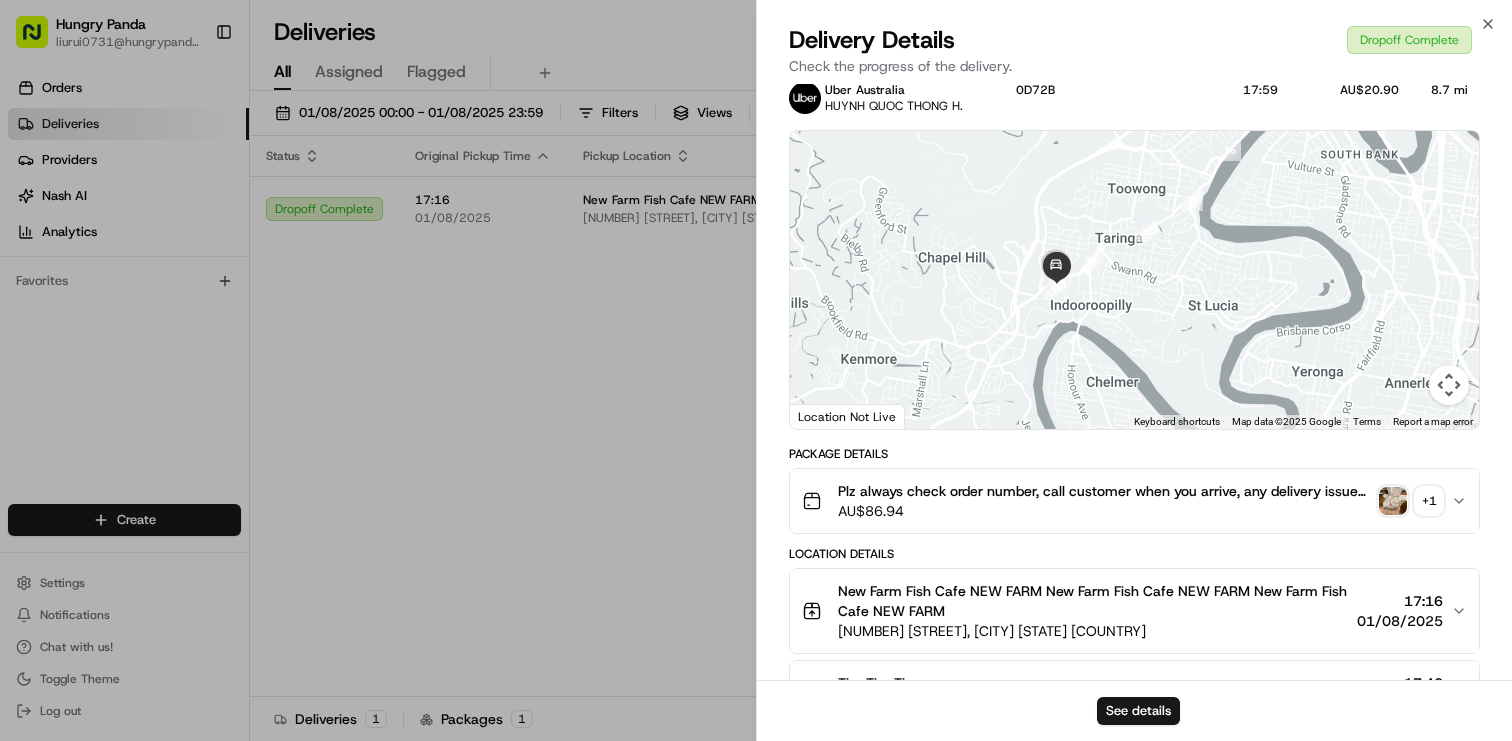 click on "Plz always check order number, call customer when you arrive, any delivery issues, Contact WhatsApp +61408367131 AU$ 86.94 + 1" at bounding box center (1134, 501) 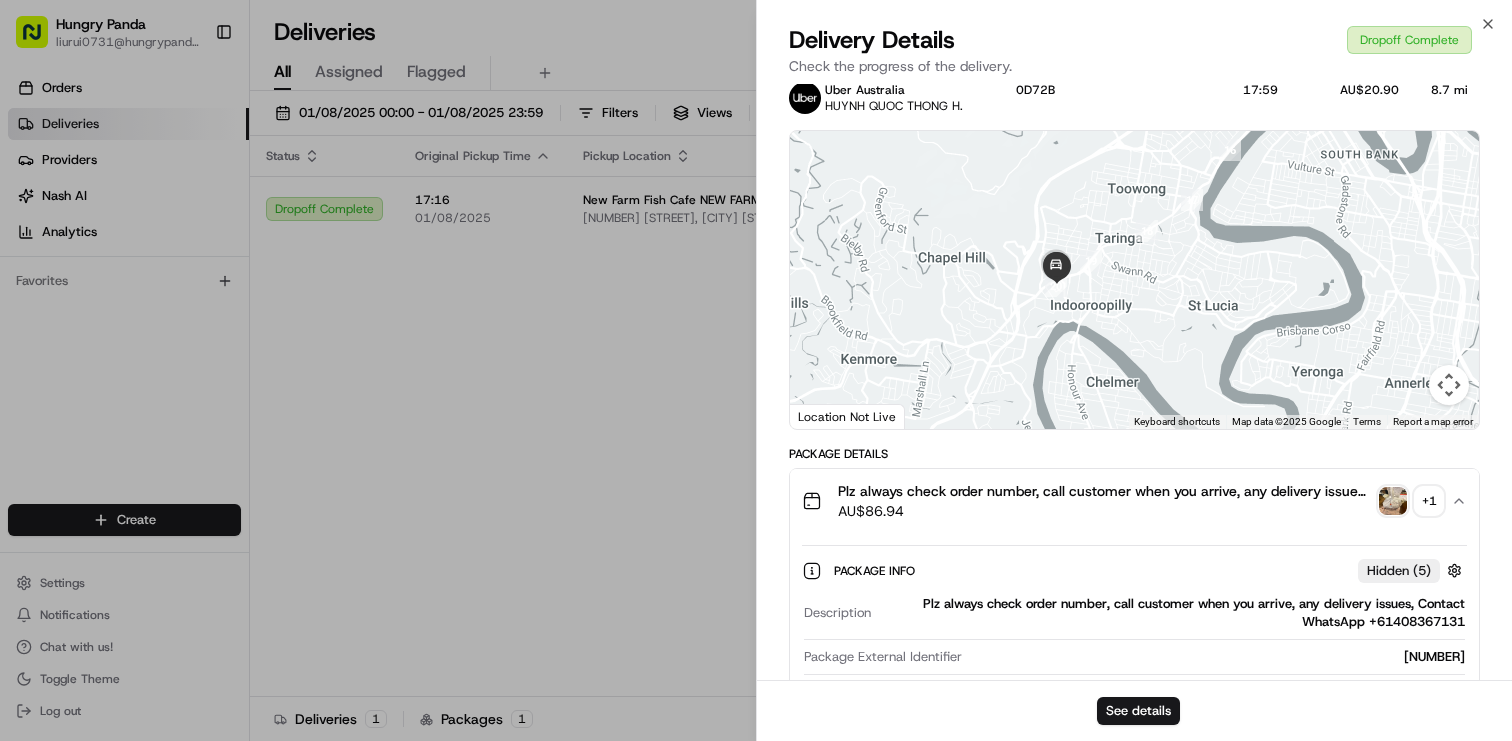 scroll, scrollTop: 148, scrollLeft: 0, axis: vertical 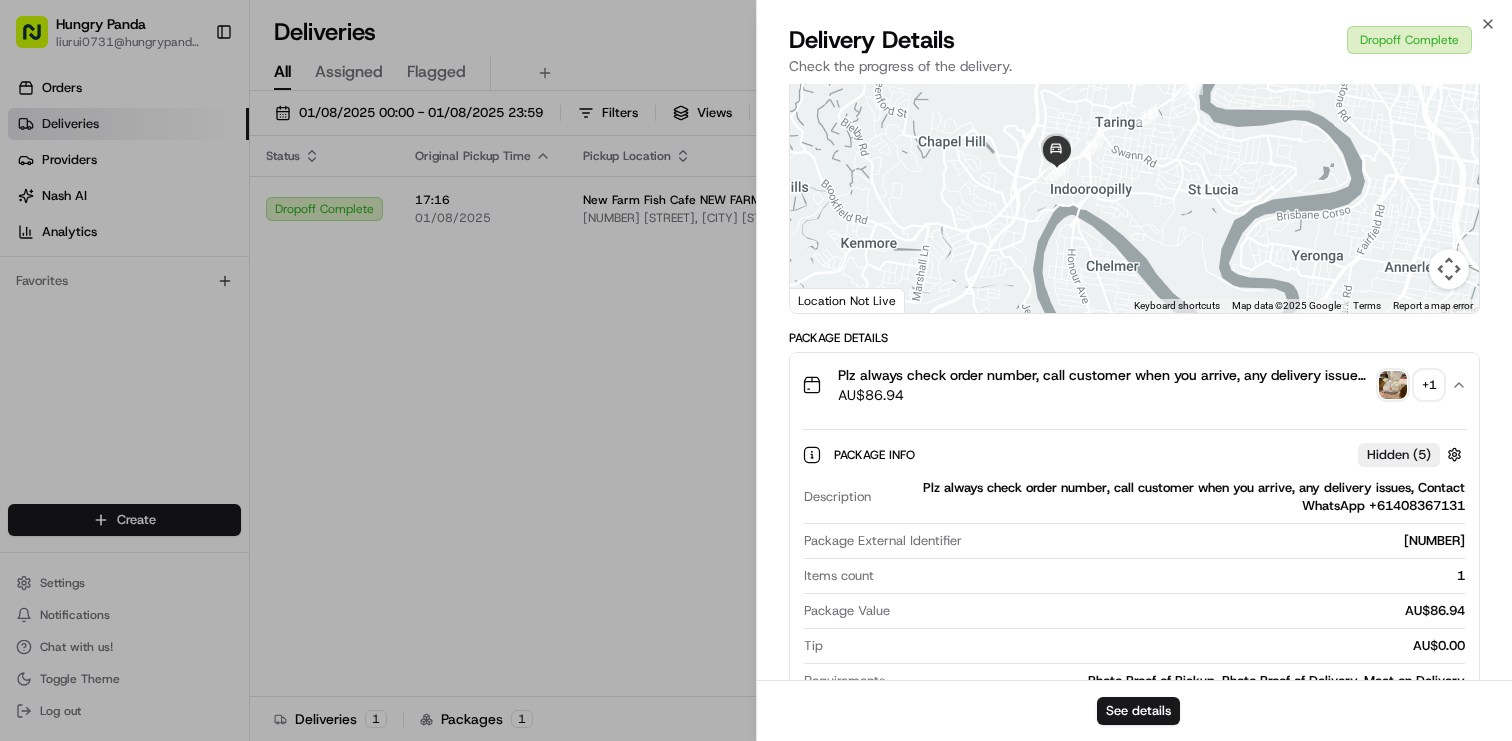 click on "+ 1" at bounding box center (1429, 385) 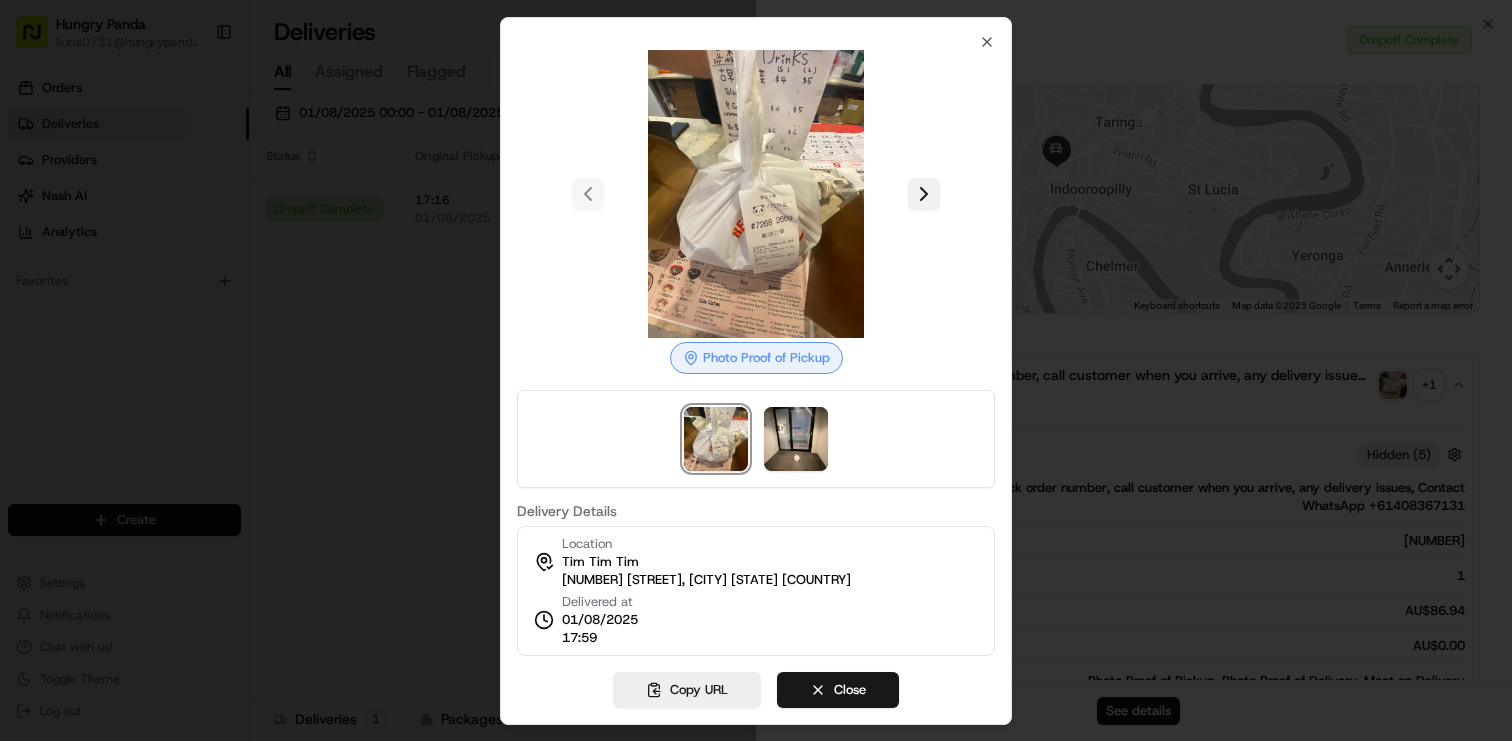 click at bounding box center (924, 194) 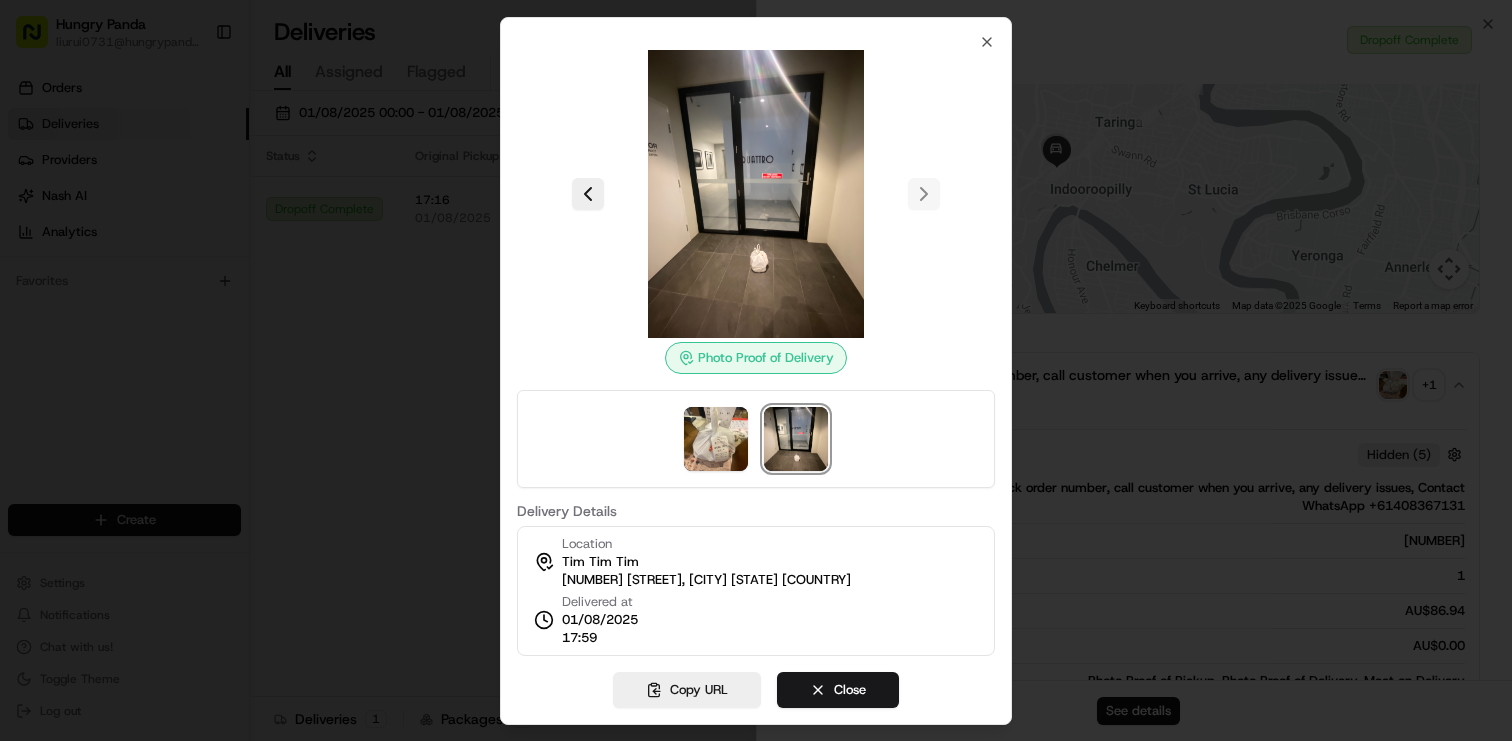click at bounding box center (756, 194) 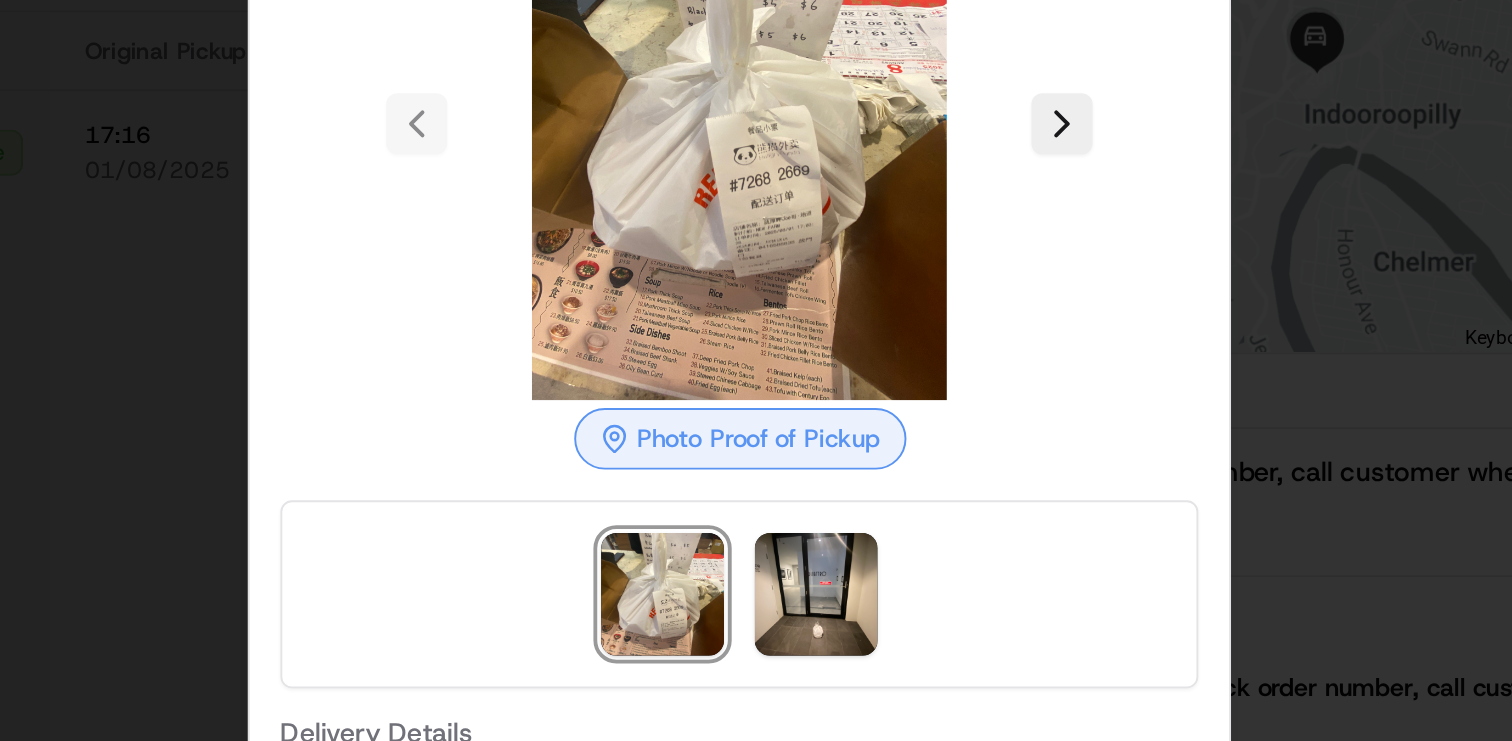 click at bounding box center [756, 370] 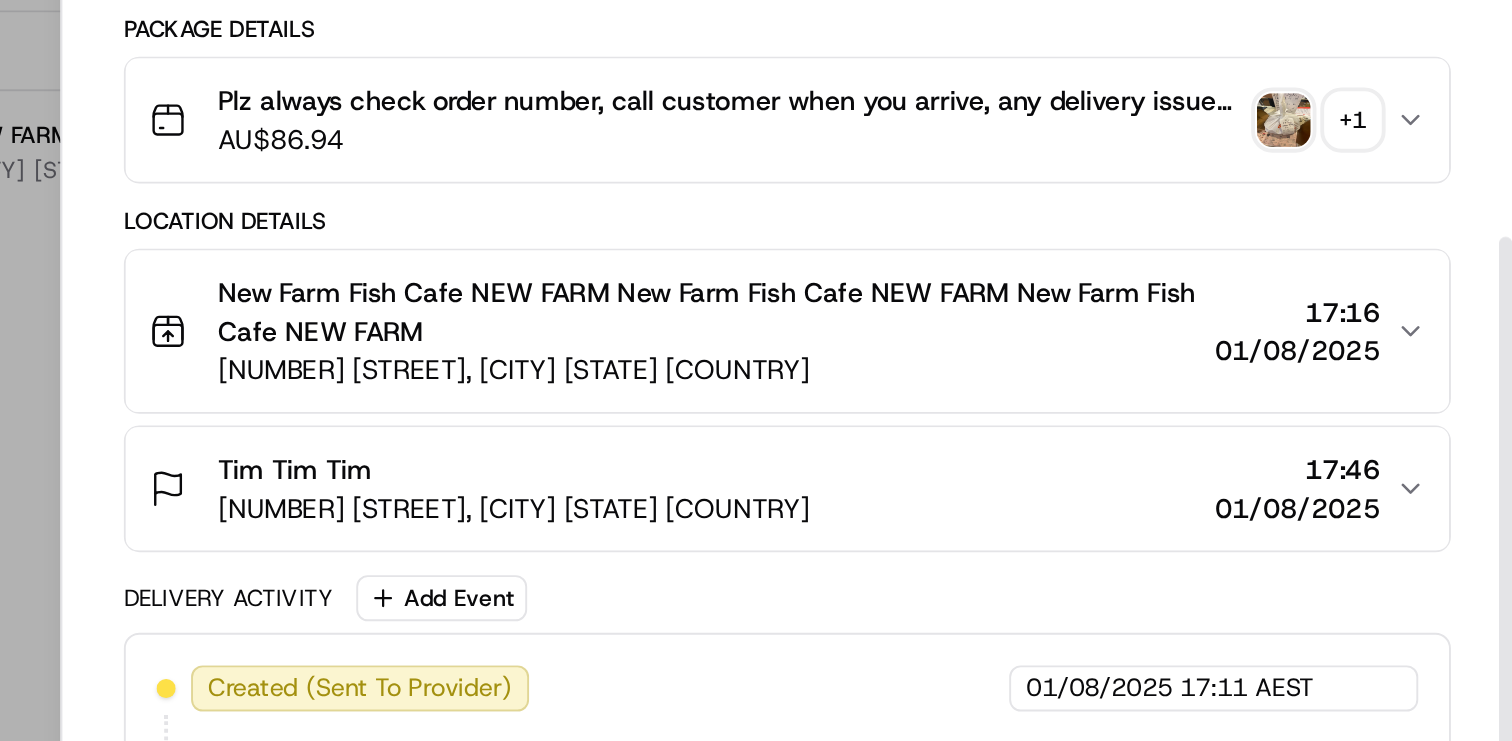 scroll, scrollTop: 345, scrollLeft: 0, axis: vertical 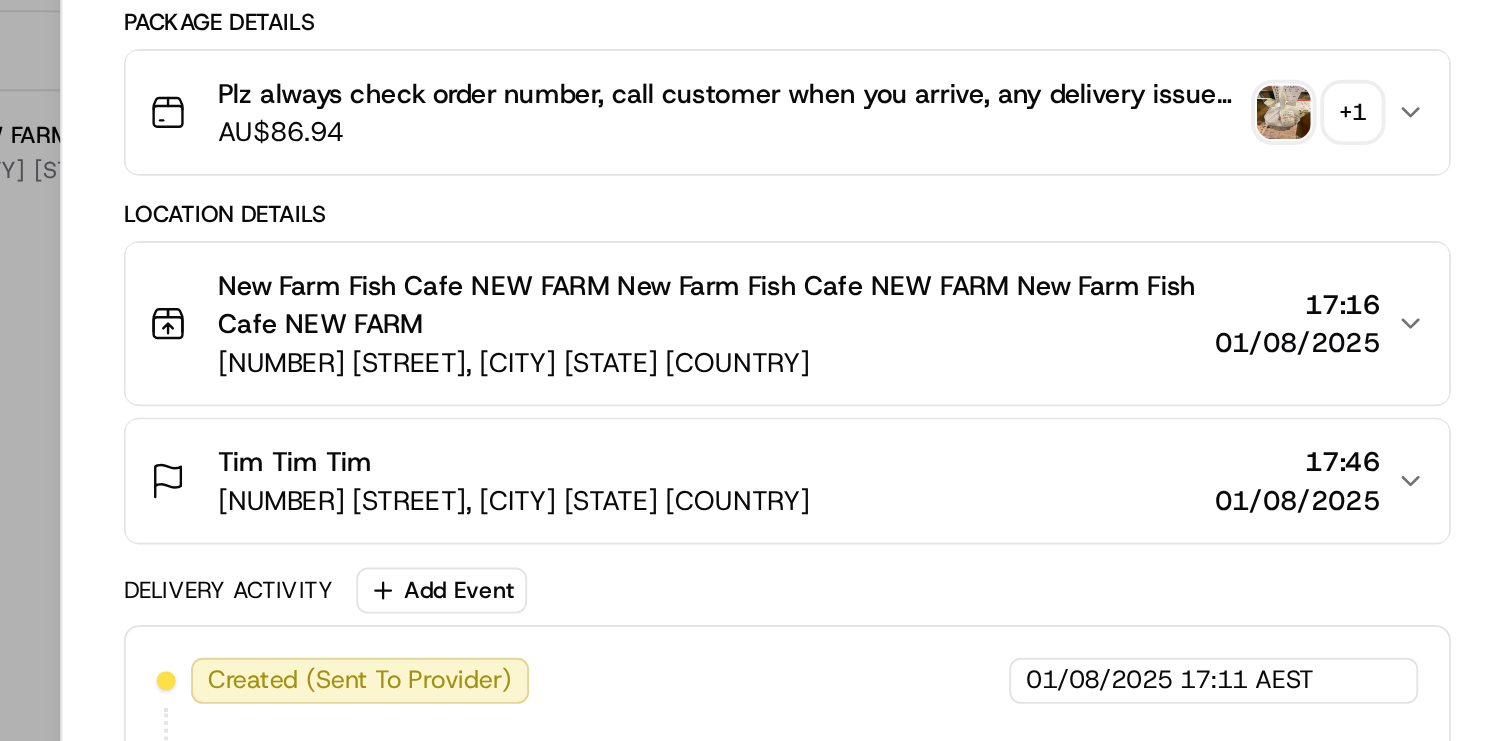 click on "6 Shirley St, Indooroopilly QLD 4068, Australia" at bounding box center (992, 390) 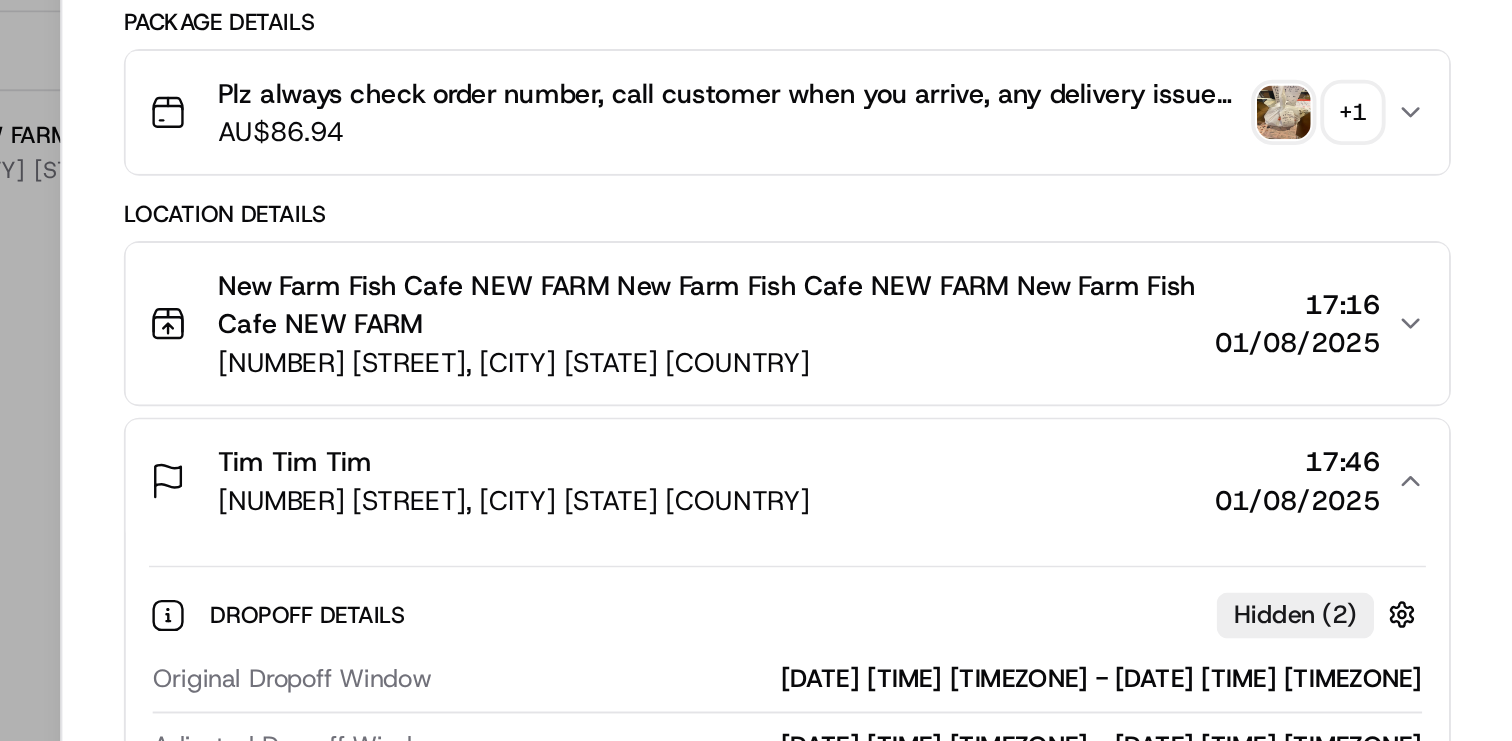 click on "6 Shirley St, Indooroopilly QLD 4068, Australia" at bounding box center [992, 390] 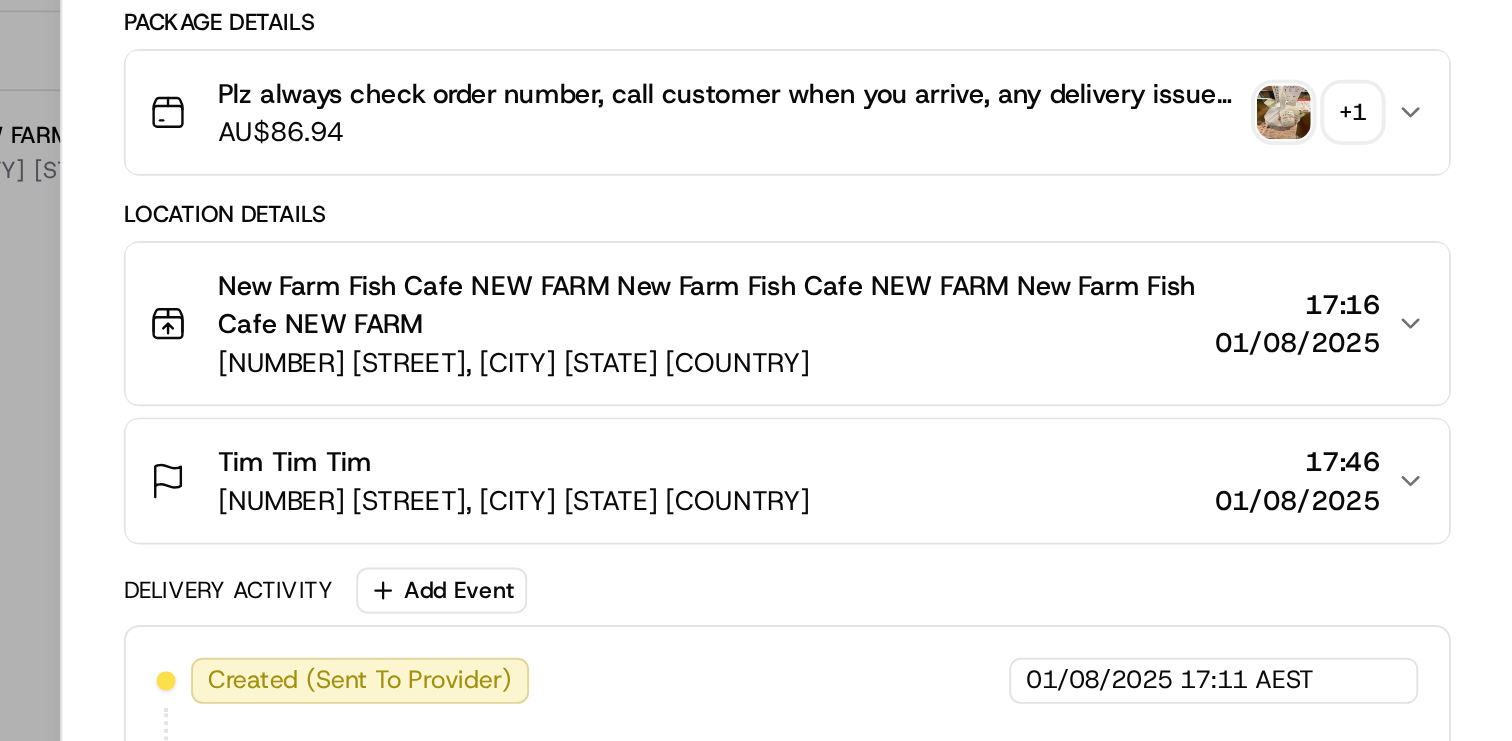 scroll, scrollTop: 622, scrollLeft: 0, axis: vertical 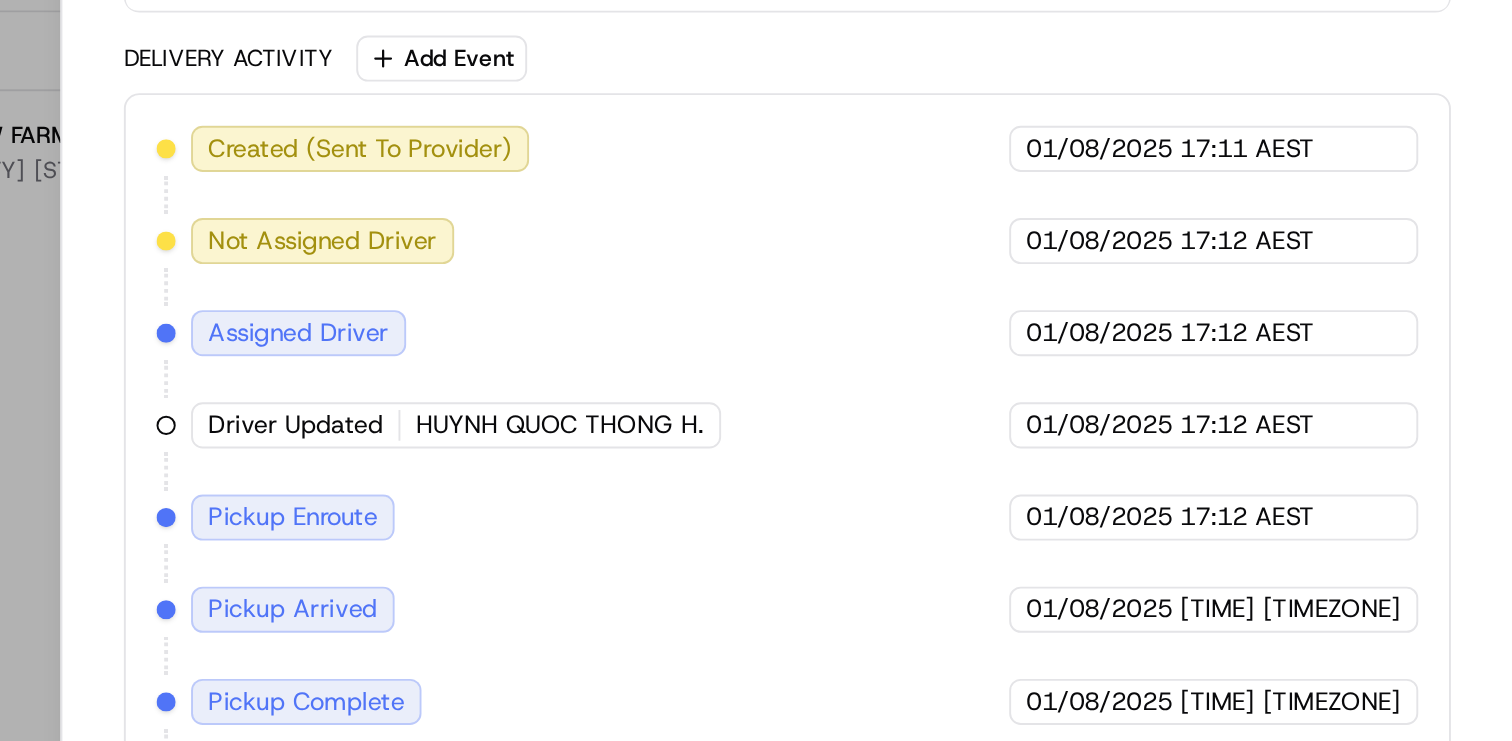 click on "Created (Sent To Provider) Uber Australia 01/08/2025 17:11 AEST Not Assigned Driver Uber Australia 01/08/2025 17:12 AEST Assigned Driver Uber Australia 01/08/2025 17:12 AEST Driver Updated HUYNH QUOC THONG H. Uber Australia 01/08/2025 17:12 AEST Pickup Enroute Uber Australia 01/08/2025 17:12 AEST Pickup Arrived Uber Australia 01/08/2025 17:13 AEST Pickup Complete Uber Australia 01/08/2025 17:24 AEST Dropoff Enroute Uber Australia 01/08/2025 17:24 AEST Dropoff Arrived Uber Australia 01/08/2025 17:58 AEST Dropoff Complete Uber Australia 01/08/2025 17:59 AEST" at bounding box center [1134, 423] 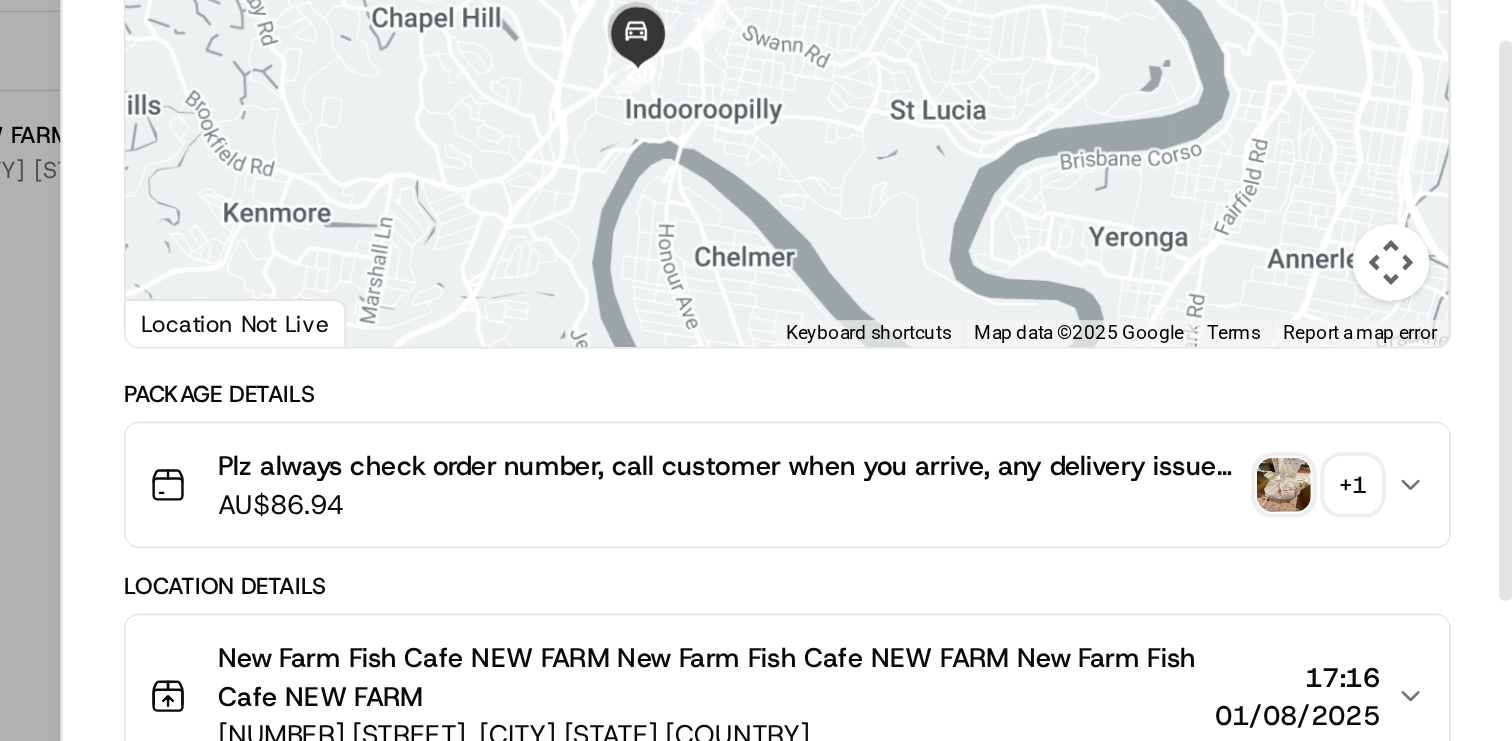 scroll, scrollTop: 0, scrollLeft: 0, axis: both 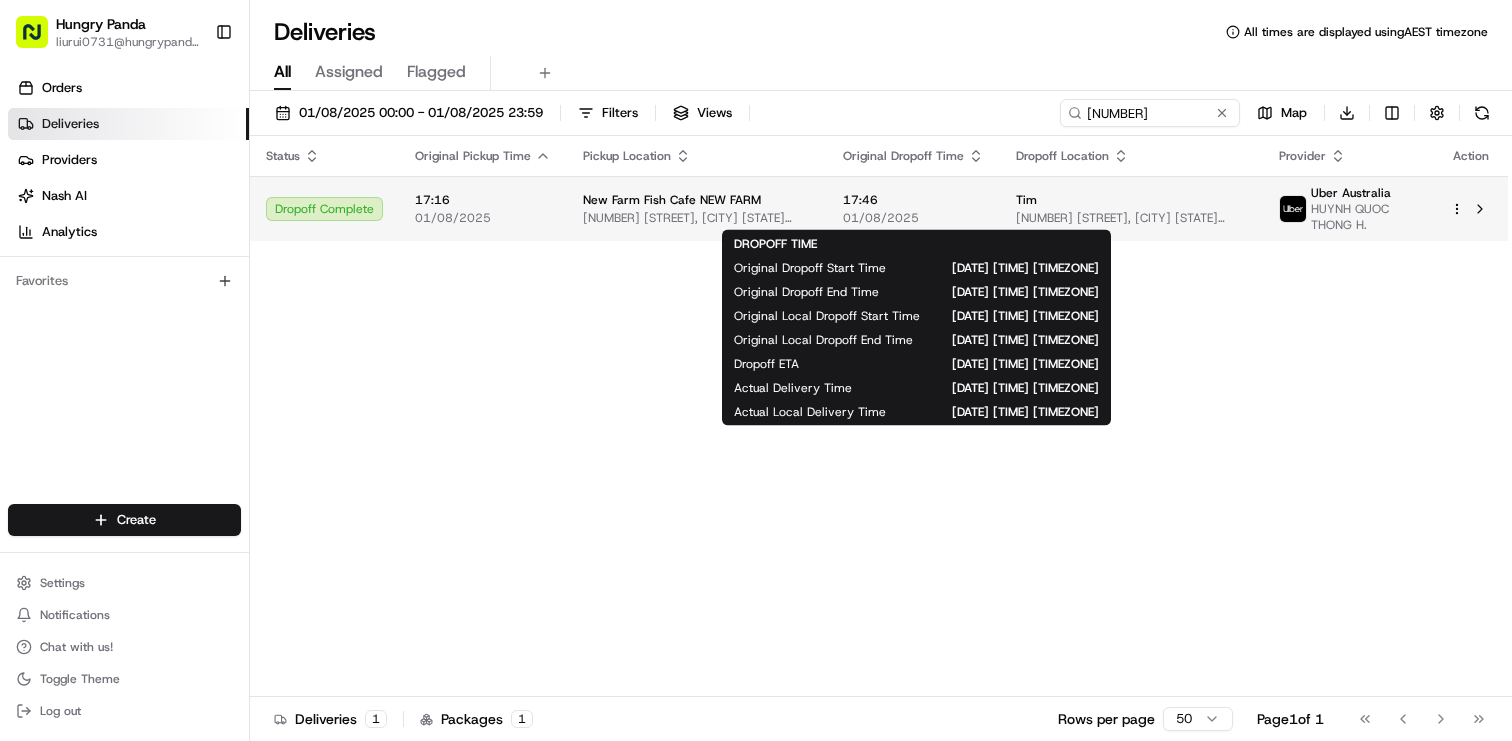 click on "[TIME] [DATE]" at bounding box center [913, 209] 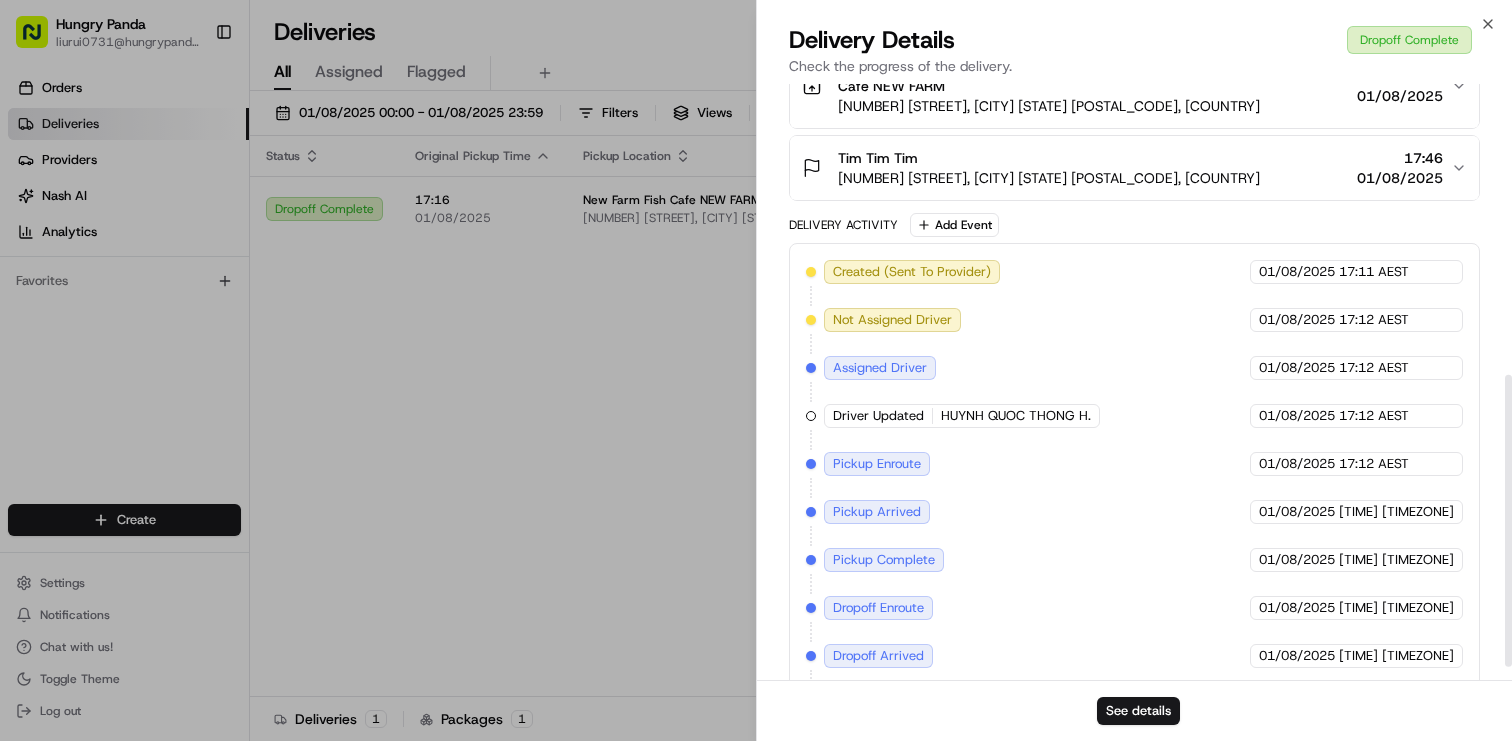 scroll, scrollTop: 622, scrollLeft: 0, axis: vertical 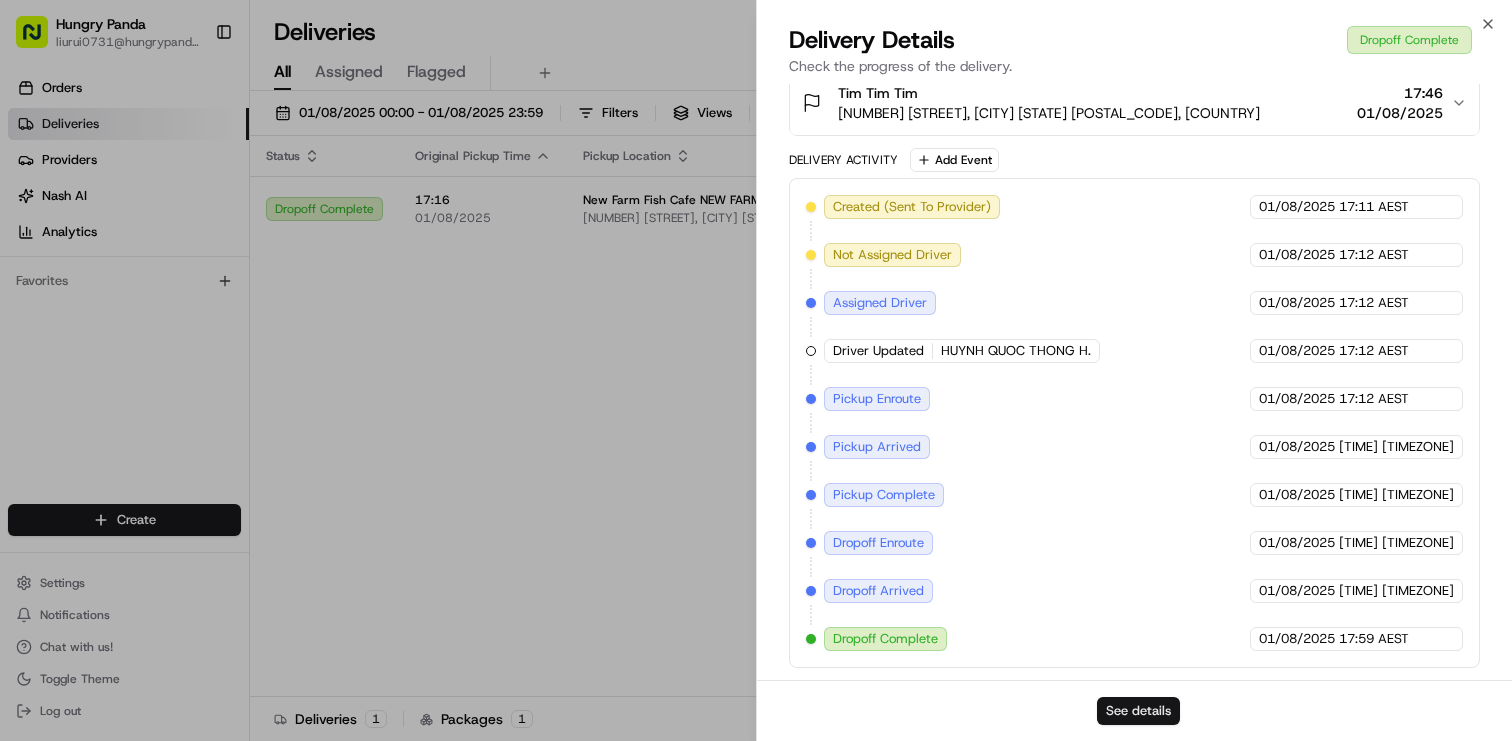 click on "See details" at bounding box center (1138, 711) 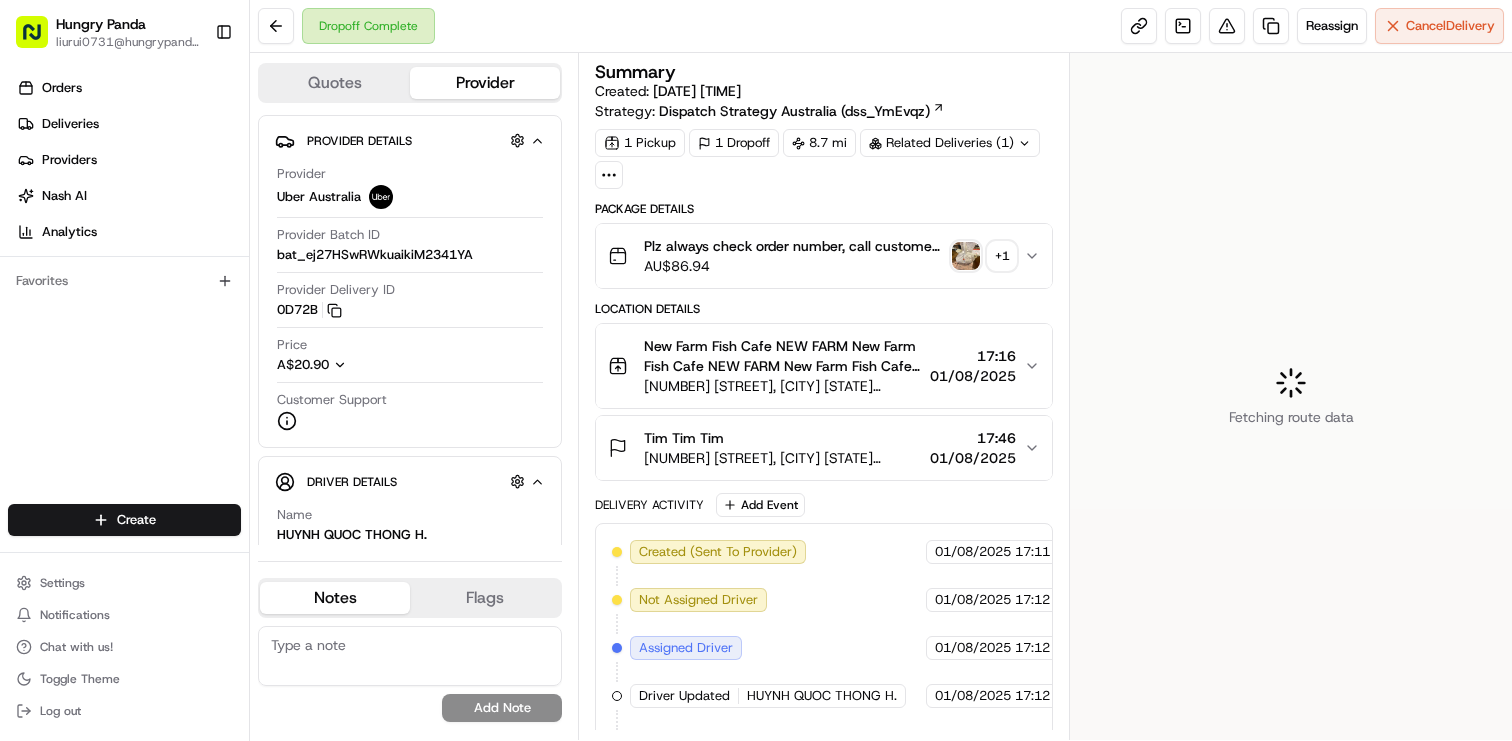 scroll, scrollTop: 0, scrollLeft: 0, axis: both 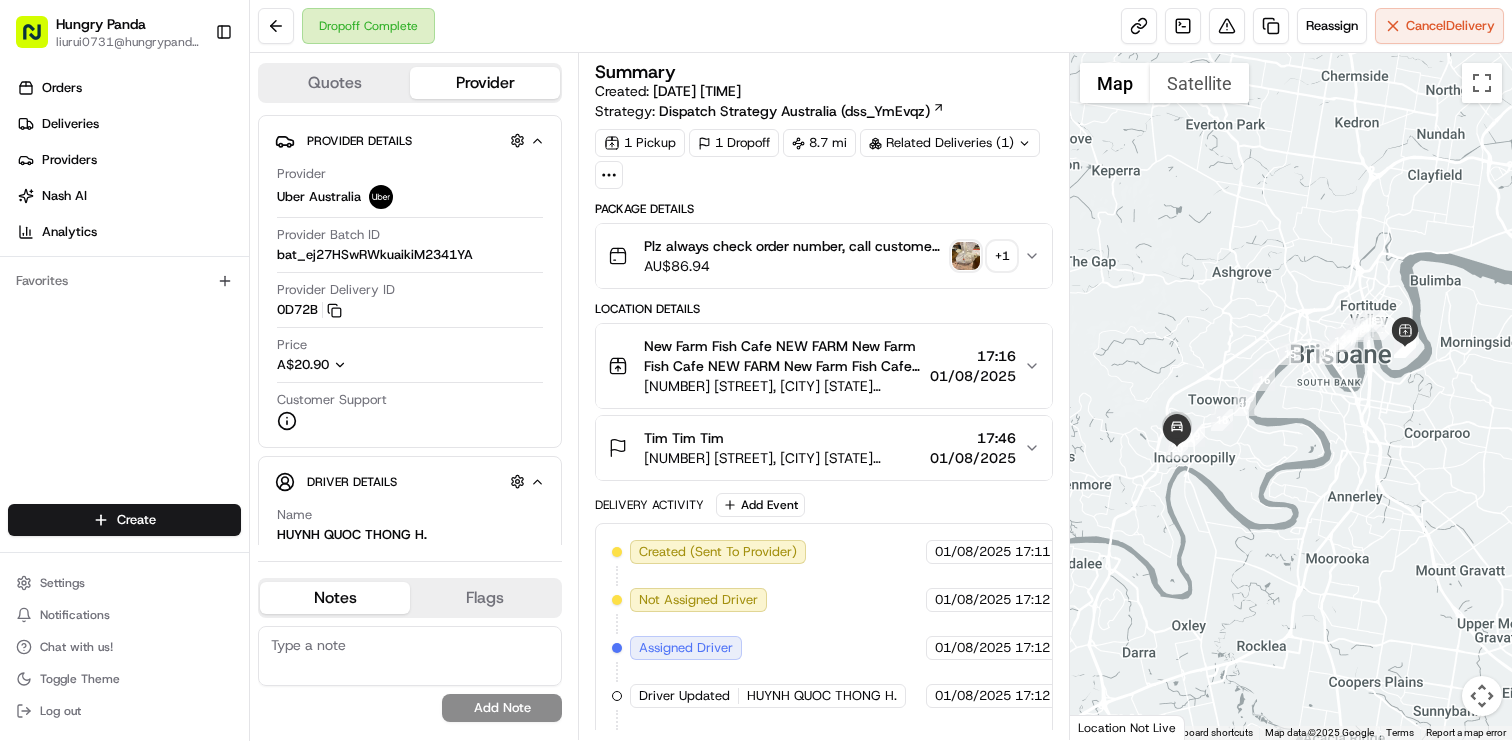 click on "+ 1" at bounding box center (1002, 256) 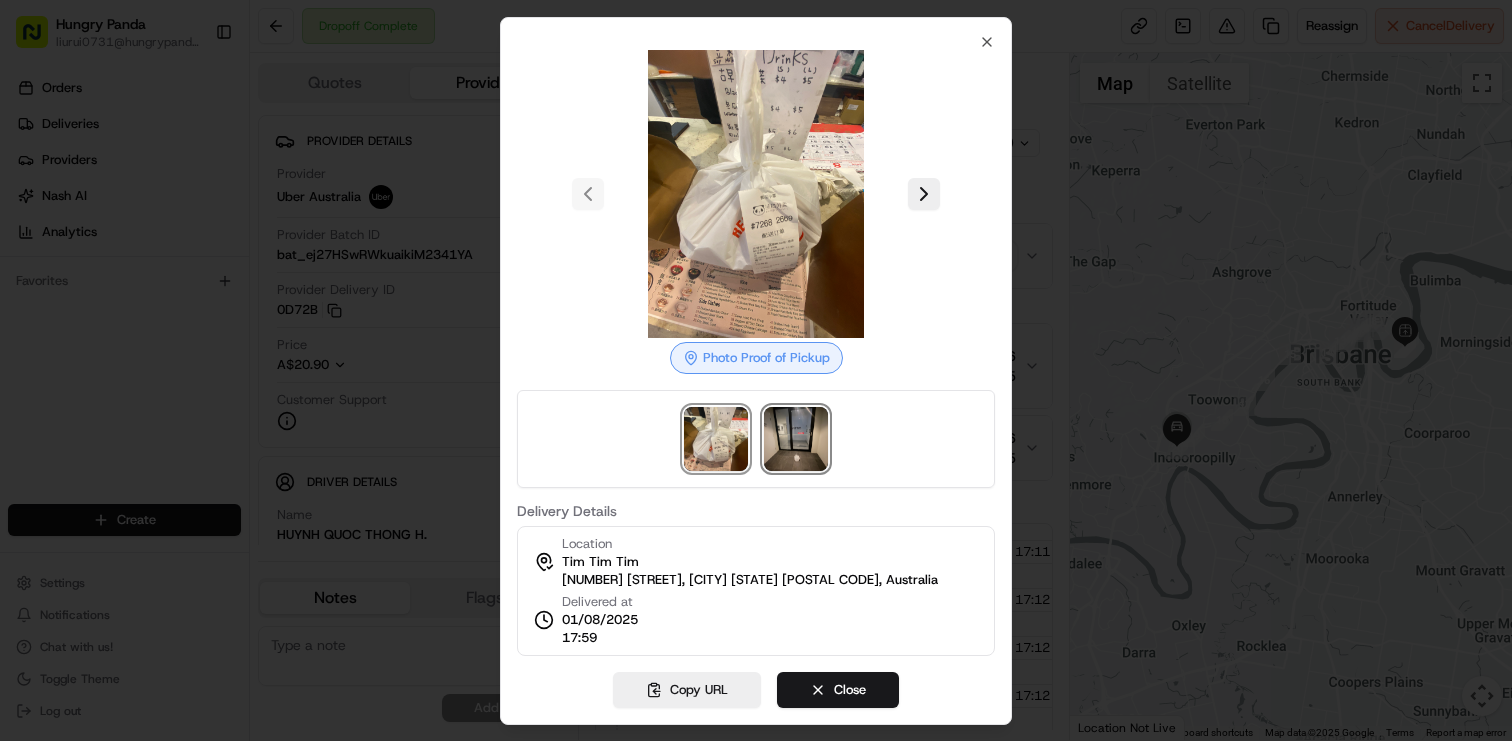click at bounding box center [796, 439] 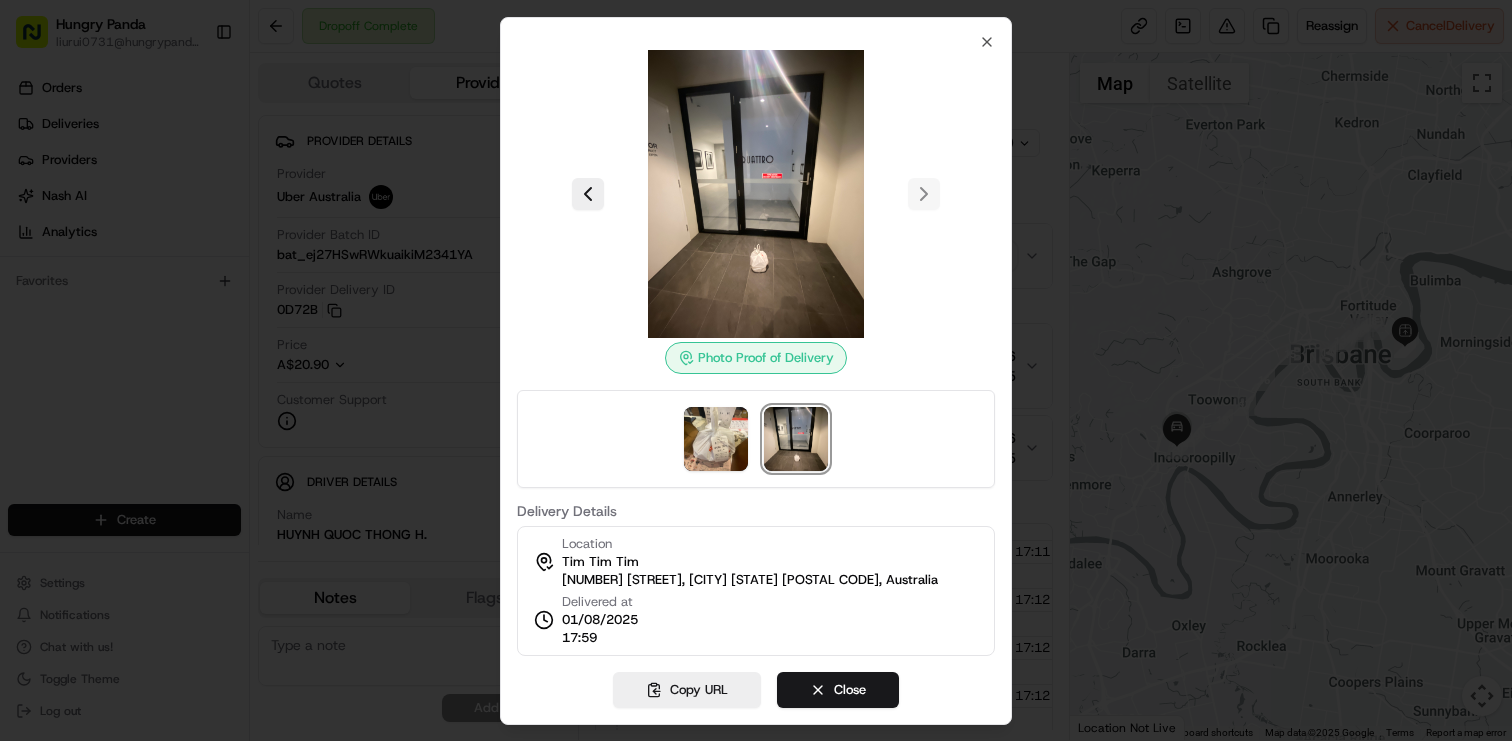 type 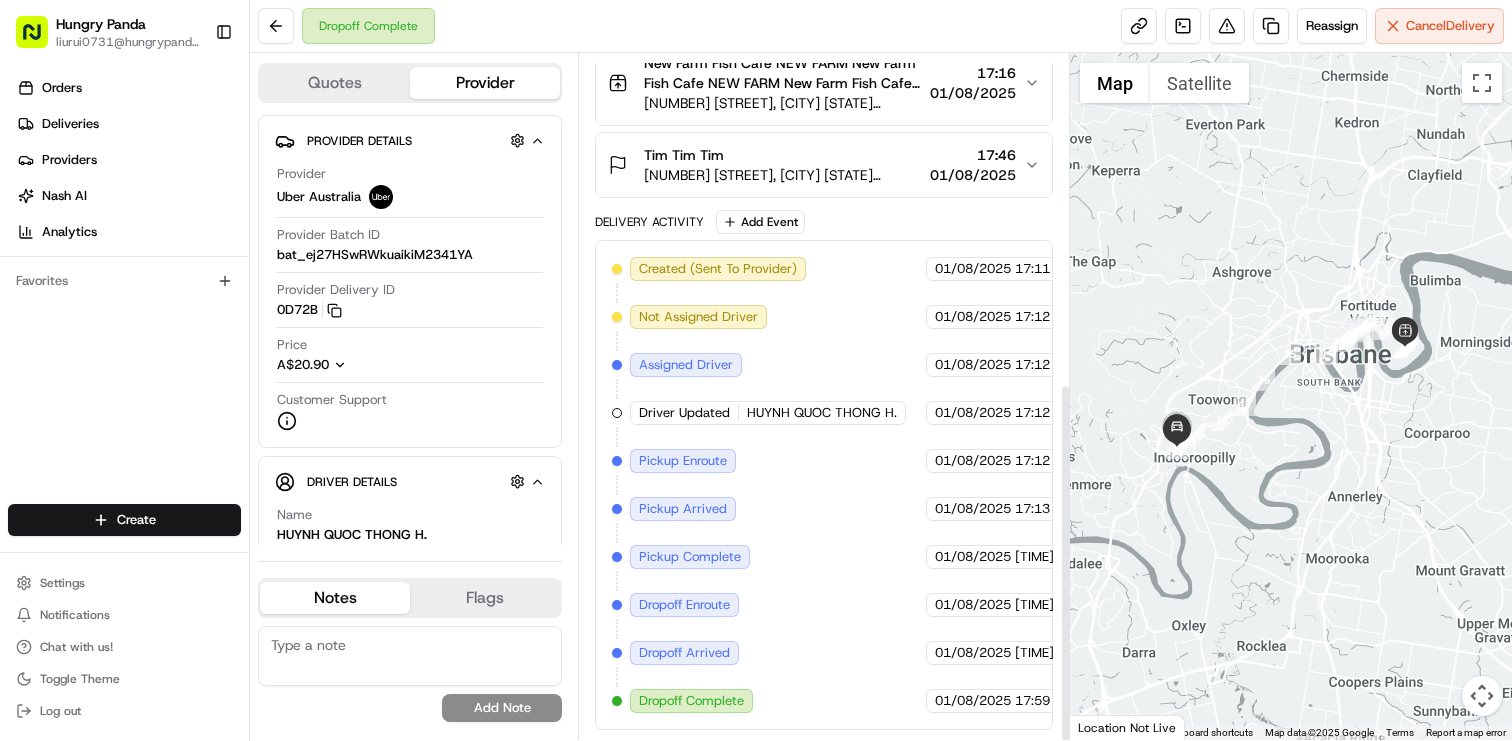 scroll, scrollTop: 0, scrollLeft: 0, axis: both 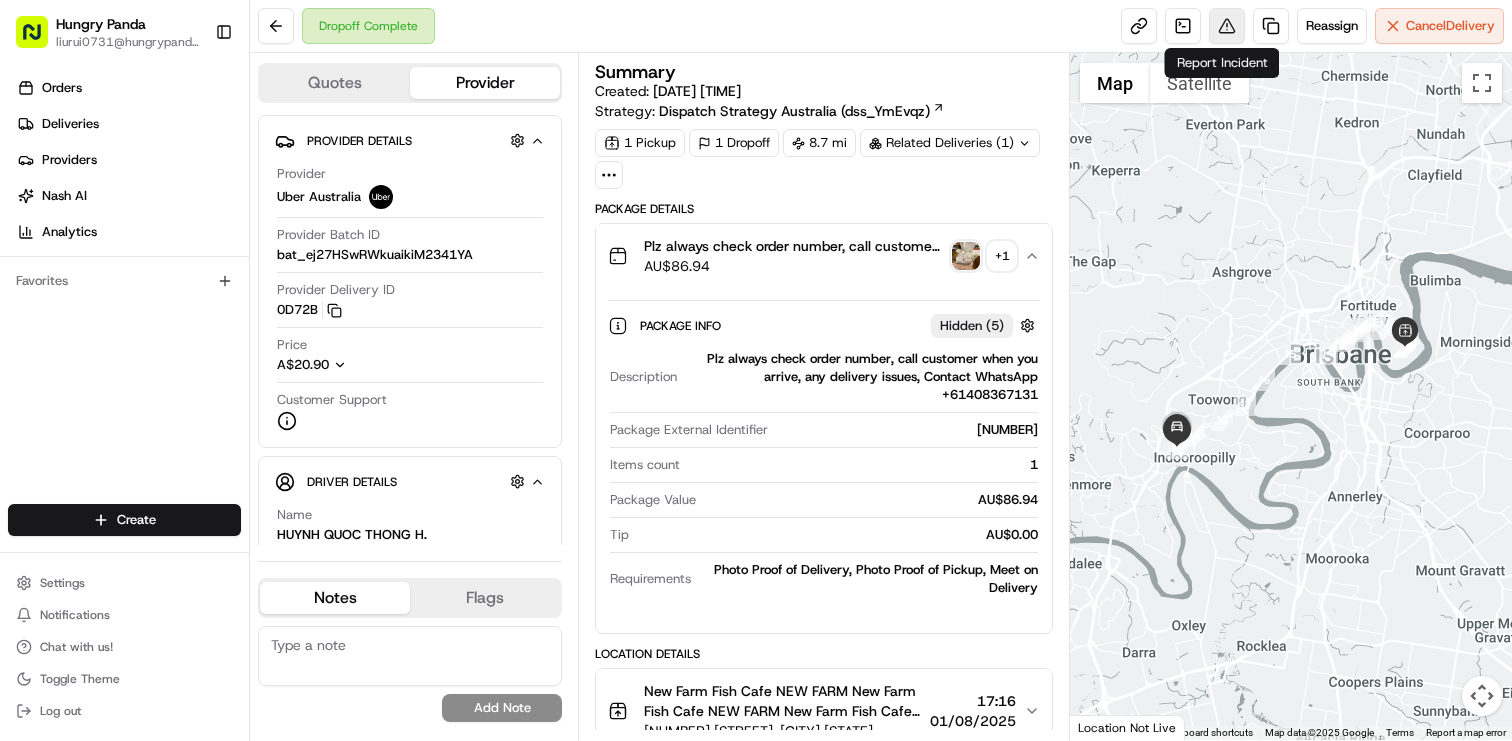 click at bounding box center [1227, 26] 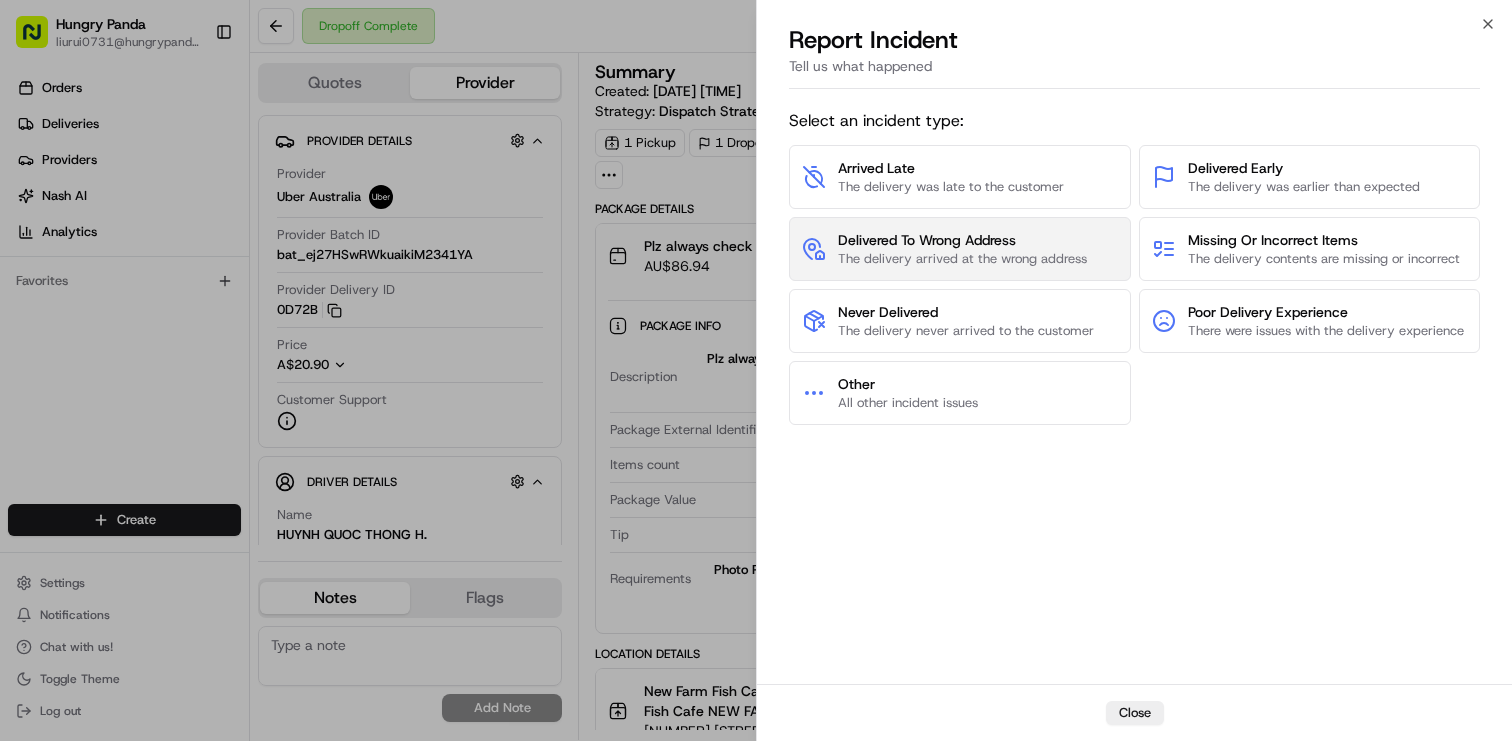 click on "The delivery arrived at the wrong address" at bounding box center (962, 259) 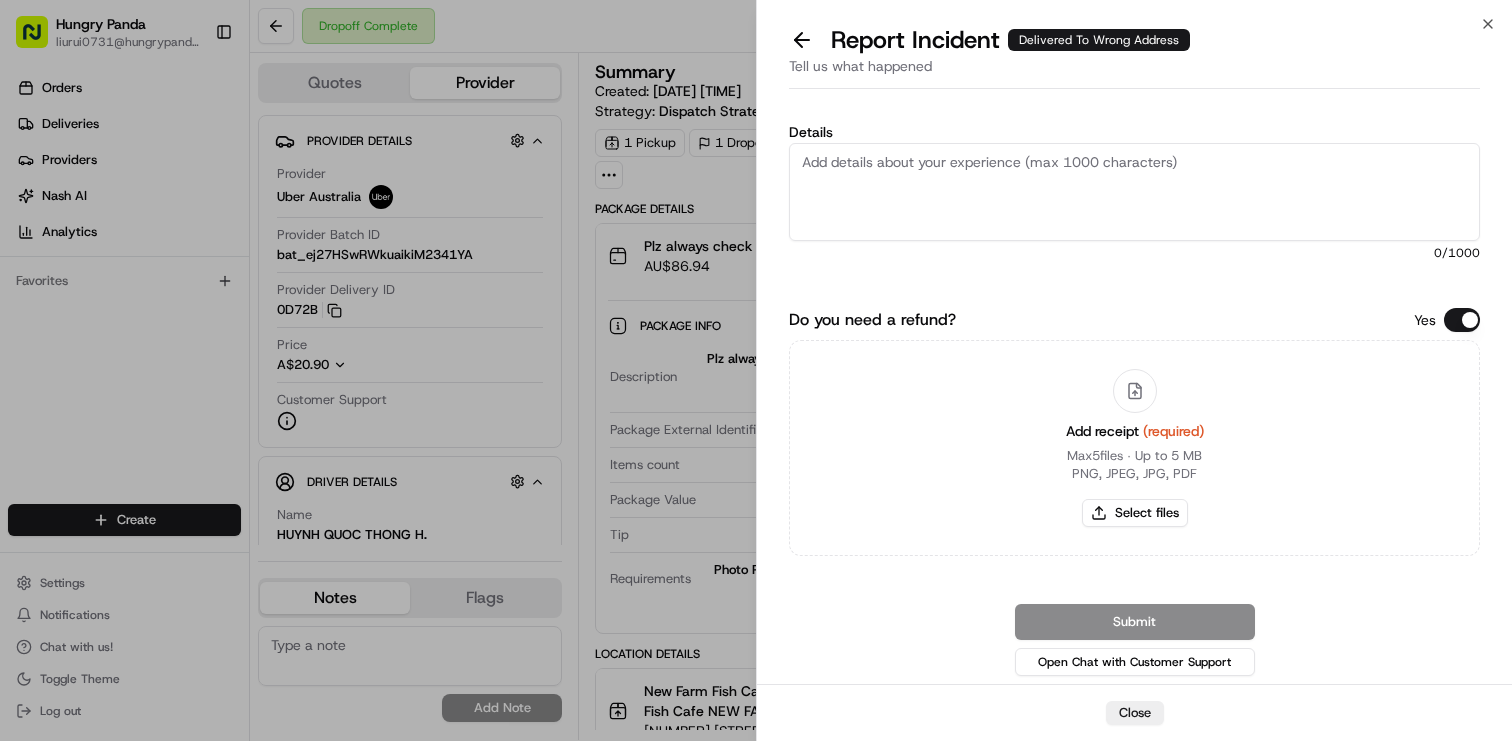 click on "Details" at bounding box center (1134, 192) 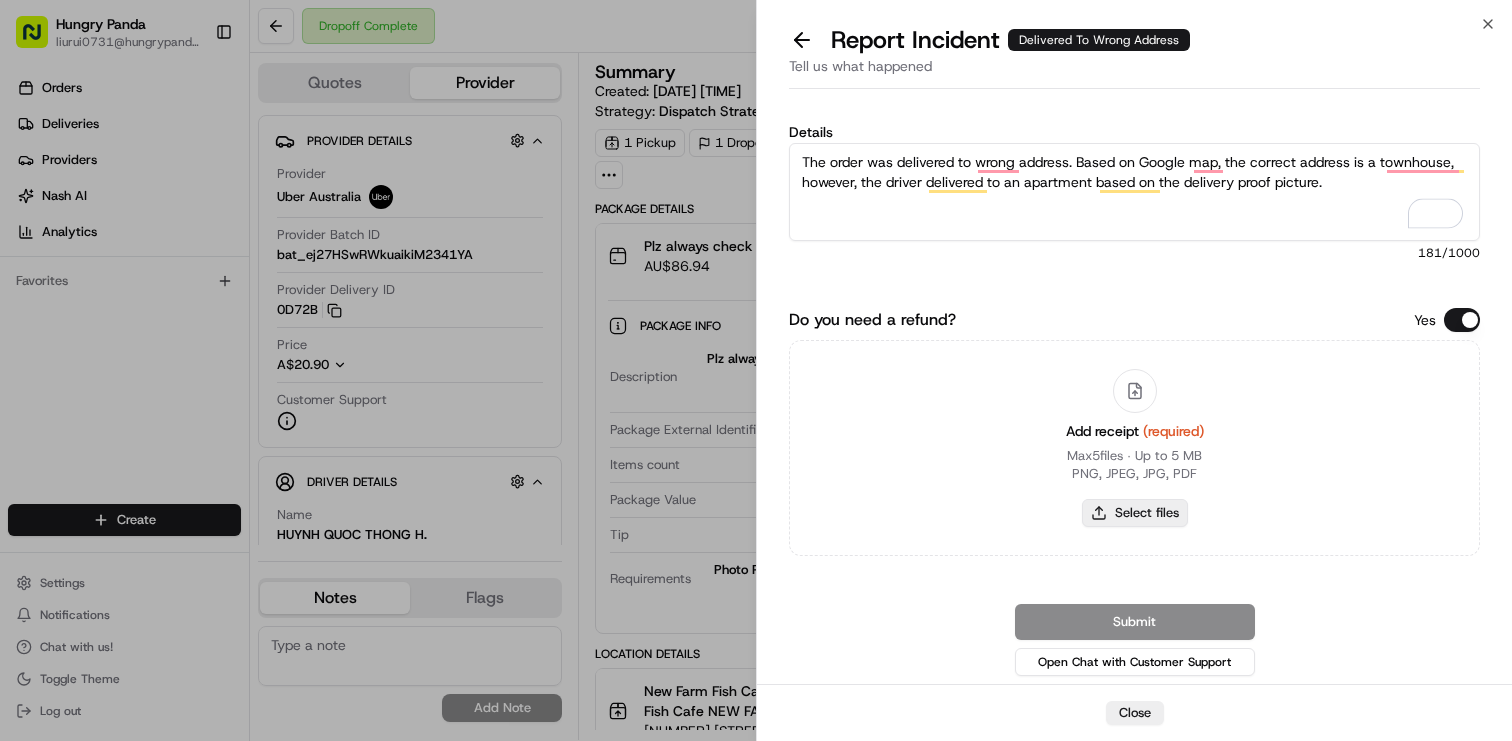 type on "The order was delivered to wrong address. Based on Google map, the correct address is a townhouse, however, the driver delivered to an apartment based on the delivery proof picture." 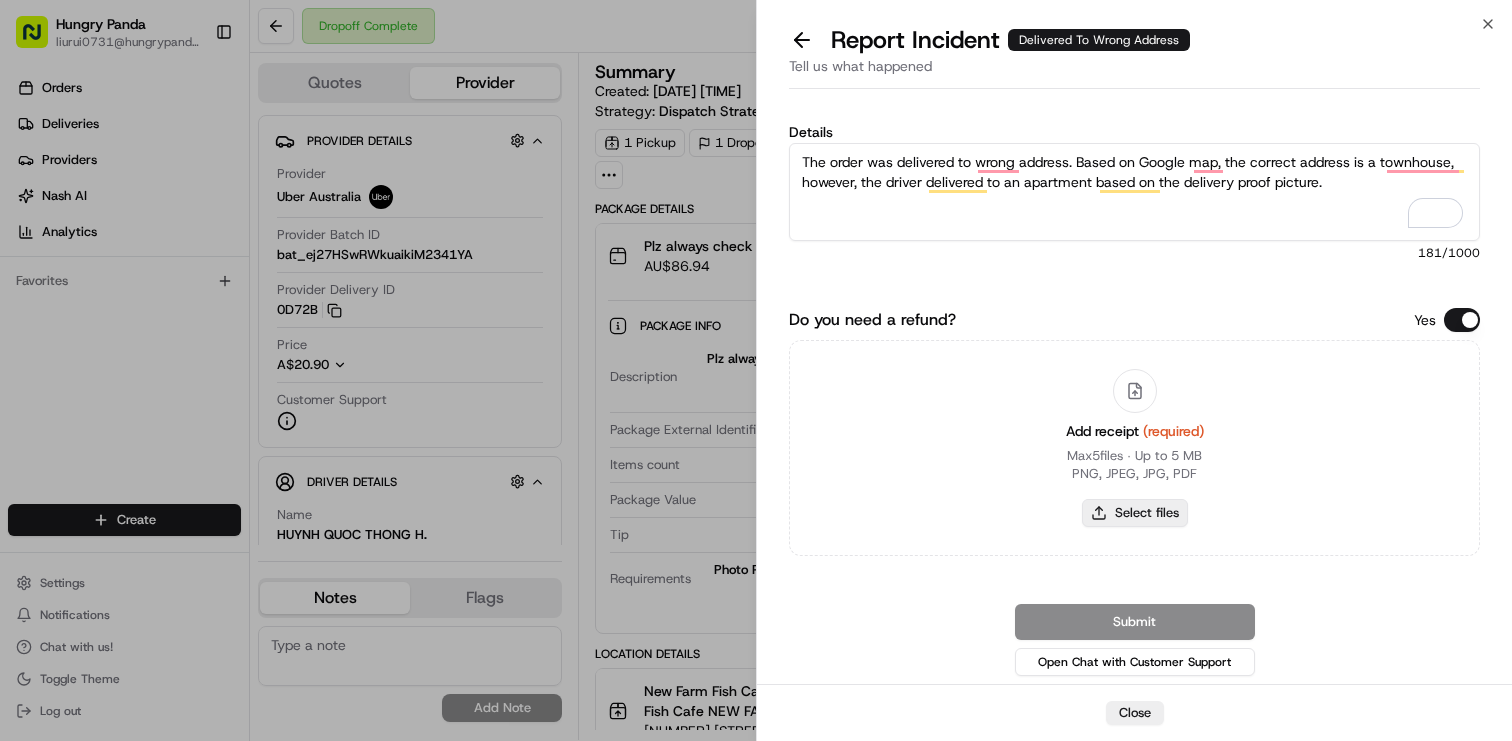 type on "C:\fakepath\143202808415572682669 Wrong Address.png" 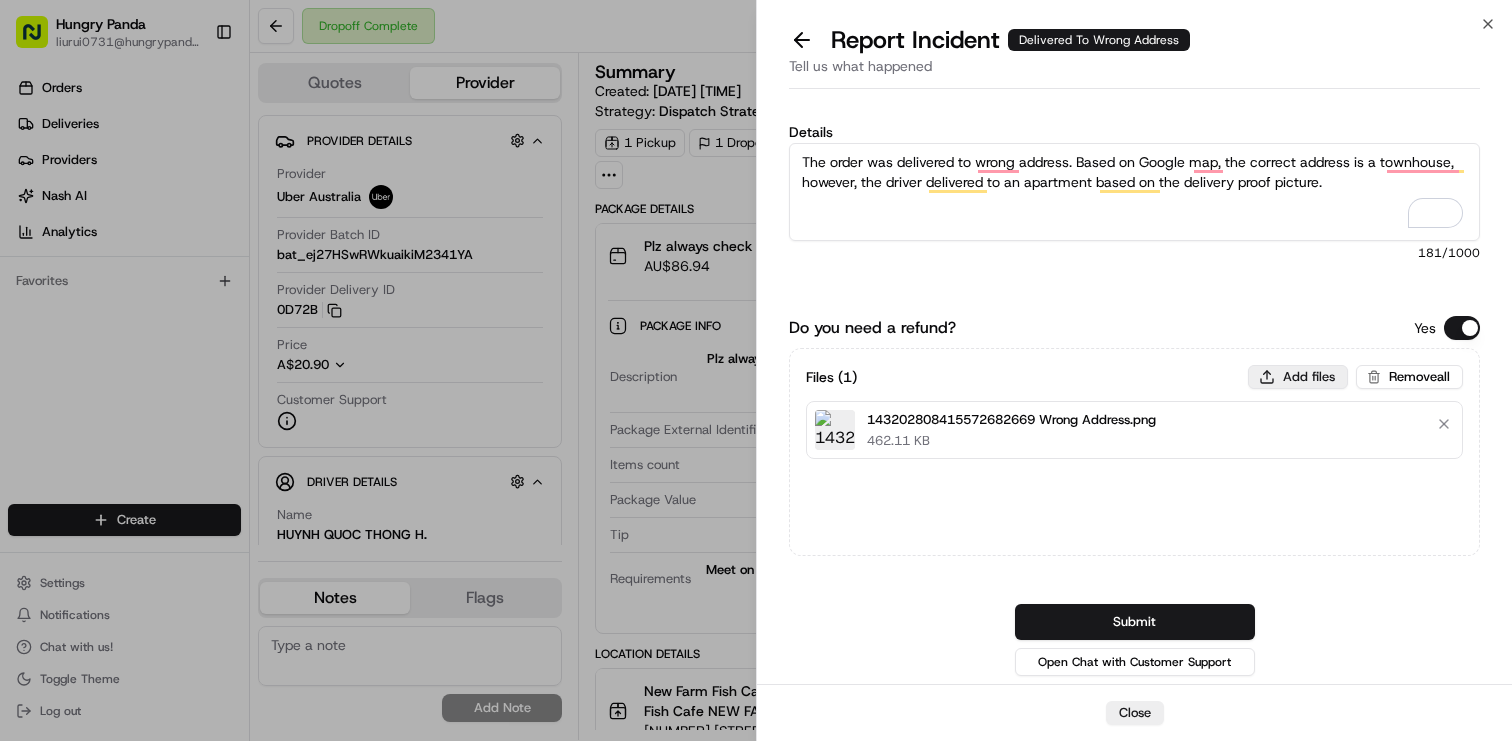 click on "Add files" at bounding box center (1298, 377) 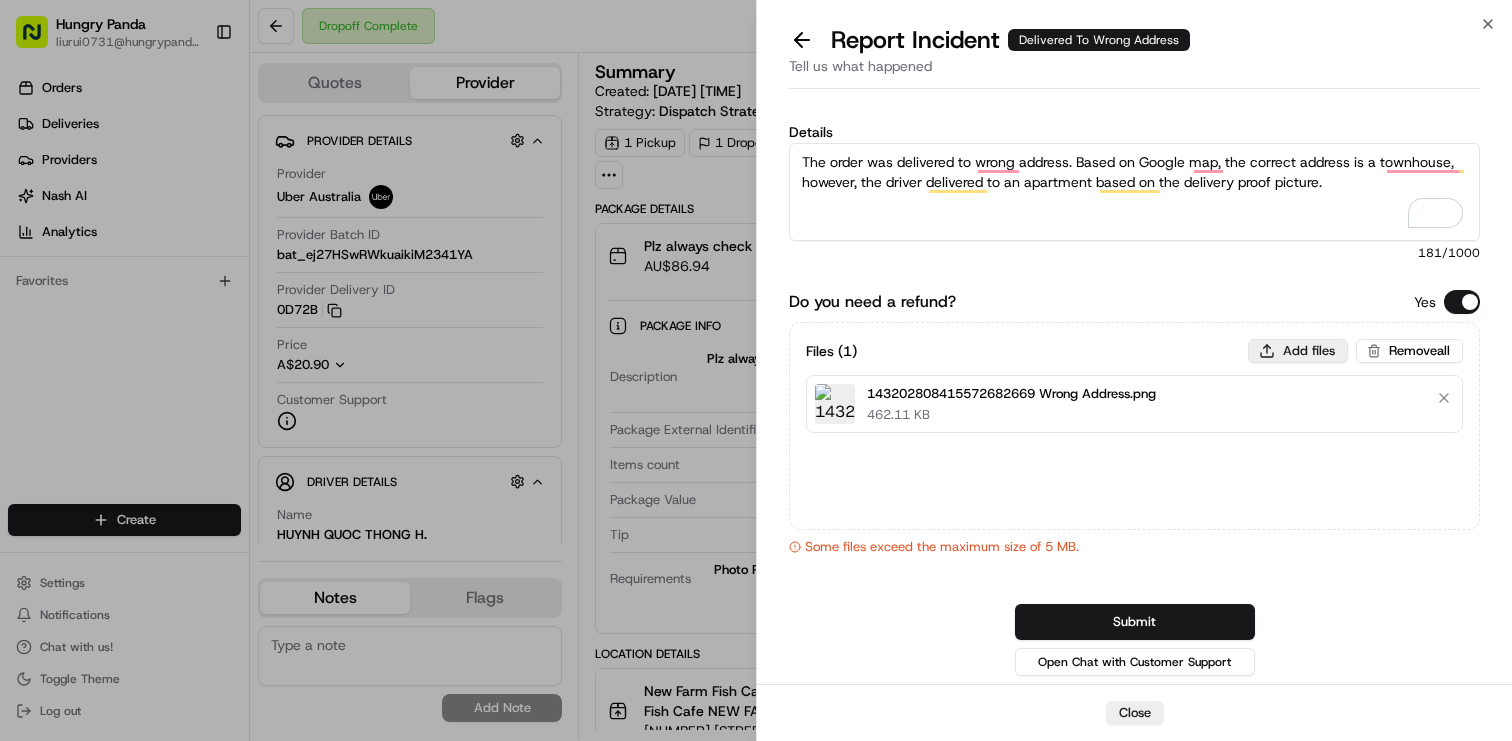 click on "Add files" at bounding box center [1298, 351] 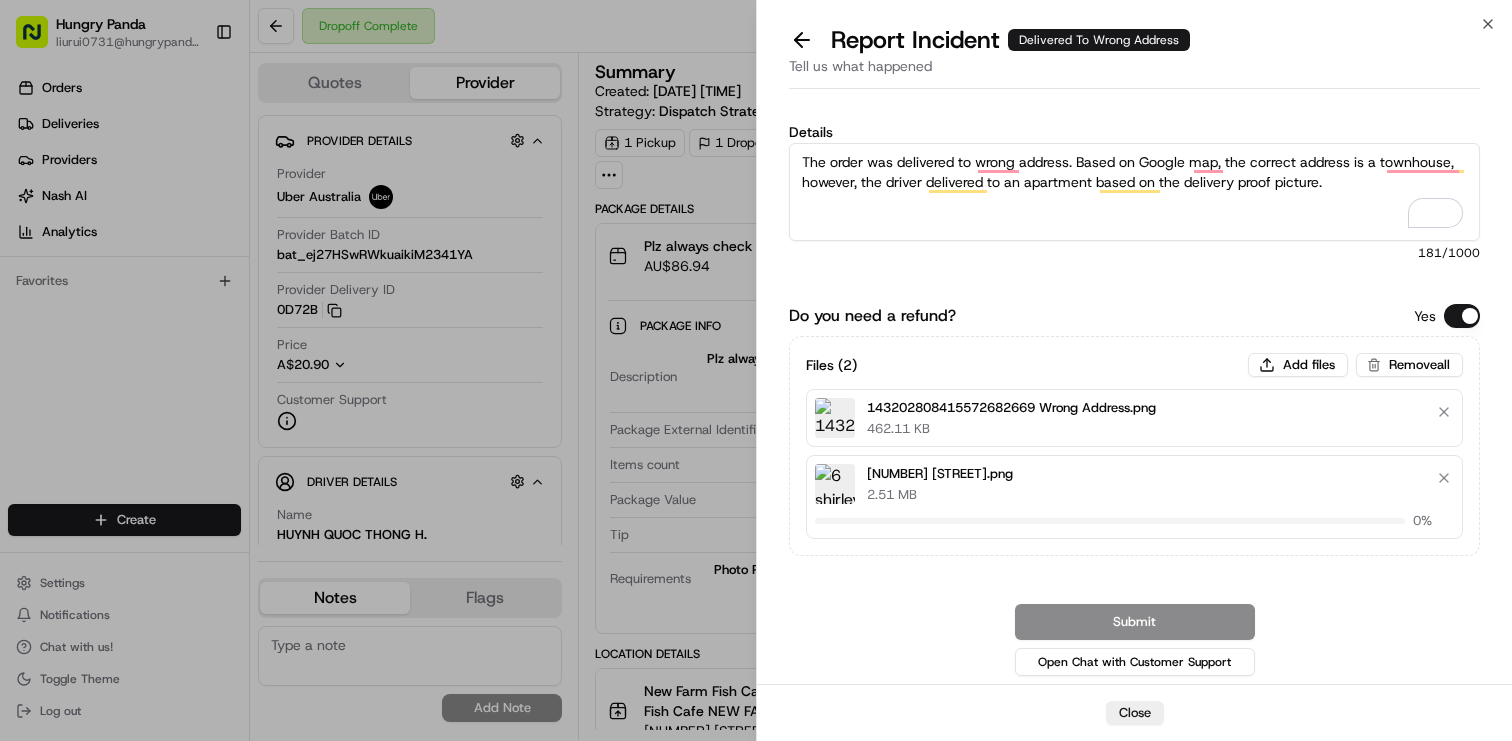 type 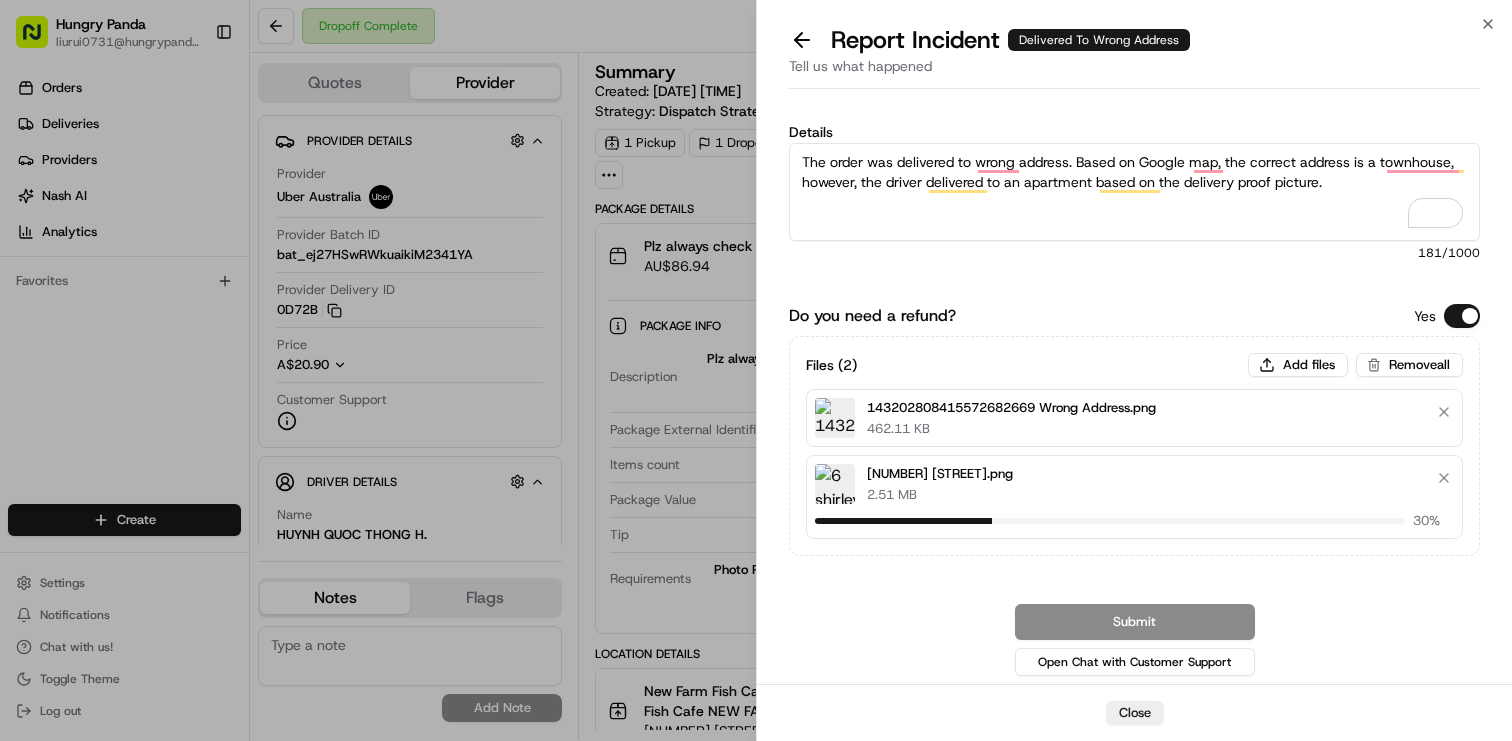 click on "The order was delivered to wrong address. Based on Google map, the correct address is a townhouse, however, the driver delivered to an apartment based on the delivery proof picture." at bounding box center (1134, 192) 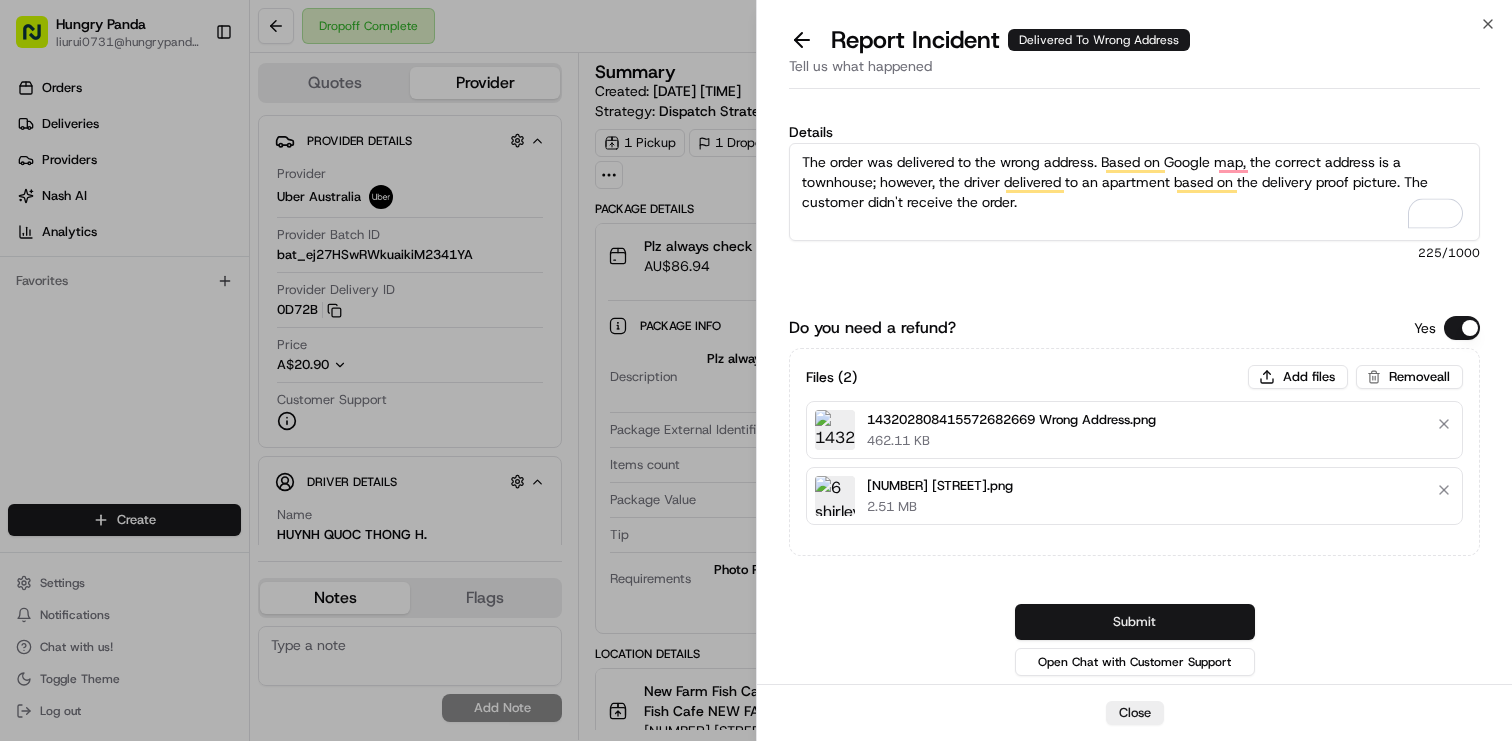 type on "The order was delivered to the wrong address. Based on Google map, the correct address is a townhouse; however, the driver delivered to an apartment based on the delivery proof picture. The customer didn't receive the order." 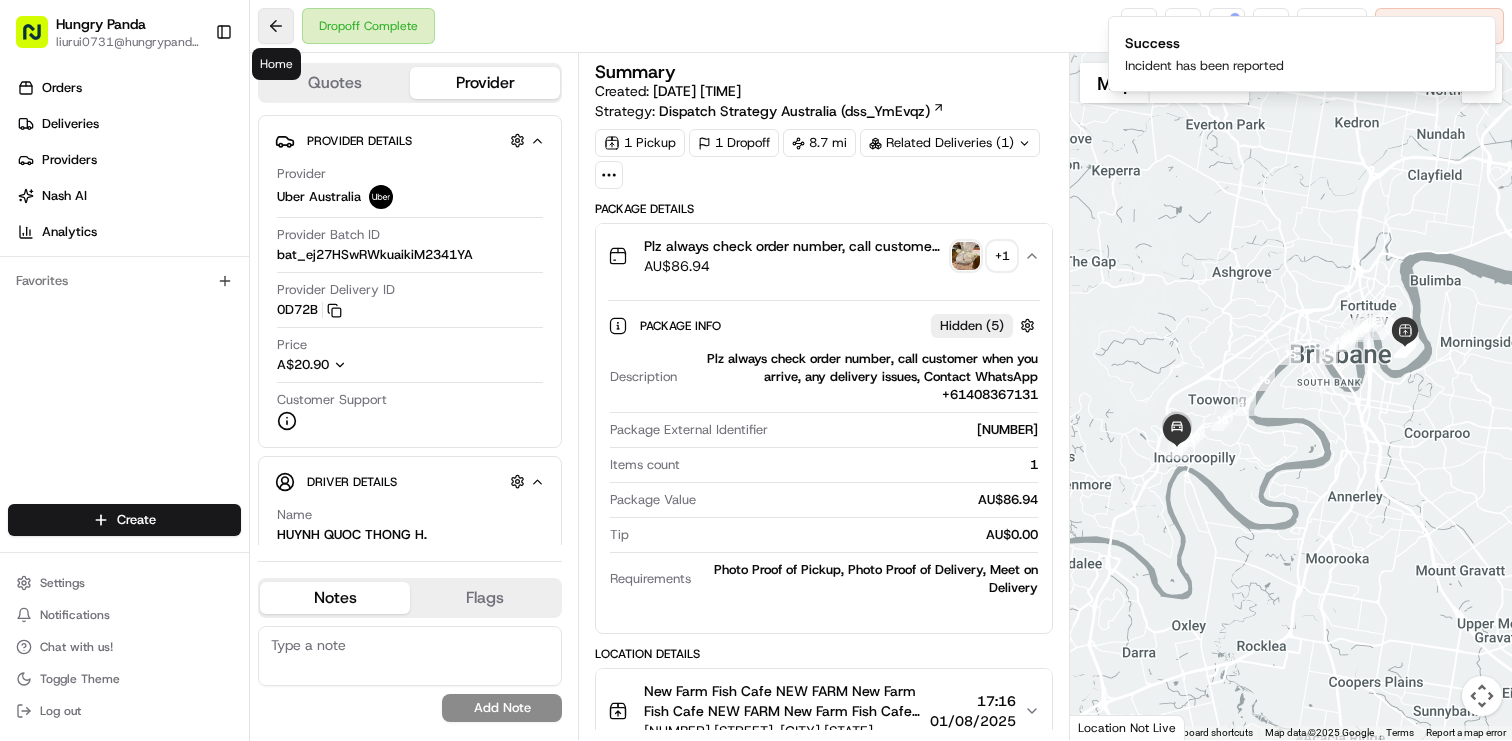 click at bounding box center (276, 26) 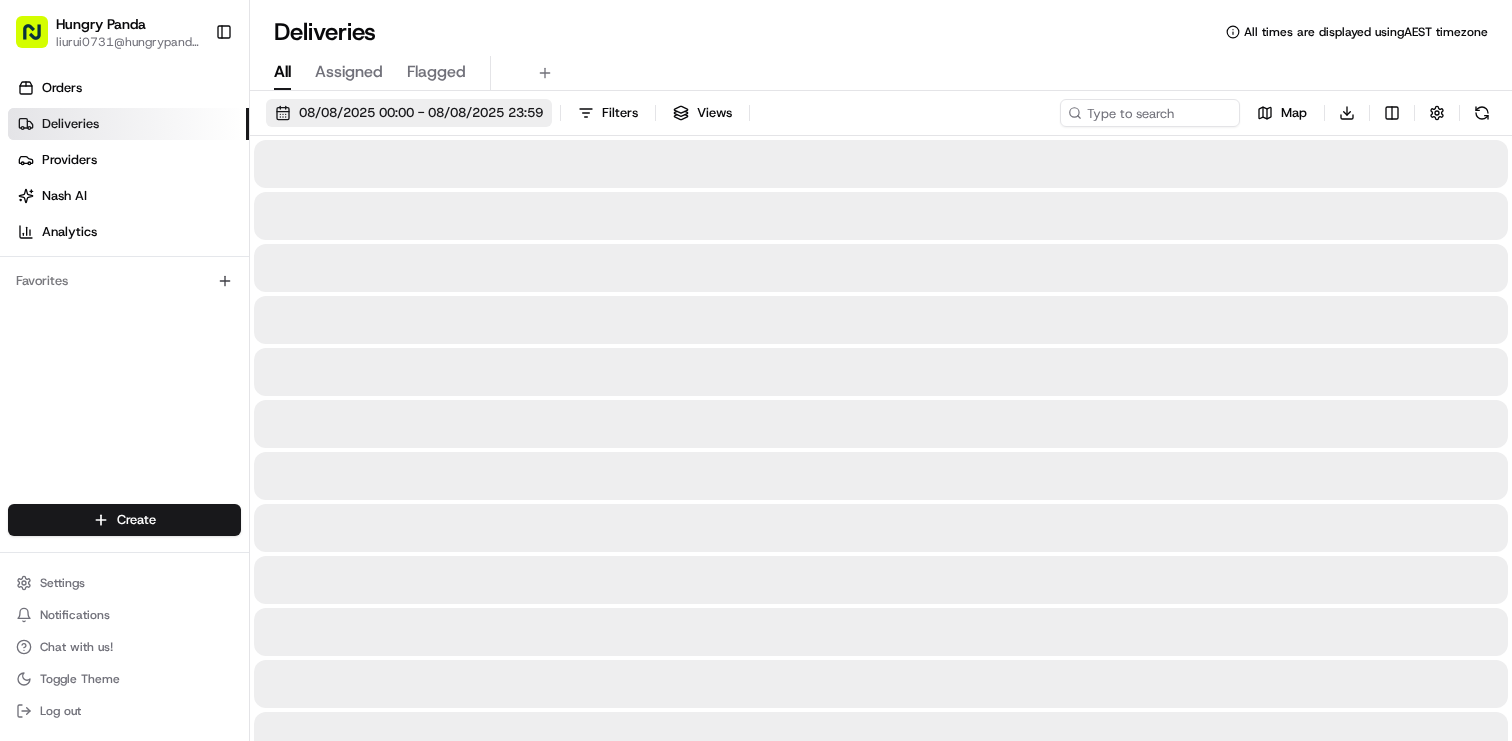 click on "08/08/2025 00:00 - 08/08/2025 23:59" at bounding box center (421, 113) 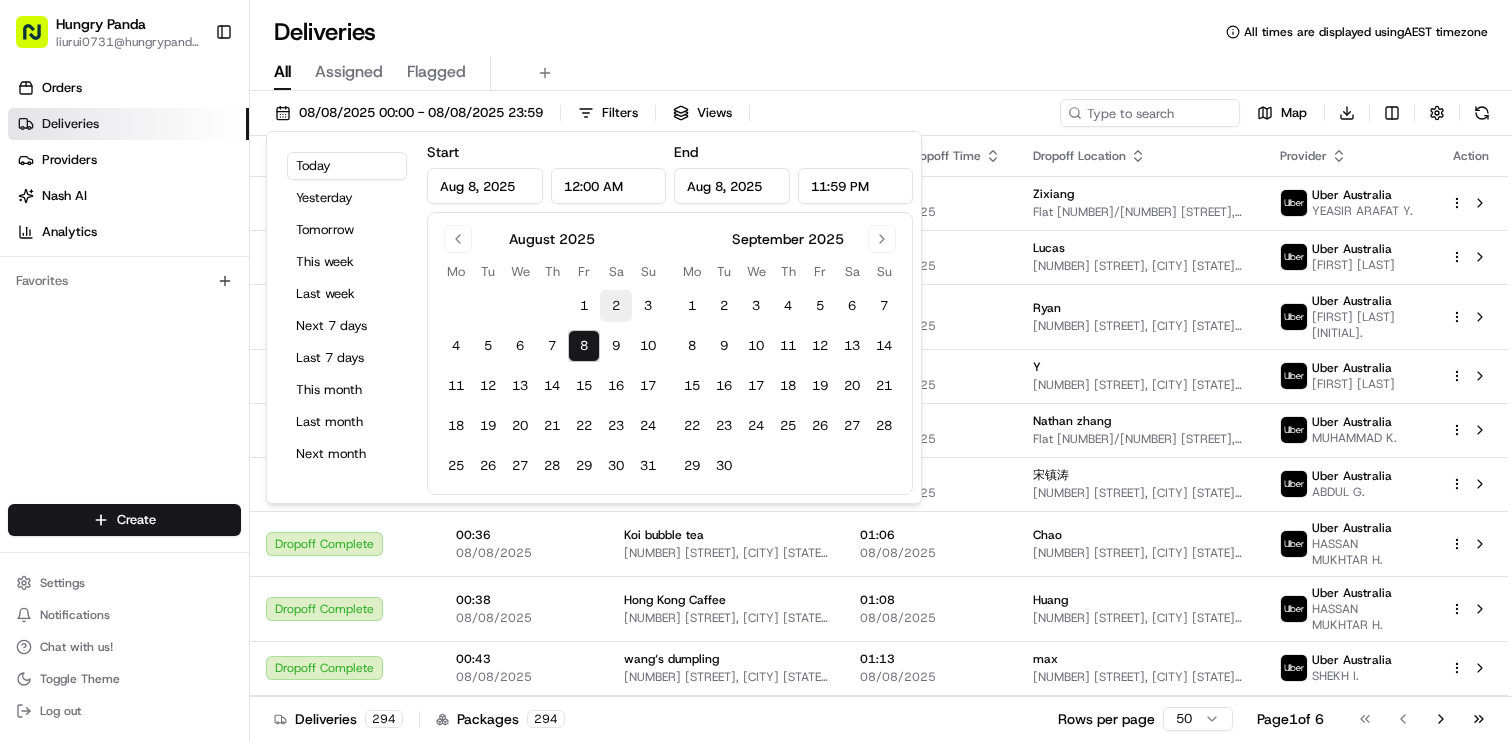 click on "2" at bounding box center (616, 306) 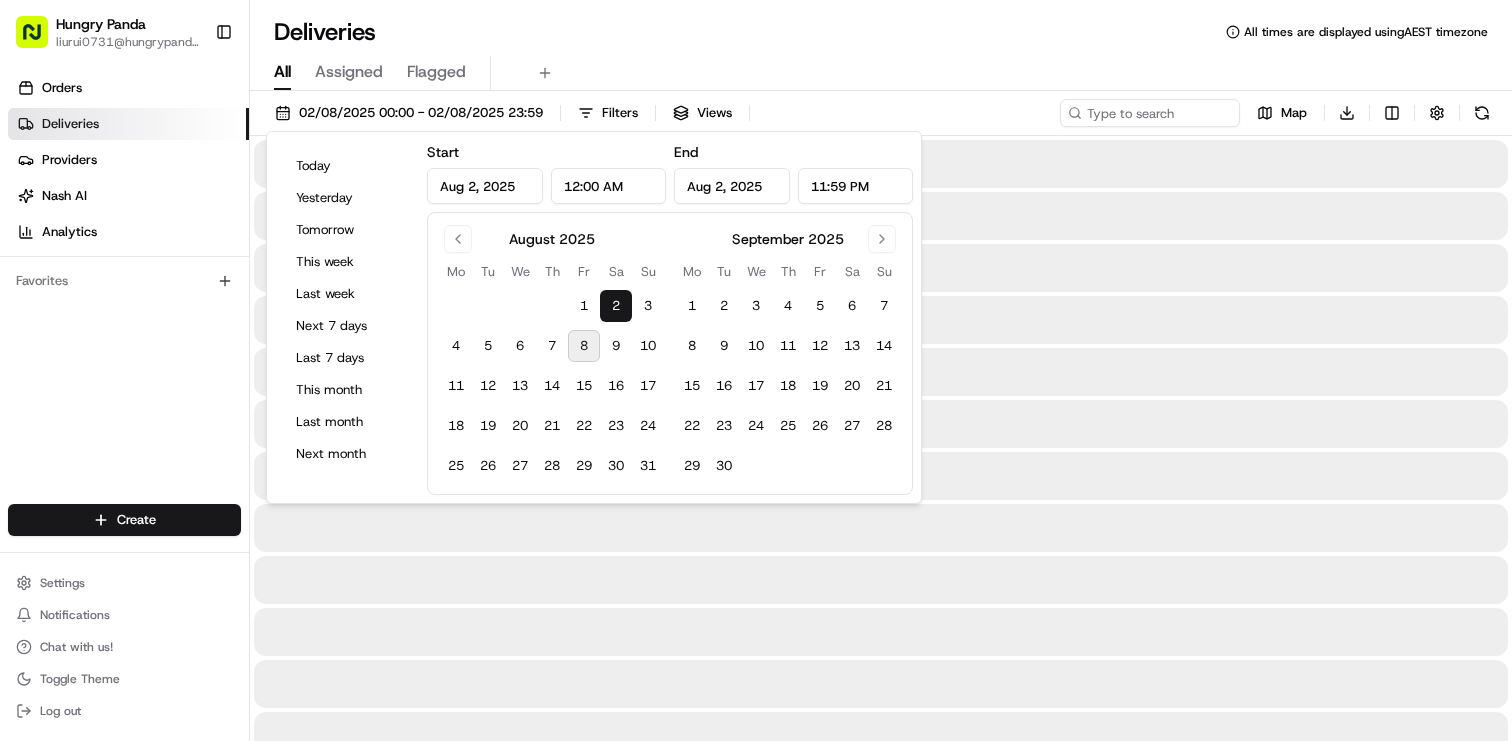 click on "2" at bounding box center (616, 306) 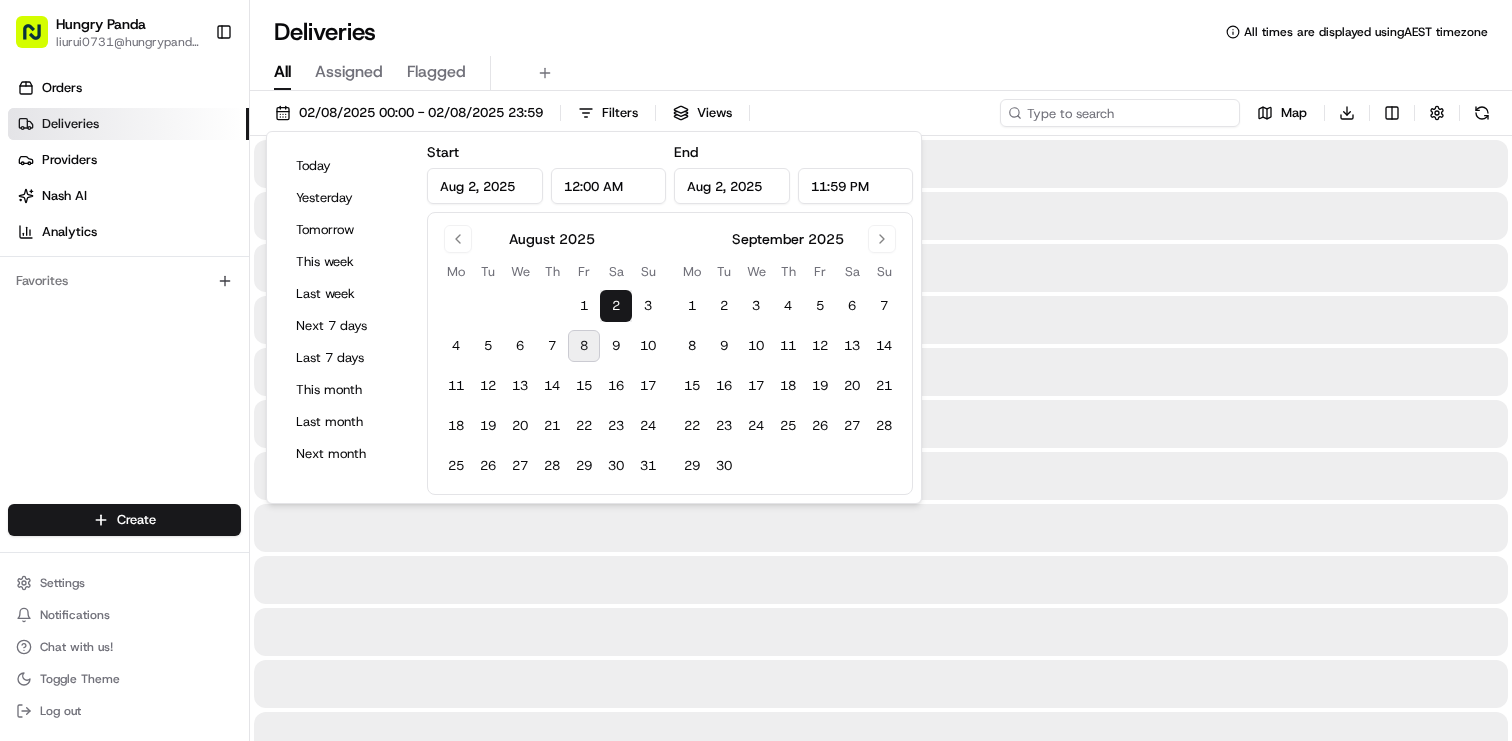 click at bounding box center (1120, 113) 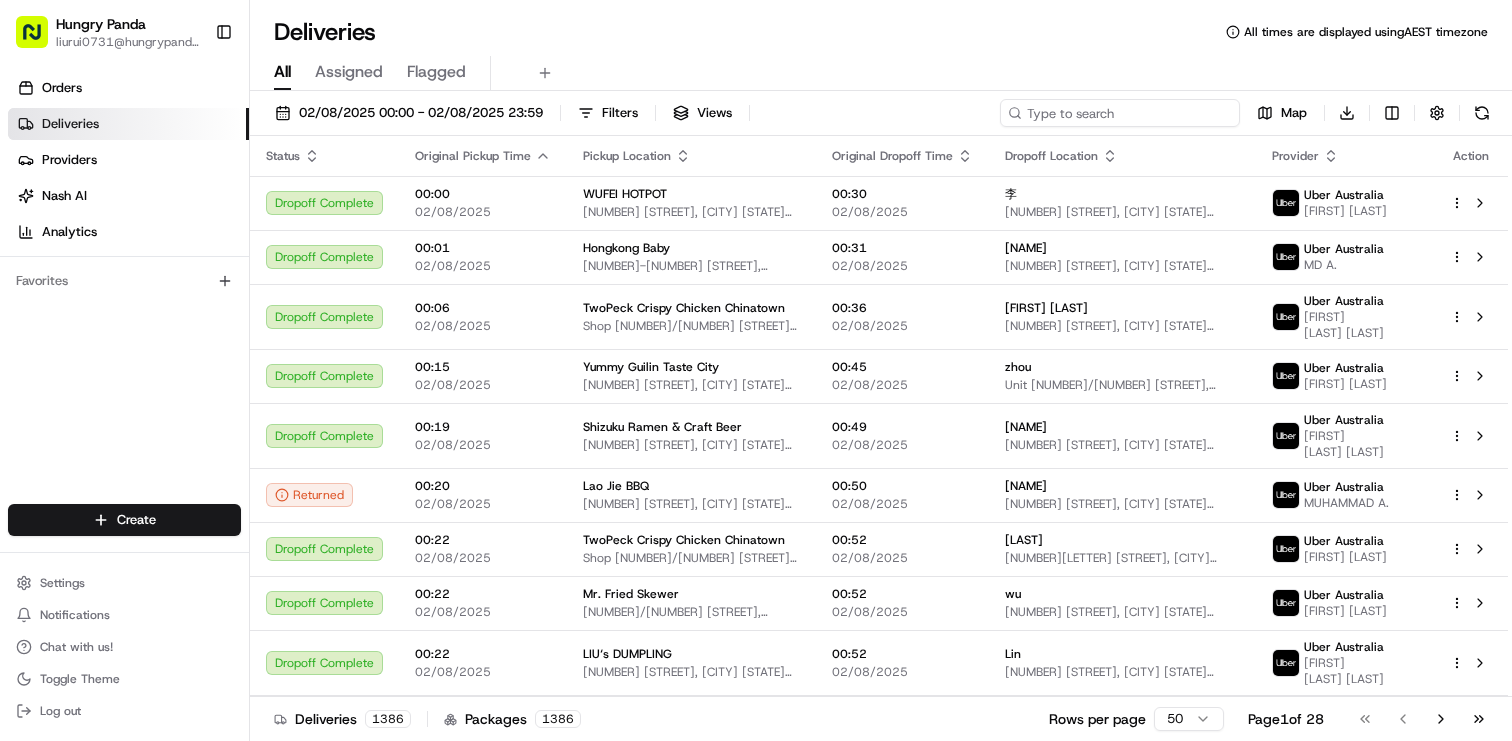 paste on "4501127484453786681408" 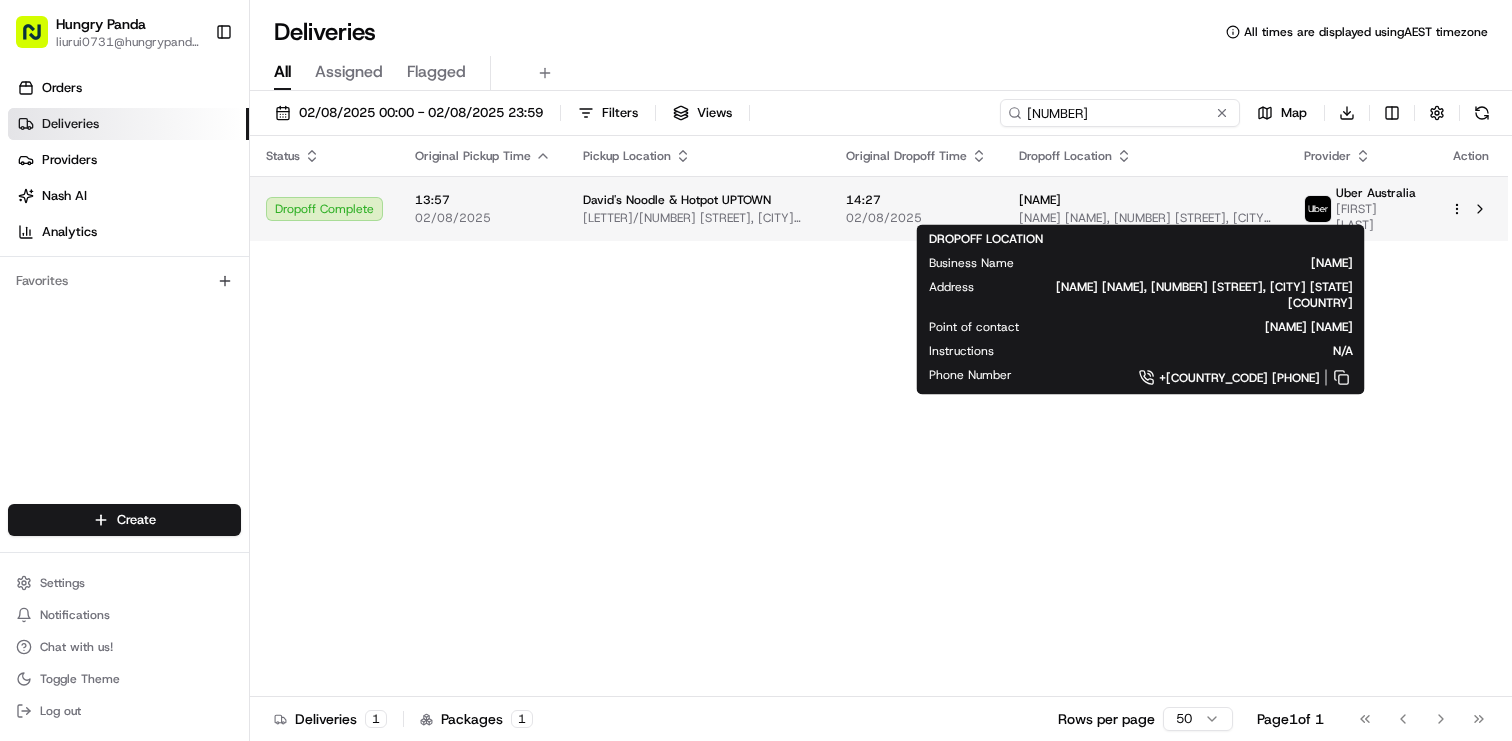 type on "4501127484453786681408" 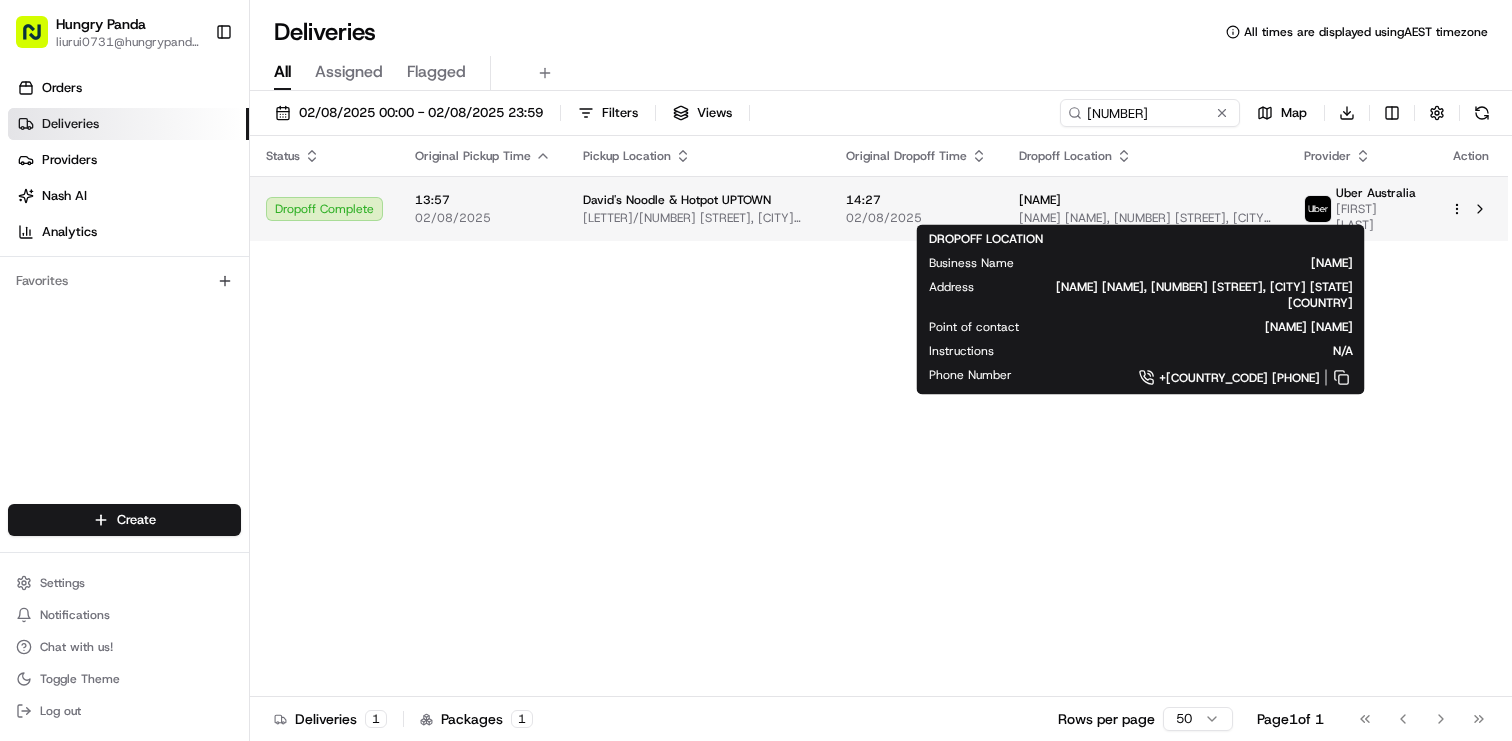 click on "[BUILDING] [NUMBER] [STREET], [CITY] [STATE] [COUNTRY]" at bounding box center (1145, 218) 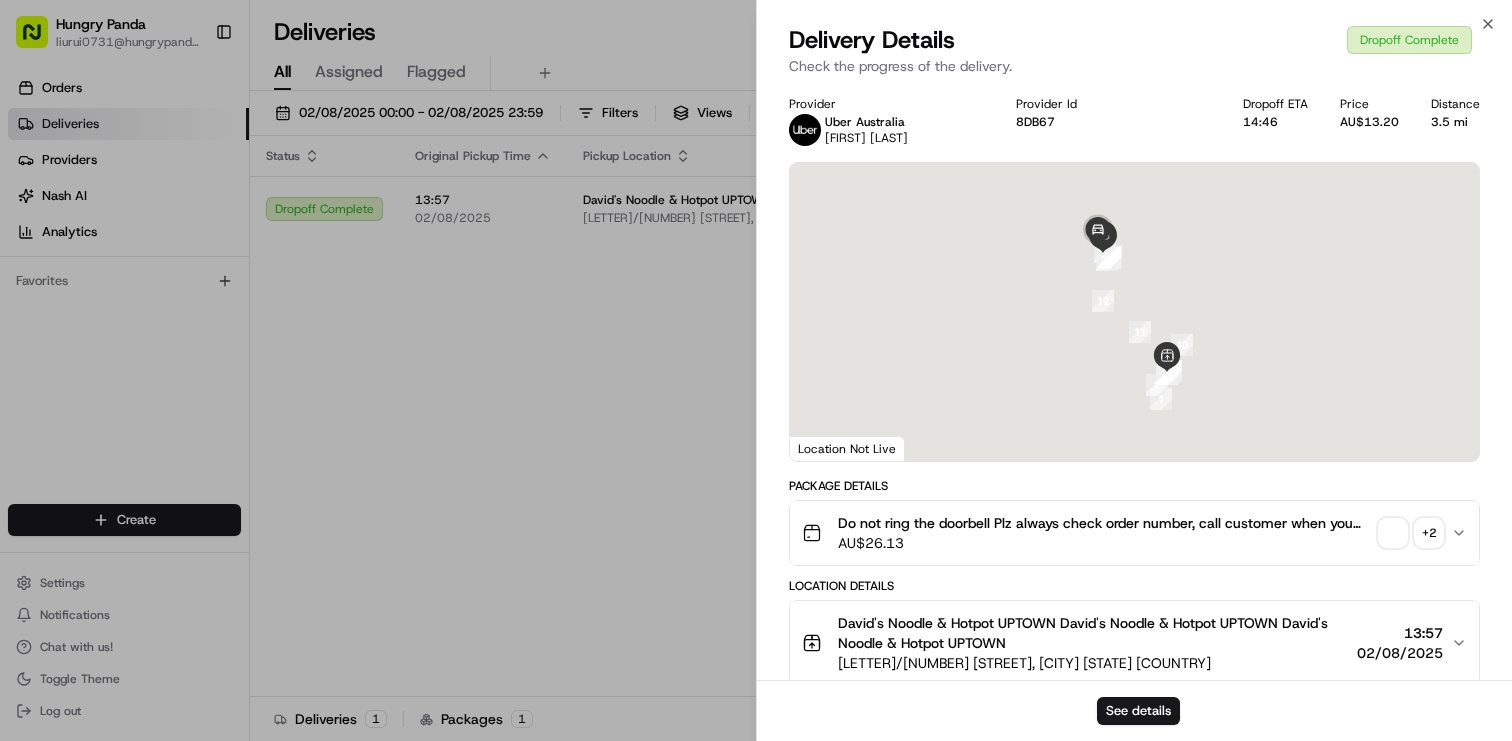 scroll, scrollTop: 622, scrollLeft: 0, axis: vertical 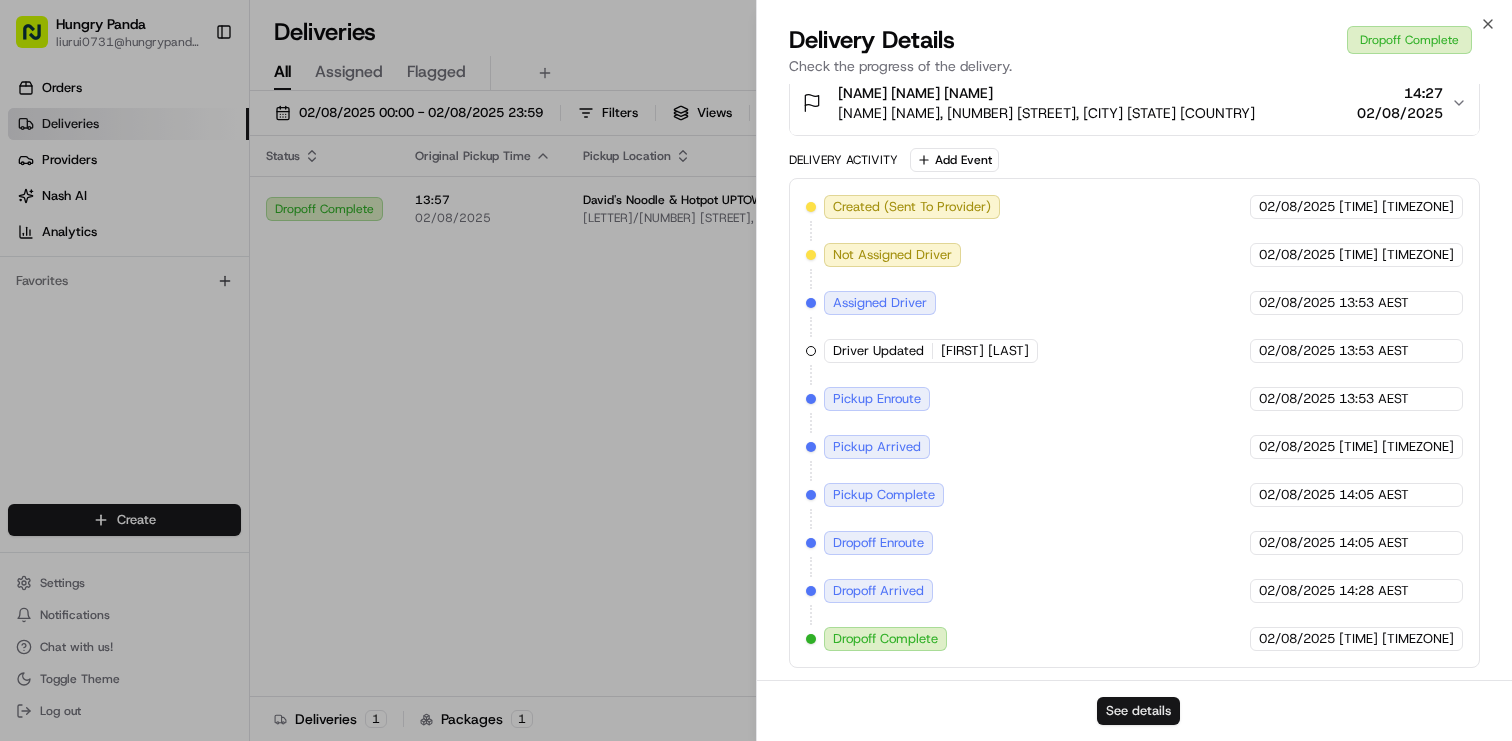 click on "See details" at bounding box center (1138, 711) 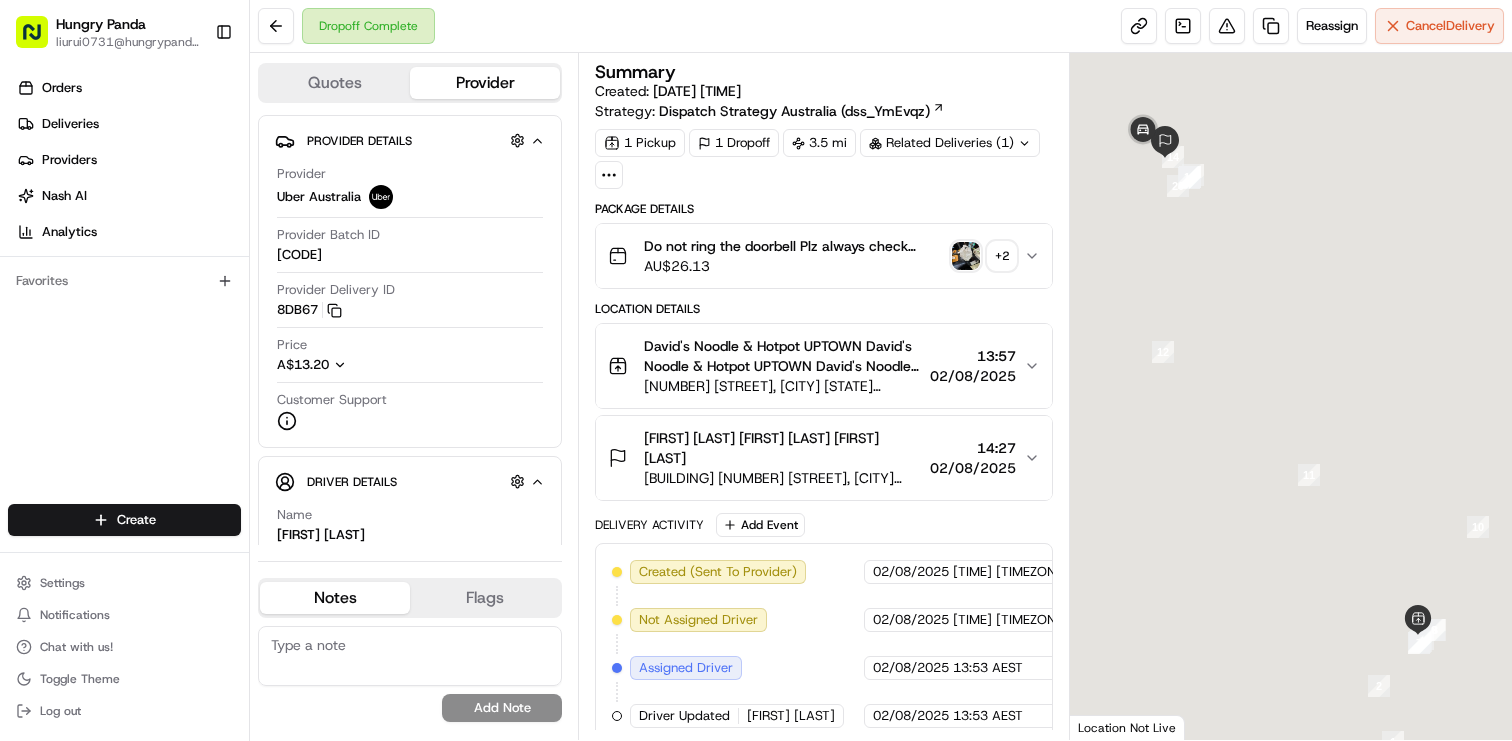 scroll, scrollTop: 0, scrollLeft: 0, axis: both 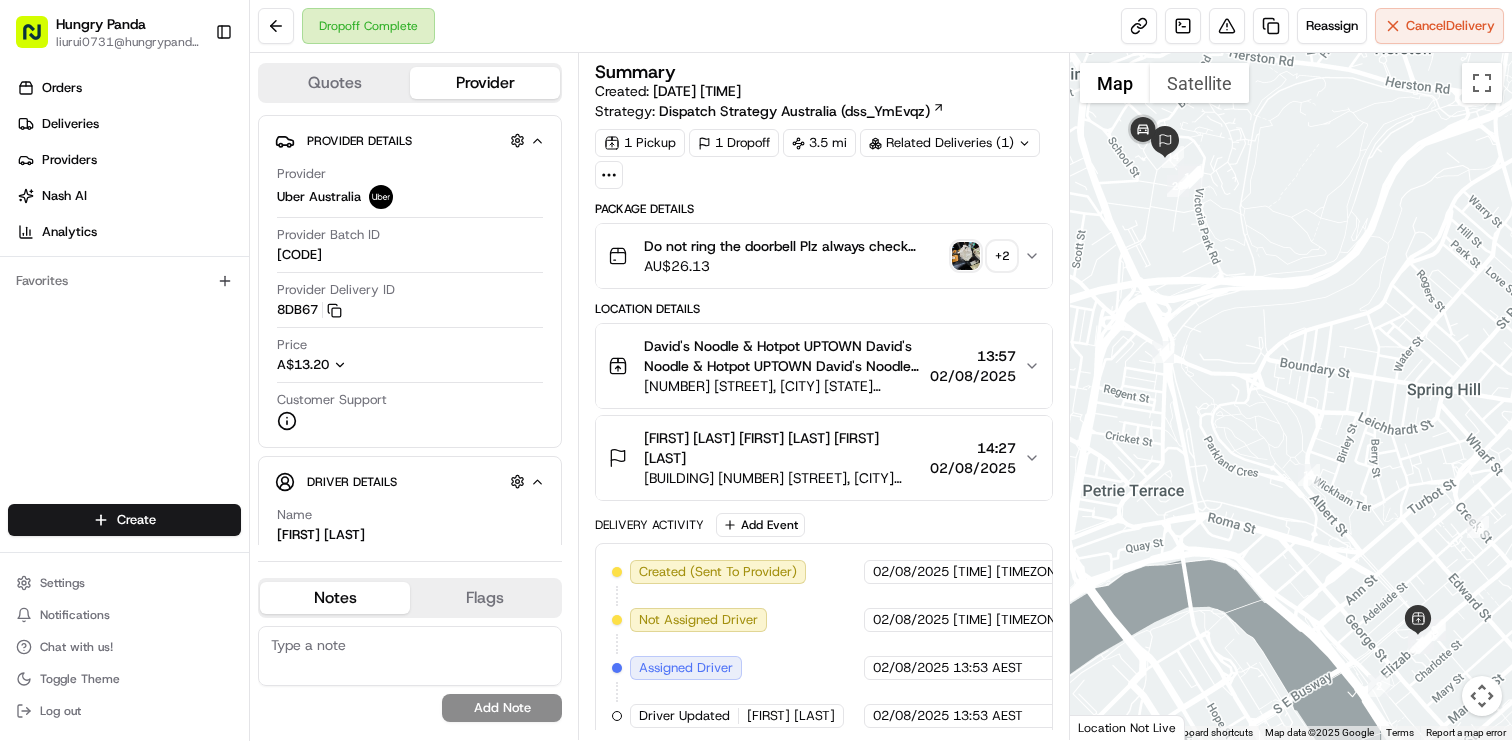 click on "+ 2" at bounding box center [1002, 256] 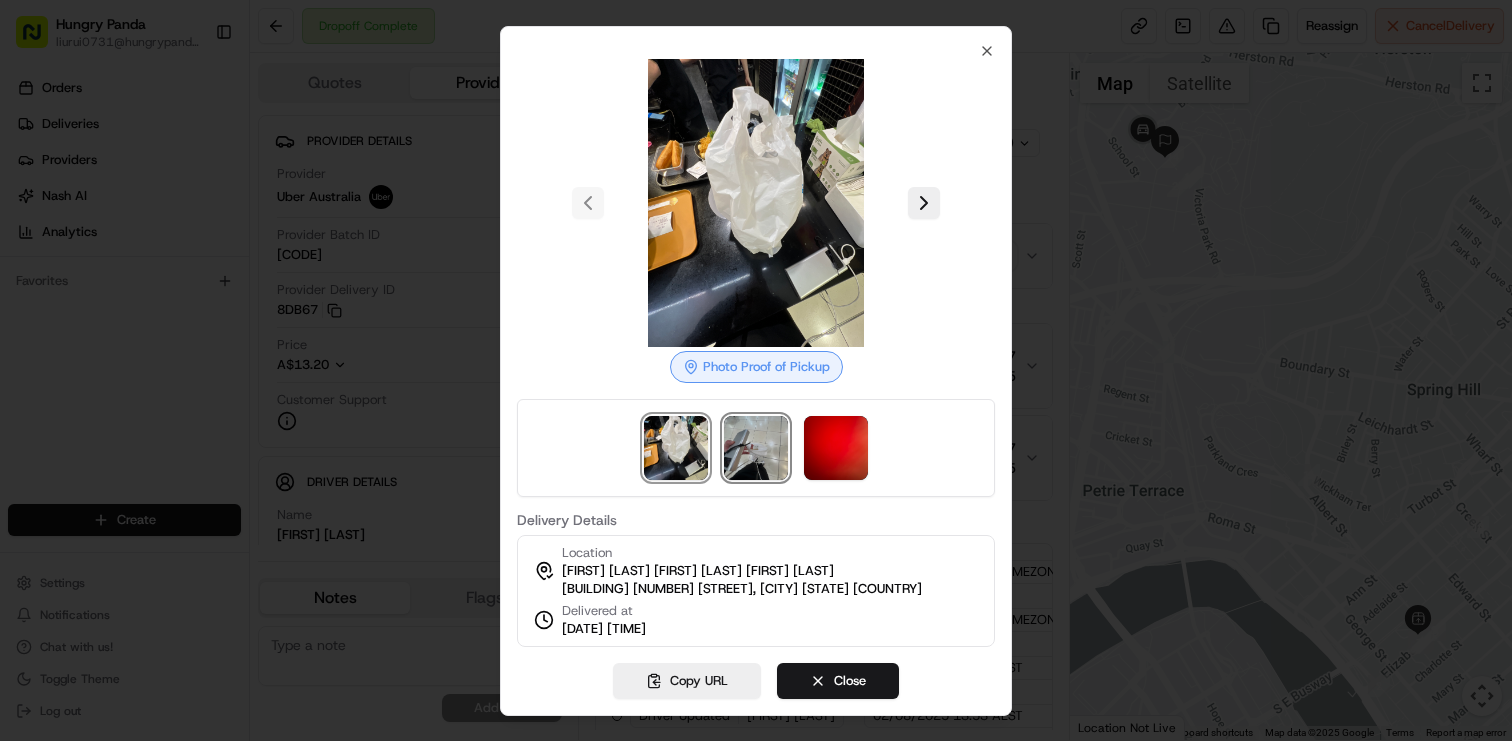 click at bounding box center (756, 448) 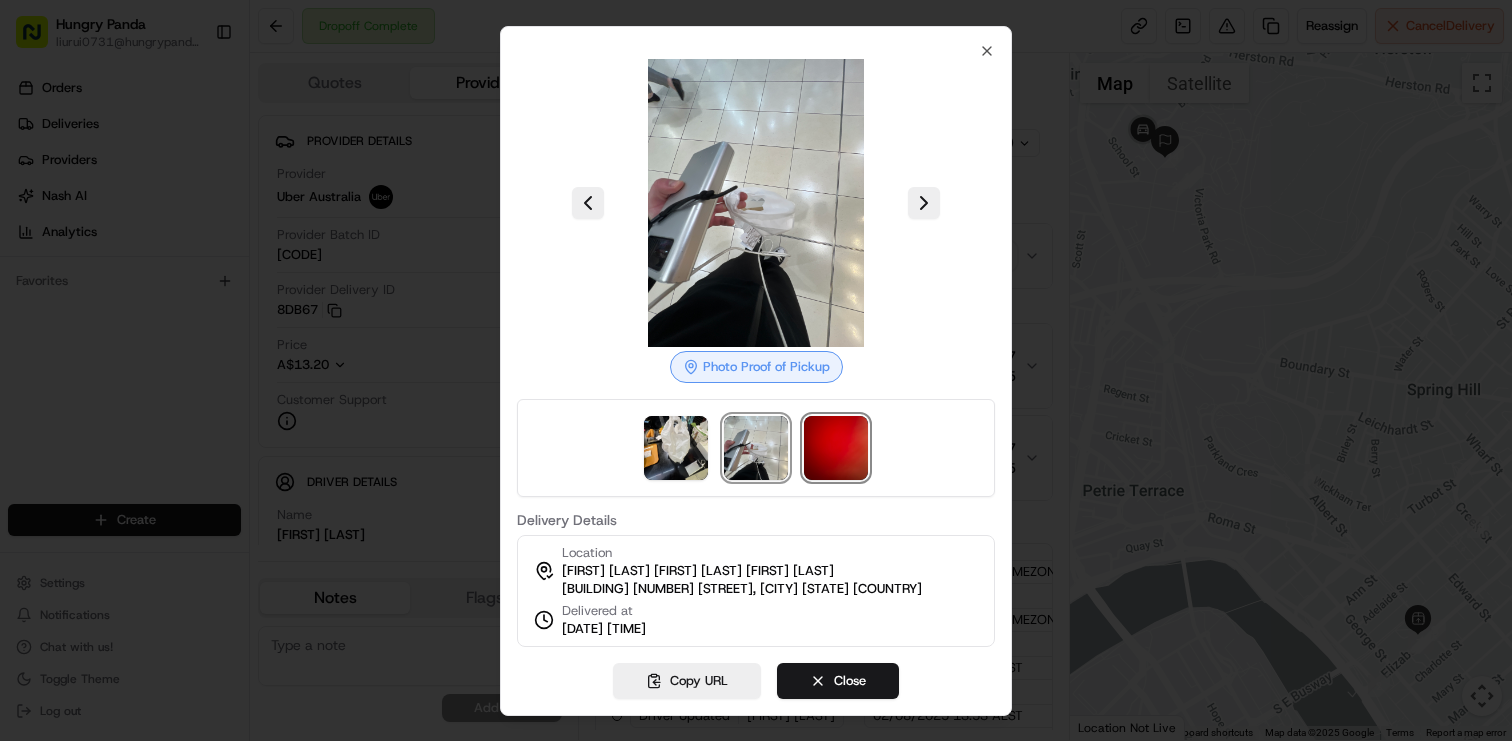 click at bounding box center (836, 448) 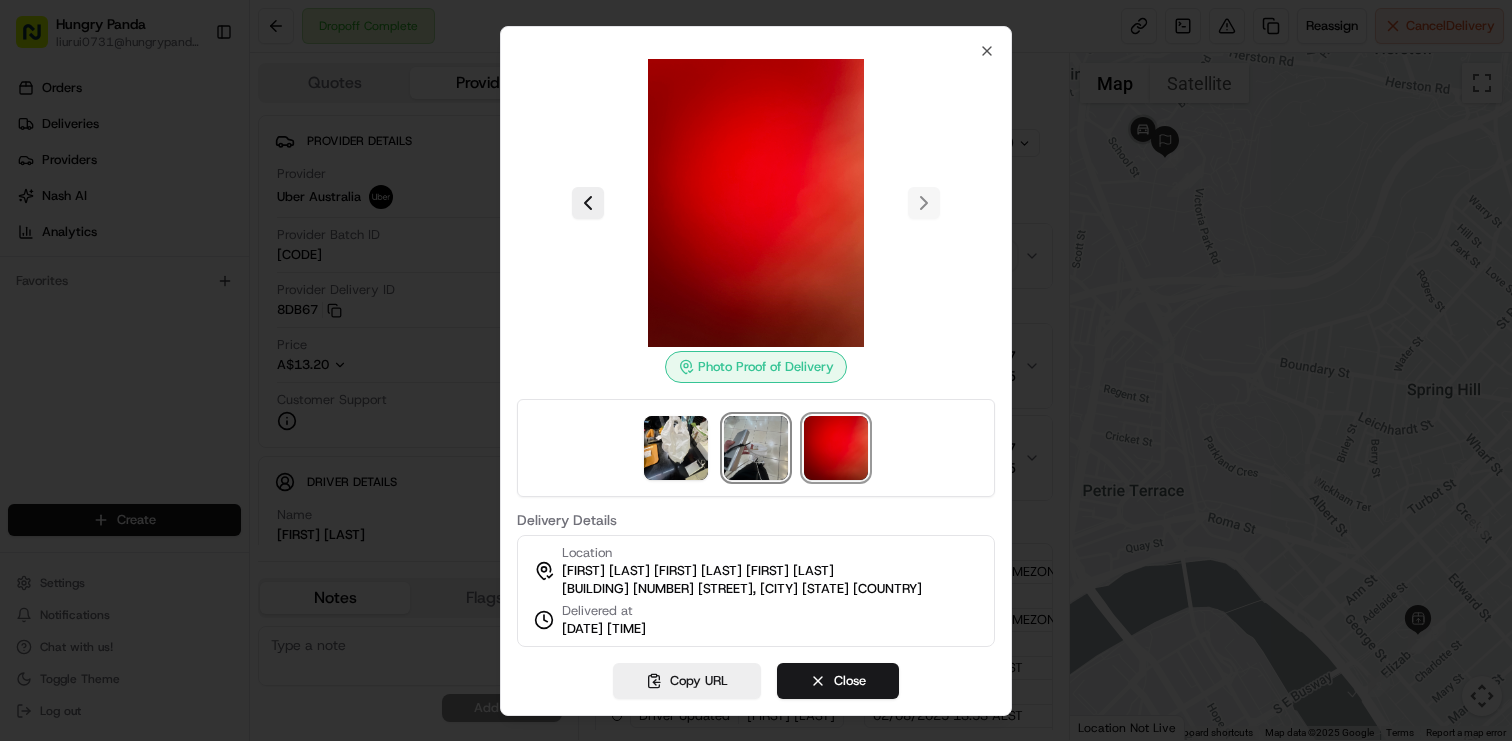 click at bounding box center [756, 448] 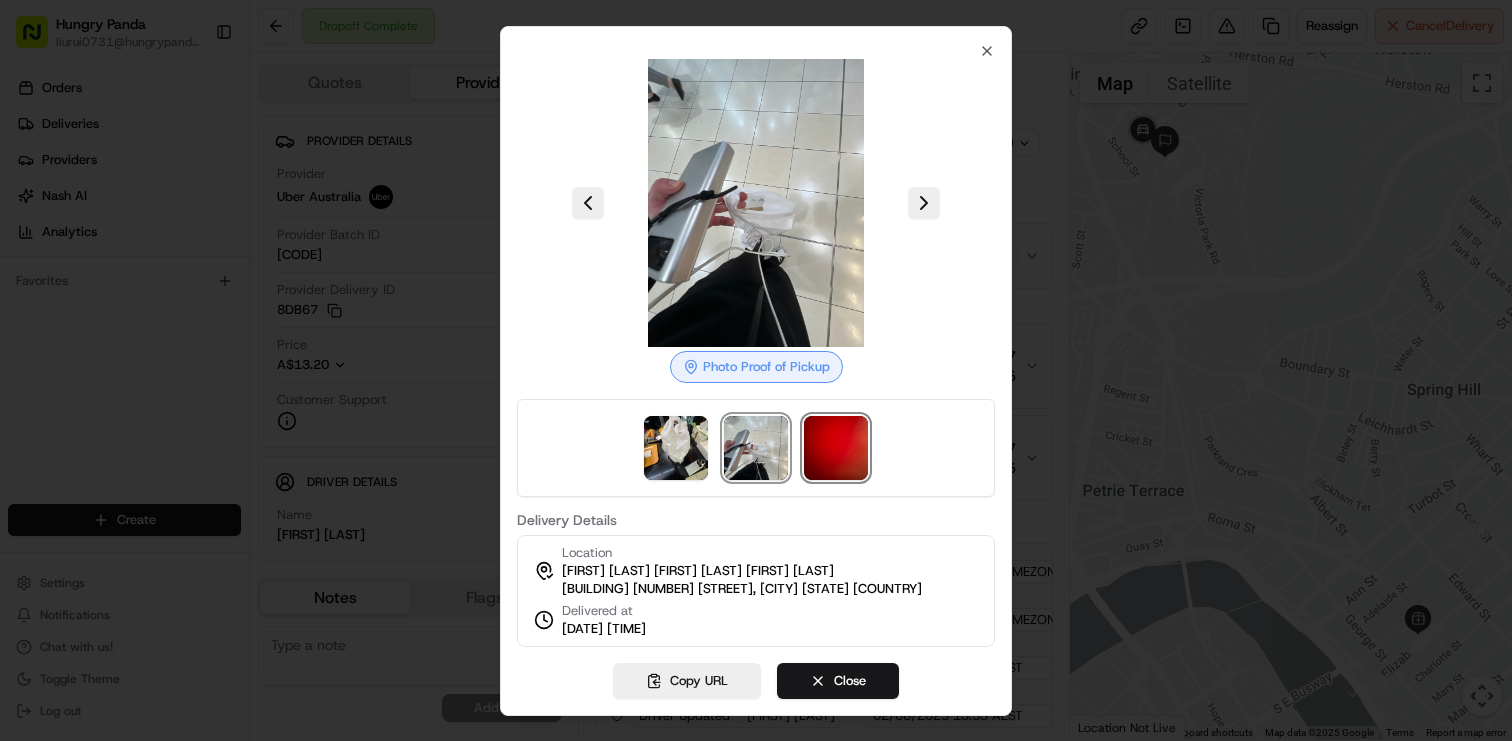 click at bounding box center [836, 448] 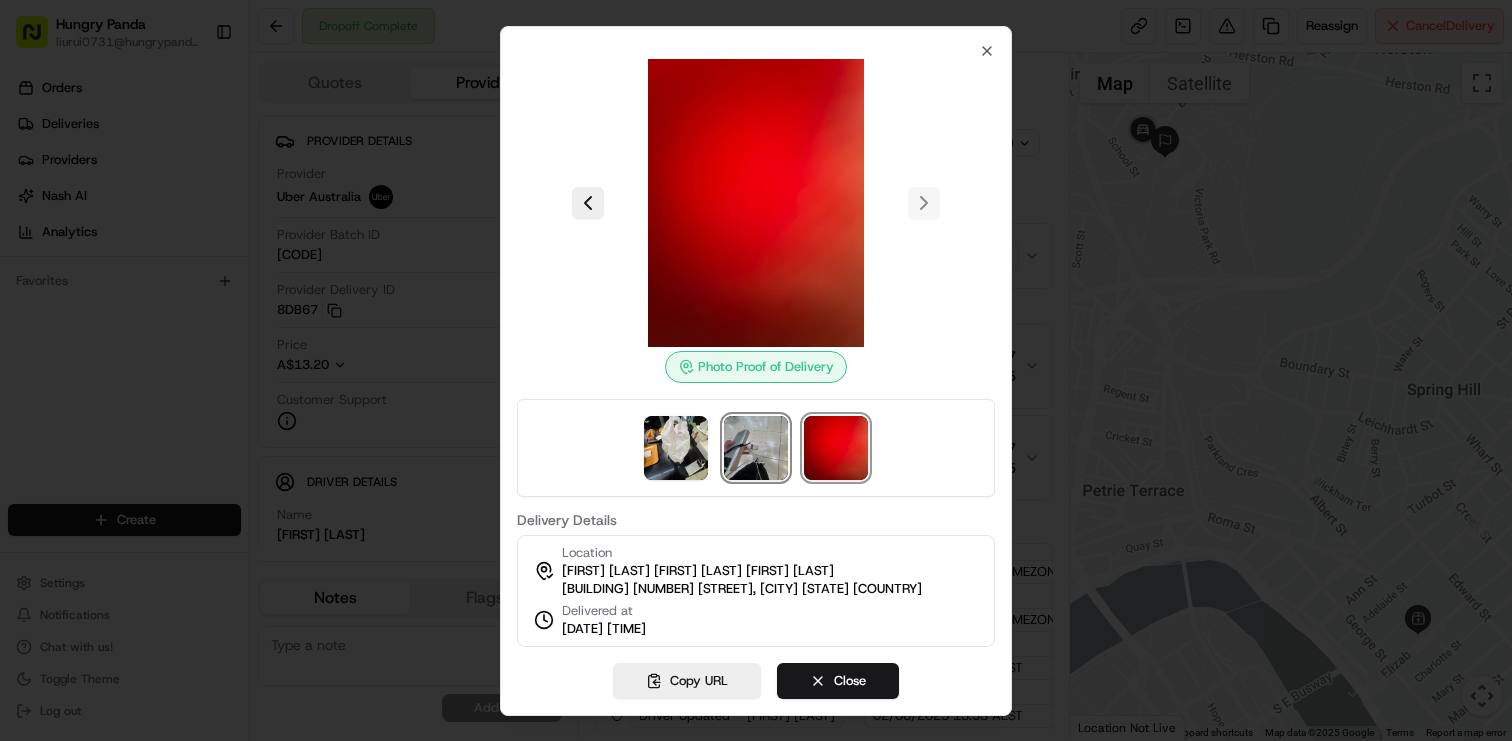click at bounding box center (756, 448) 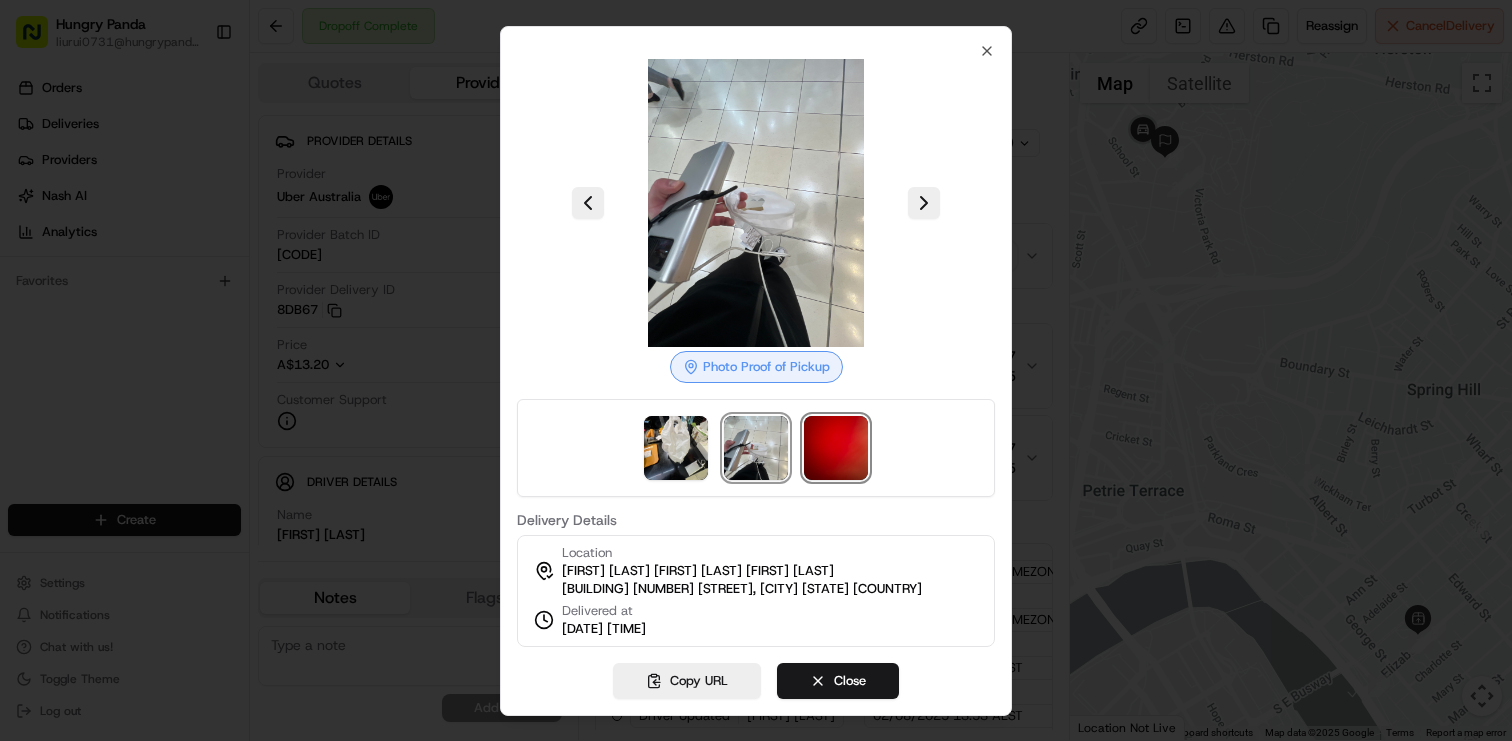 click at bounding box center [836, 448] 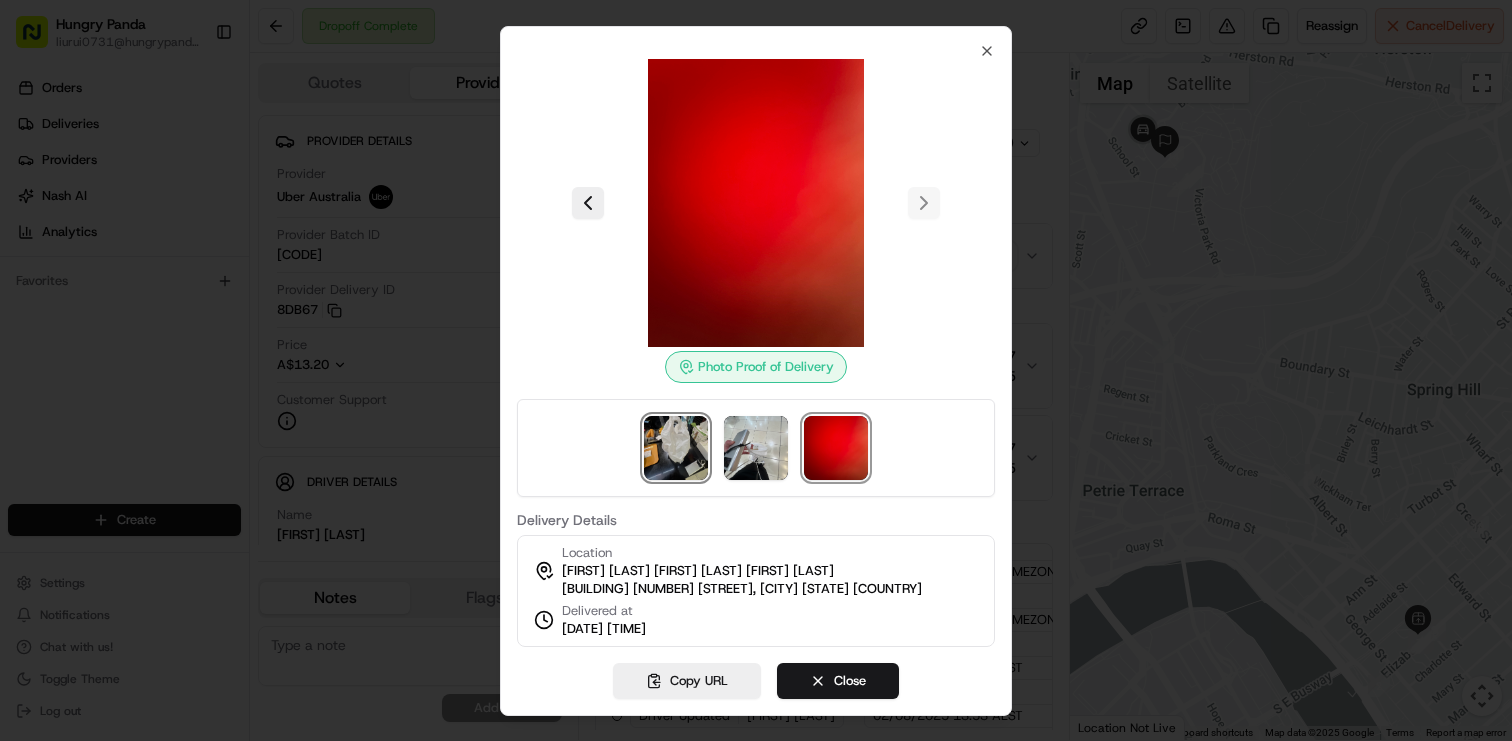 click at bounding box center (676, 448) 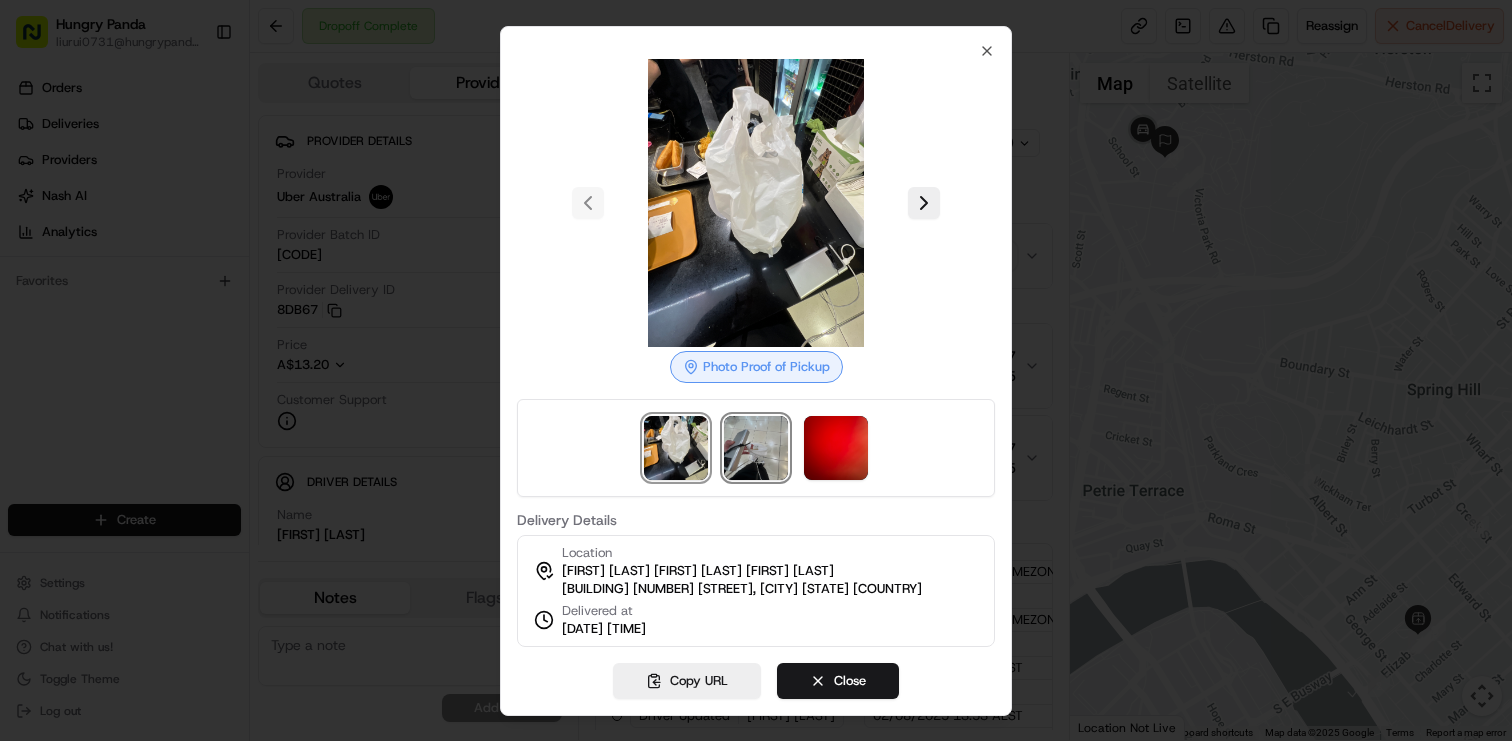 click at bounding box center [756, 448] 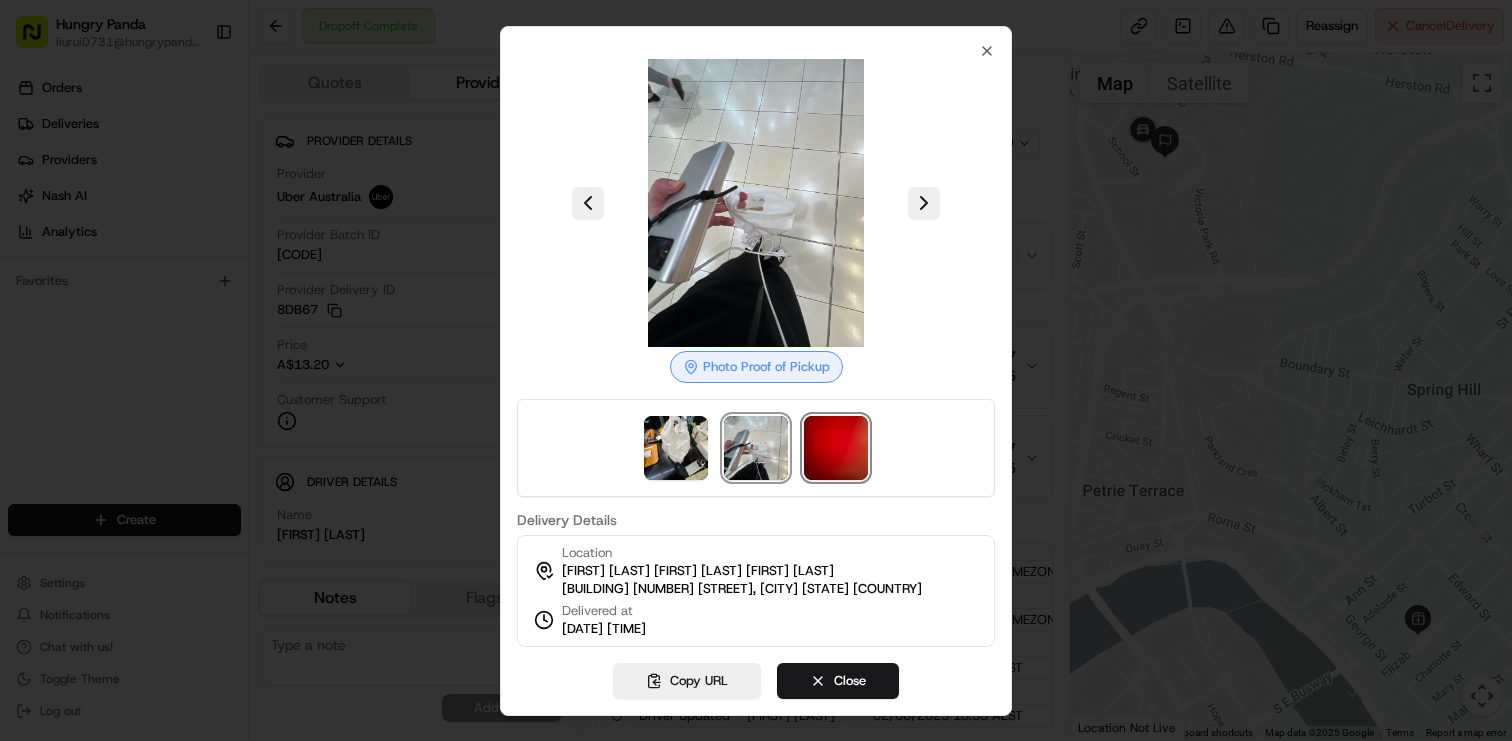 click at bounding box center [836, 448] 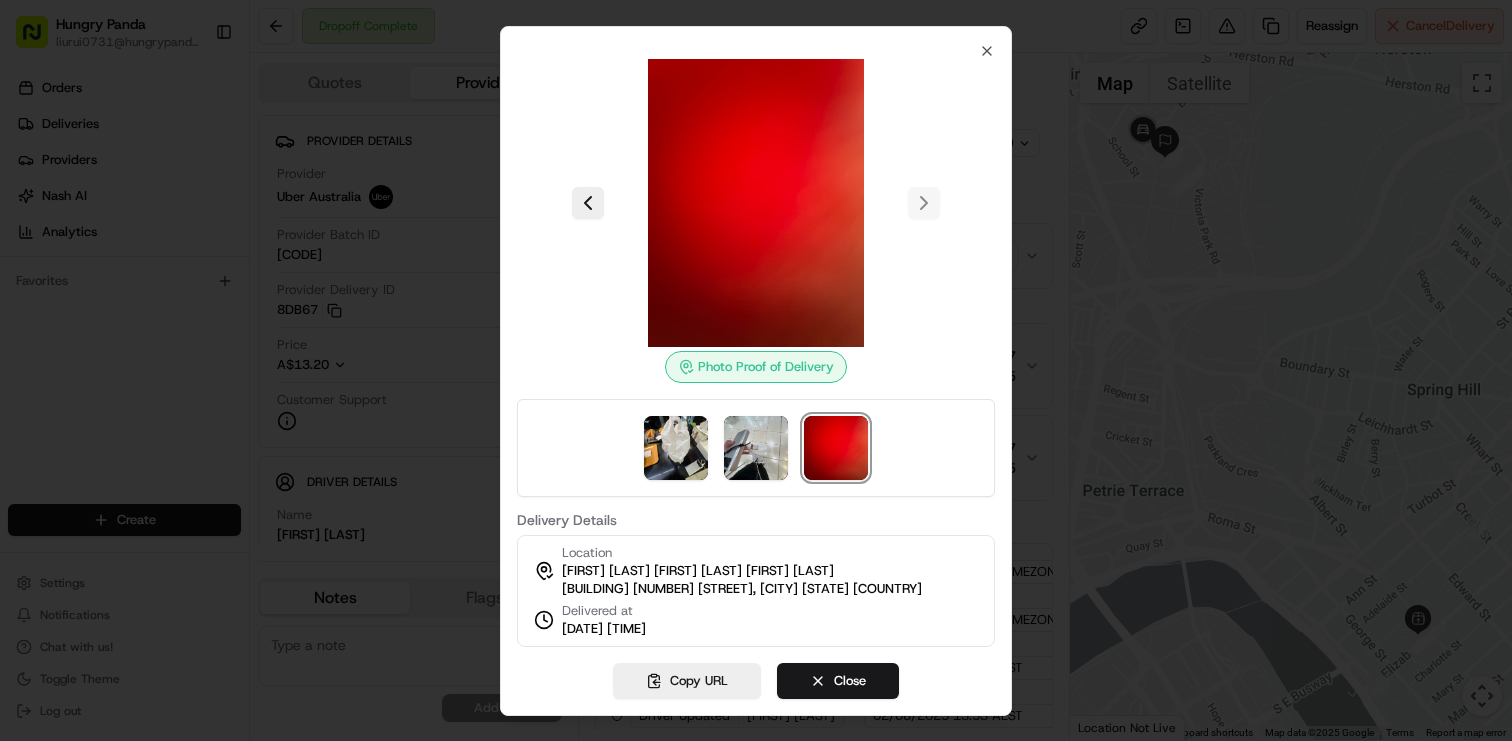 type 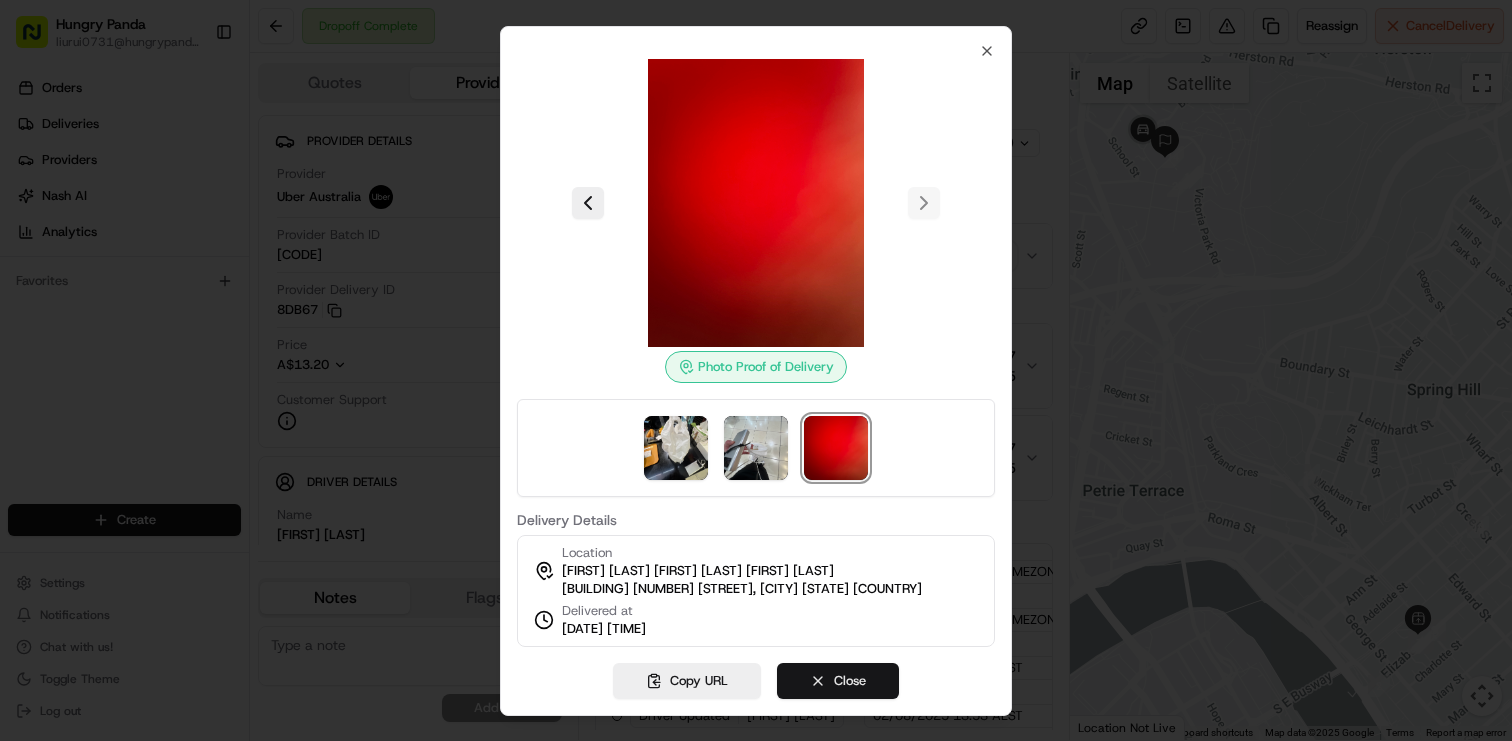 click on "Close" at bounding box center [838, 681] 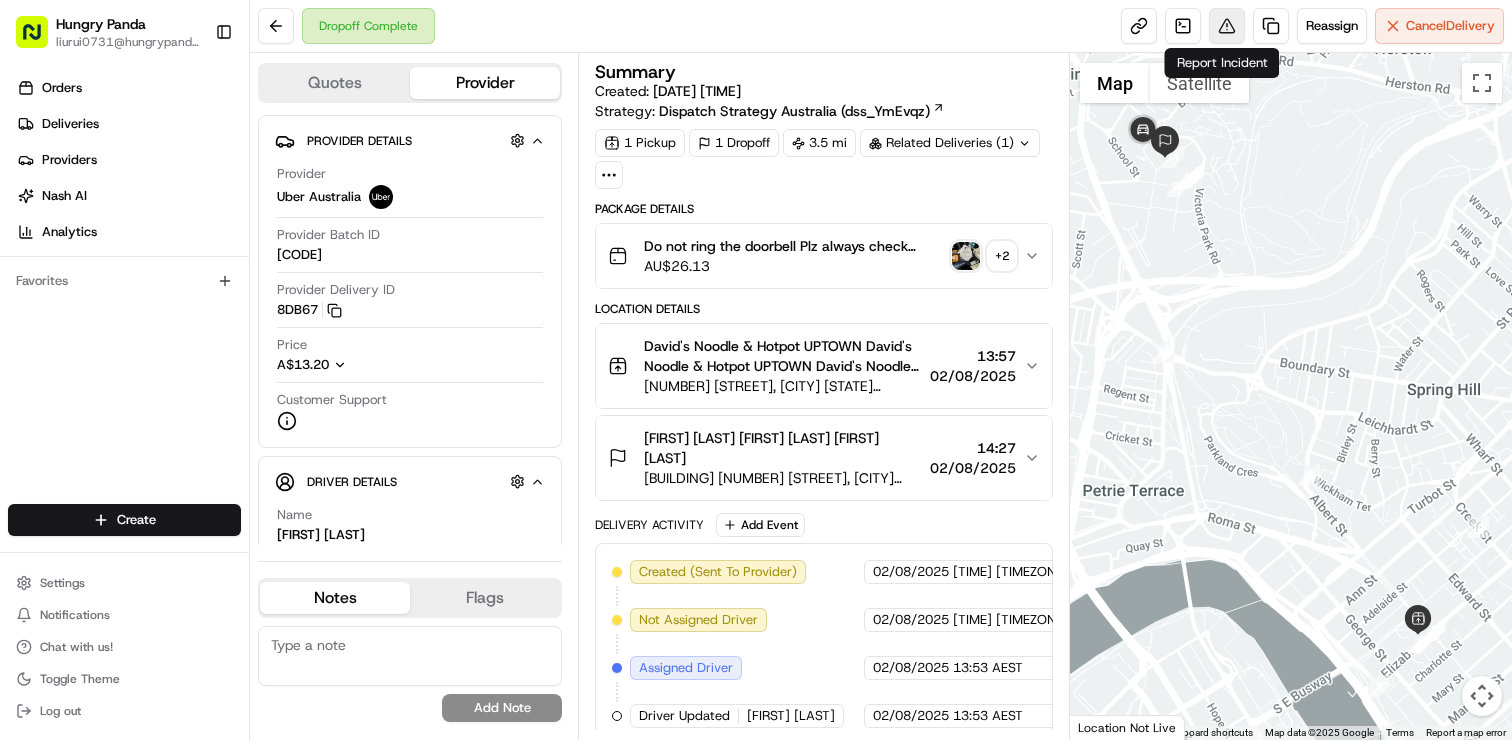 click at bounding box center [1227, 26] 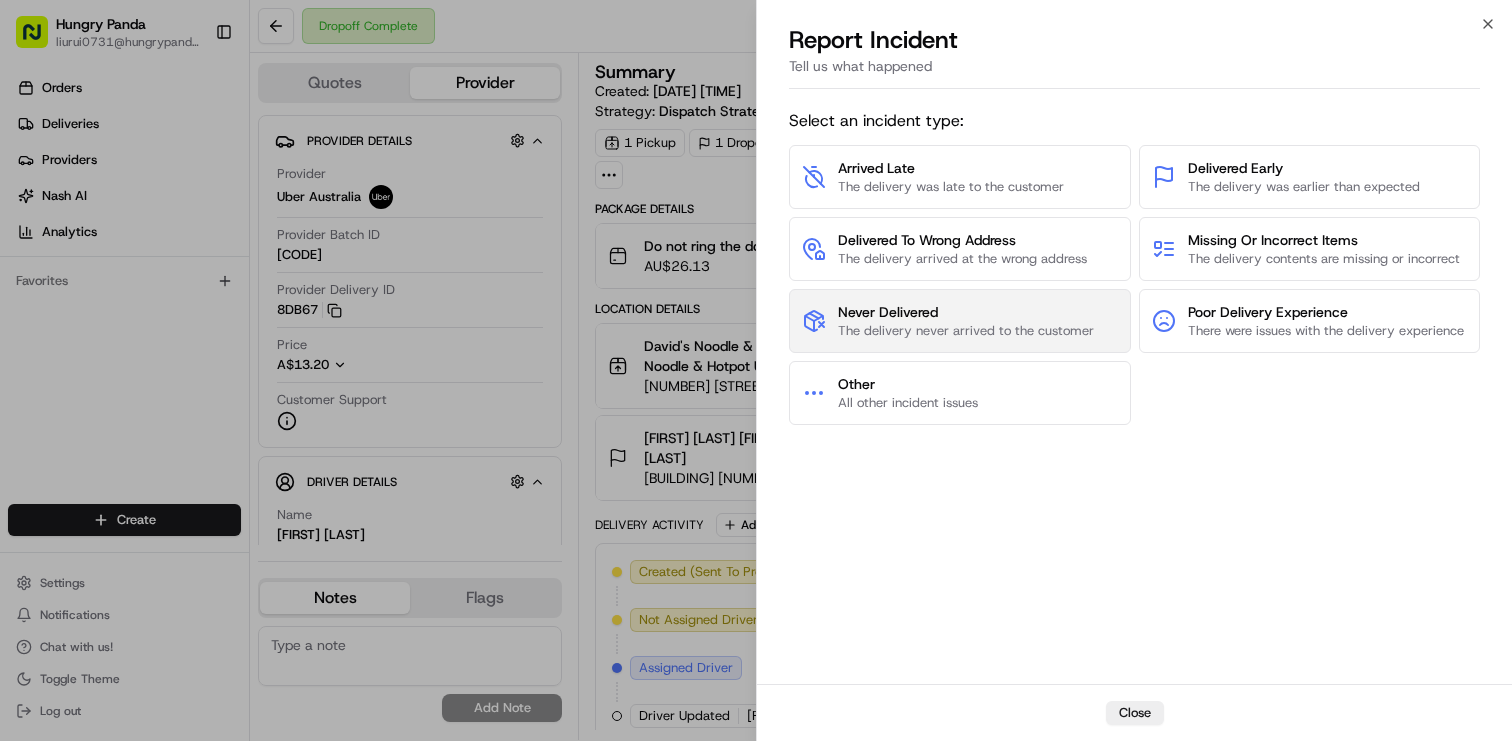 click on "Never Delivered" at bounding box center [966, 312] 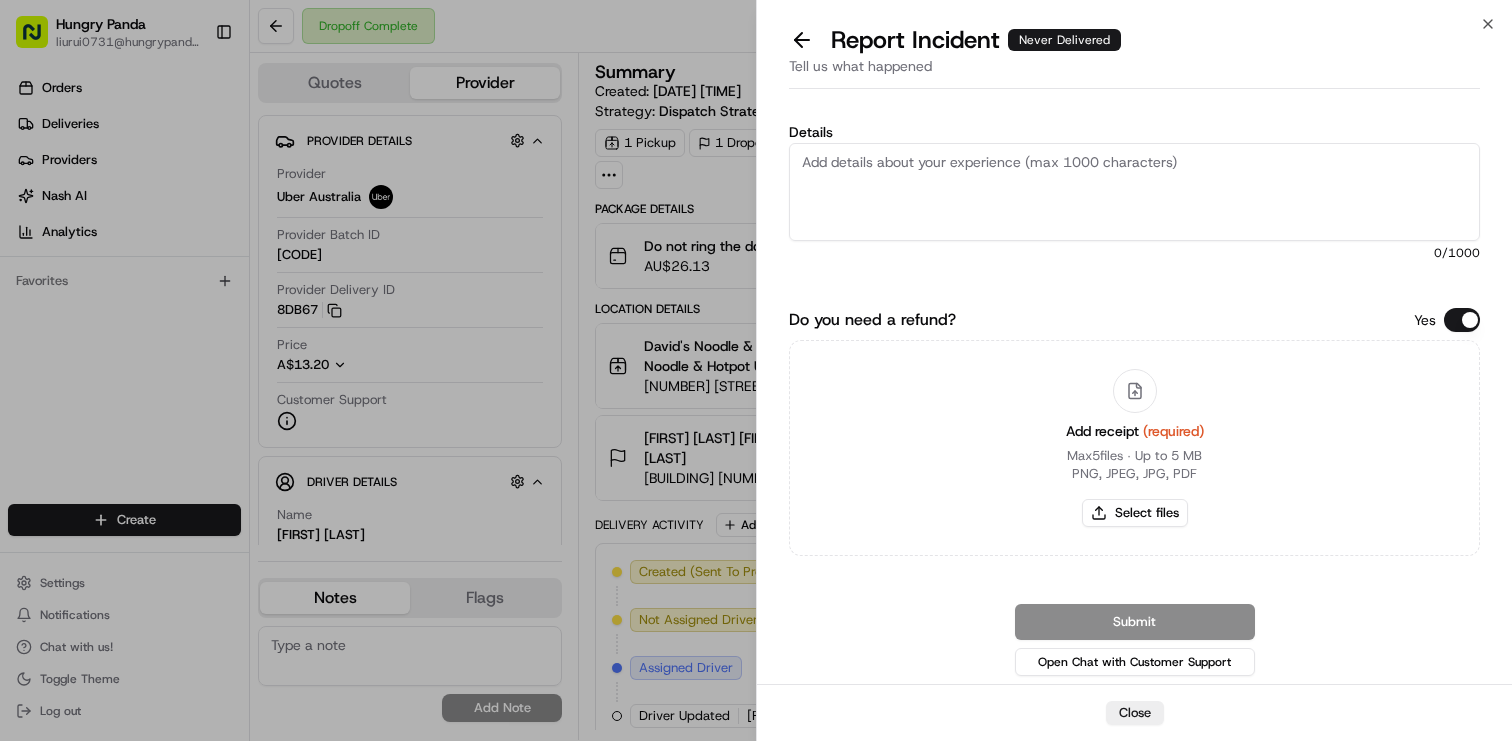 click on "Details" at bounding box center [1134, 192] 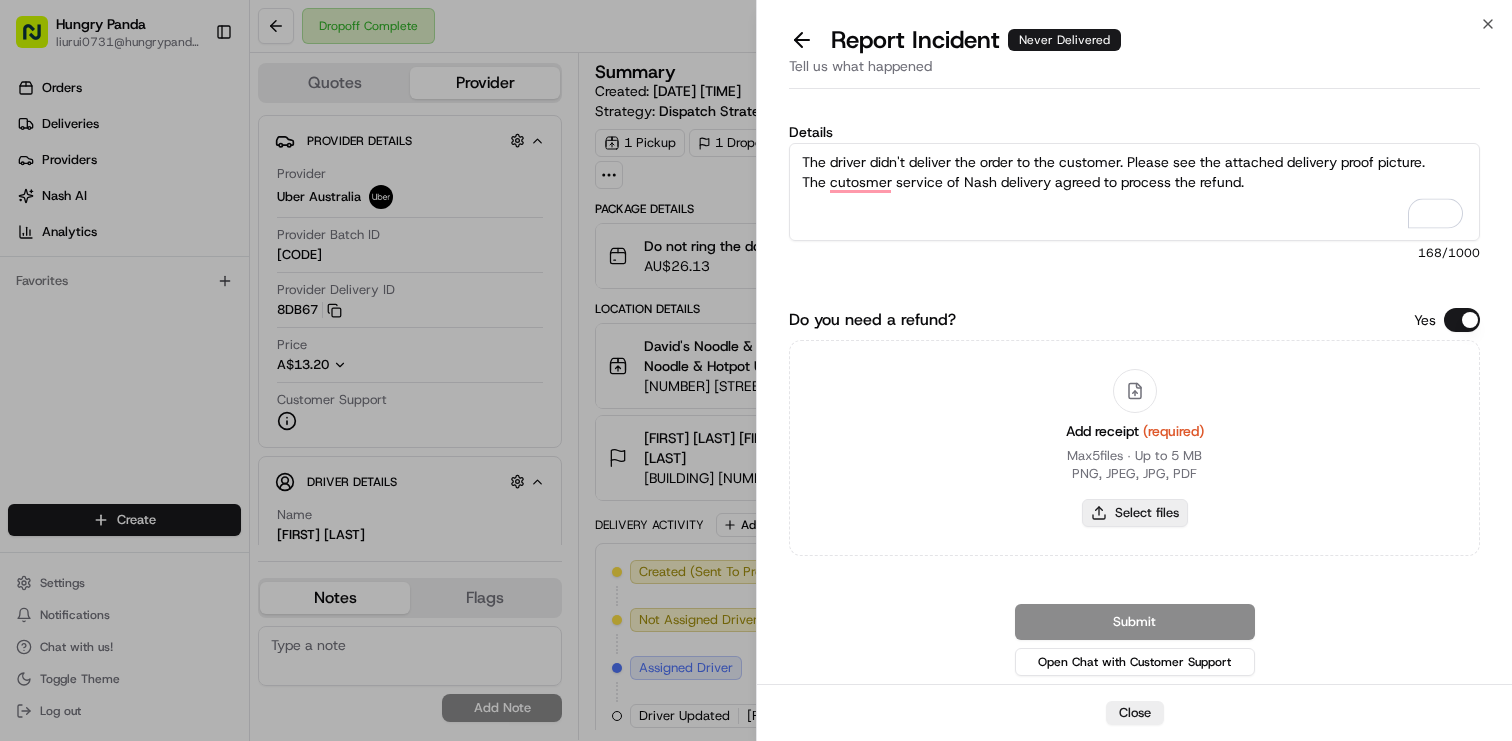 type on "The driver didn't deliver the order to the customer. Please see the attached delivery proof picture.
The cutosmer service of Nash delivery agreed to process the refund." 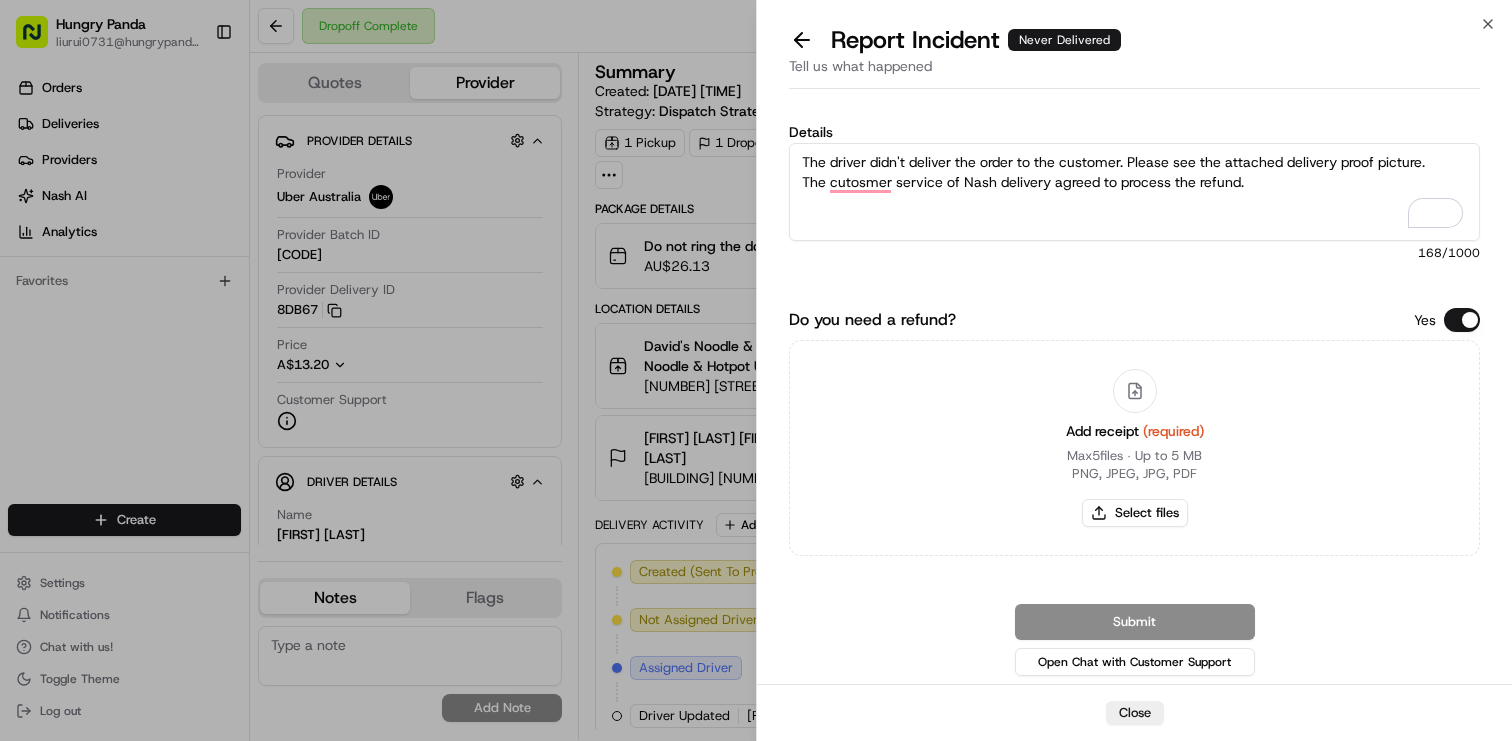 type on "C:\fakepath\[FILENAME]" 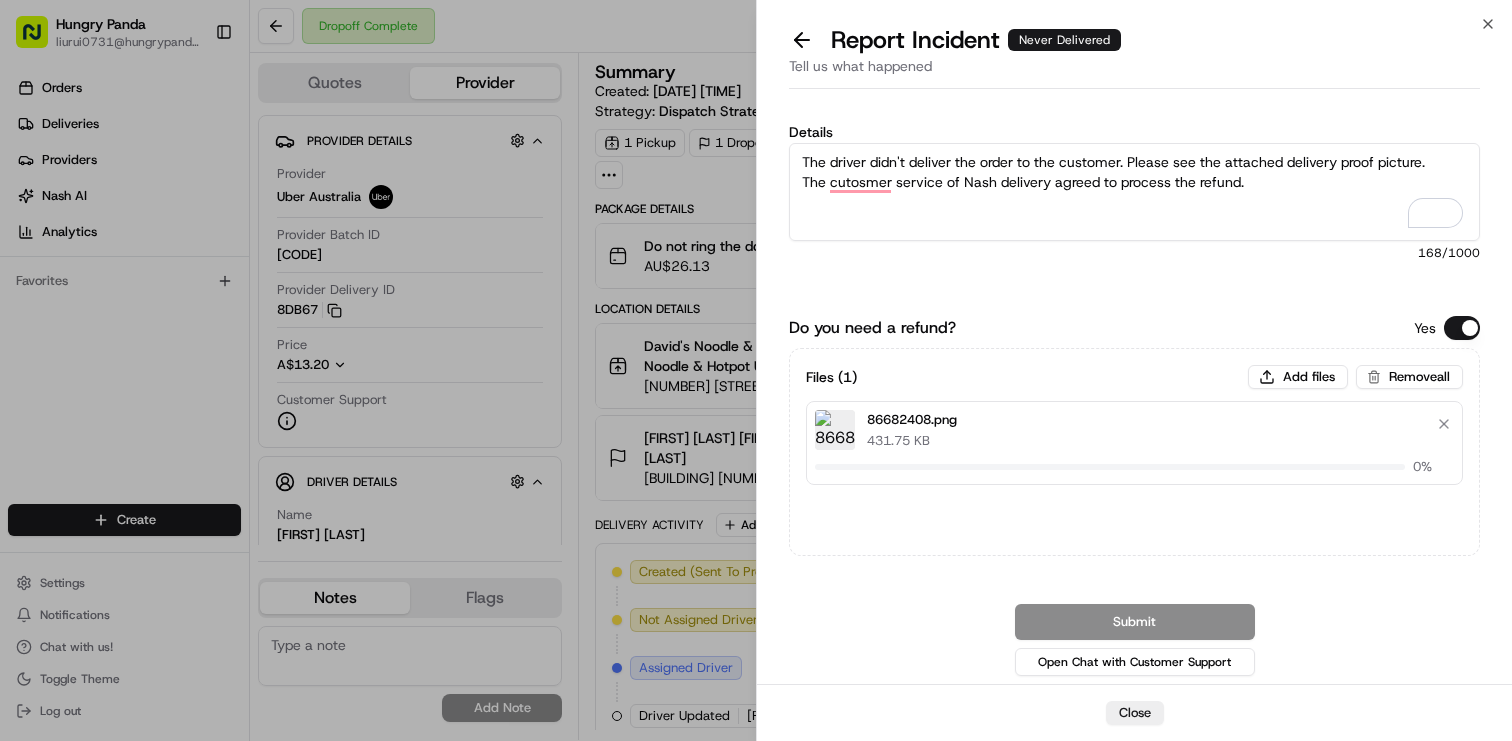 type 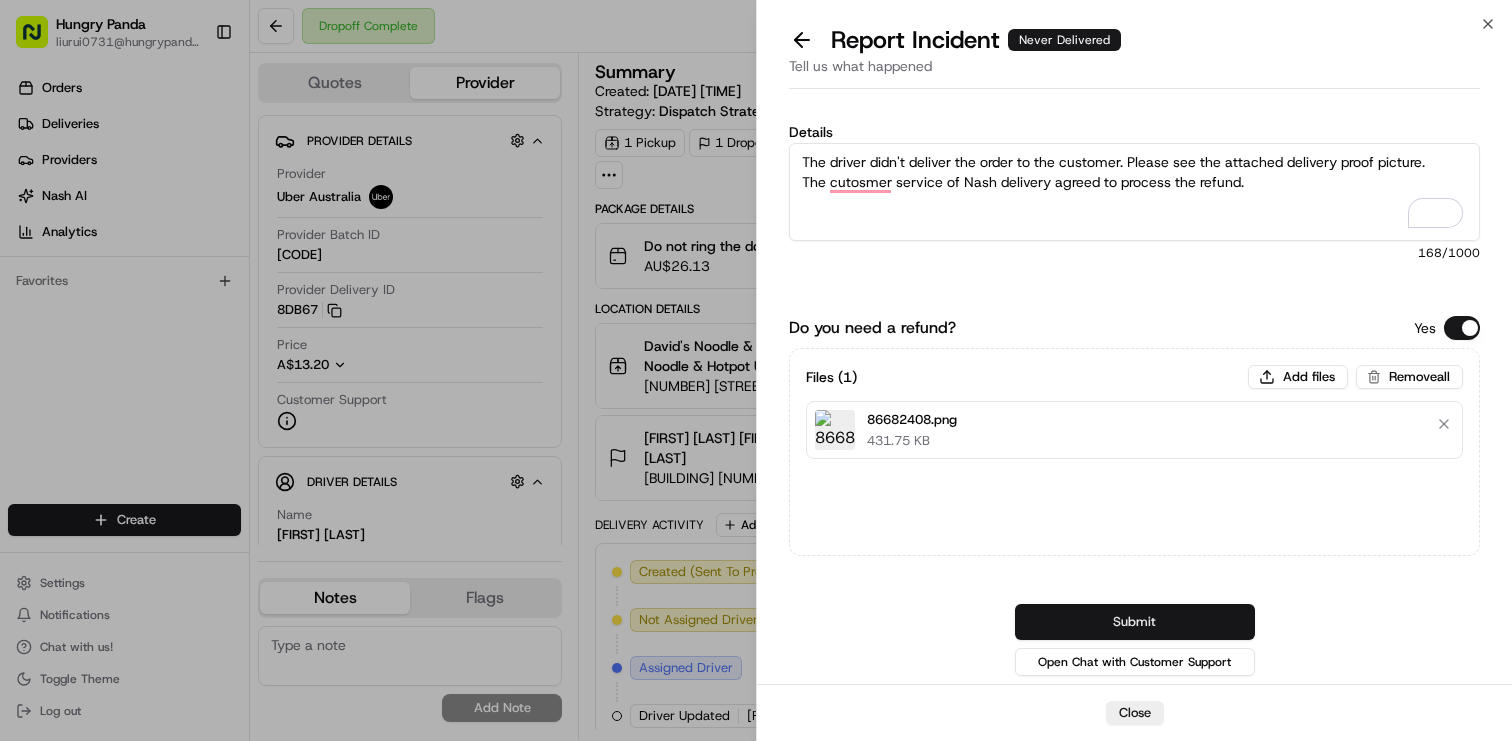 click on "Submit" at bounding box center (1135, 622) 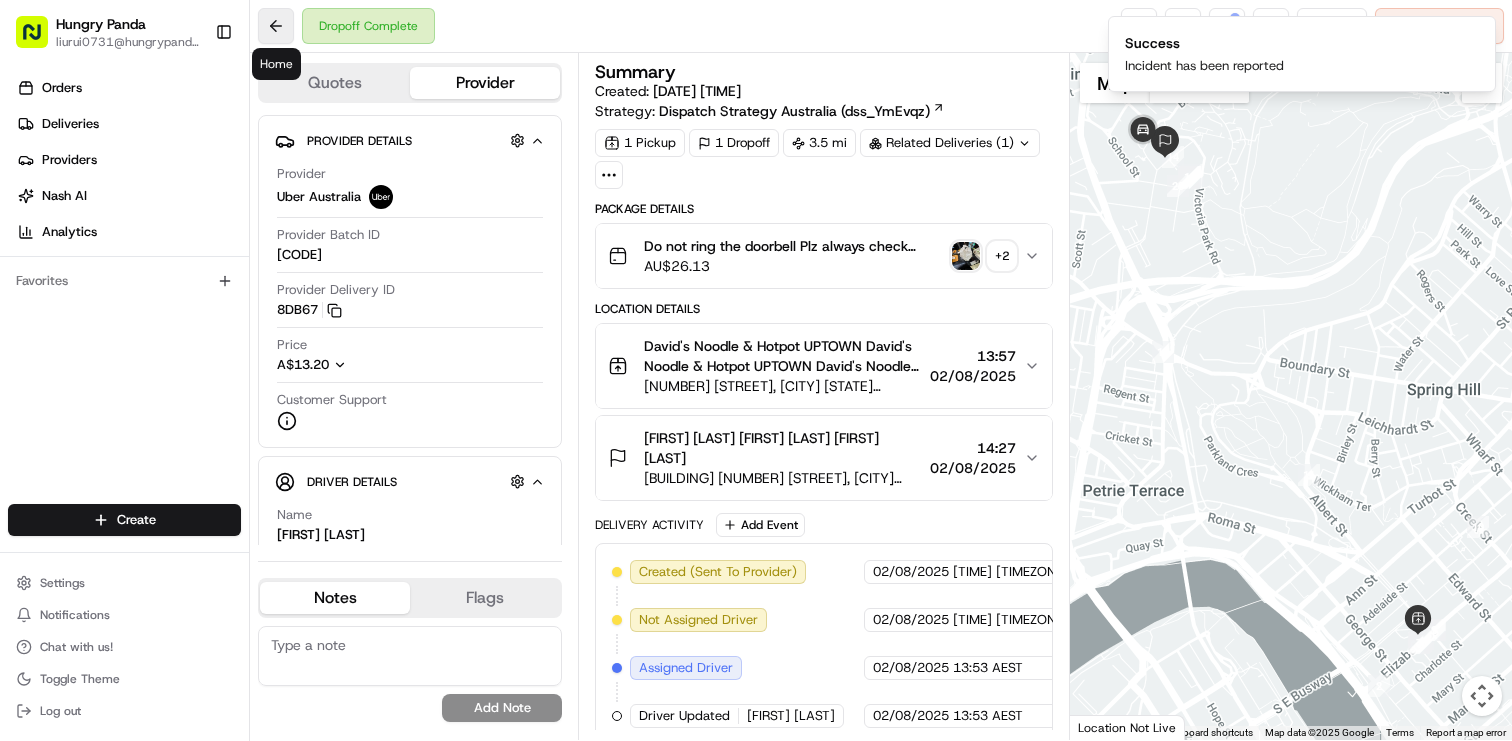 click at bounding box center (276, 26) 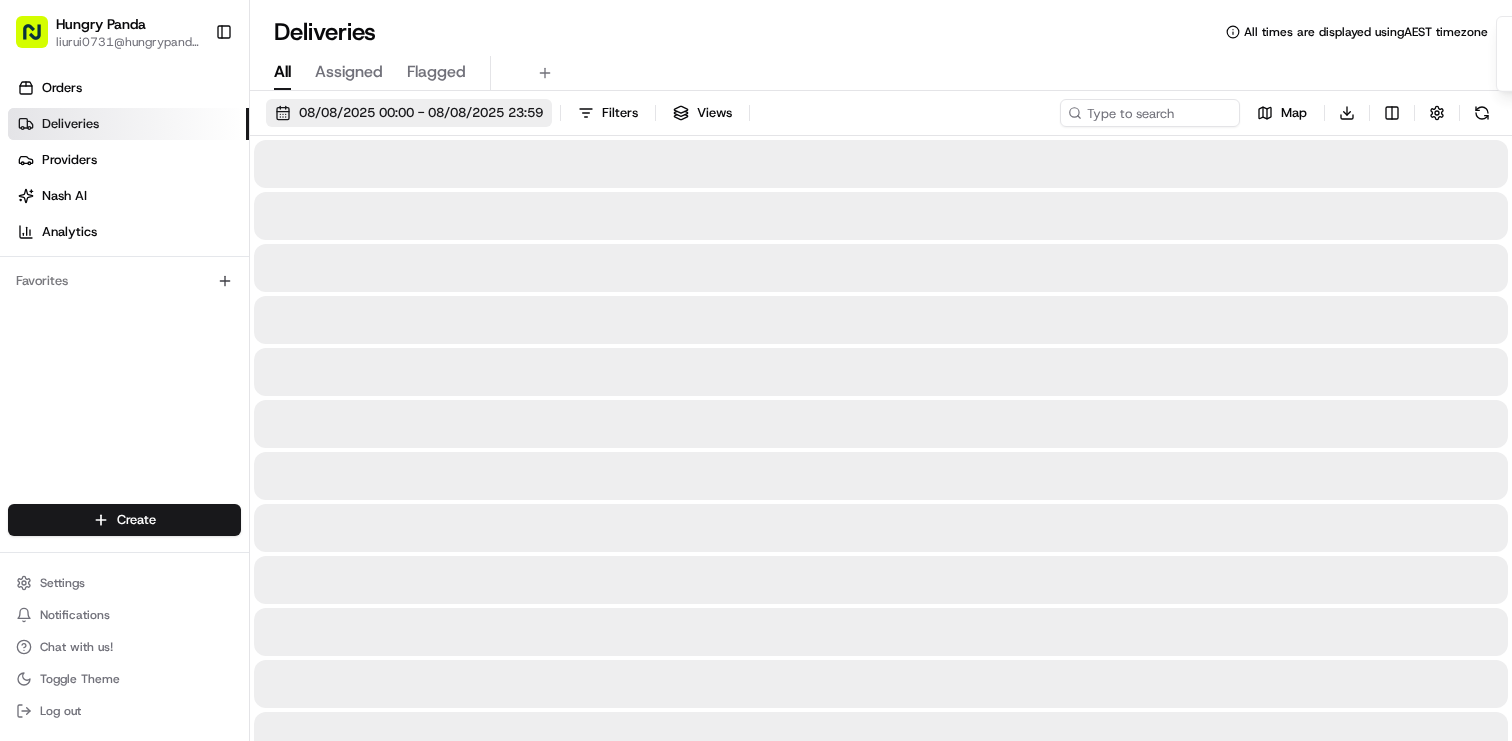 click on "08/08/2025 00:00 - 08/08/2025 23:59" at bounding box center (421, 113) 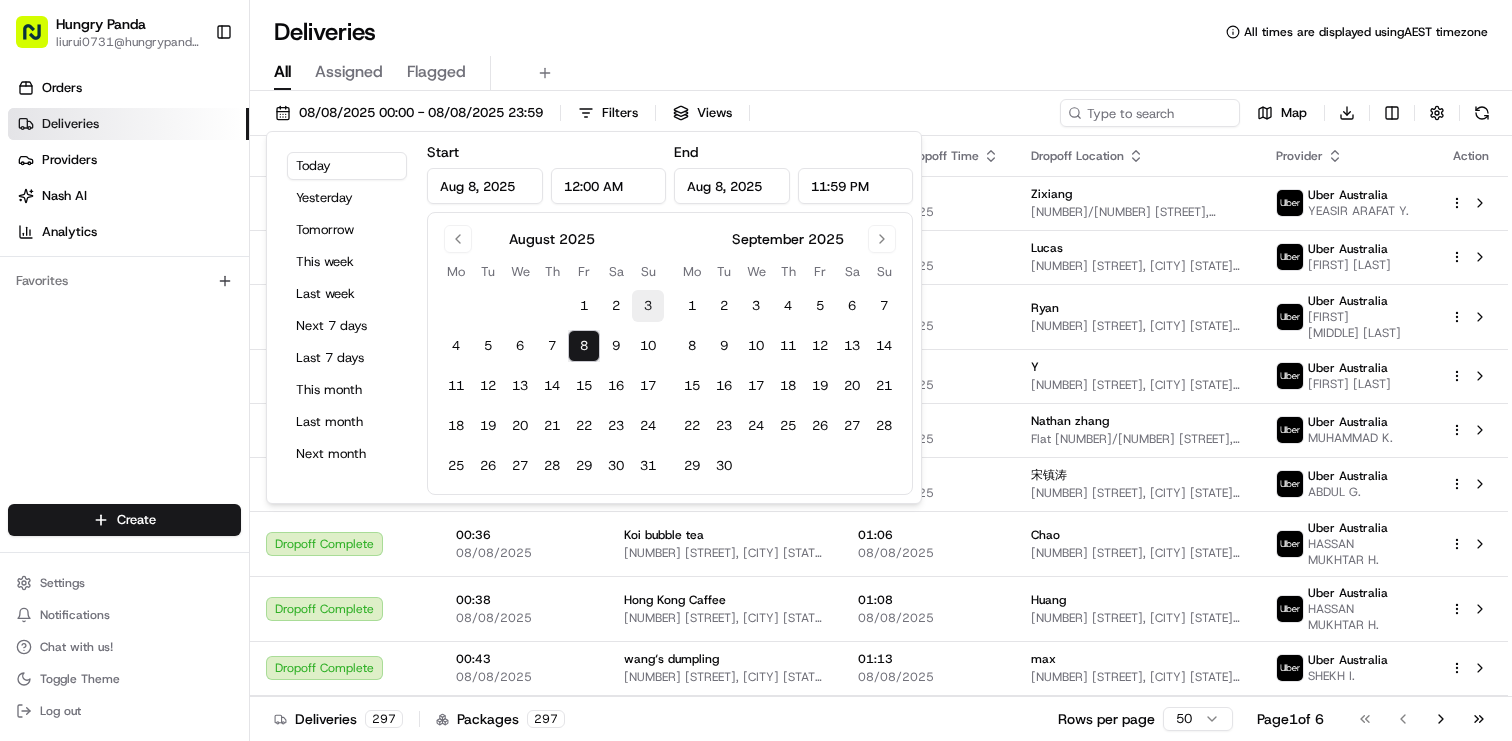click on "3" at bounding box center (648, 306) 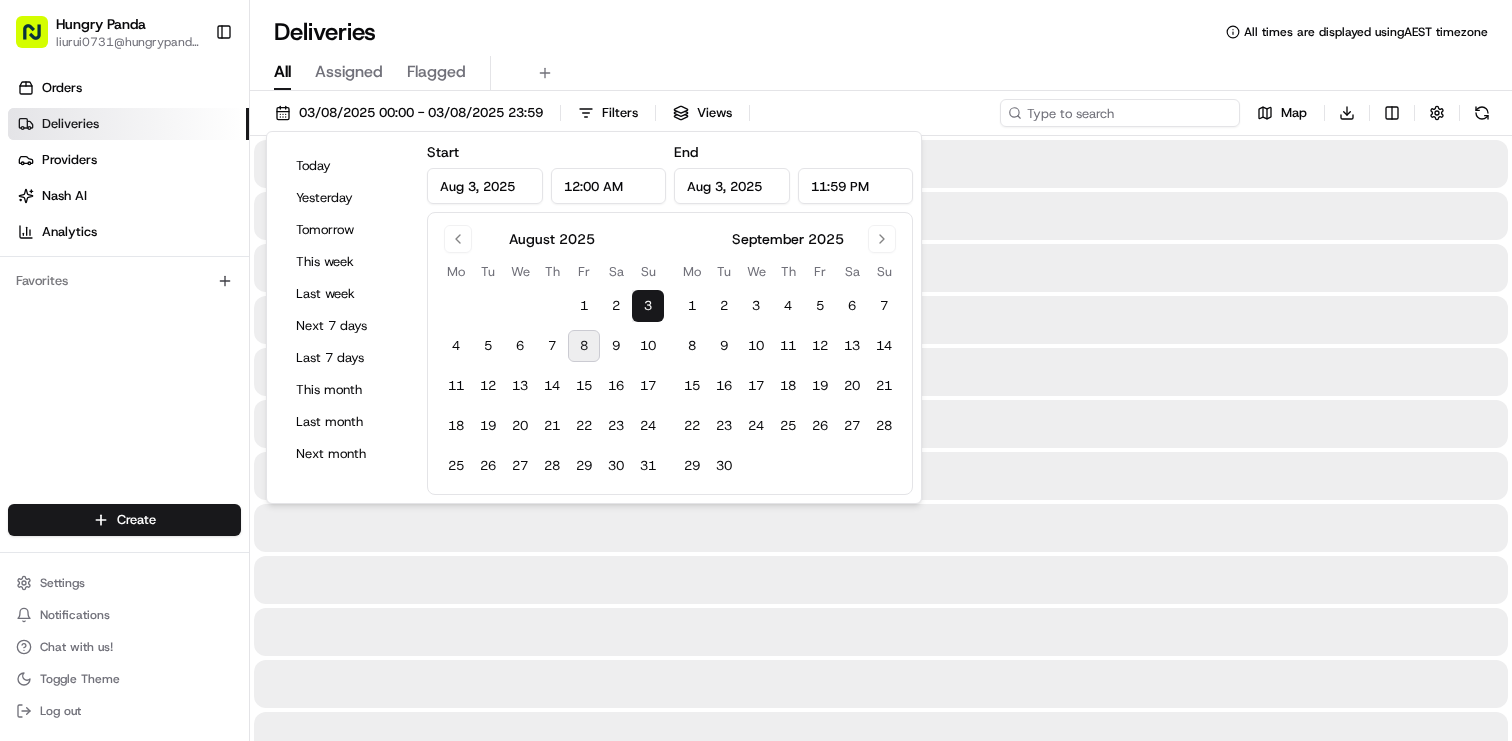 click at bounding box center [1120, 113] 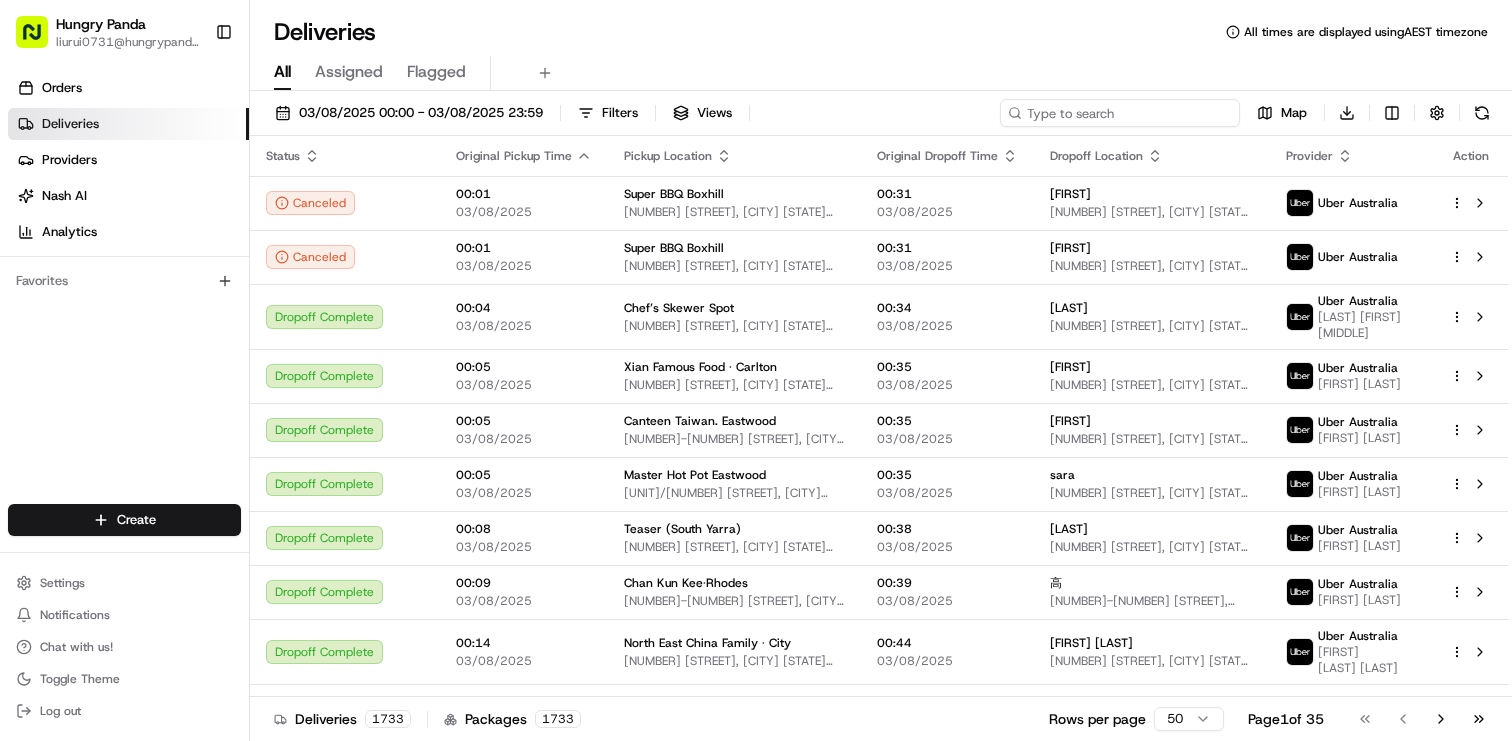 paste on "[NUMBER]" 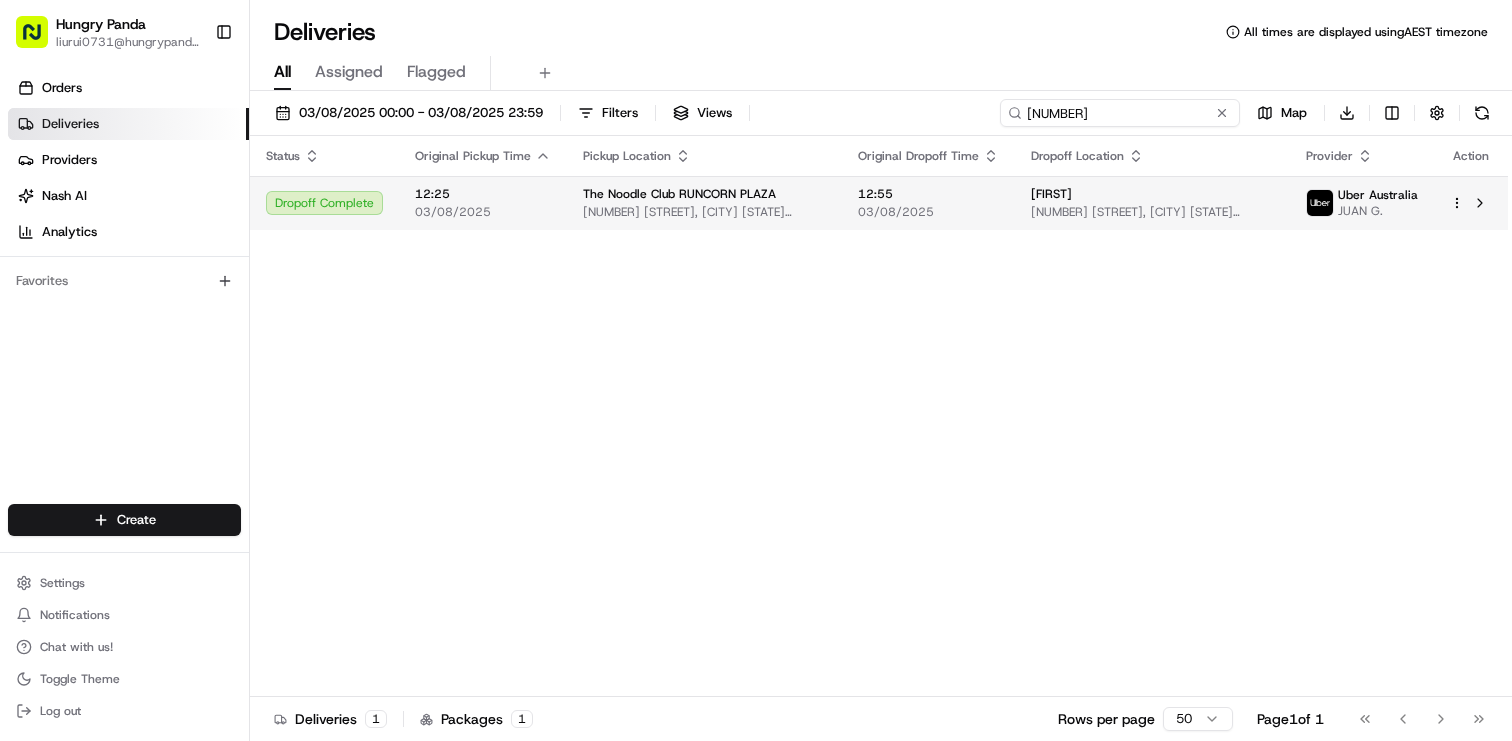 type on "[NUMBER]" 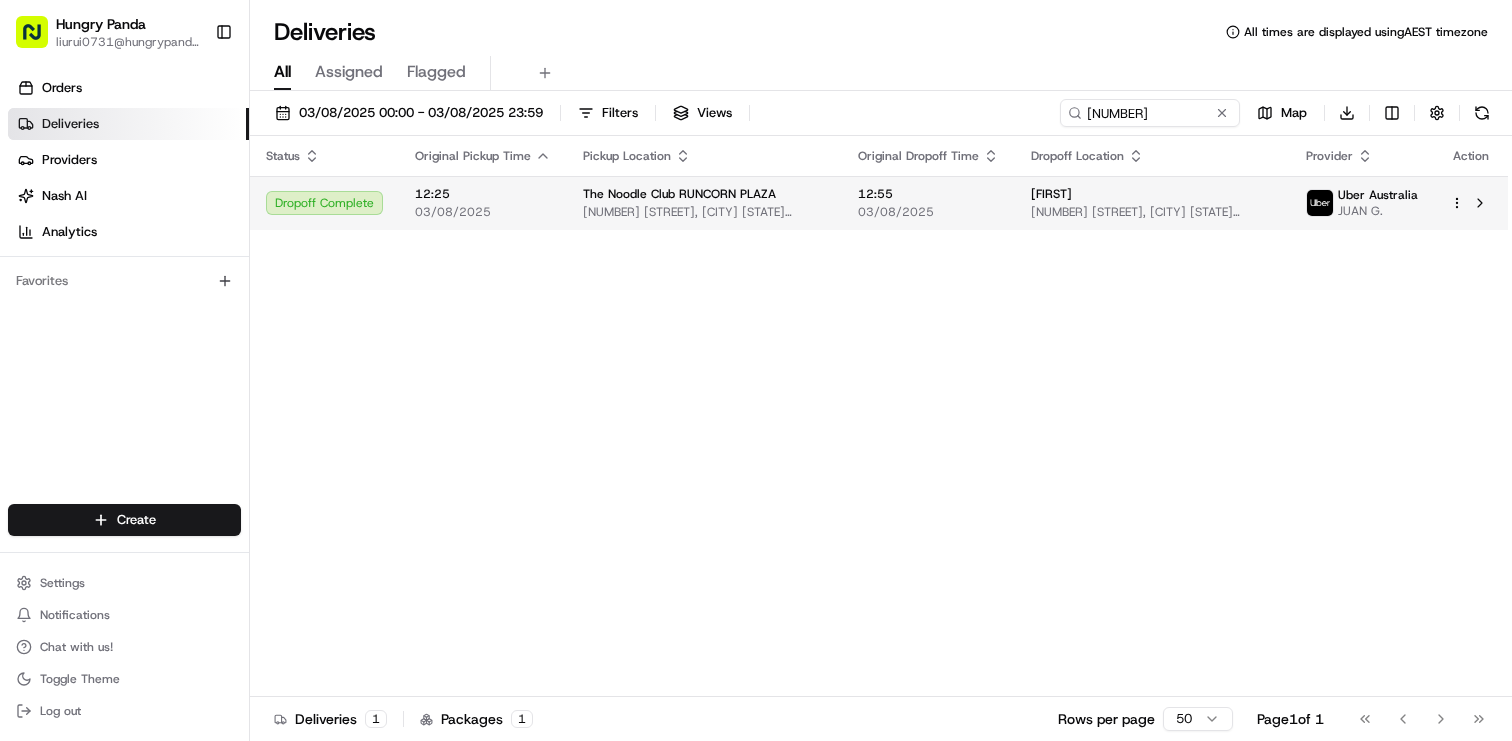 click on "[NUMBER] [STREET], [CITY] [STATE] [COUNTRY]" at bounding box center (1152, 212) 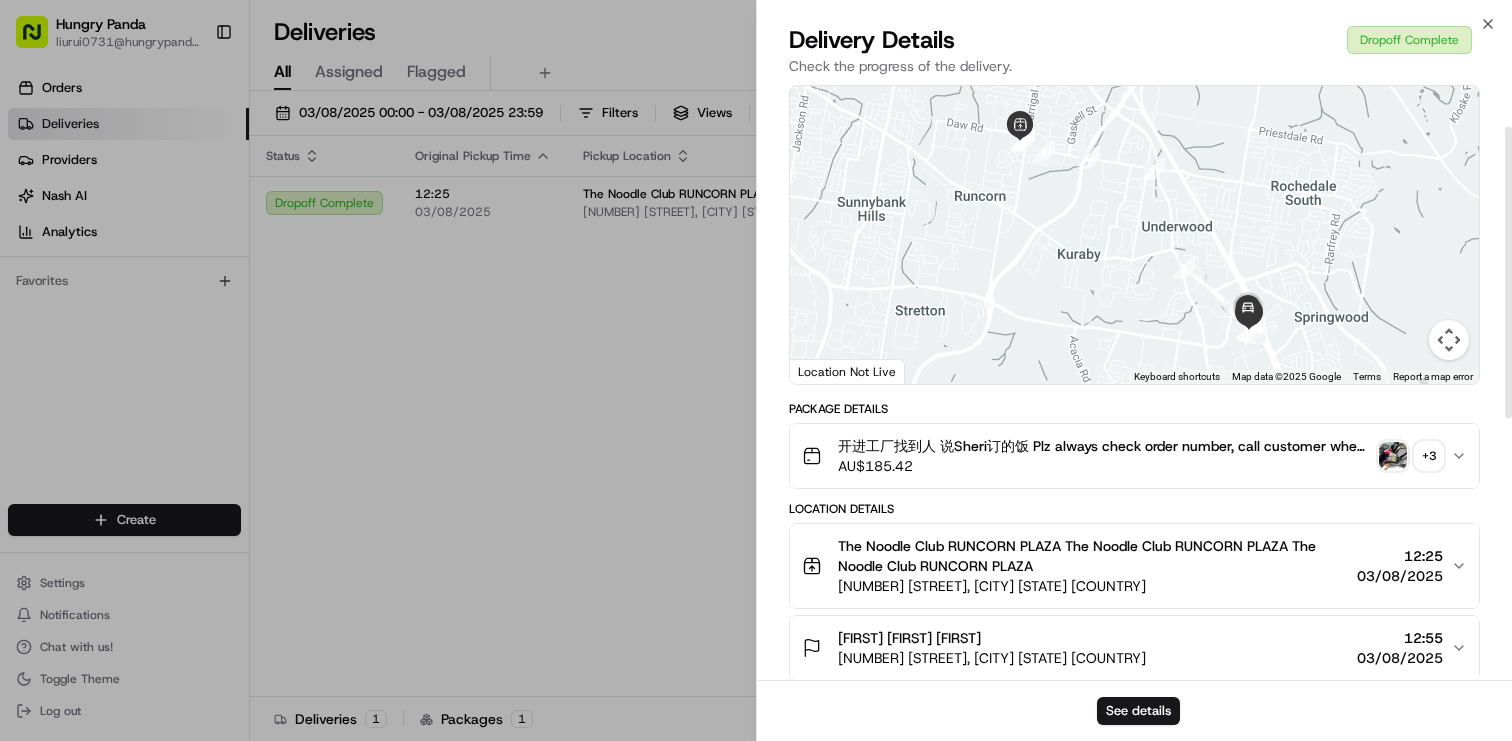 scroll, scrollTop: 93, scrollLeft: 0, axis: vertical 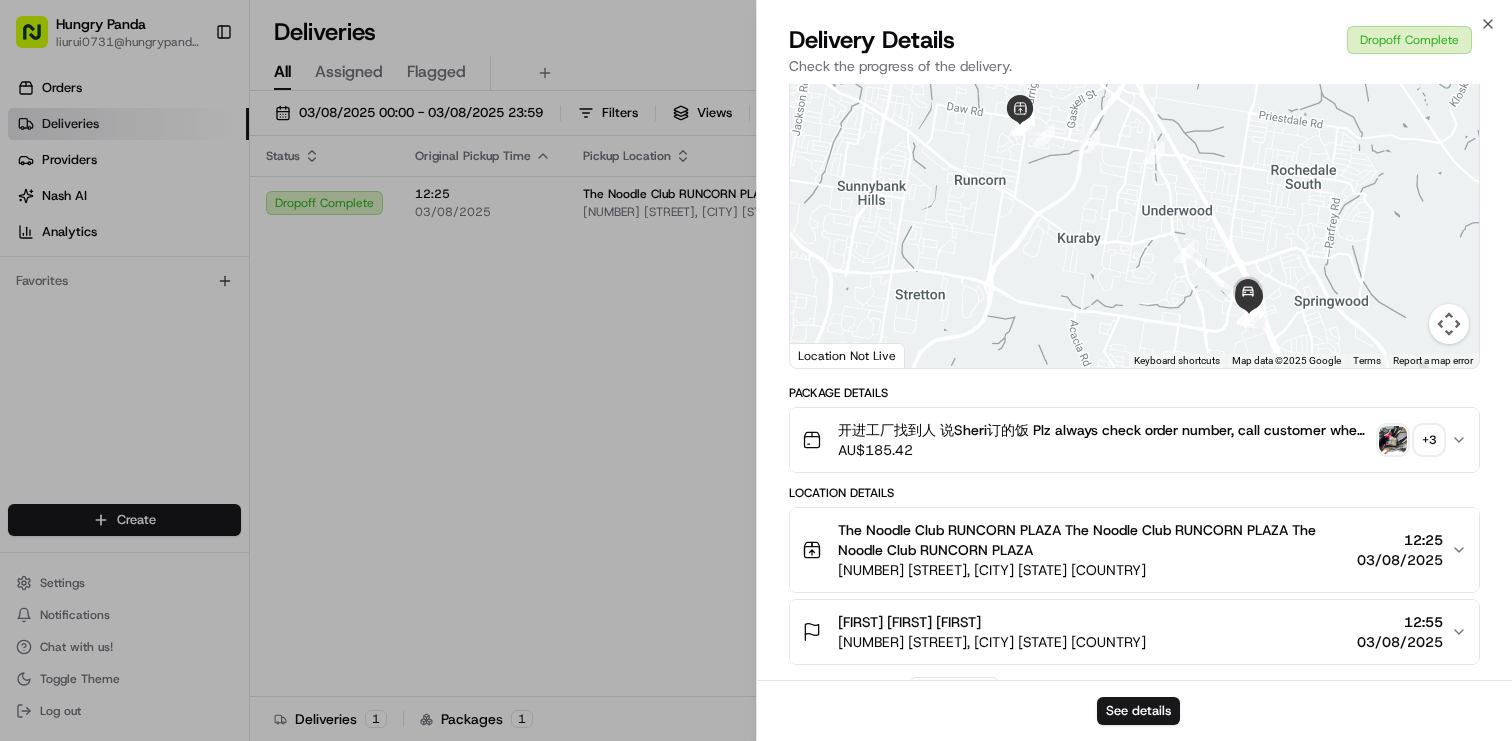 click on "AU$ 185.42" at bounding box center [1104, 450] 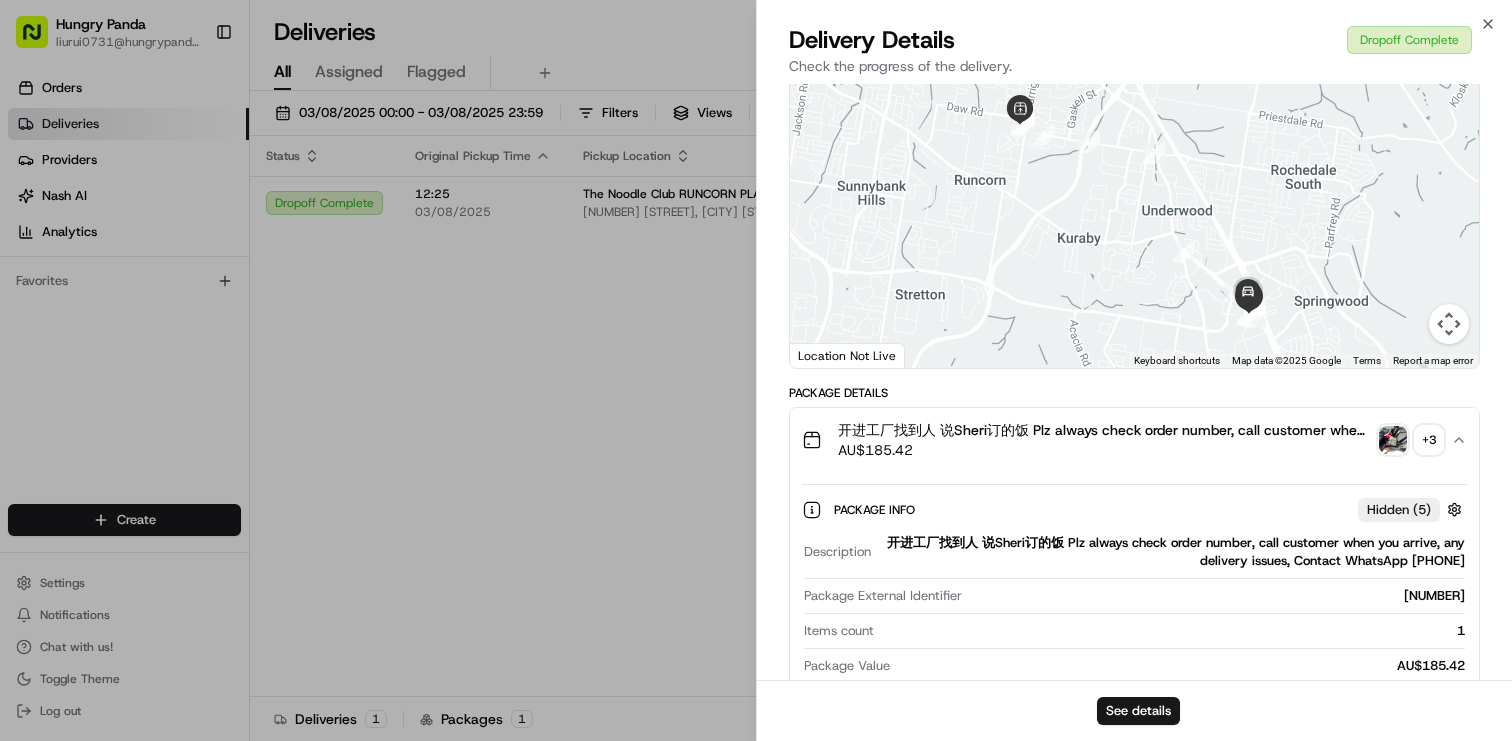 click on "AU$ 185.42" at bounding box center [1104, 450] 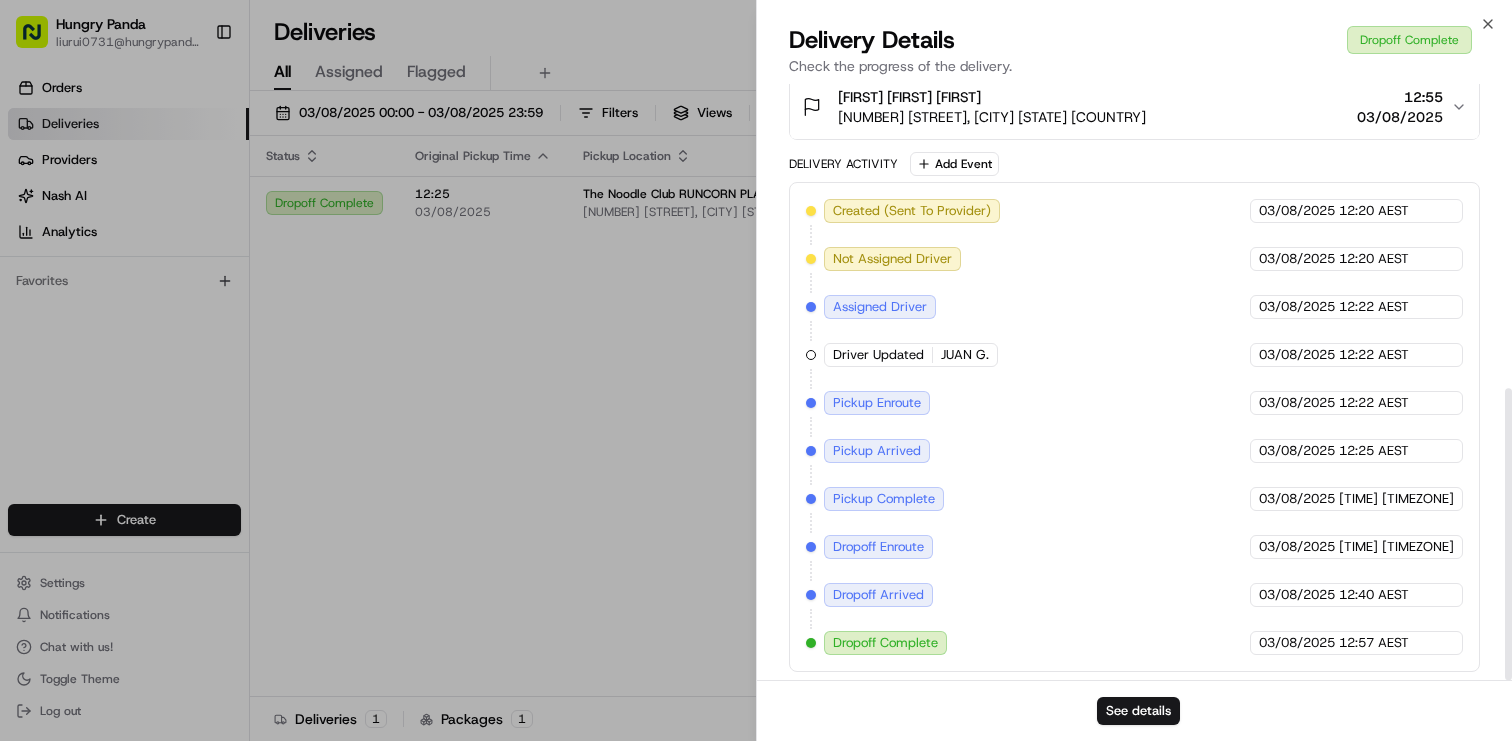 scroll, scrollTop: 622, scrollLeft: 0, axis: vertical 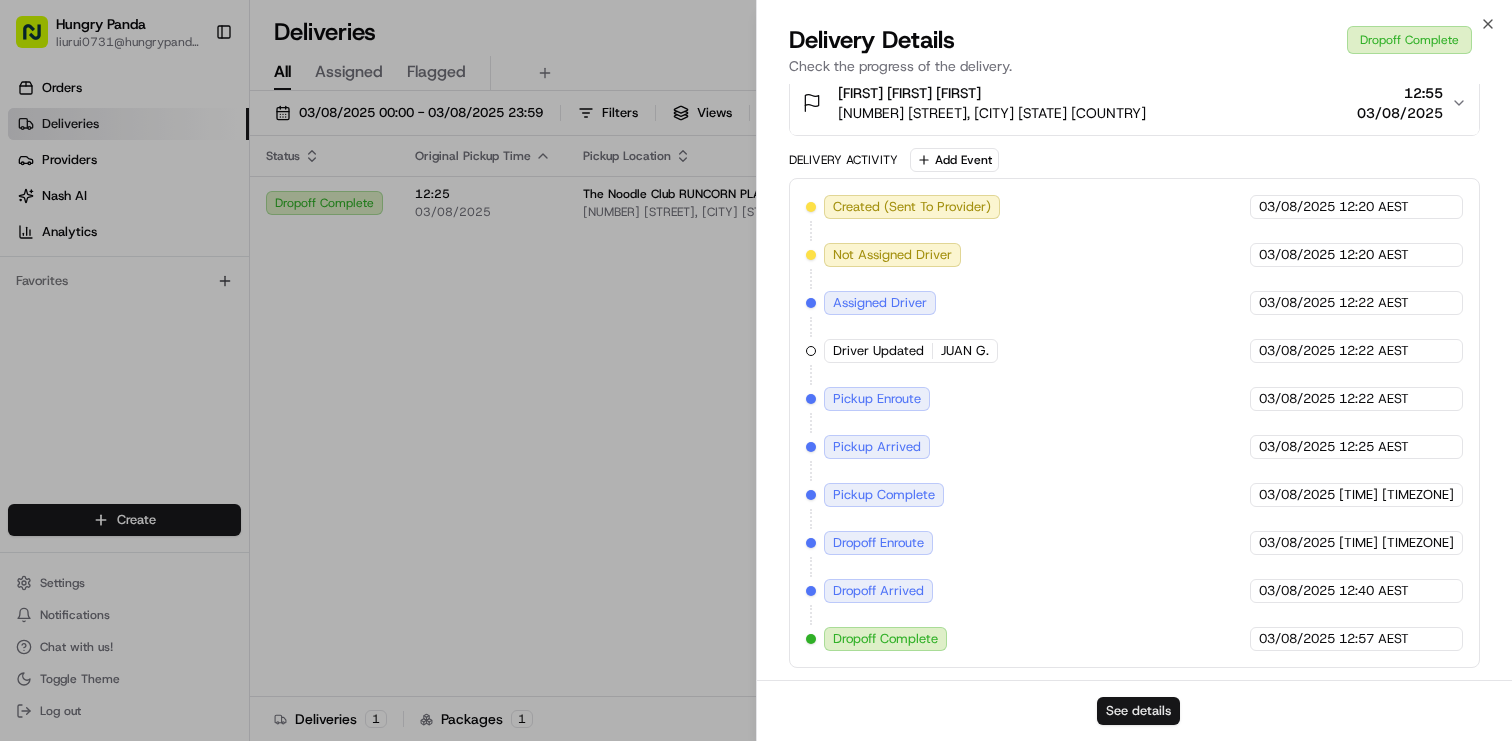 click on "See details" at bounding box center [1138, 711] 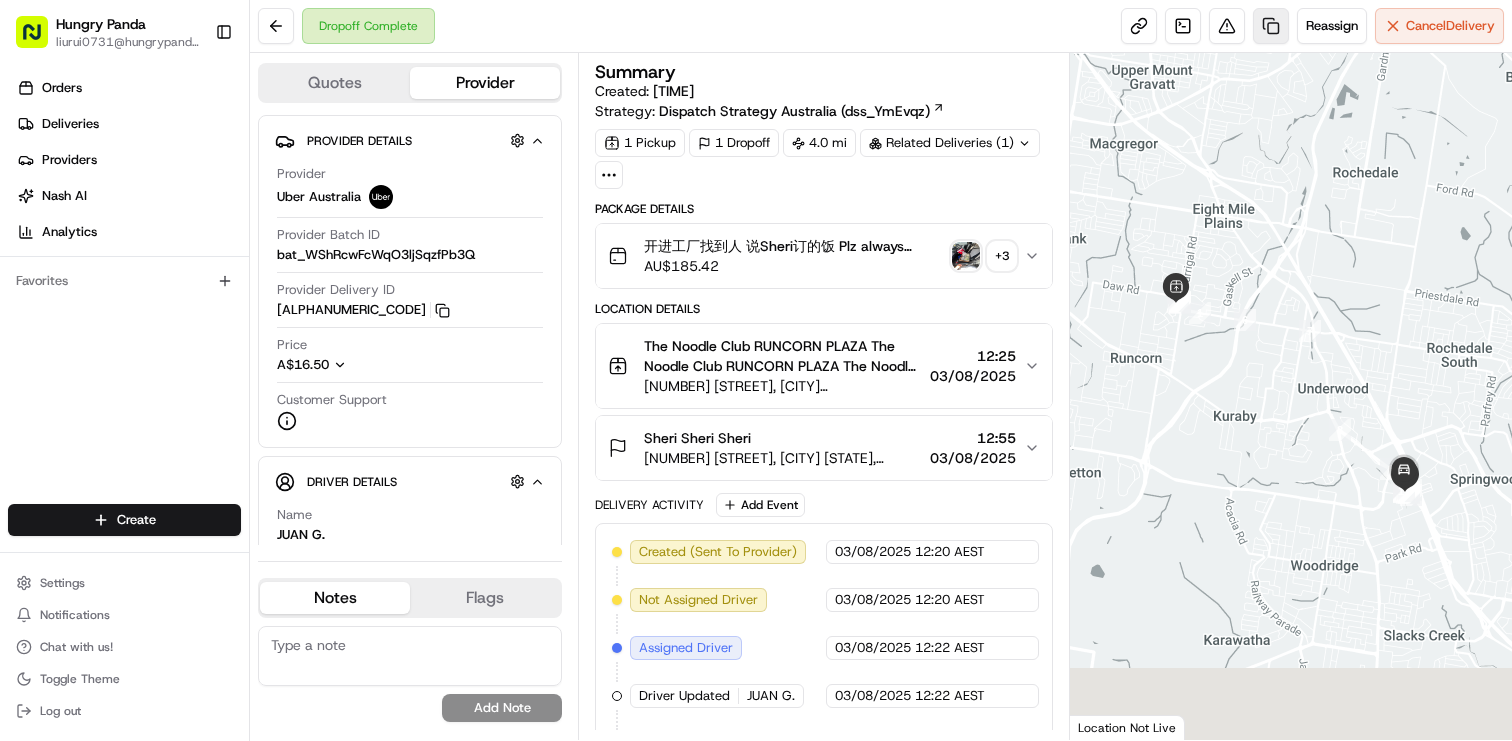 scroll, scrollTop: 0, scrollLeft: 0, axis: both 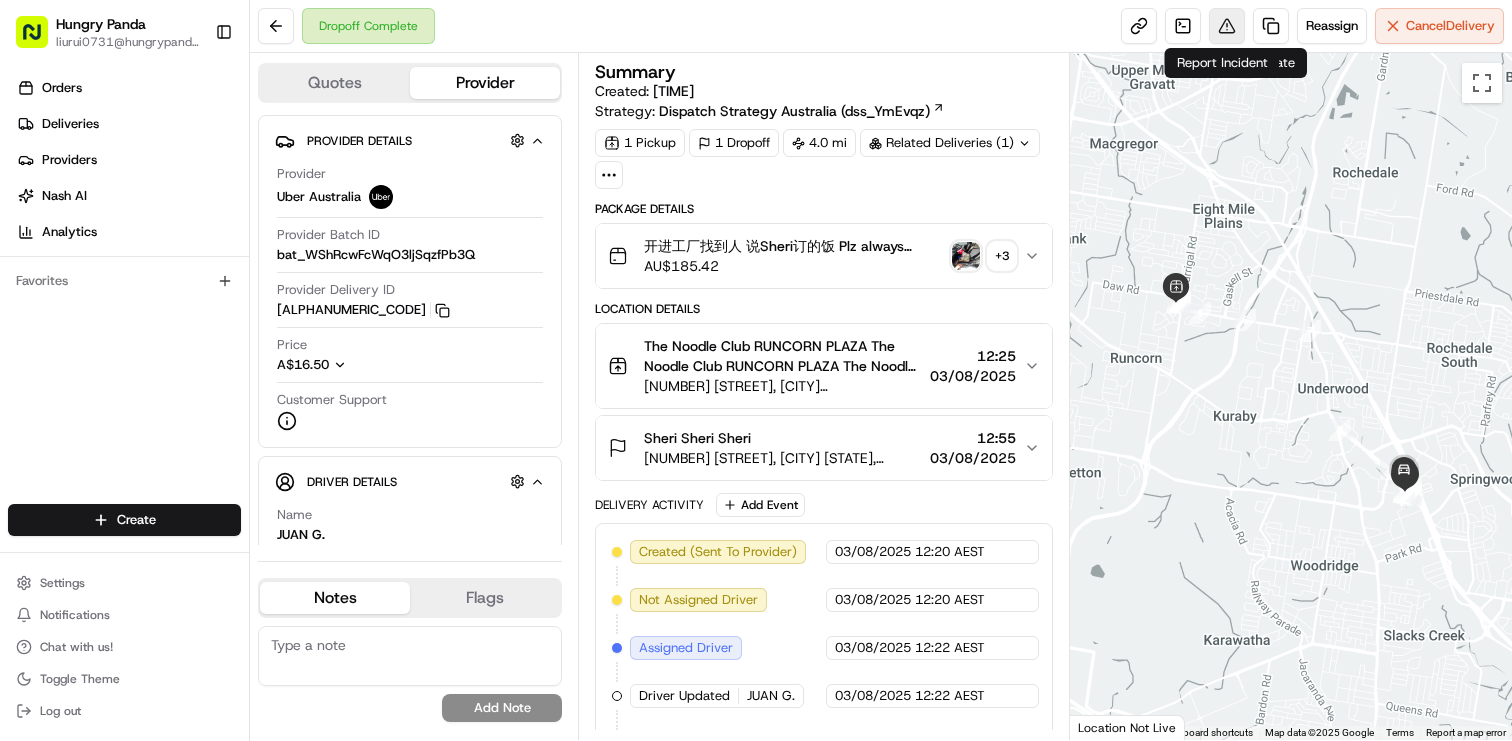 click at bounding box center [1227, 26] 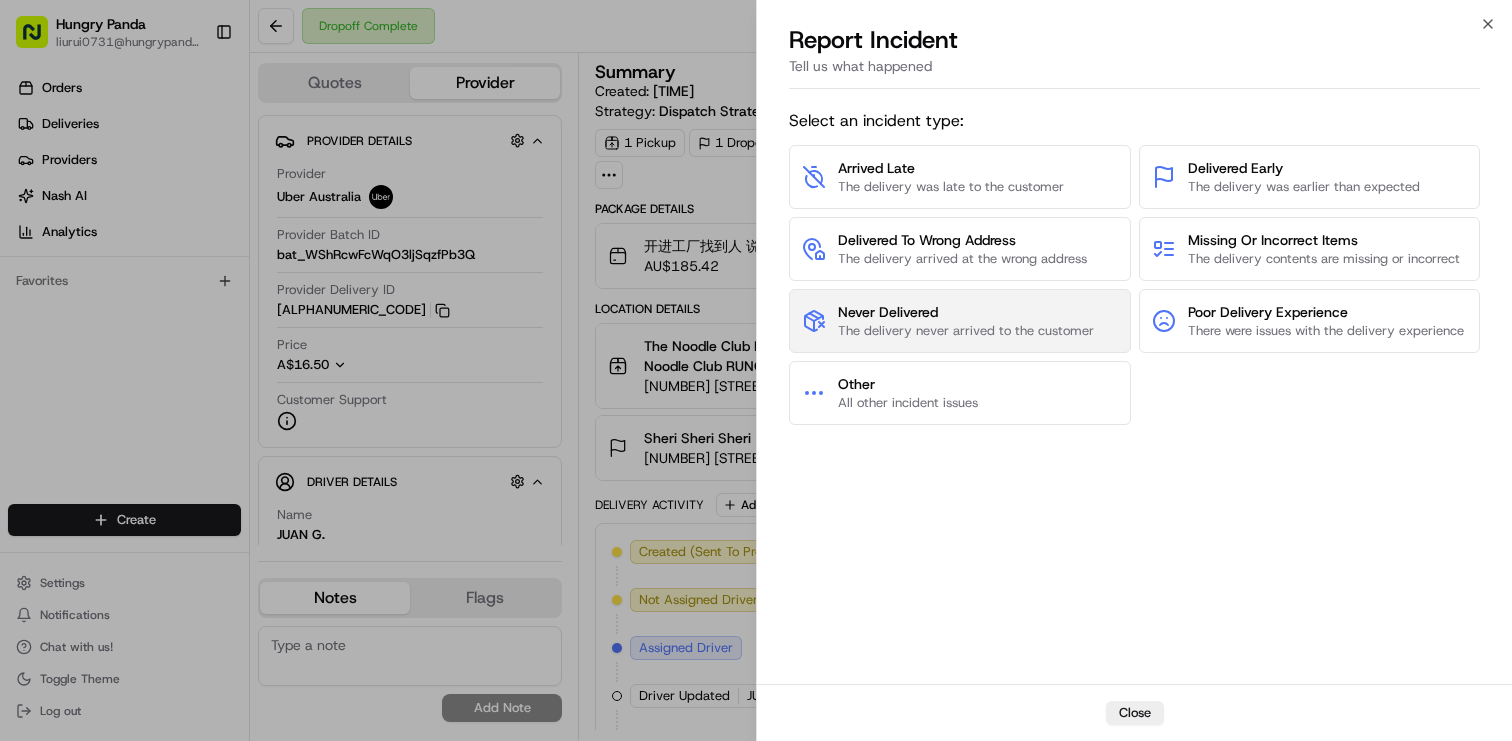 click on "Never Delivered" at bounding box center (966, 312) 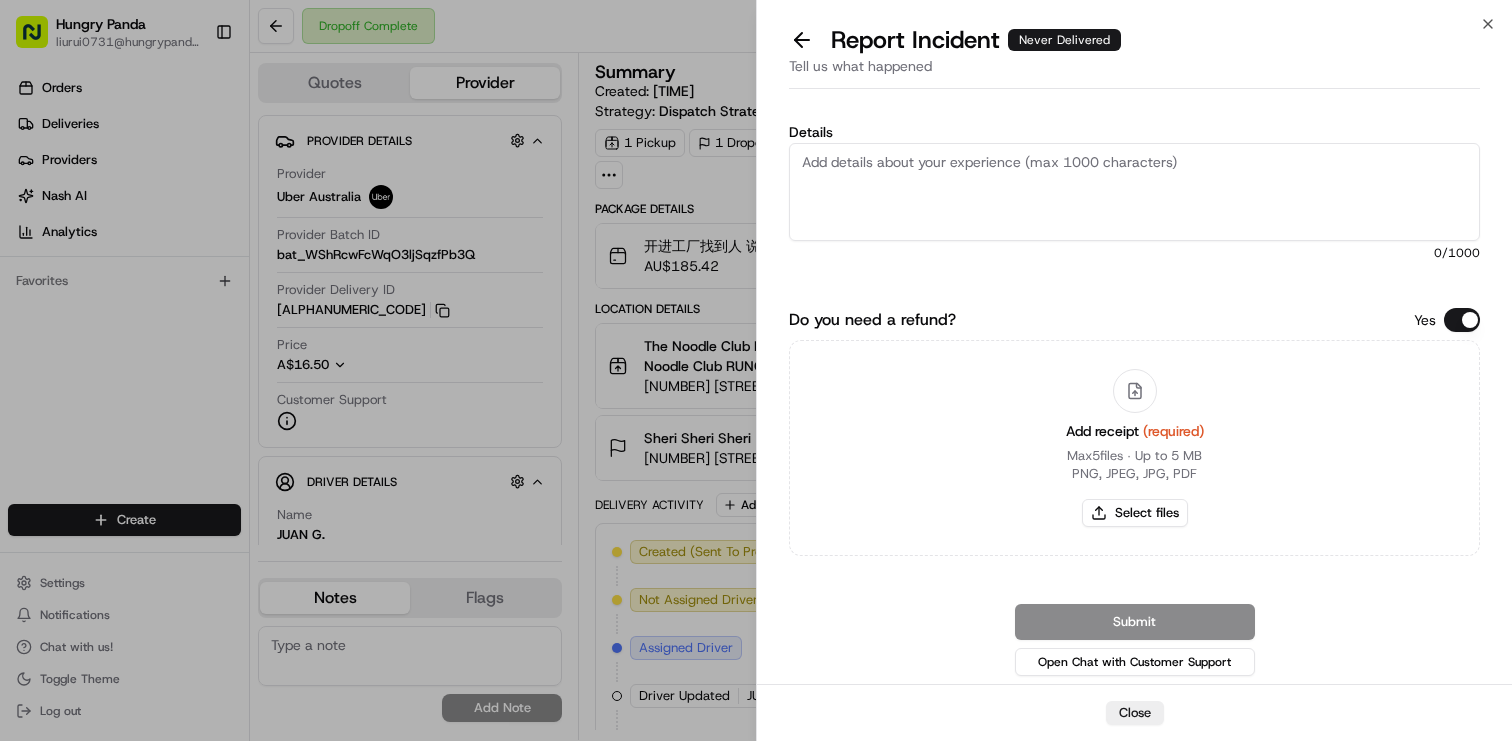 click on "Details" at bounding box center [1134, 192] 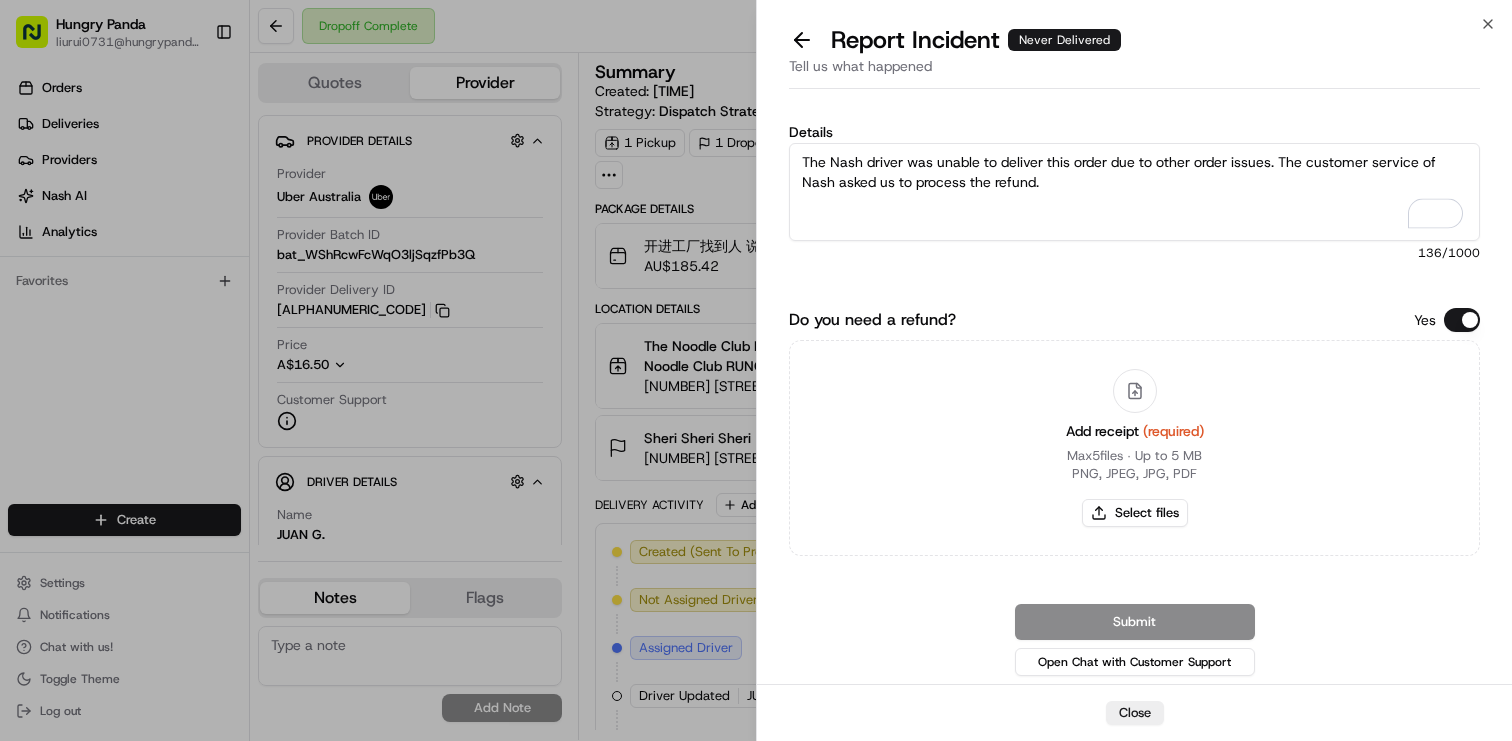 type on "The Nash driver was unable to deliver this order due to other order issues. The customer service of Nash asked us to process the refund." 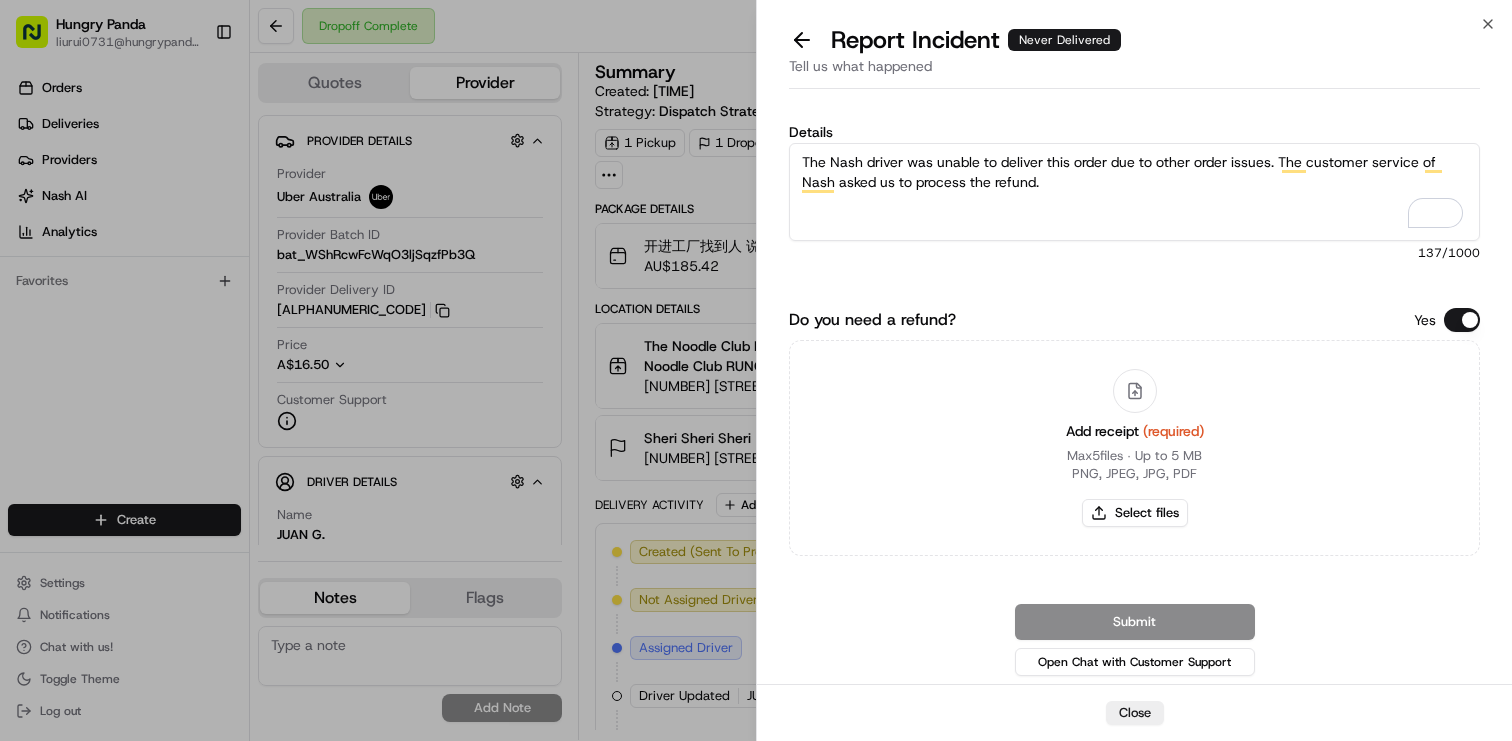 drag, startPoint x: 1057, startPoint y: 190, endPoint x: 788, endPoint y: 165, distance: 270.1592 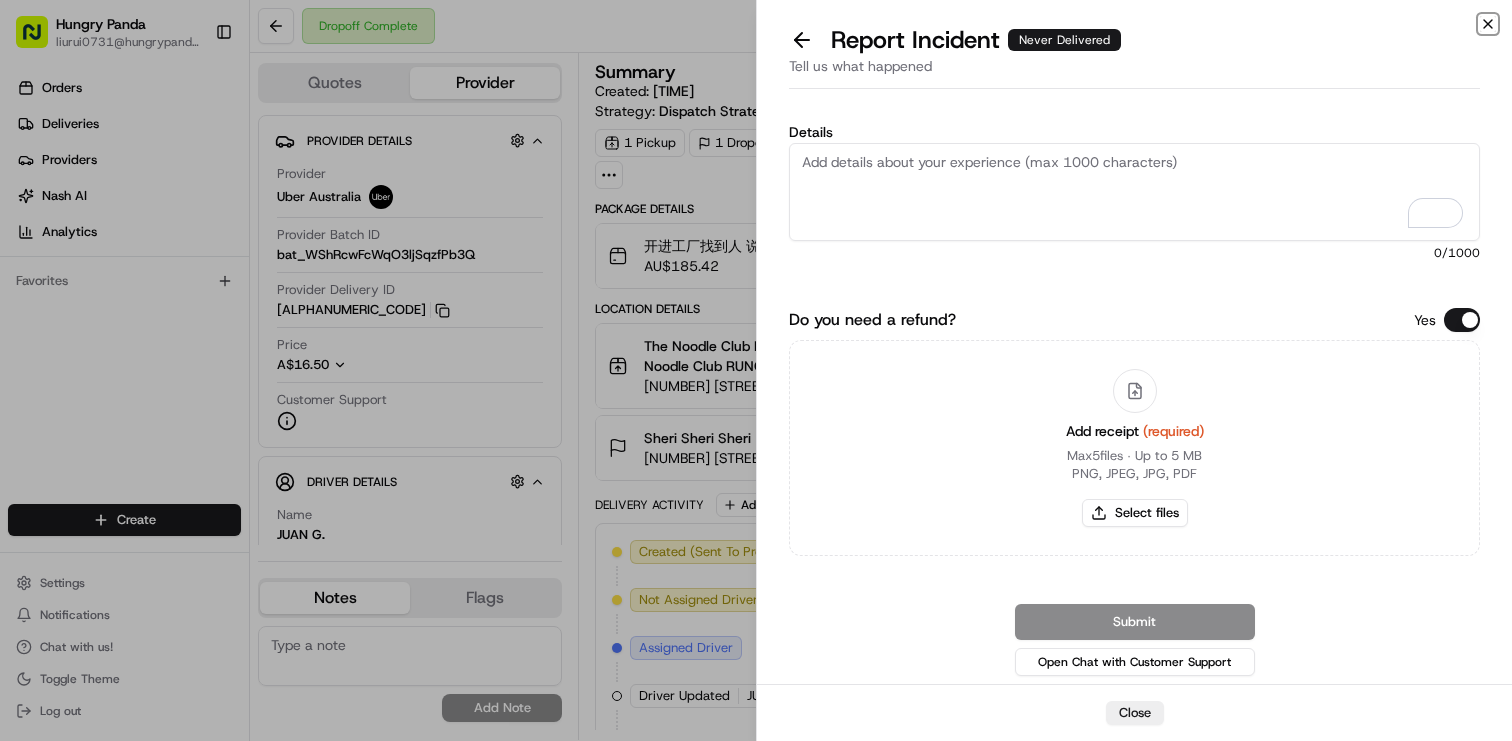 click 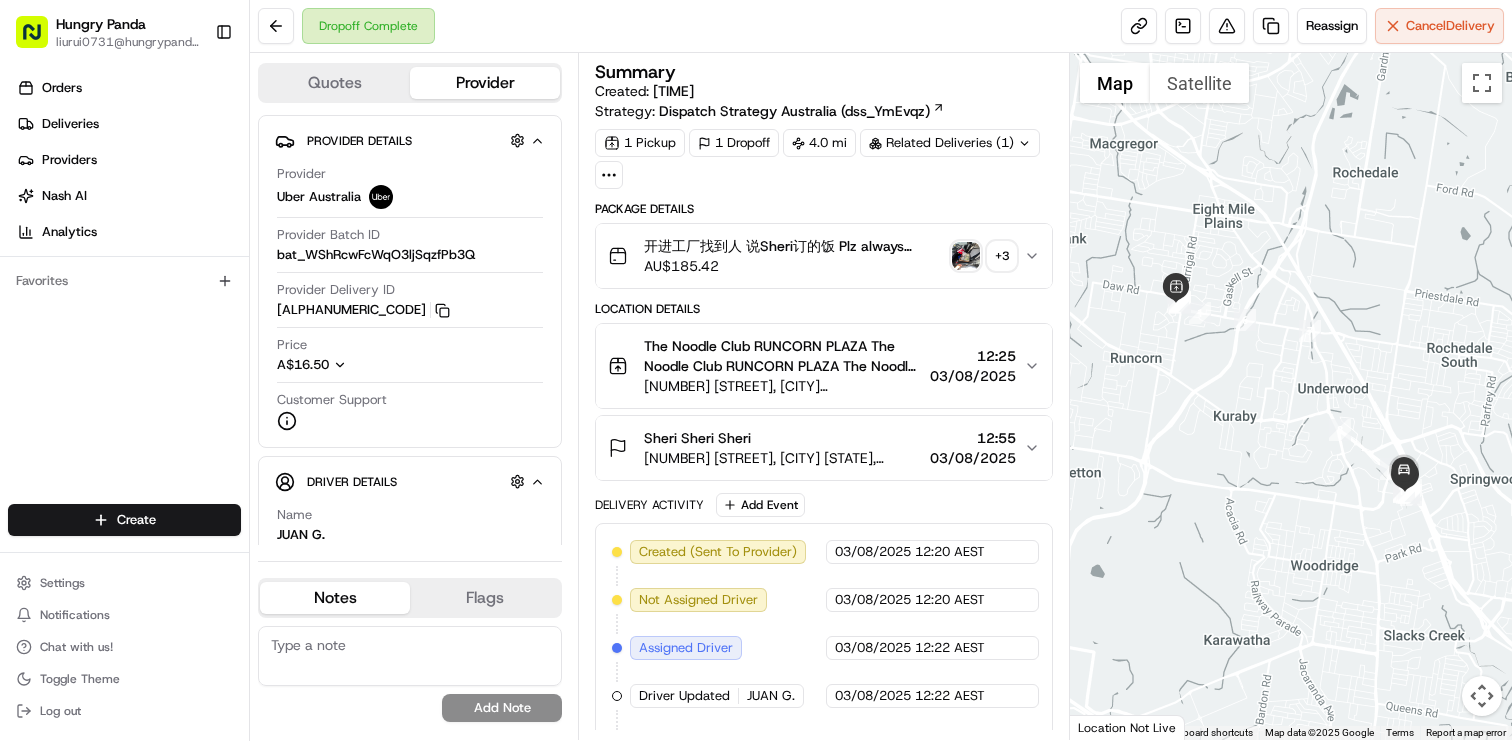click on "+ 3" at bounding box center (1002, 256) 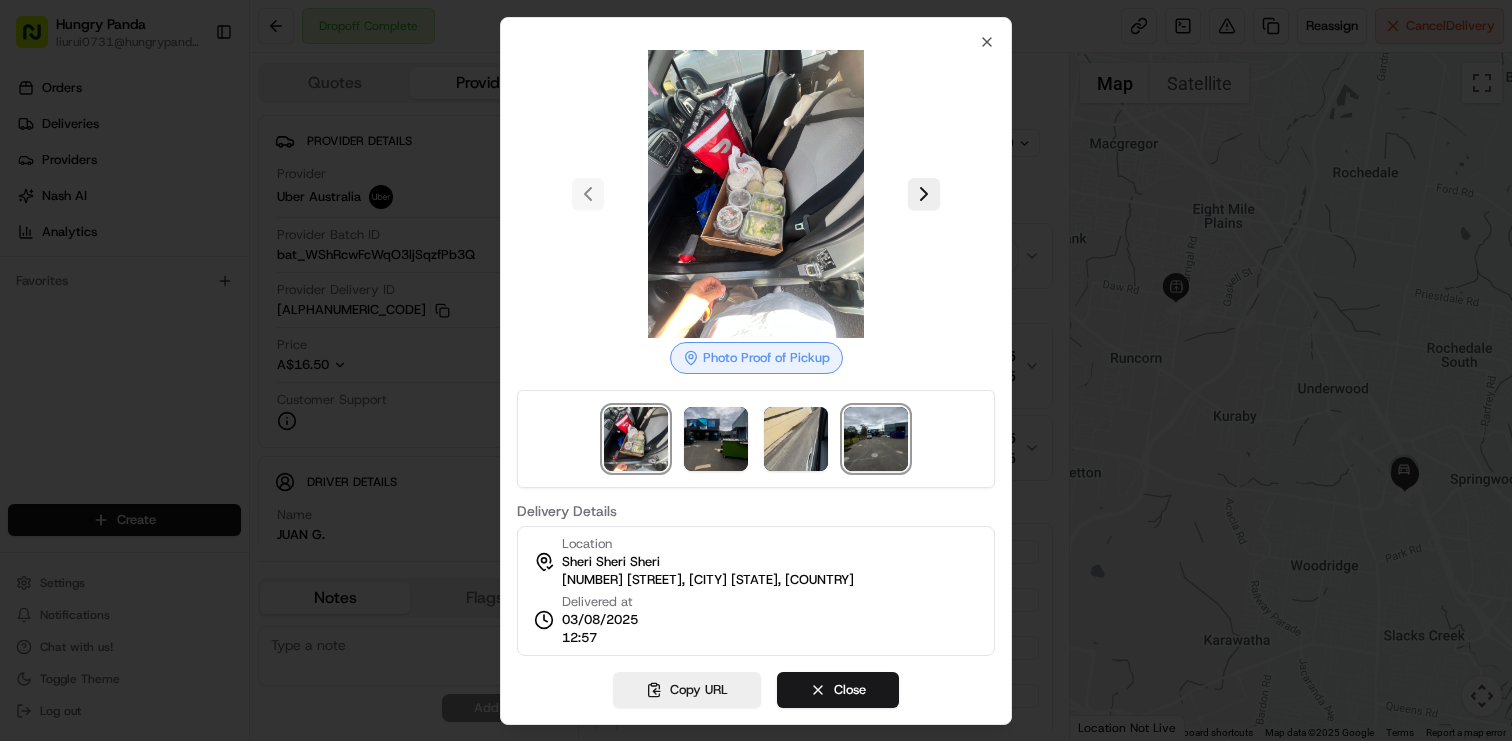click at bounding box center (876, 439) 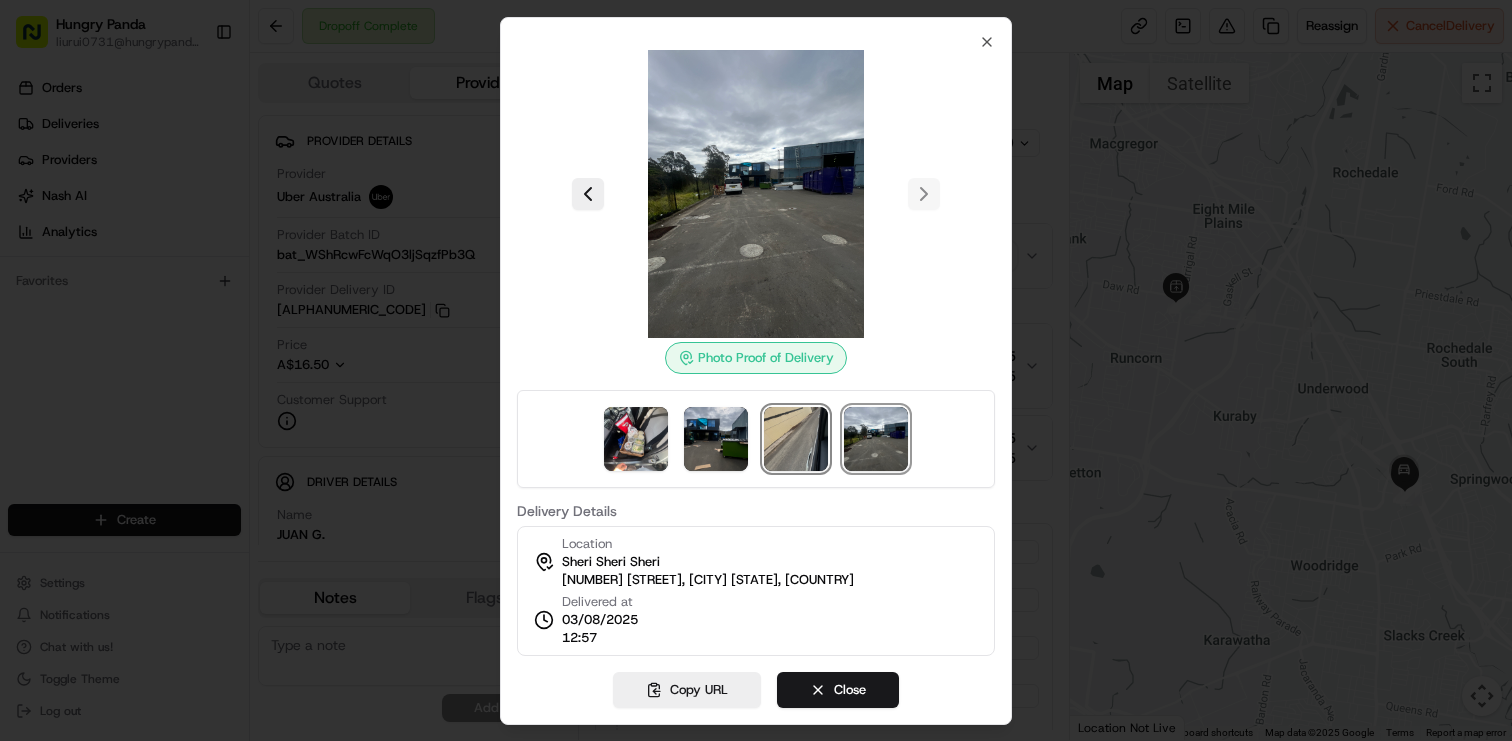 click at bounding box center (796, 439) 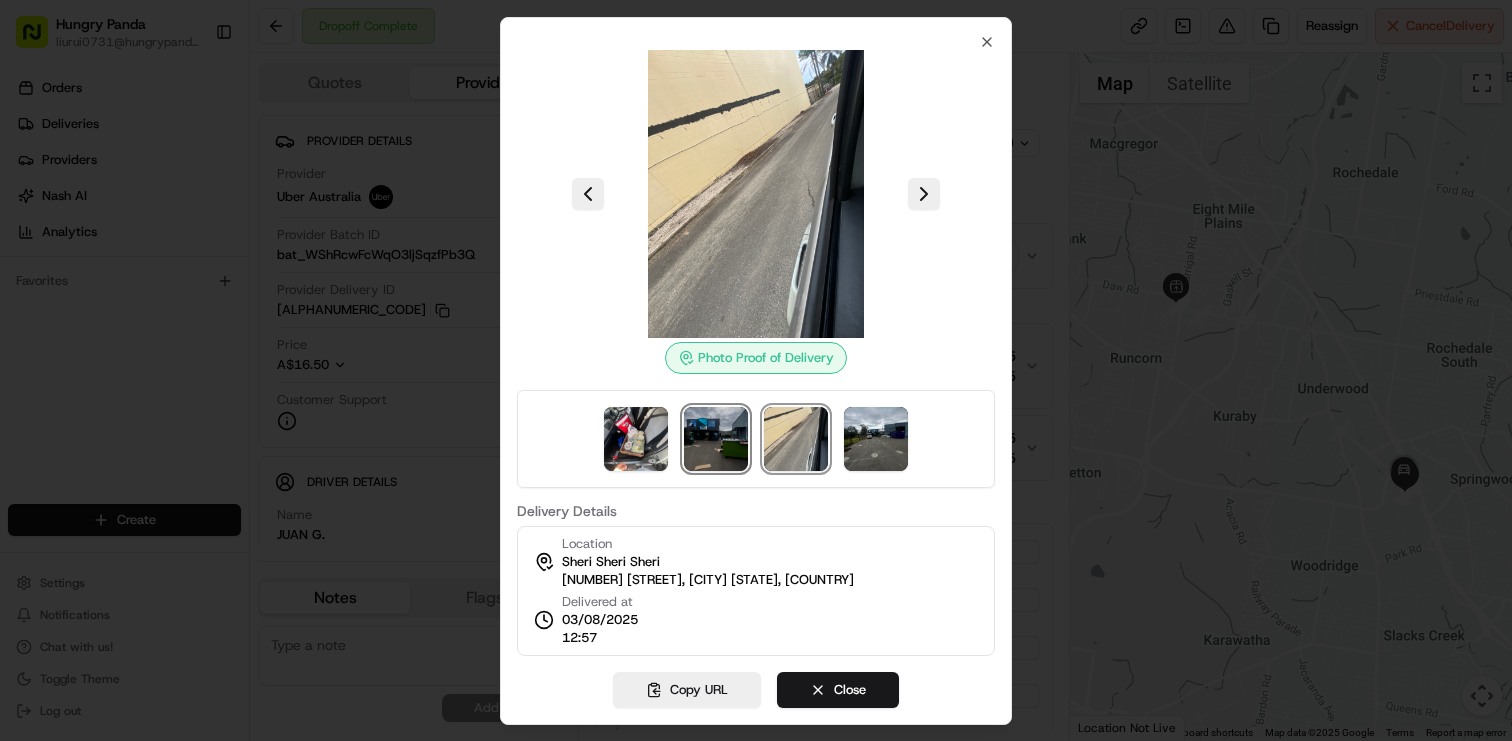 click at bounding box center [716, 439] 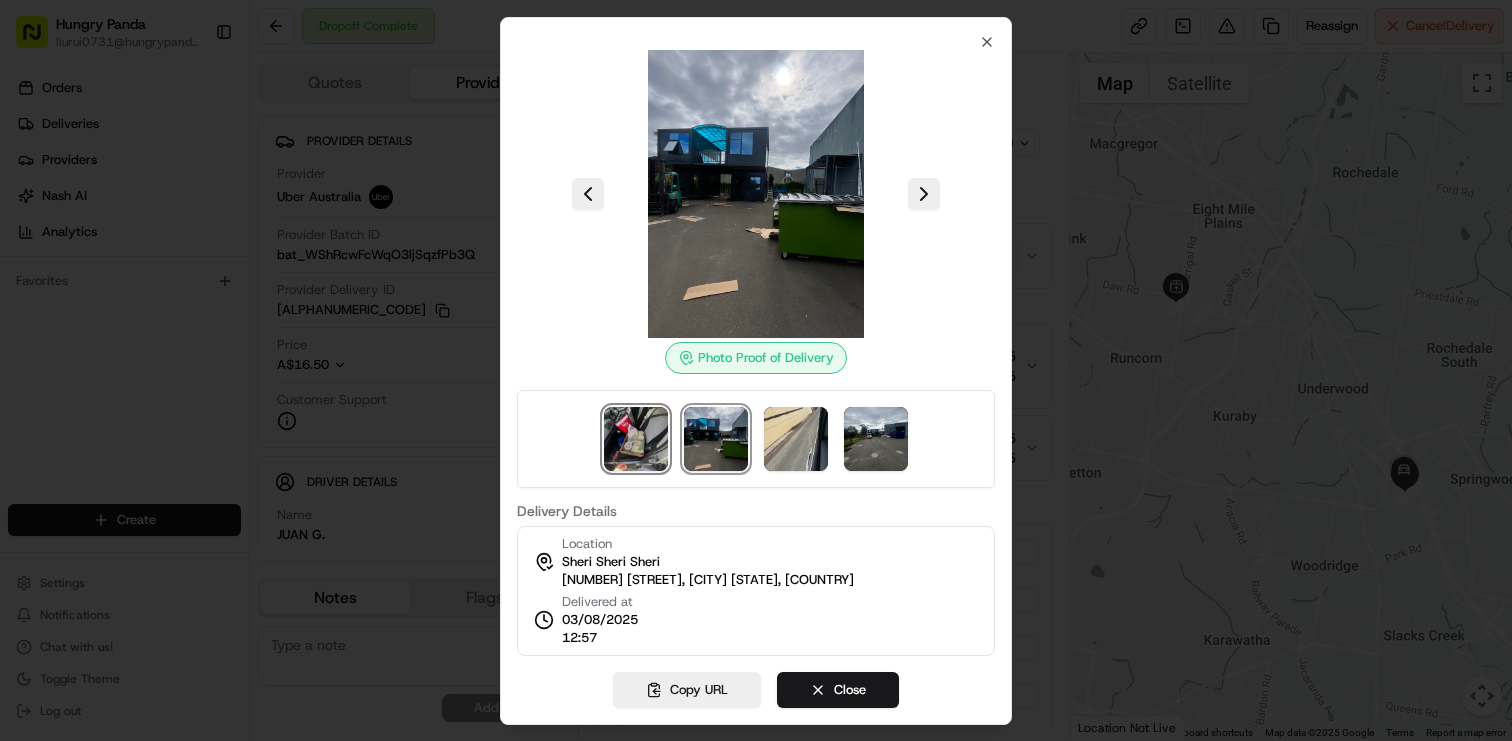 click at bounding box center (636, 439) 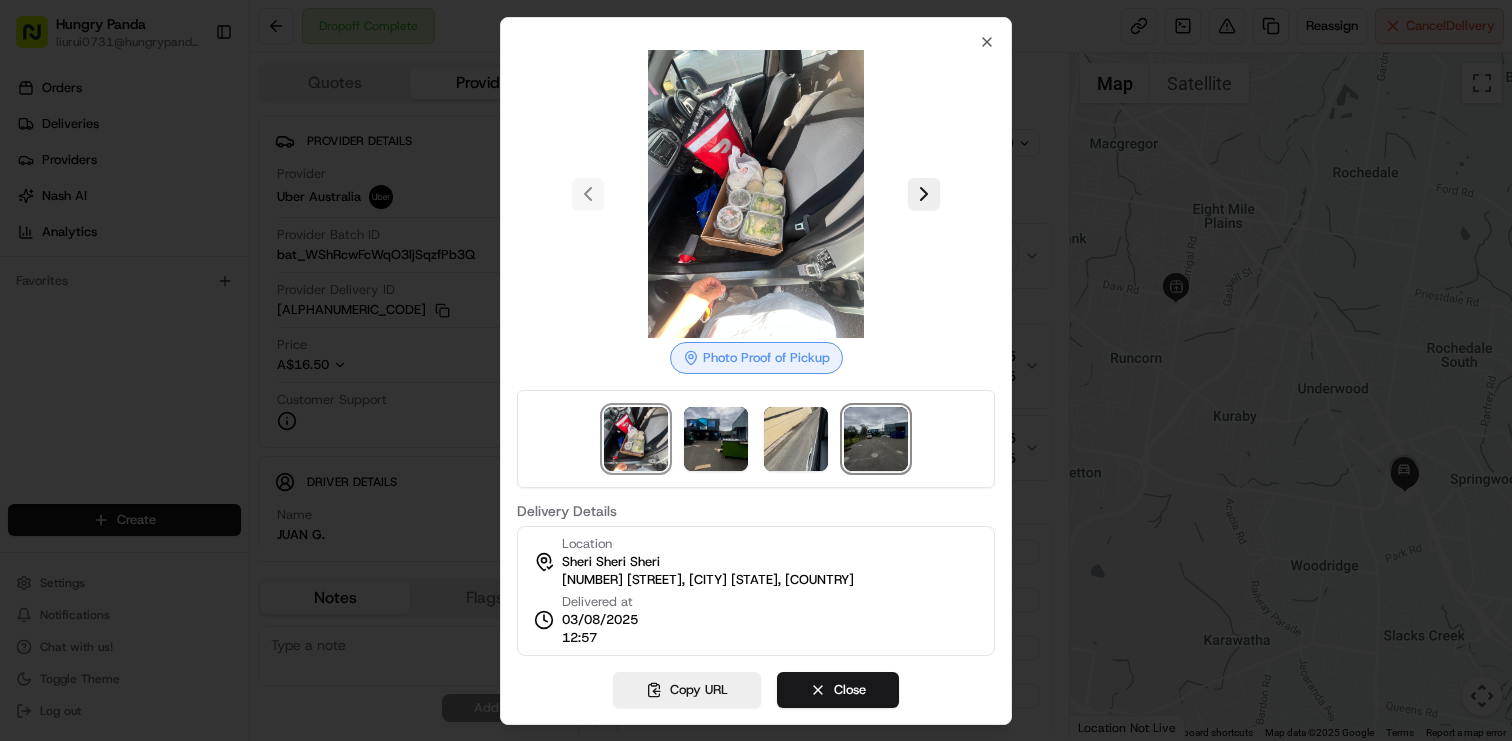 click at bounding box center (876, 439) 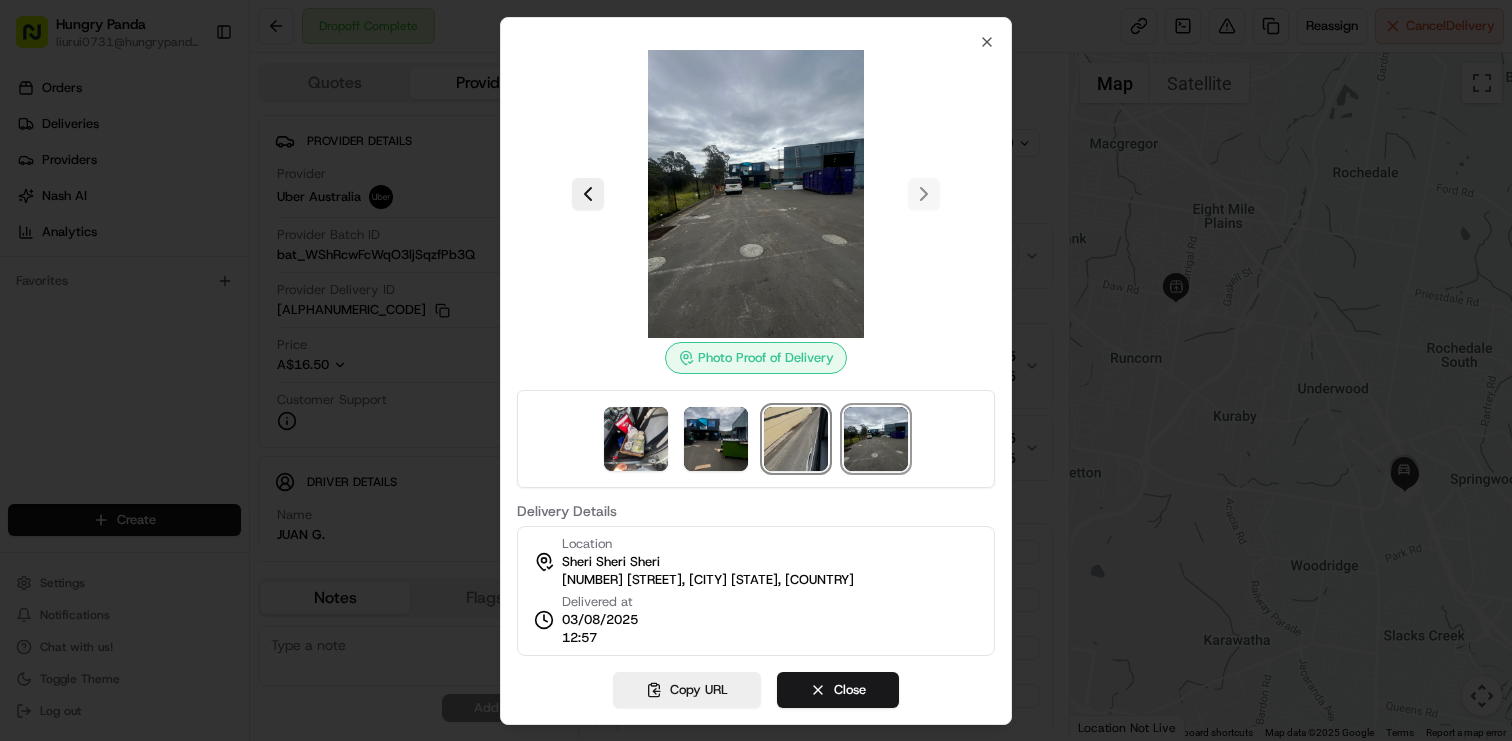 click at bounding box center (796, 439) 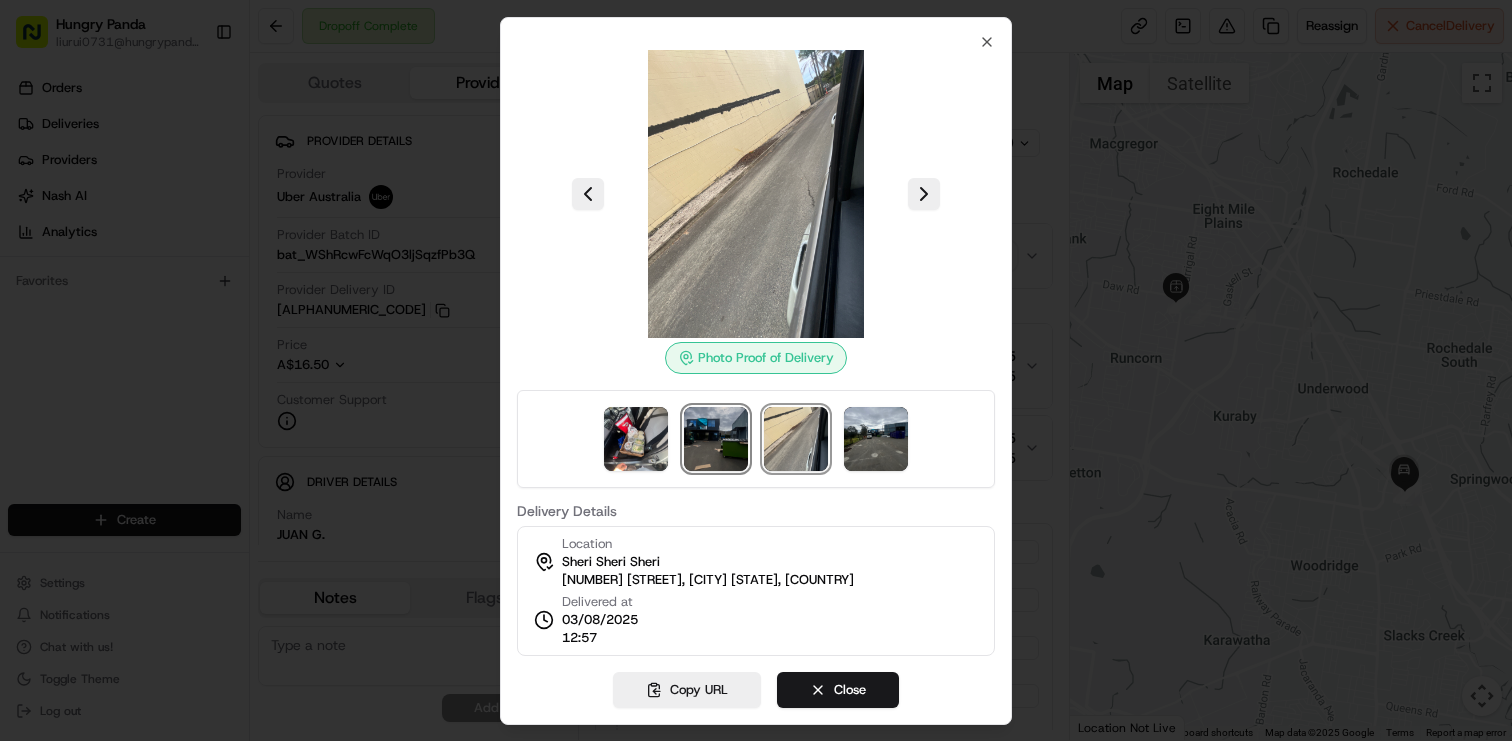 click at bounding box center [716, 439] 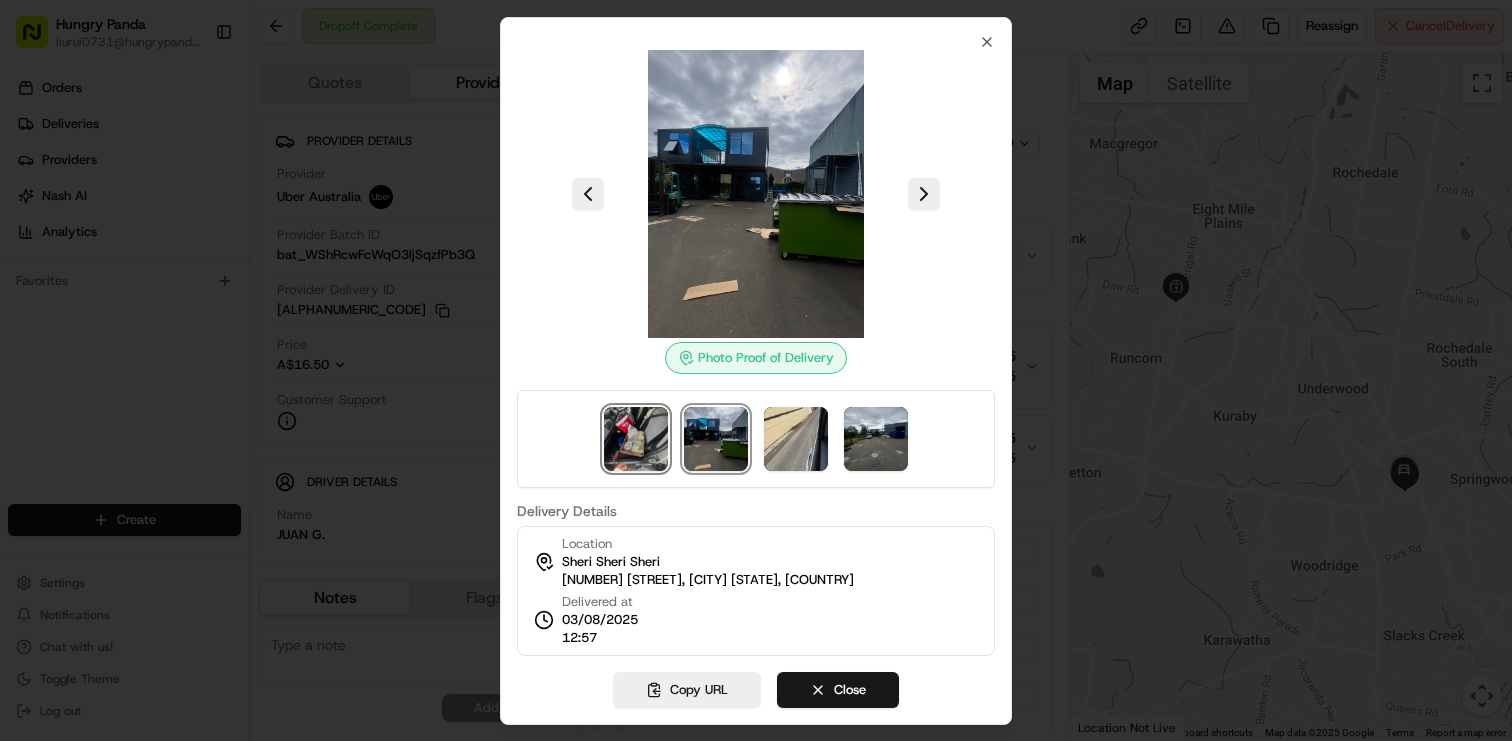 click at bounding box center [636, 439] 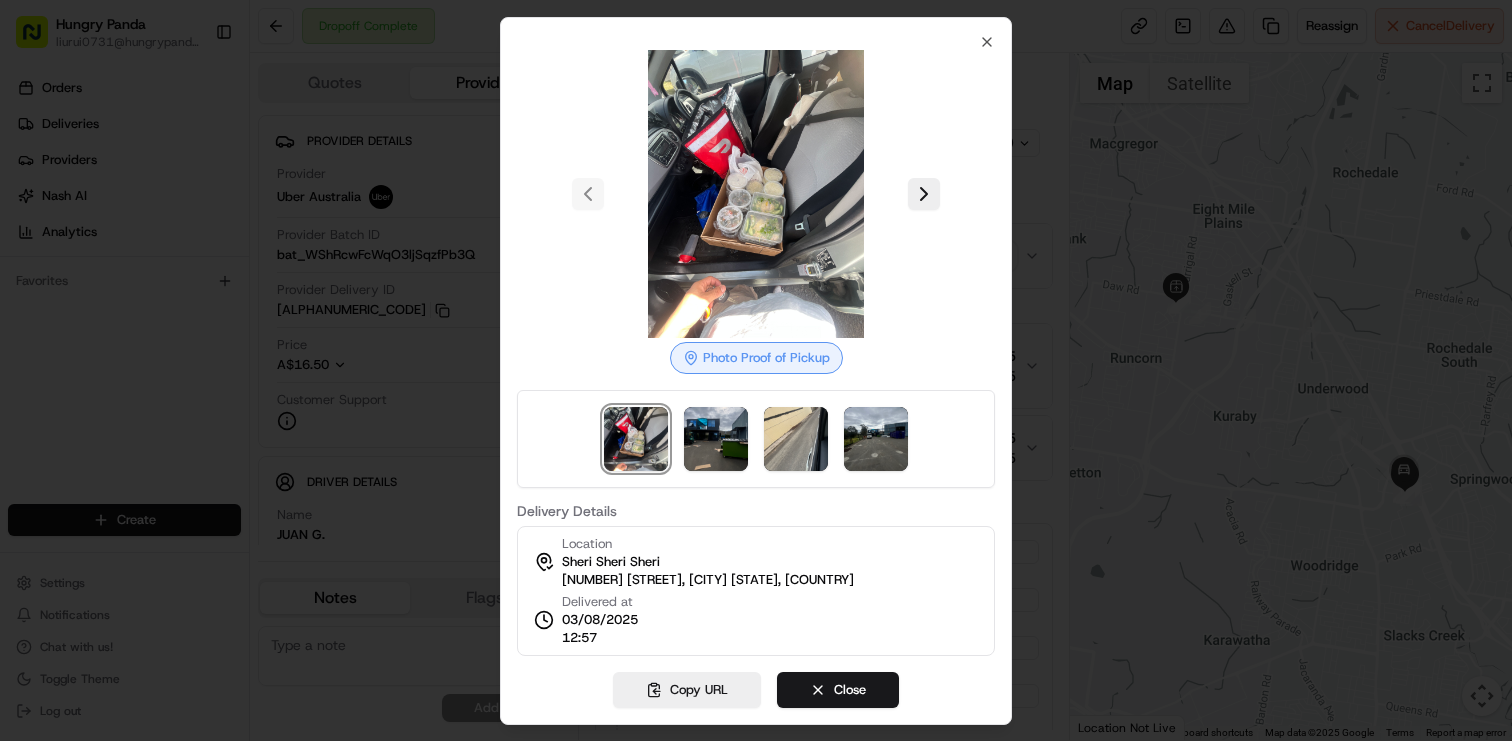 click at bounding box center (756, 439) 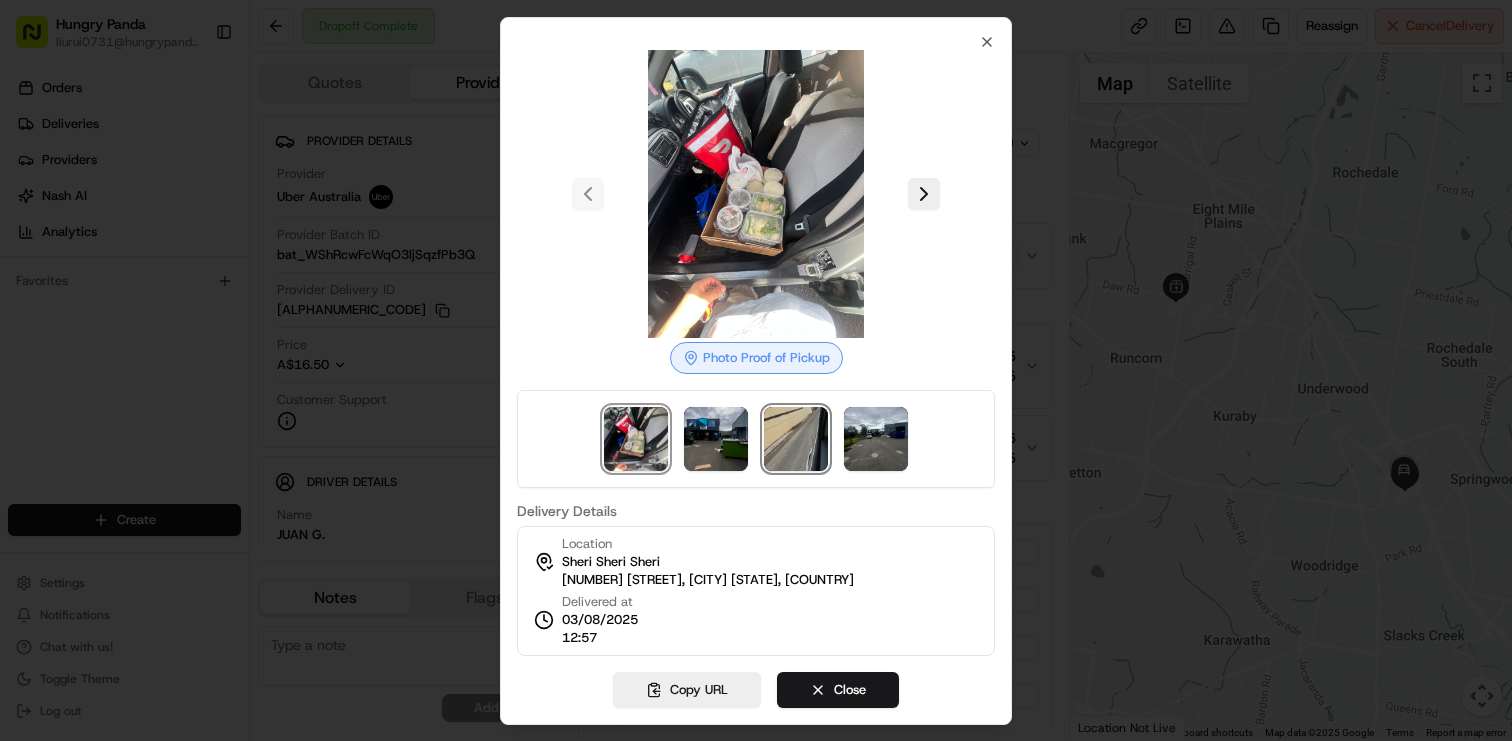 click at bounding box center (796, 439) 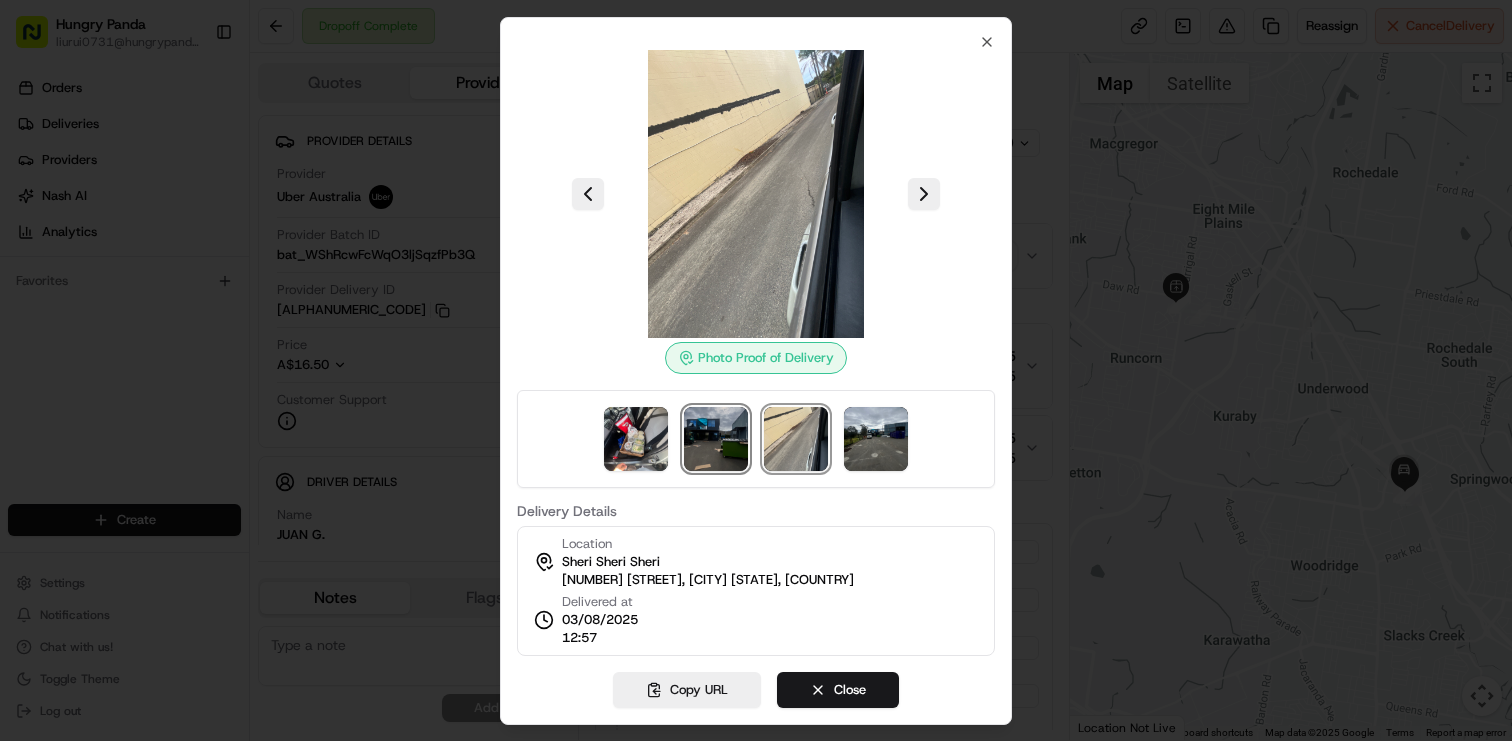 click at bounding box center [716, 439] 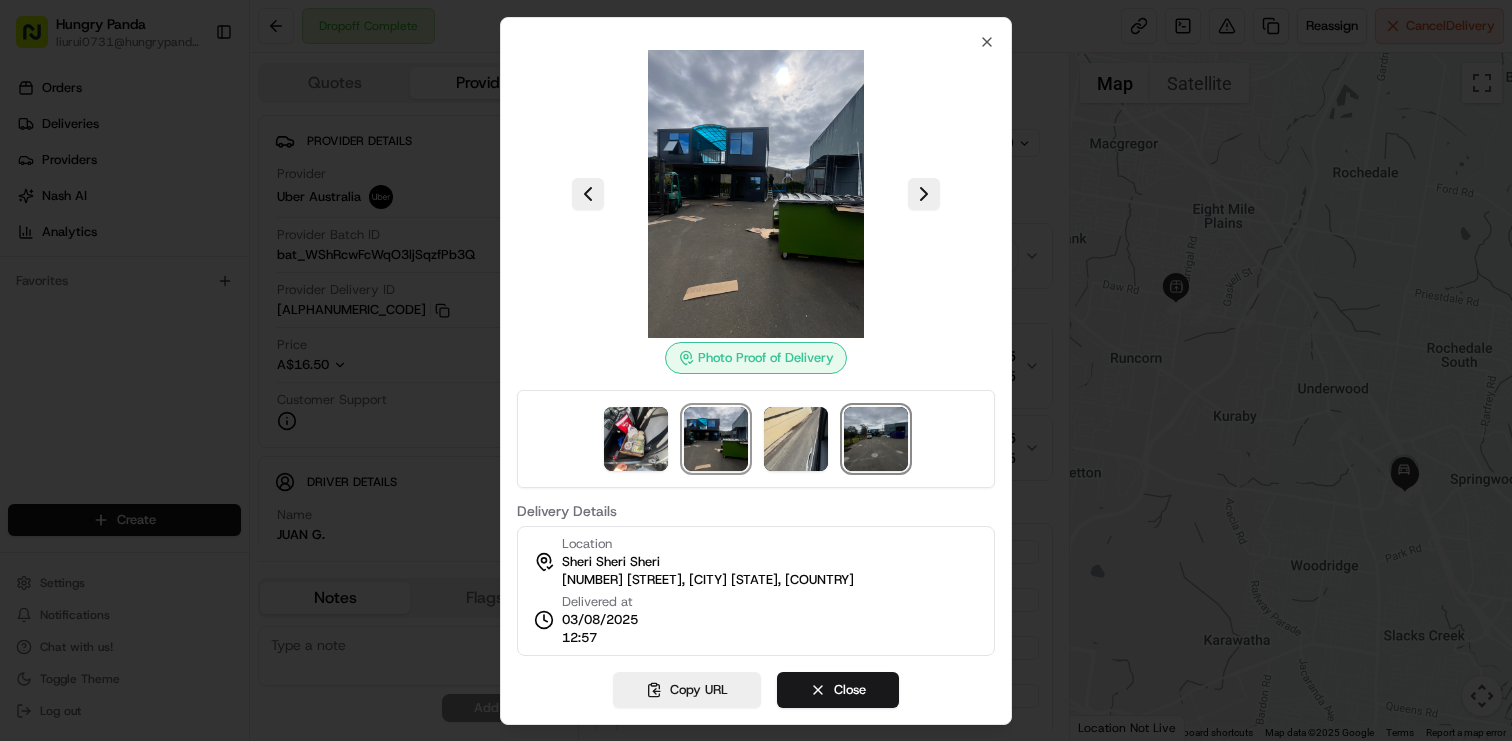click at bounding box center [876, 439] 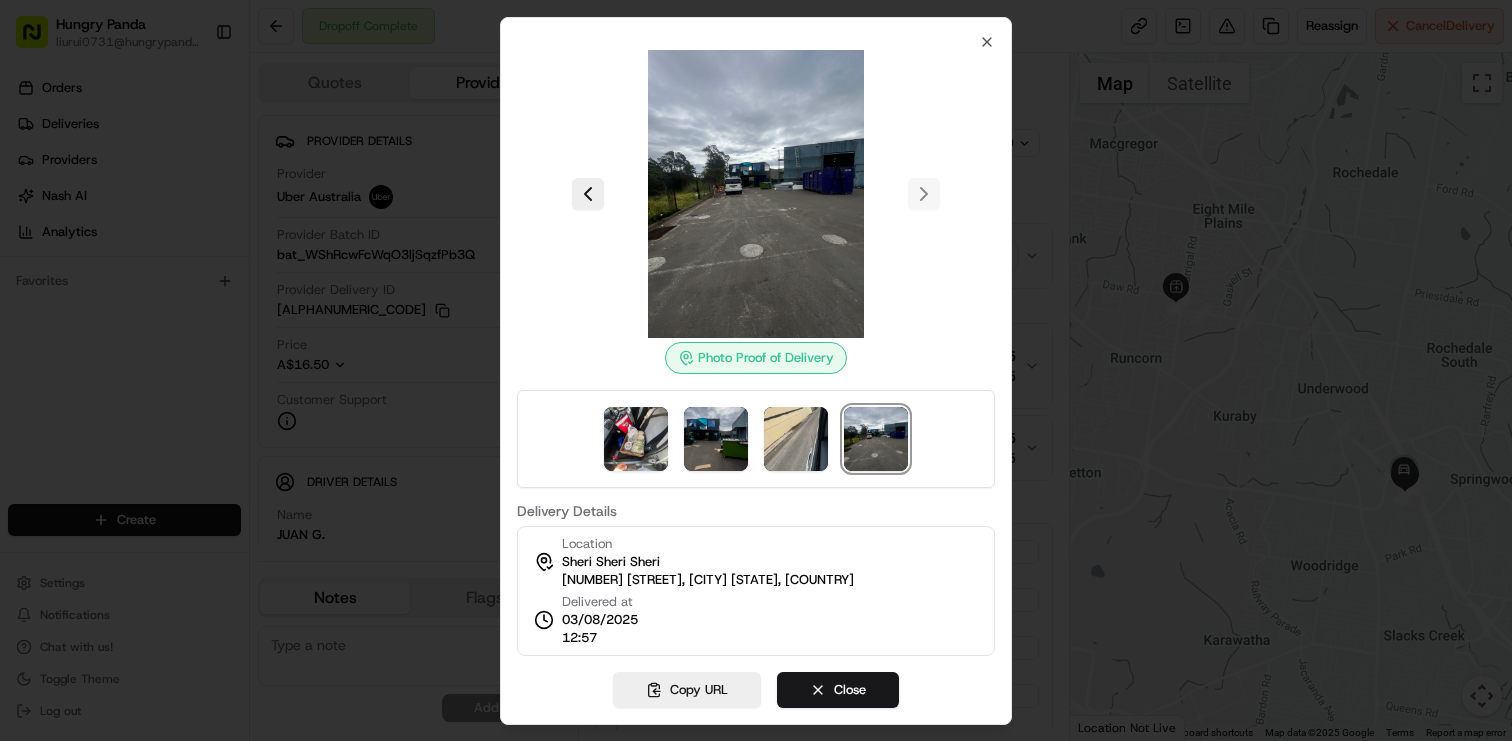 click on "3351 Pacific Hwy, Slacks Creek QLD 4127, Australia" at bounding box center [708, 580] 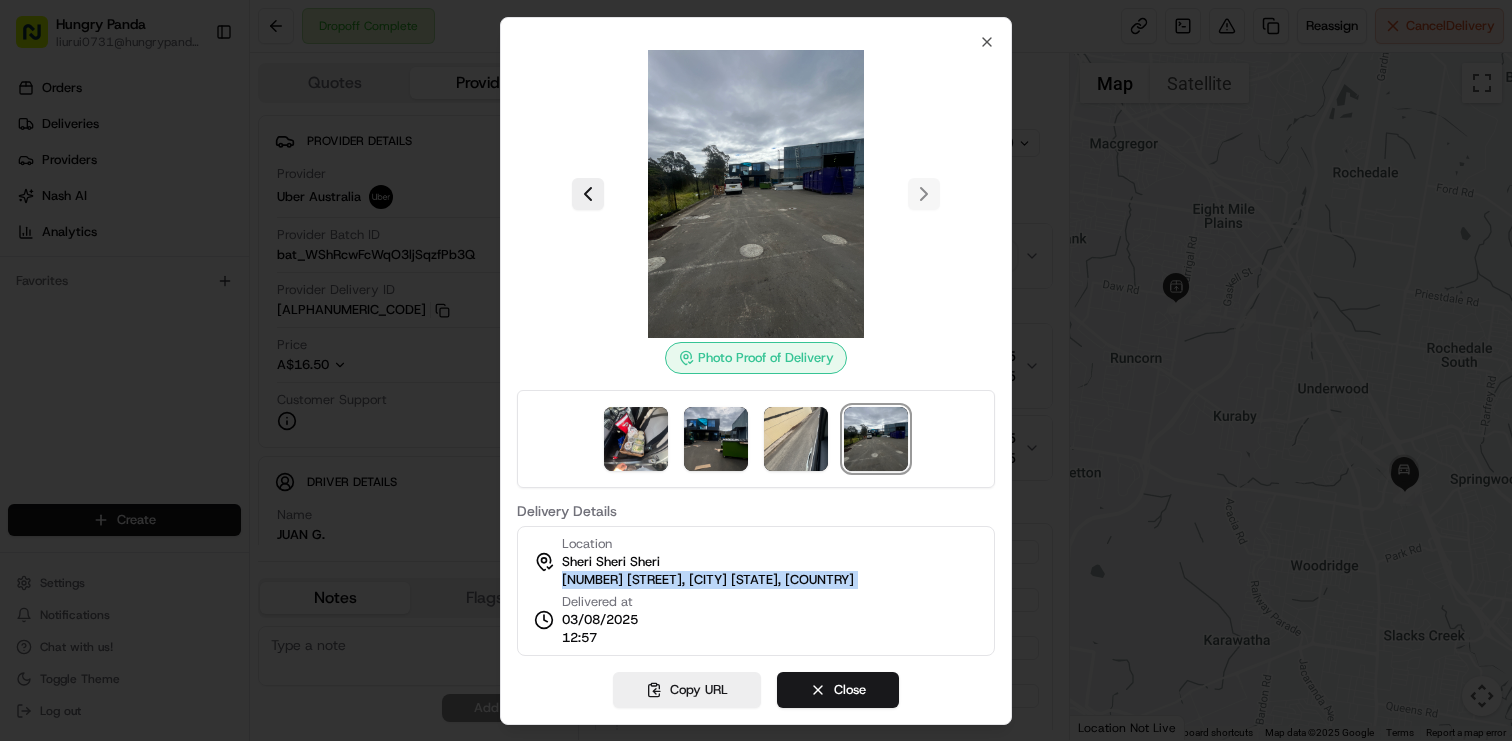 copy on "3351 Pacific Hwy, Slacks Creek QLD 4127, Australia" 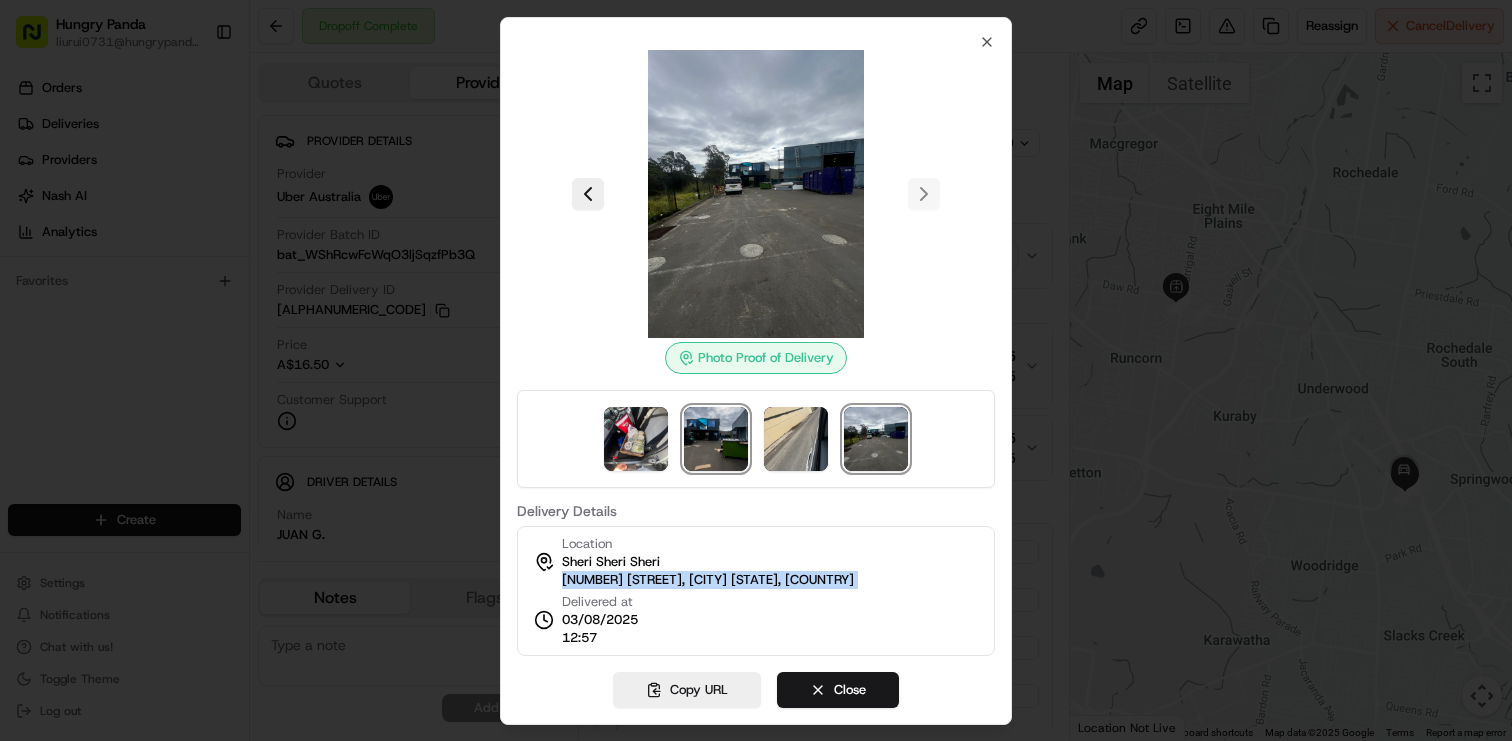 click at bounding box center [716, 439] 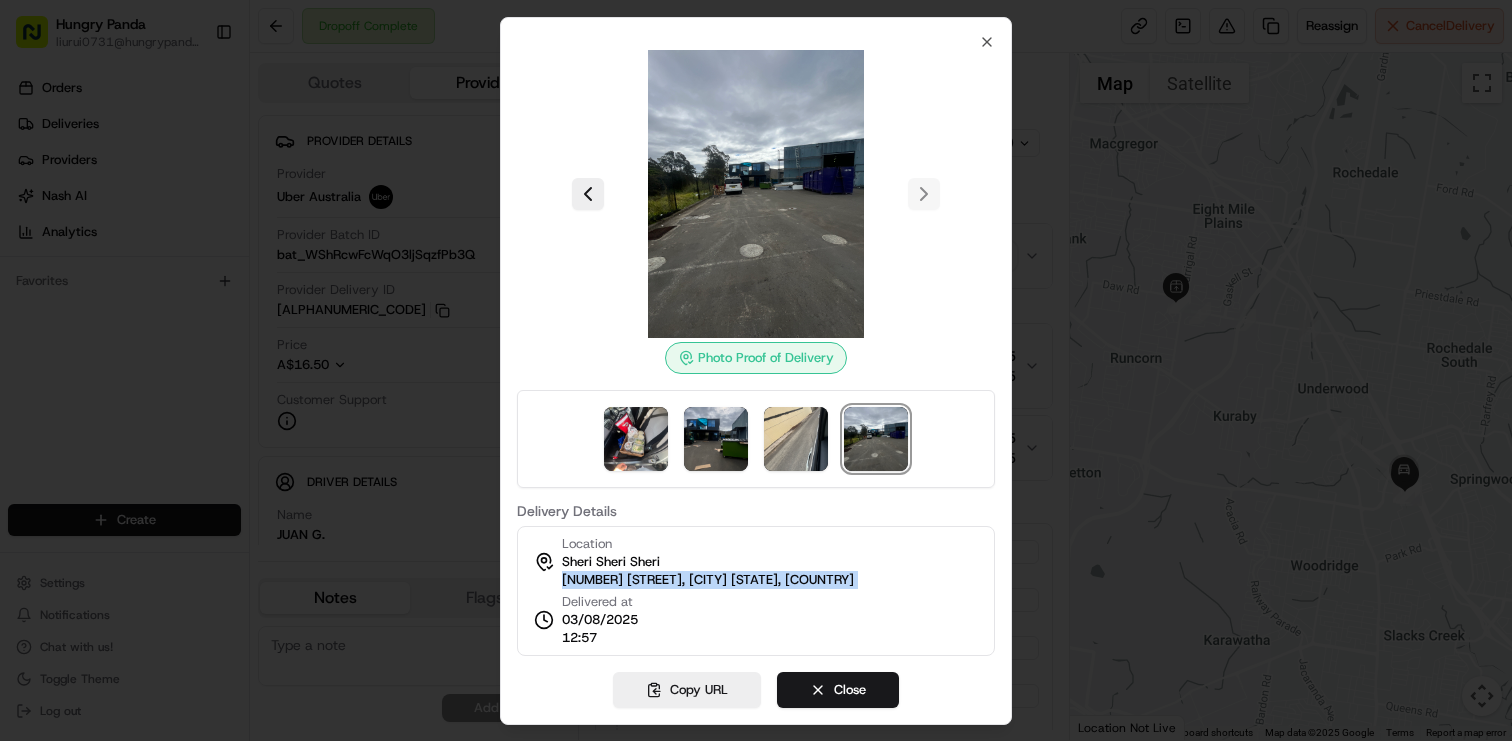 click at bounding box center [588, 194] 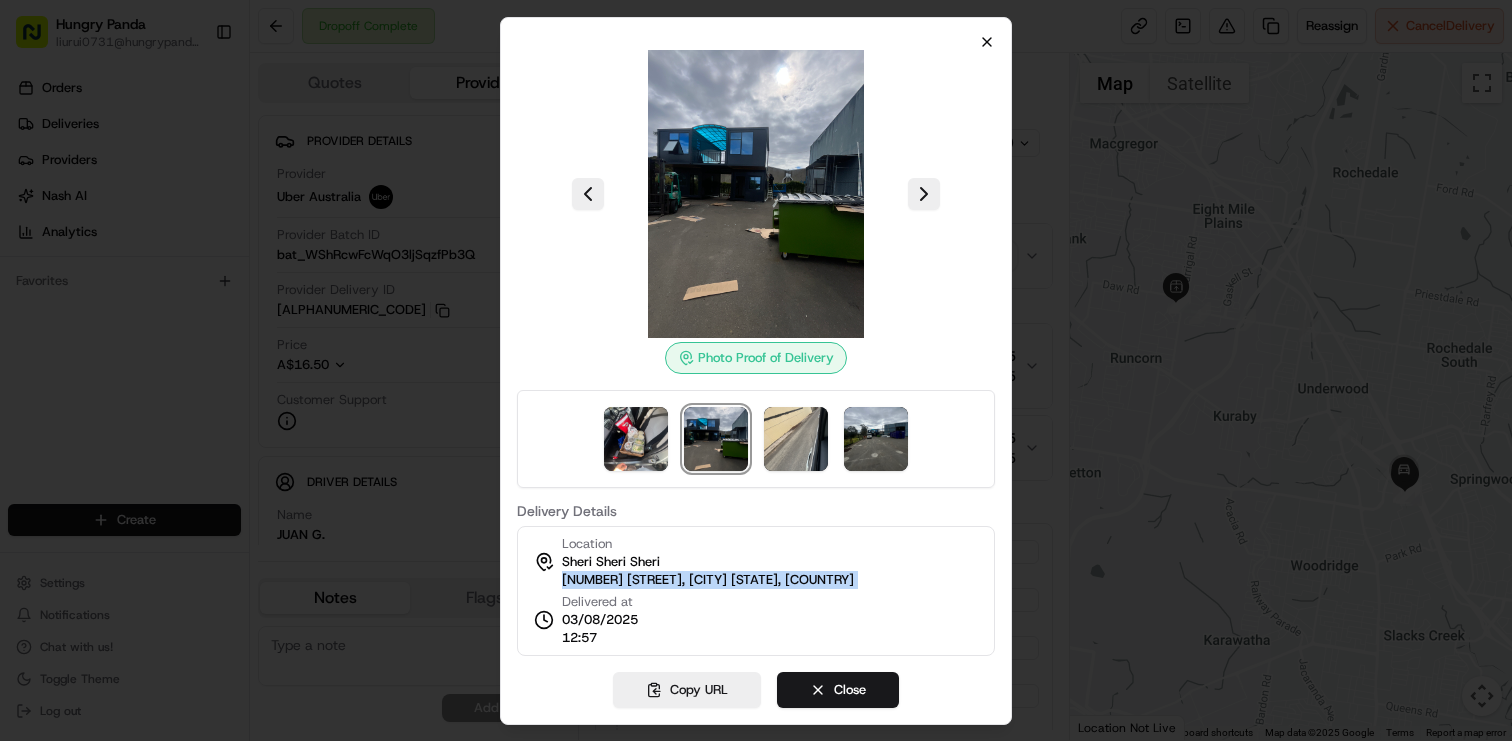 click at bounding box center [756, 370] 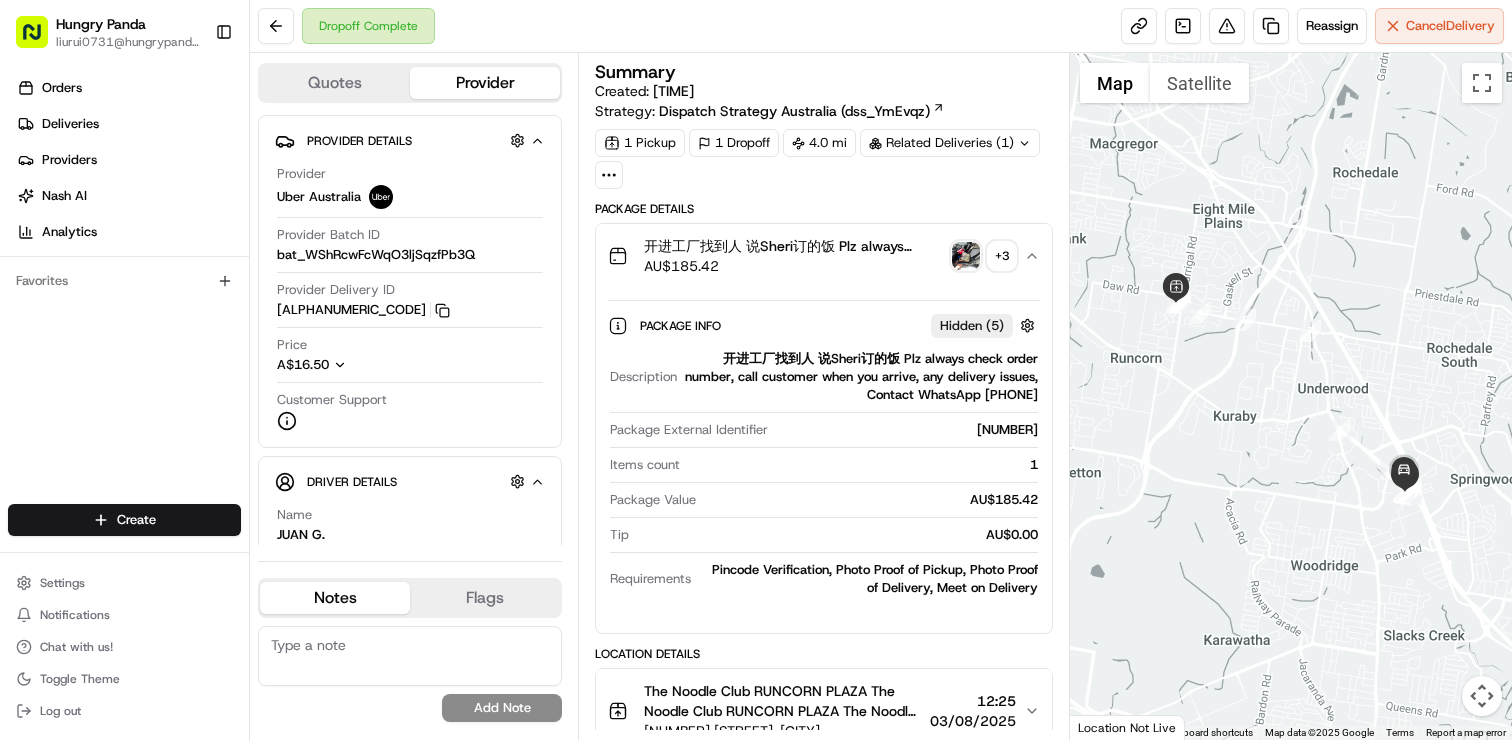 click on "+ 3" at bounding box center (1002, 256) 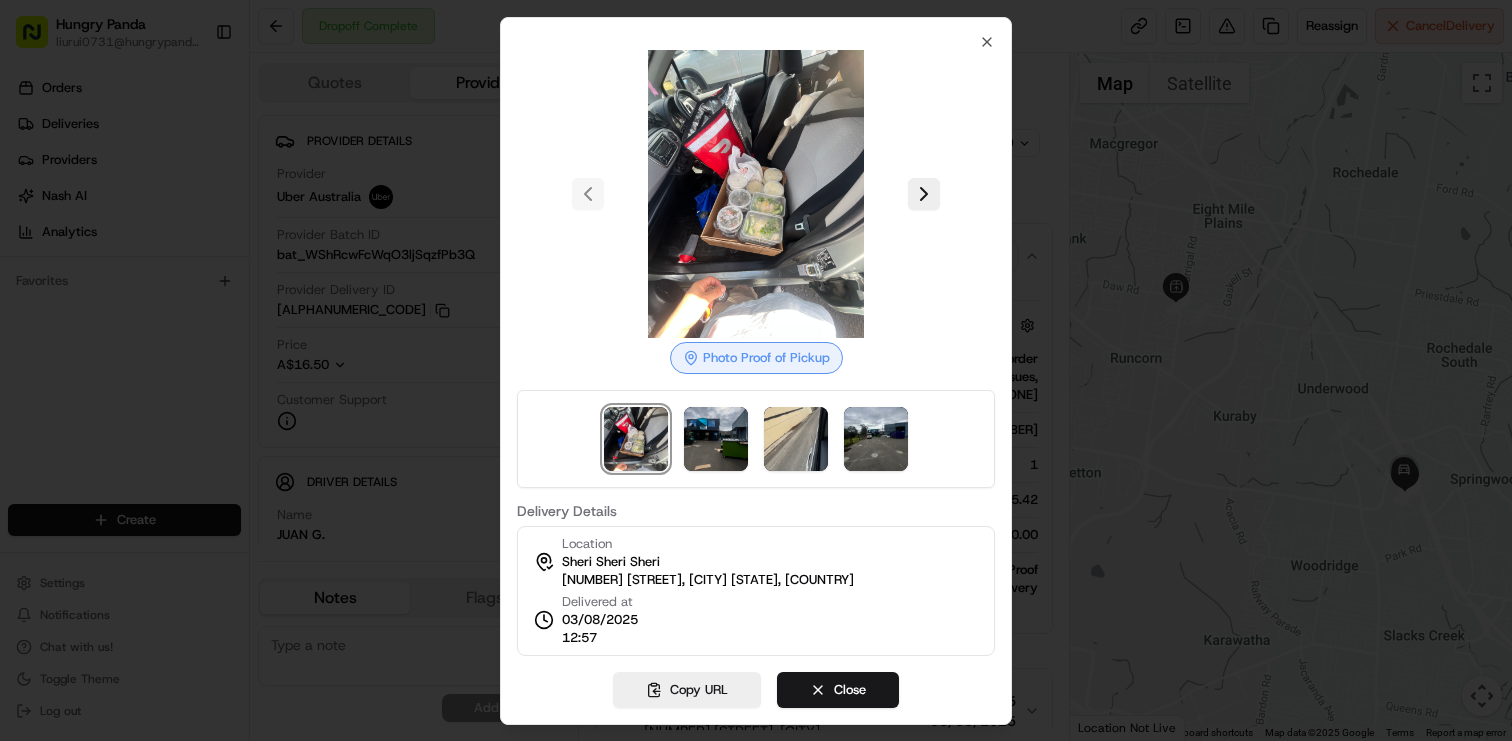 click at bounding box center [756, 370] 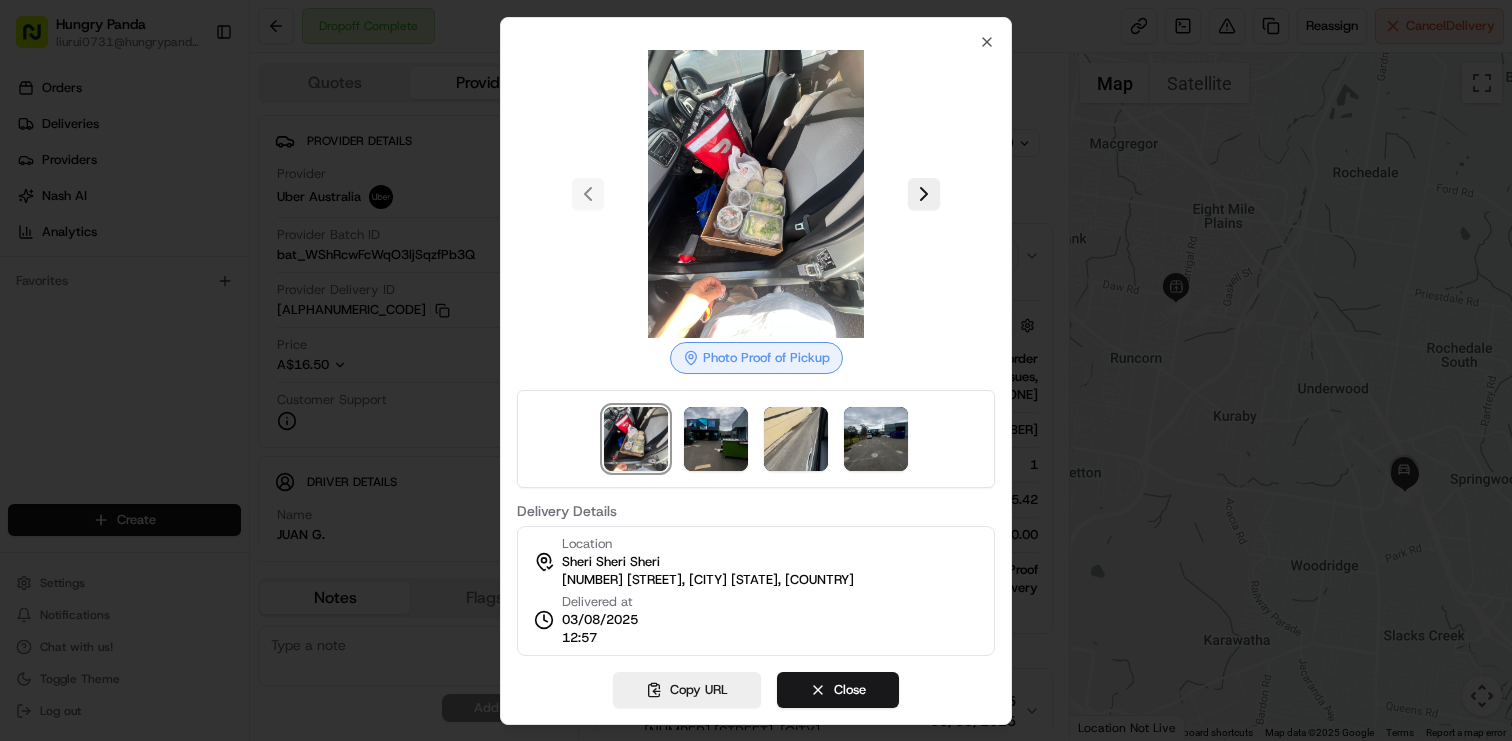 click at bounding box center (756, 370) 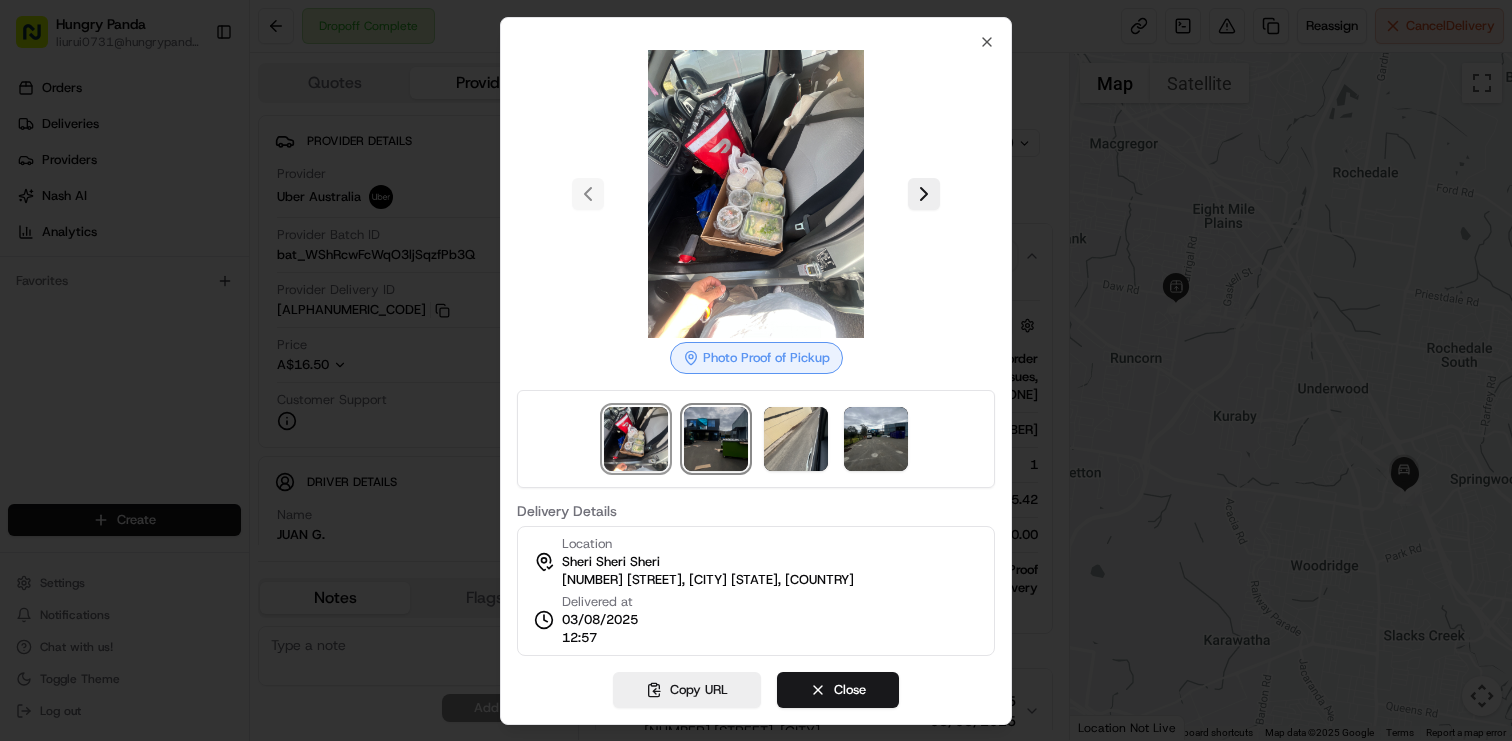 click at bounding box center [716, 439] 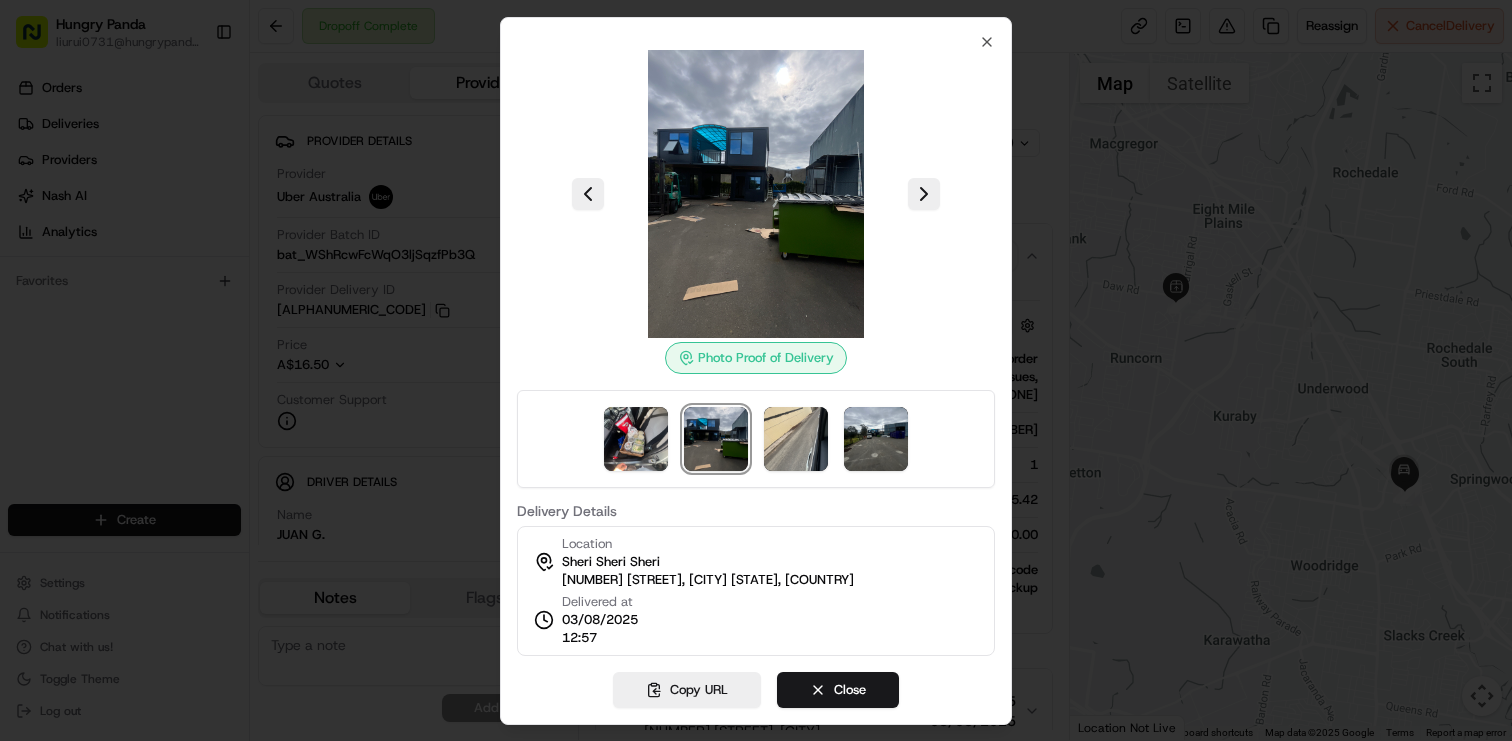 type 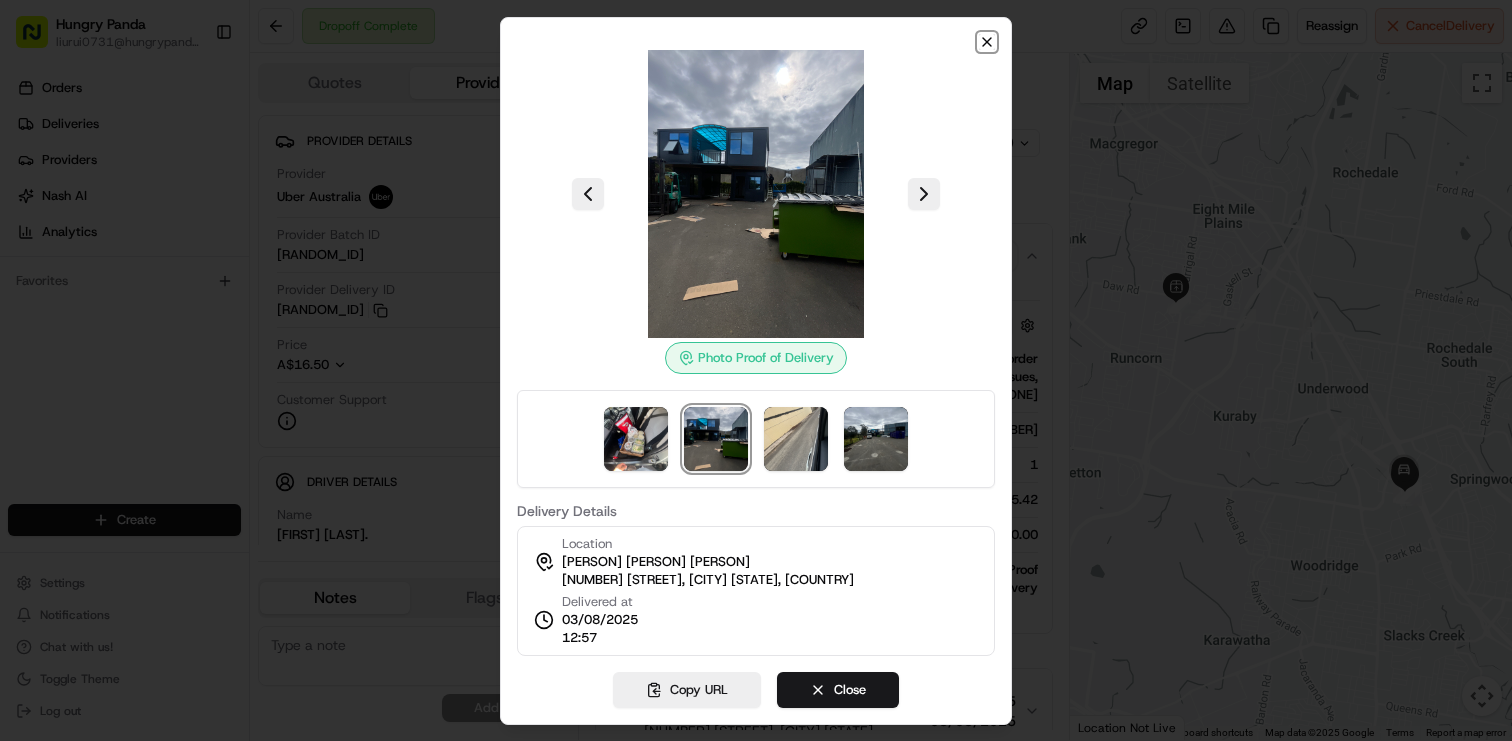 click 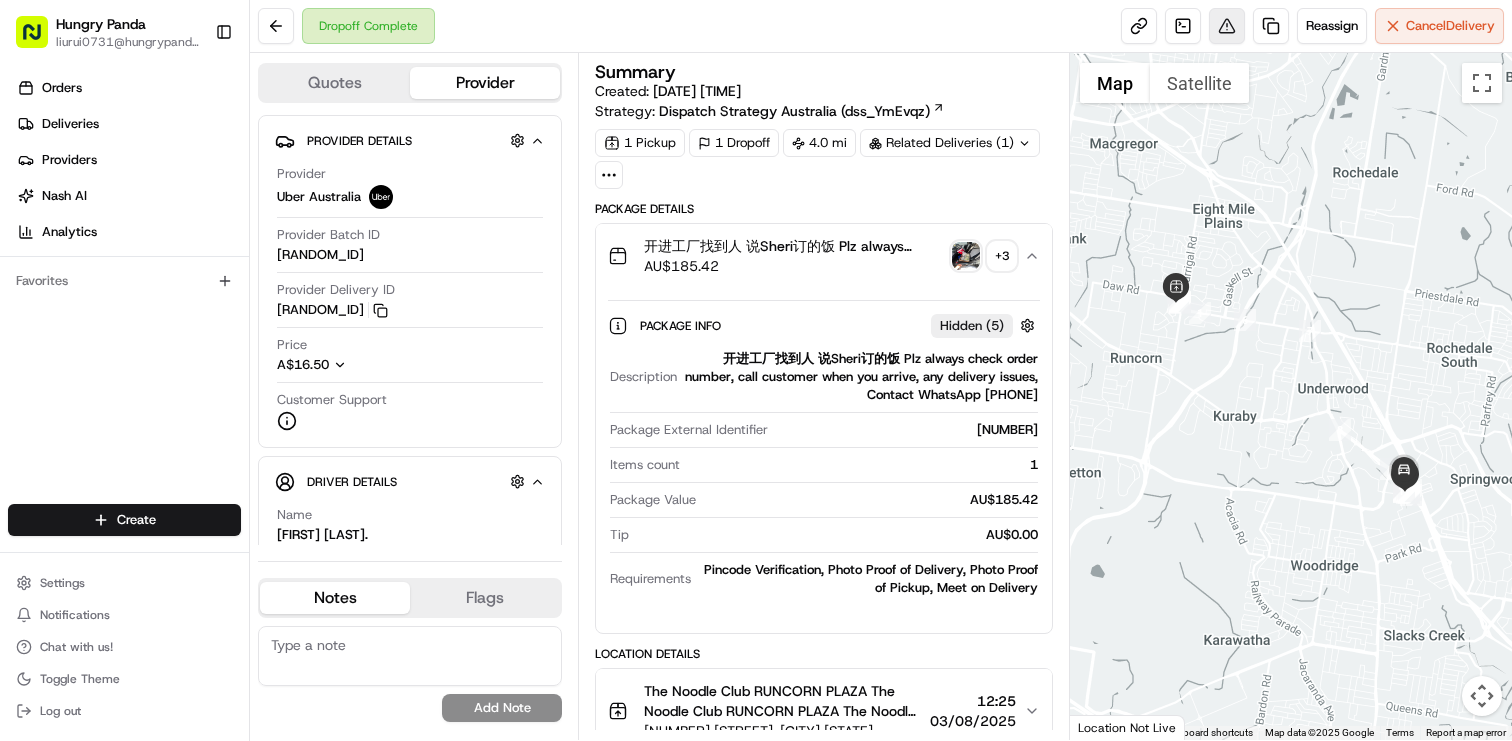 click 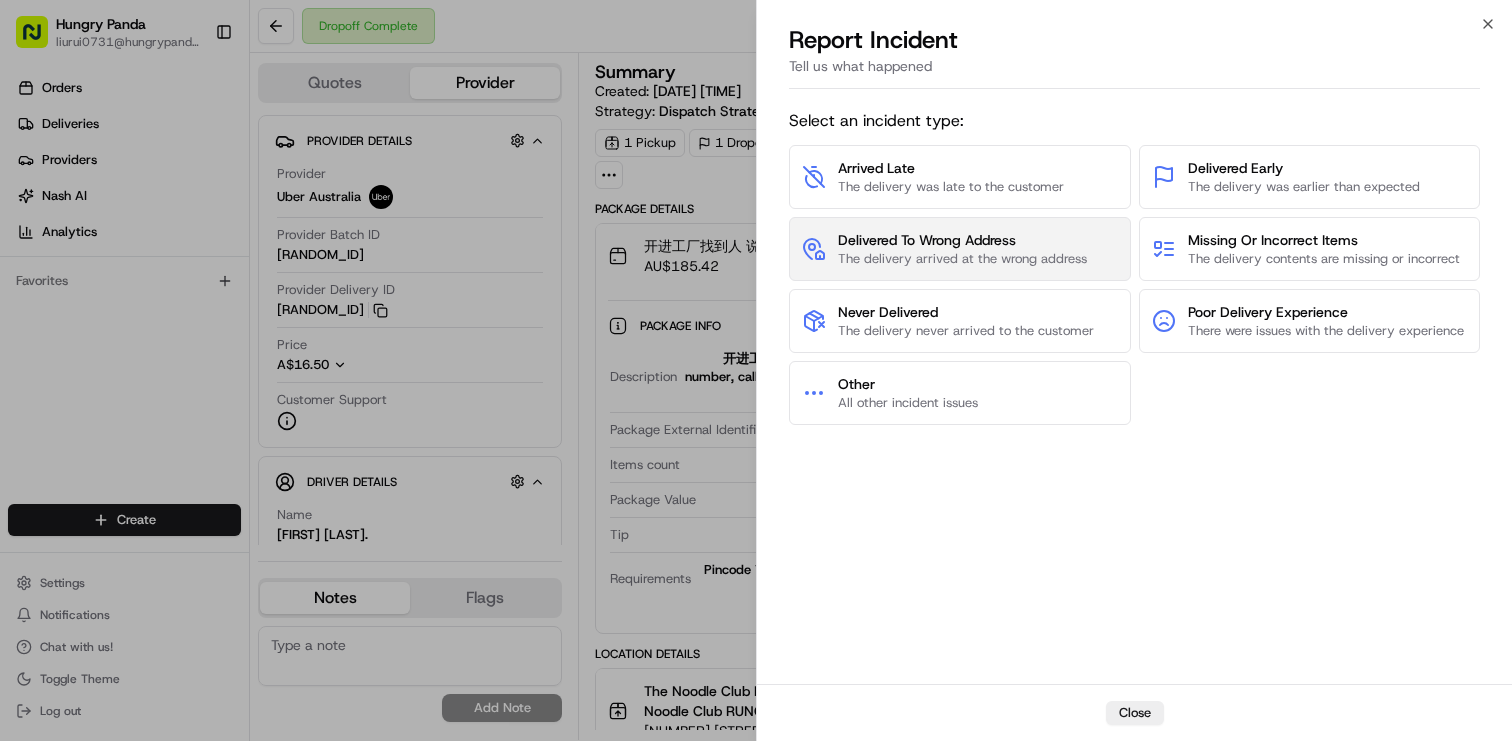 click on "The delivery arrived at the wrong address" 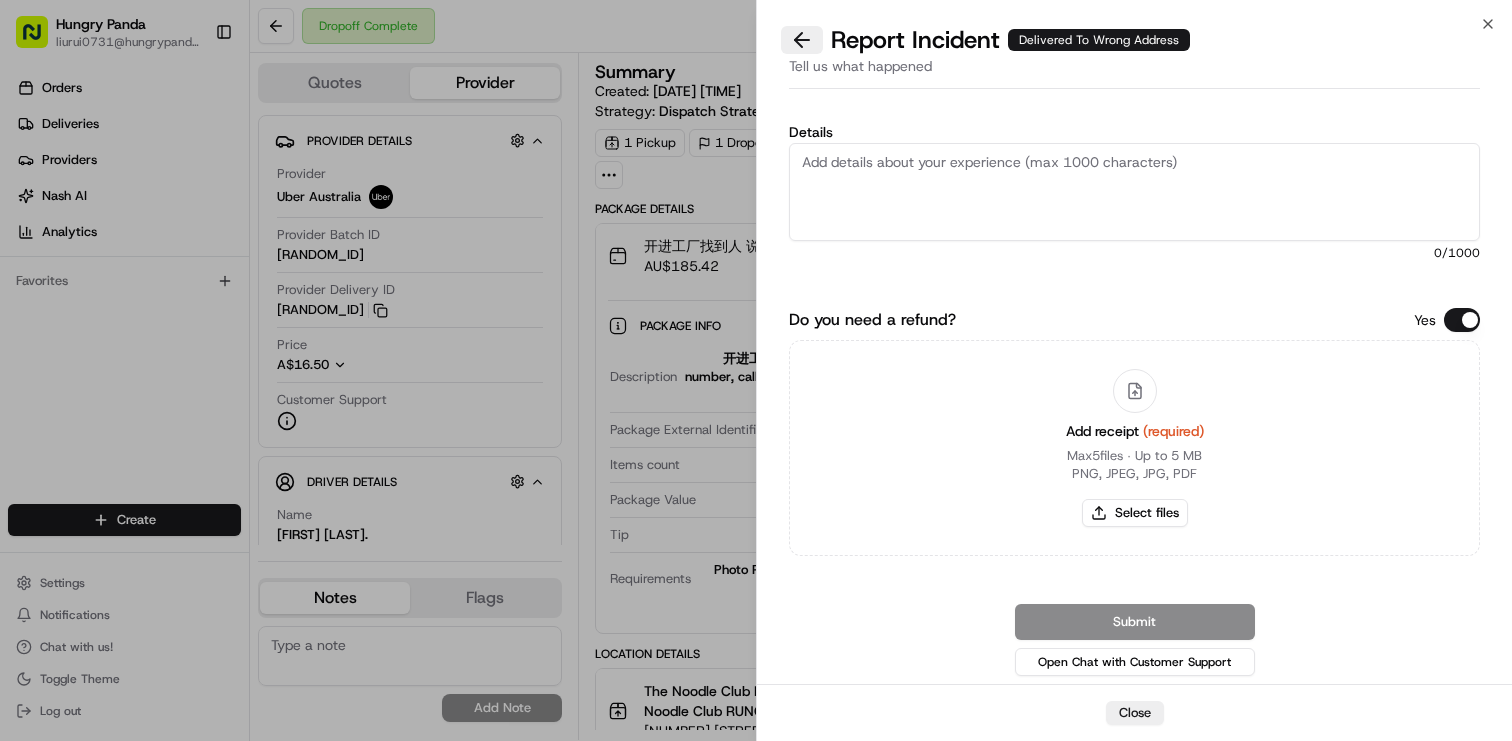 click 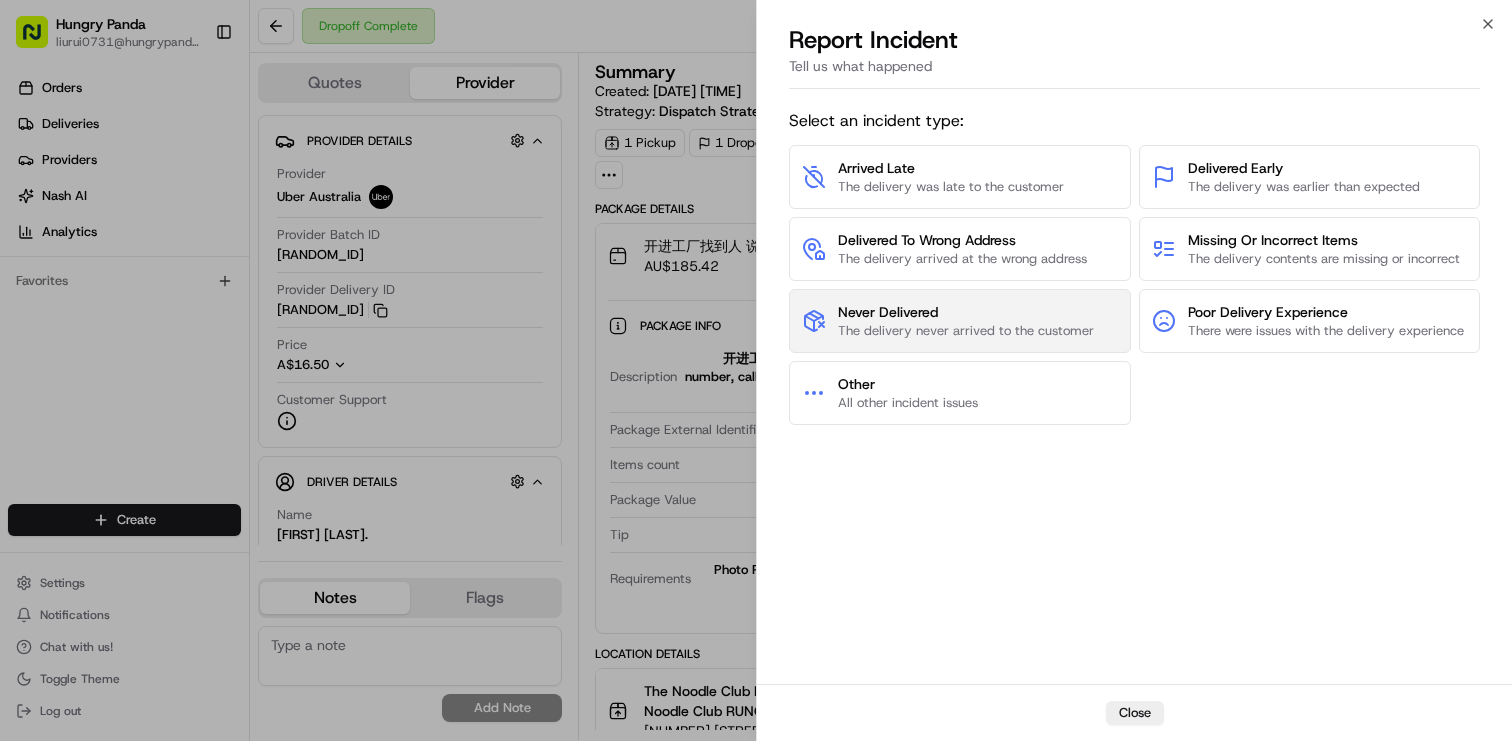 click on "Never Delivered" 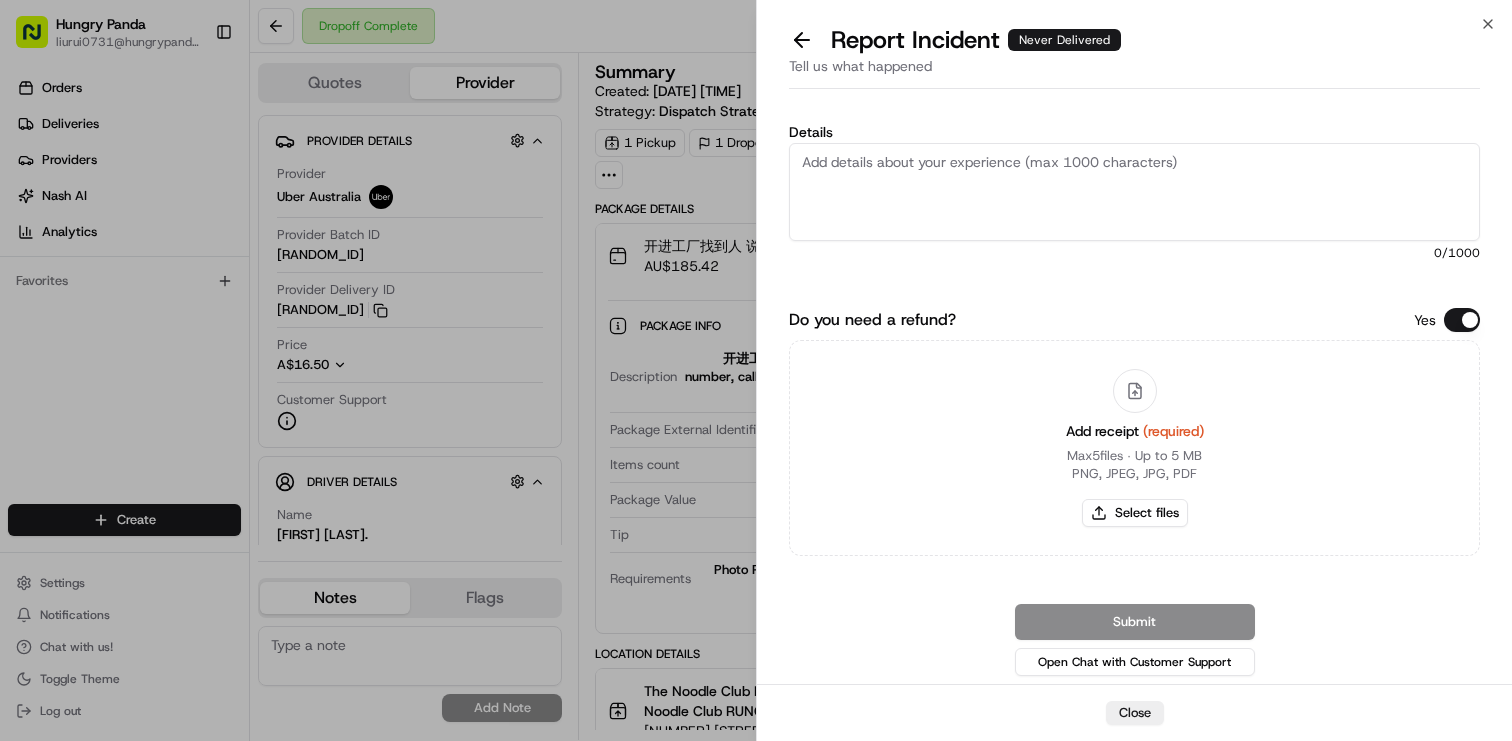 click on "Details" 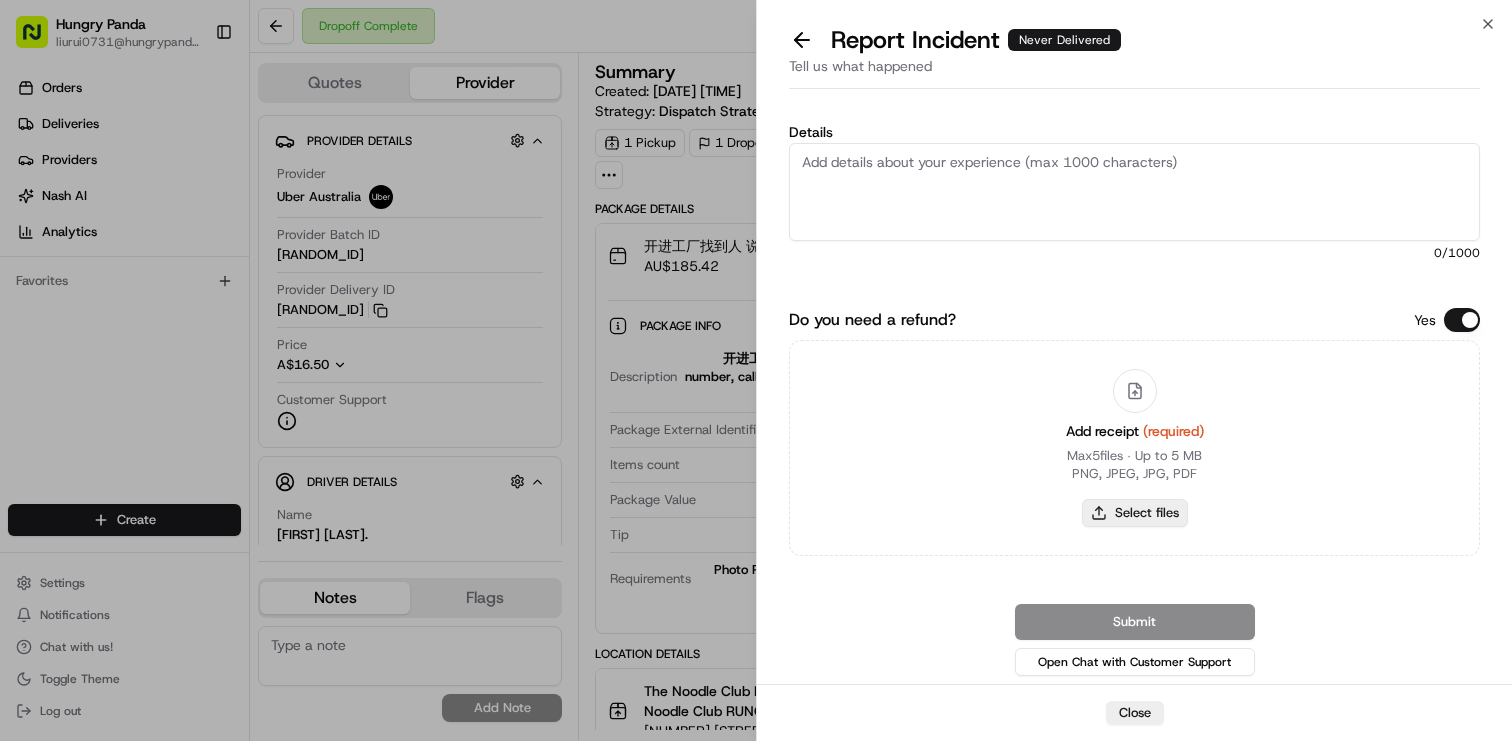 click on "Select files" 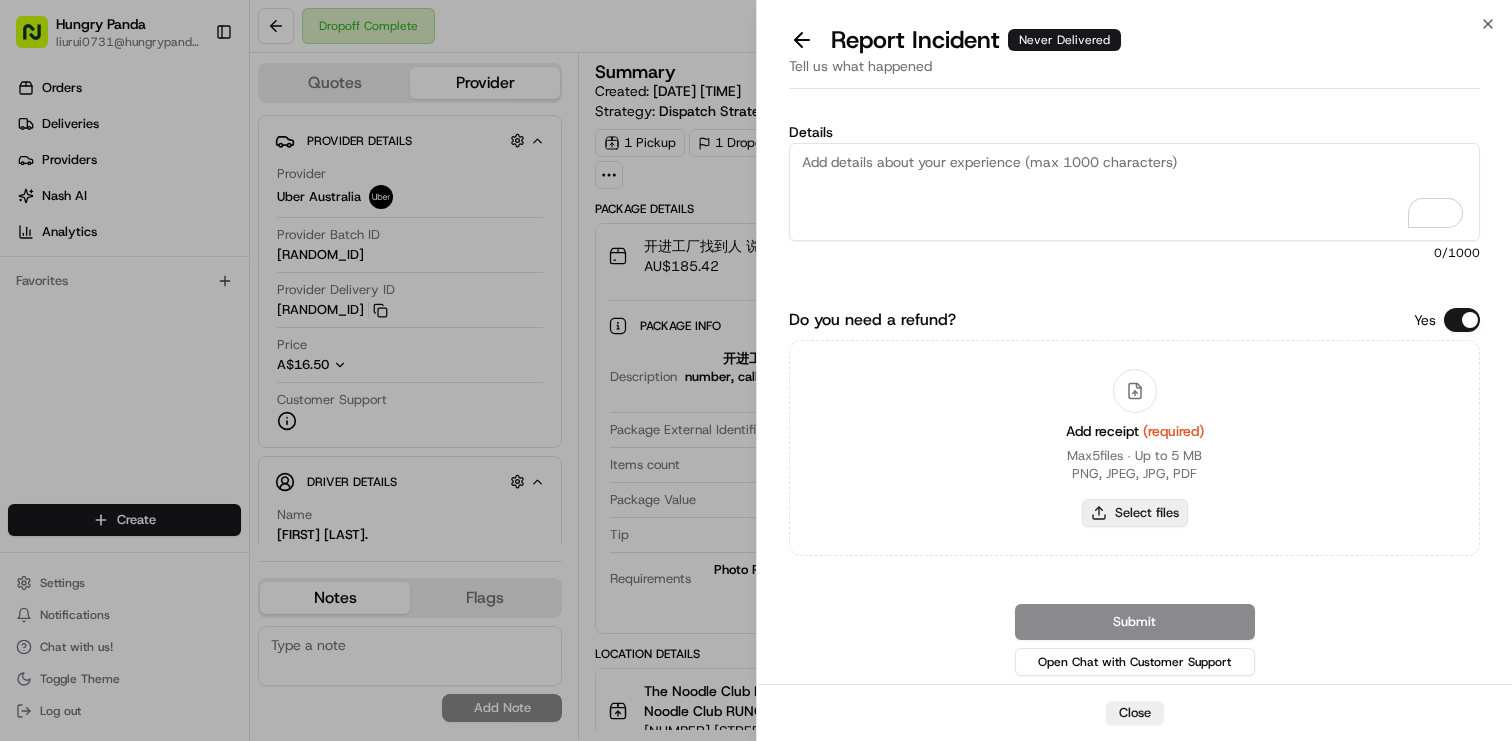 type on "C:\fakepath\Wrong address.png" 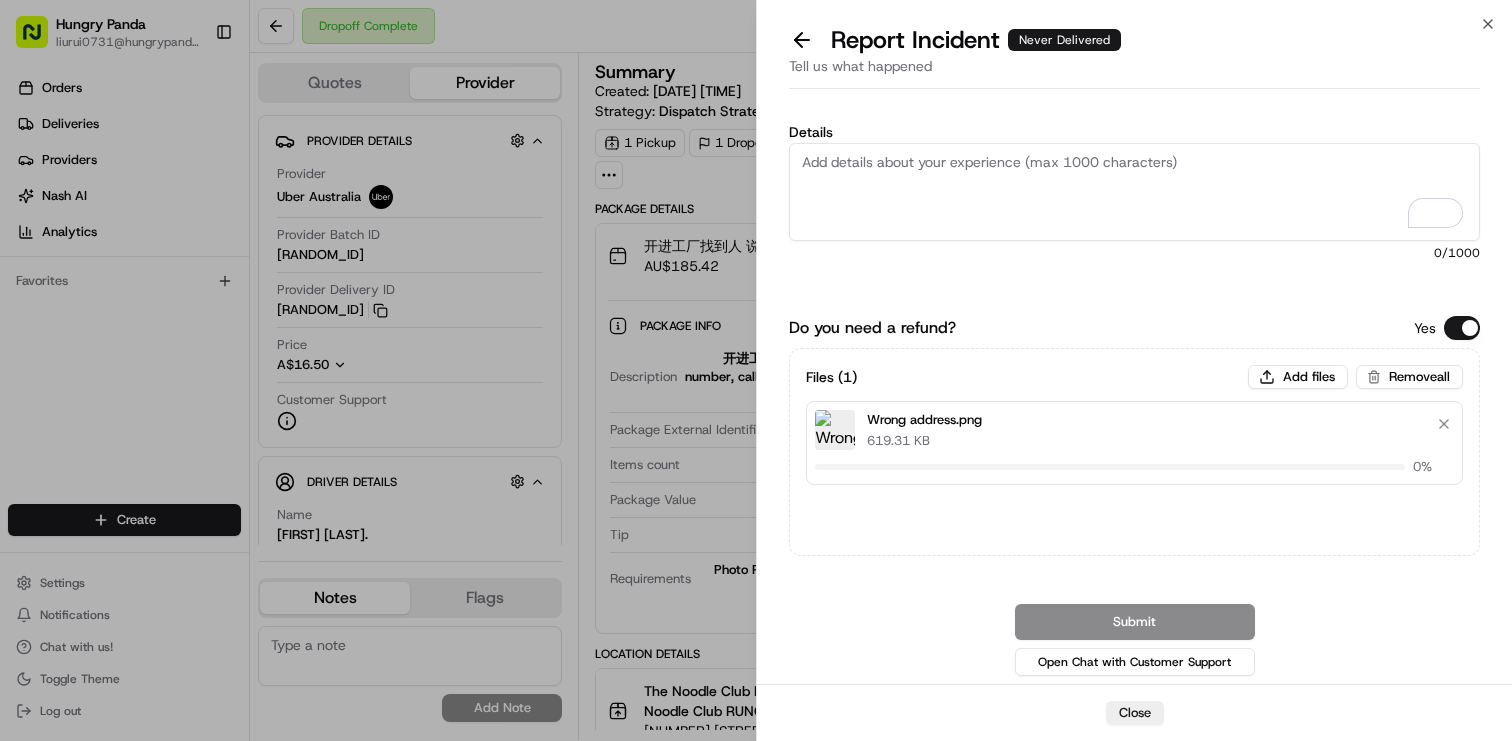 click on "Files ( 1 ) Add files Remove  all Wrong address.png 619.31 KB 0 %" 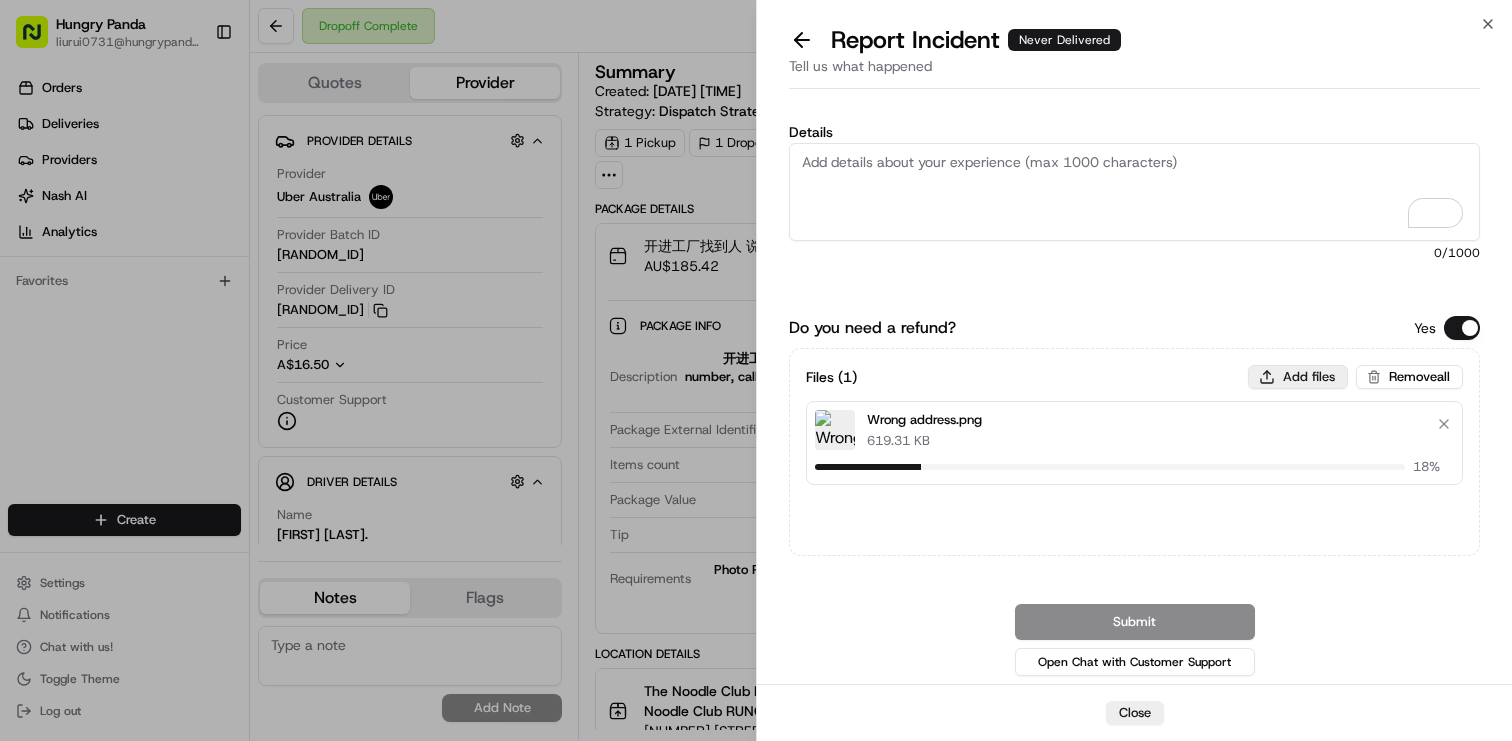click on "Add files" 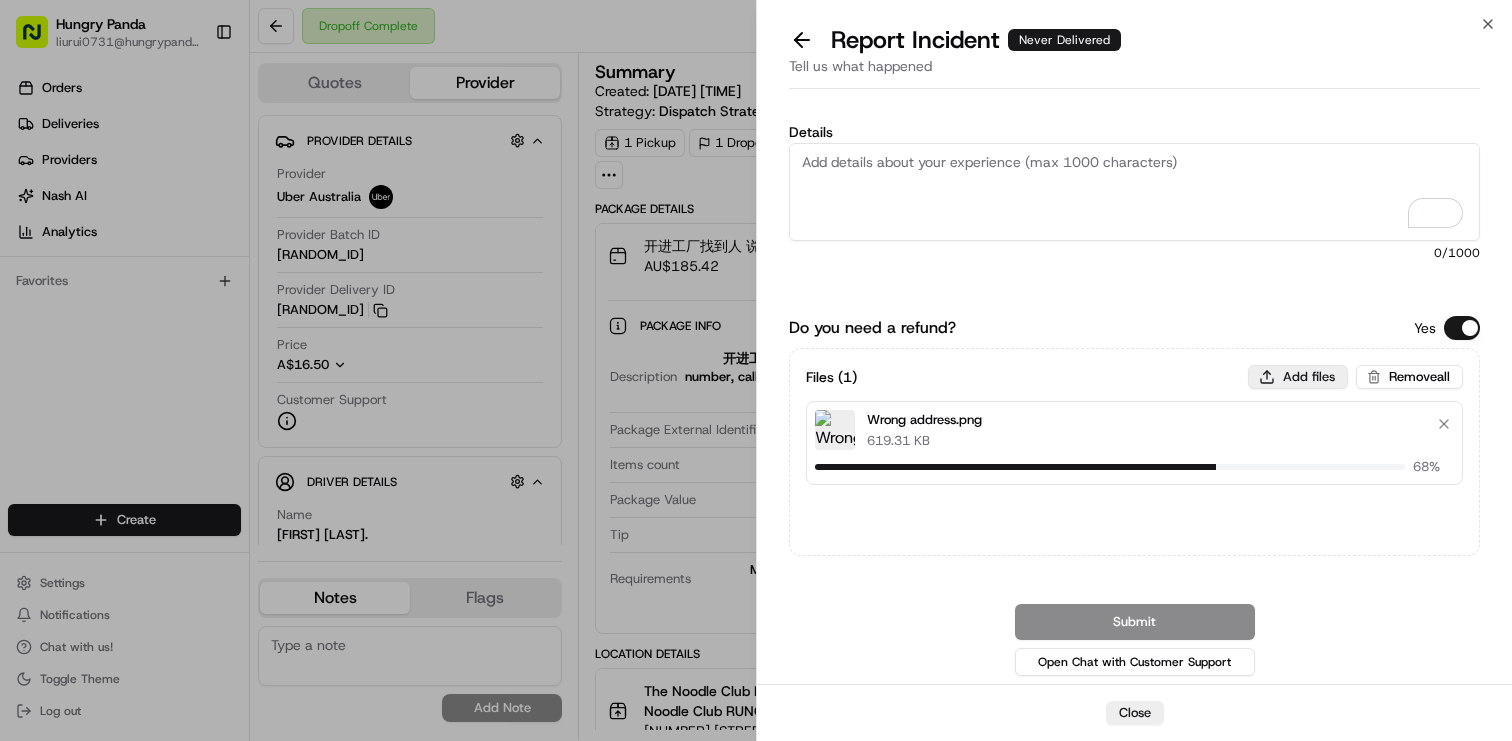 type on "C:\fakepath\3351 Pacific Hwy, Slacks Creek QLD 4127, Australia .png" 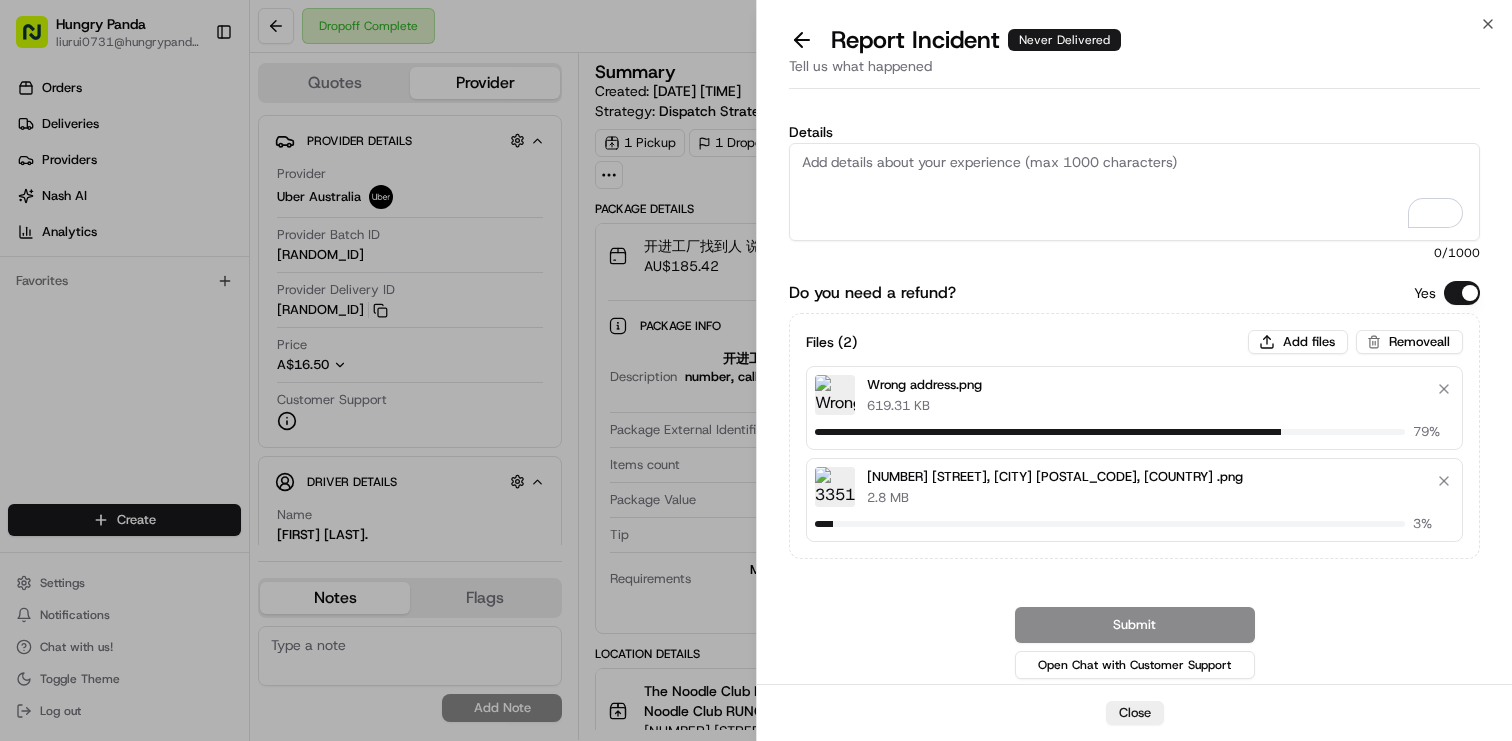 type 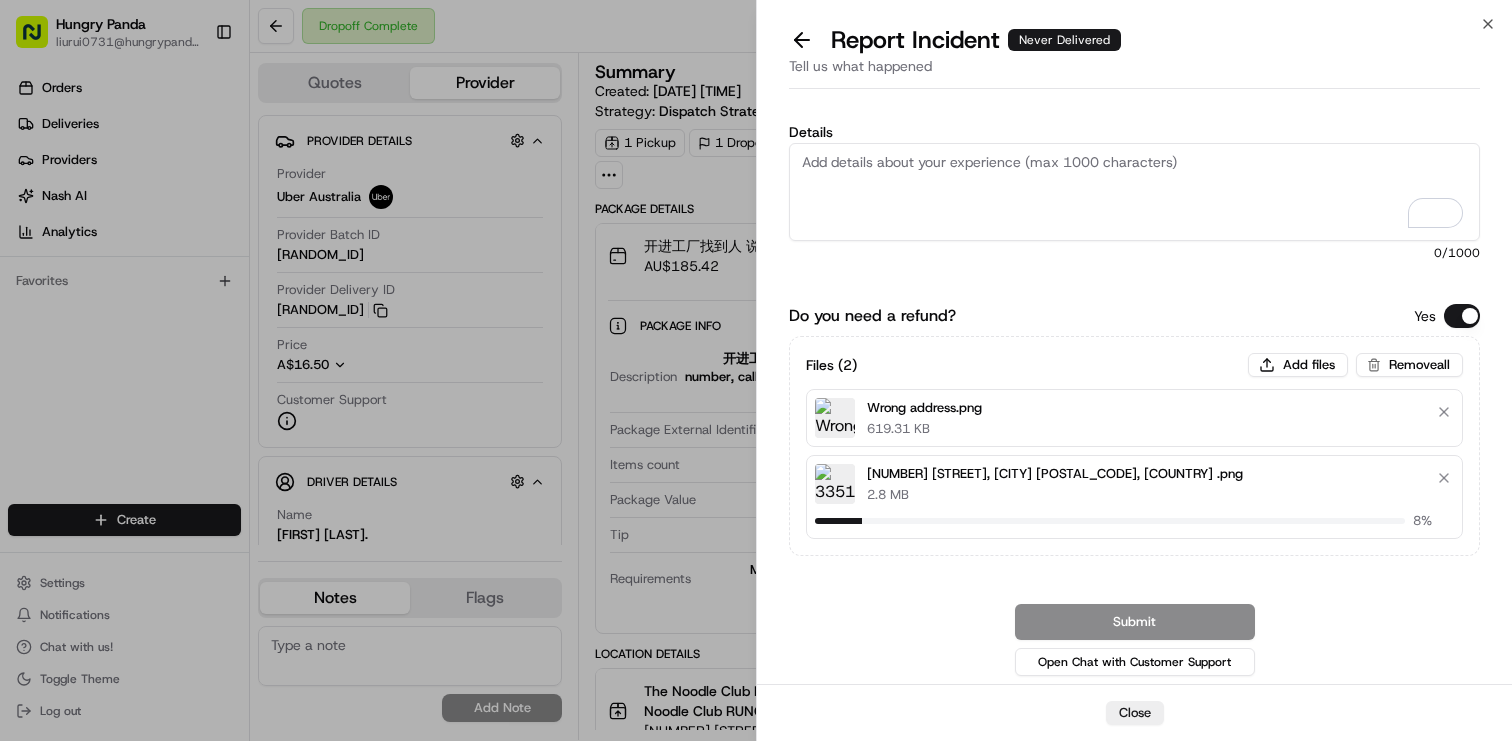 click on "Details" 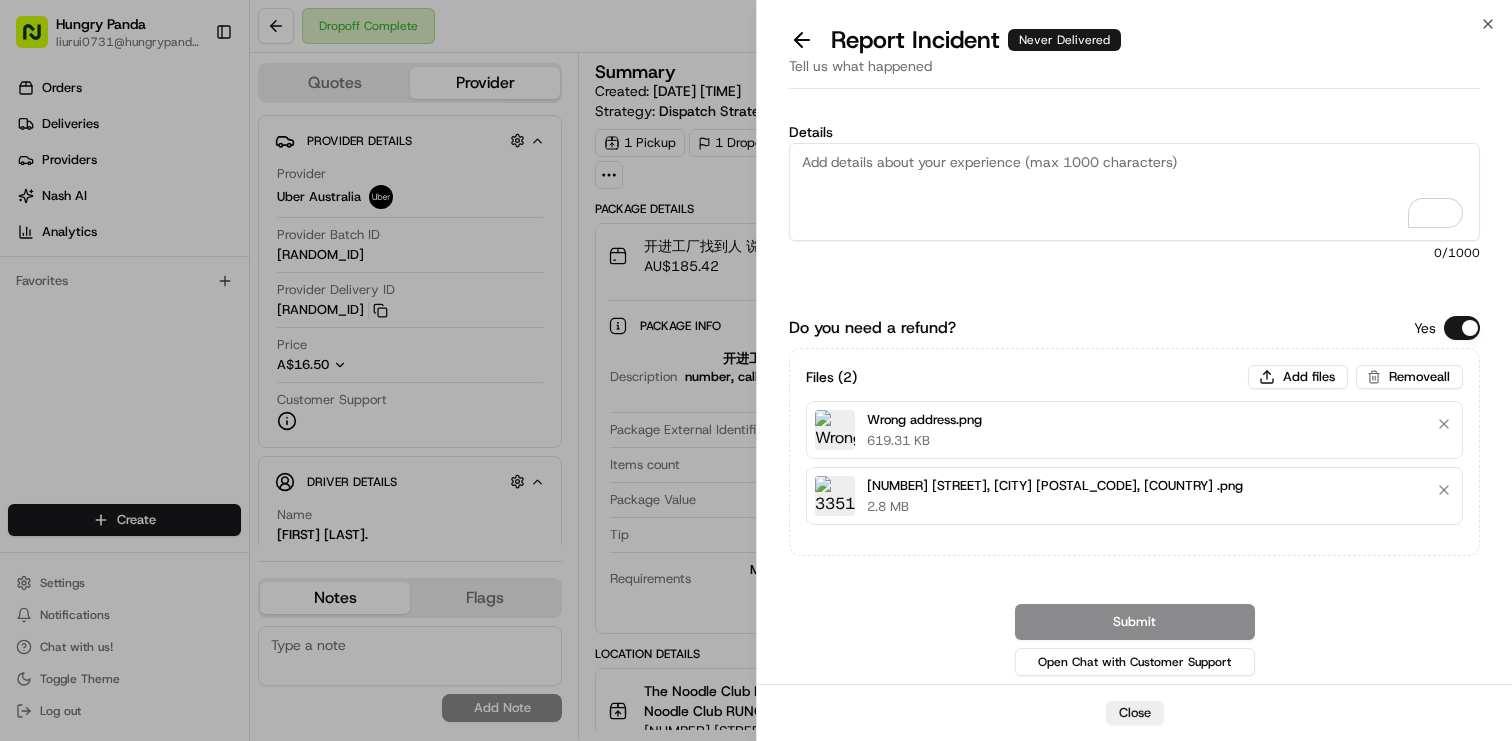 click on "Details" 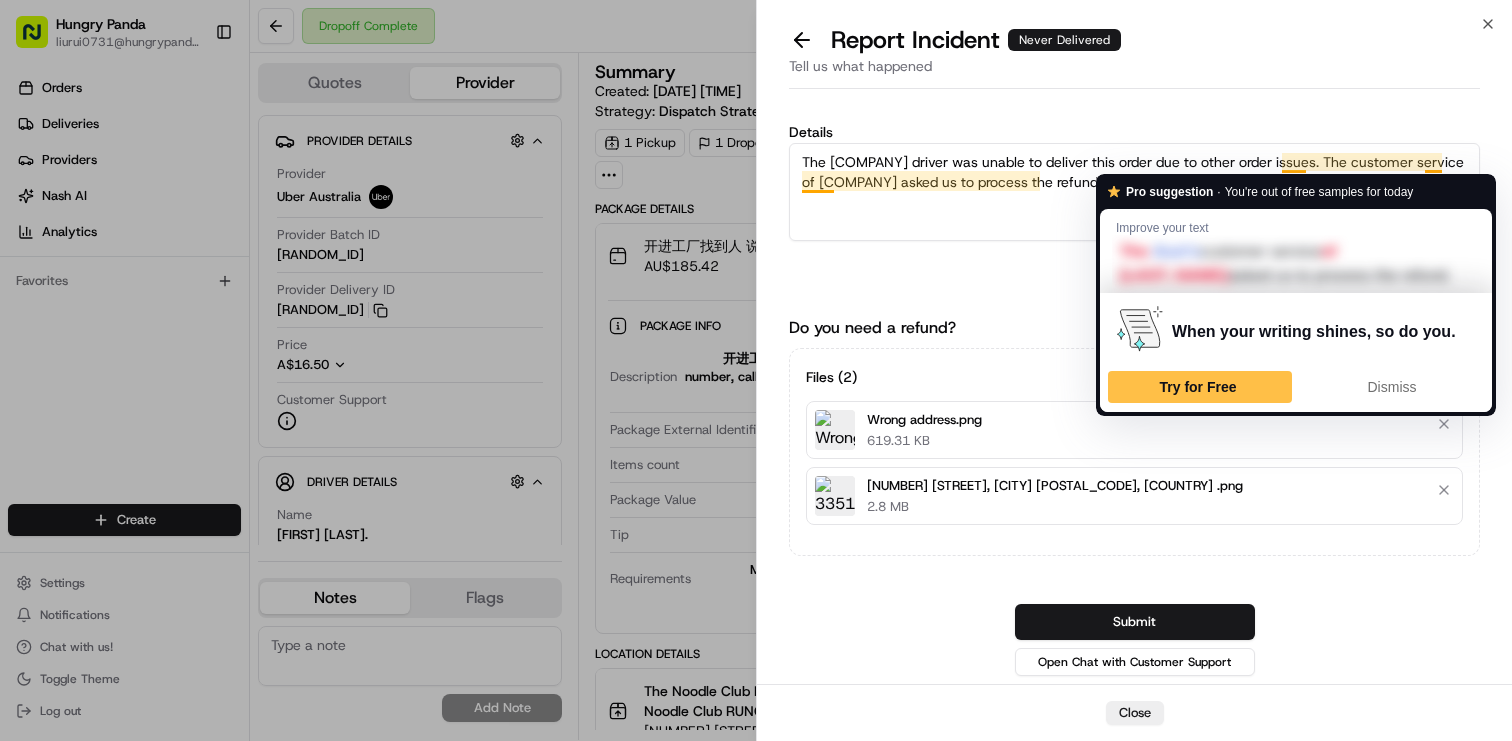 click on "The Nash driver was unable to deliver this order due to other order issues. The customer service of Nash asked us to process the refund." 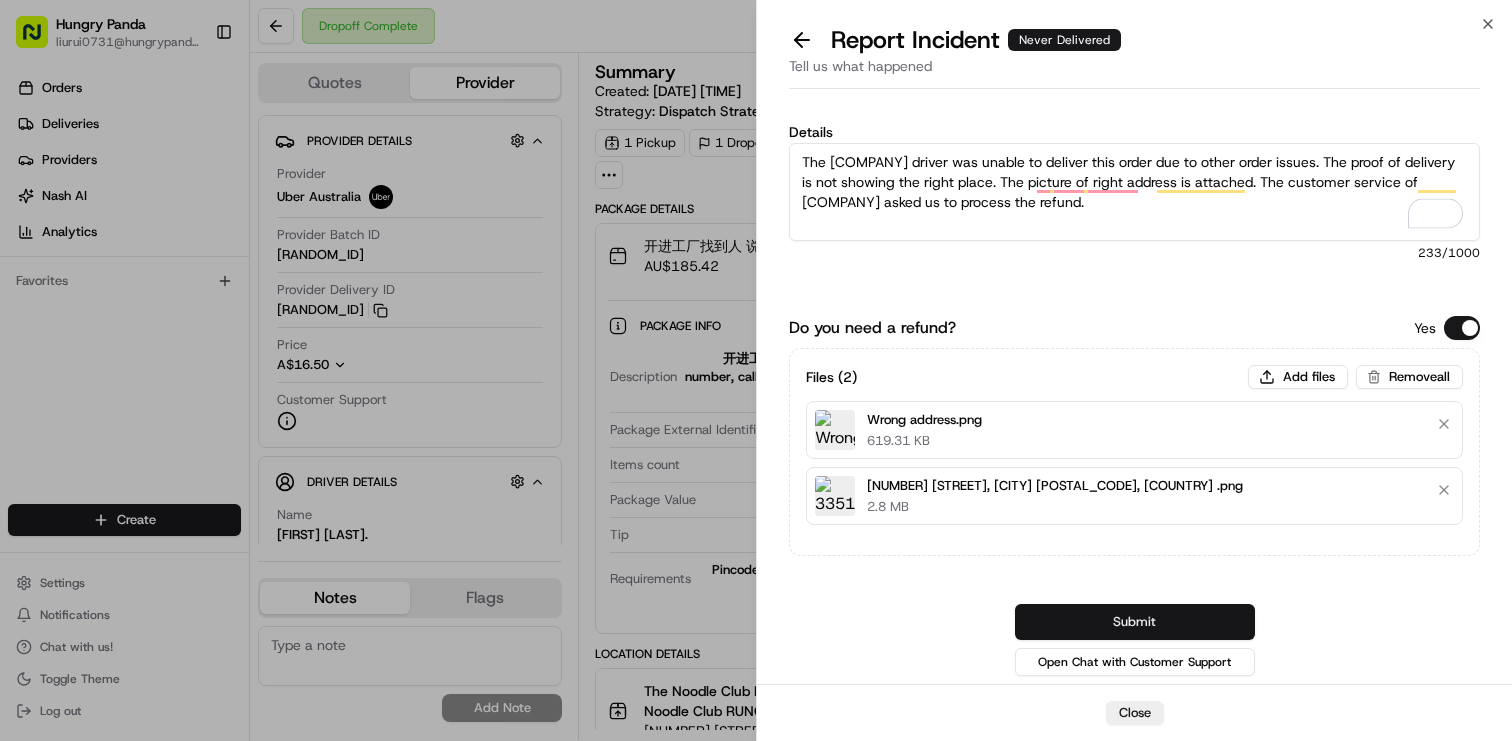 type on "The Nash driver was unable to deliver this order due to other order issues. The proof of delivery is not showing the right place. The picture of right address is attached. The customer service of Nash asked us to process the refund." 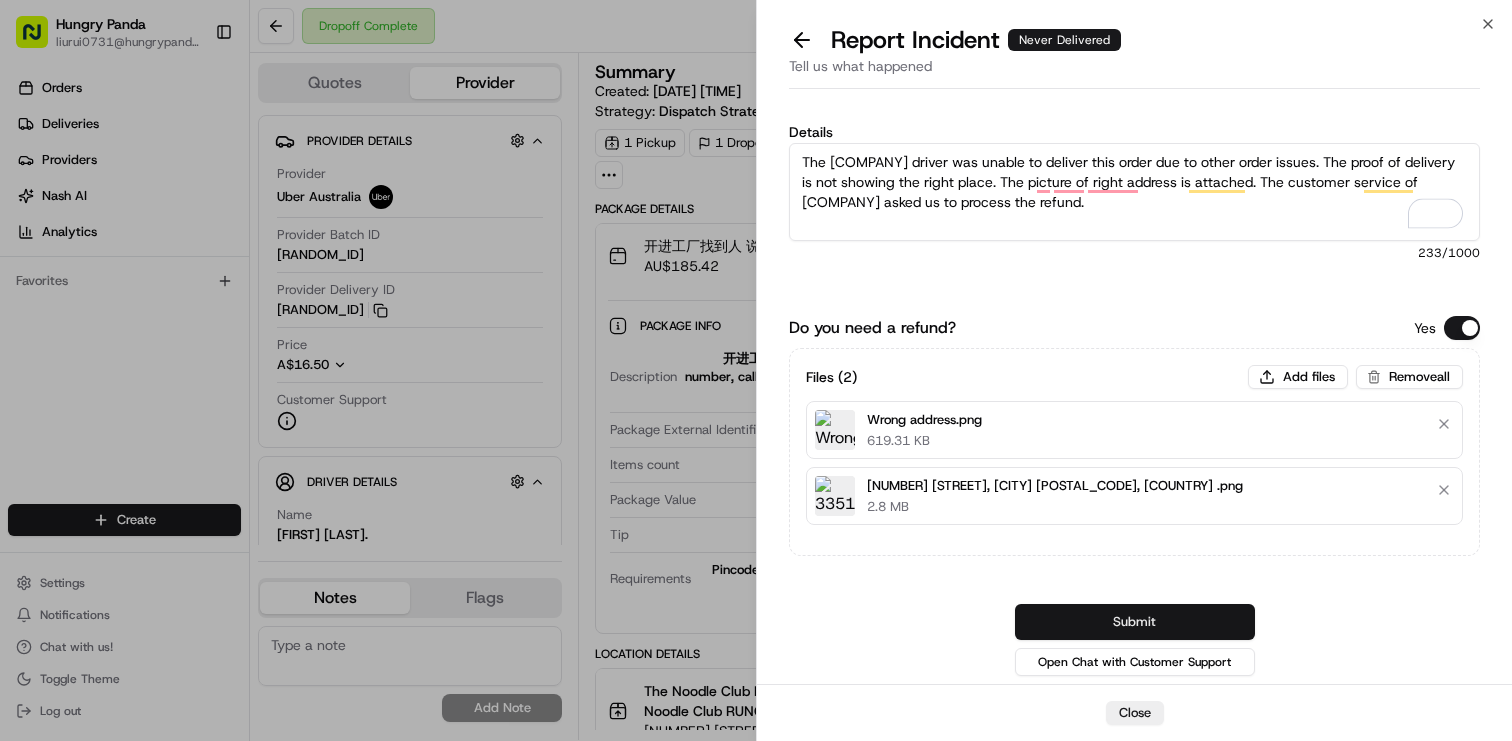 click on "Submit" 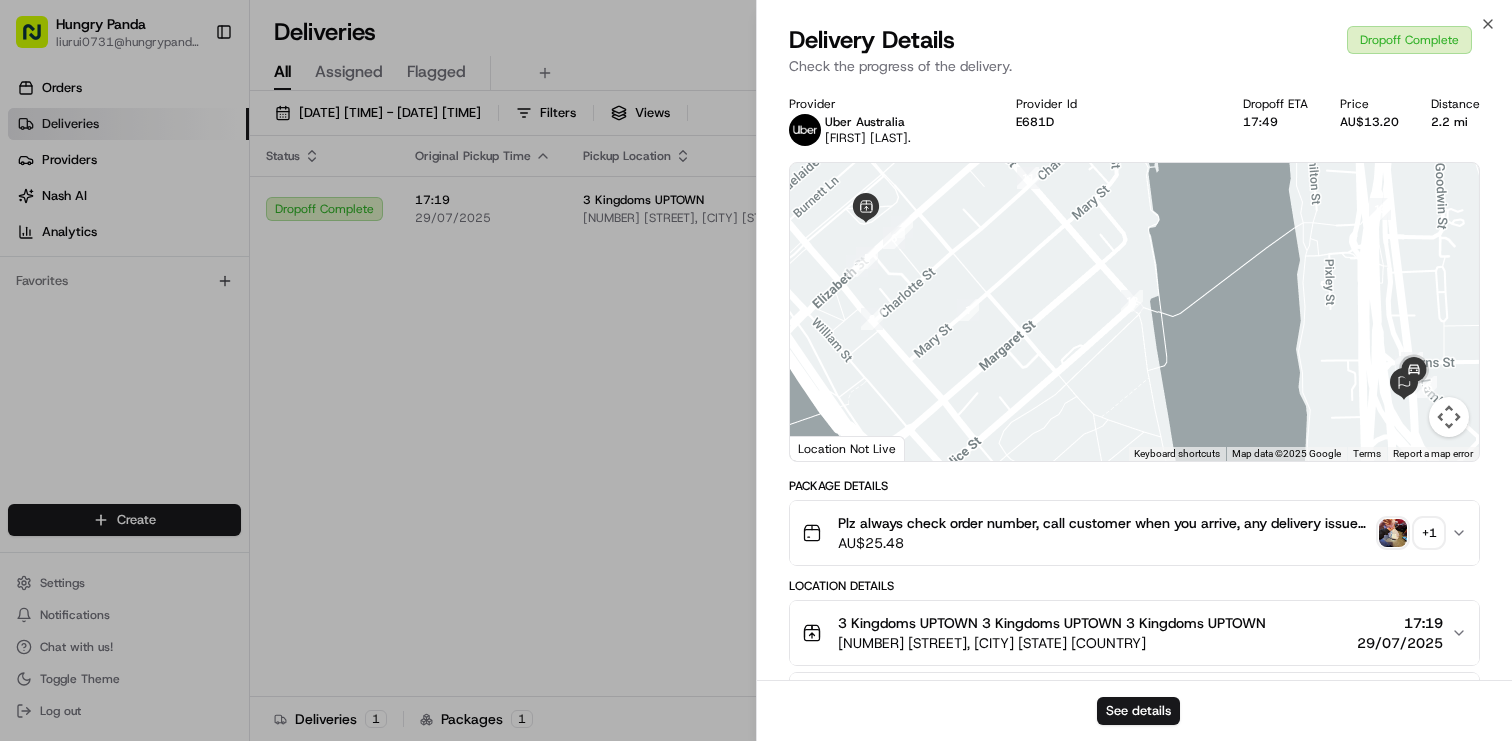 scroll, scrollTop: 0, scrollLeft: 0, axis: both 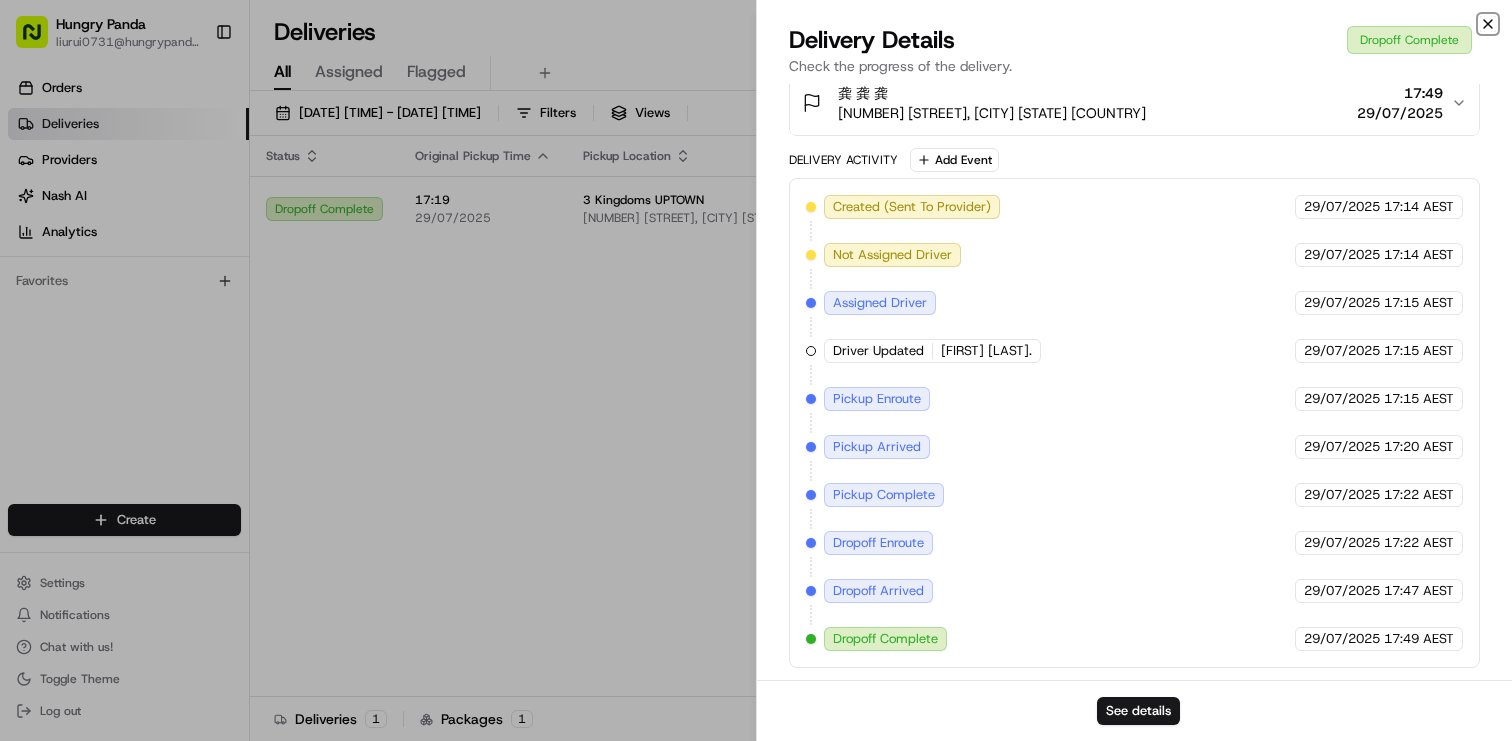 click 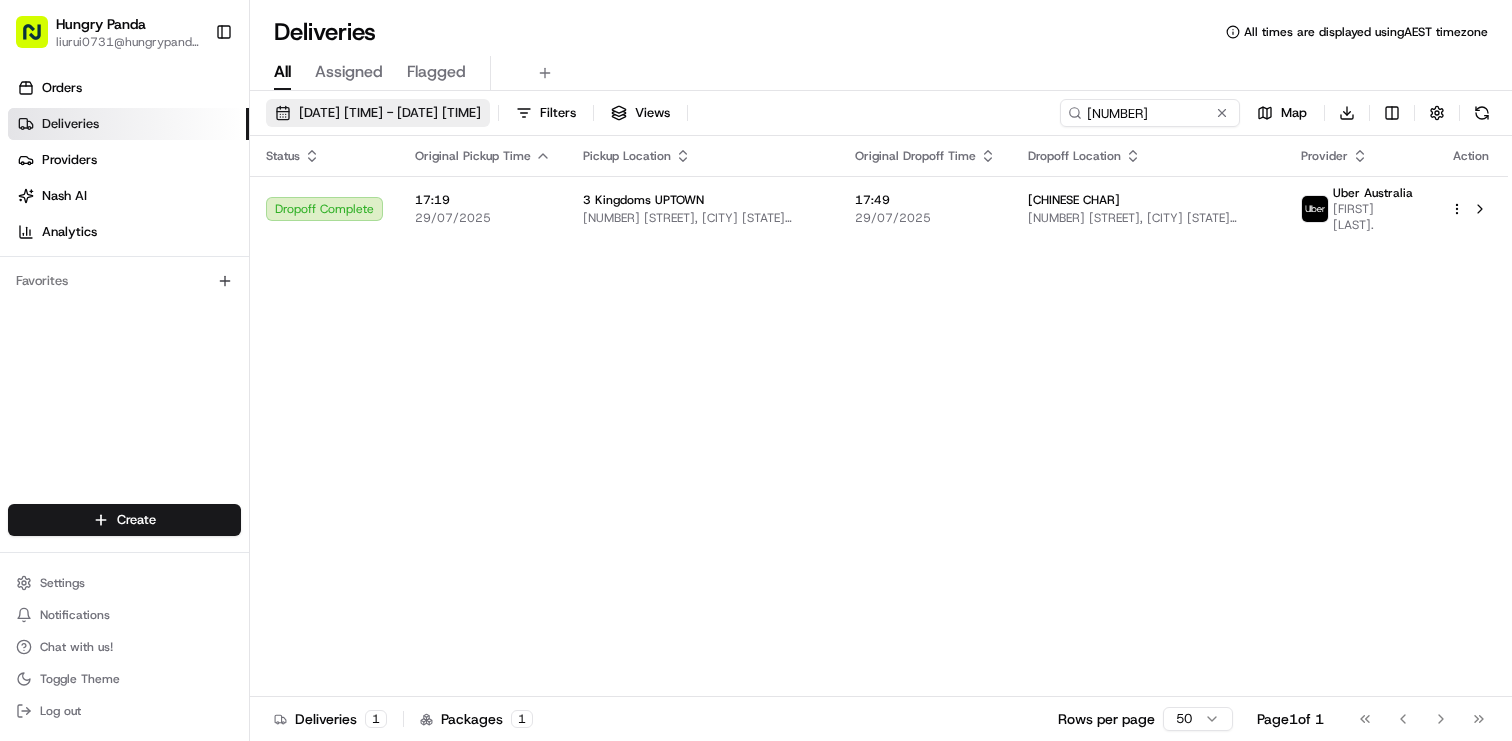 click on "[DATE] [TIME] - [DATE] [TIME]" at bounding box center [390, 113] 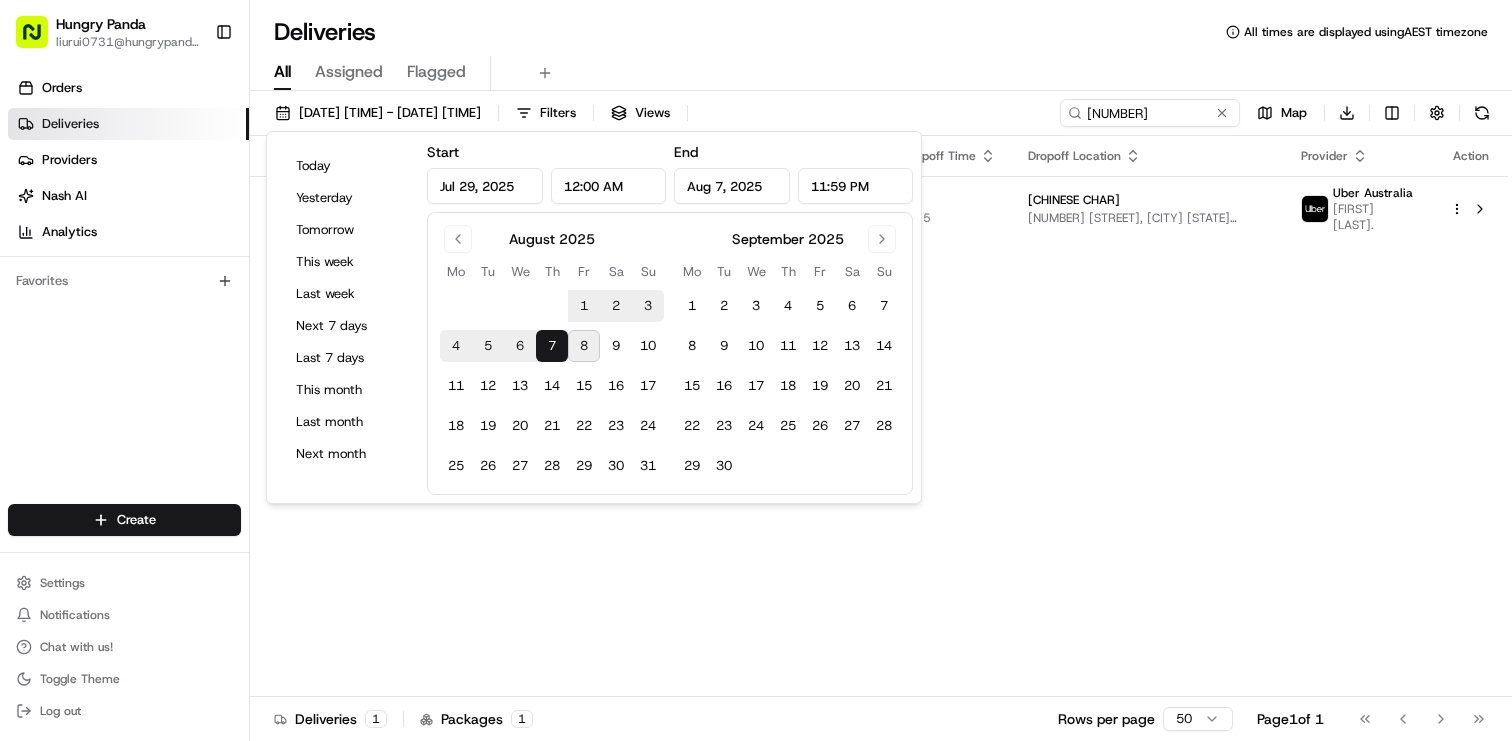 click on "2" at bounding box center (616, 306) 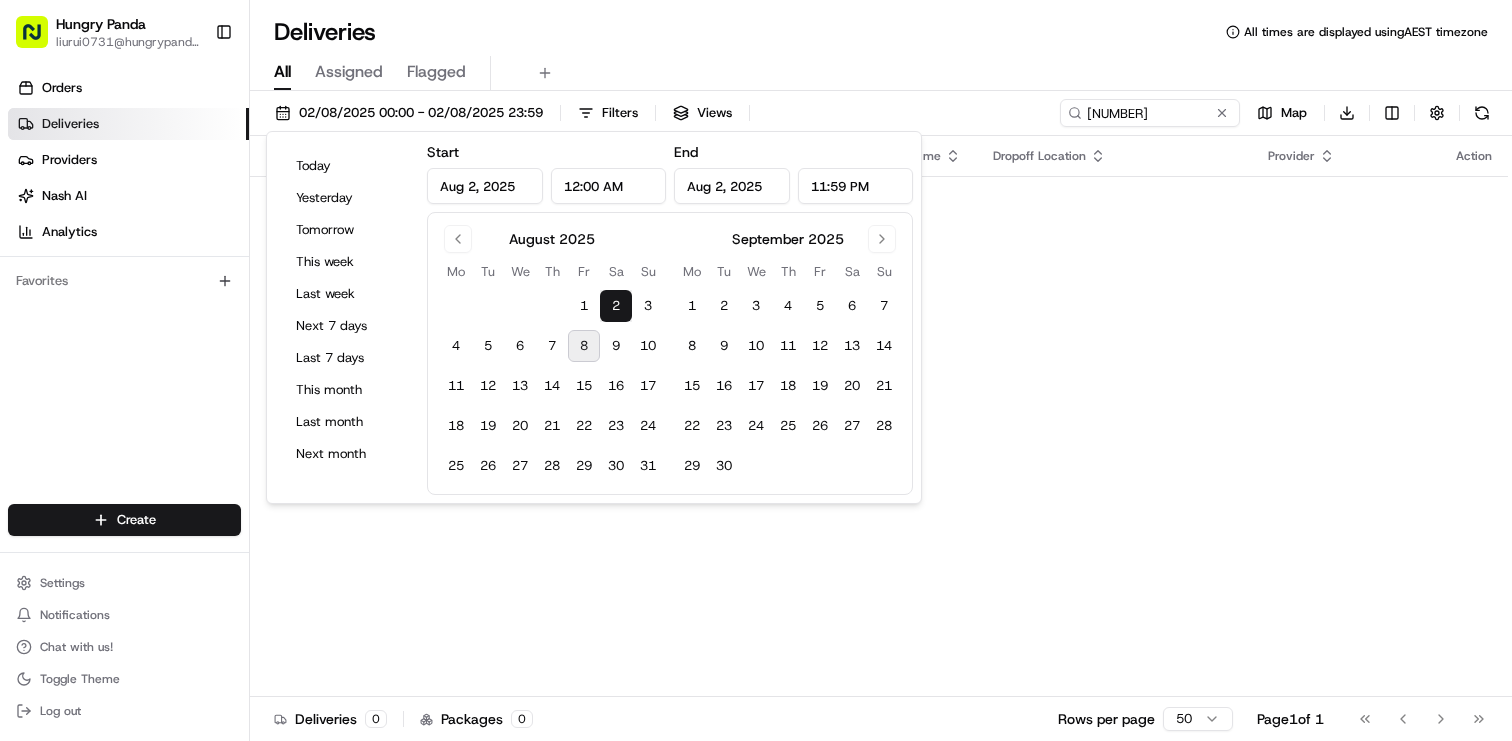 click on "2" at bounding box center (616, 306) 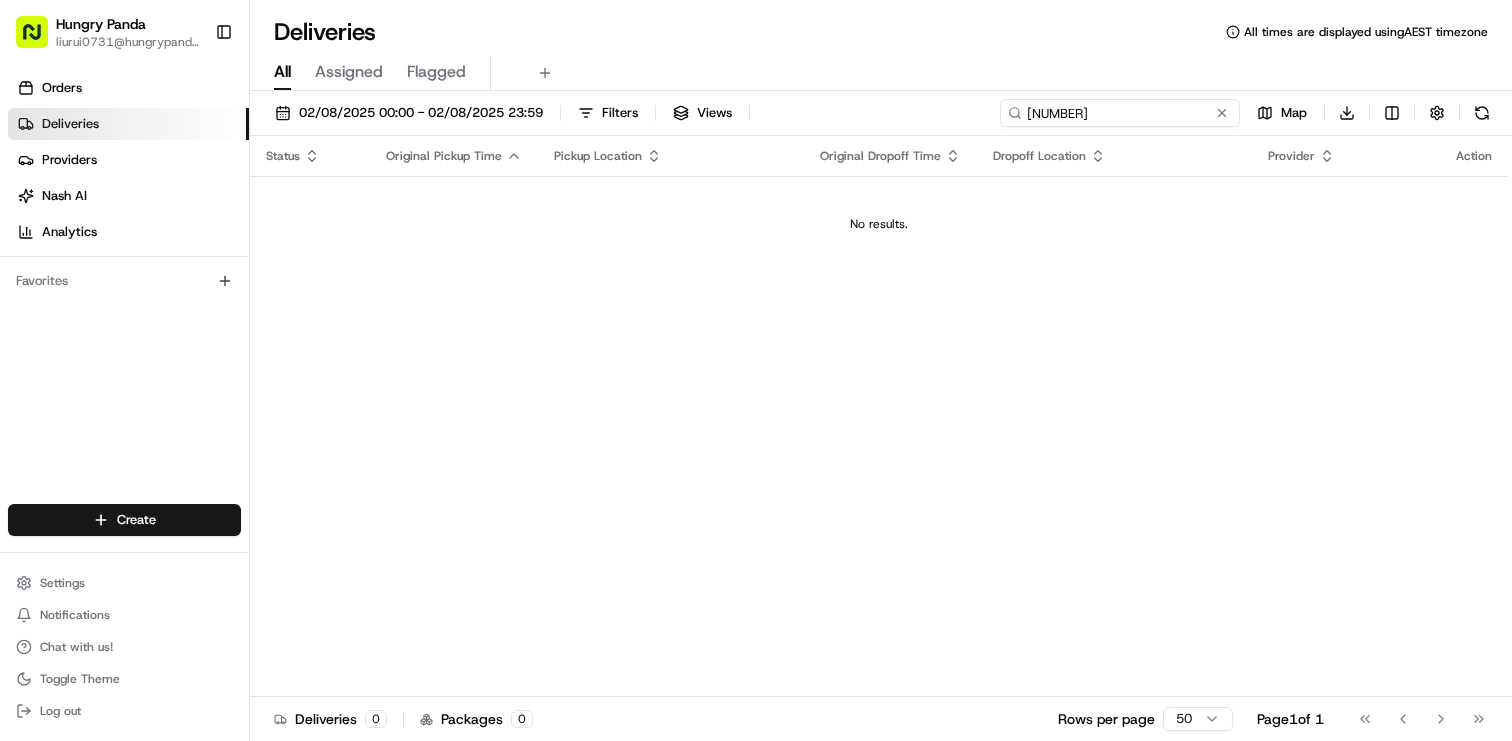 click on "[NUMBER]" at bounding box center (1120, 113) 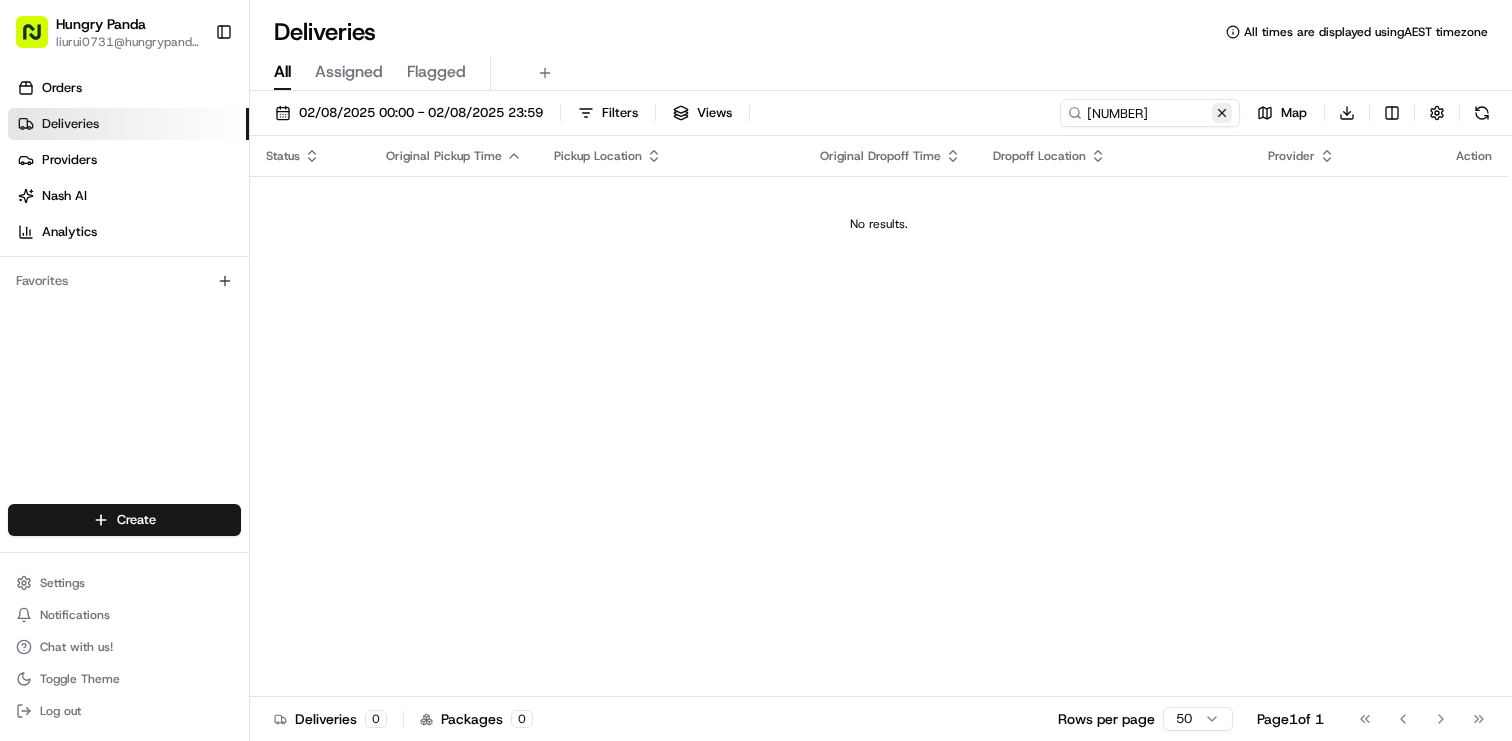 click at bounding box center [1222, 113] 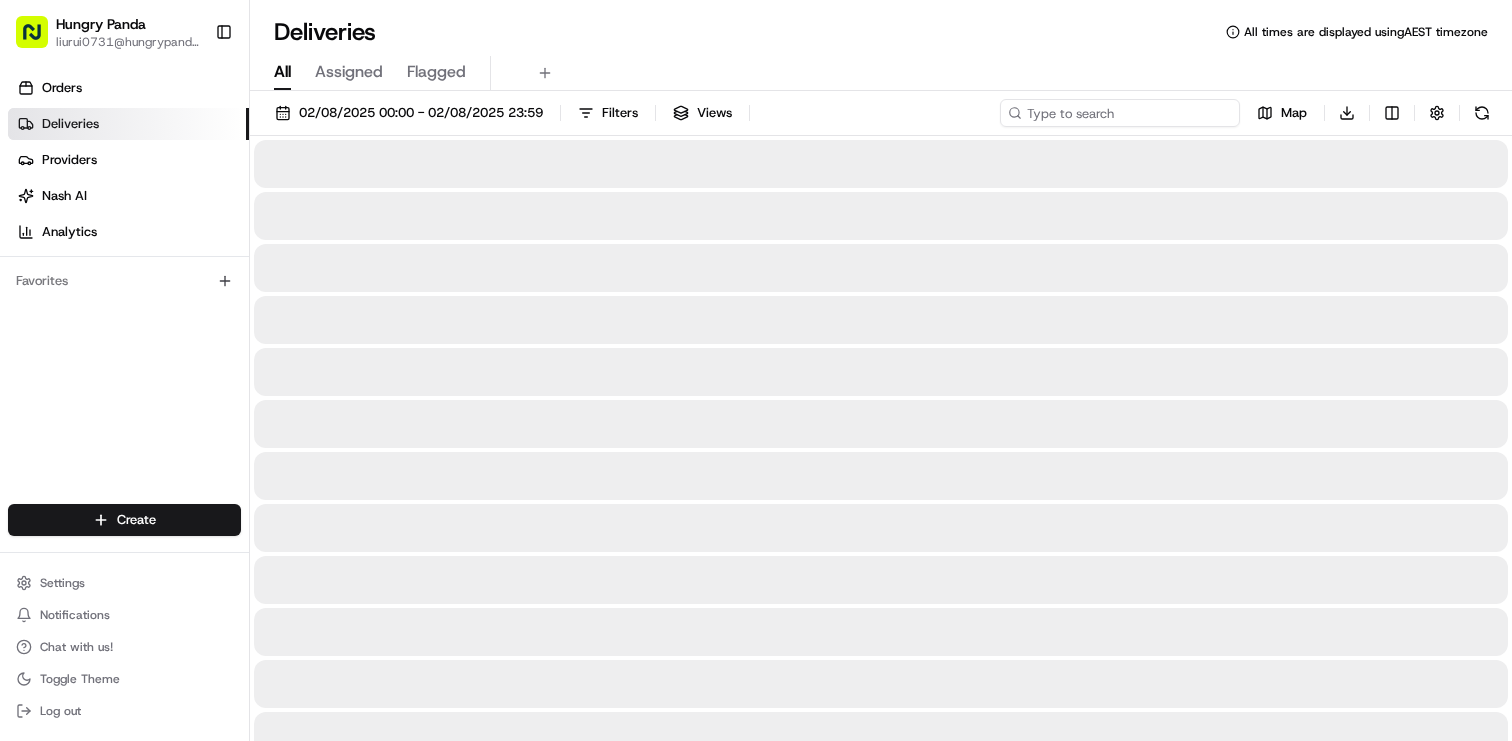 click at bounding box center (1120, 113) 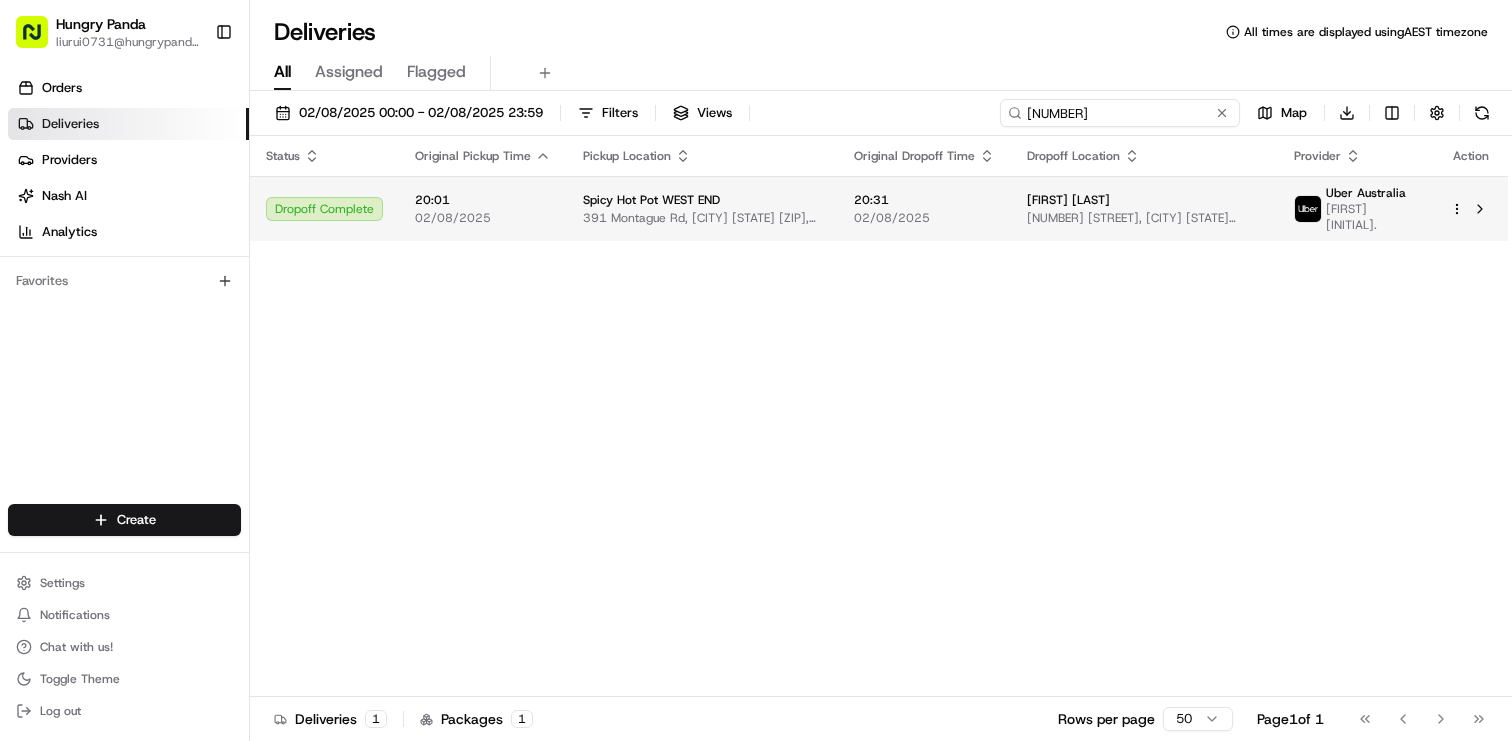 type on "[NUMBER]" 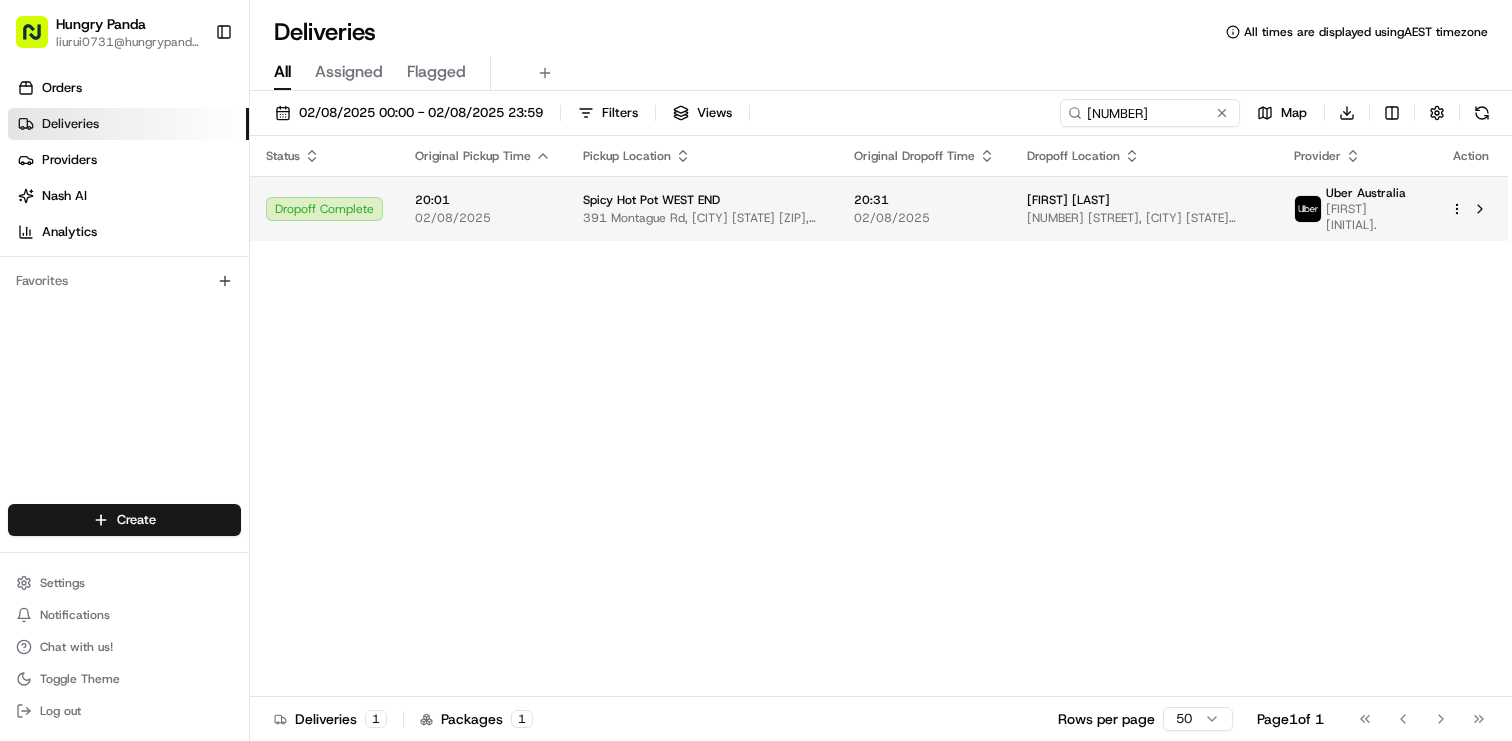 click on "[NUMBER] [STREET], [CITY] [STATE] [COUNTRY]" at bounding box center [1144, 218] 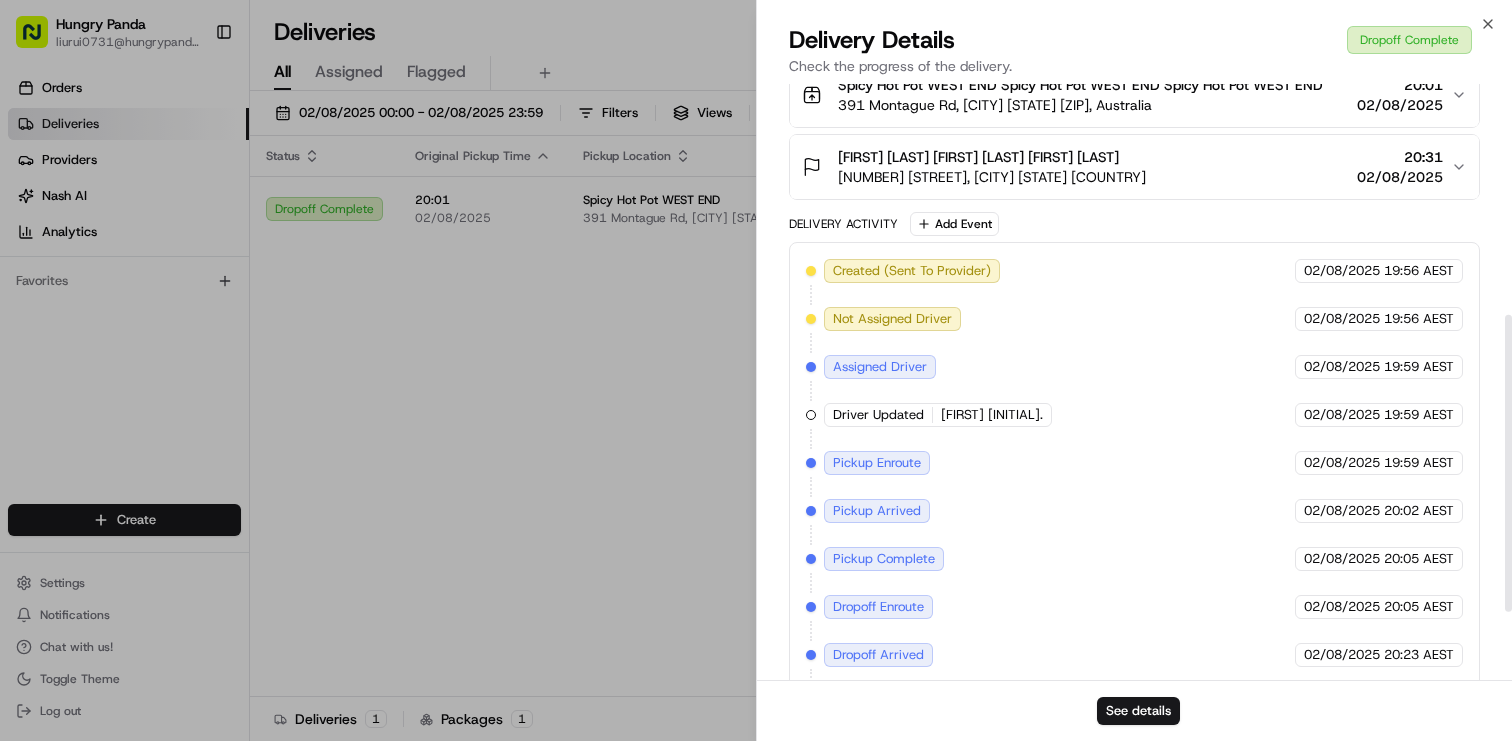 scroll, scrollTop: 602, scrollLeft: 0, axis: vertical 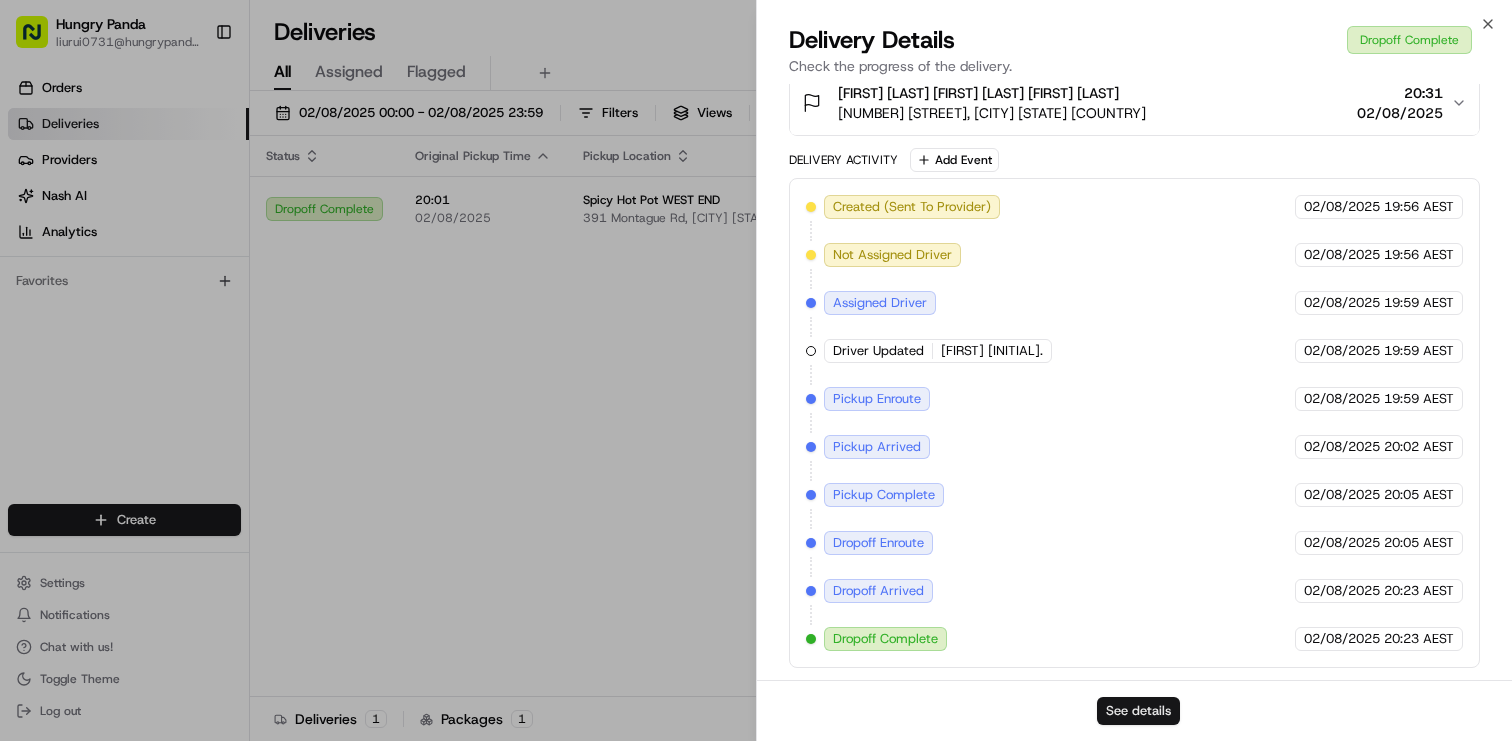 click on "See details" at bounding box center [1138, 711] 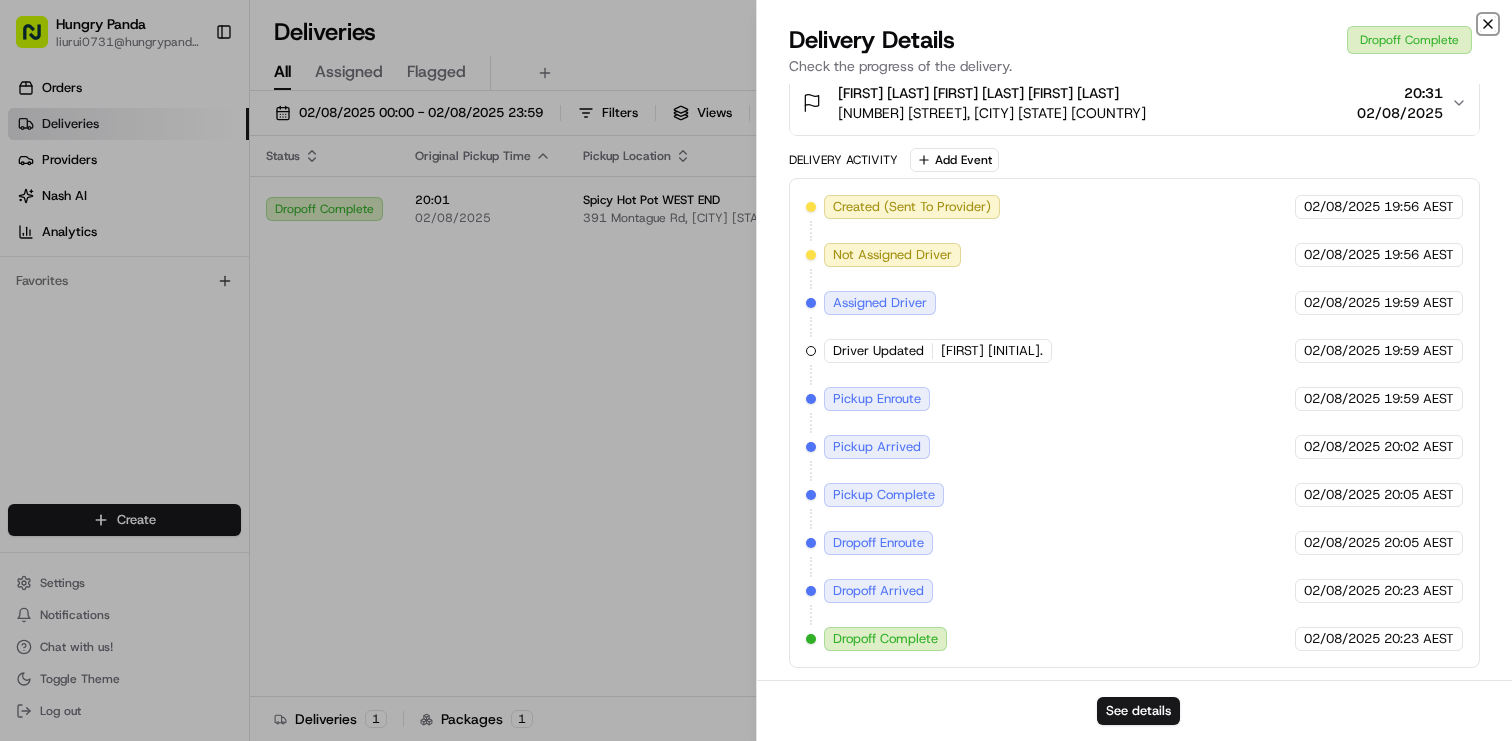 click 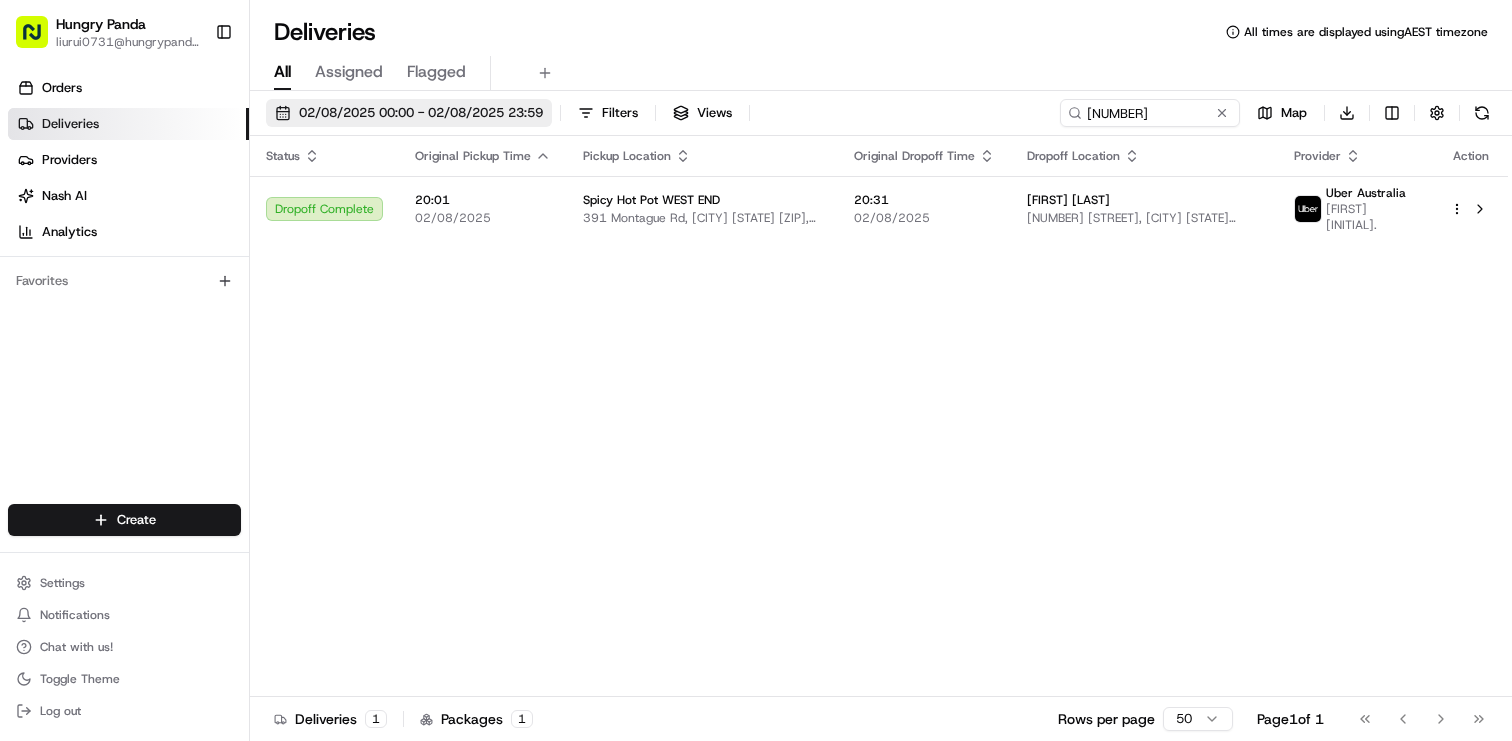 click on "02/08/2025 00:00 - 02/08/2025 23:59" at bounding box center [421, 113] 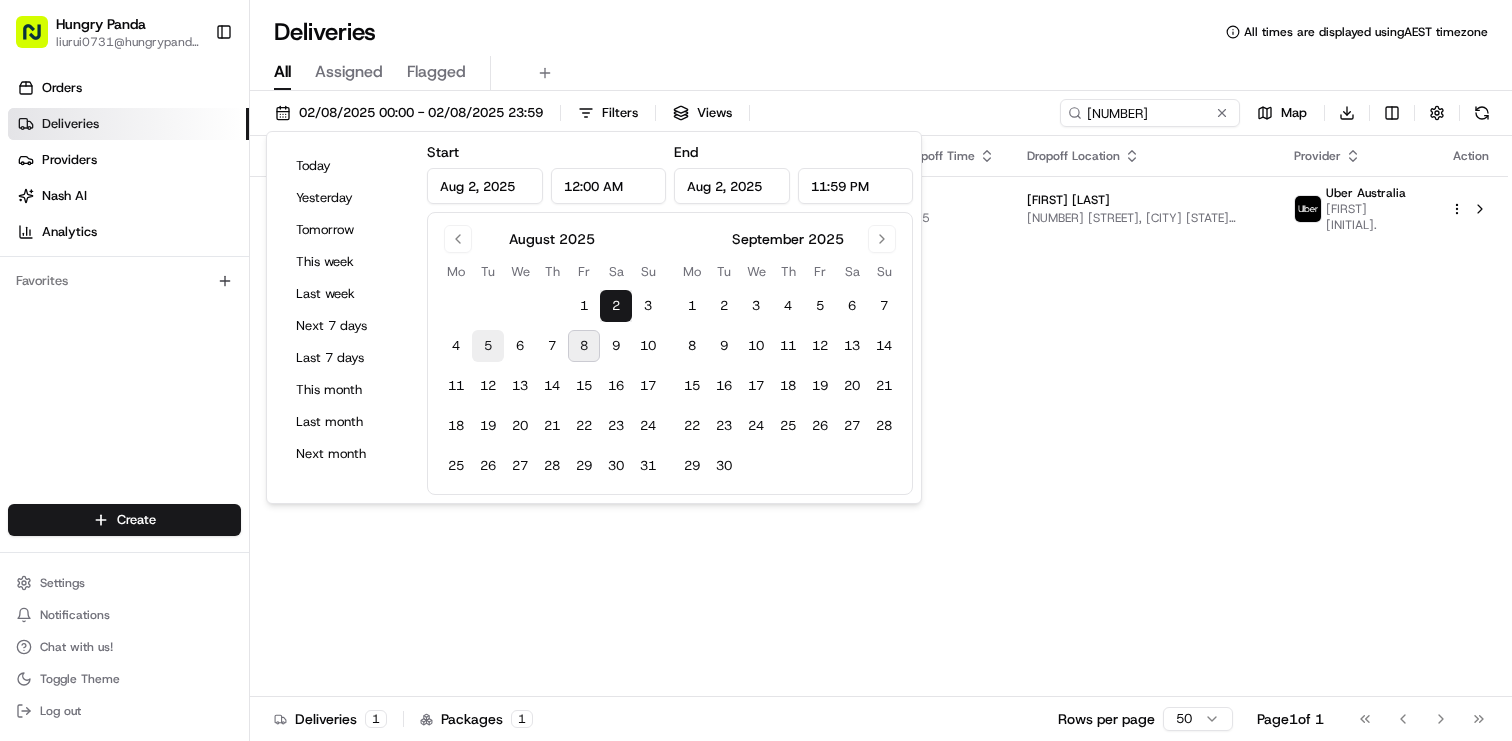 click on "5" at bounding box center [488, 346] 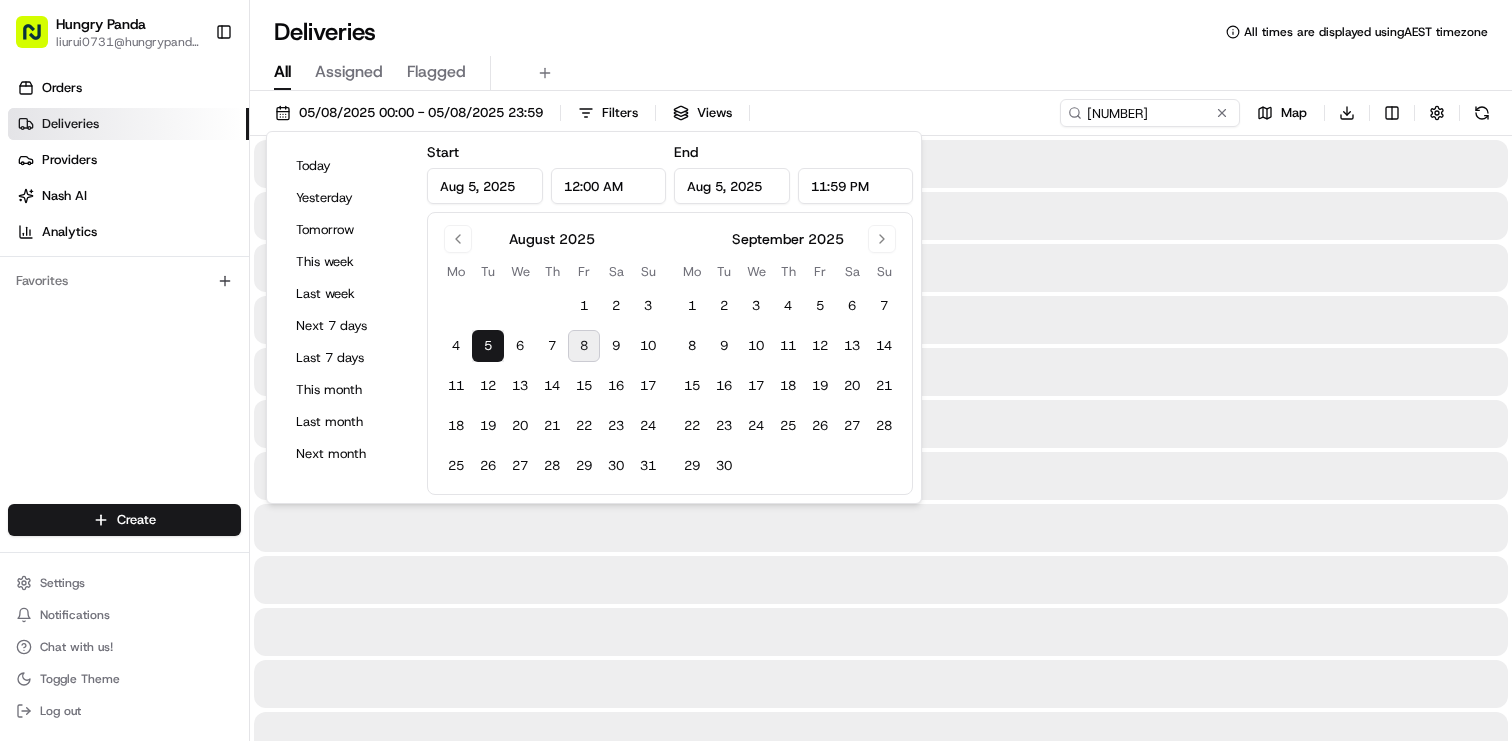 type on "Aug 5, 2025" 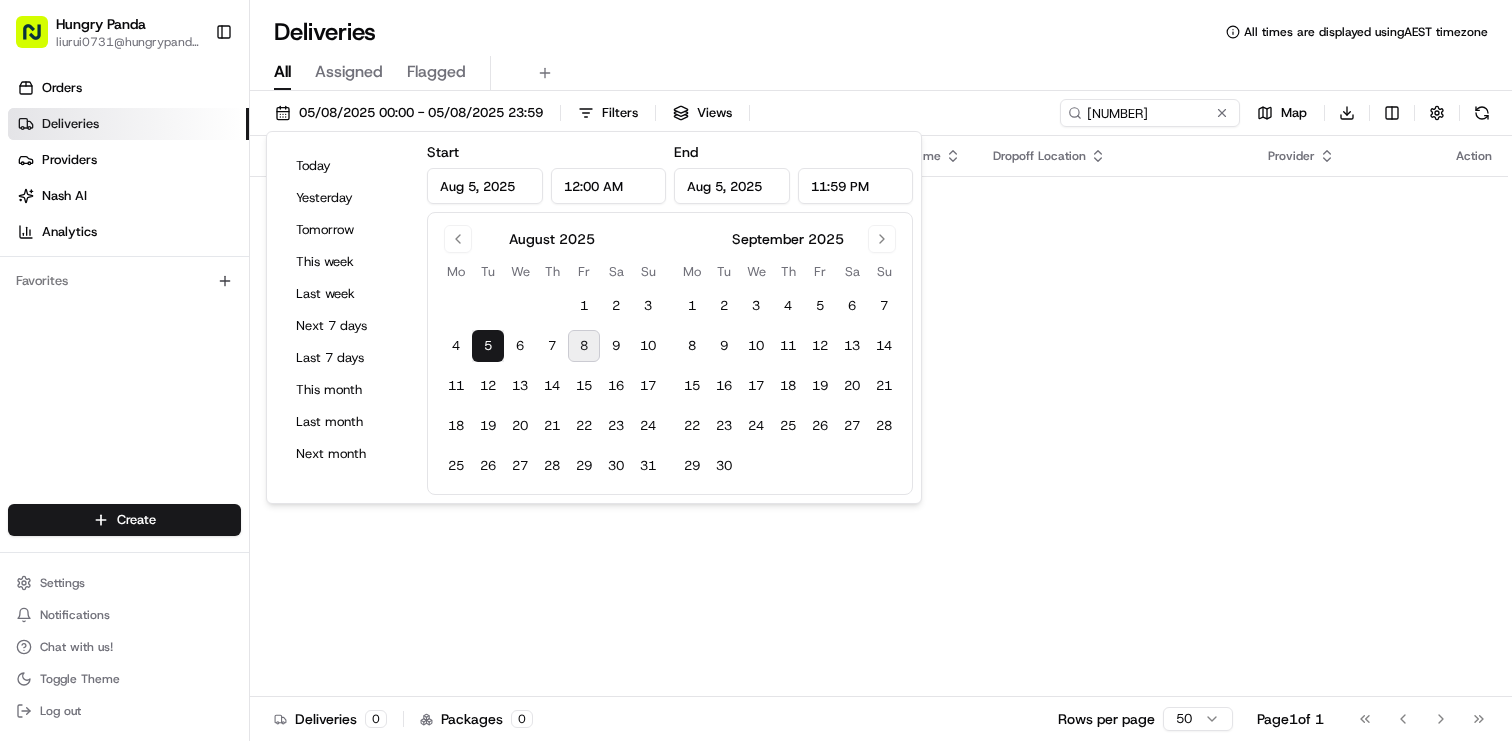 click on "All Assigned Flagged" at bounding box center [881, 73] 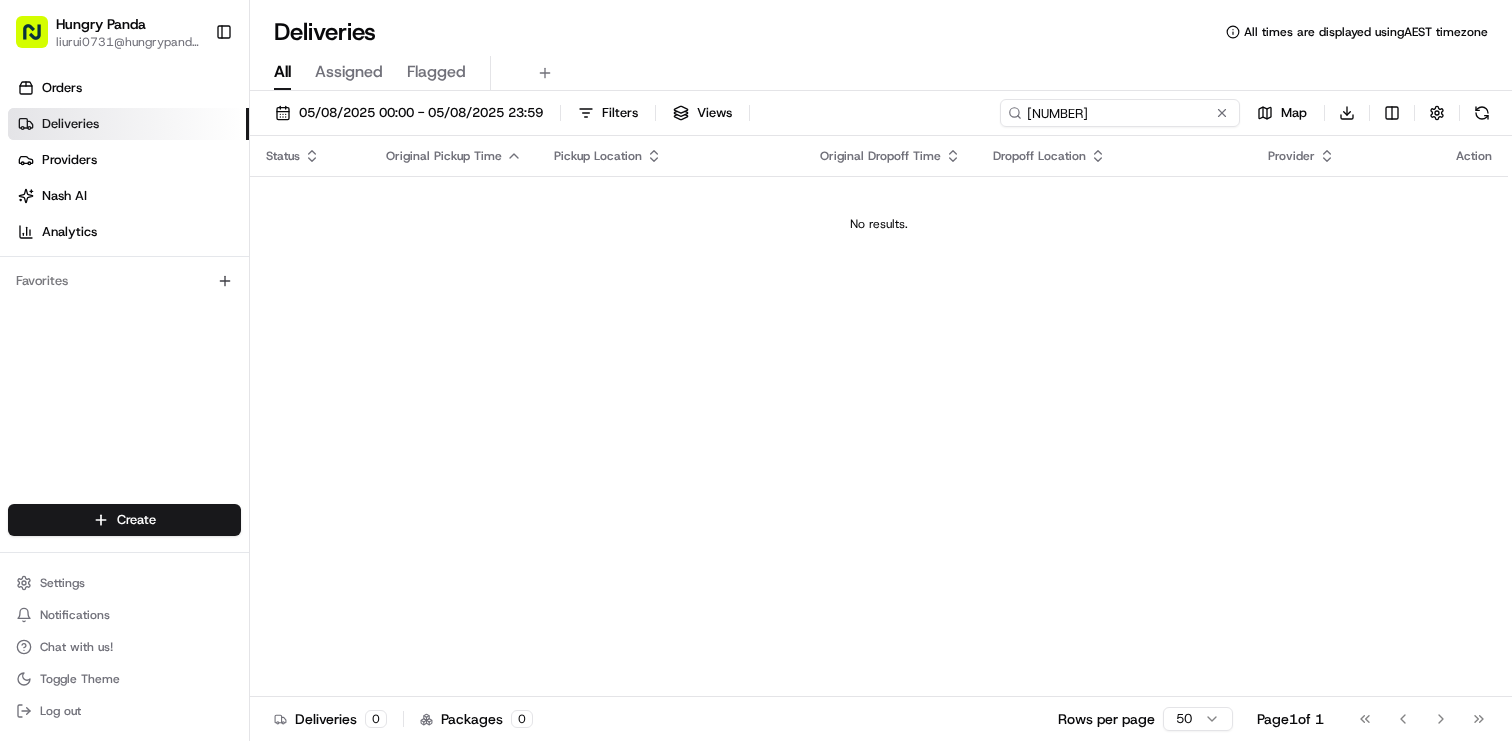 click on "7821103344054778851761" at bounding box center [1120, 113] 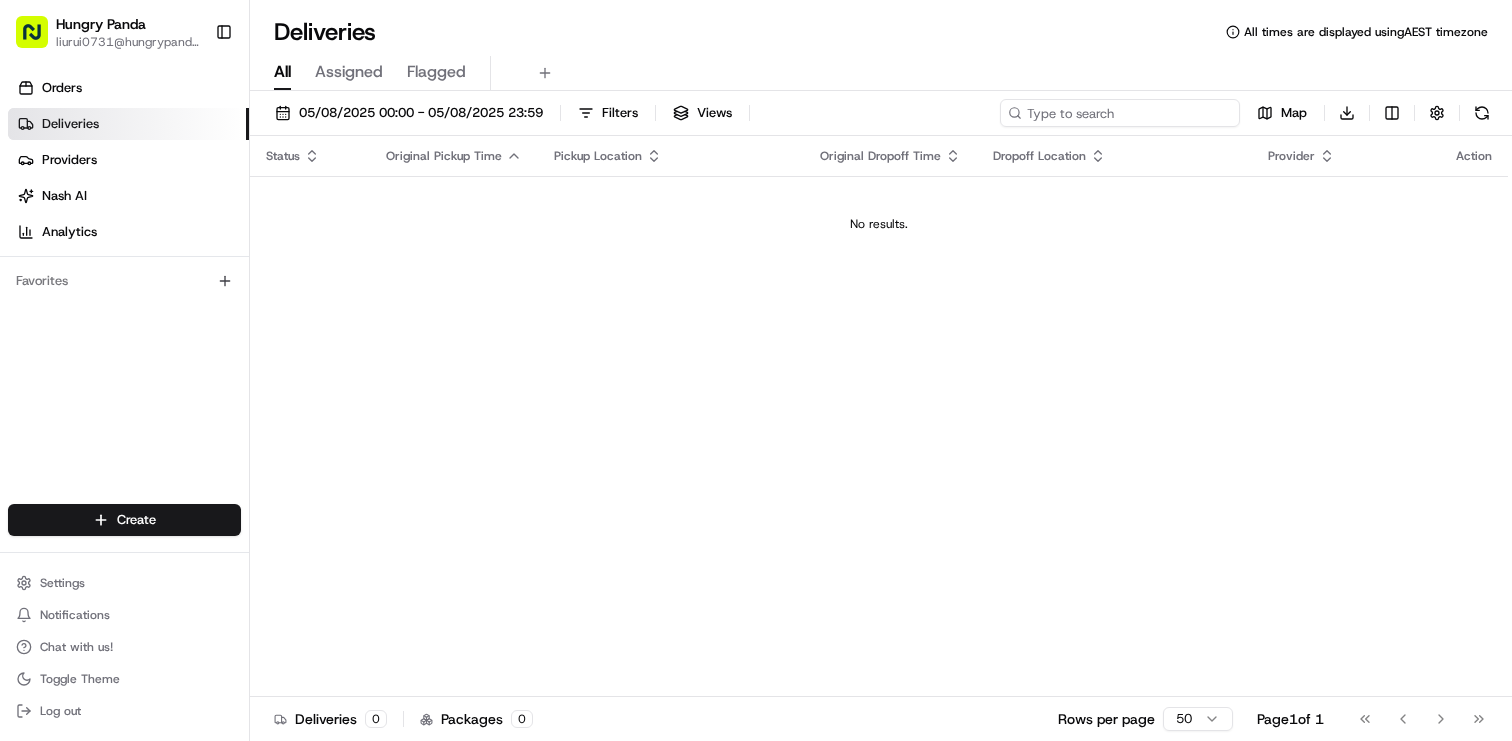 paste on "821437778445977356565" 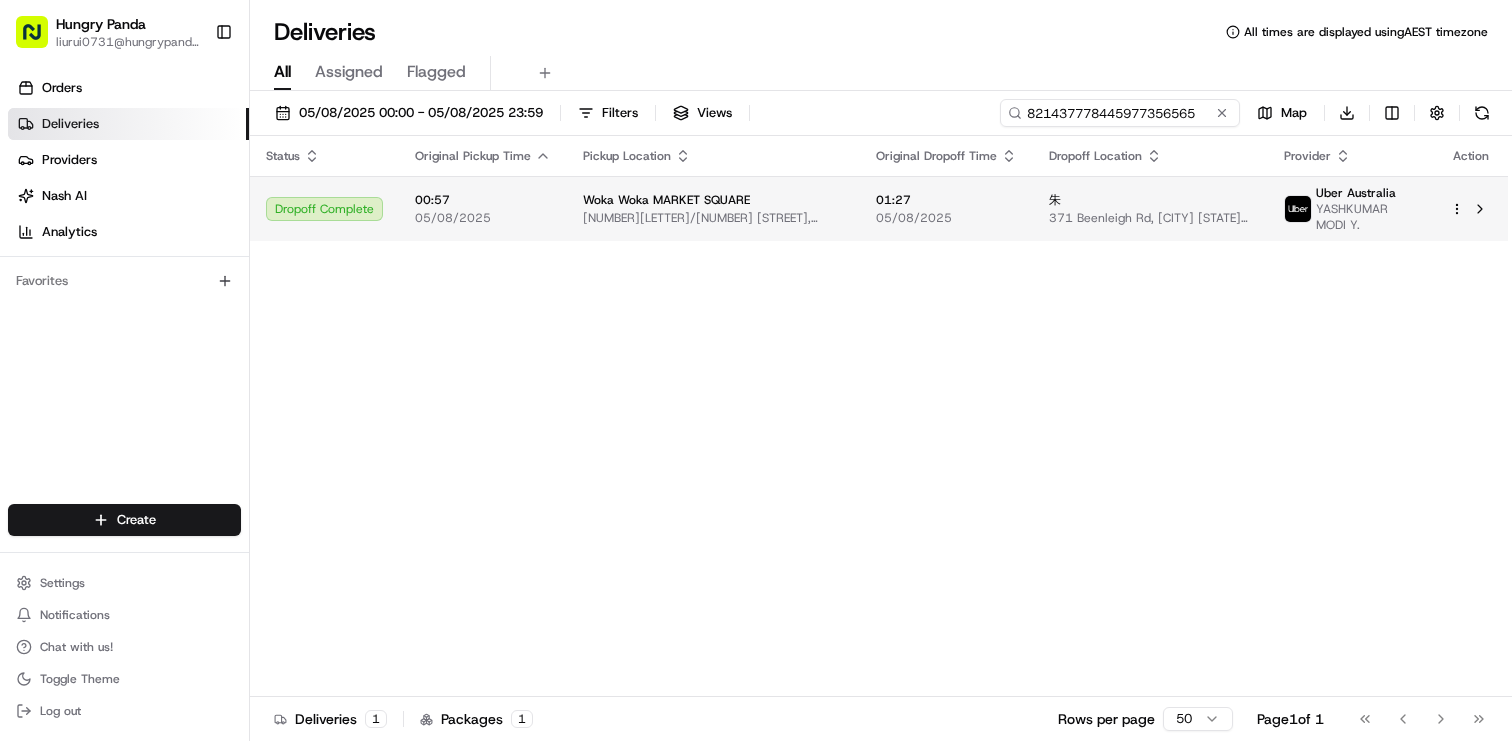 type on "821437778445977356565" 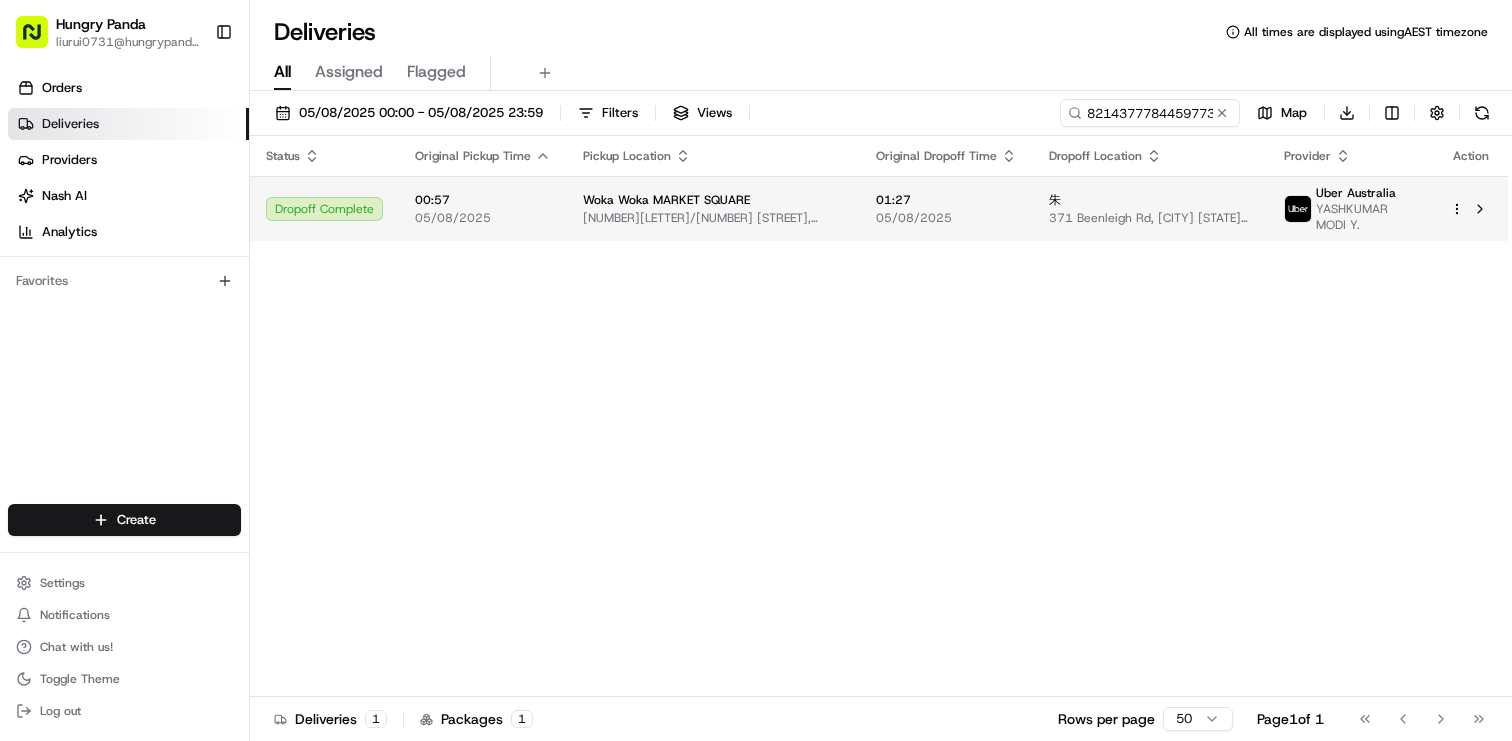 click on "朱" at bounding box center [1150, 200] 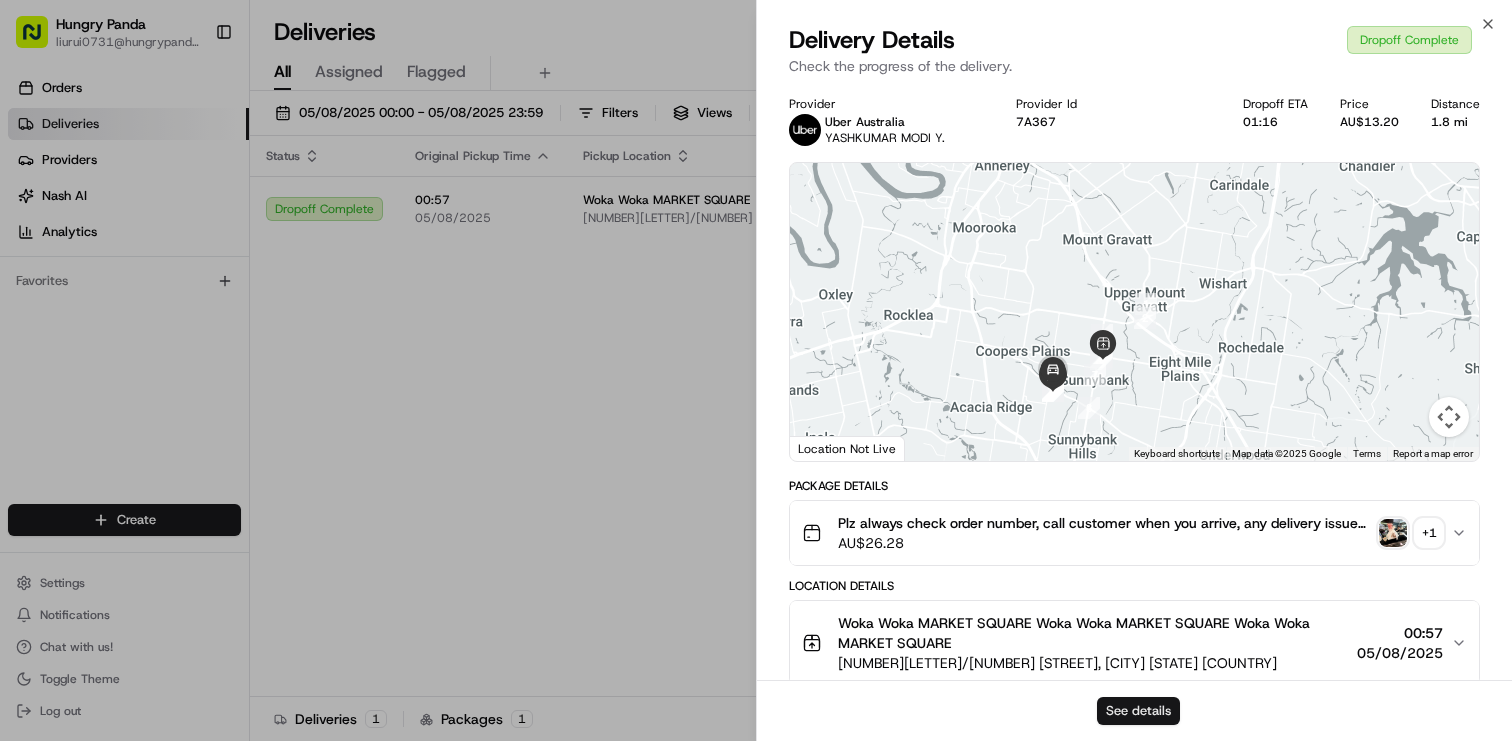 click on "See details" at bounding box center (1138, 711) 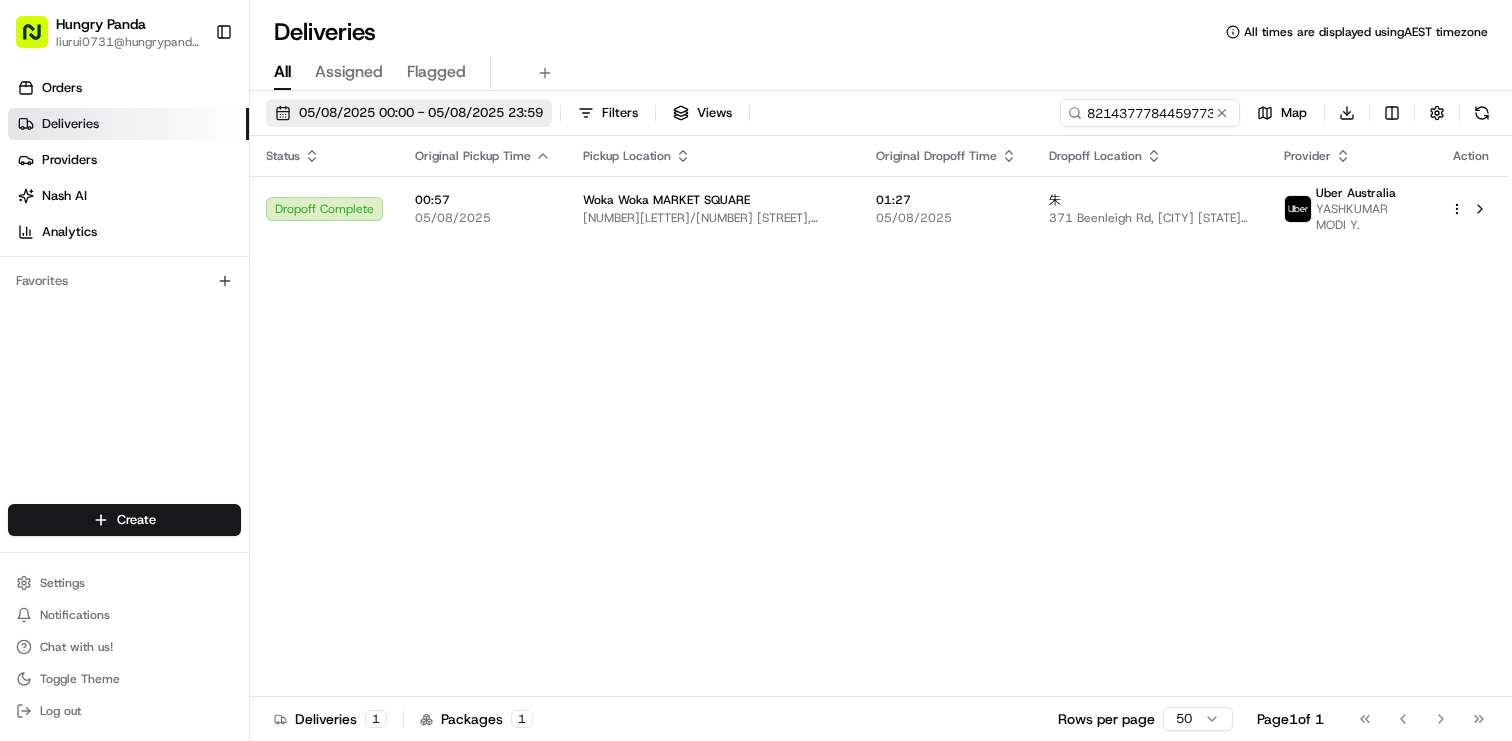 click on "05/08/2025 00:00 - 05/08/2025 23:59" at bounding box center (421, 113) 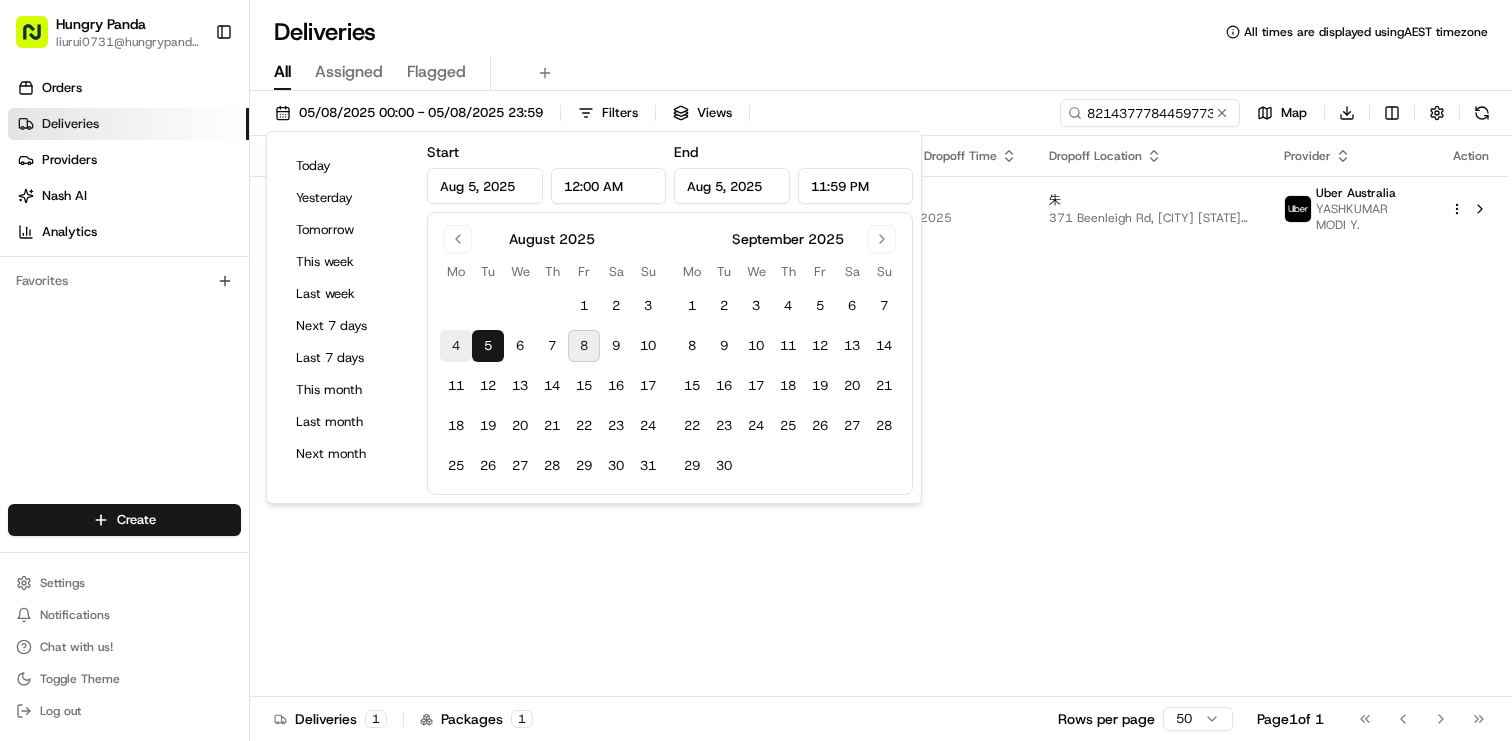 click on "4" at bounding box center (456, 346) 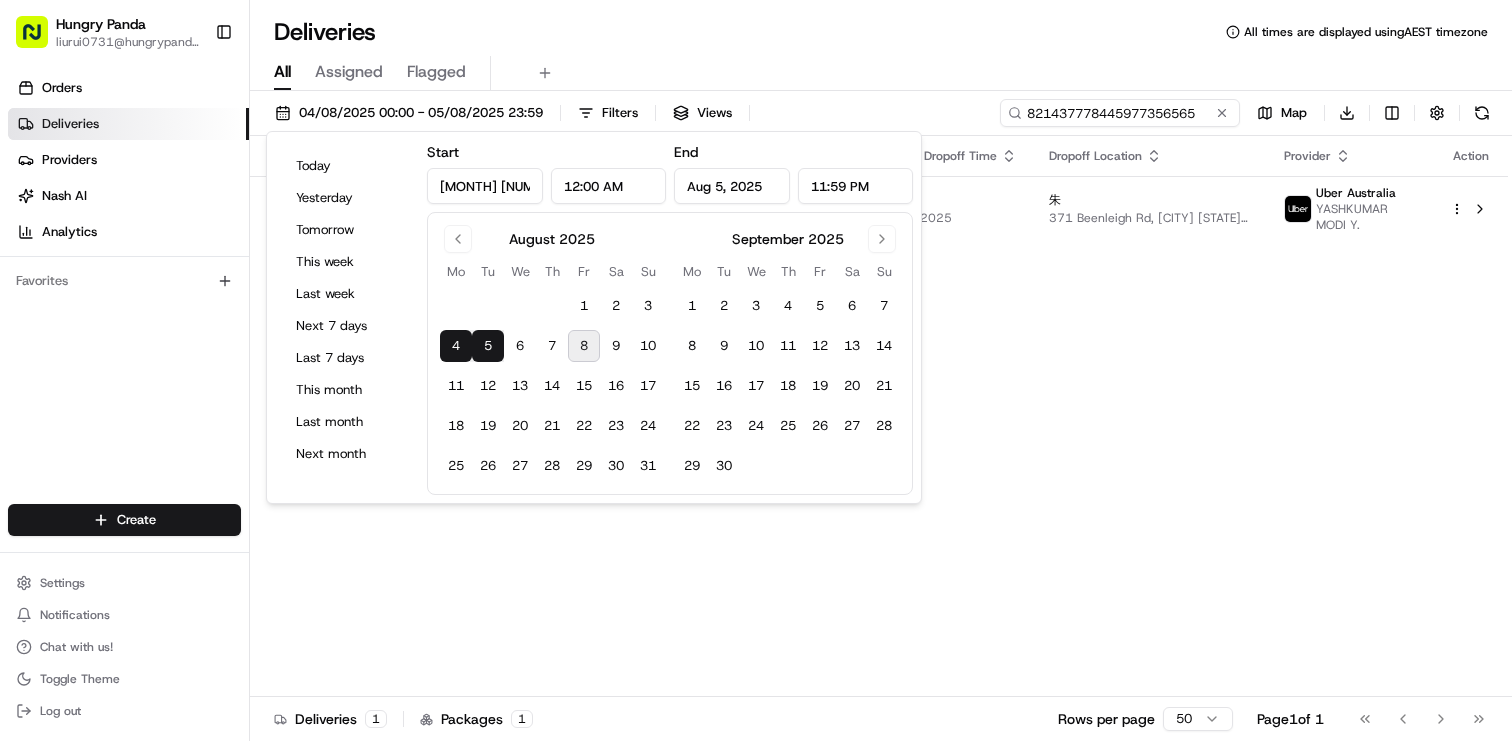 click on "821437778445977356565" at bounding box center [1120, 113] 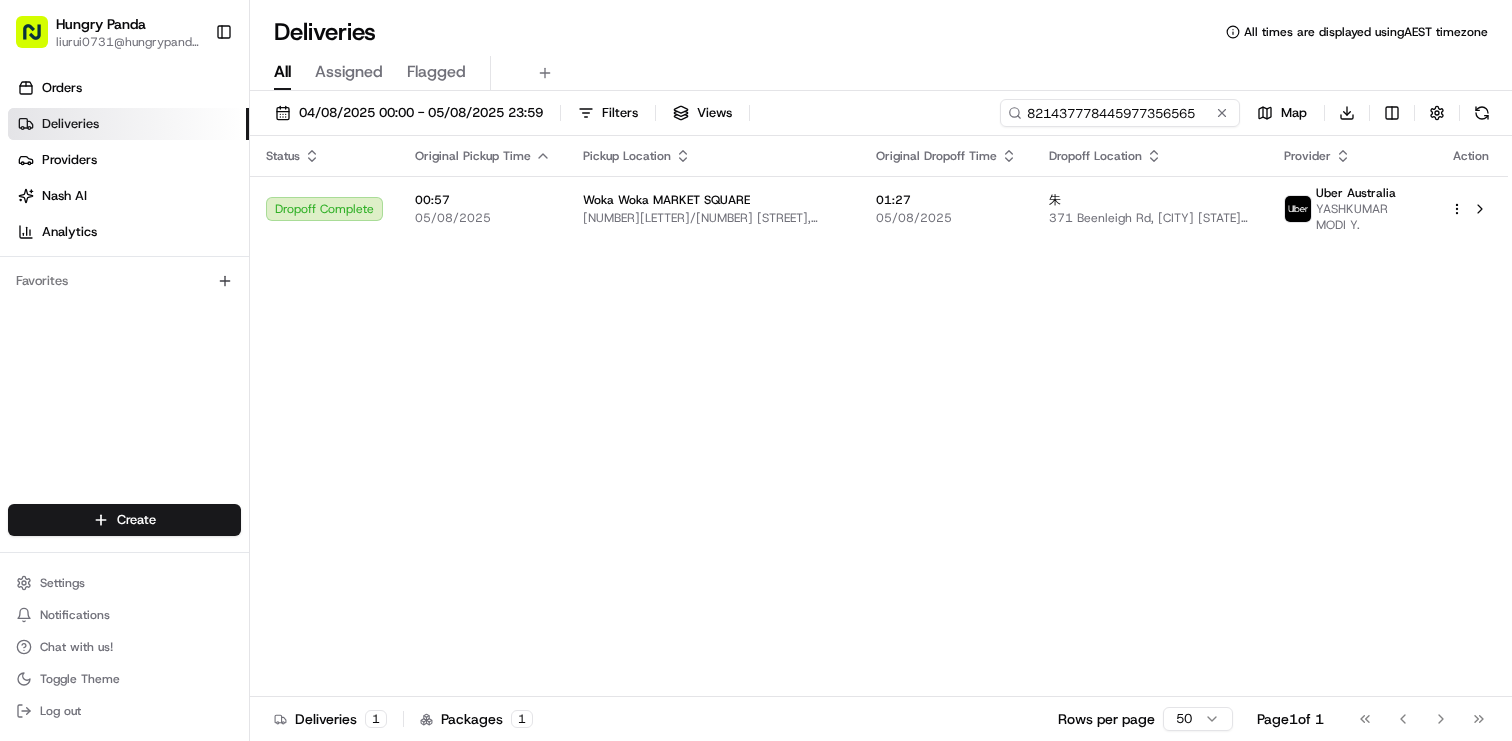 click on "821437778445977356565" at bounding box center (1120, 113) 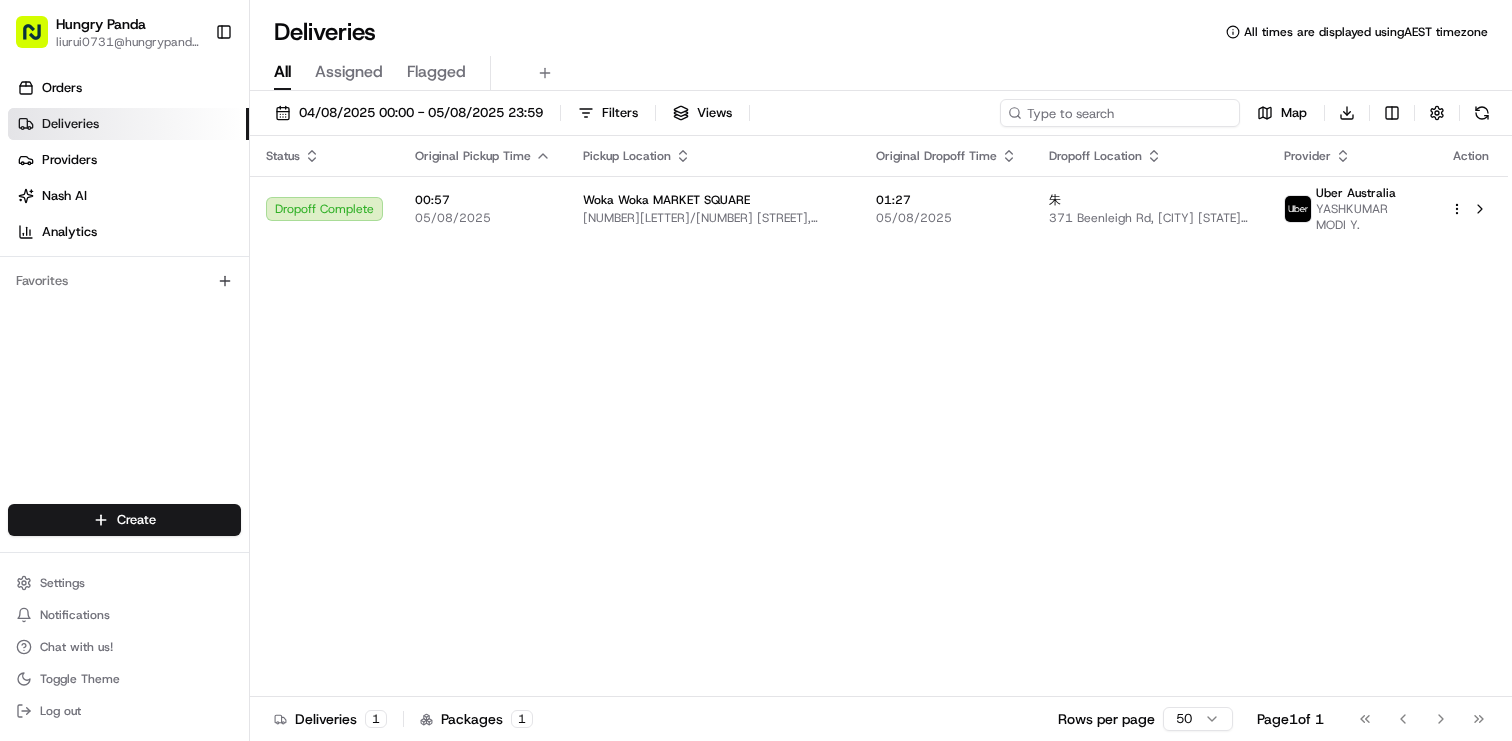paste on "866527762465376636602" 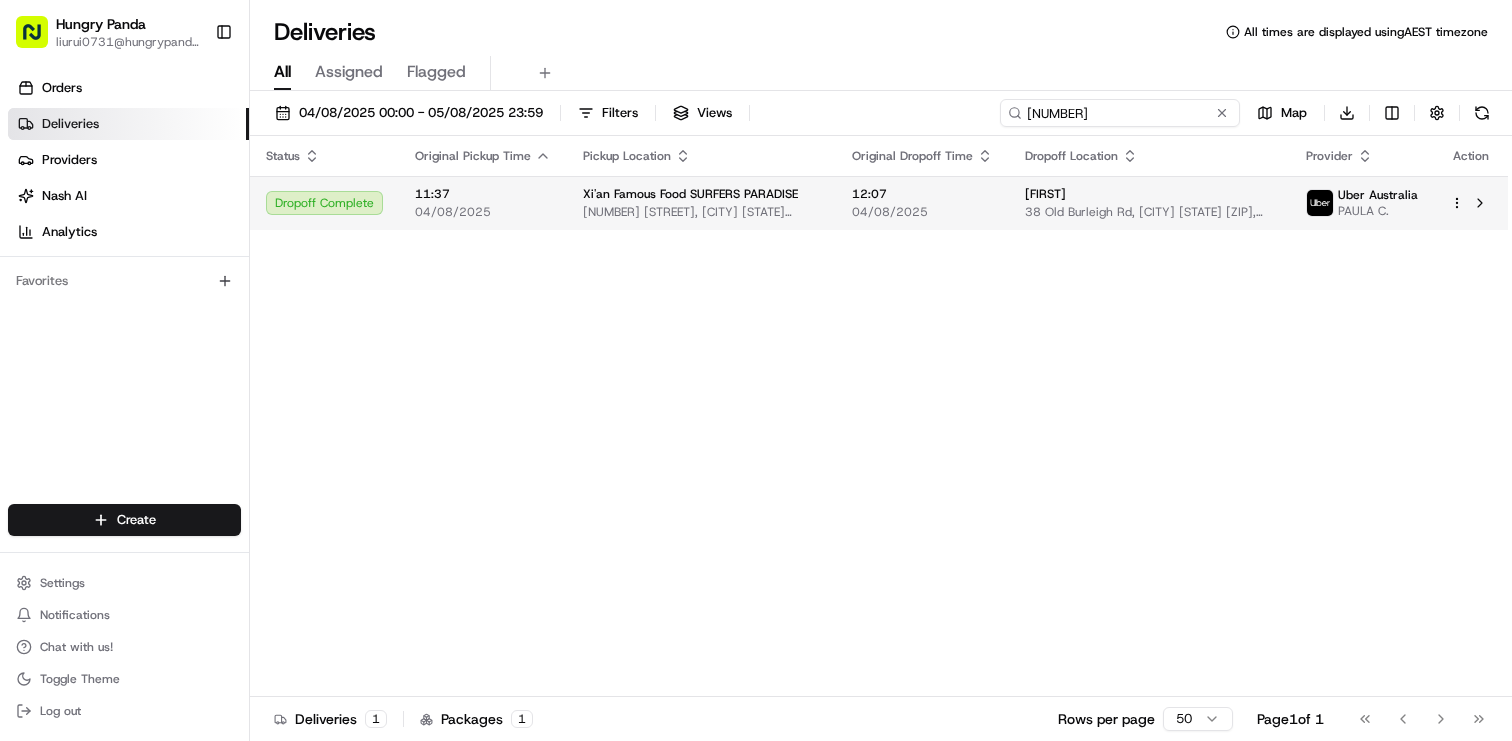 type on "866527762465376636602" 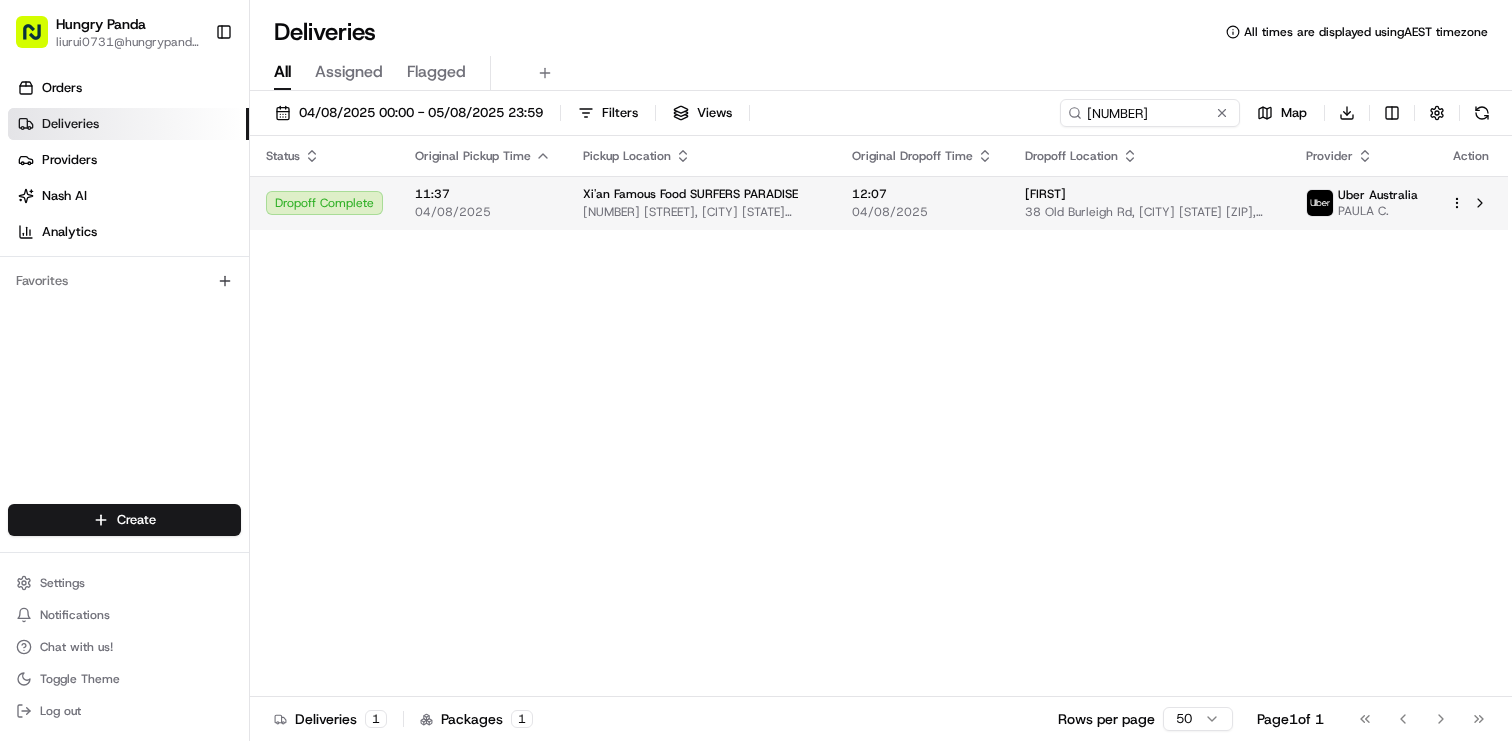 click on "38 Old Burleigh Rd, Surfers Paradise QLD 4217, Australia" at bounding box center (1149, 212) 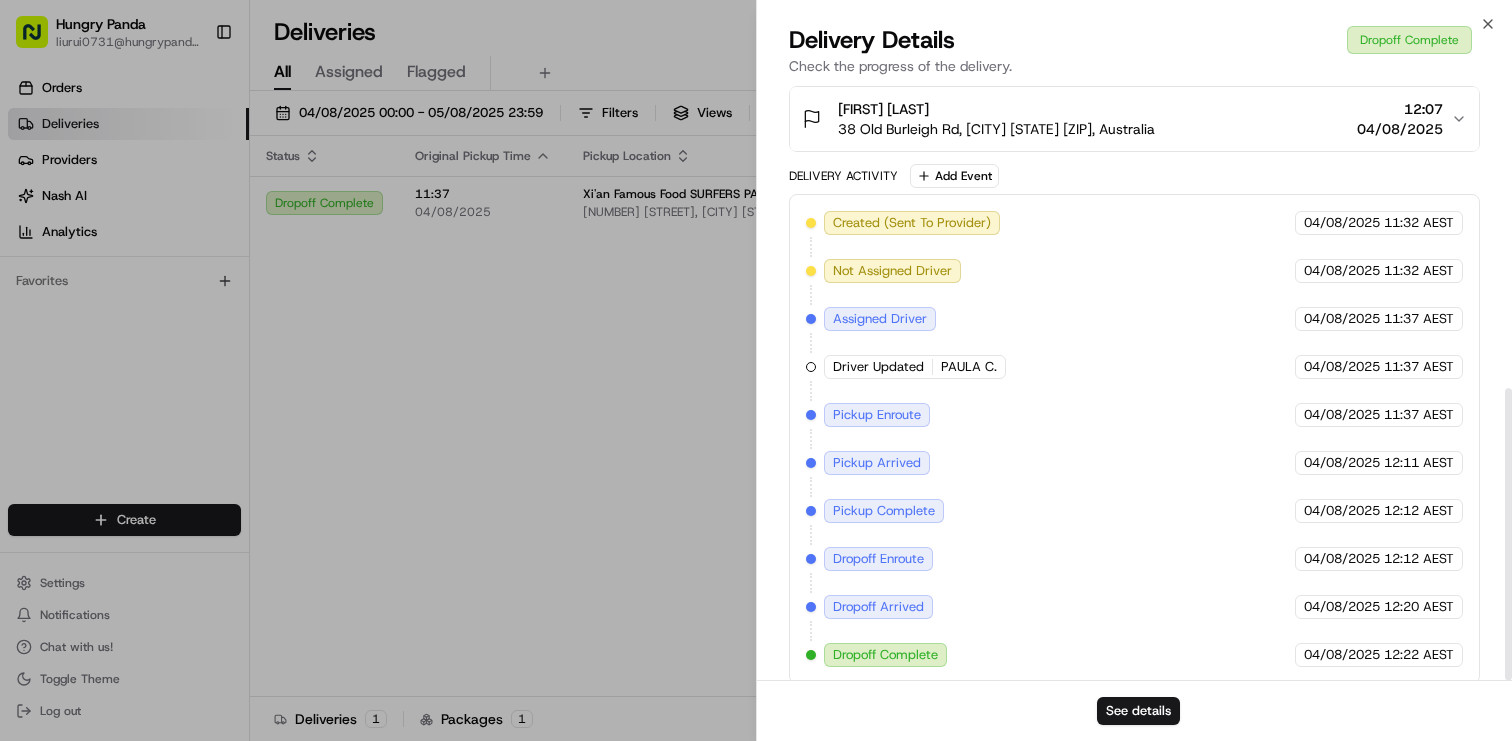 scroll, scrollTop: 622, scrollLeft: 0, axis: vertical 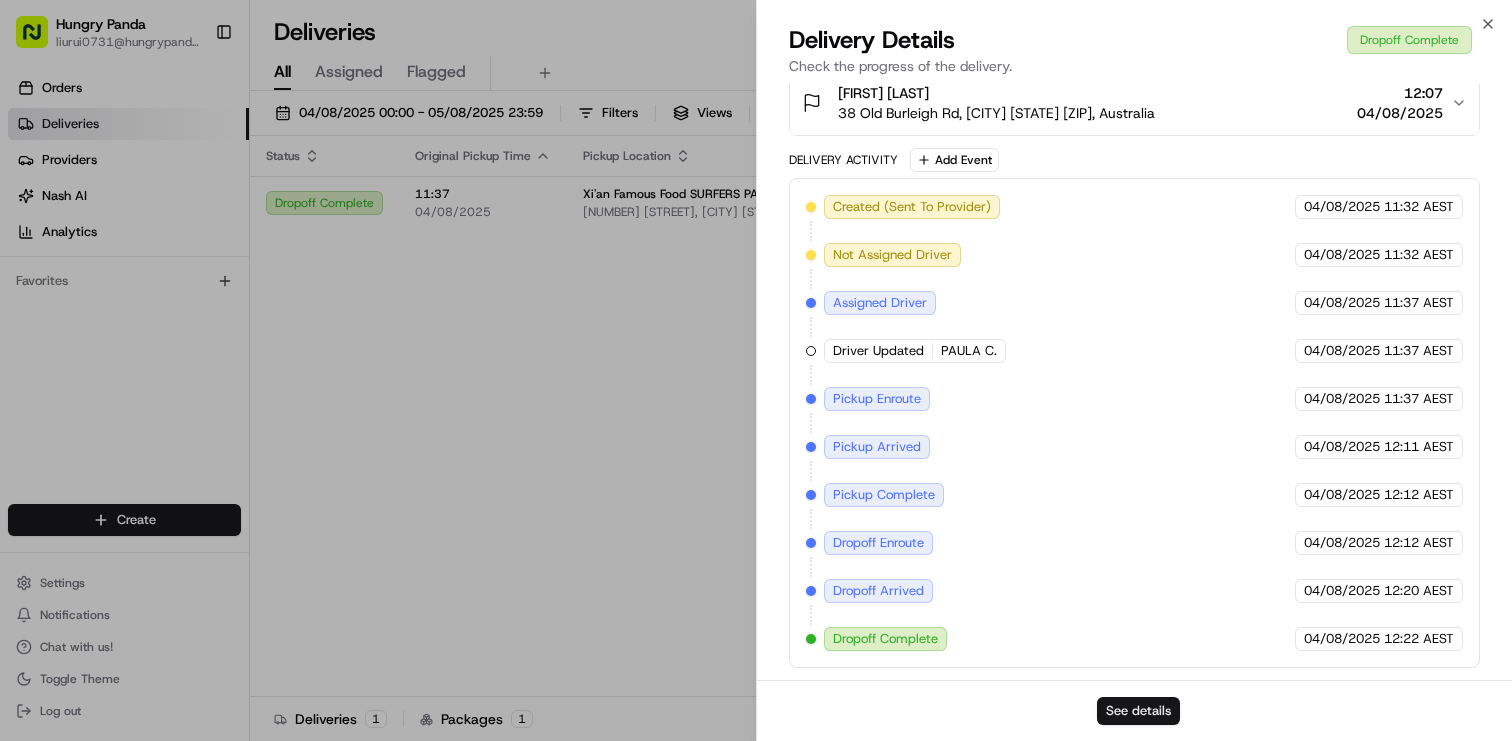 click on "See details" at bounding box center (1138, 711) 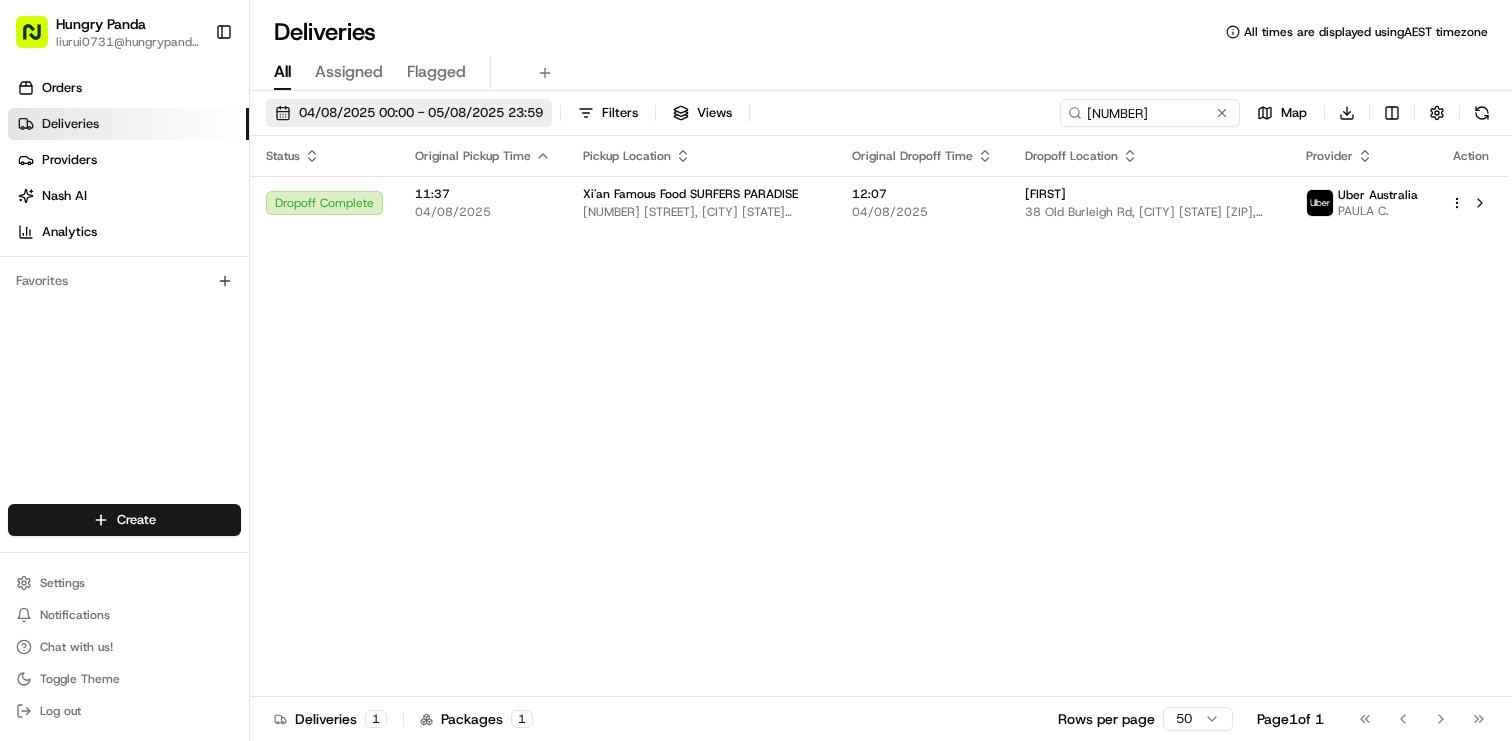 click on "04/08/2025 00:00 - 05/08/2025 23:59" at bounding box center [421, 113] 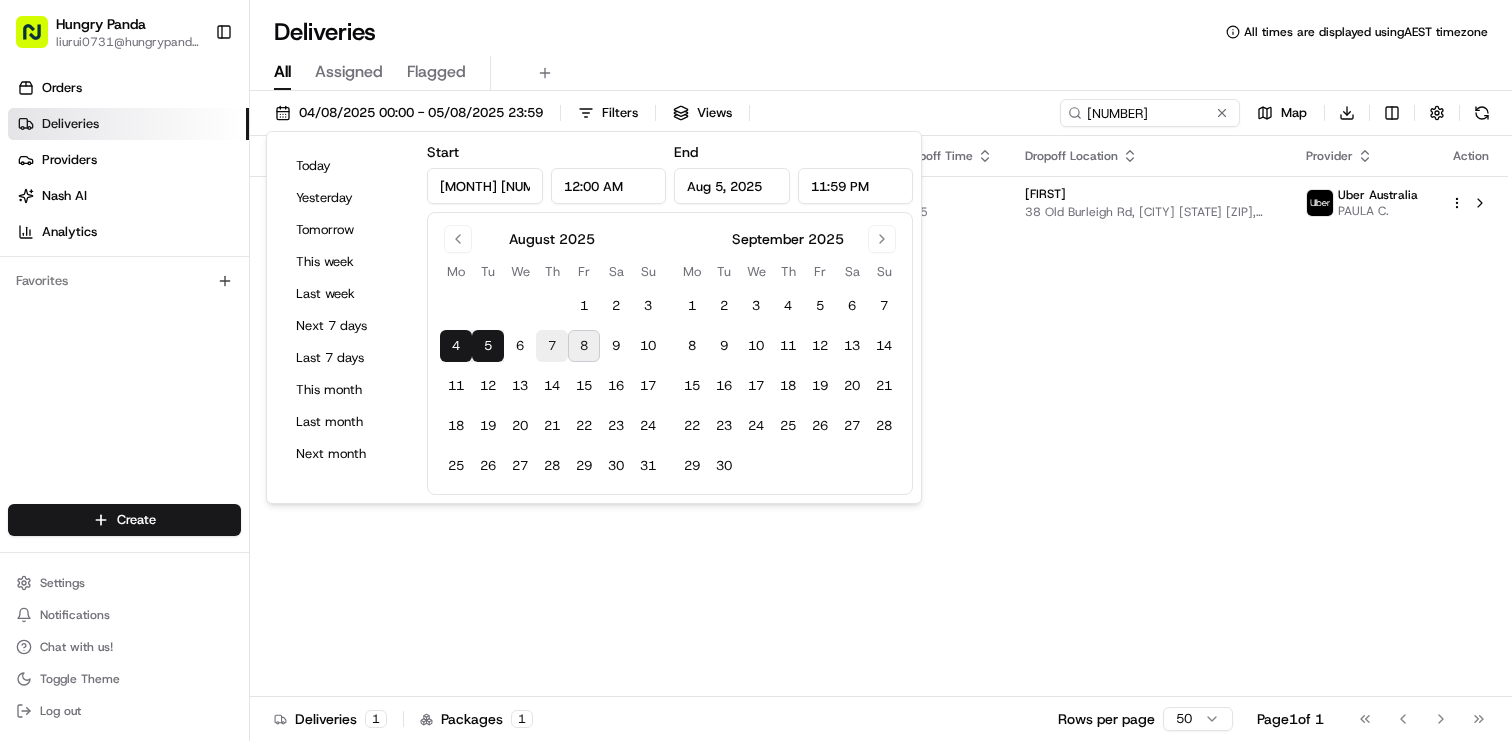 click on "7" at bounding box center (552, 346) 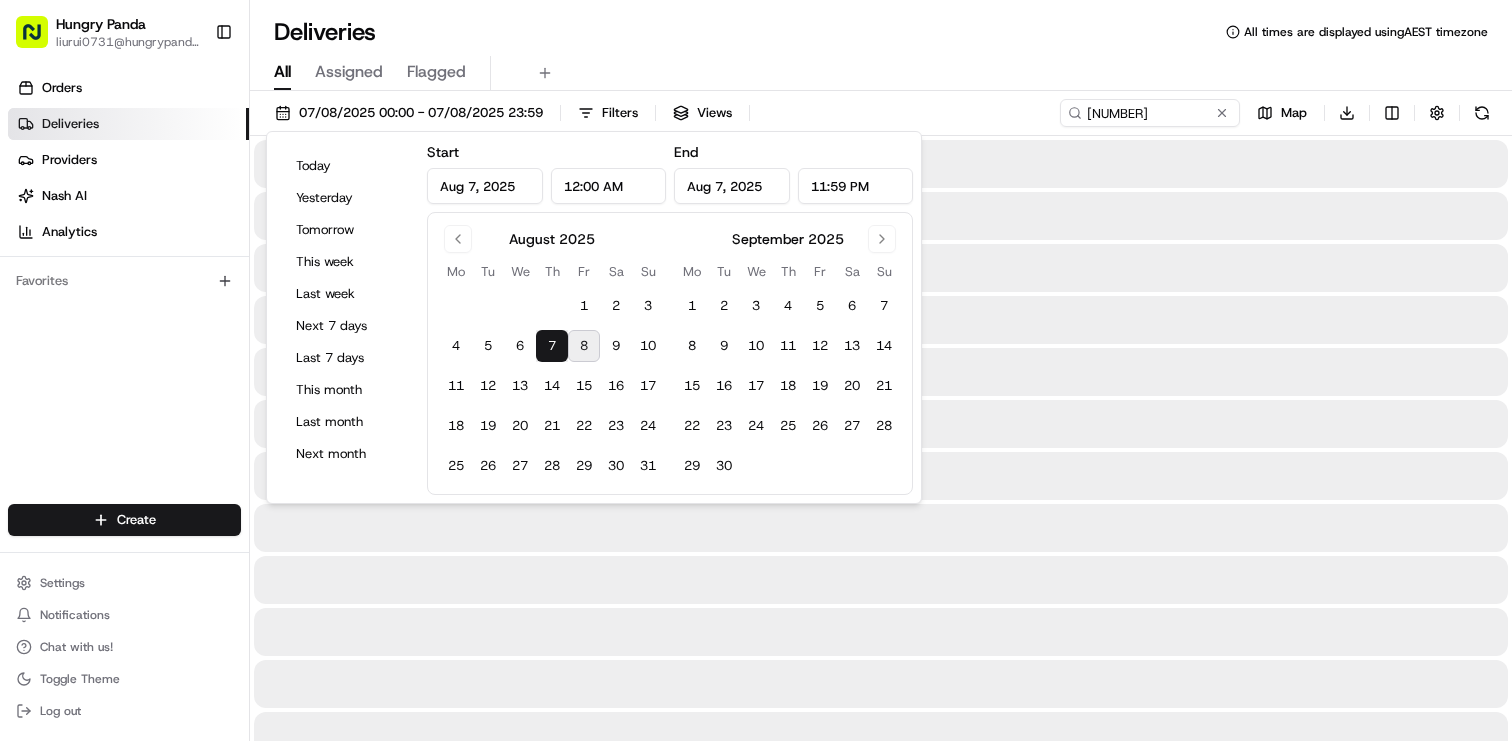 click on "7" at bounding box center [552, 346] 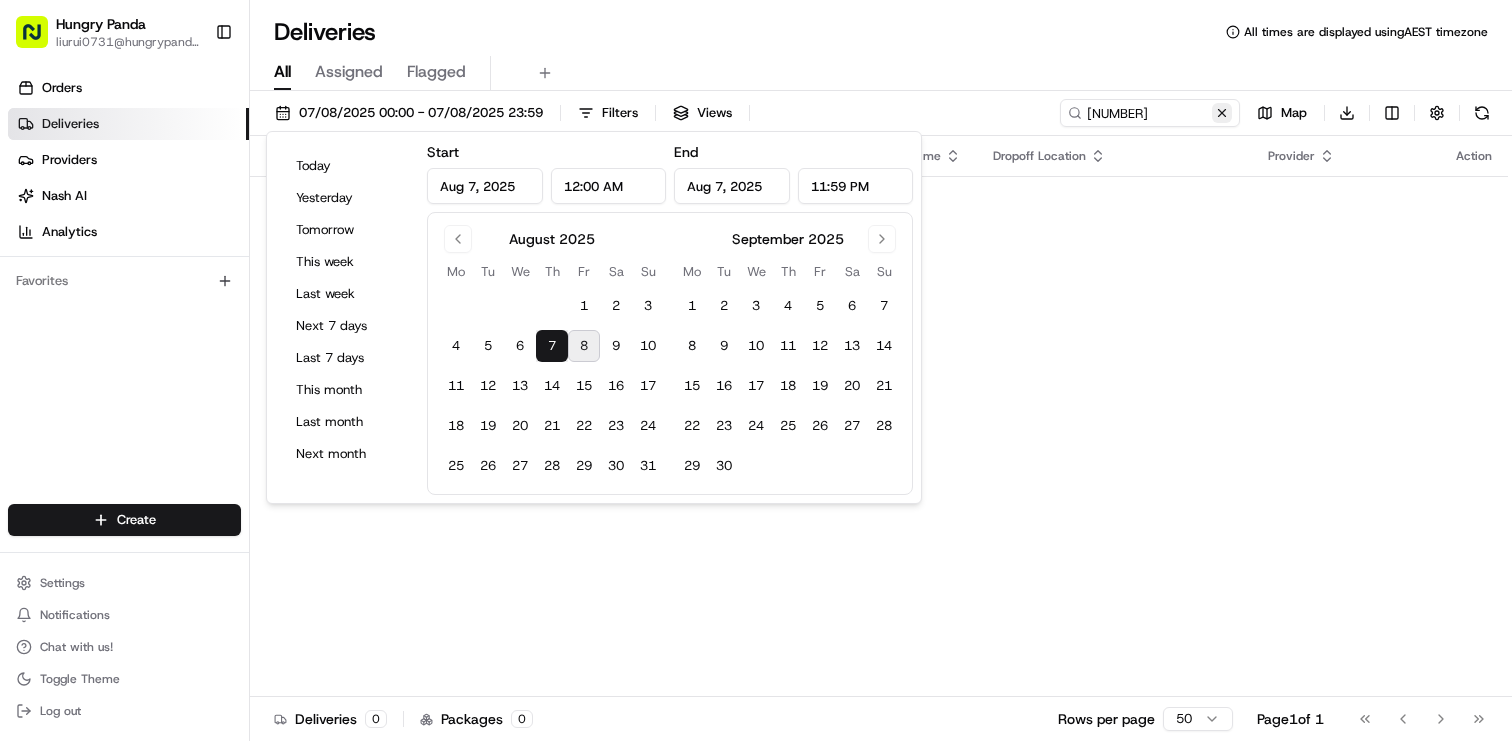 click at bounding box center (1222, 113) 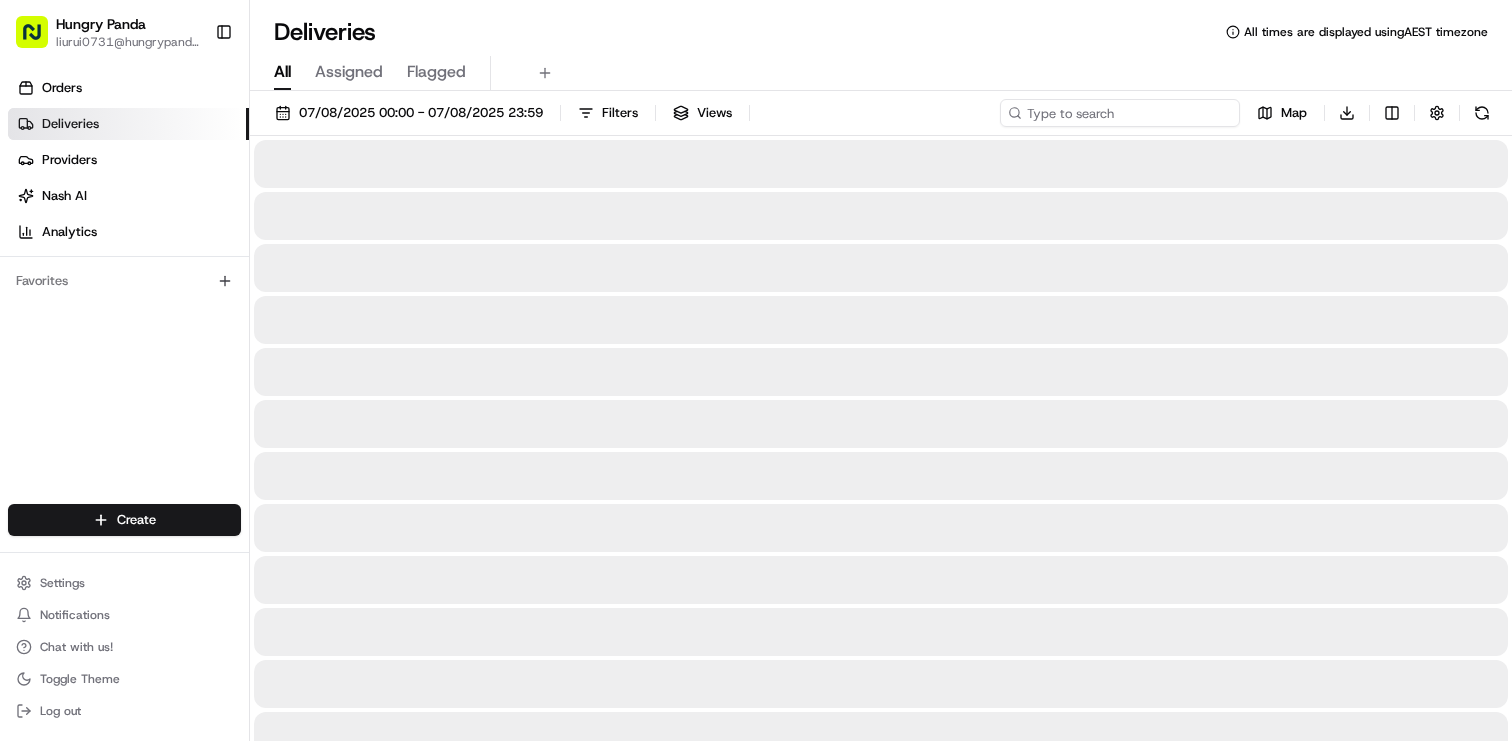 click at bounding box center [1120, 113] 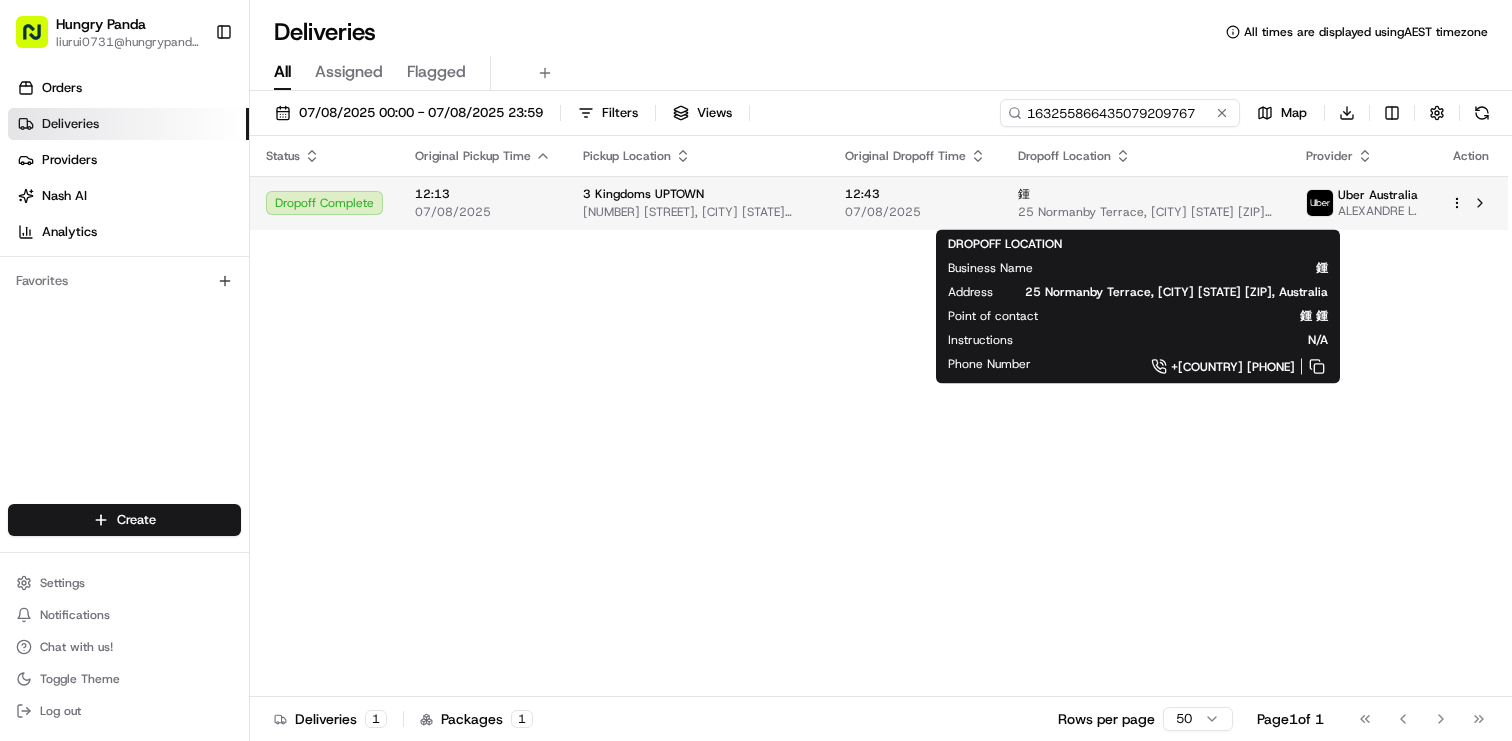 type on "163255866435079209767" 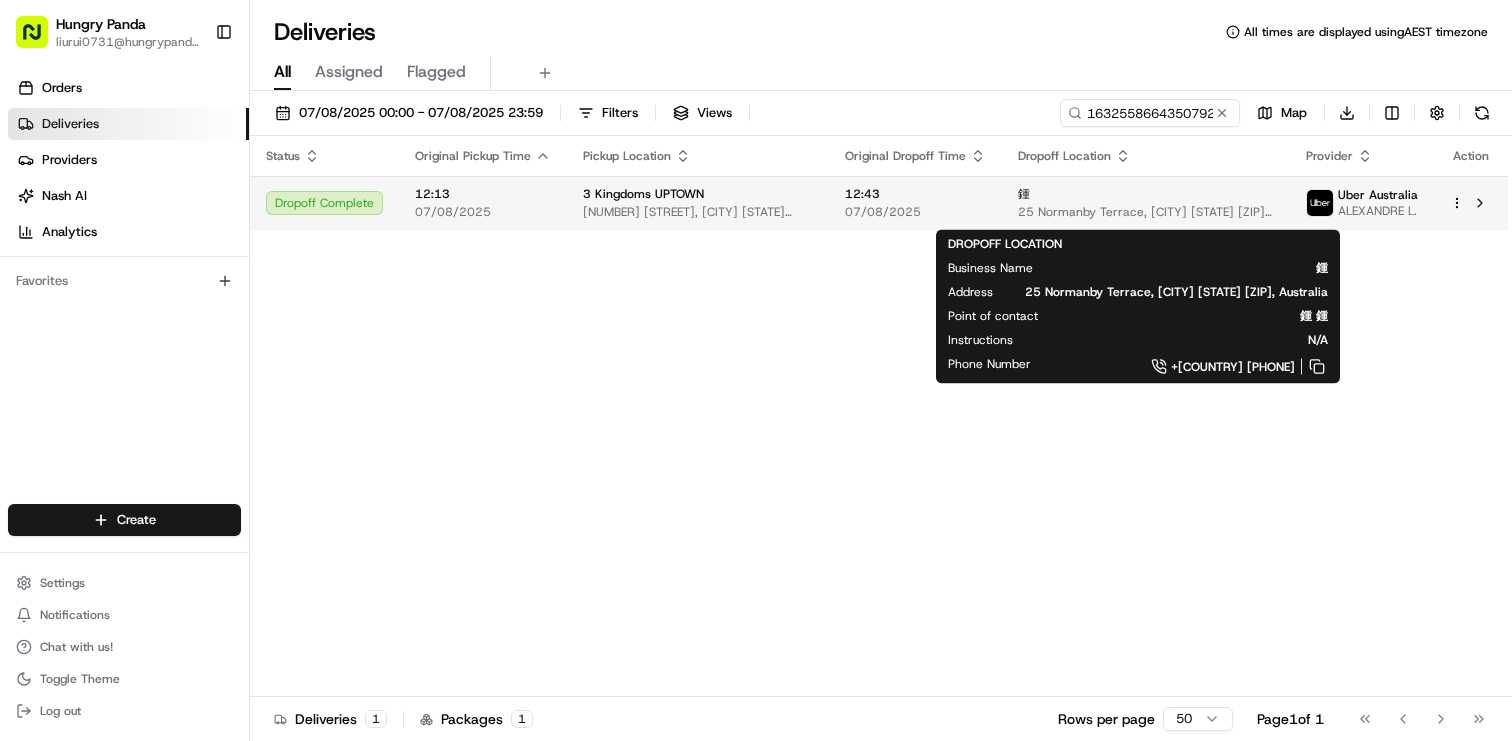 click on "[NUMBER] [STREET], [CITY] [STATE] [POSTAL_CODE], [COUNTRY]" at bounding box center [1146, 212] 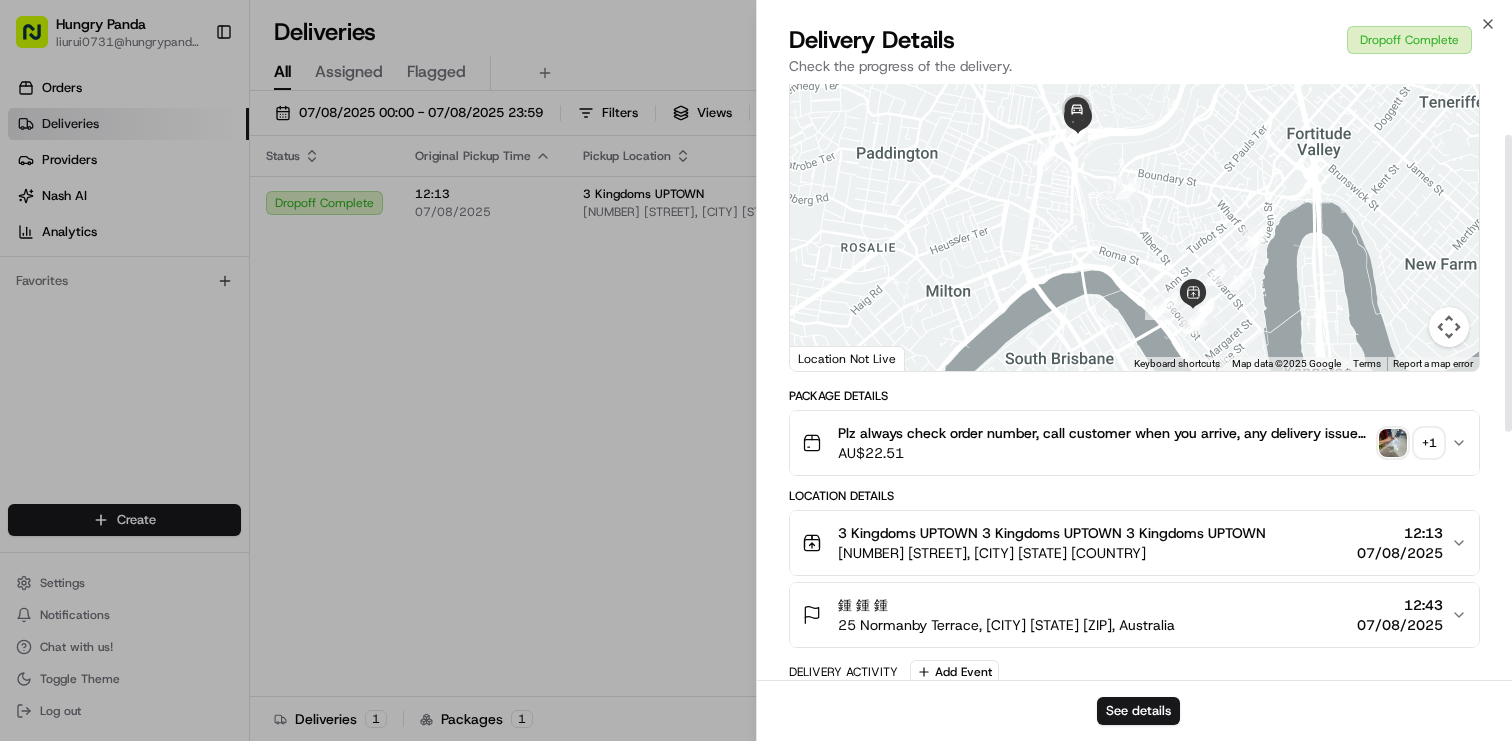 scroll, scrollTop: 104, scrollLeft: 0, axis: vertical 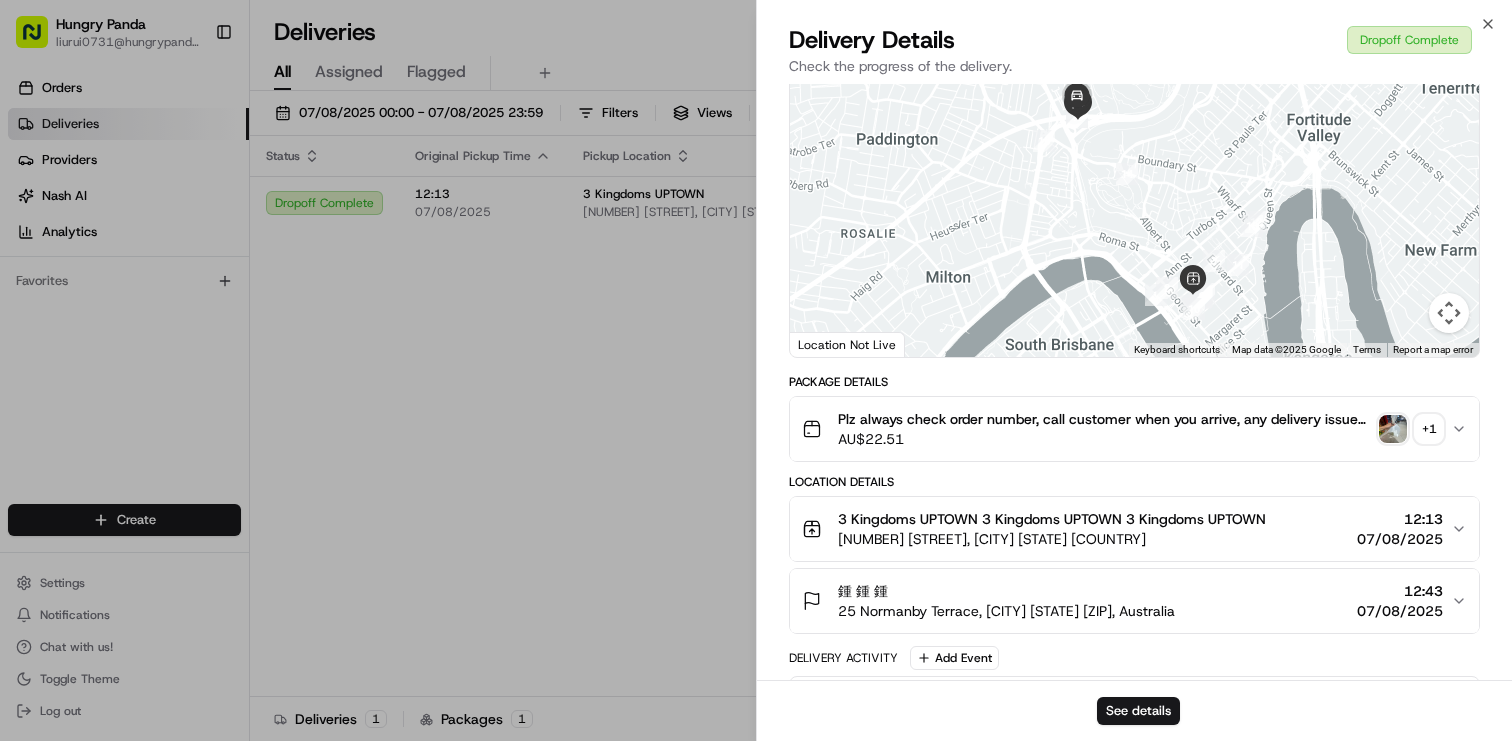 click 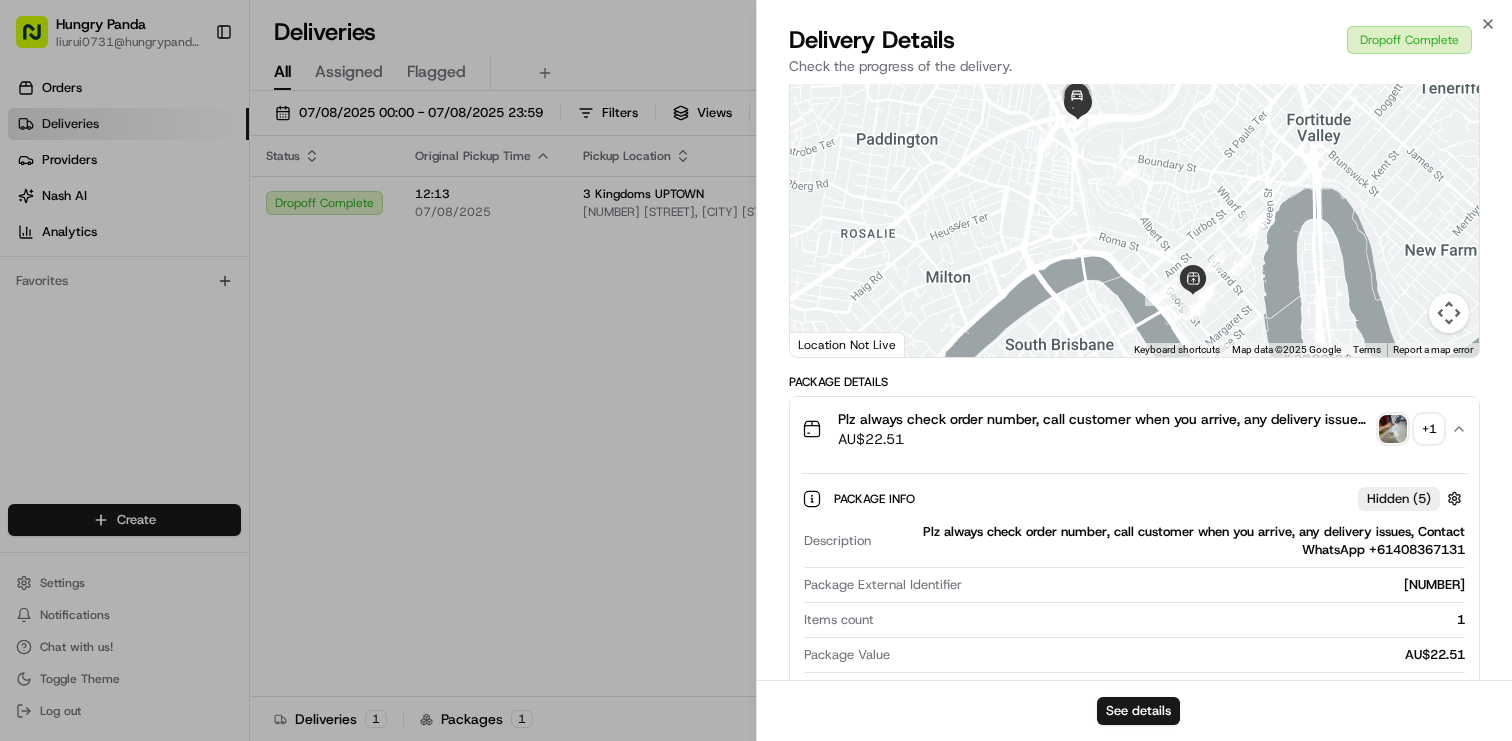 click on "Plz always check order number, call customer when you arrive, any delivery issues, Contact WhatsApp +61408367131" at bounding box center (1104, 419) 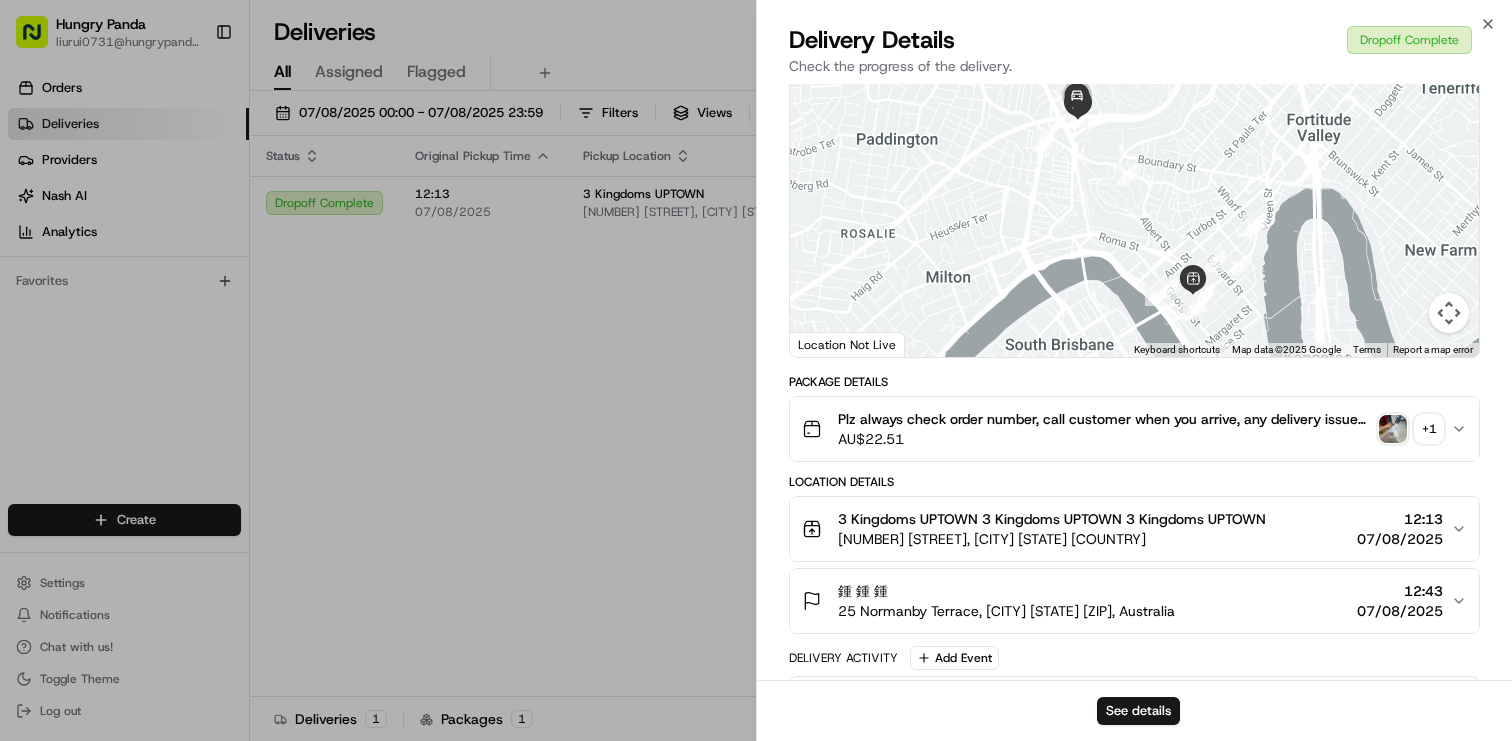 click on "+ 1" at bounding box center [1429, 429] 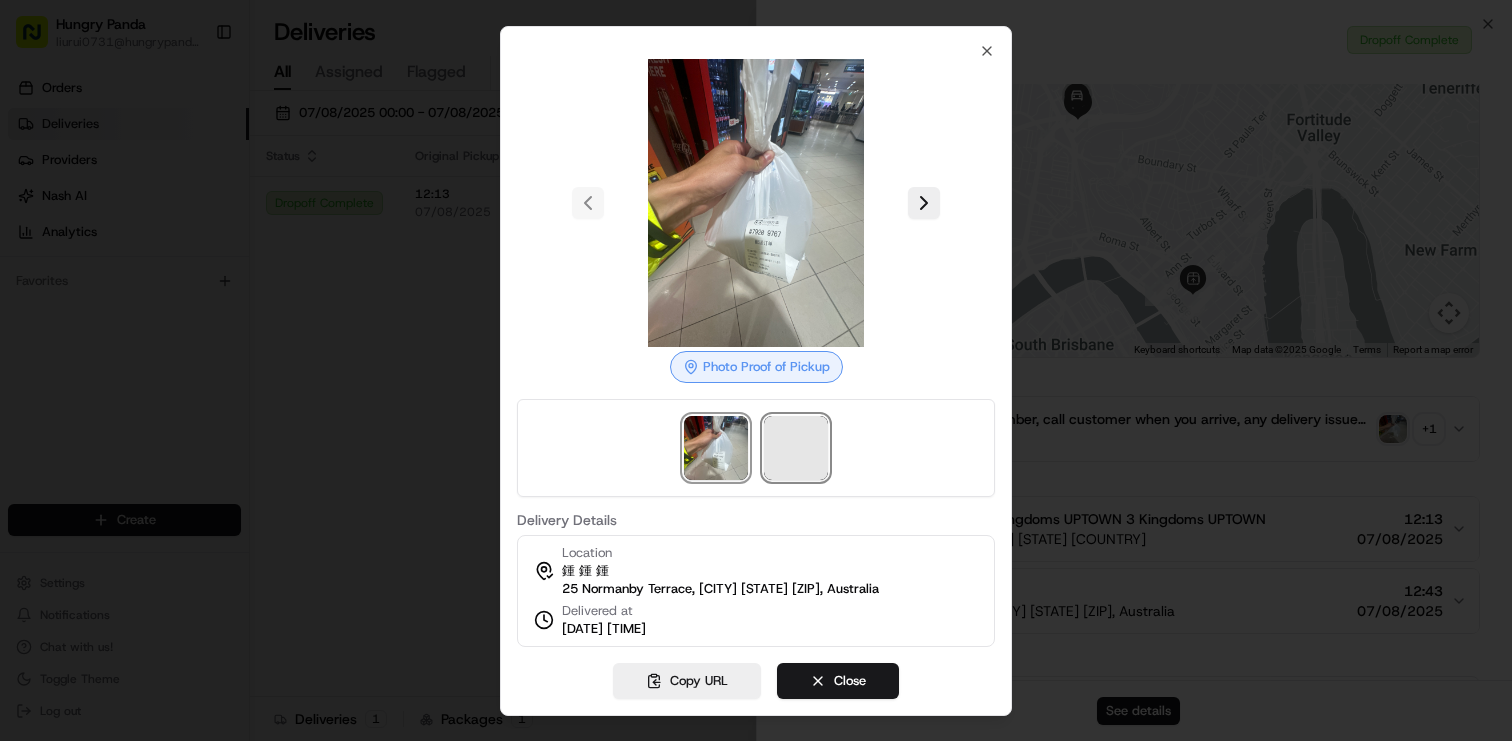 click at bounding box center [796, 448] 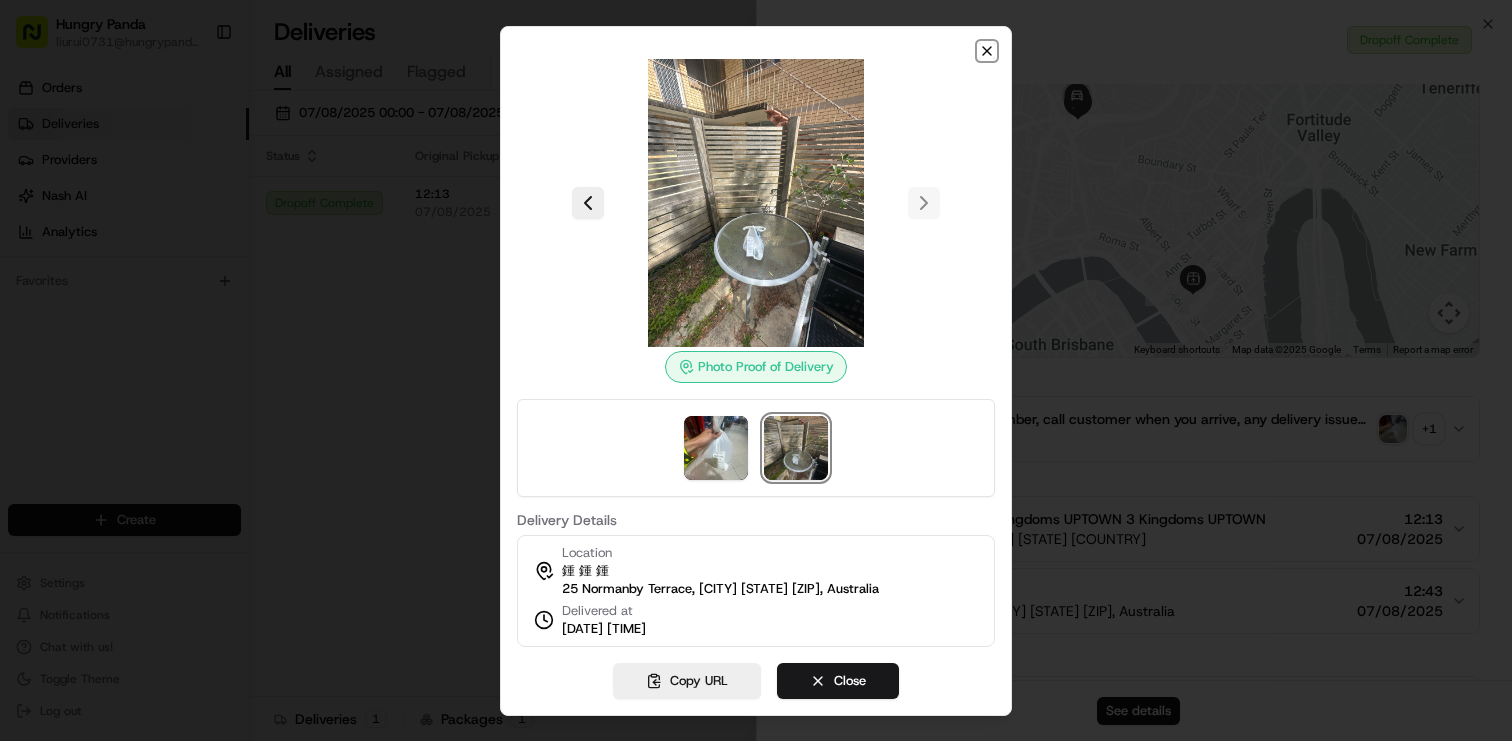 click 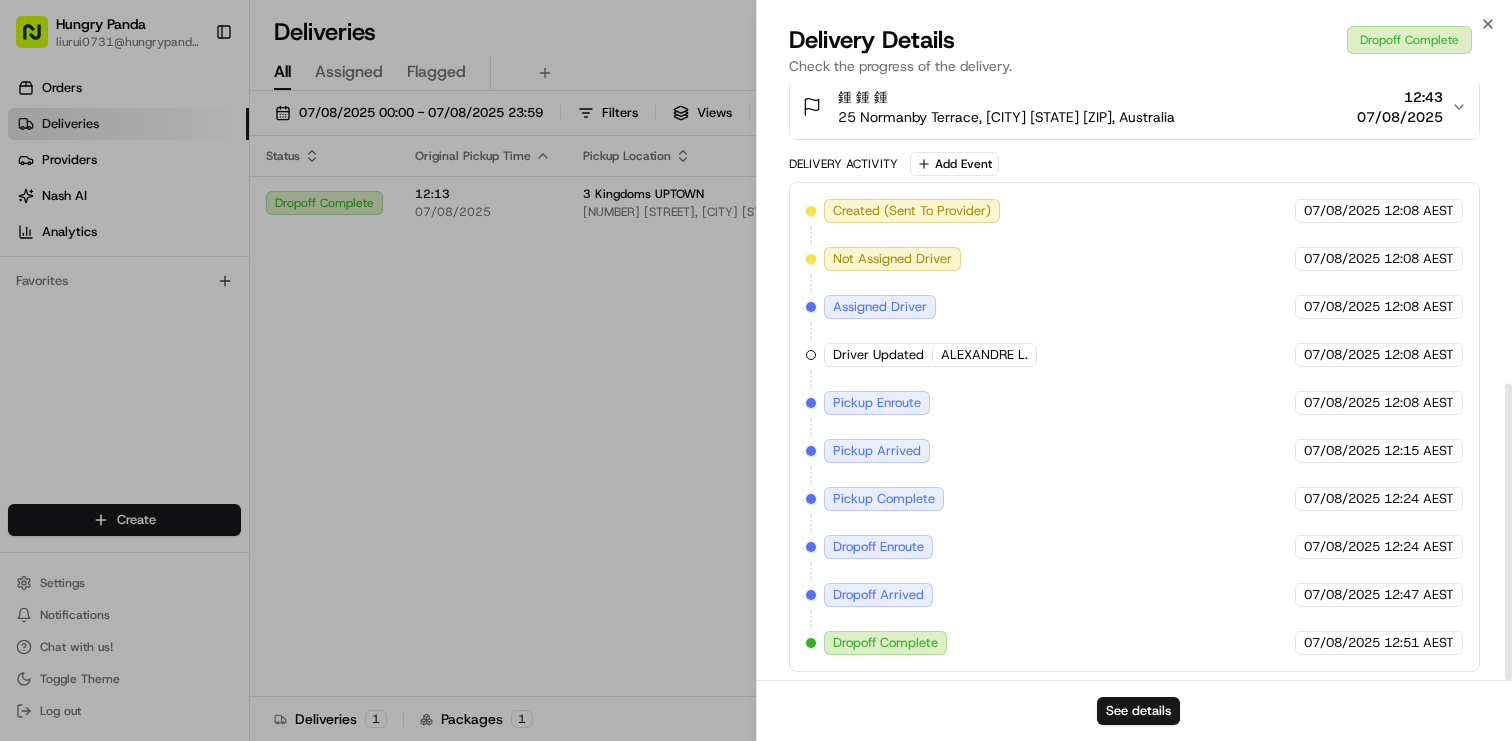 scroll, scrollTop: 602, scrollLeft: 0, axis: vertical 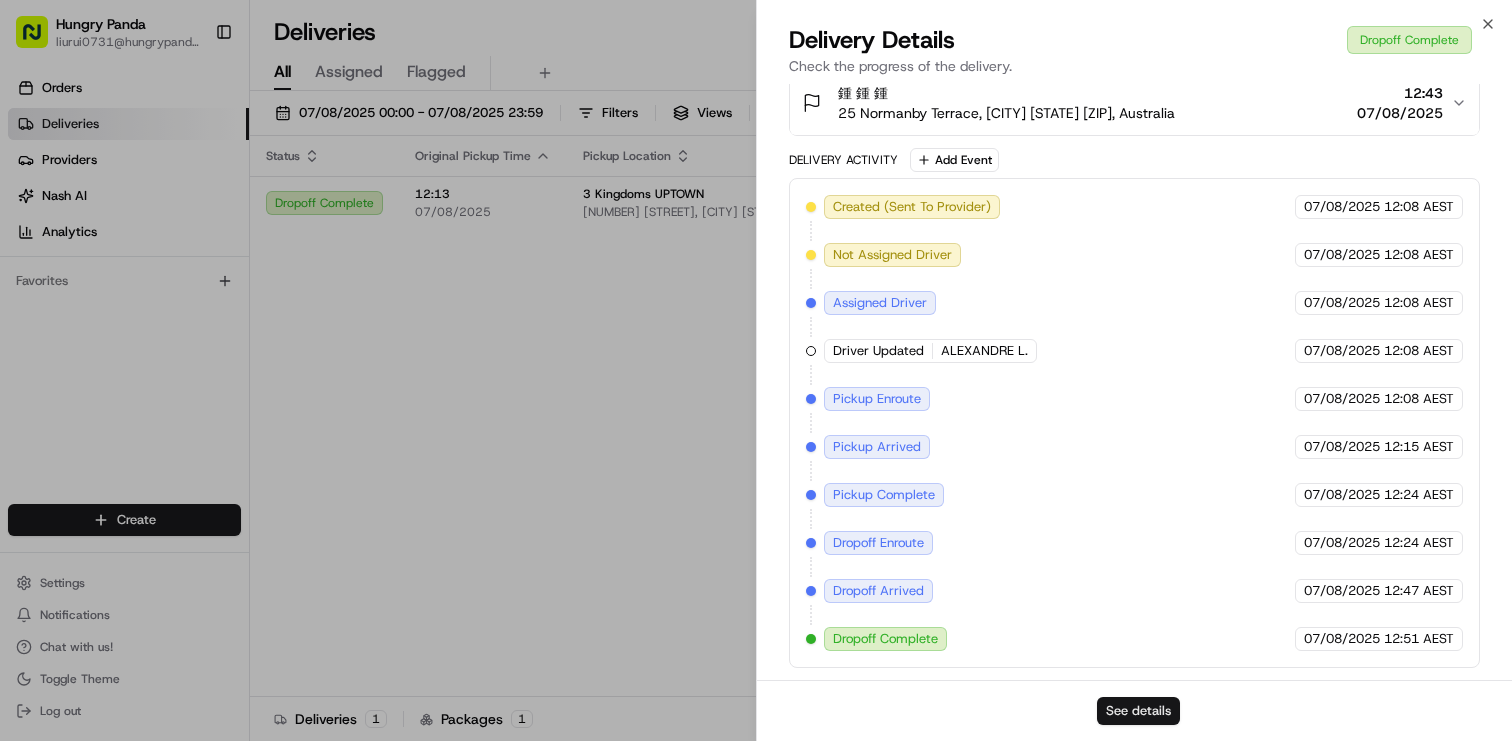 click on "See details" at bounding box center [1138, 711] 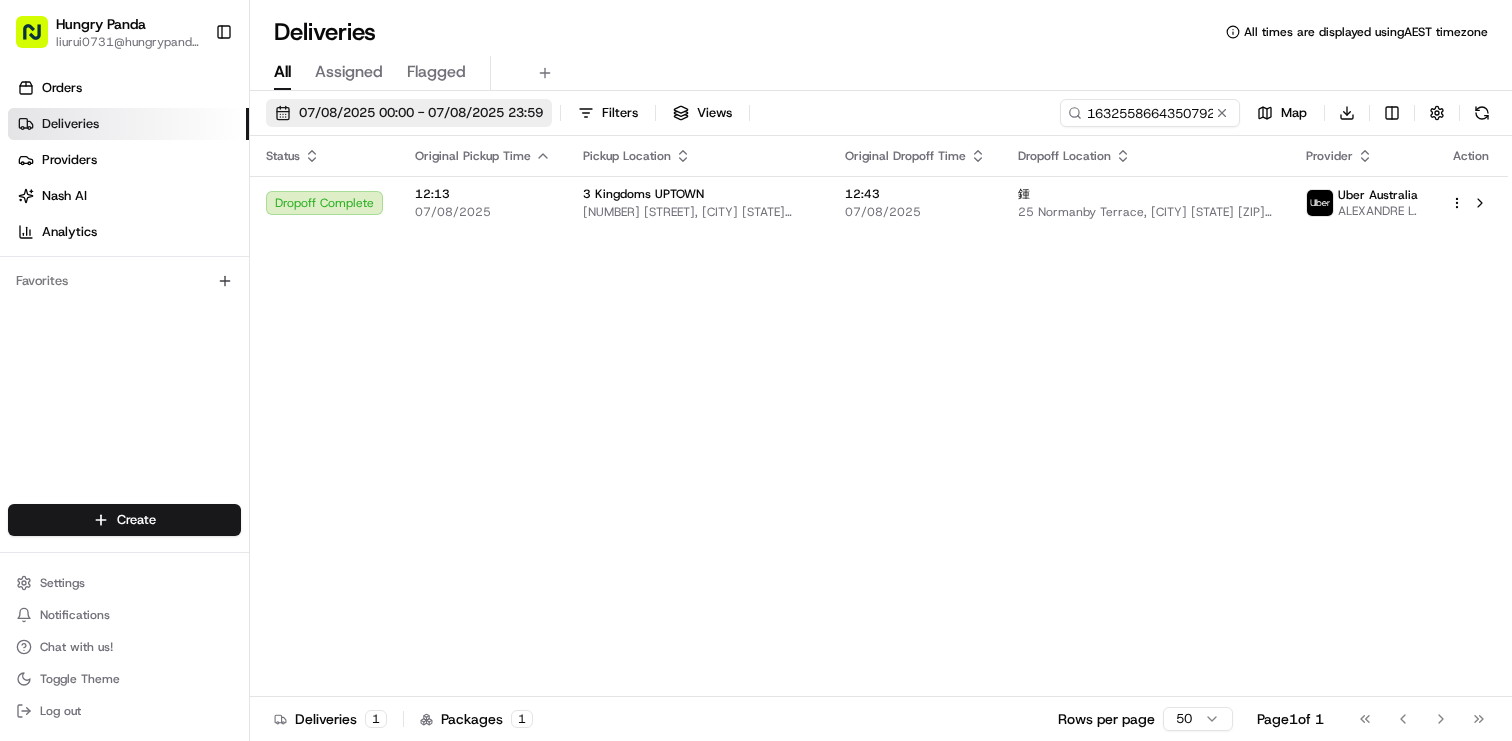 click on "07/08/2025 00:00 - 07/08/2025 23:59" at bounding box center [421, 113] 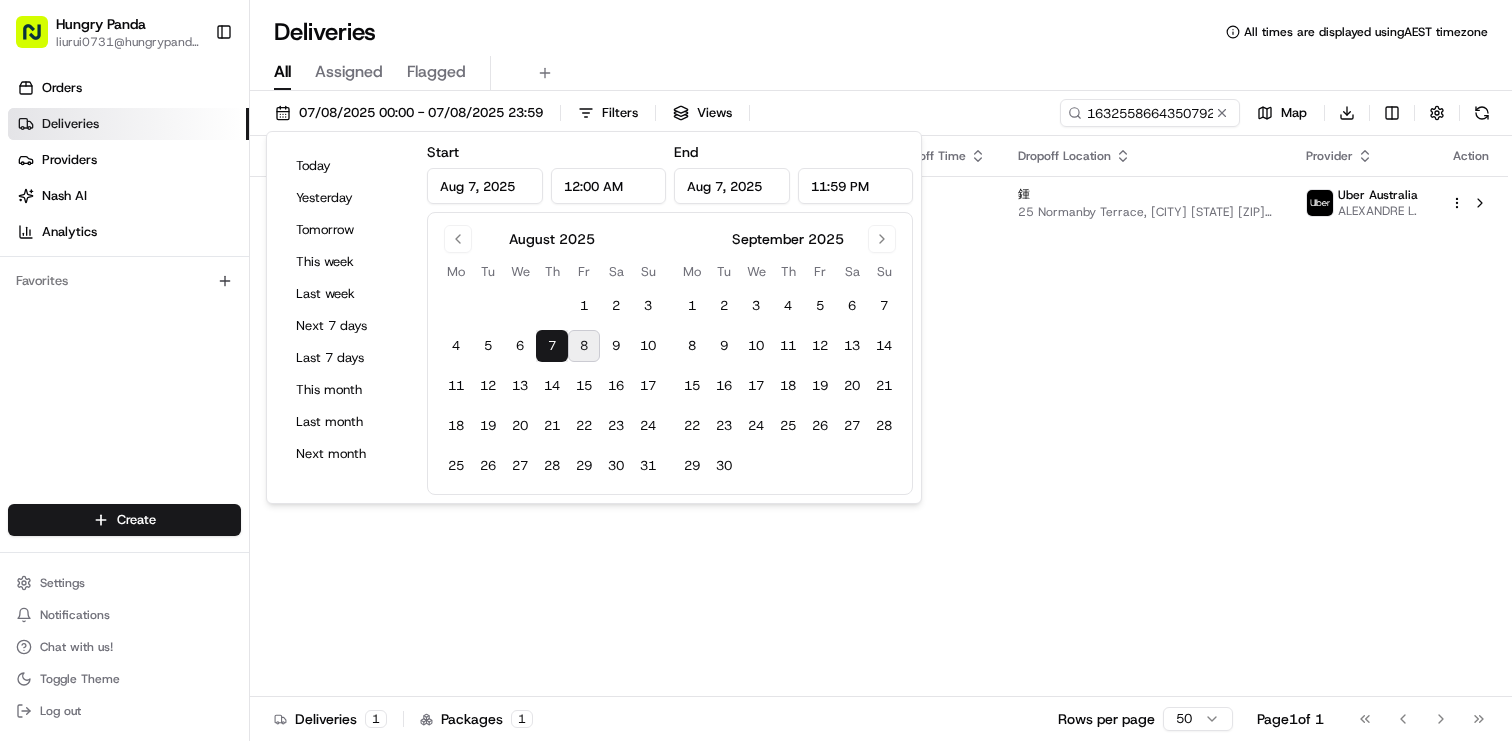 click on "8" at bounding box center (584, 346) 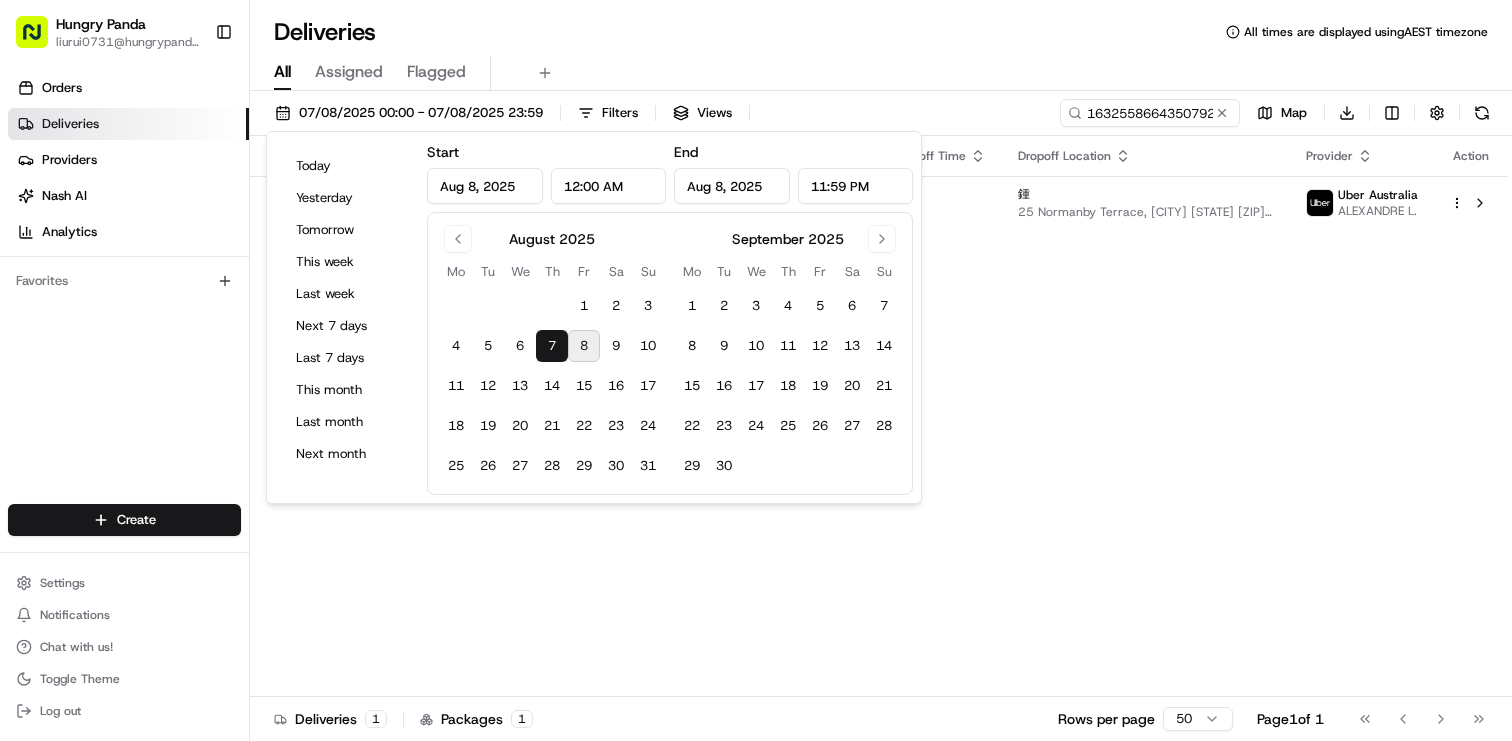 click on "8" at bounding box center [584, 346] 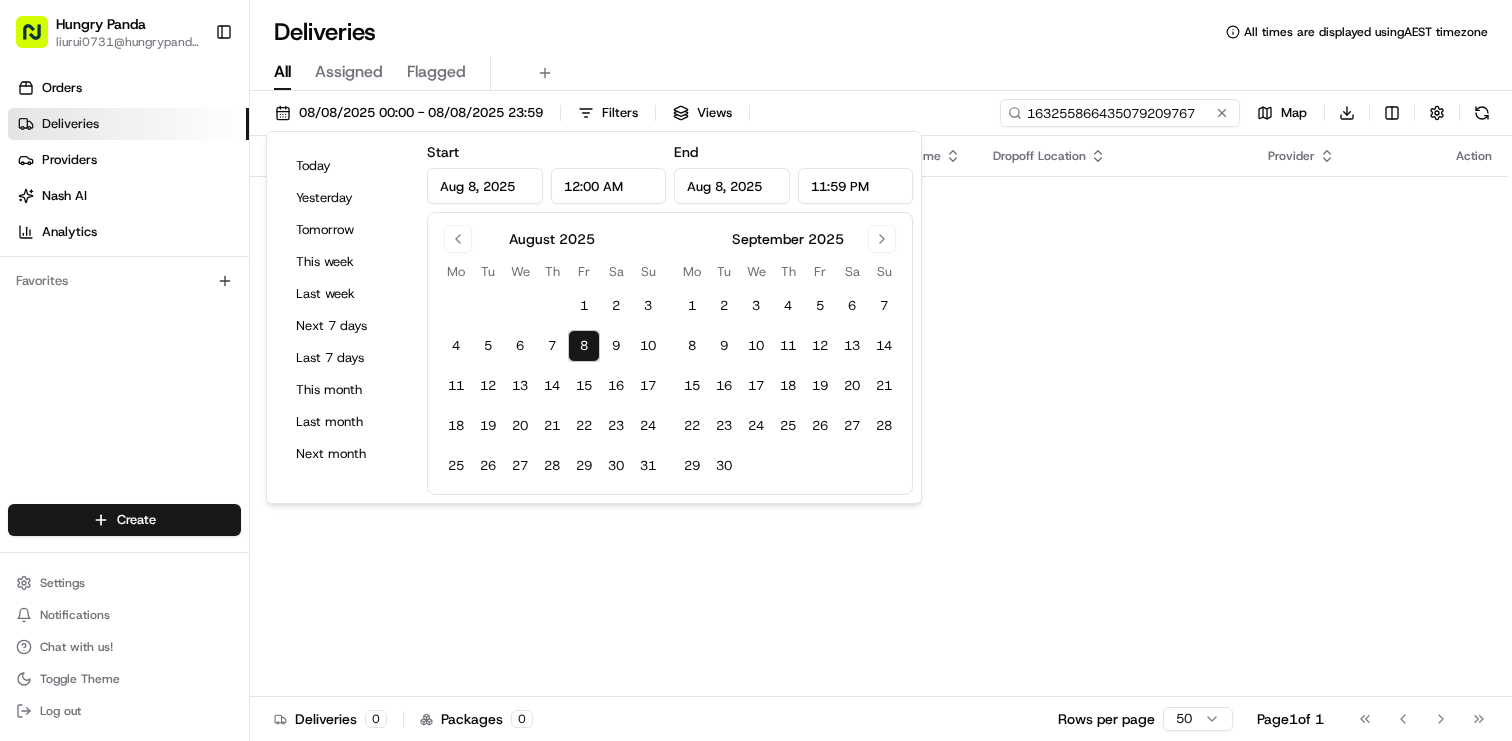 click on "163255866435079209767" at bounding box center (1120, 113) 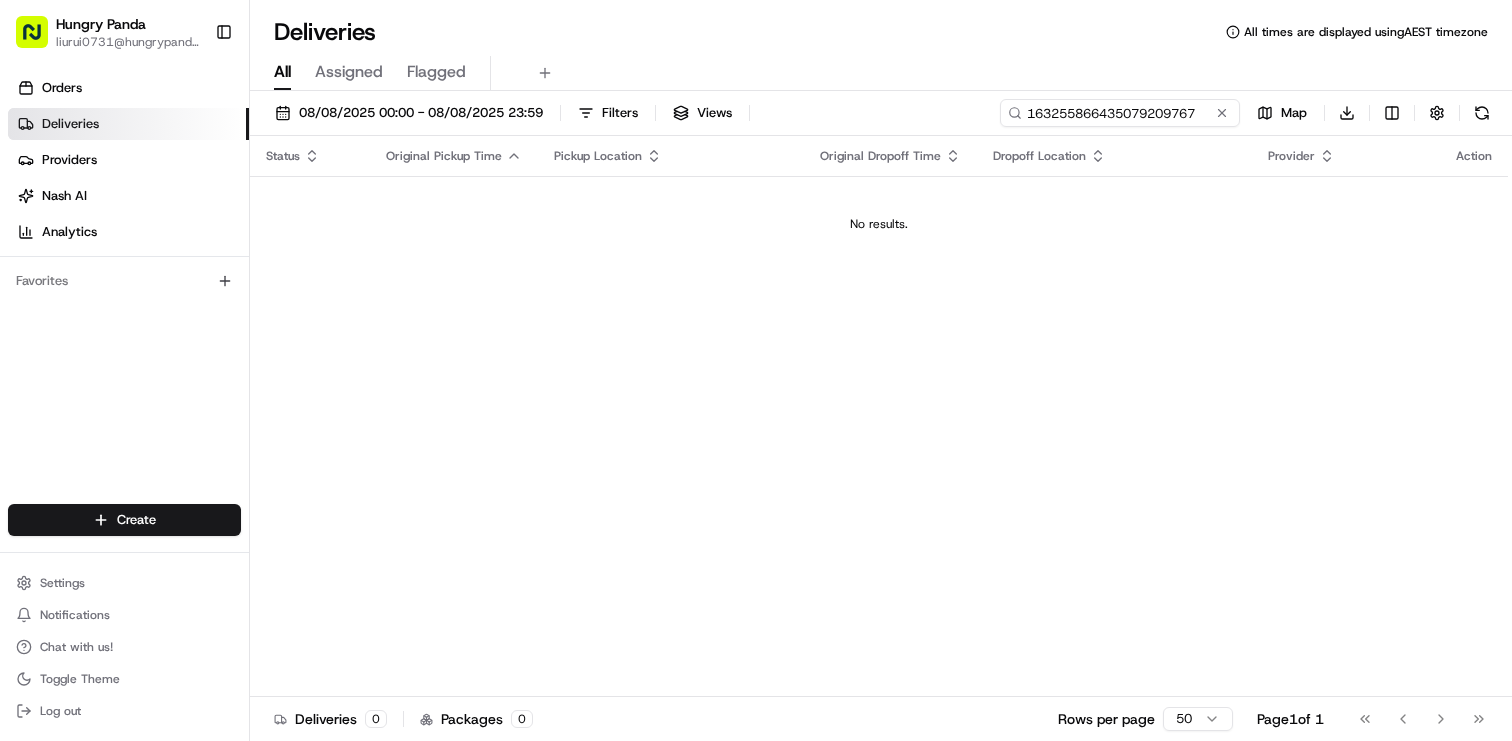 click on "163255866435079209767" at bounding box center (1120, 113) 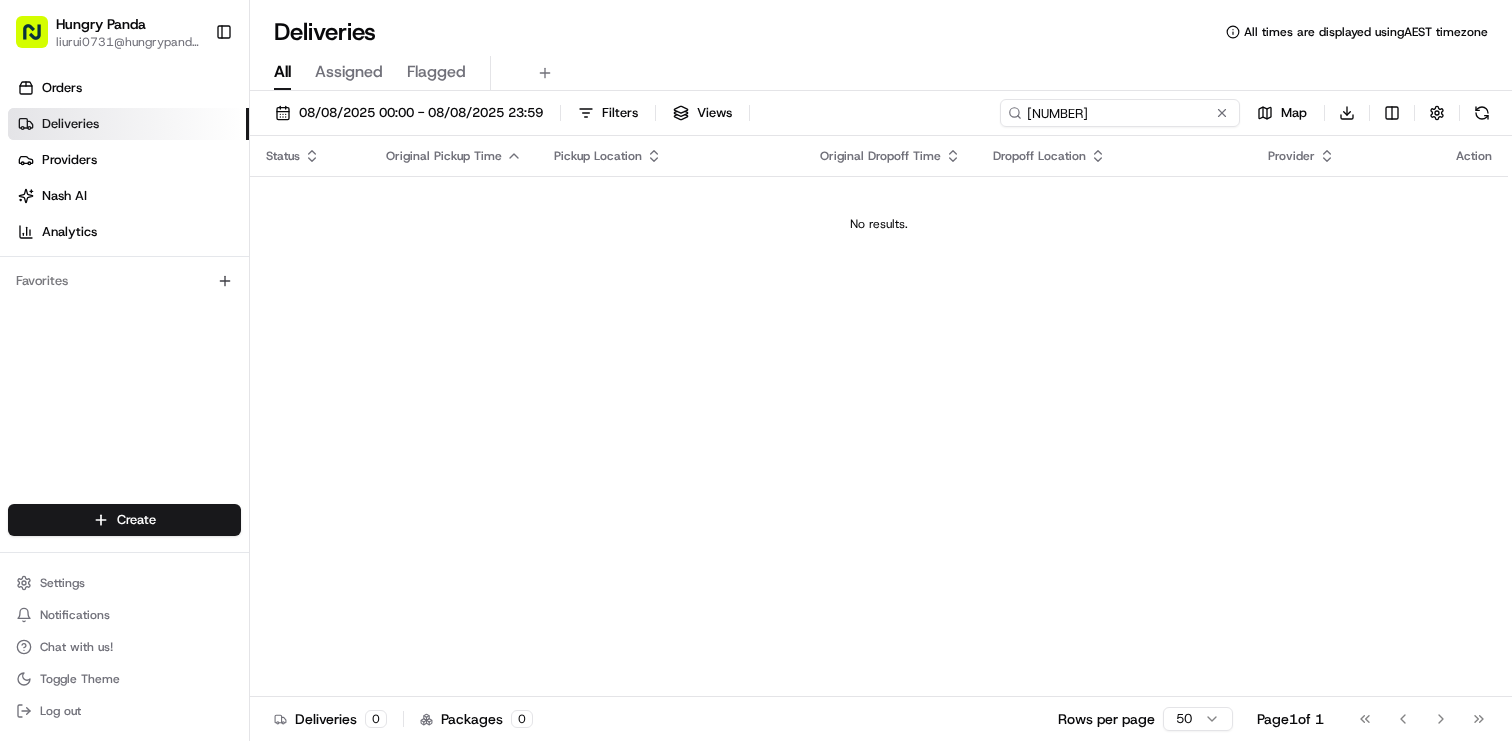 click on "7251596404754730481898" at bounding box center (1120, 113) 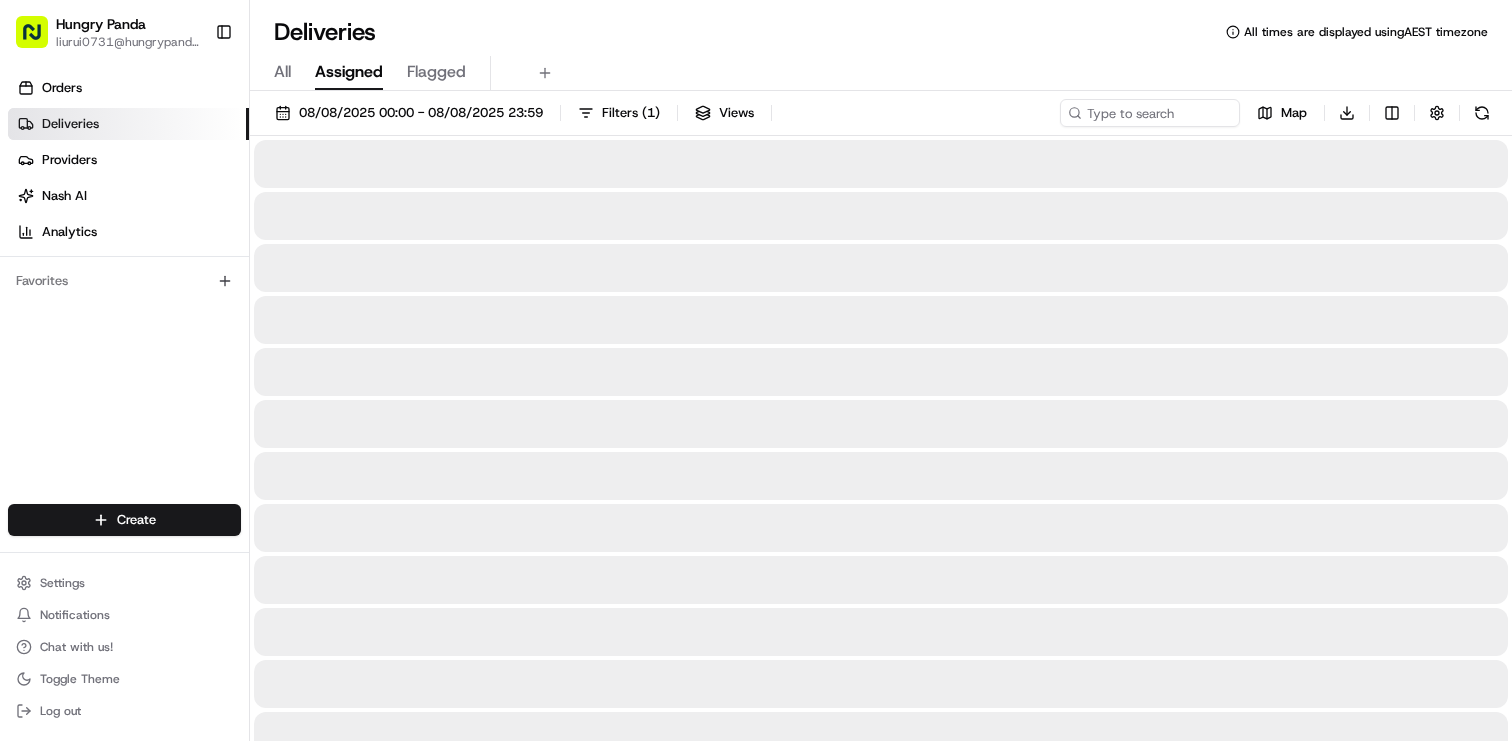 click on "Assigned" at bounding box center [349, 72] 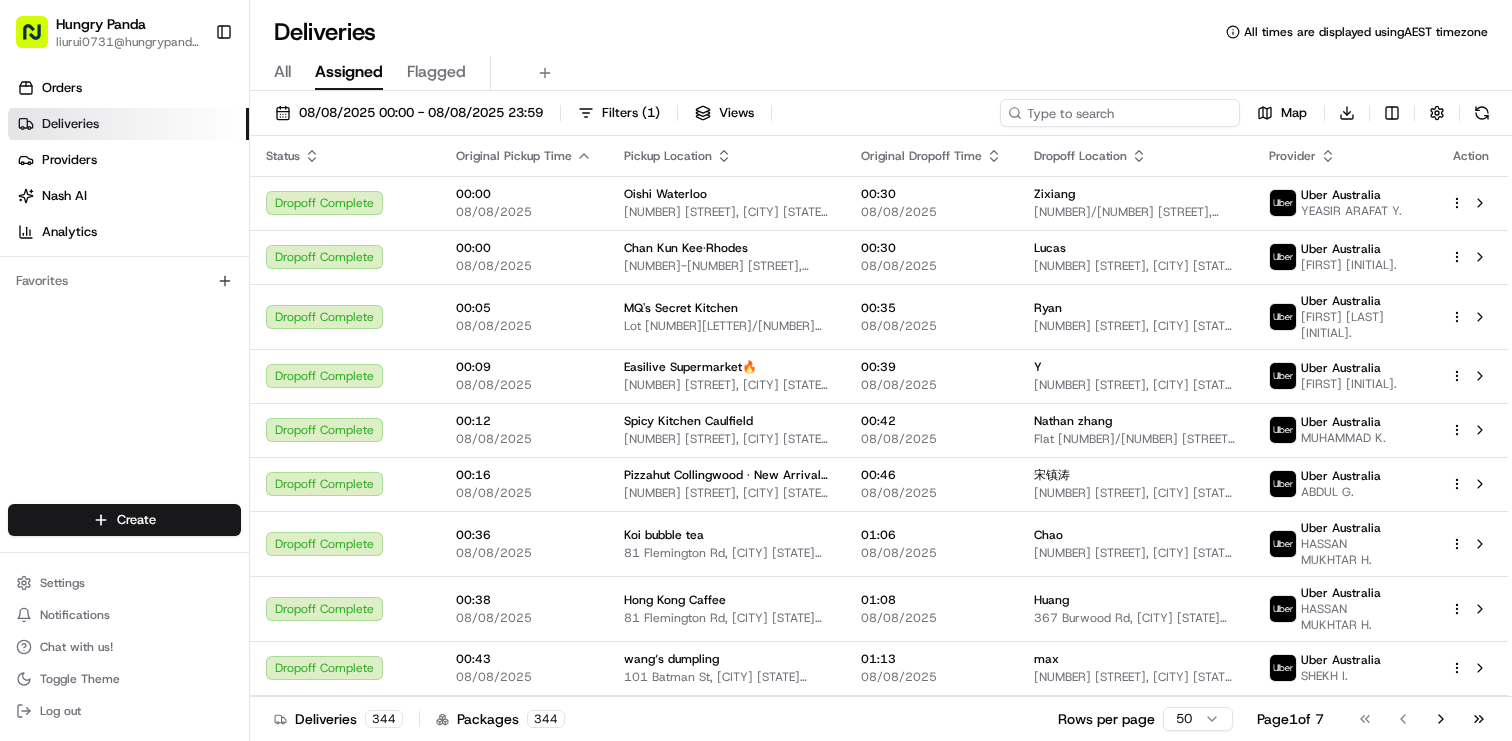 click at bounding box center [1120, 113] 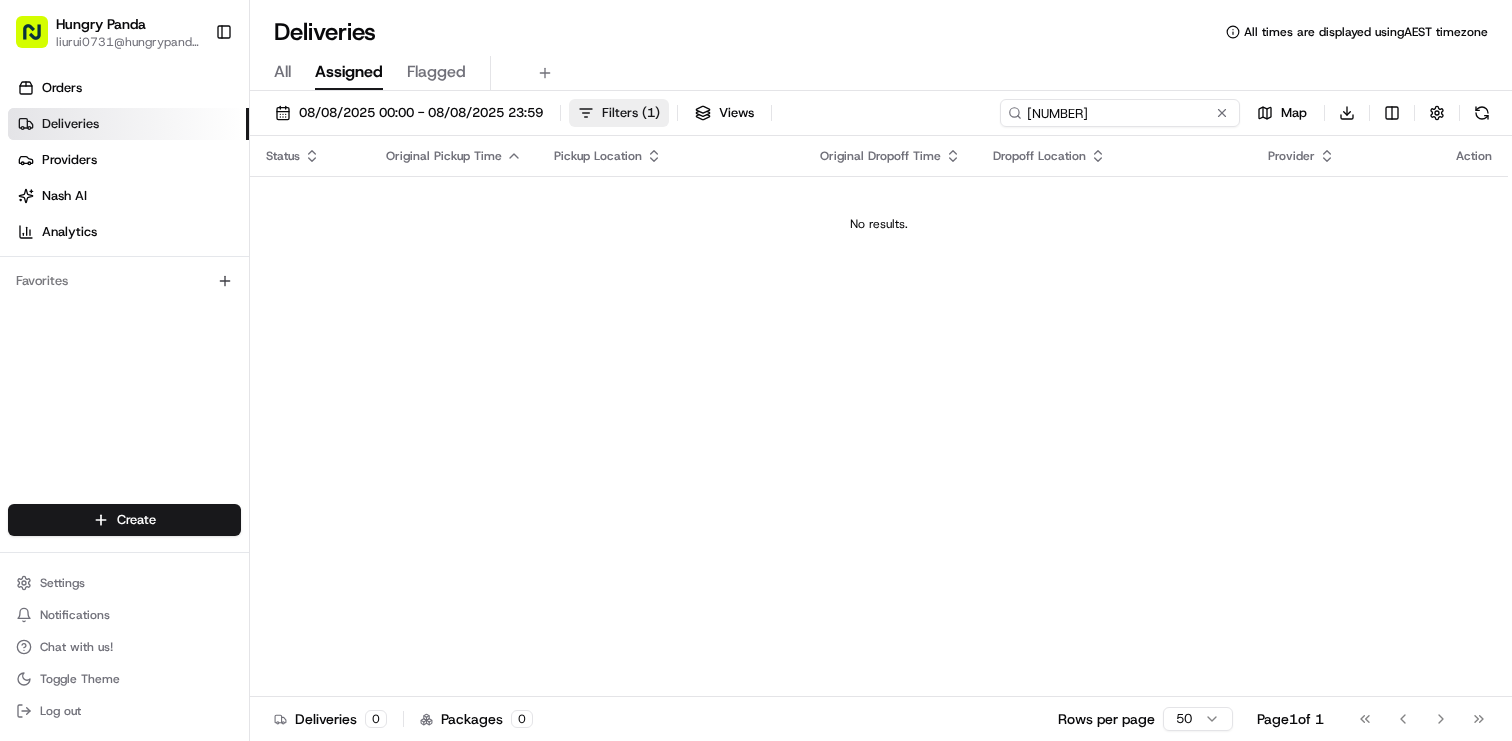 type on "7251596404754730481898" 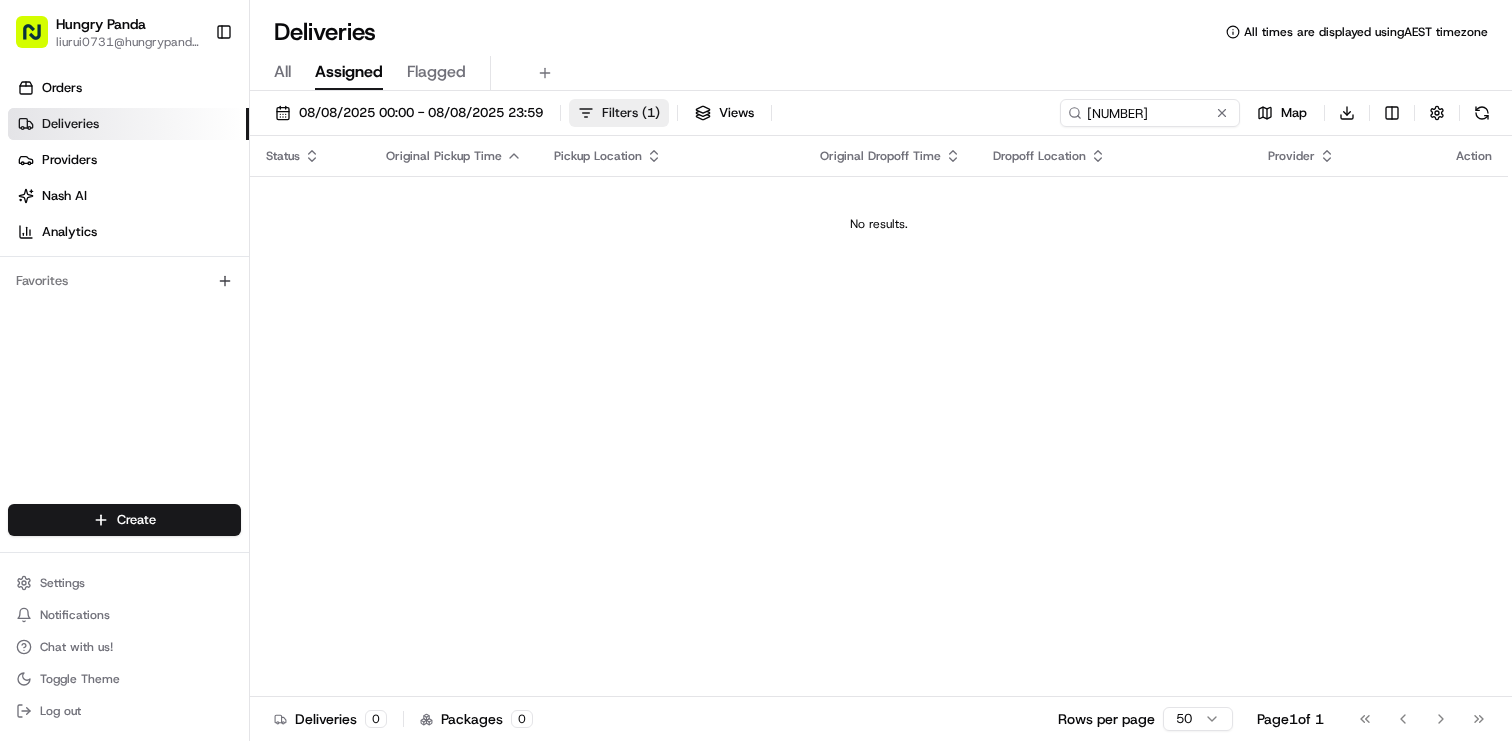 click on "Filters ( 1 )" at bounding box center (631, 113) 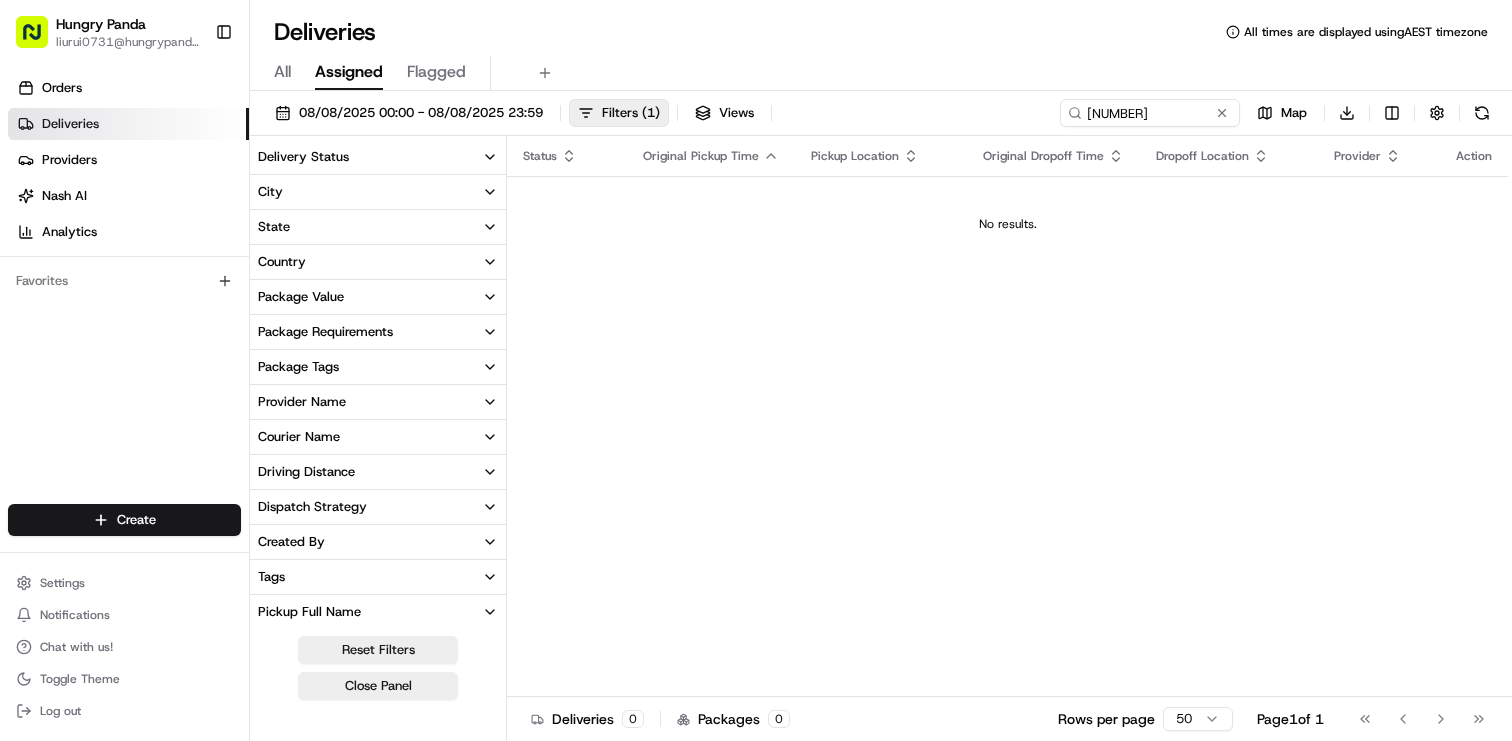 click on "All Assigned Flagged" at bounding box center [881, 69] 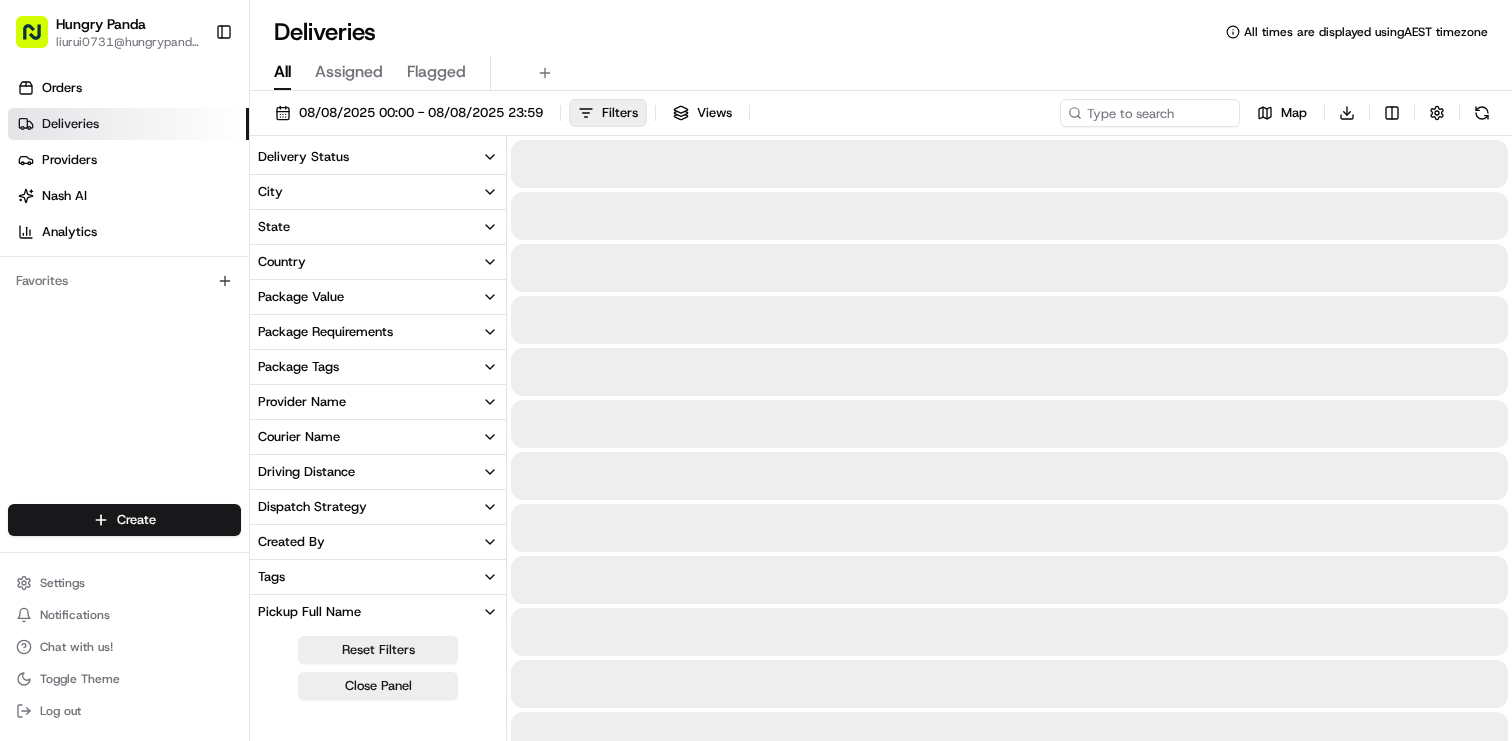 click on "All" at bounding box center [282, 72] 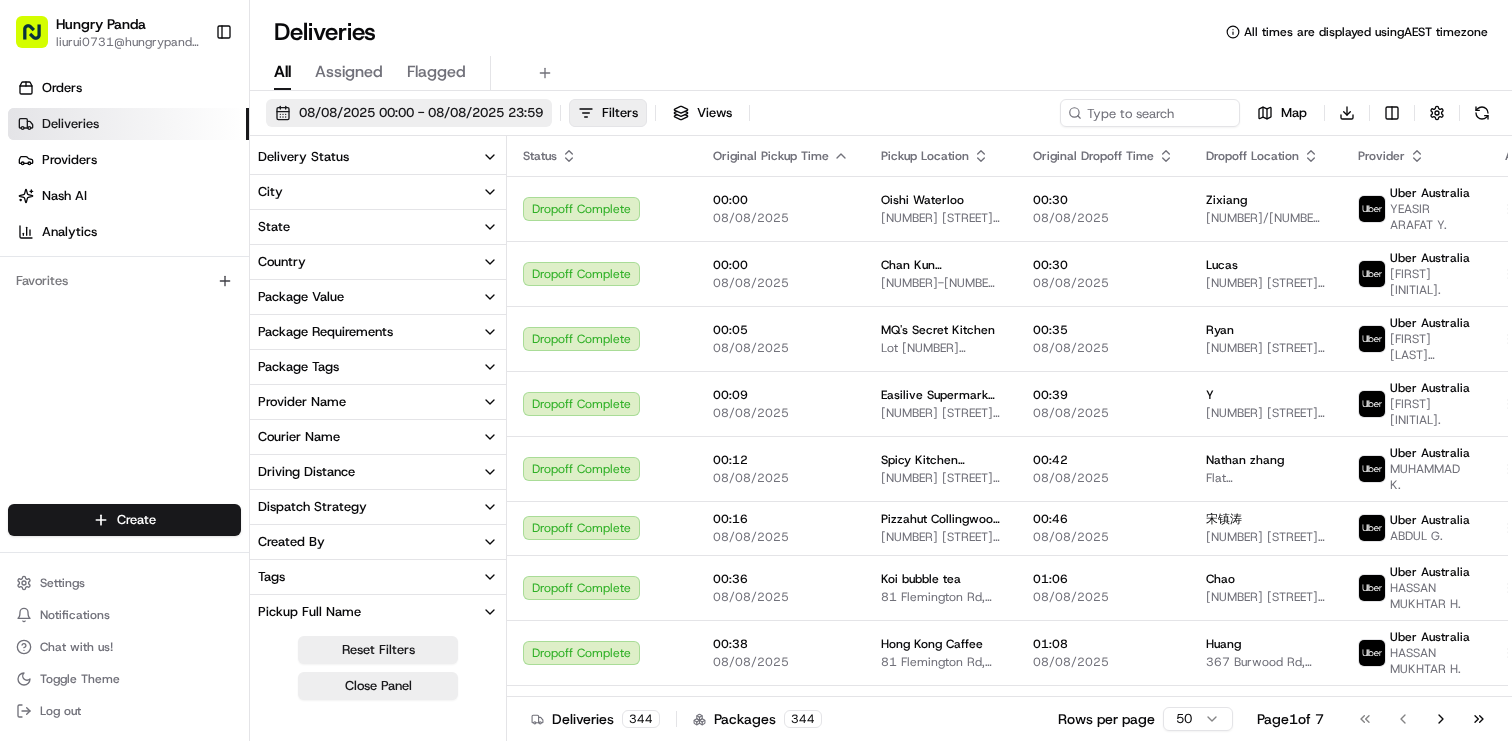 click on "08/08/2025 00:00 - 08/08/2025 23:59" at bounding box center (421, 113) 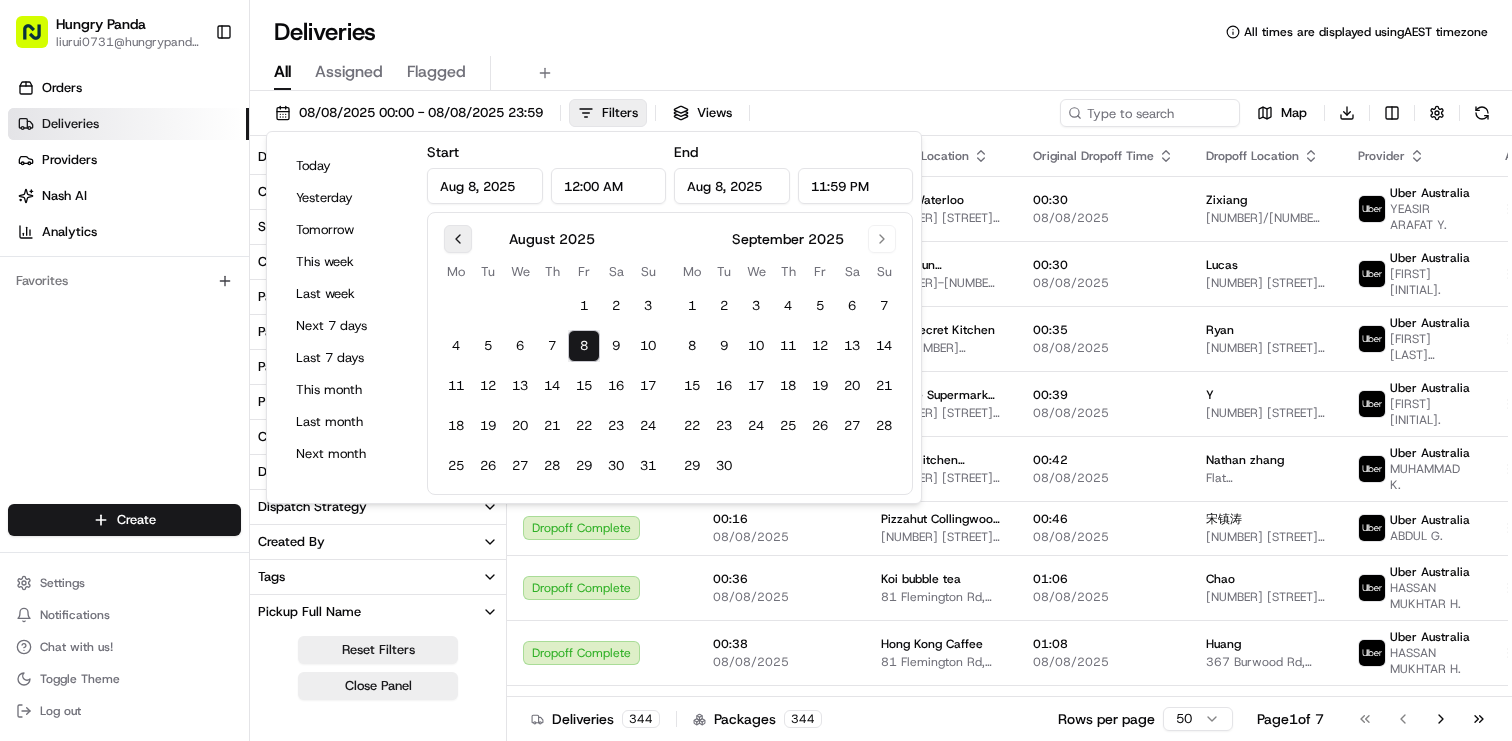 click at bounding box center (458, 239) 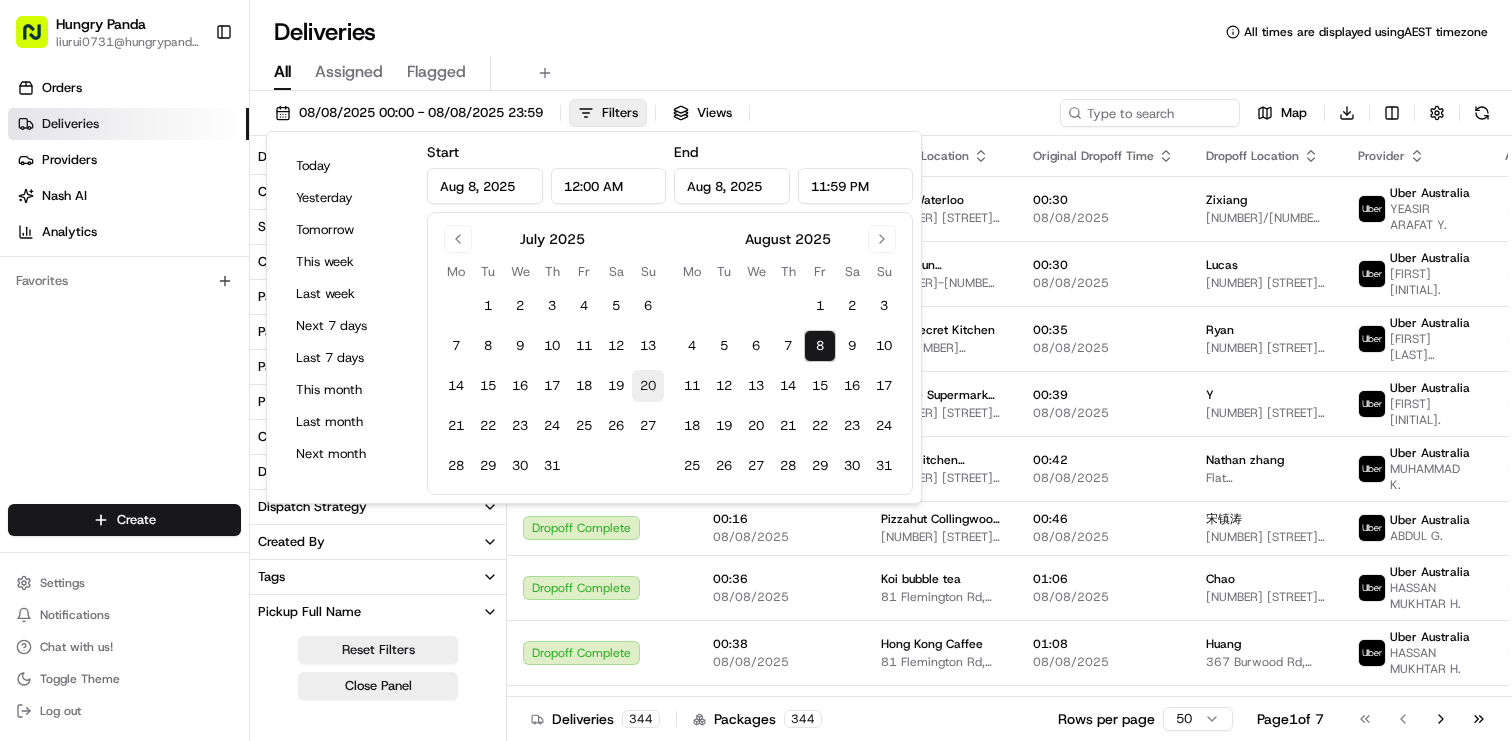 click on "20" at bounding box center [648, 386] 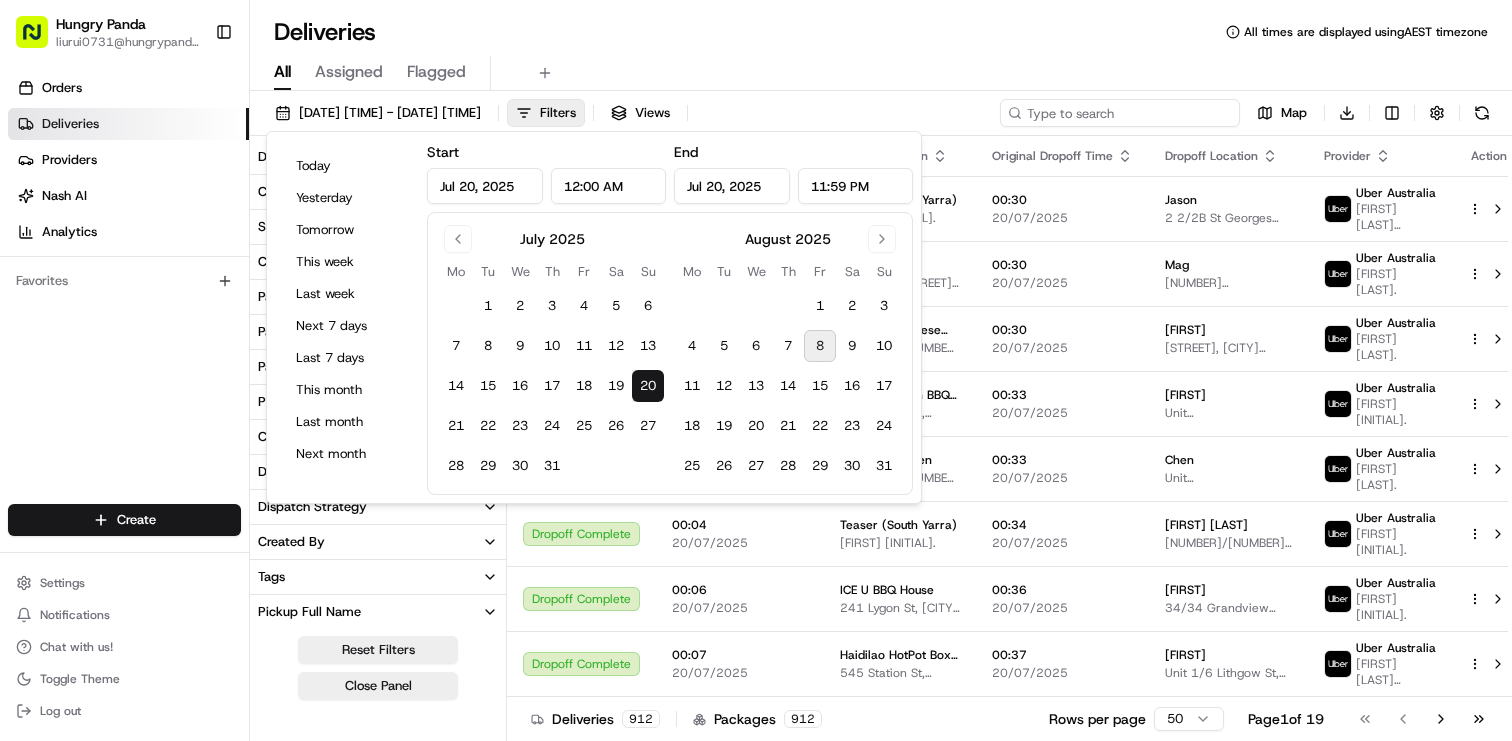 click at bounding box center (1120, 113) 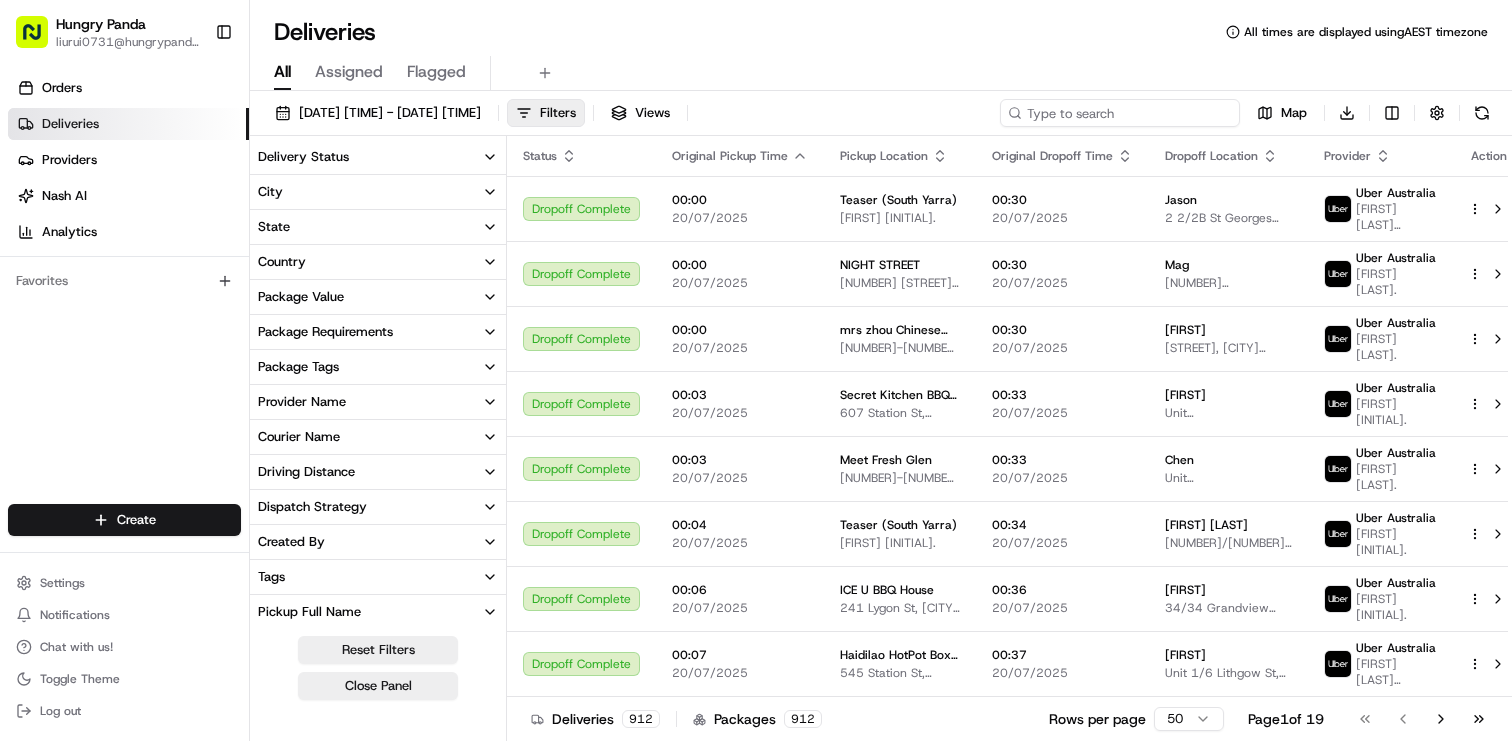 paste on "4274945472054761341269" 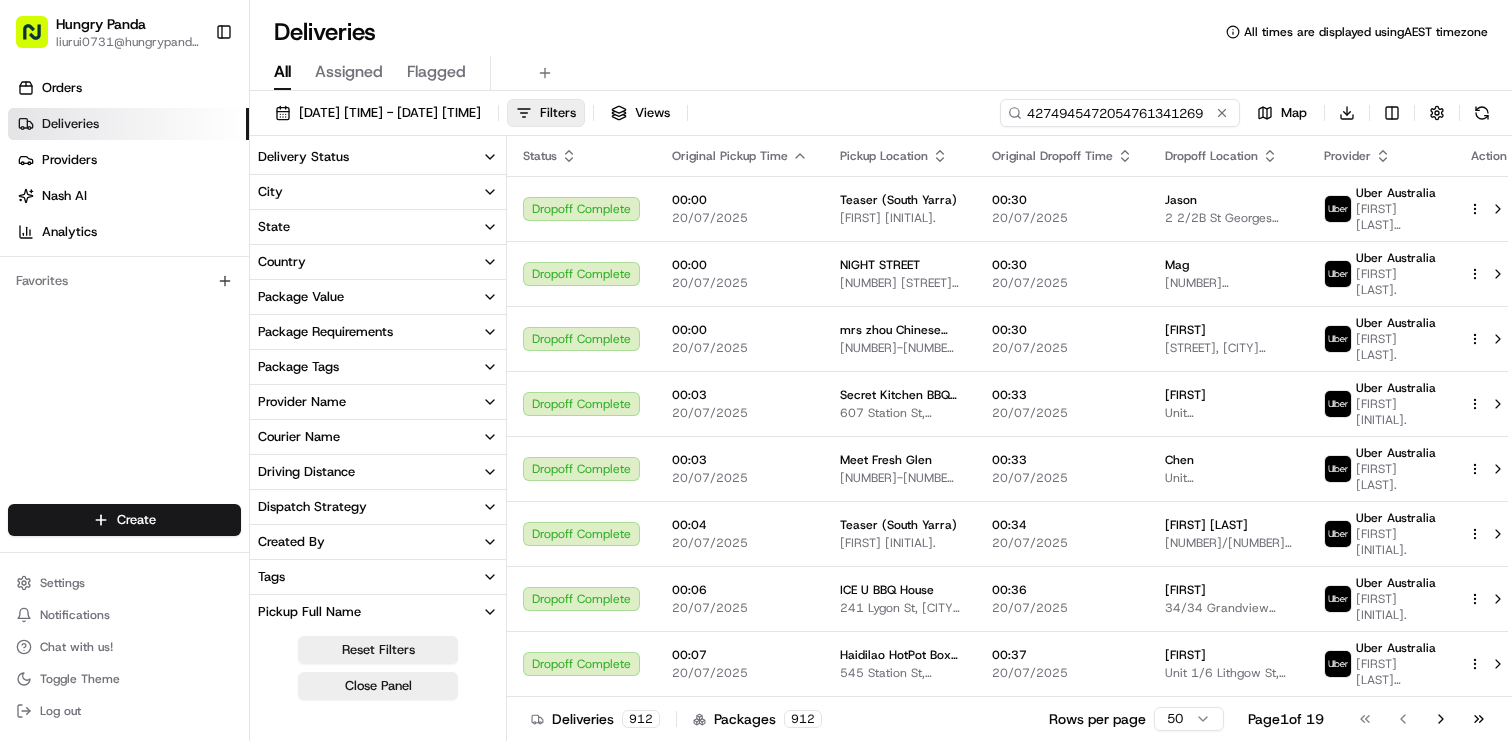 scroll, scrollTop: 0, scrollLeft: 3, axis: horizontal 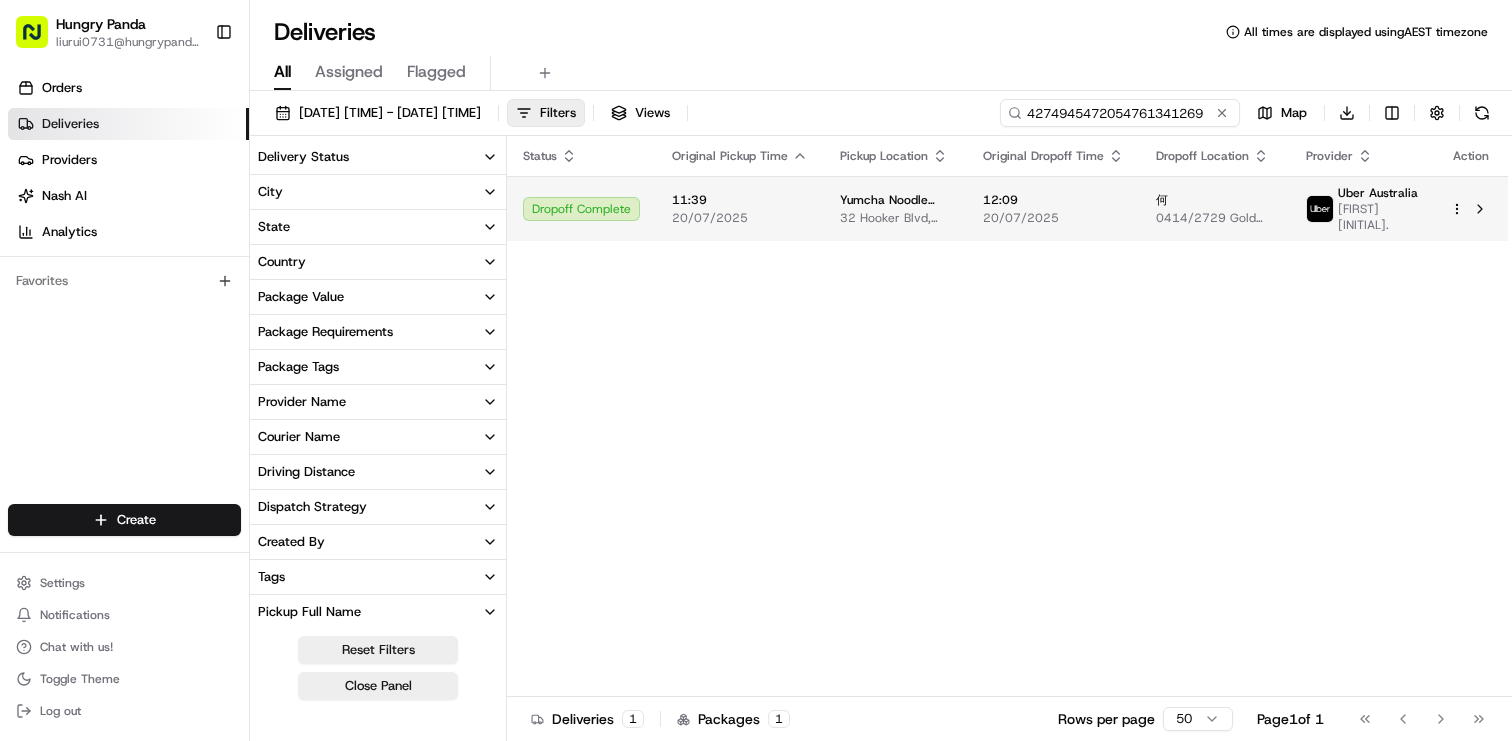 type on "4274945472054761341269" 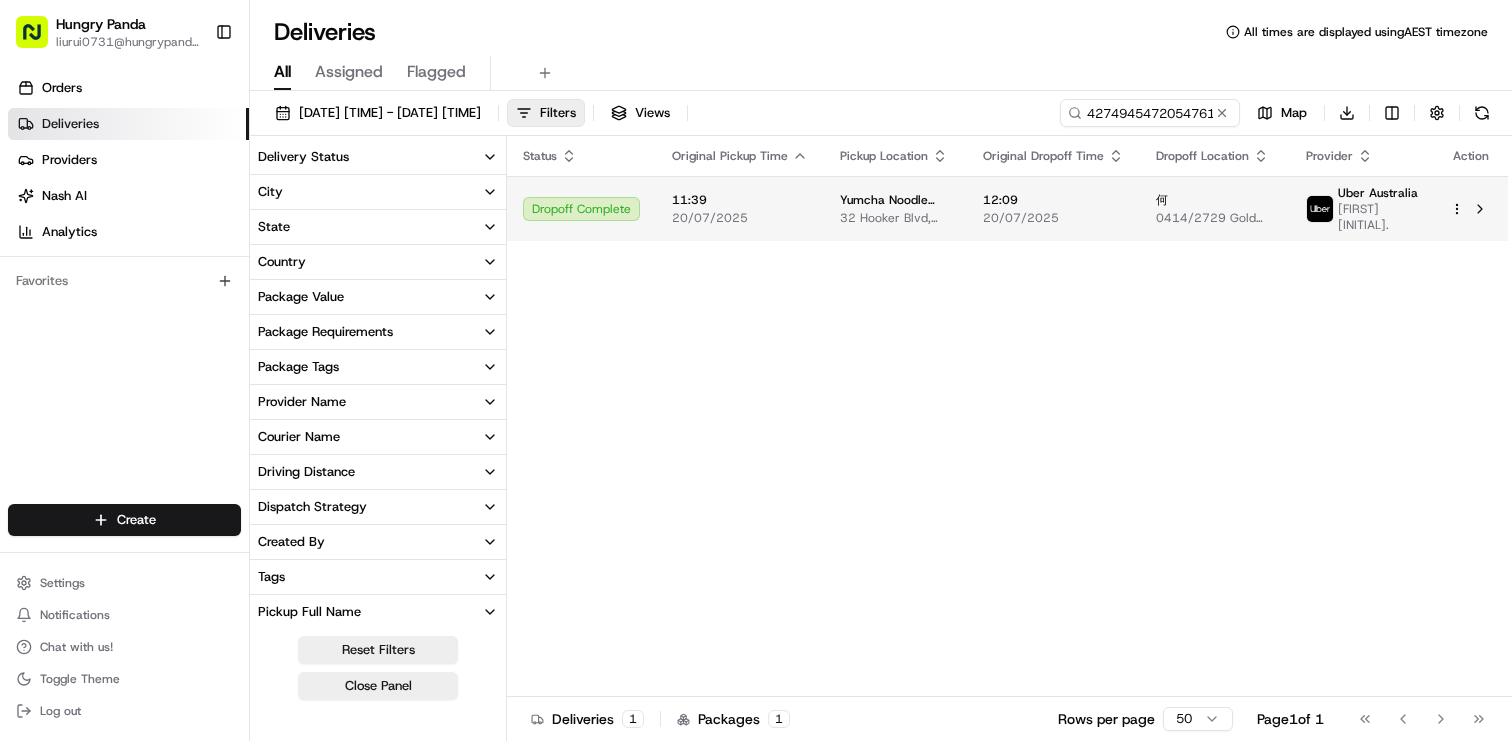 click on "20/07/2025" at bounding box center (1053, 218) 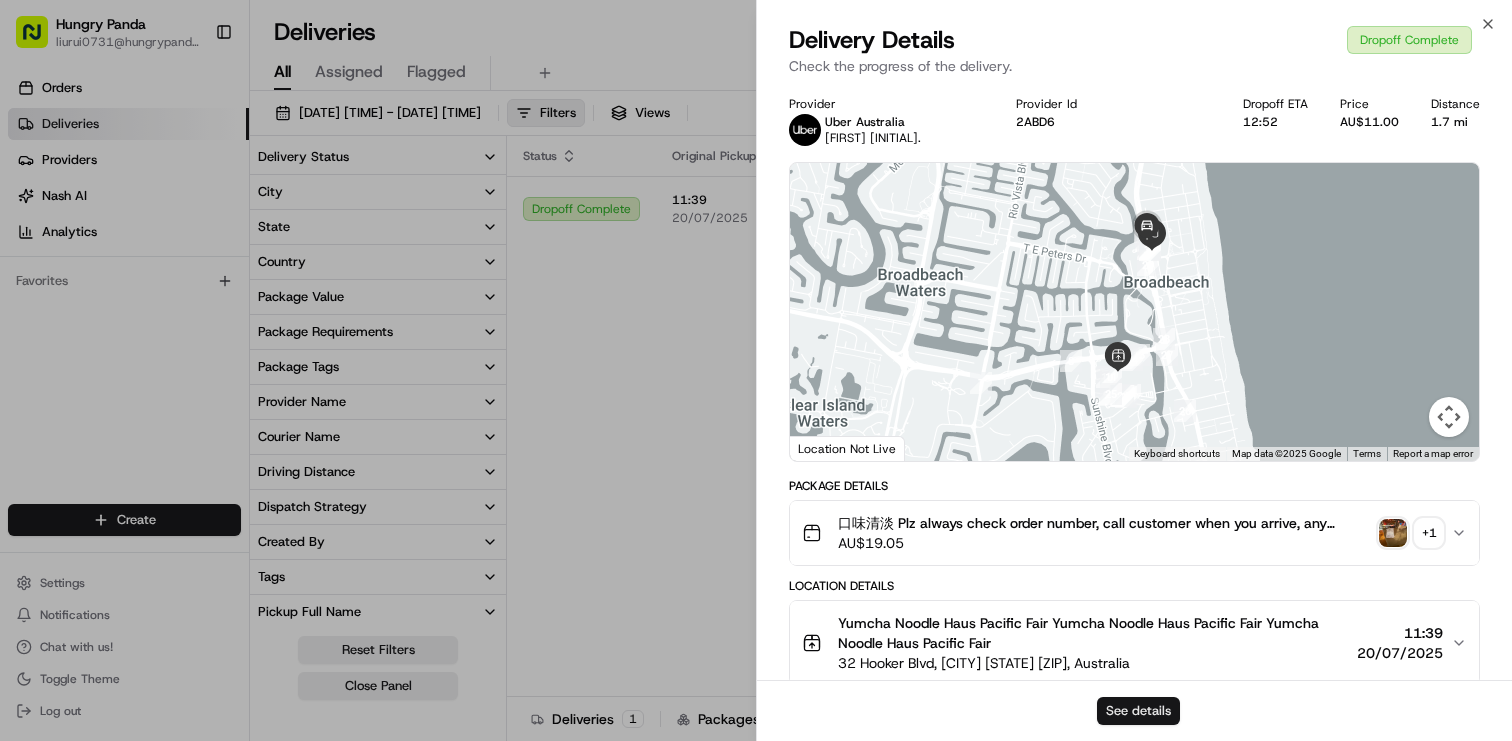 click on "See details" at bounding box center (1138, 711) 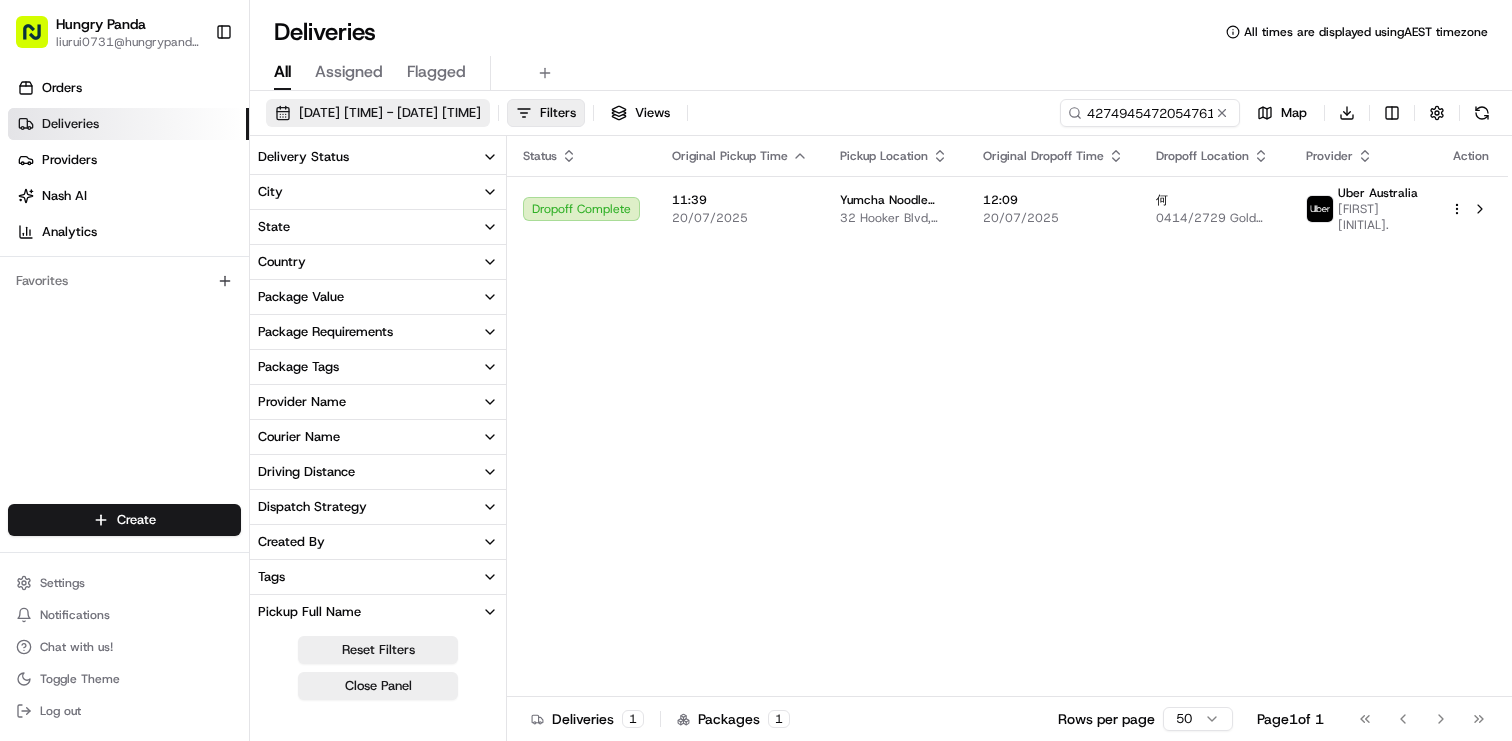 click on "20/07/2025 00:00 - 20/07/2025 23:59" at bounding box center [390, 113] 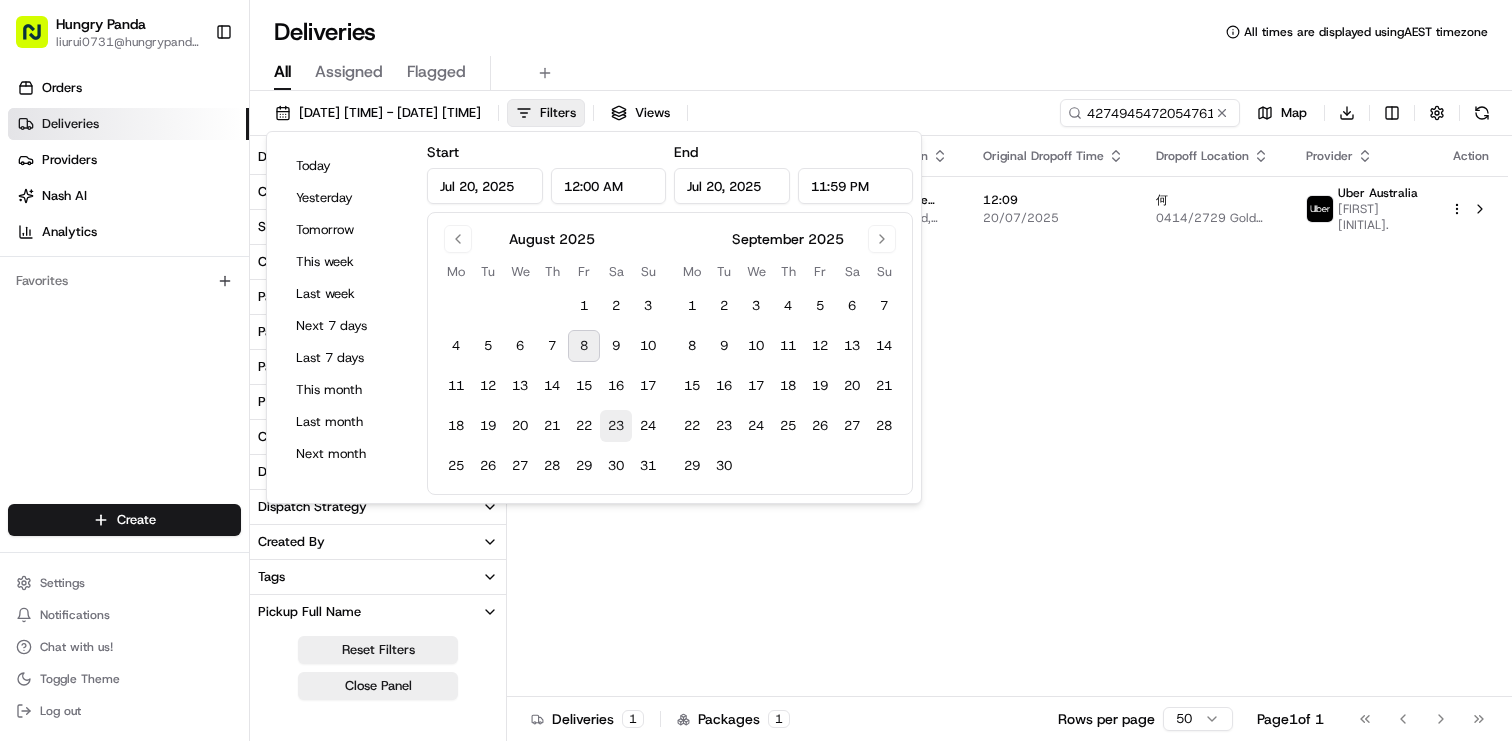 click on "23" at bounding box center (616, 426) 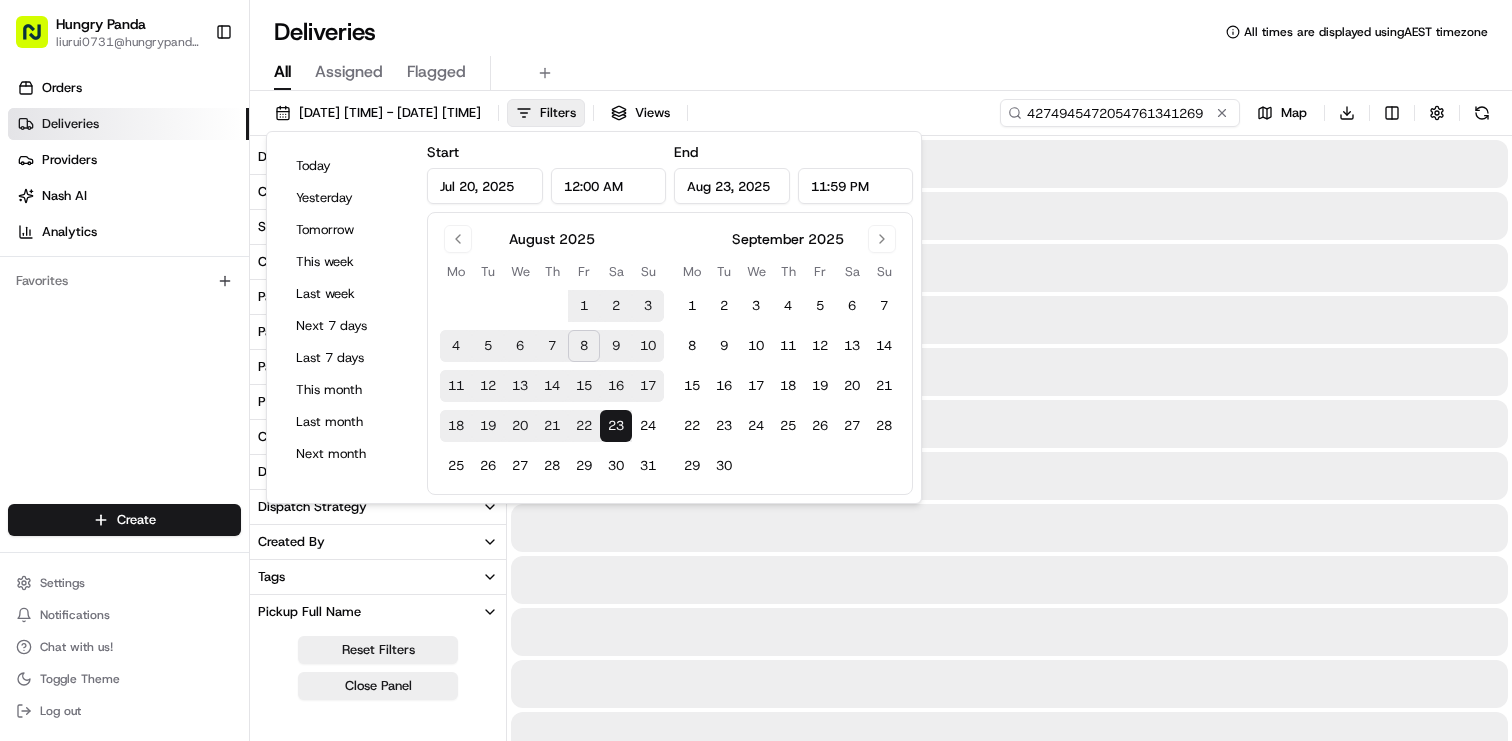 click on "4274945472054761341269" at bounding box center [1120, 113] 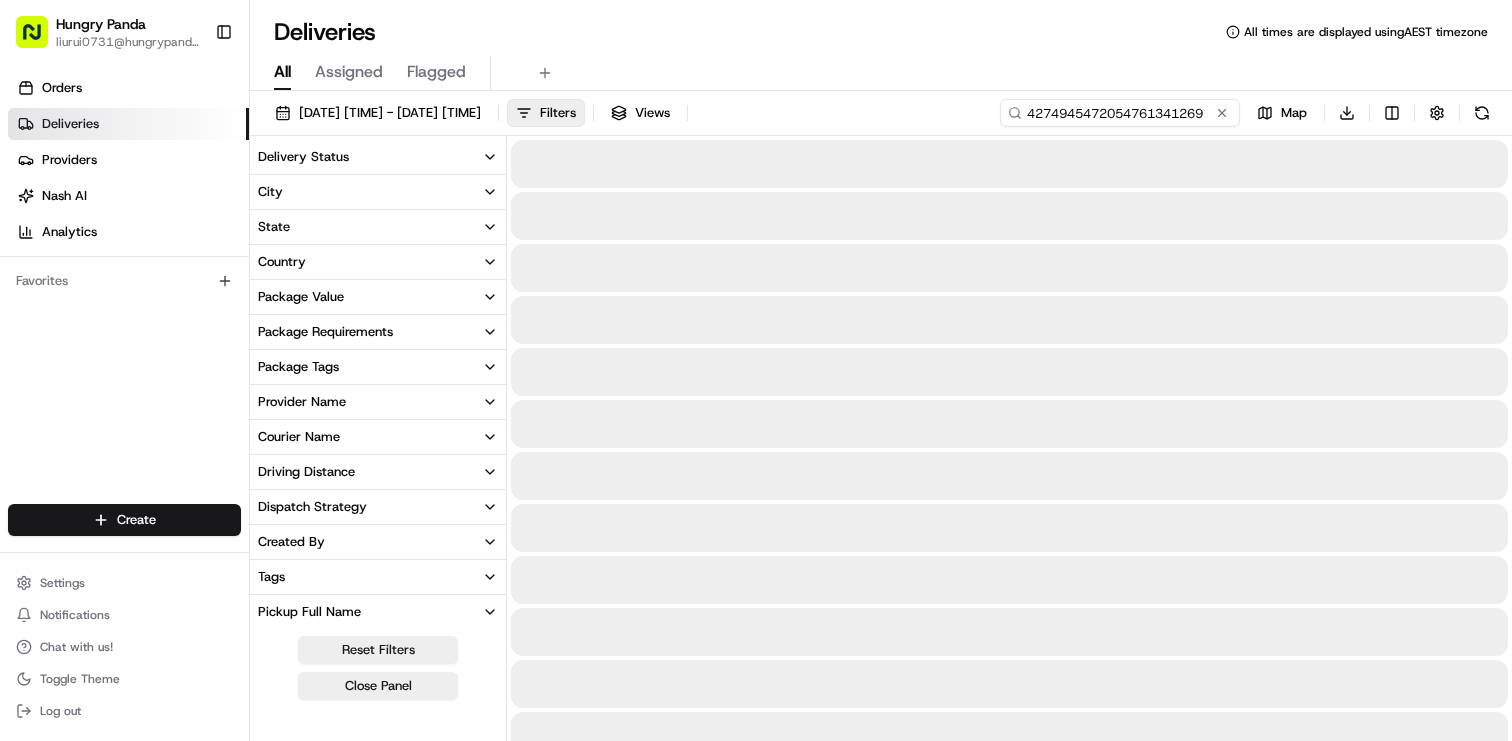 click on "4274945472054761341269" at bounding box center [1120, 113] 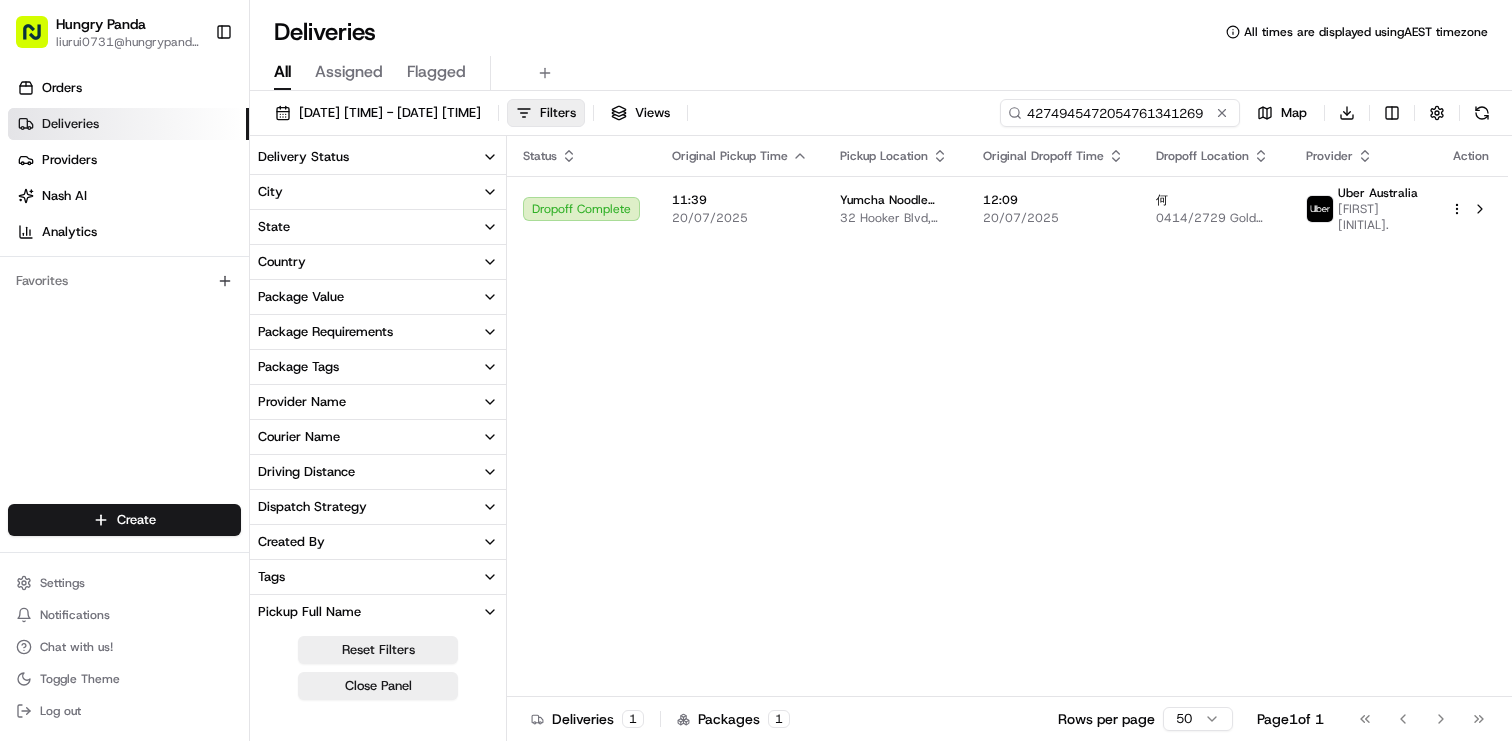 click on "4274945472054761341269" at bounding box center [1120, 113] 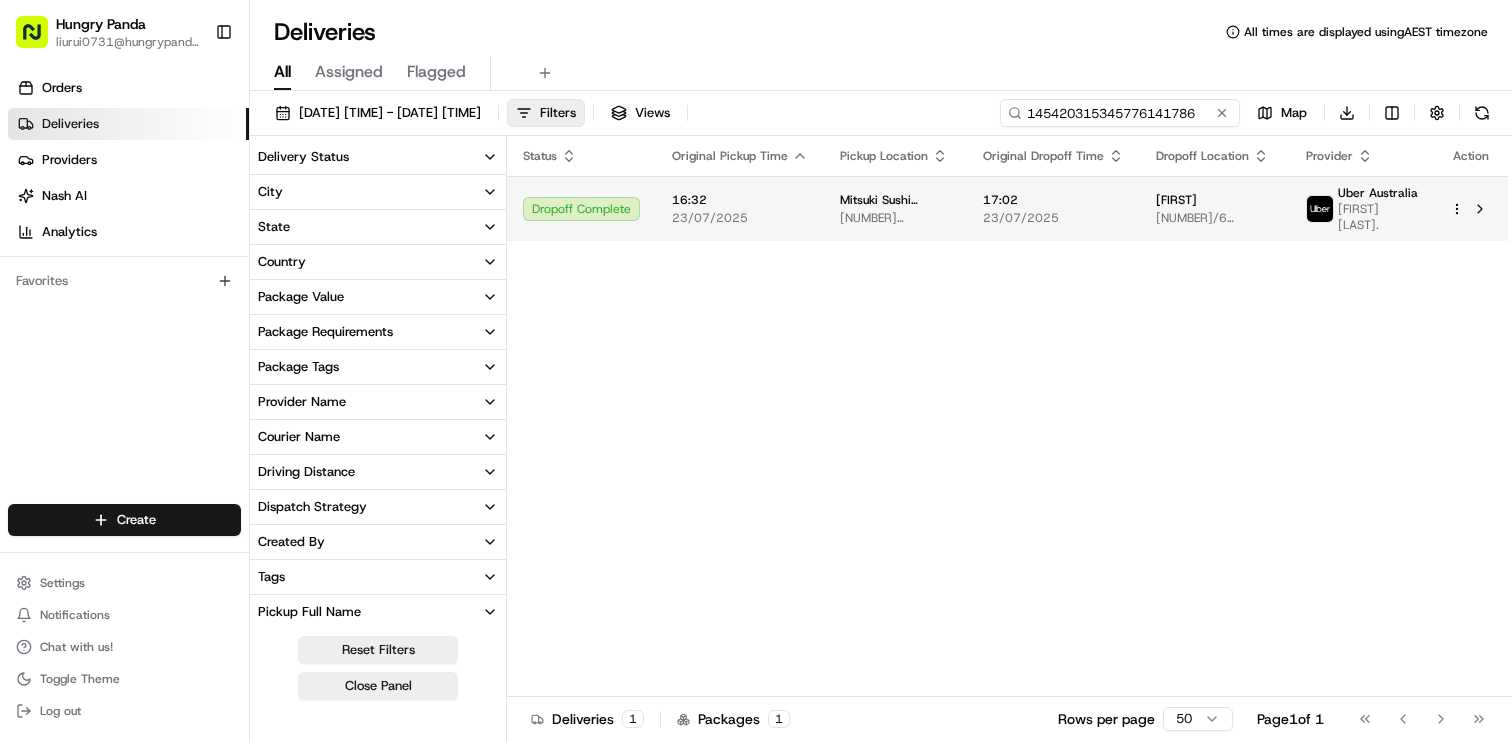 type on "145420315345776141786" 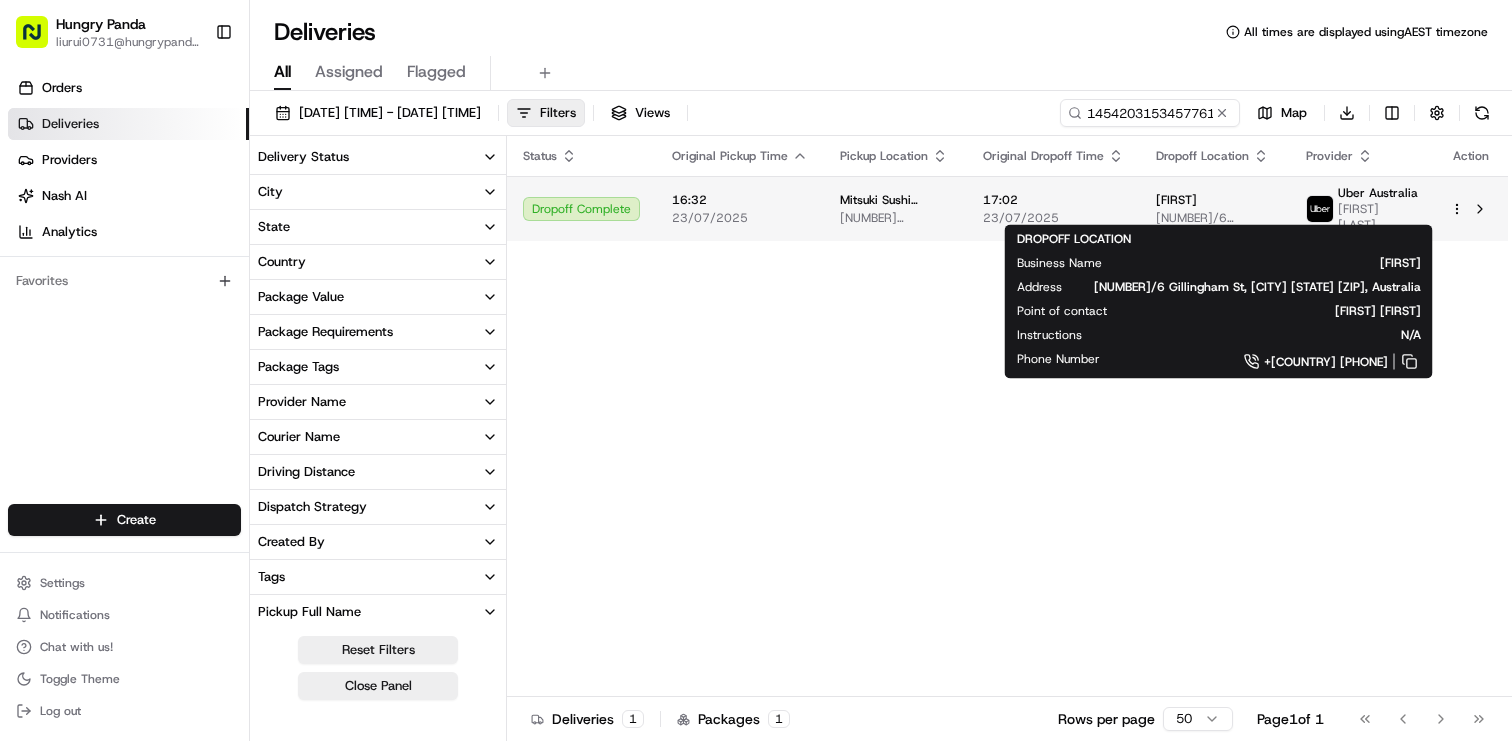 click on "kane" at bounding box center [1214, 200] 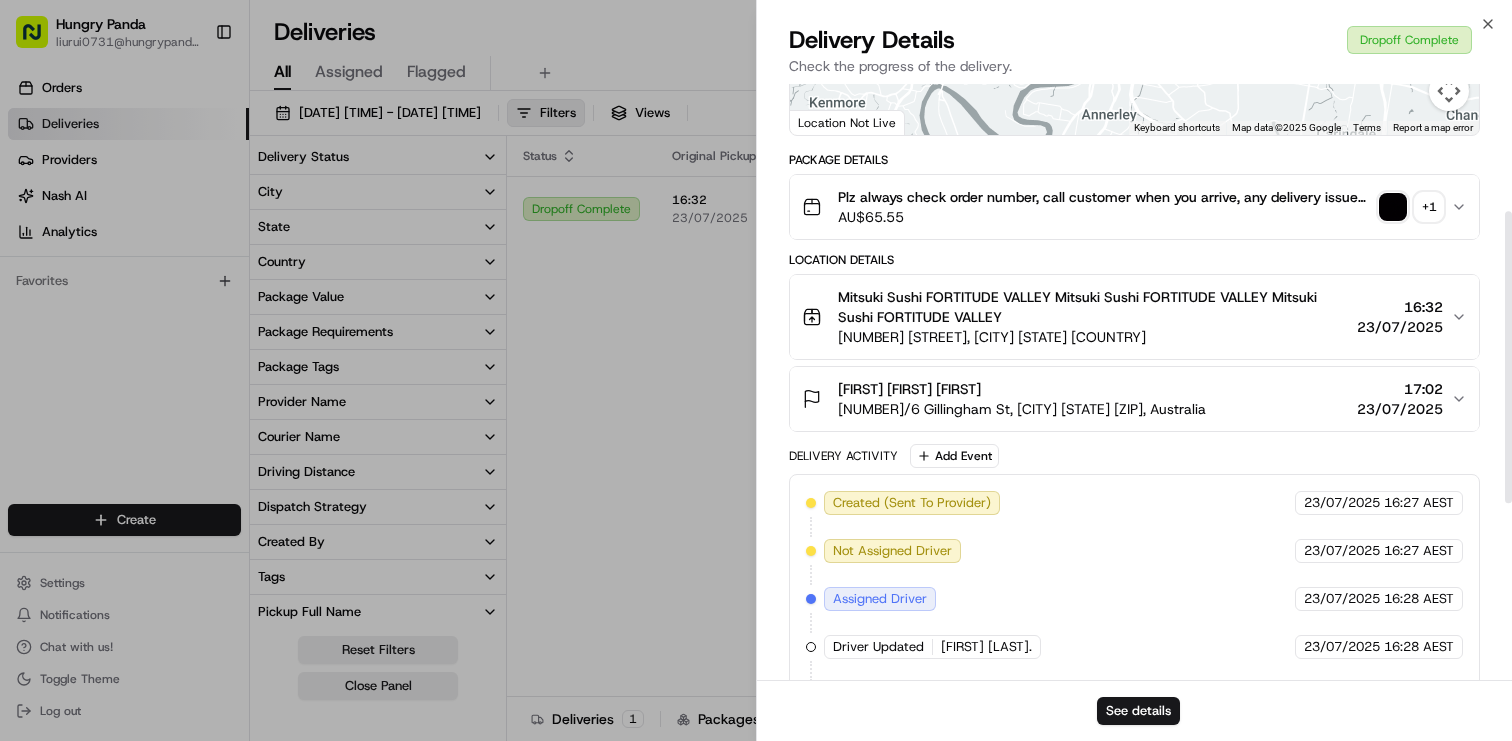 scroll, scrollTop: 250, scrollLeft: 0, axis: vertical 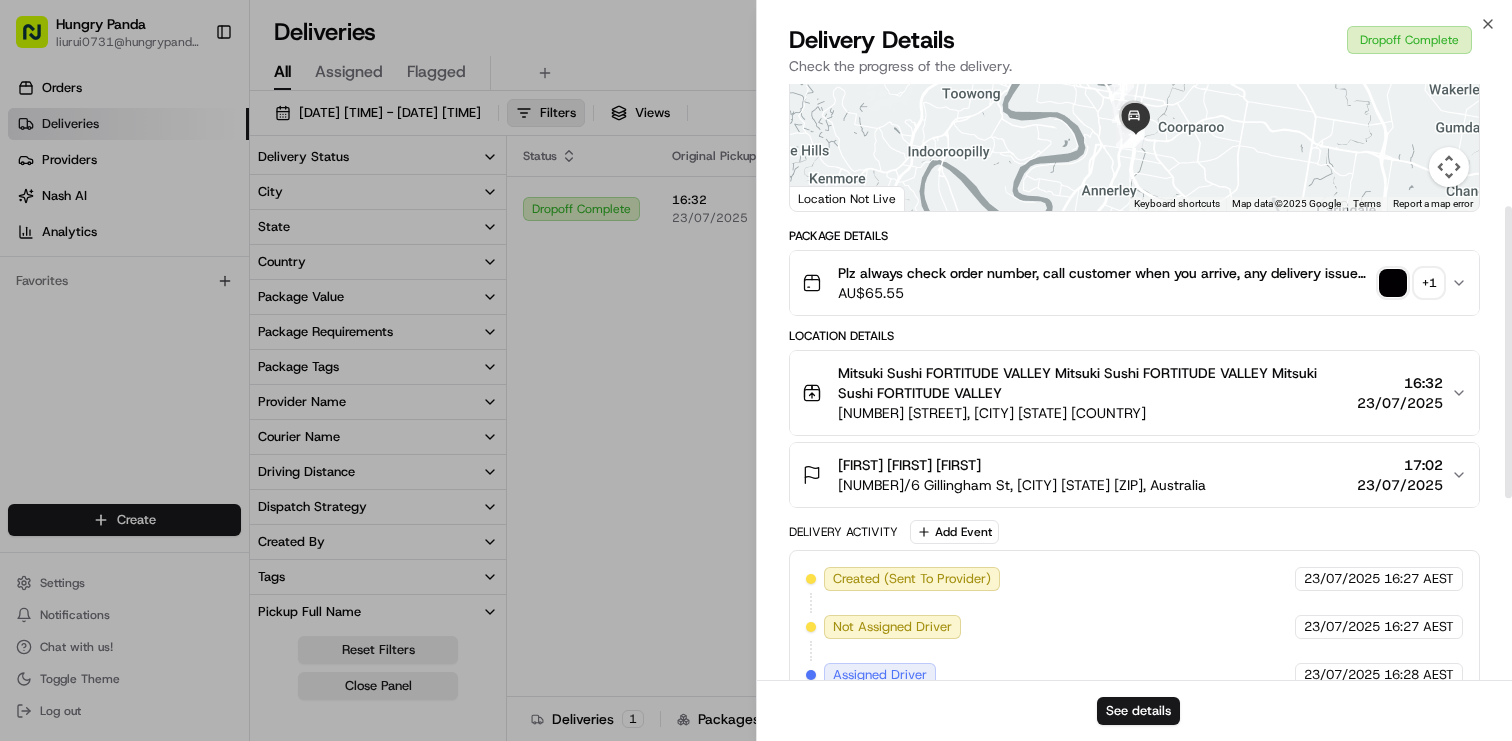 click on "+ 1" at bounding box center (1429, 283) 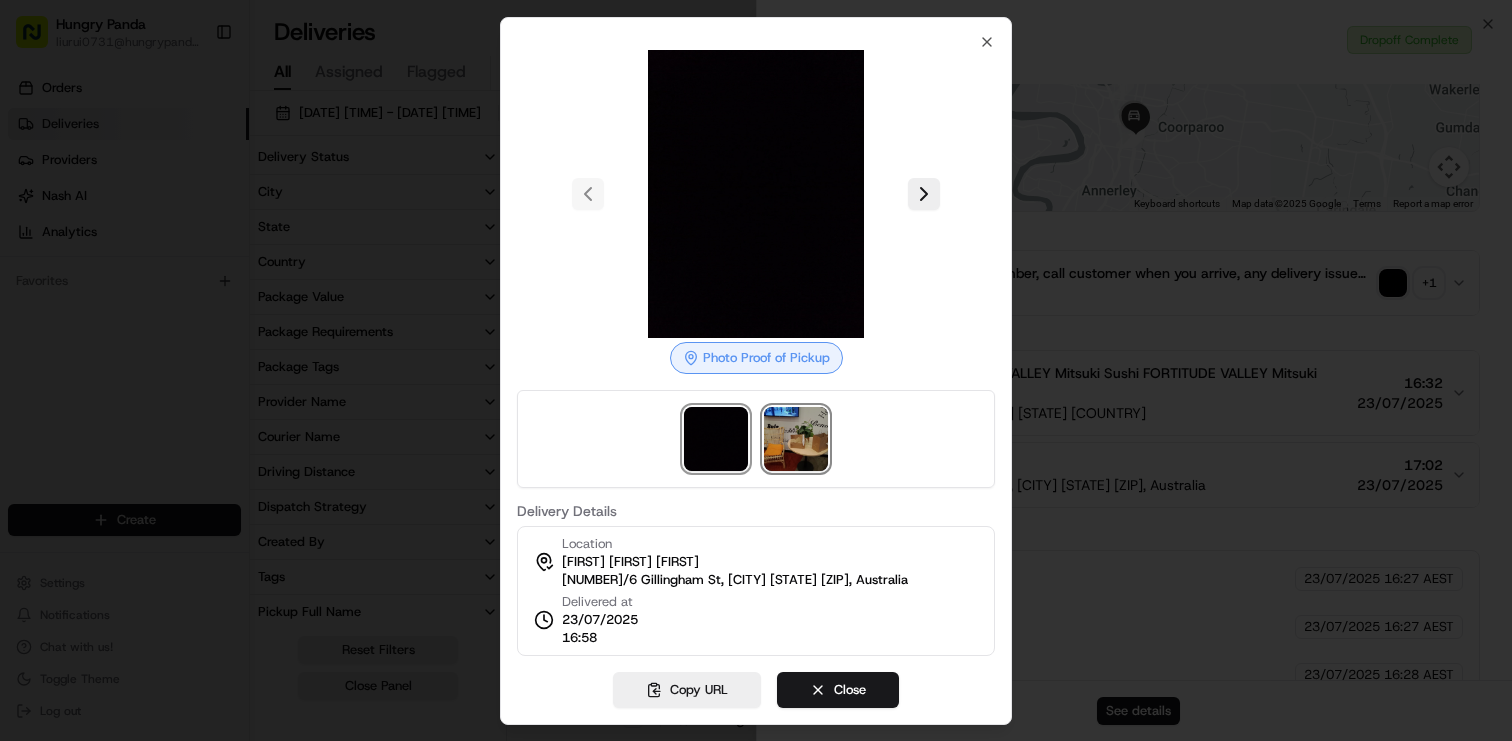 click at bounding box center (796, 439) 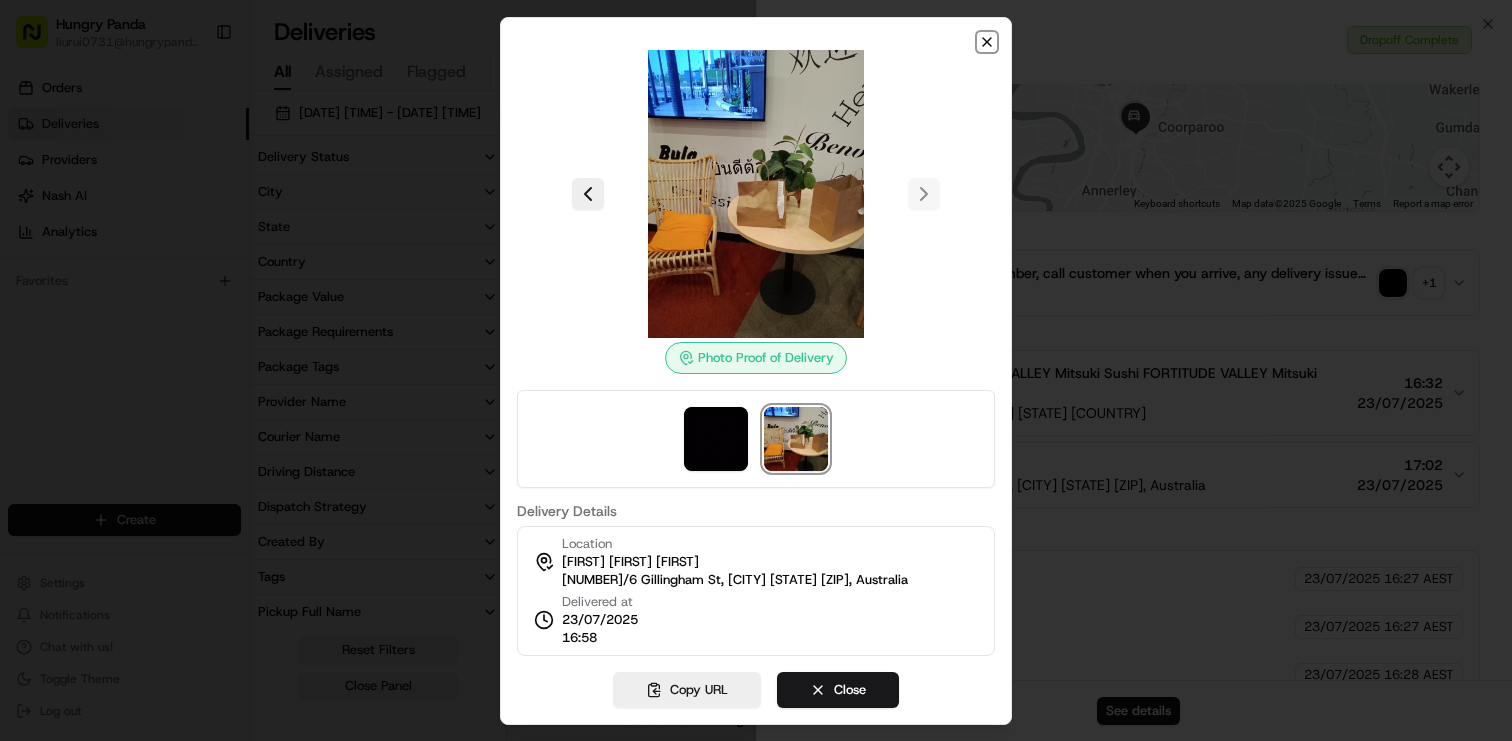 click 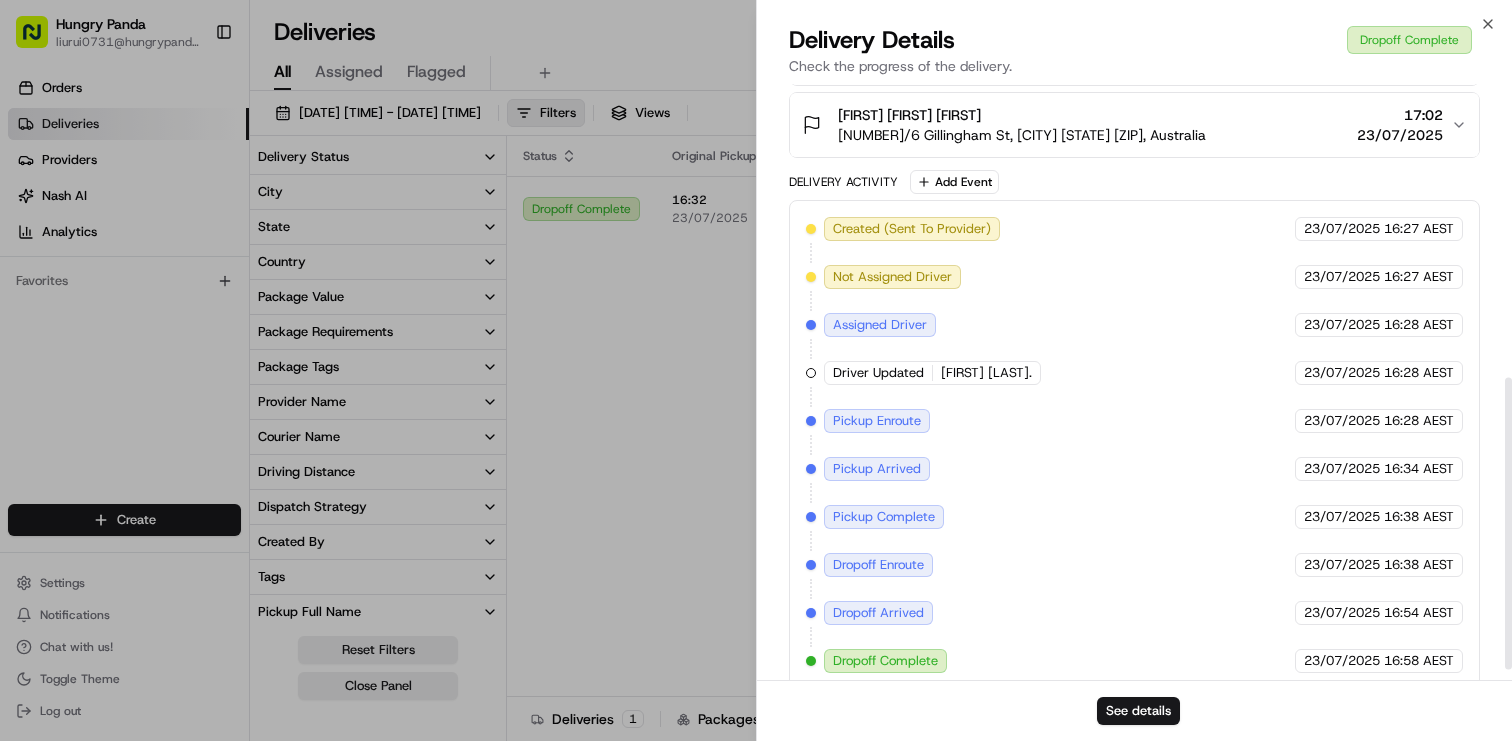 scroll, scrollTop: 622, scrollLeft: 0, axis: vertical 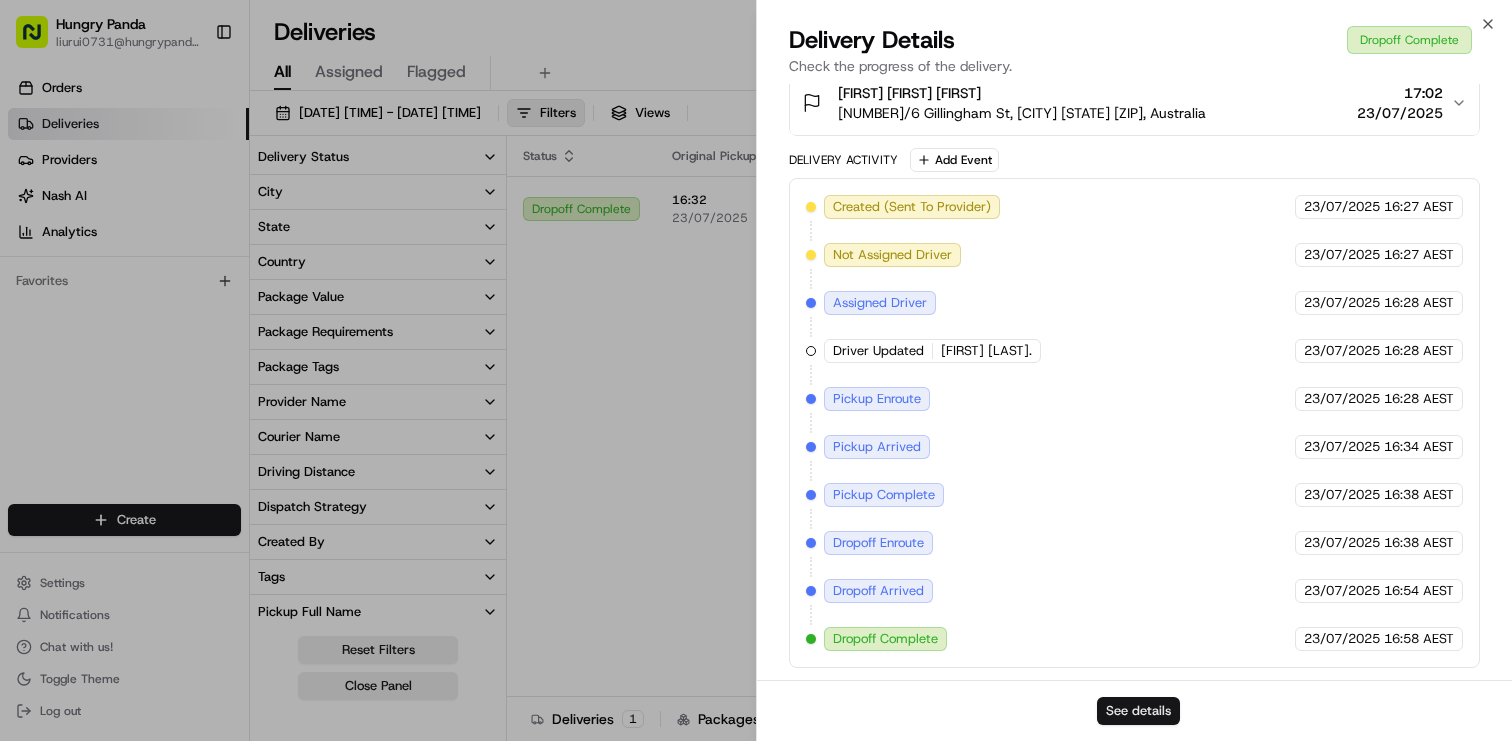 click on "See details" at bounding box center (1138, 711) 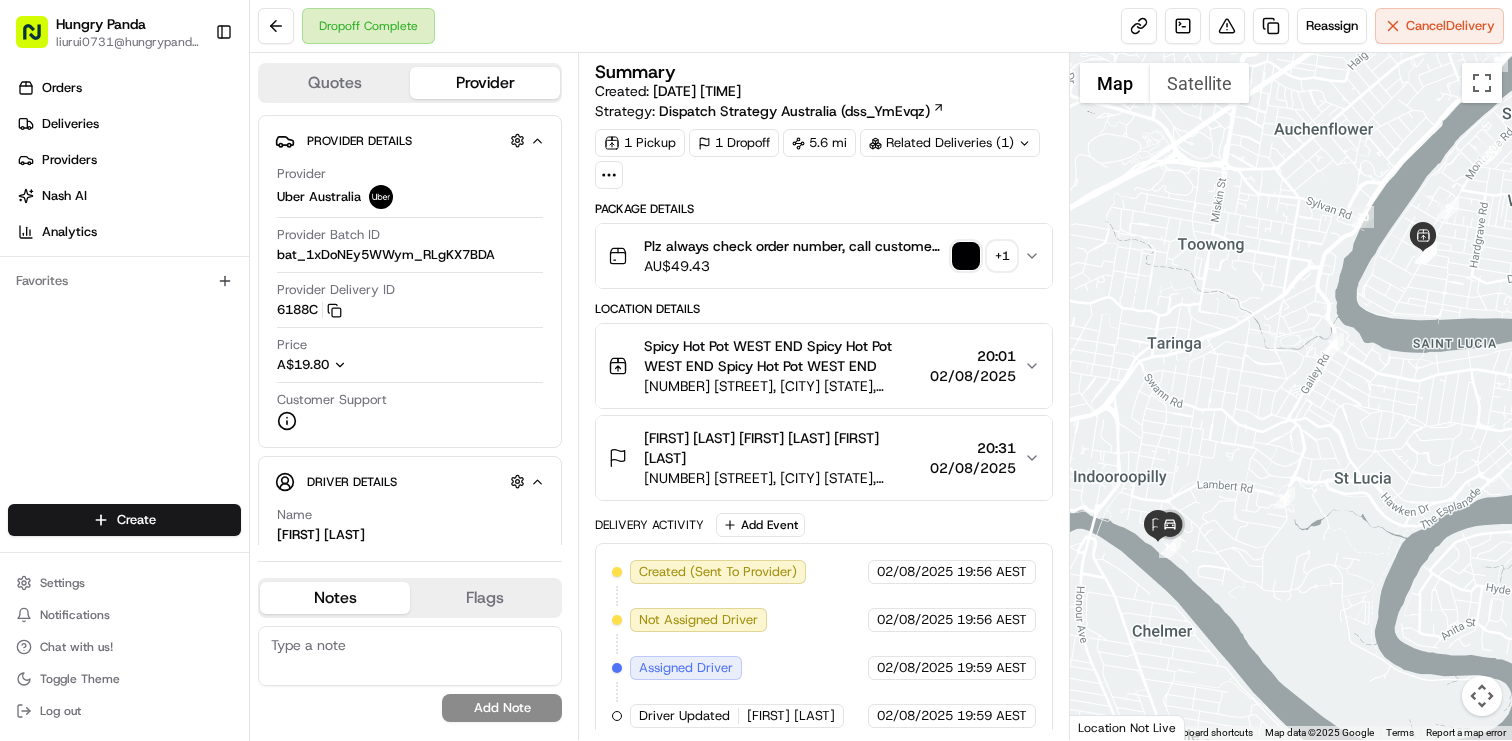 scroll, scrollTop: 0, scrollLeft: 0, axis: both 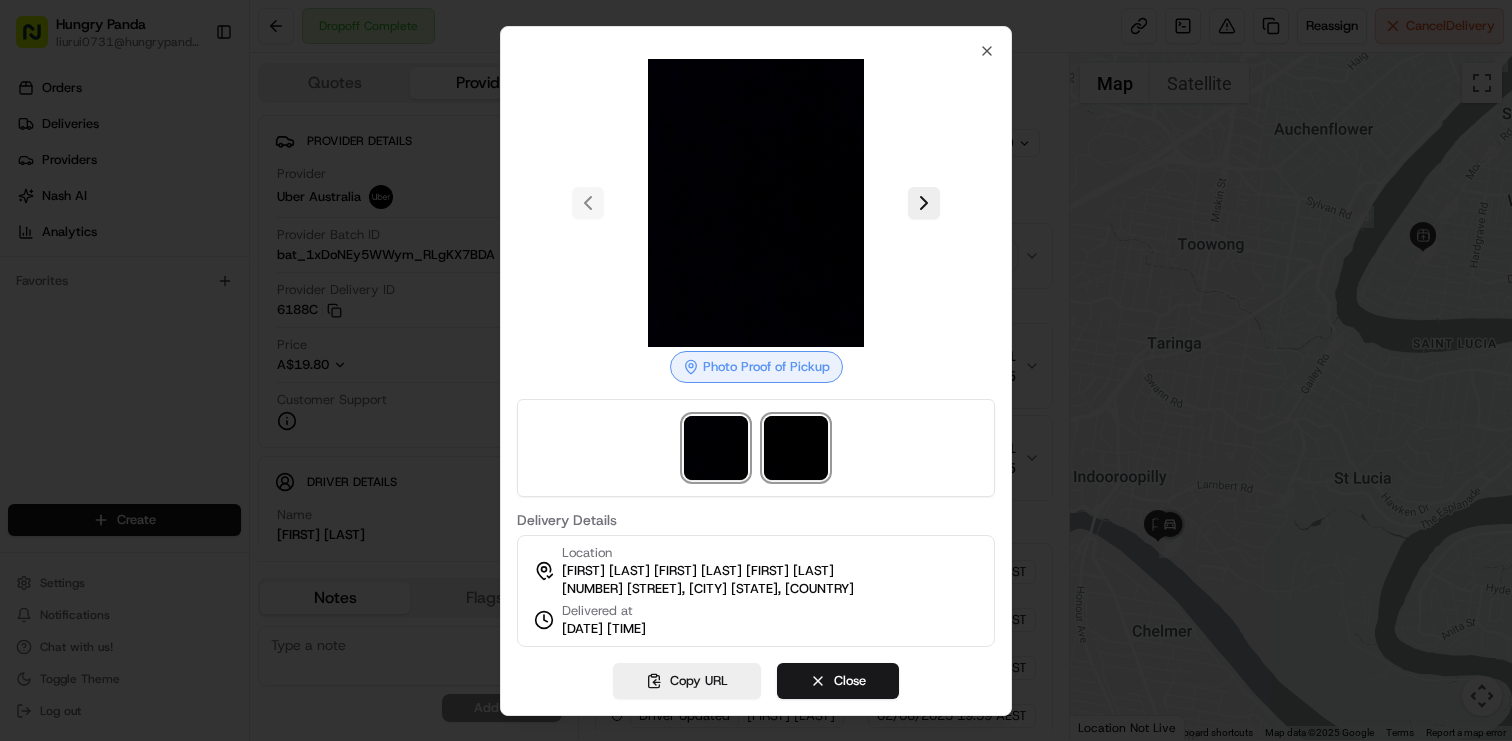 click at bounding box center (796, 448) 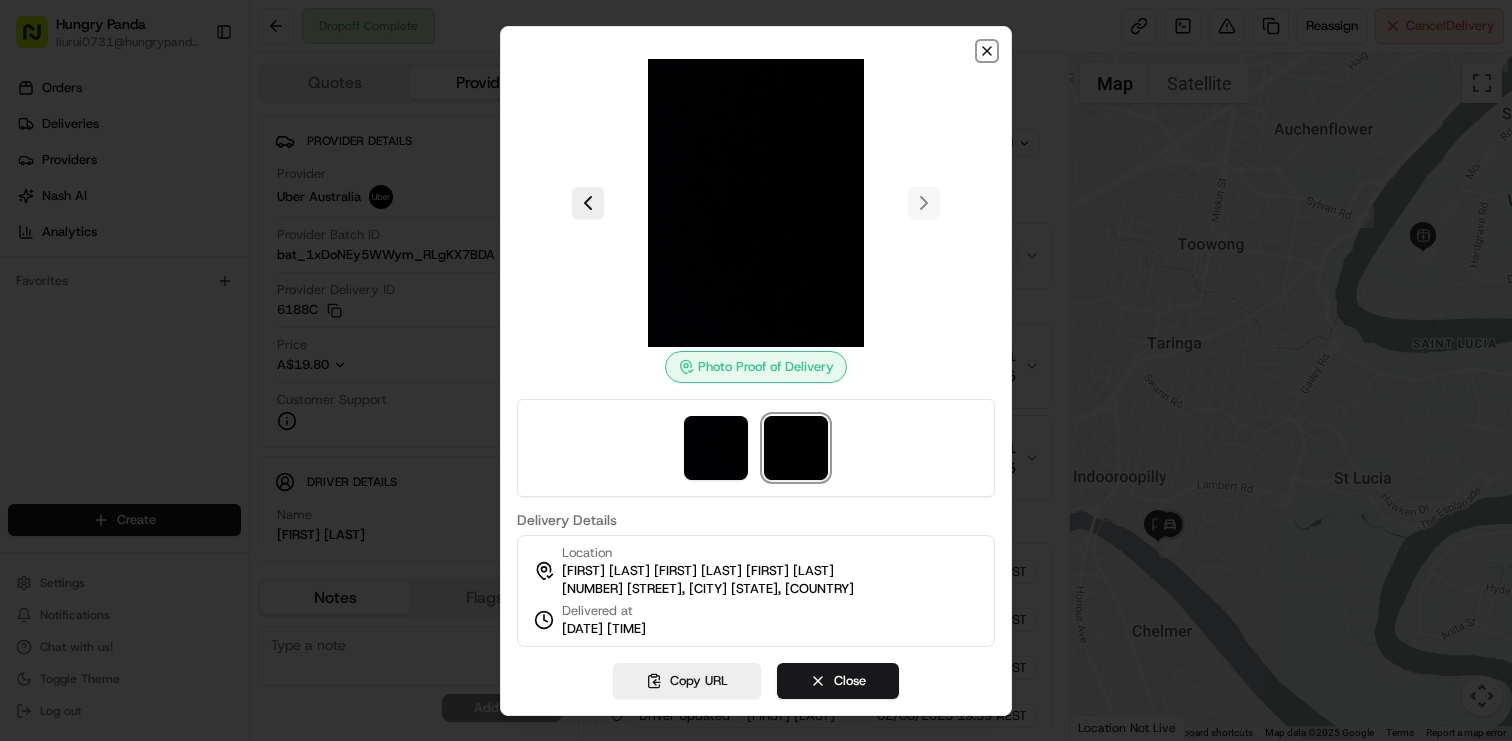 click 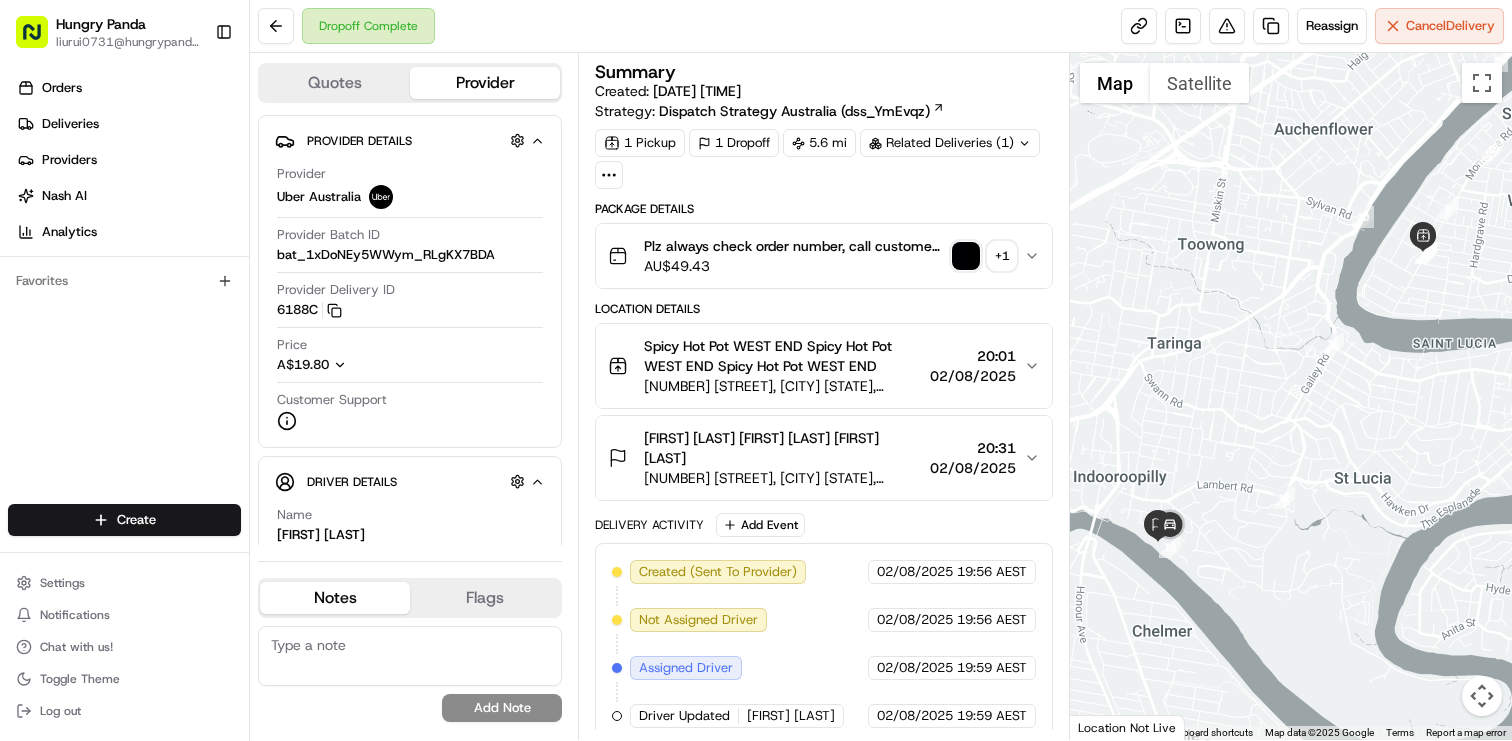 click on "+ 1" at bounding box center (1002, 256) 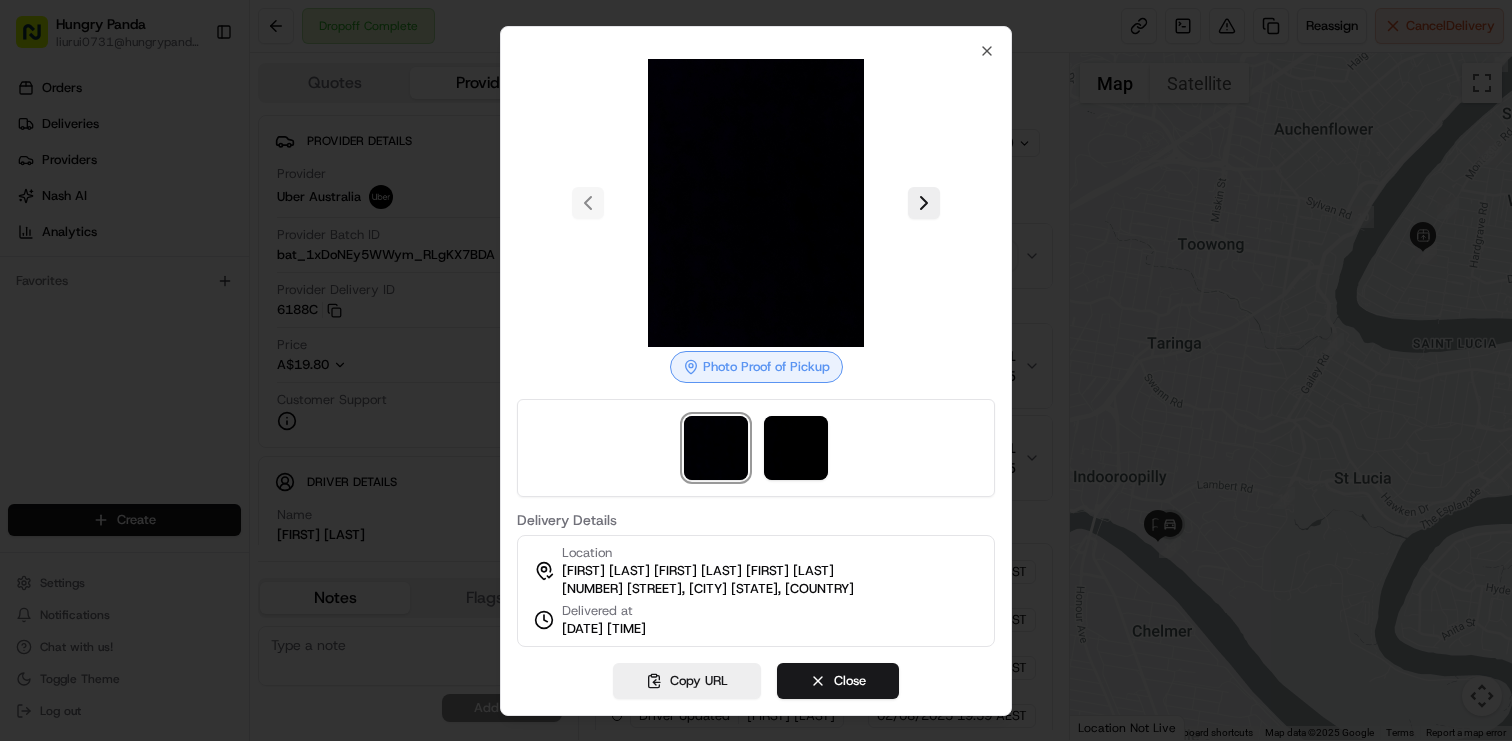 type 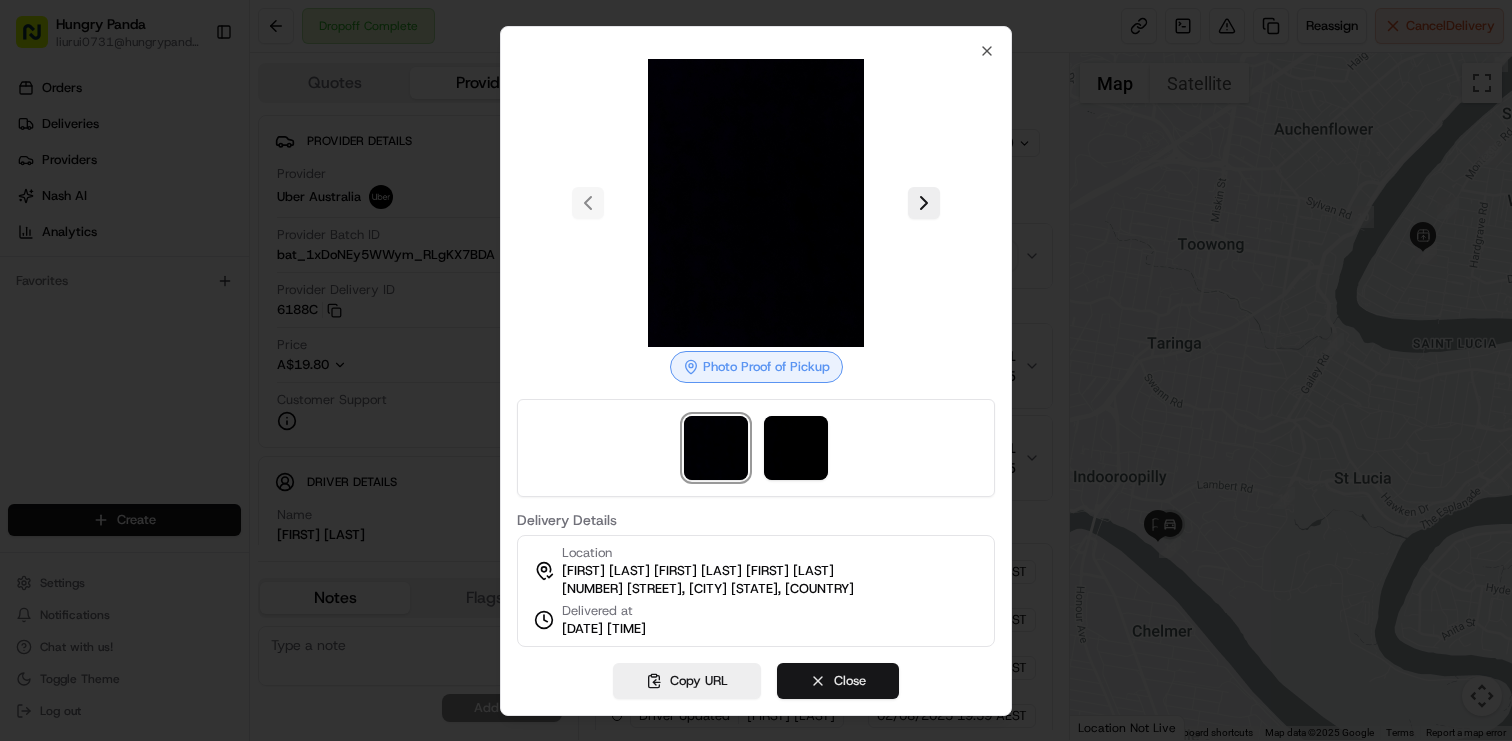 click on "Close" at bounding box center [838, 681] 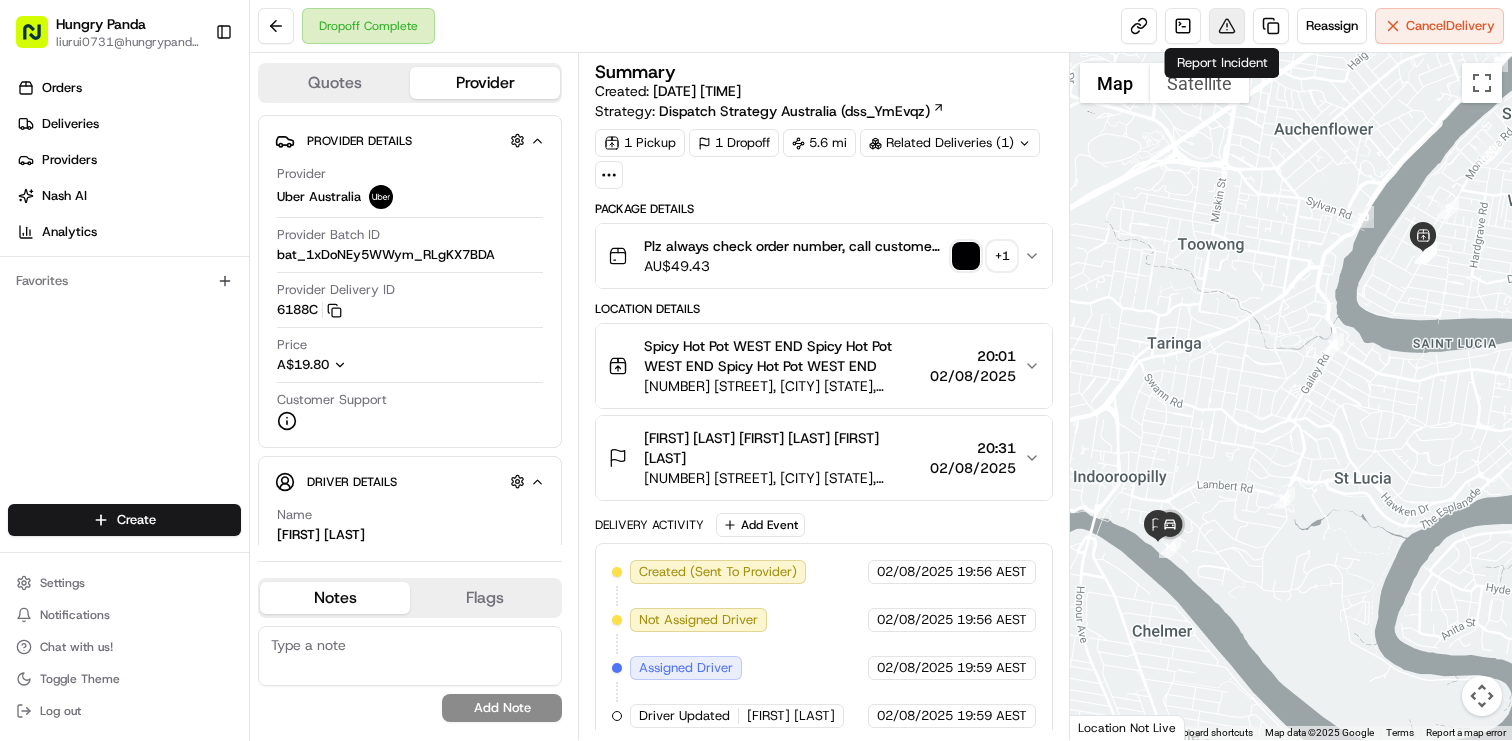 click at bounding box center (1227, 26) 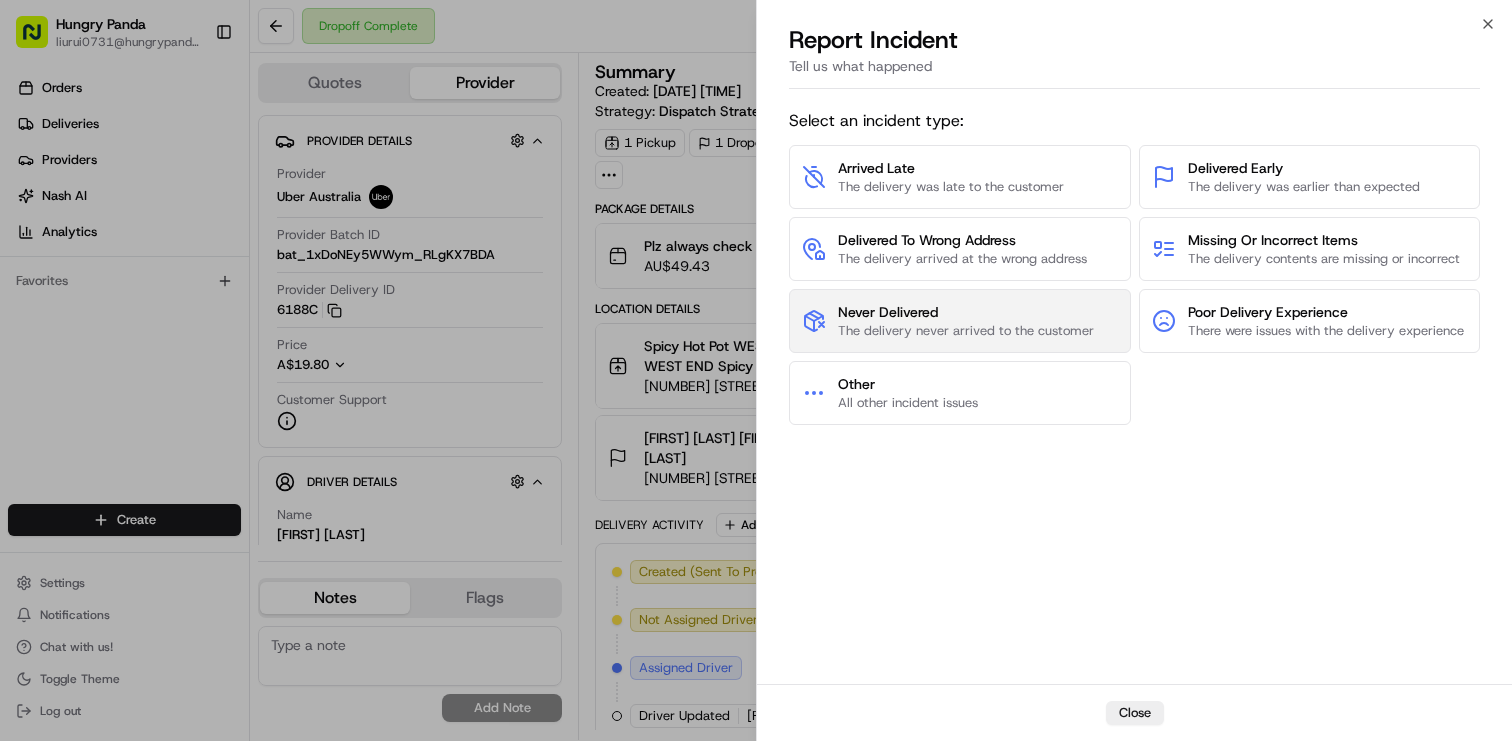 click on "Never Delivered The delivery never arrived to the customer" at bounding box center (960, 321) 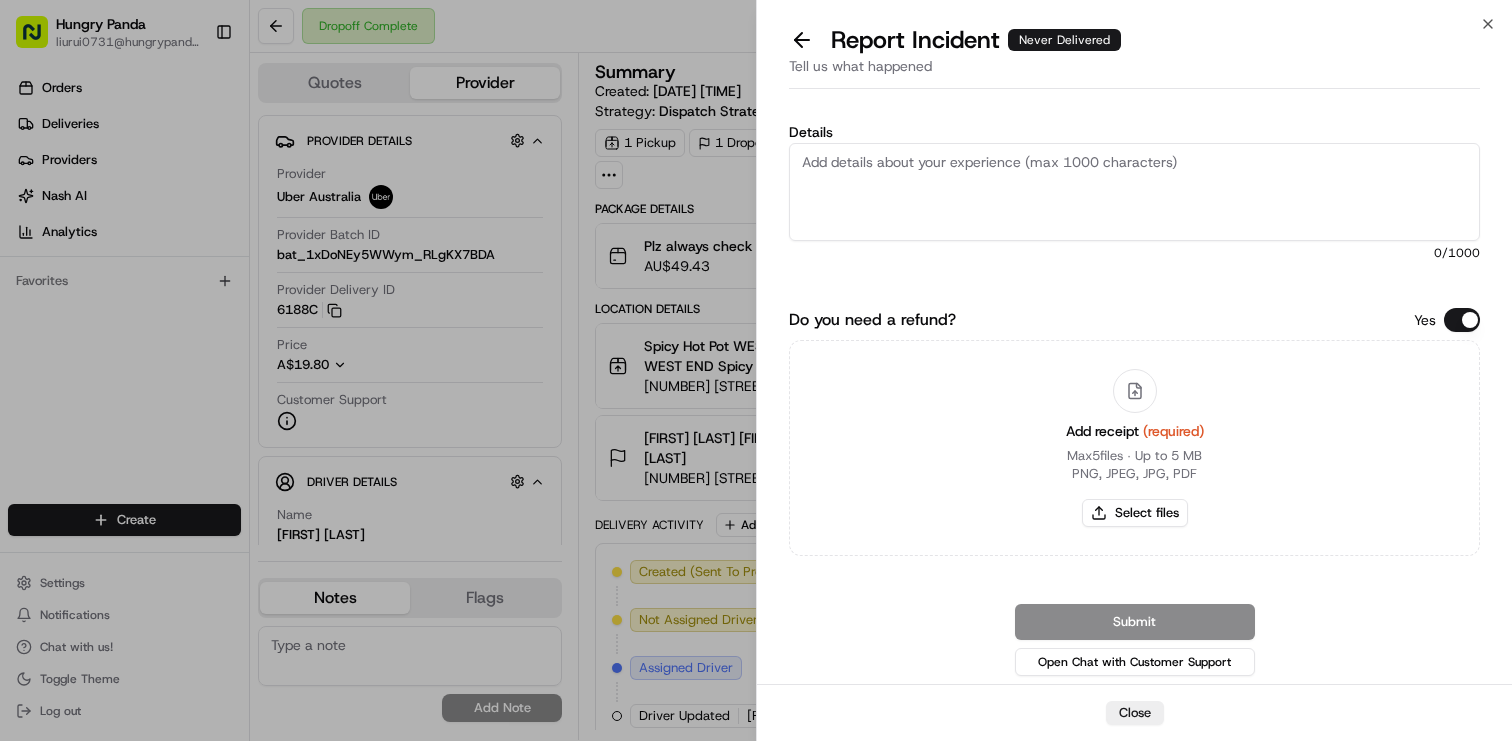 click on "Details" at bounding box center (1134, 192) 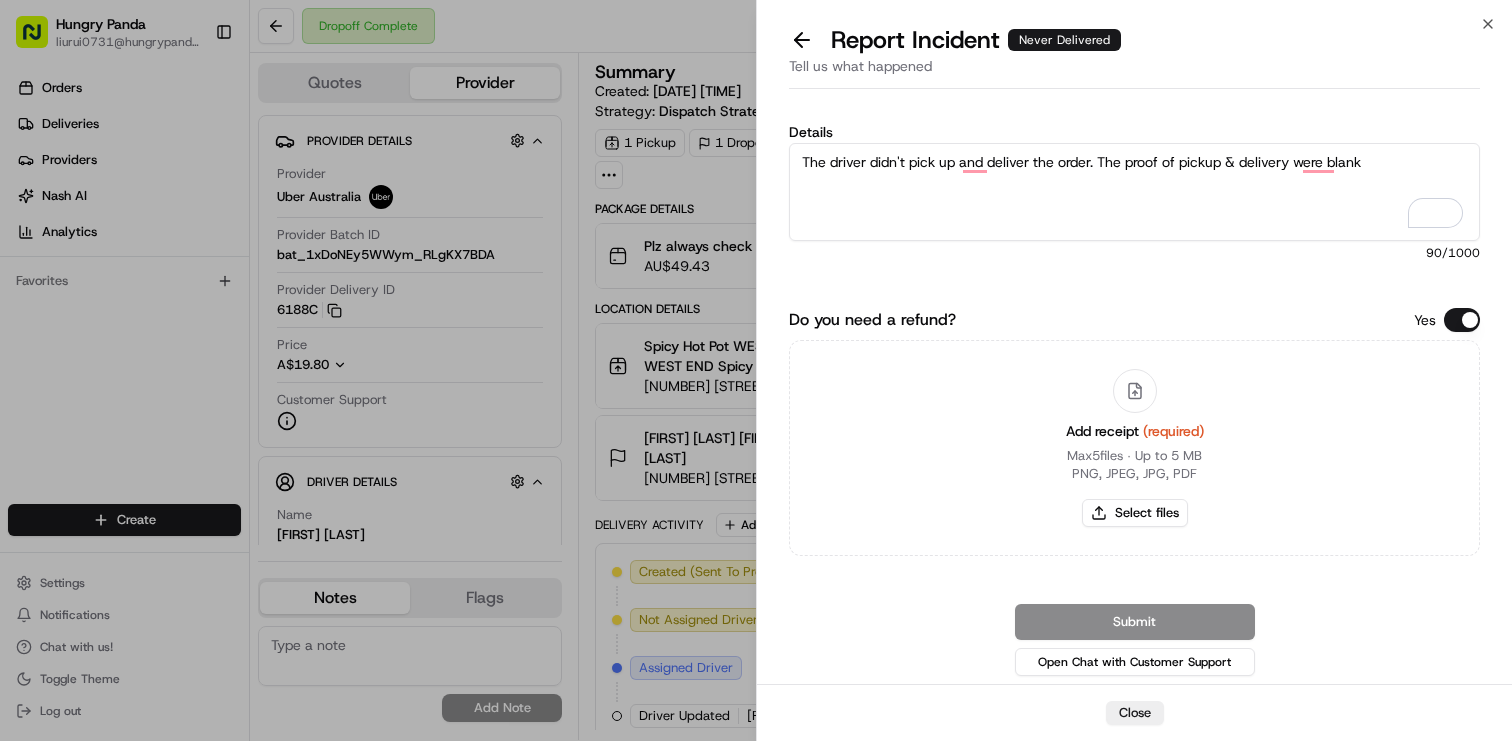 click on "The driver didn't pick up and deliver the order. The proof of pickup & delivery were blank" at bounding box center [1134, 192] 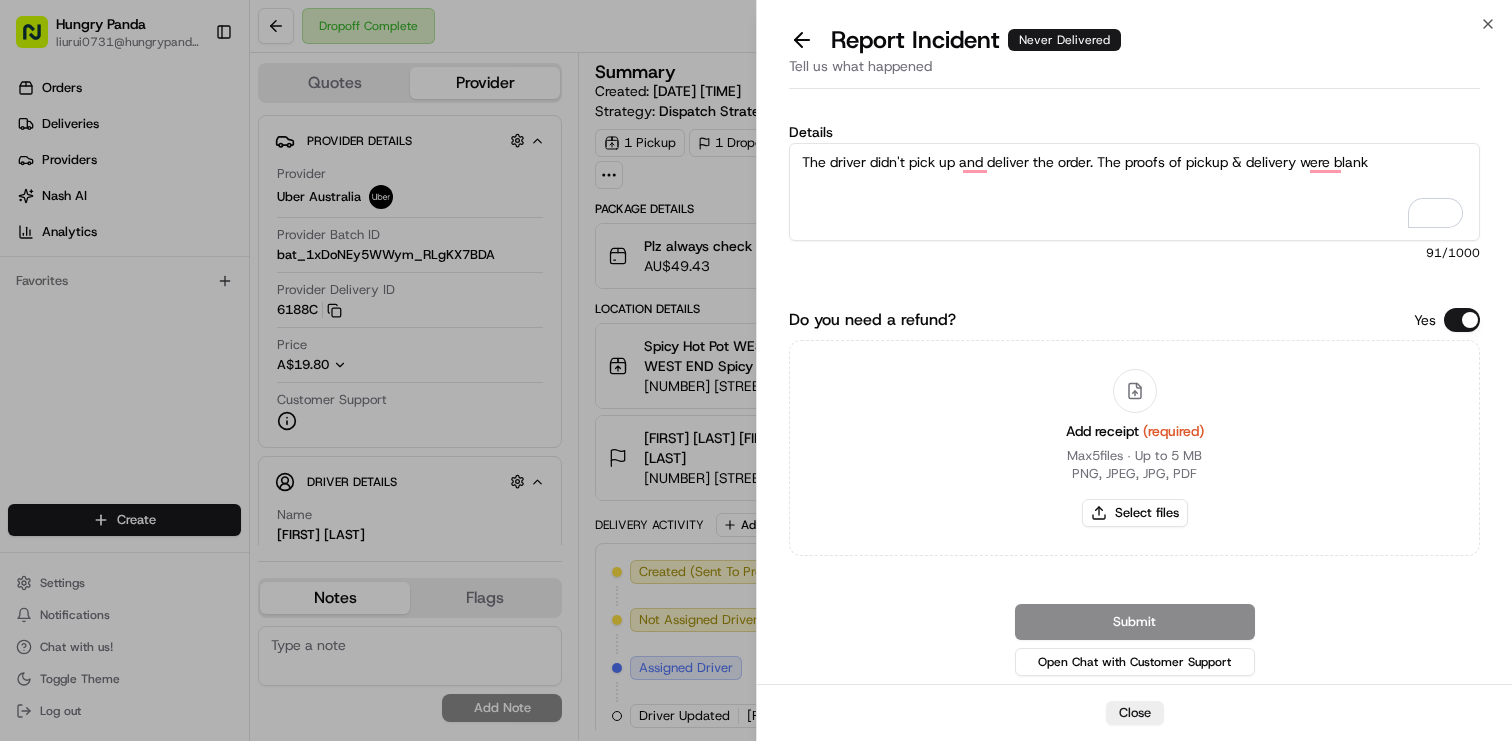 click on "The driver didn't pick up and deliver the order. The proofs of pickup & delivery were blank" at bounding box center [1134, 192] 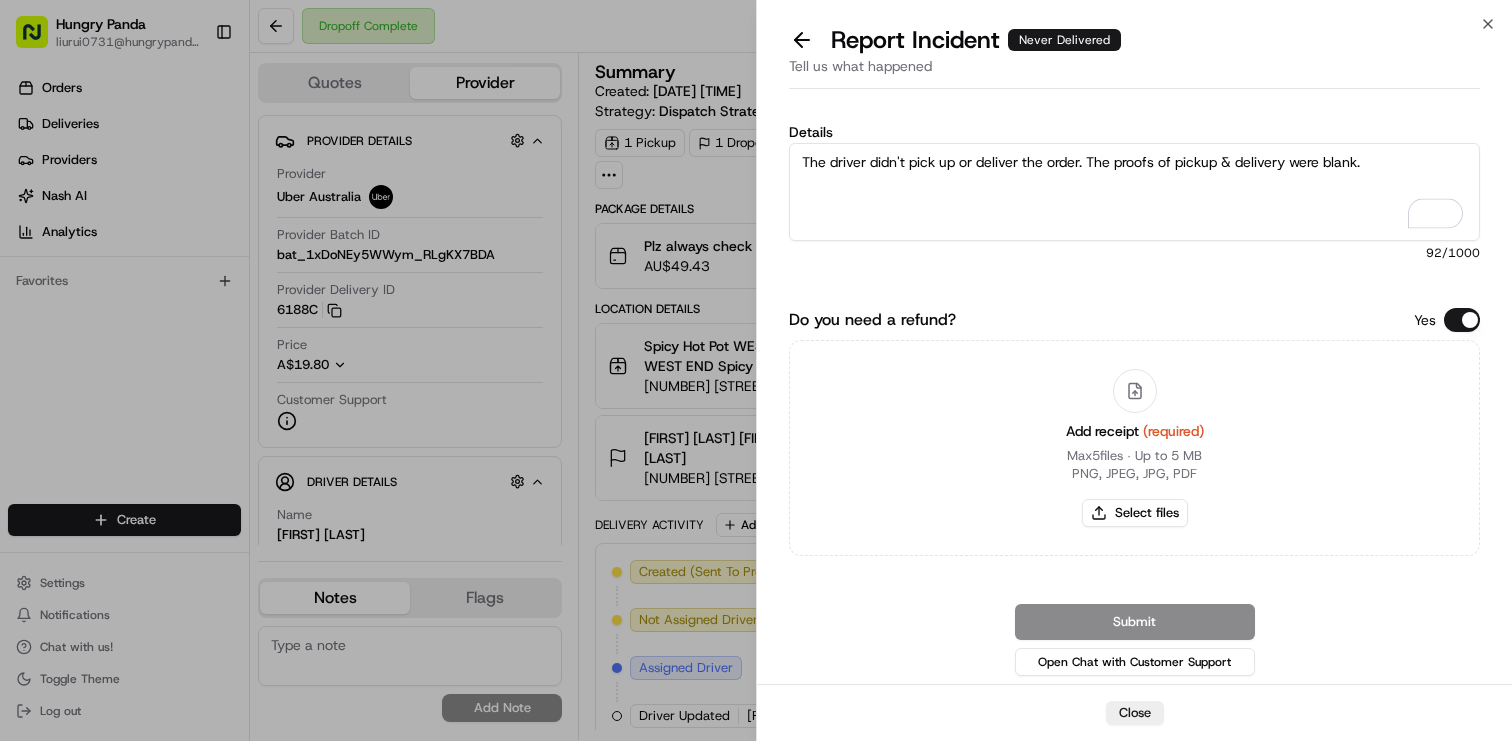 click on "The driver didn't pick up or deliver the order. The proofs of pickup & delivery were blank." at bounding box center [1134, 192] 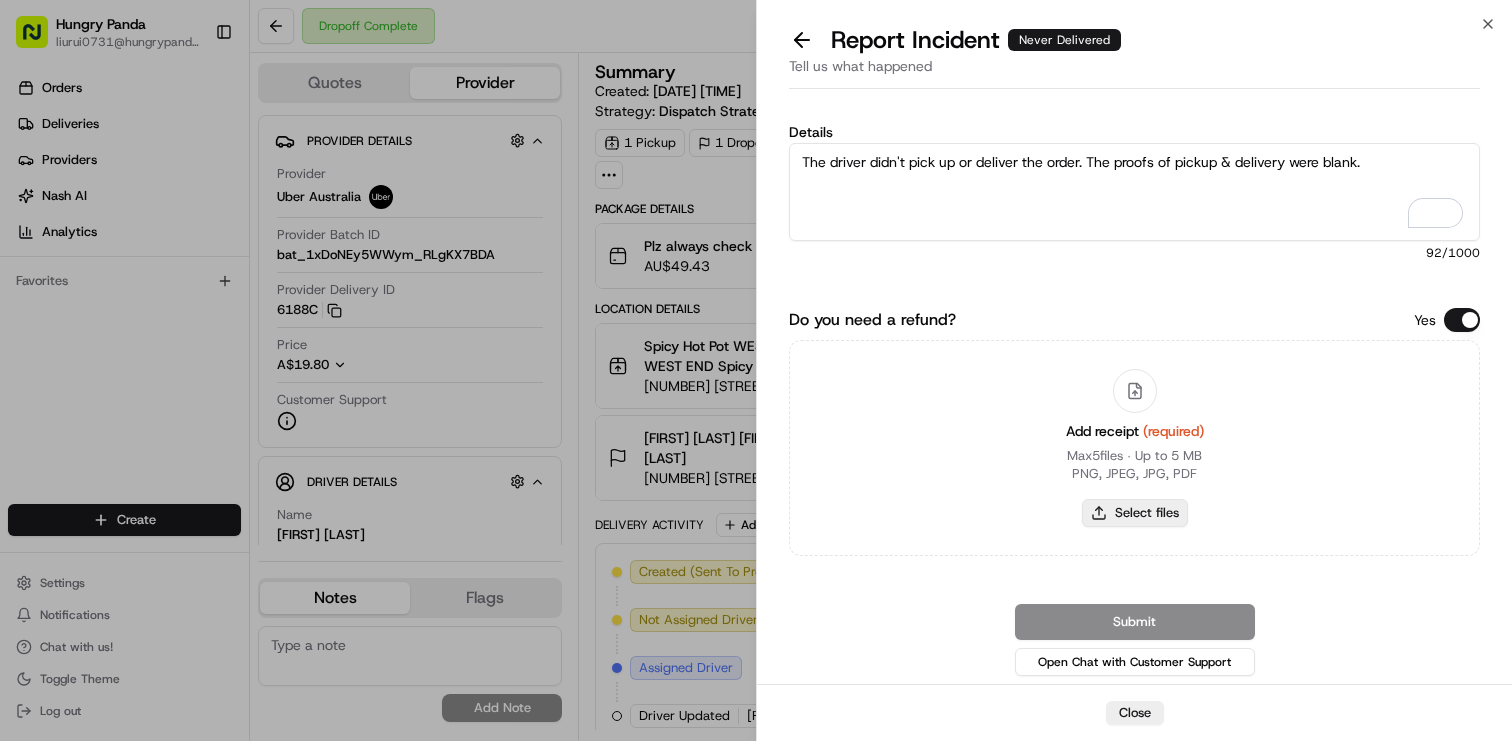 type on "The driver didn't pick up or deliver the order. The proofs of pickup & delivery were blank." 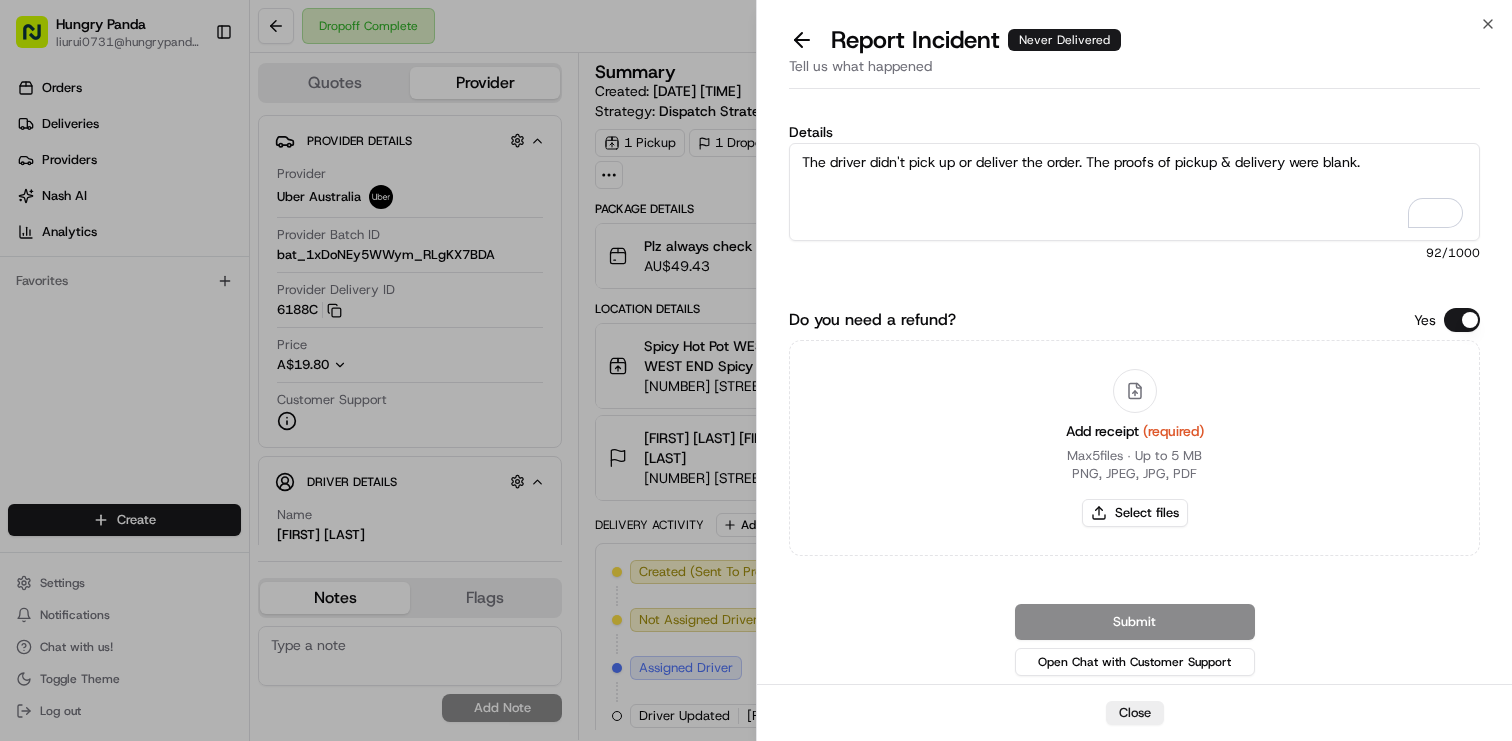 type on "C:\fakepath\7821103344054778851761 Never delivered.png" 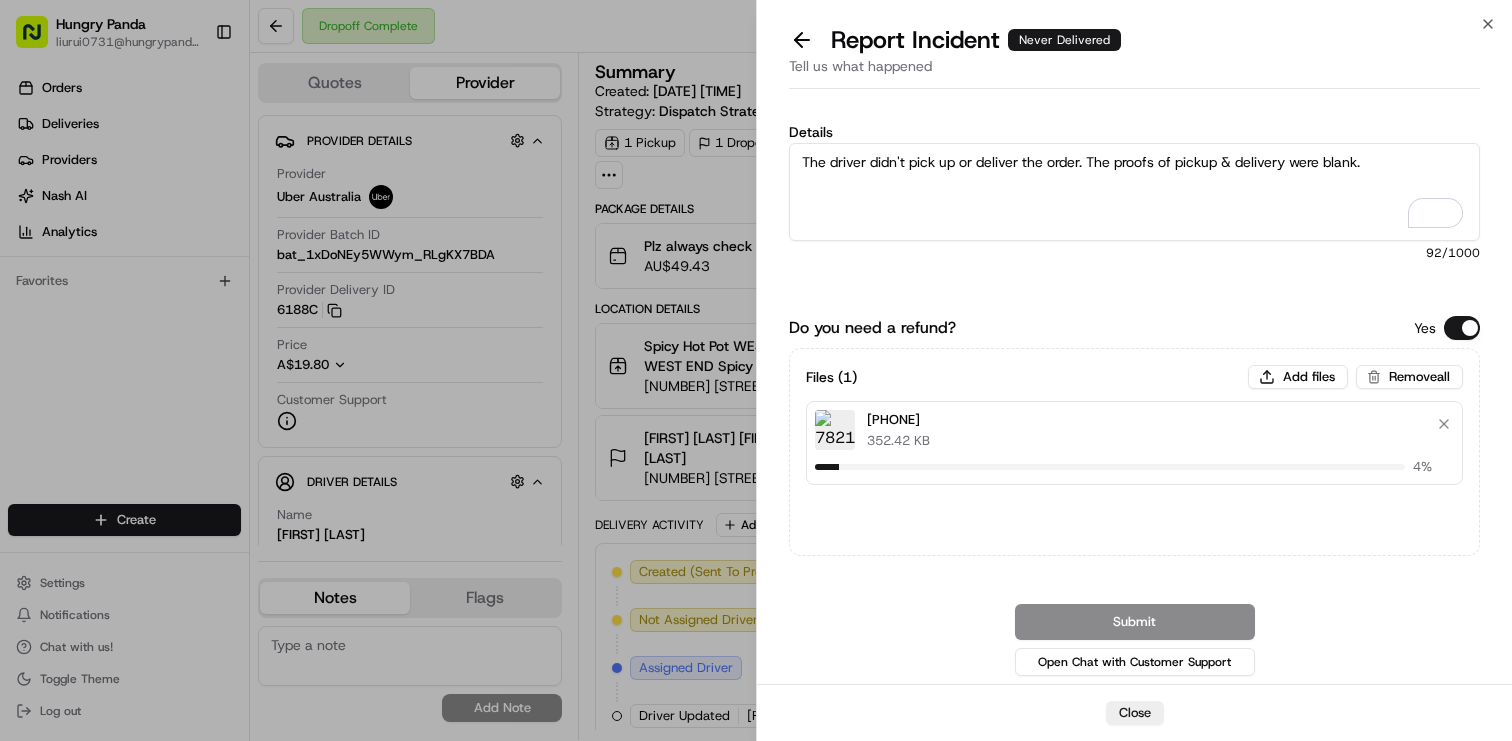 type 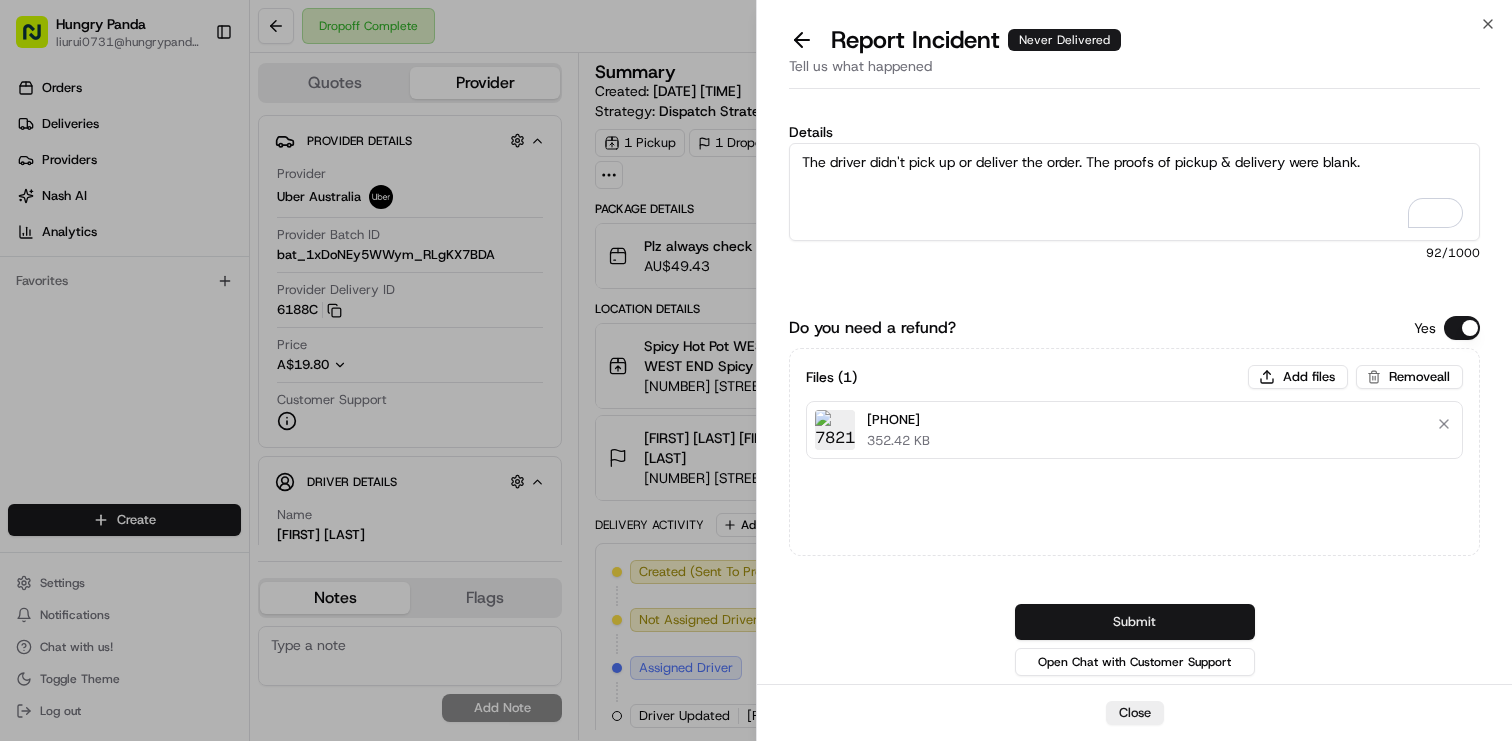 click on "Submit" at bounding box center (1135, 622) 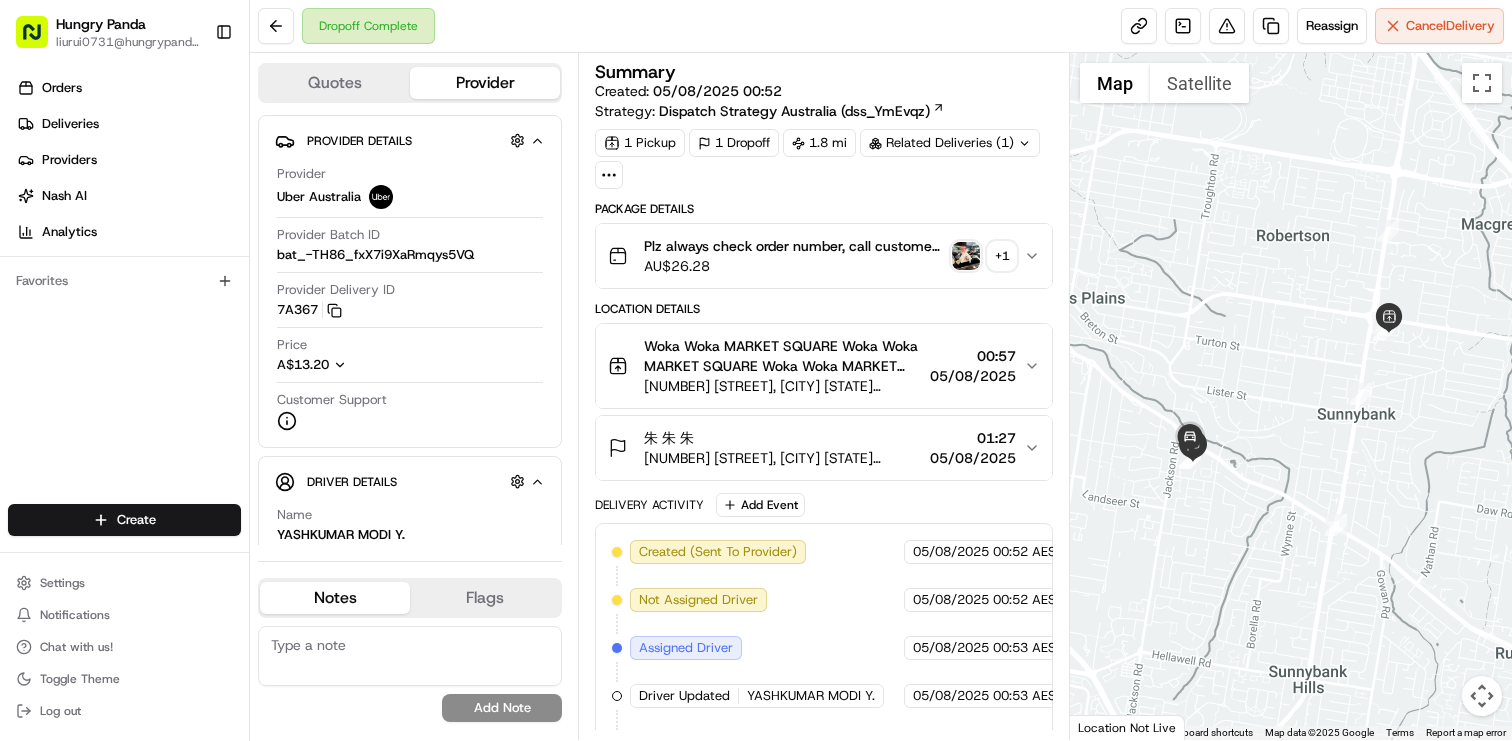 scroll, scrollTop: 0, scrollLeft: 0, axis: both 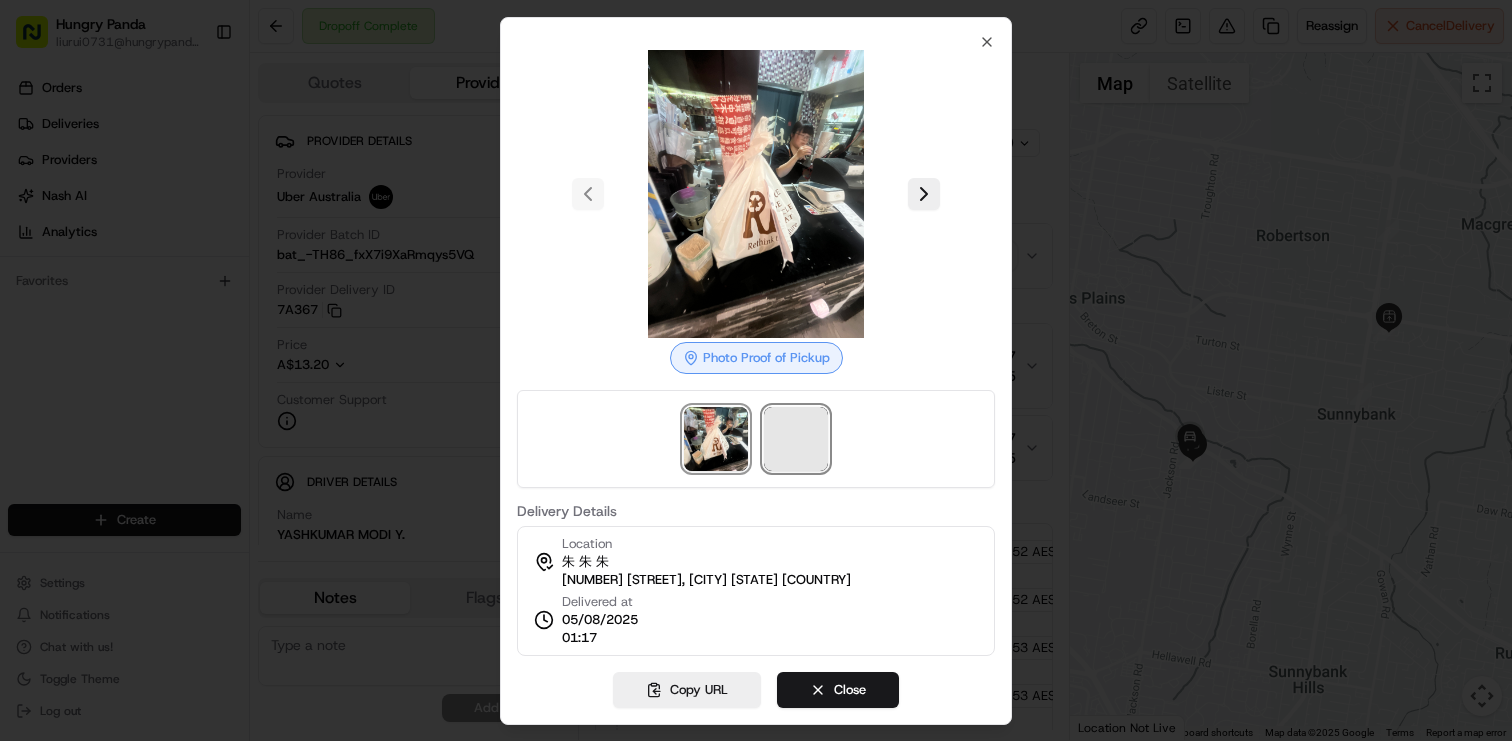 click at bounding box center [796, 439] 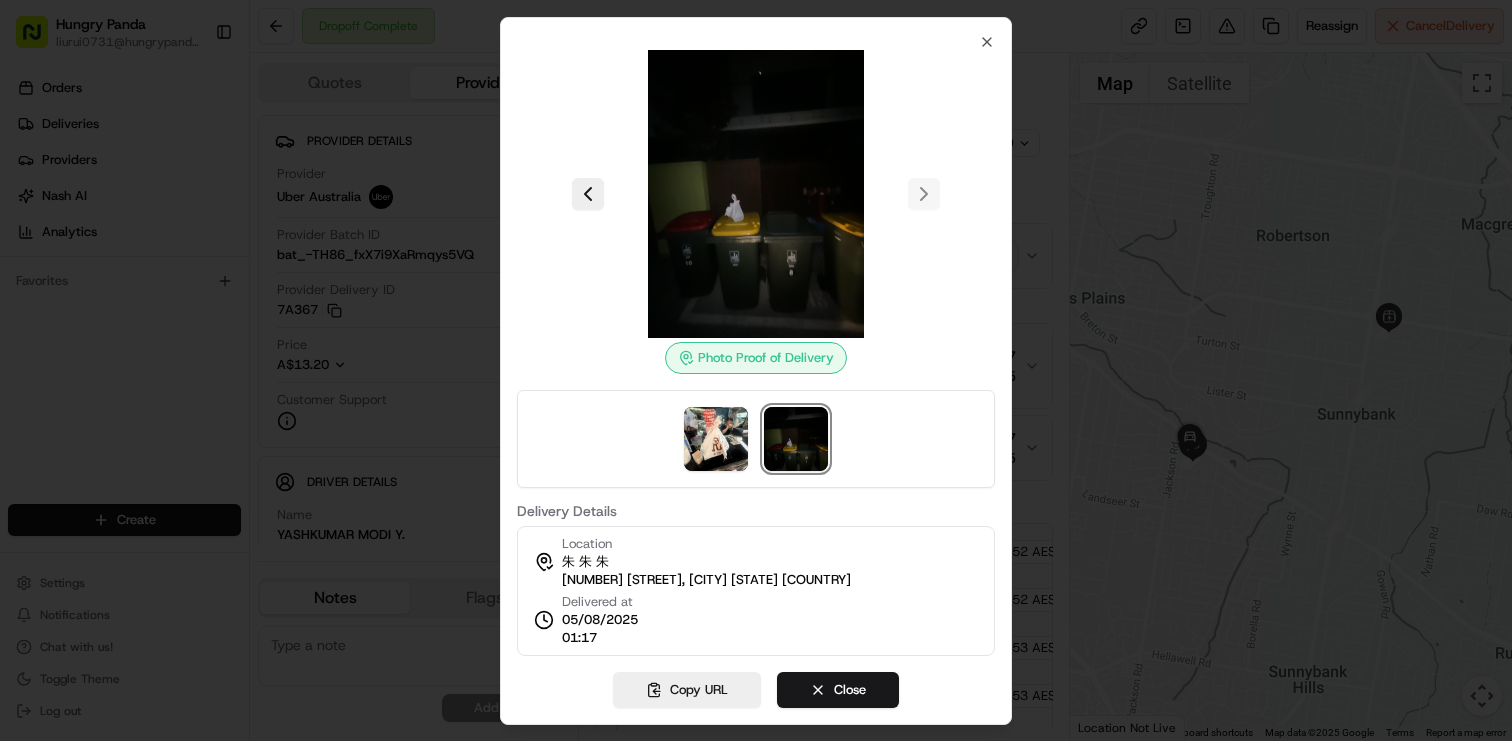 type 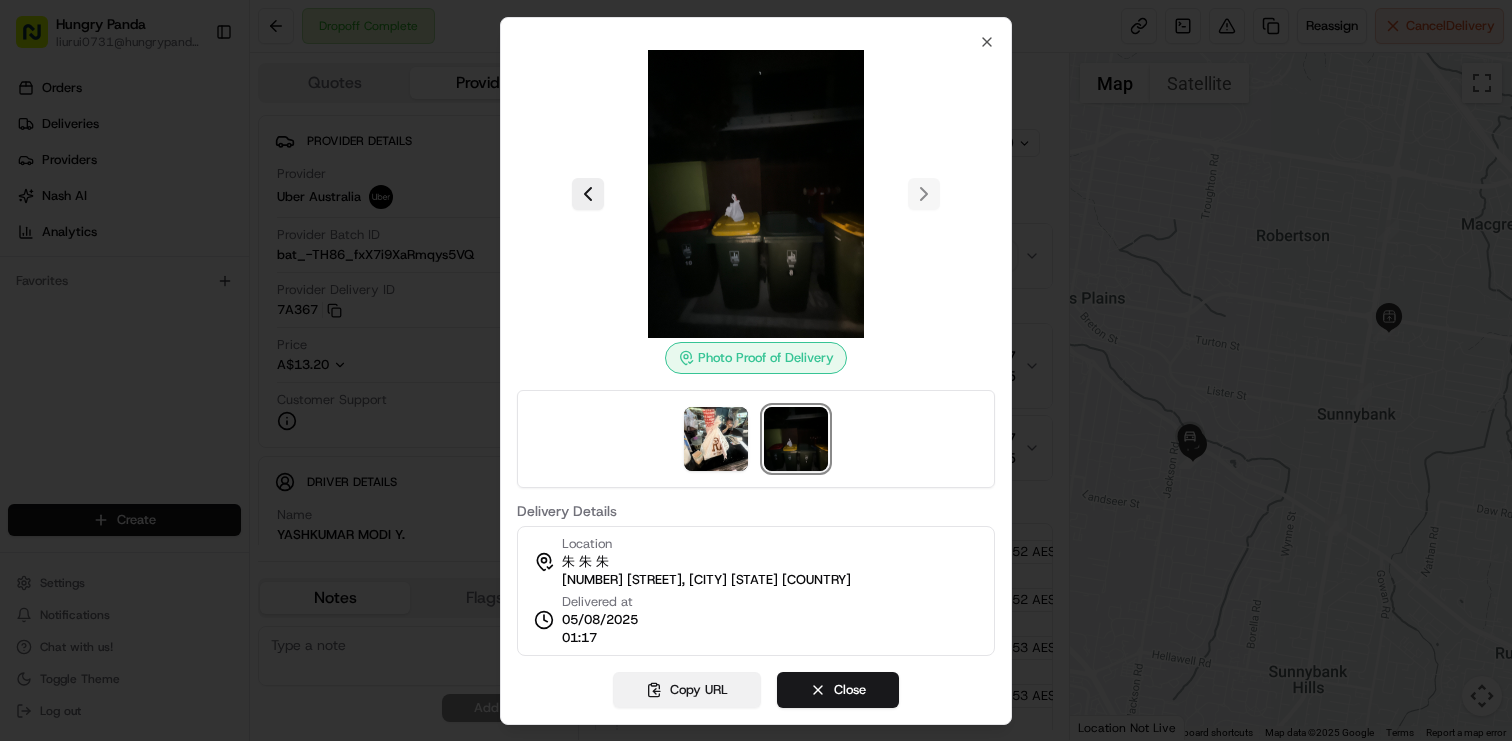click on "Copy URL" at bounding box center [687, 690] 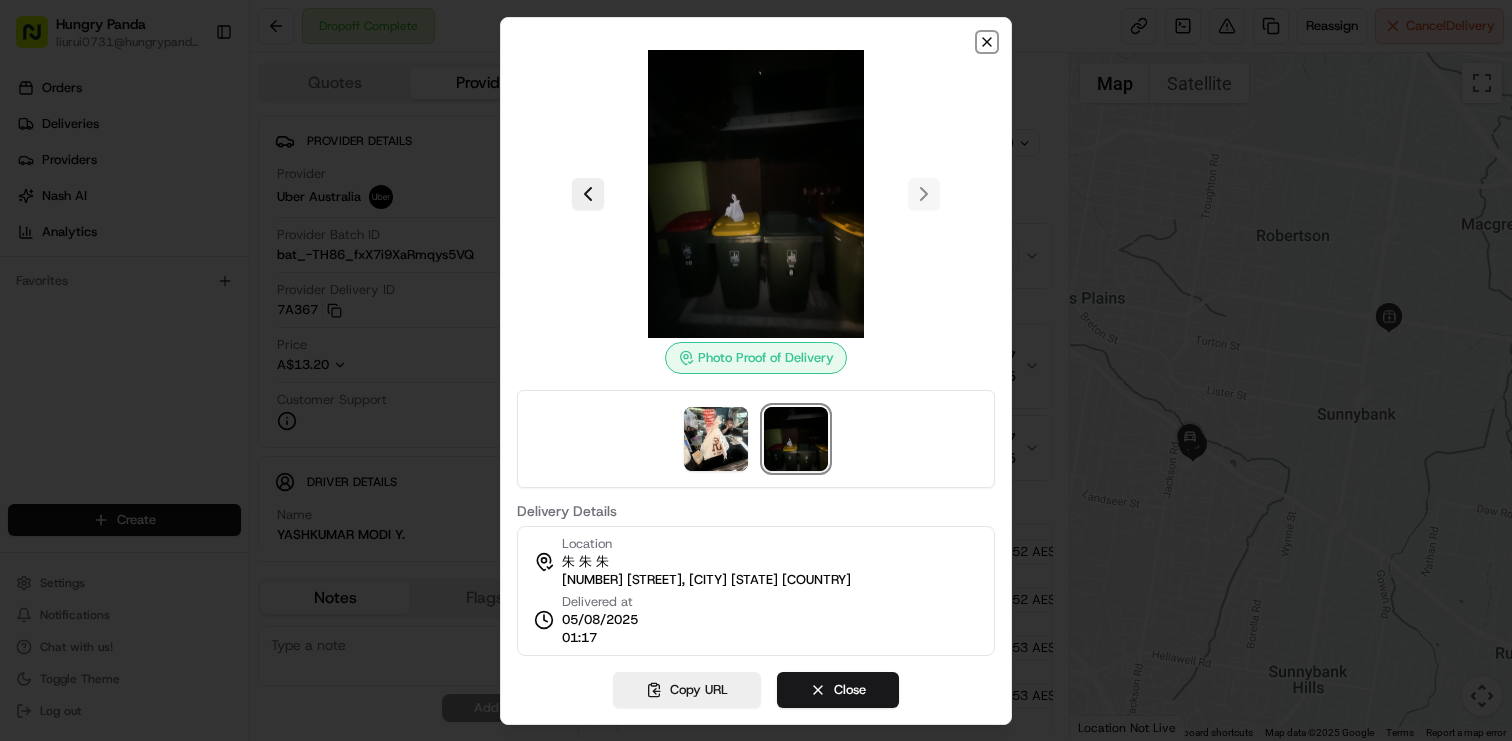 click 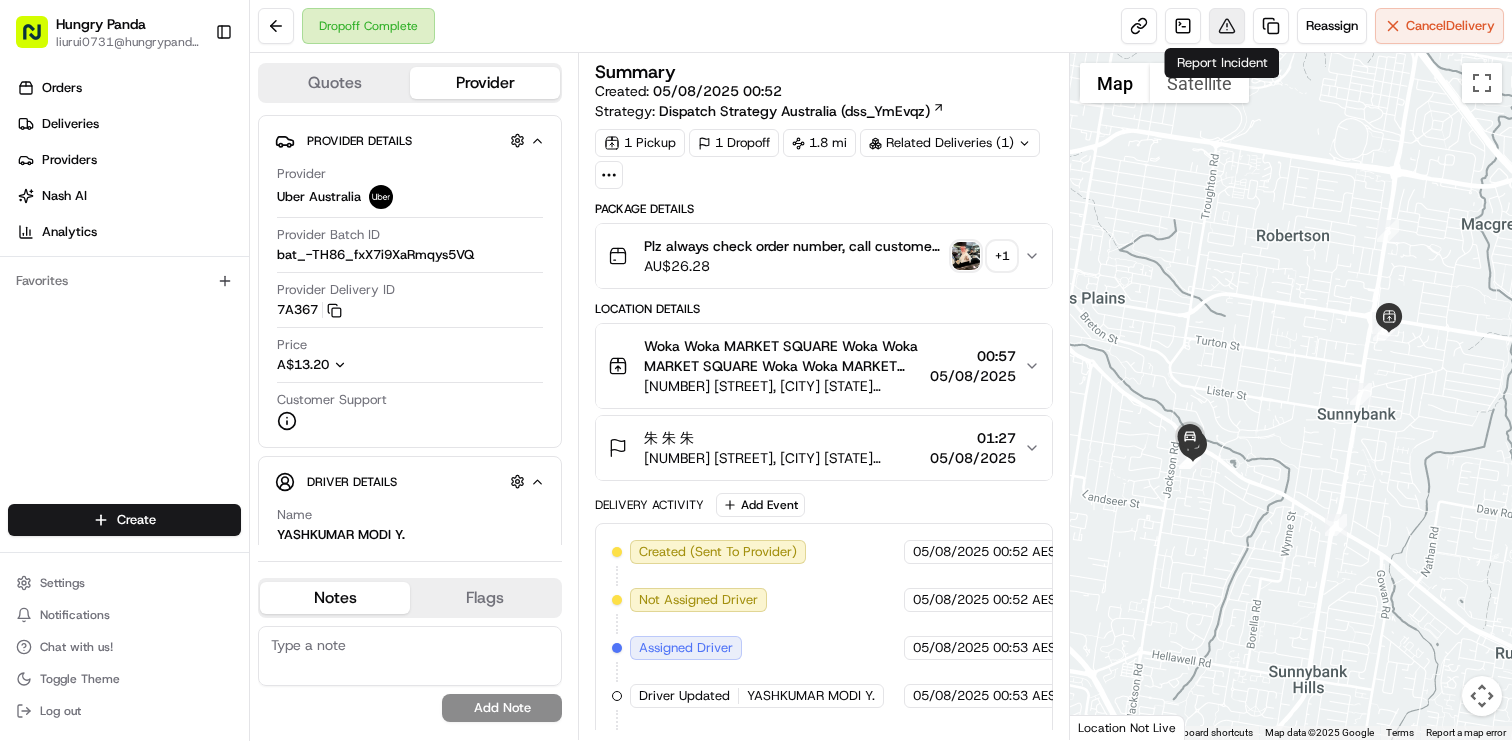 click at bounding box center [1227, 26] 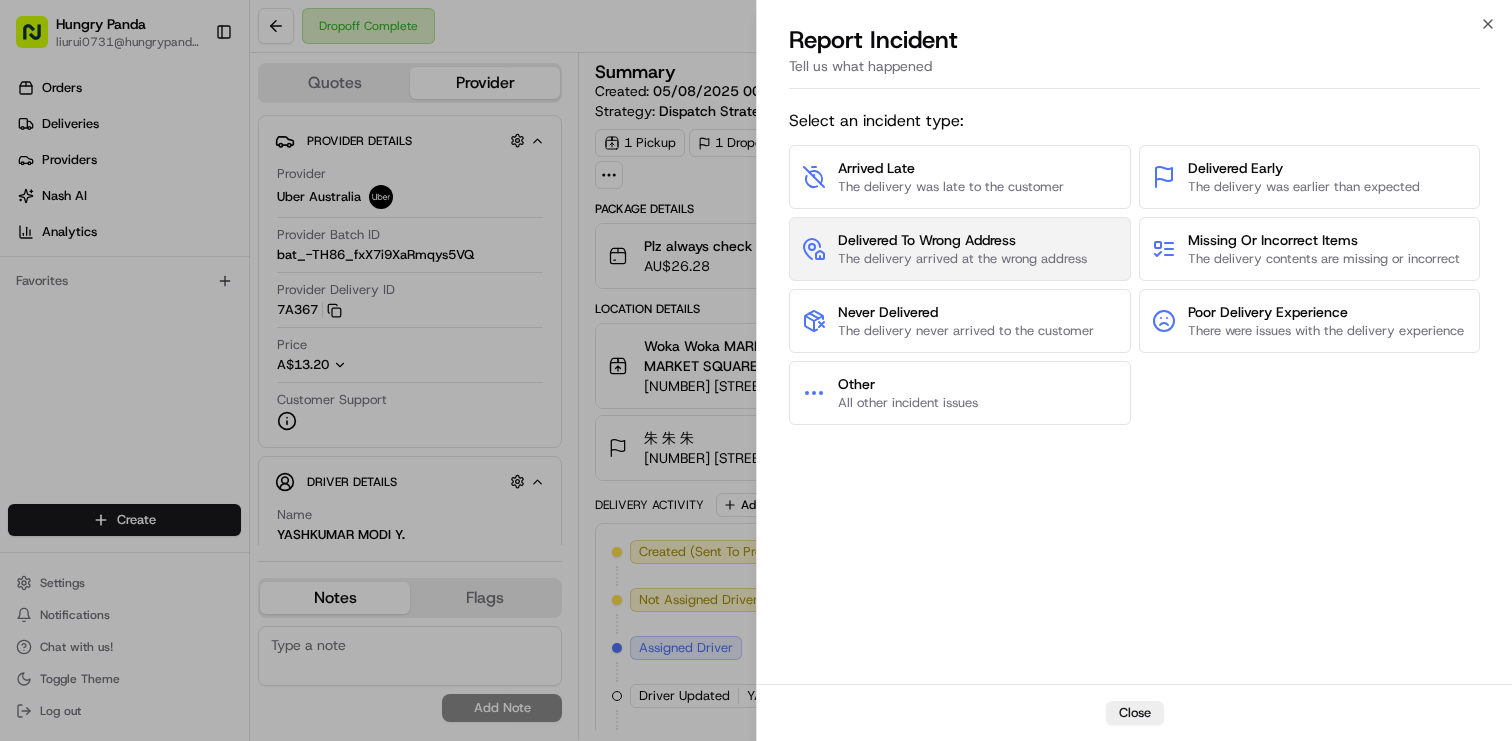 click on "The delivery arrived at the wrong address" at bounding box center [962, 259] 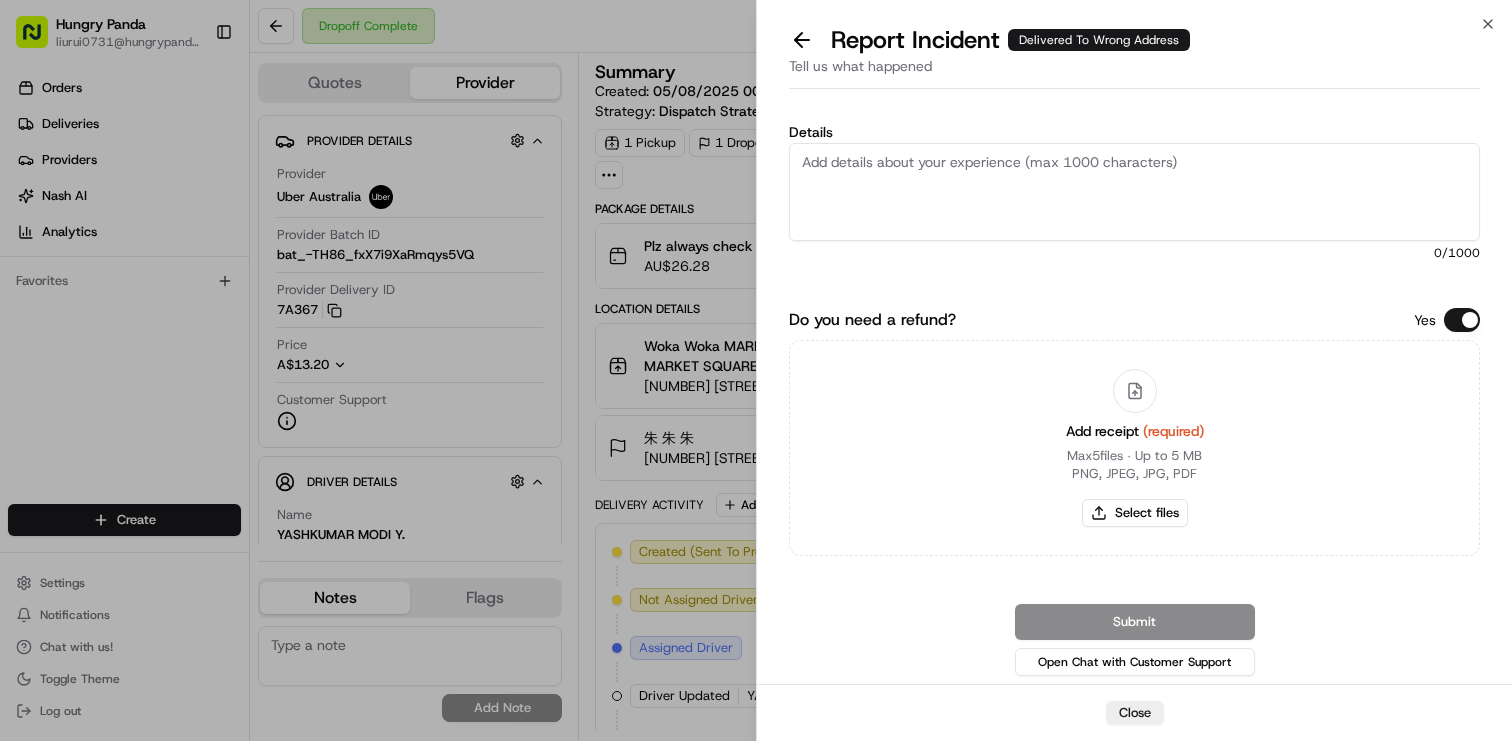 click on "Details" at bounding box center (1134, 192) 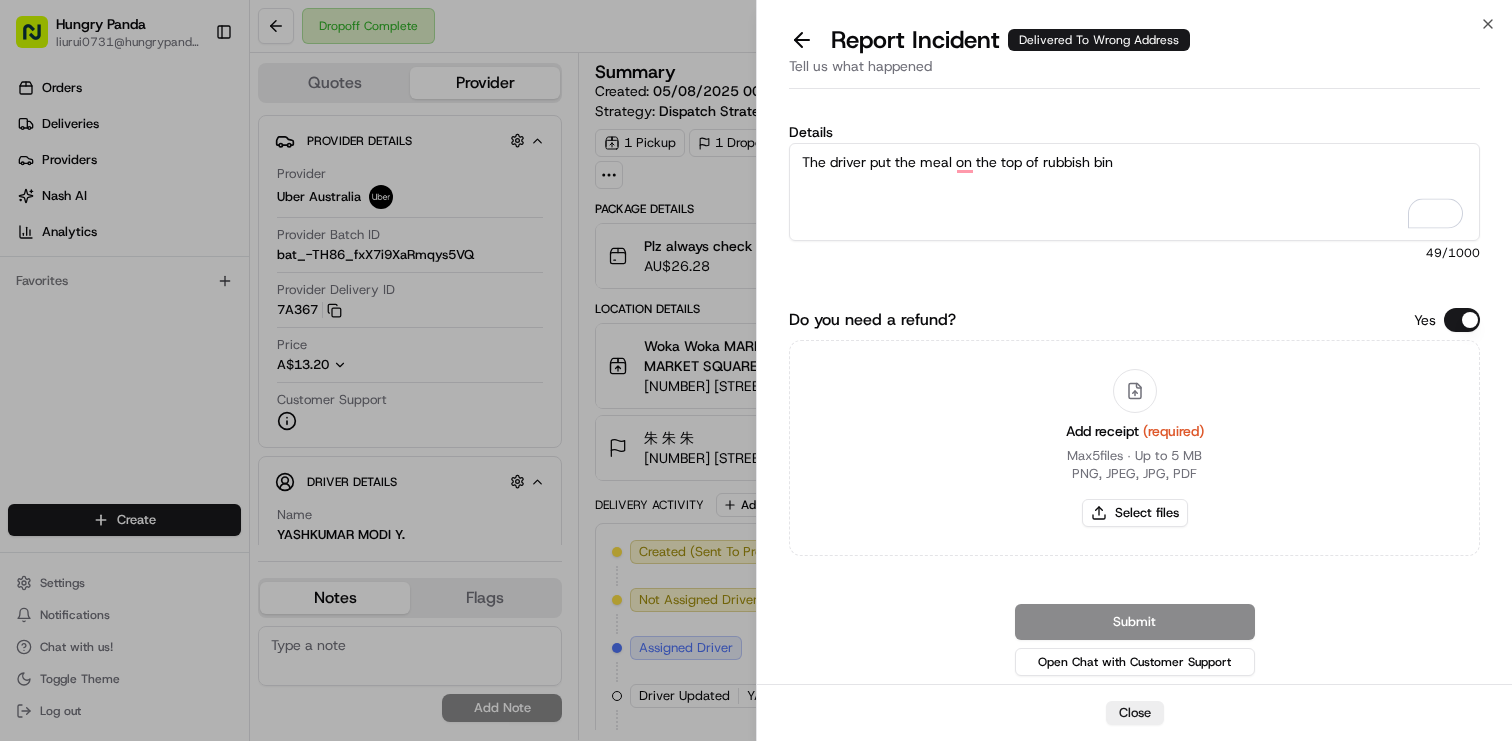 click on "The driver put the meal on the top of rubbish bin" at bounding box center [1134, 192] 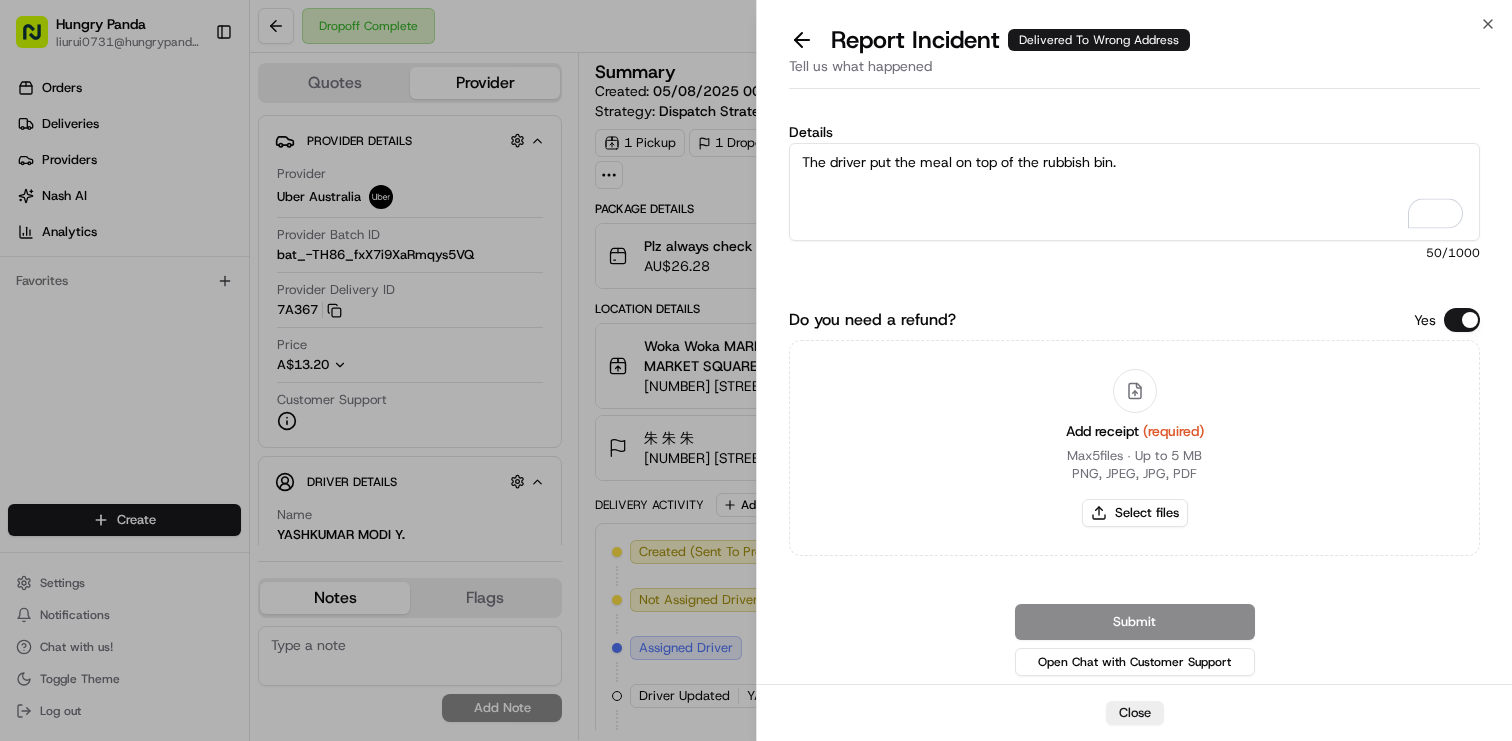click on "The driver put the meal on top of the rubbish bin." at bounding box center [1134, 192] 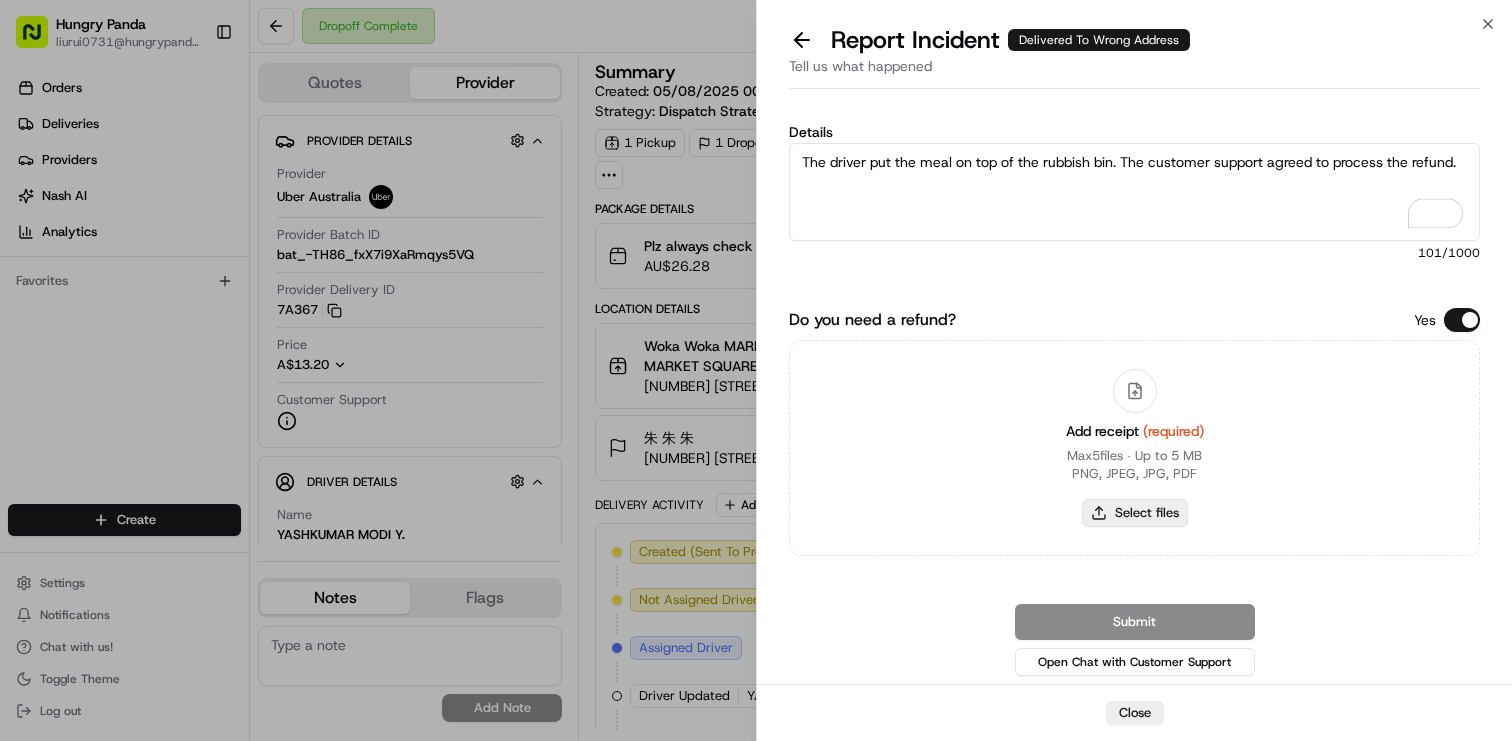 type on "The driver put the meal on top of the rubbish bin. The customer support agreed to process the refund." 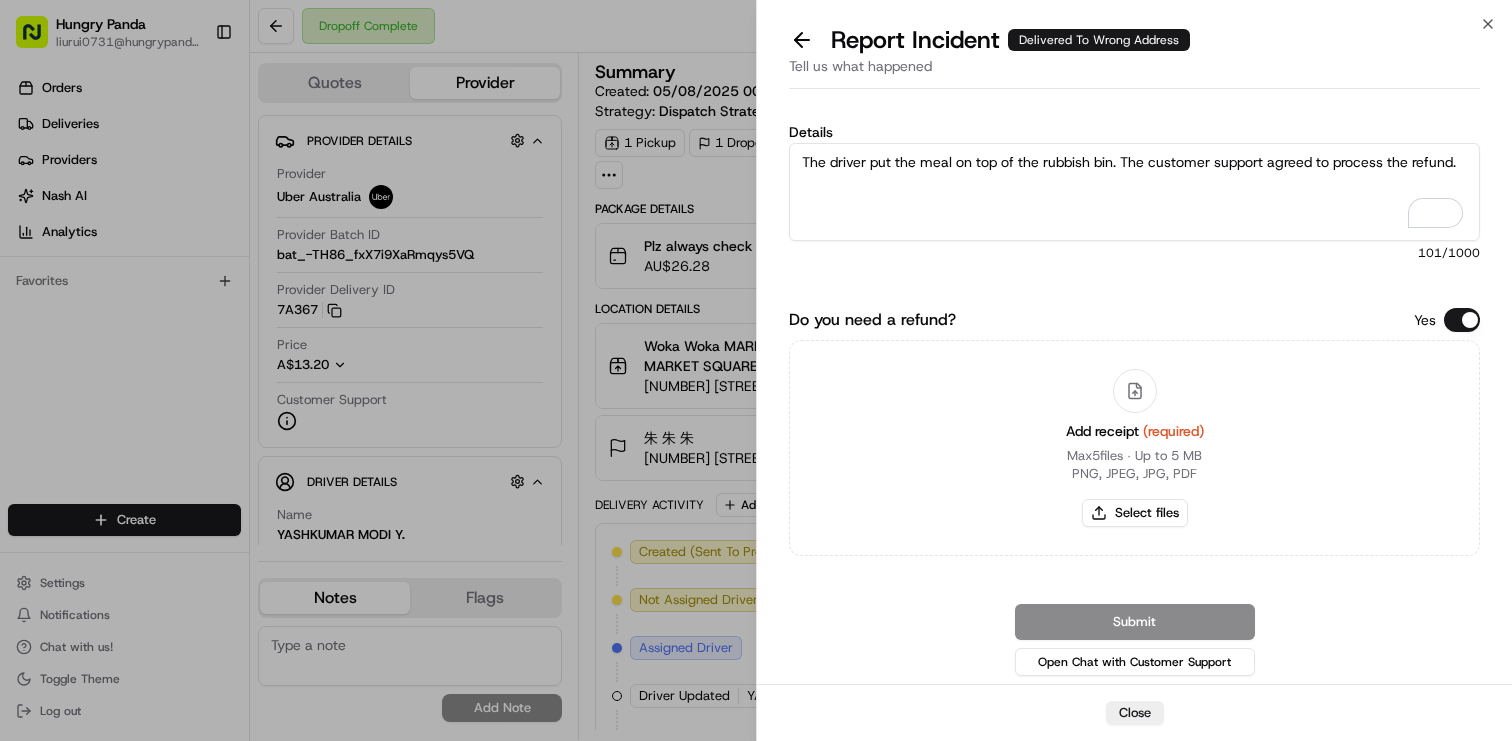 type on "C:\fakepath\821437778445977356565.png" 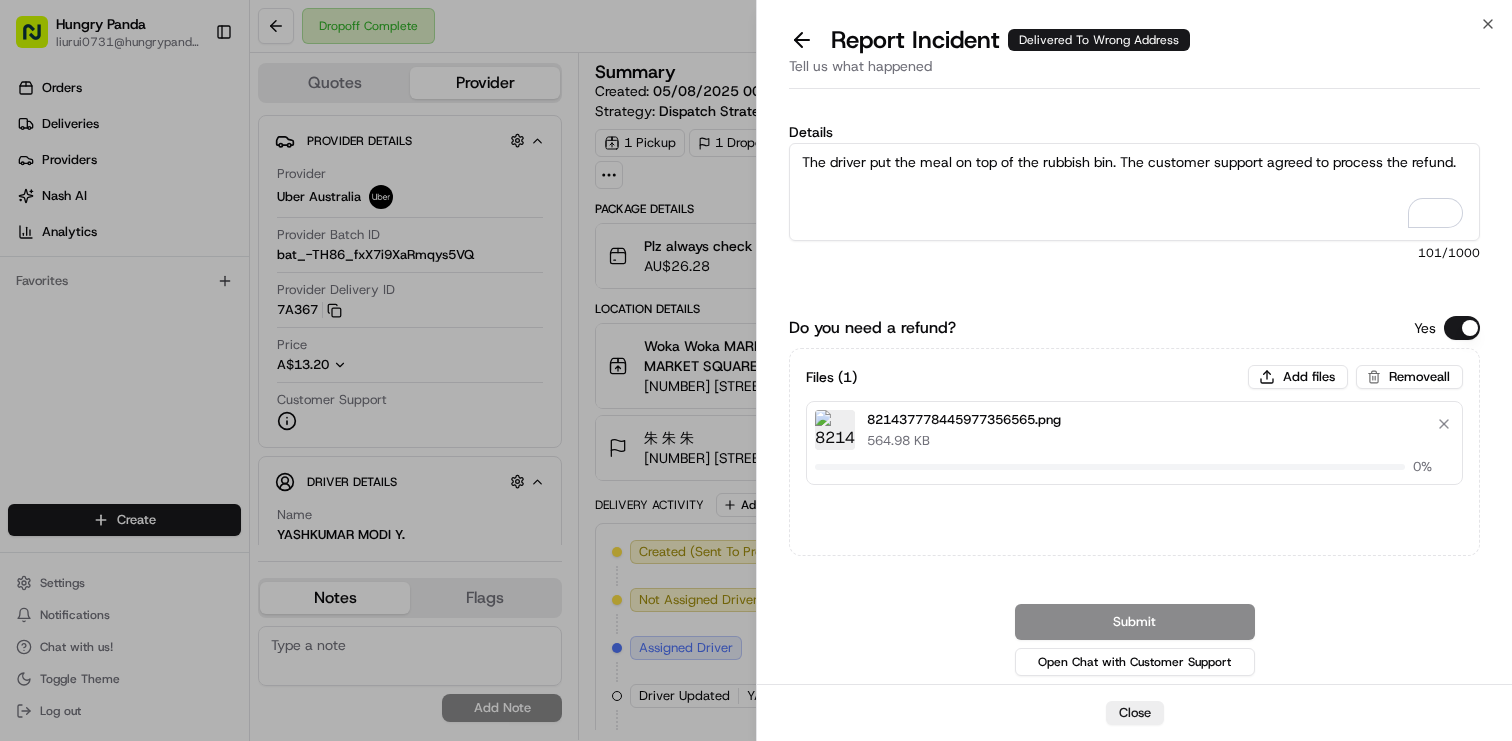 type 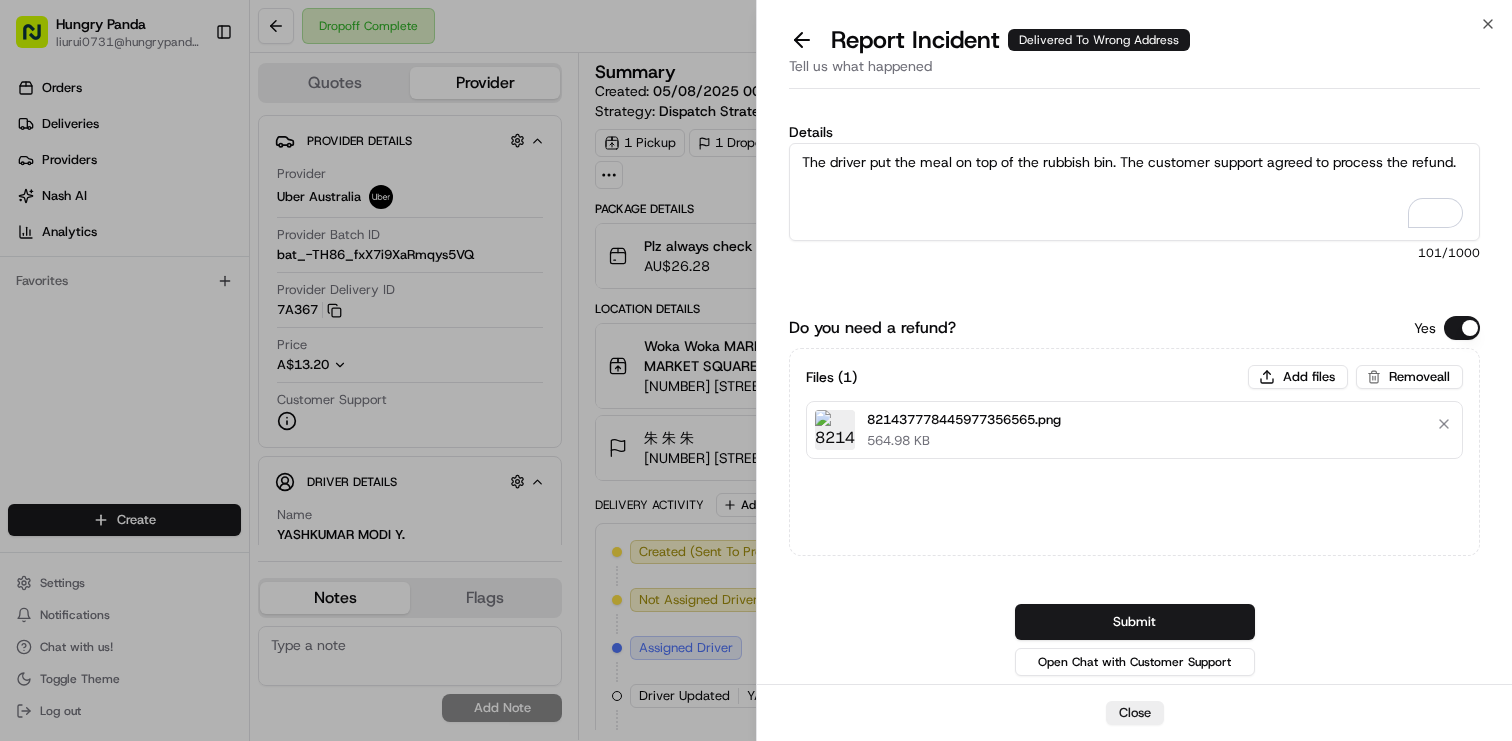 click on "The driver put the meal on top of the rubbish bin. The customer support agreed to process the refund." at bounding box center [1134, 192] 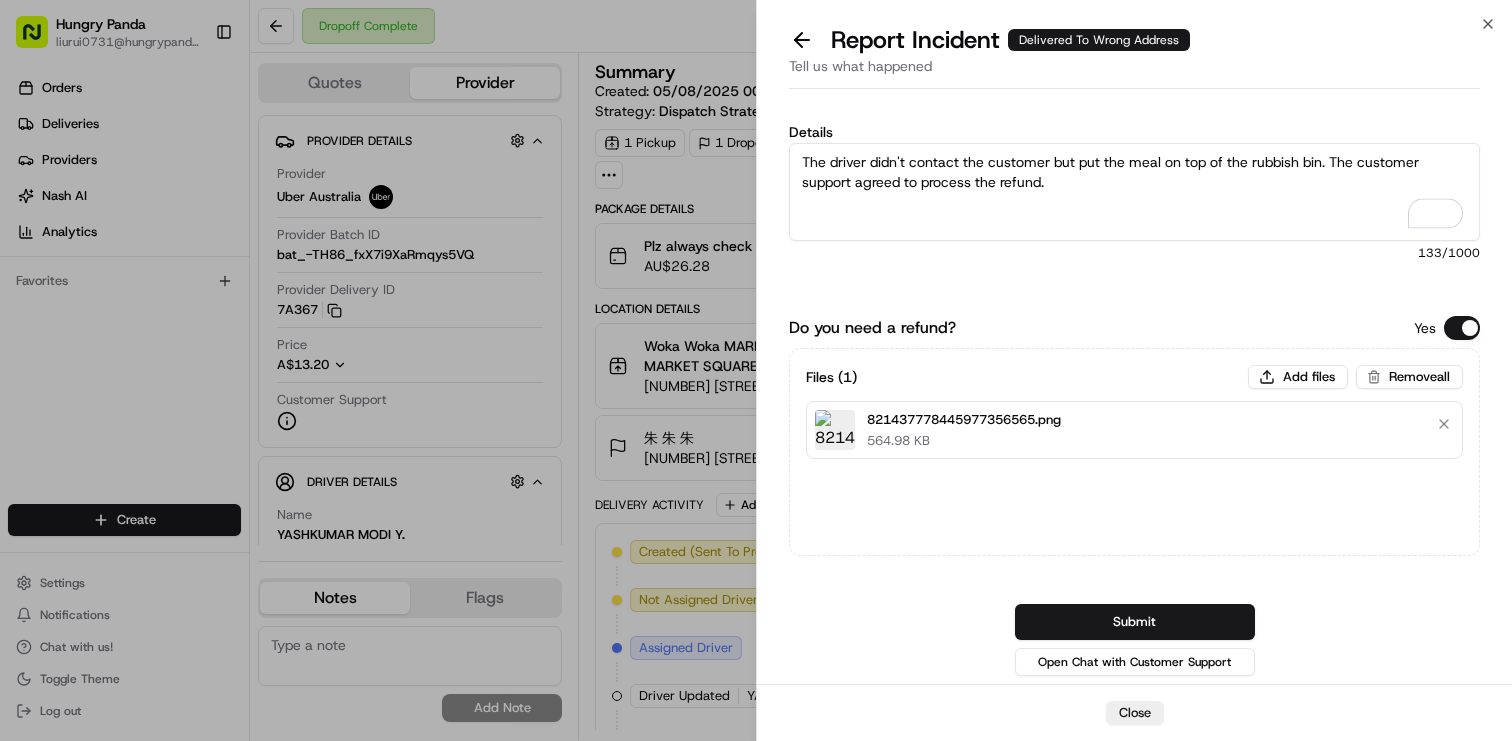 type on "The driver didn't contact the customer but put the meal on top of the rubbish bin. The customer support agreed to process the refund." 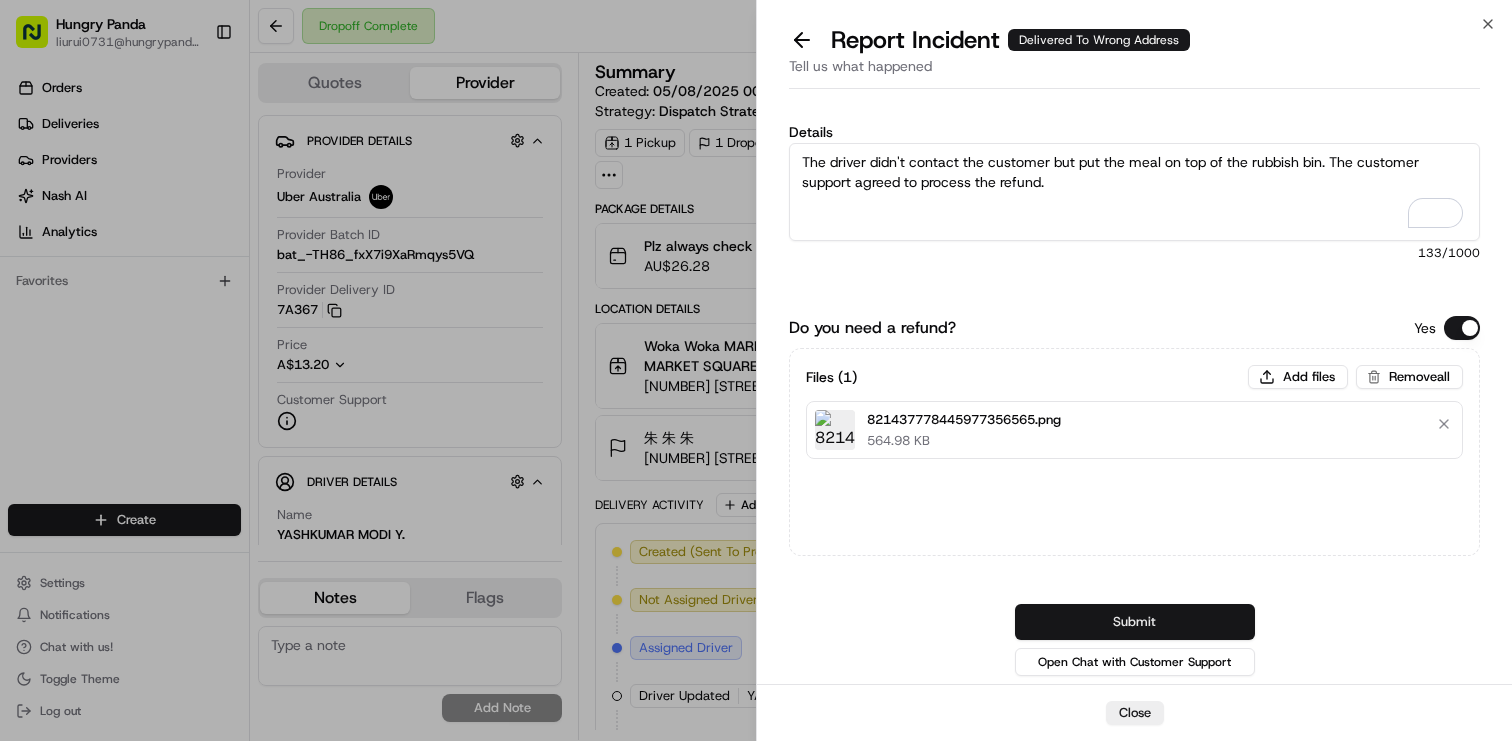 click on "Submit" at bounding box center [1135, 622] 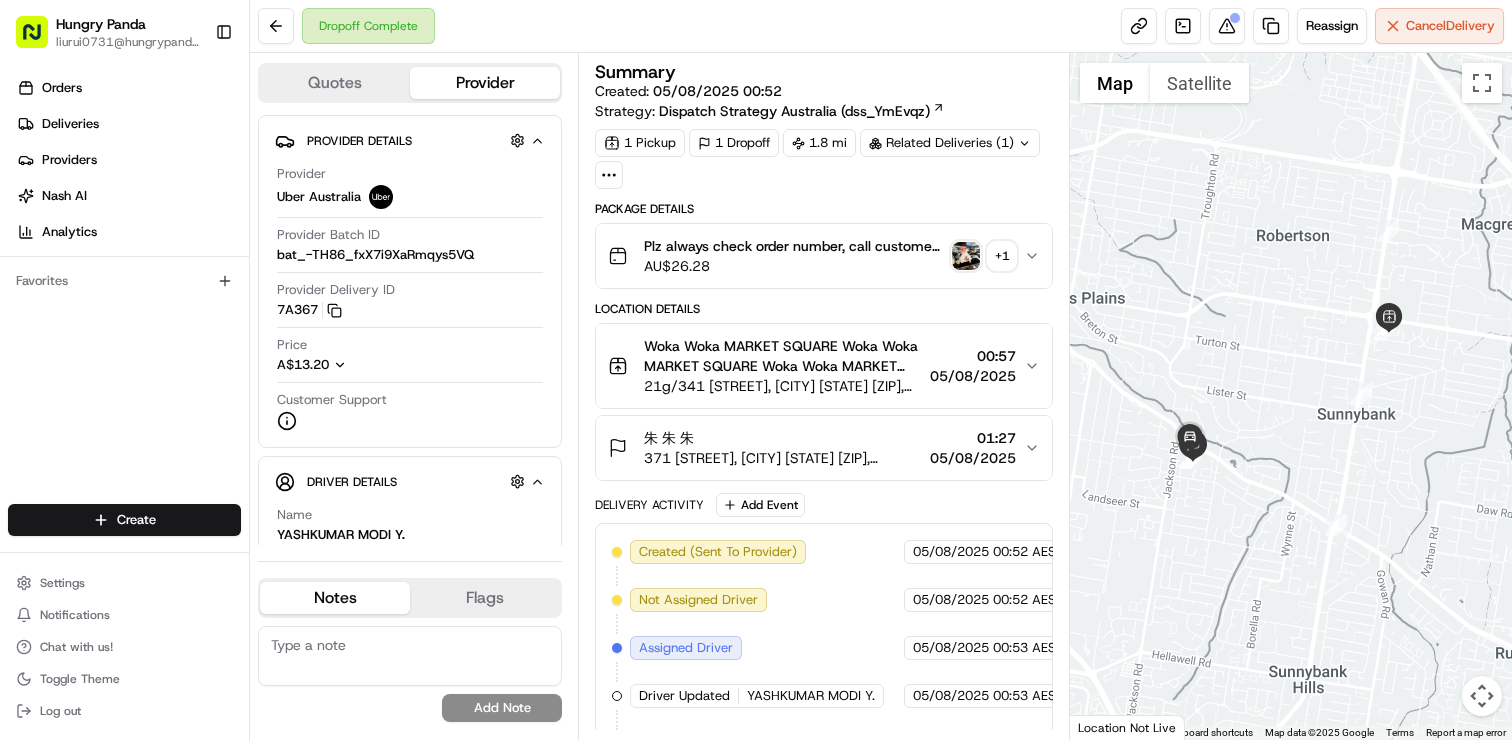 click on "+ 1" 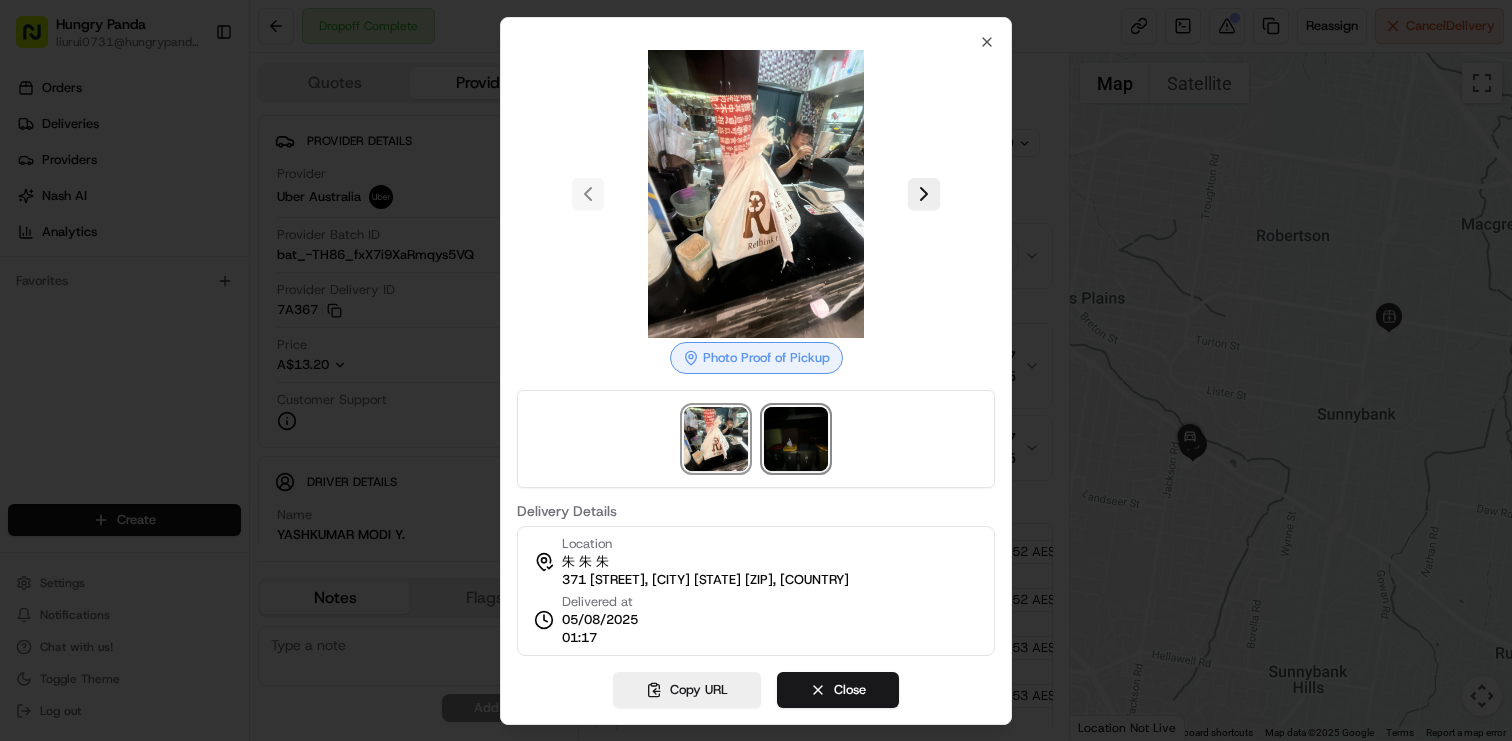 click 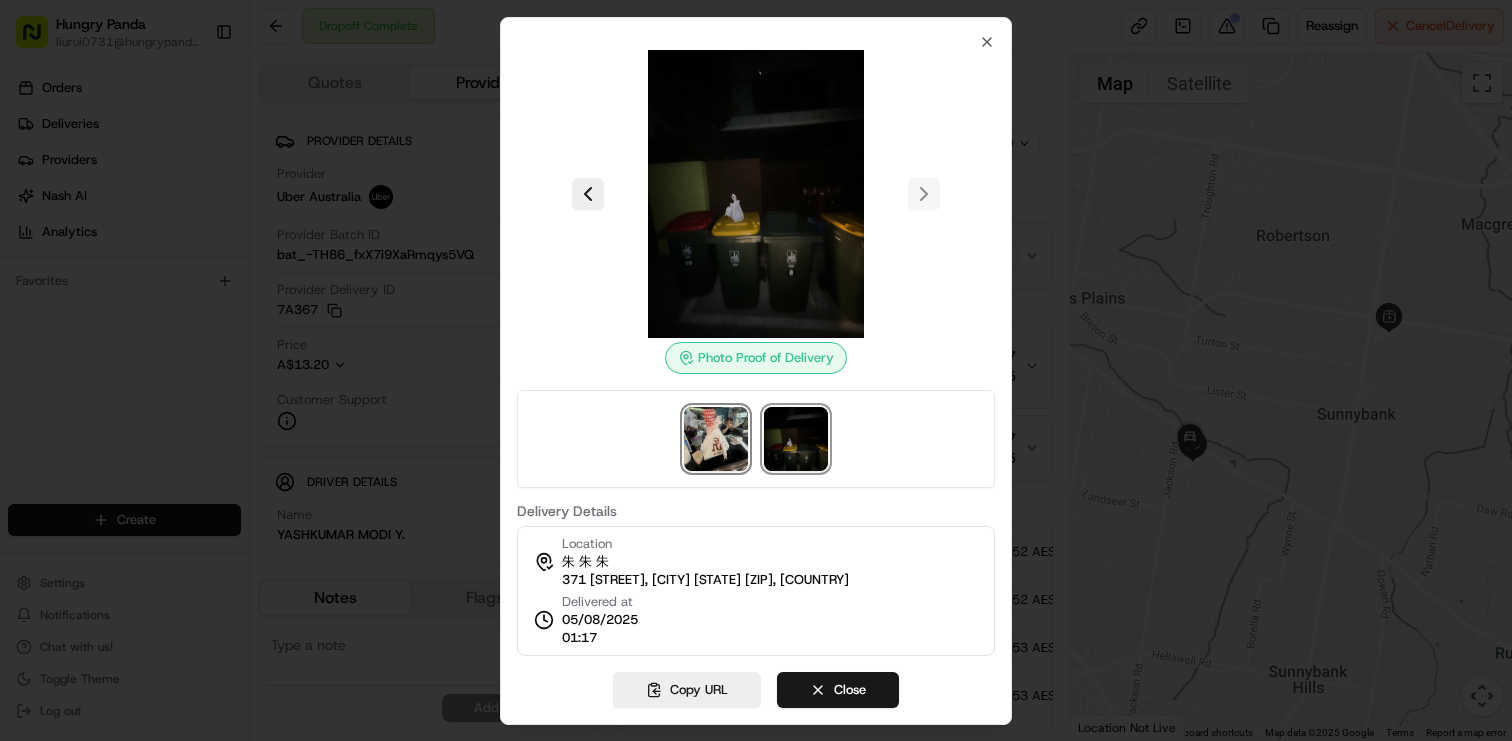 click 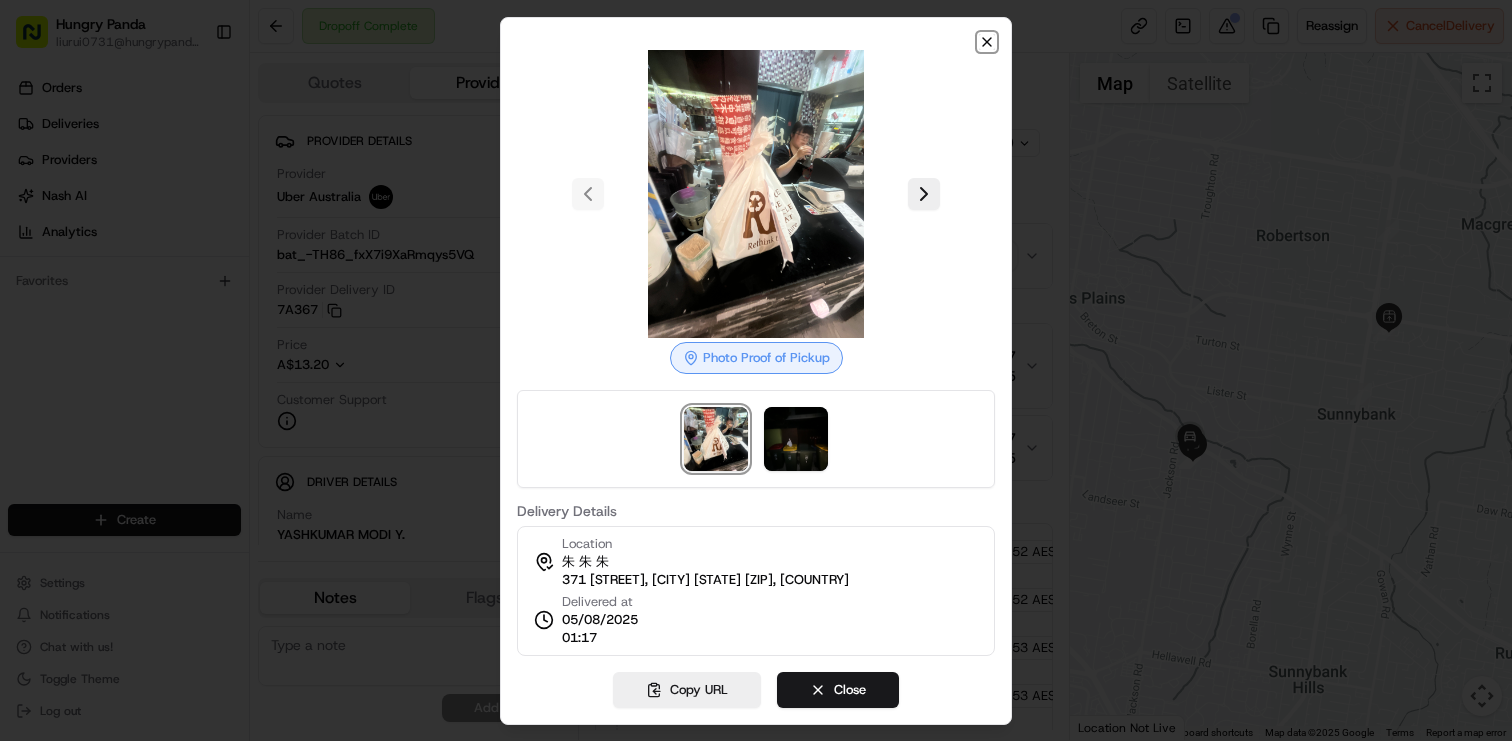click 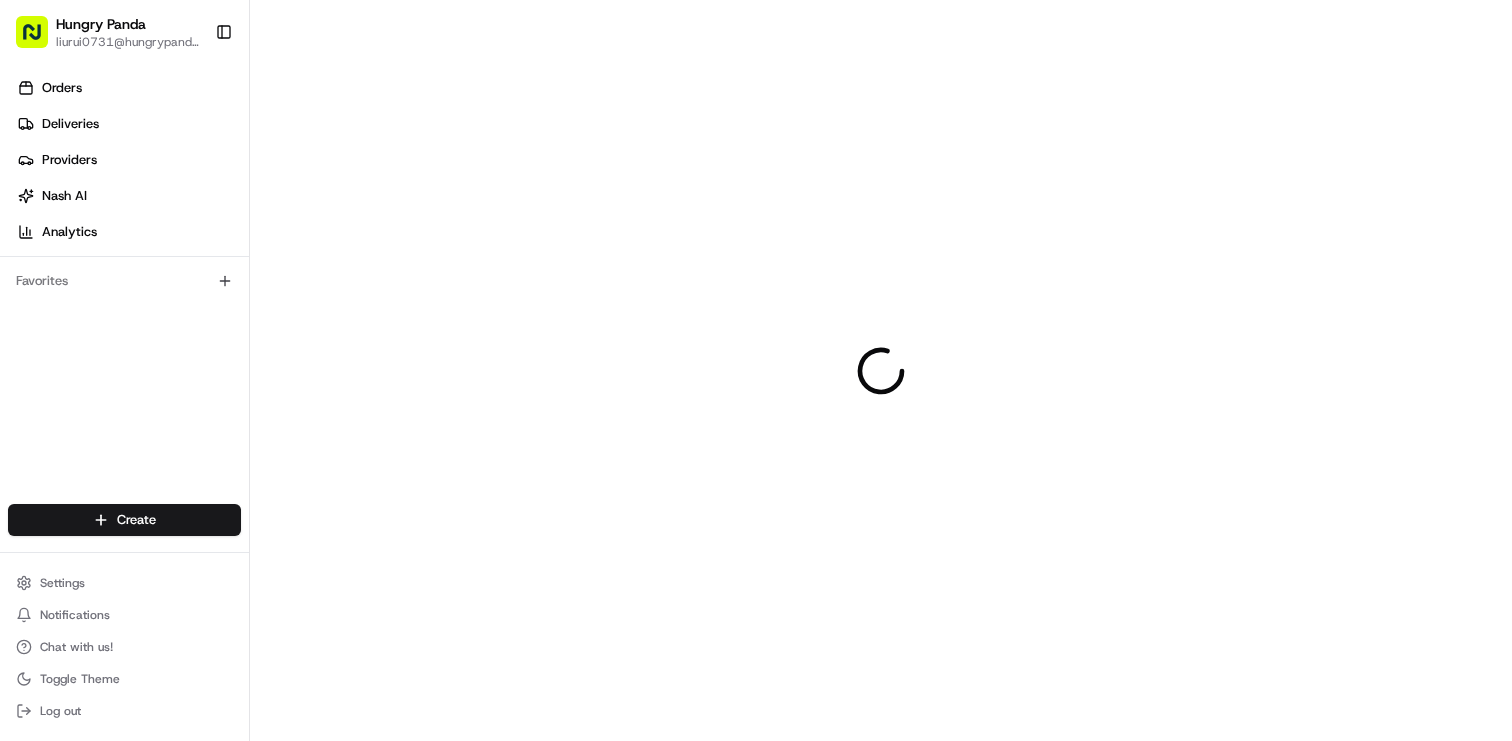 scroll, scrollTop: 0, scrollLeft: 0, axis: both 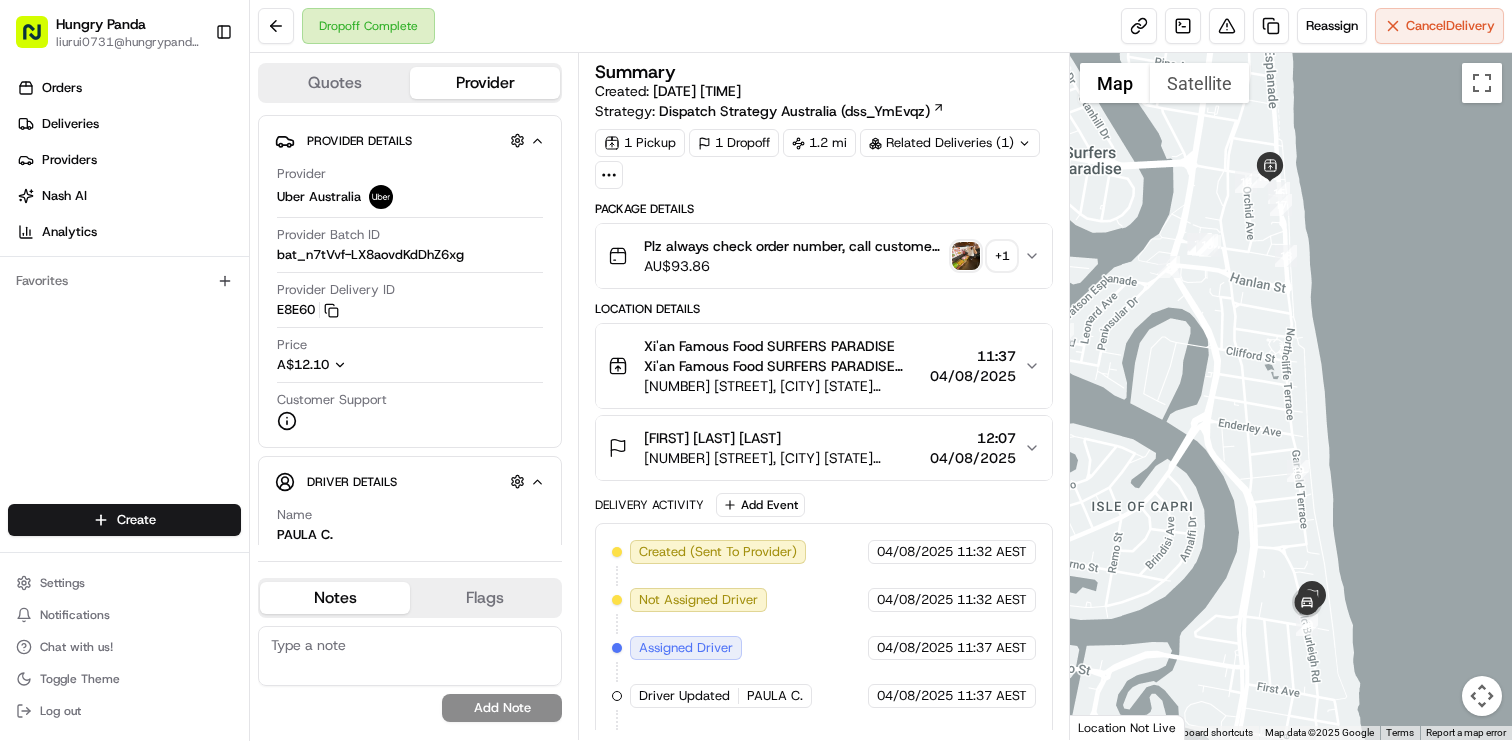 click on "+ 1" at bounding box center (1002, 256) 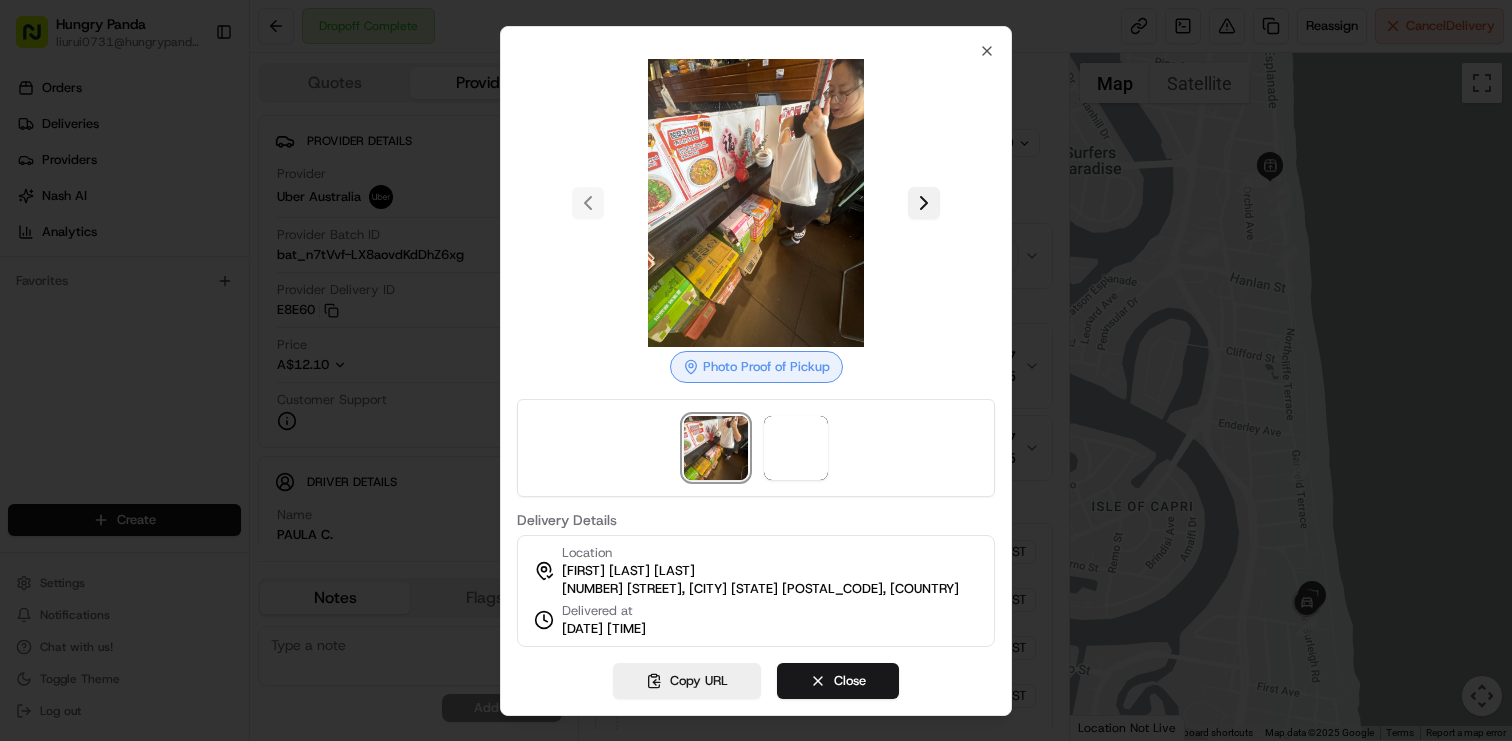 click at bounding box center (924, 203) 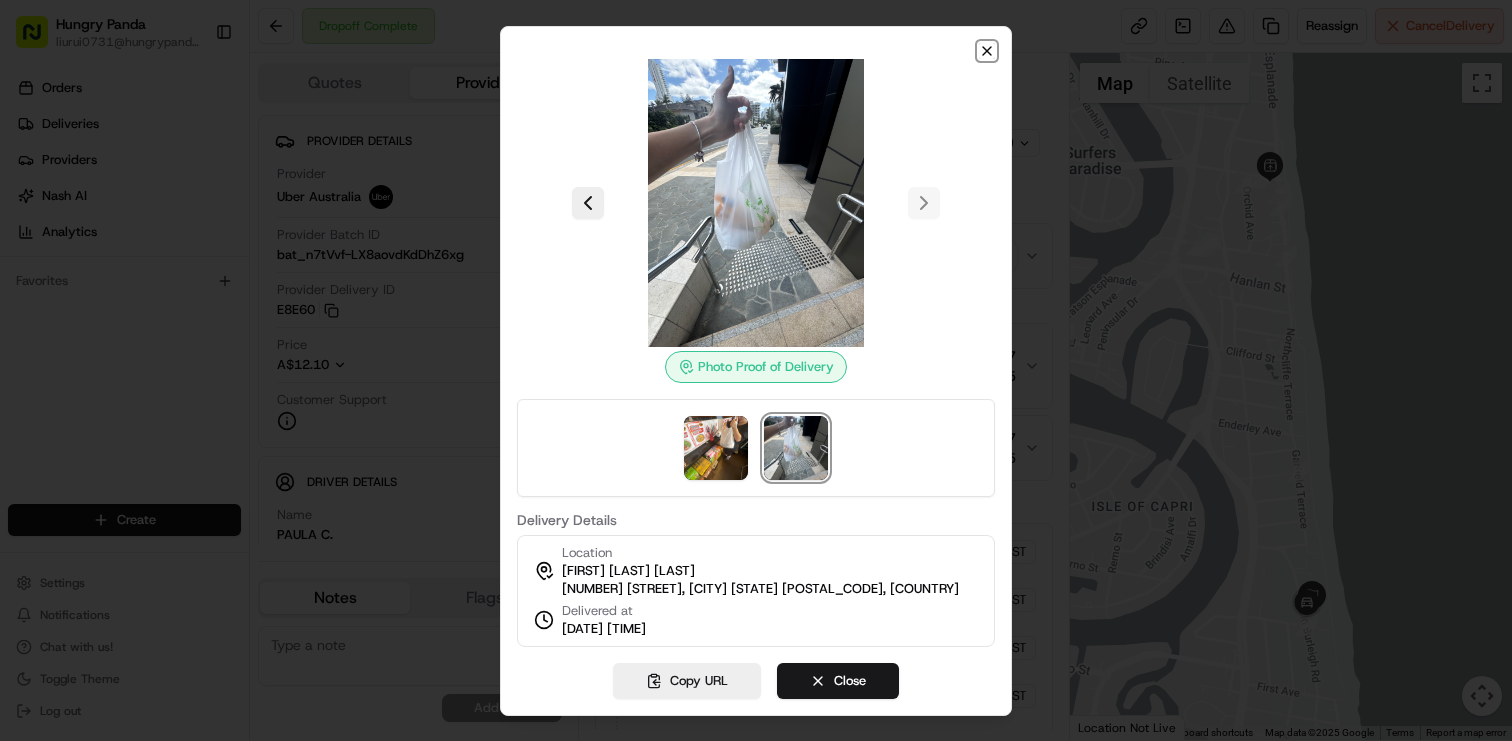 click 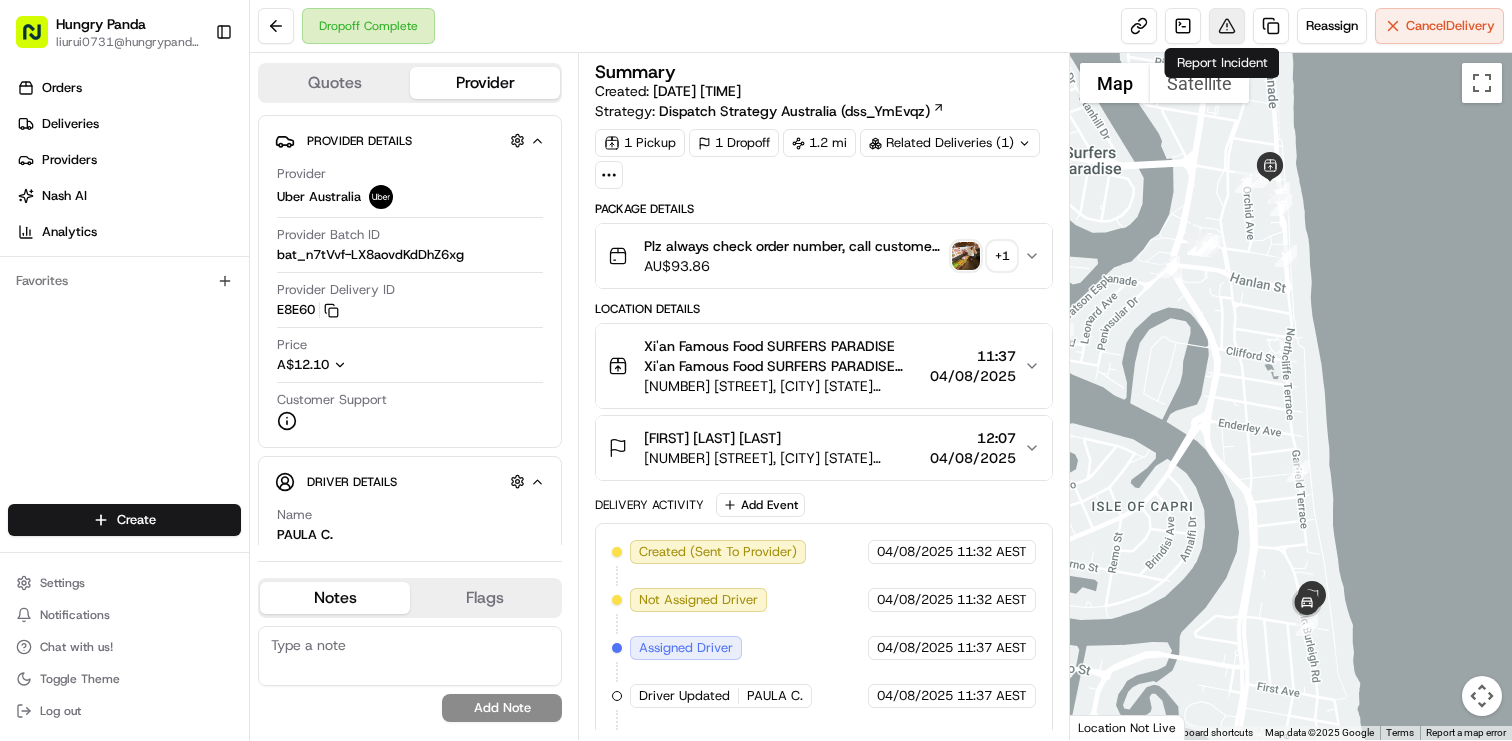 click at bounding box center (1227, 26) 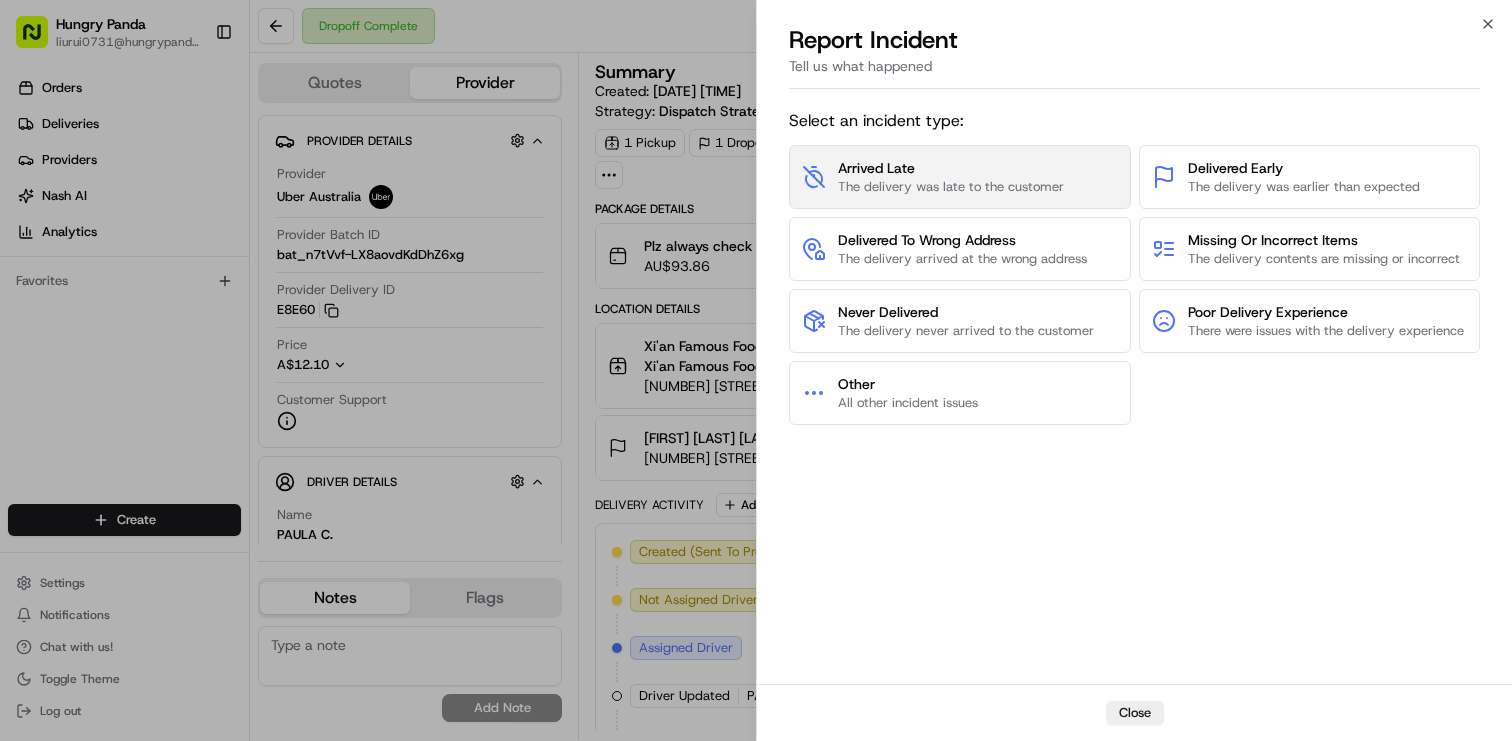 click on "Arrived Late The delivery was late to the customer" at bounding box center [960, 177] 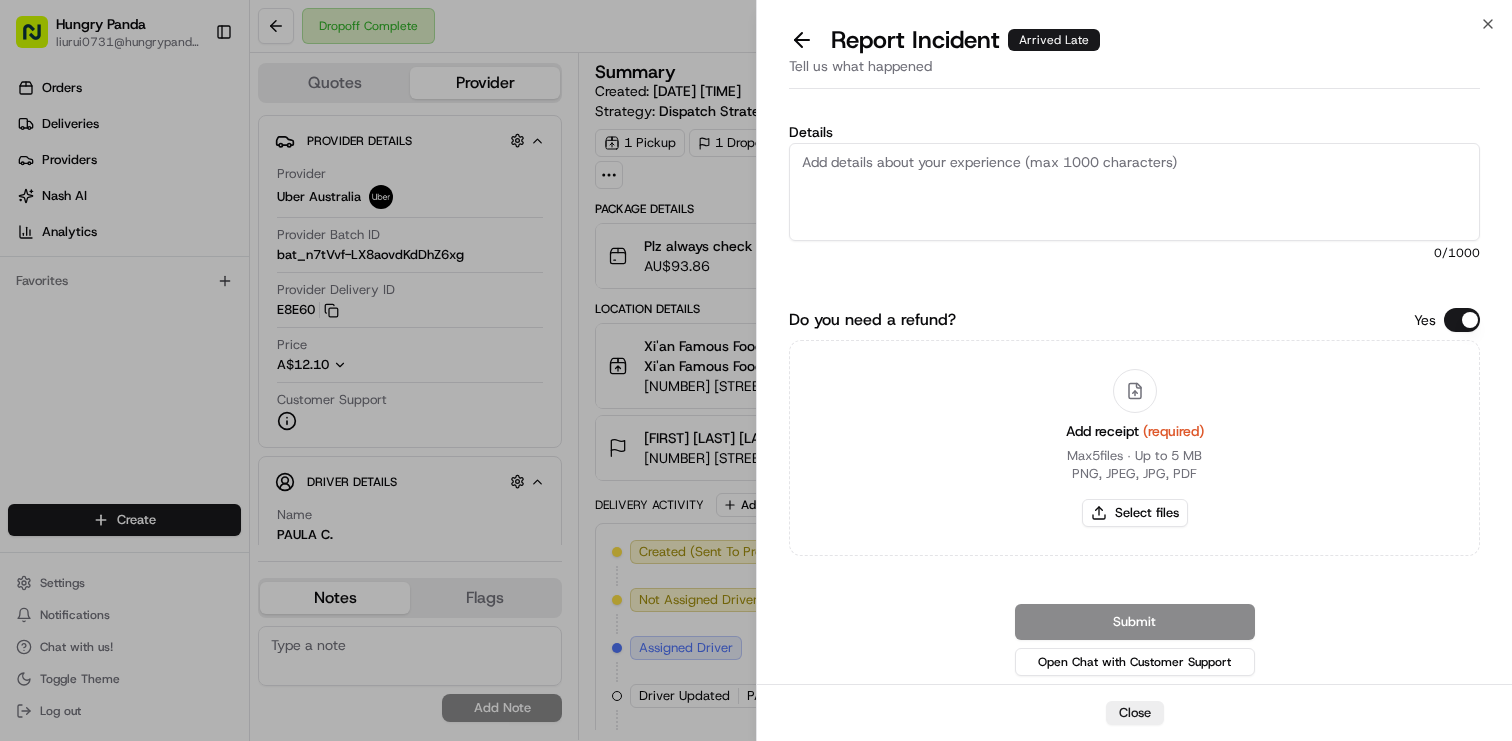 click on "Details" at bounding box center [1134, 192] 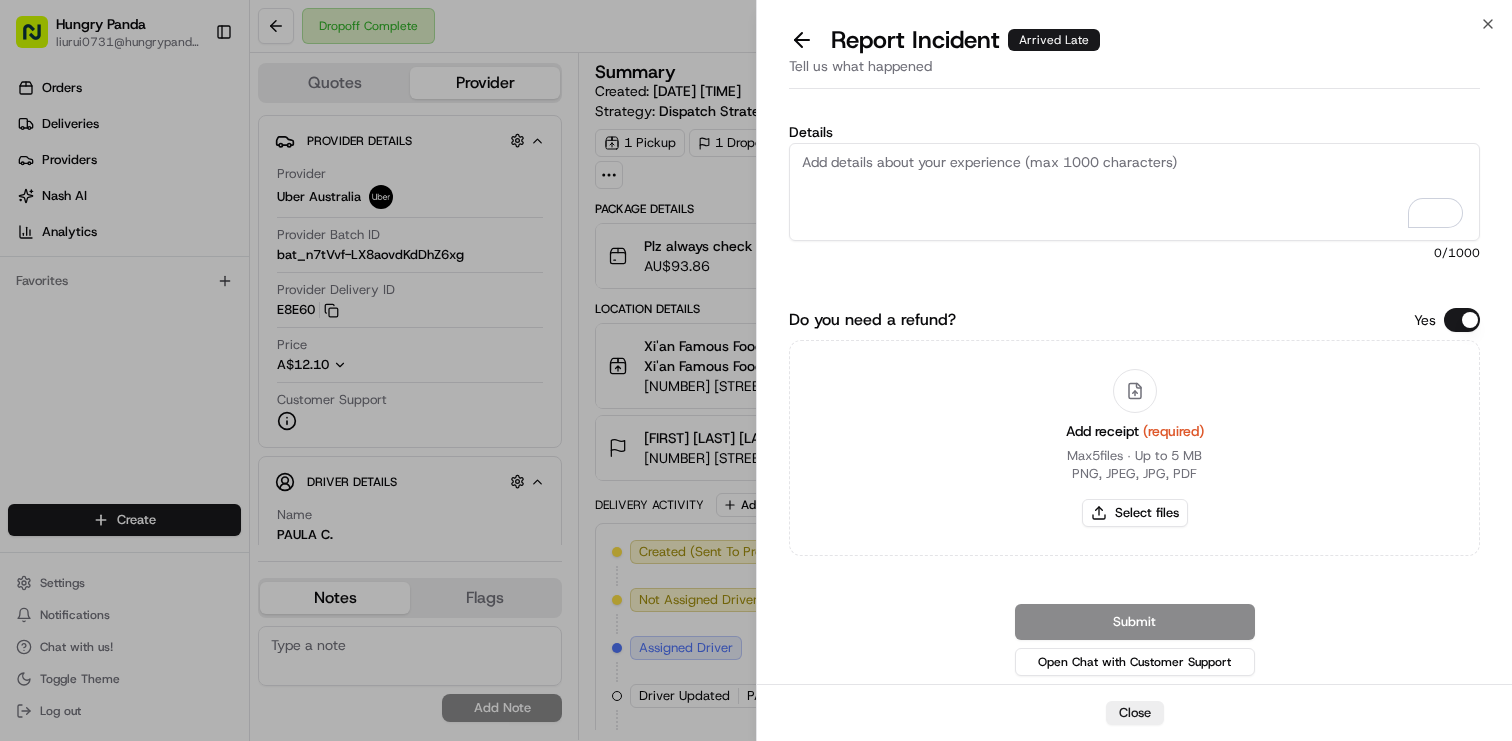 click on "Details" at bounding box center [1134, 192] 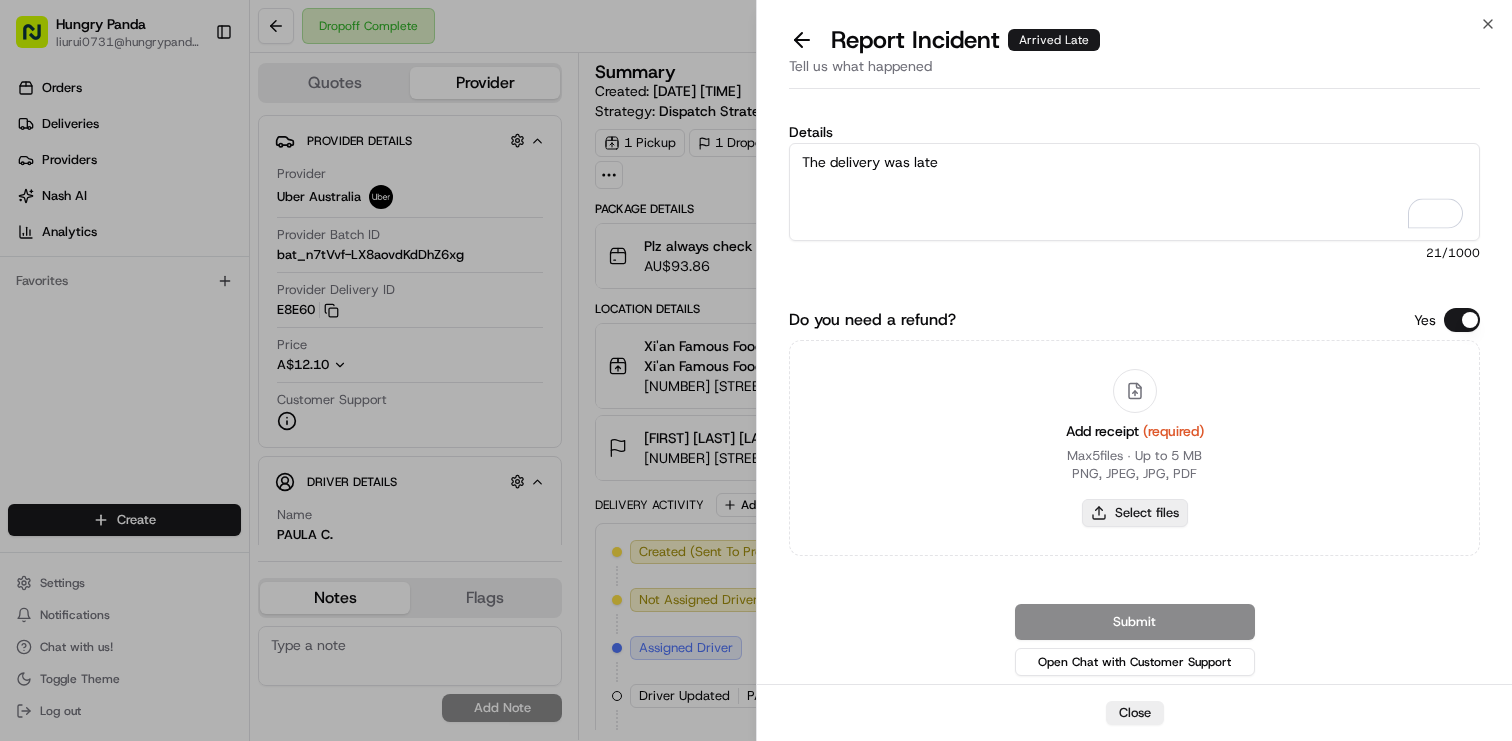 click on "Select files" at bounding box center [1135, 513] 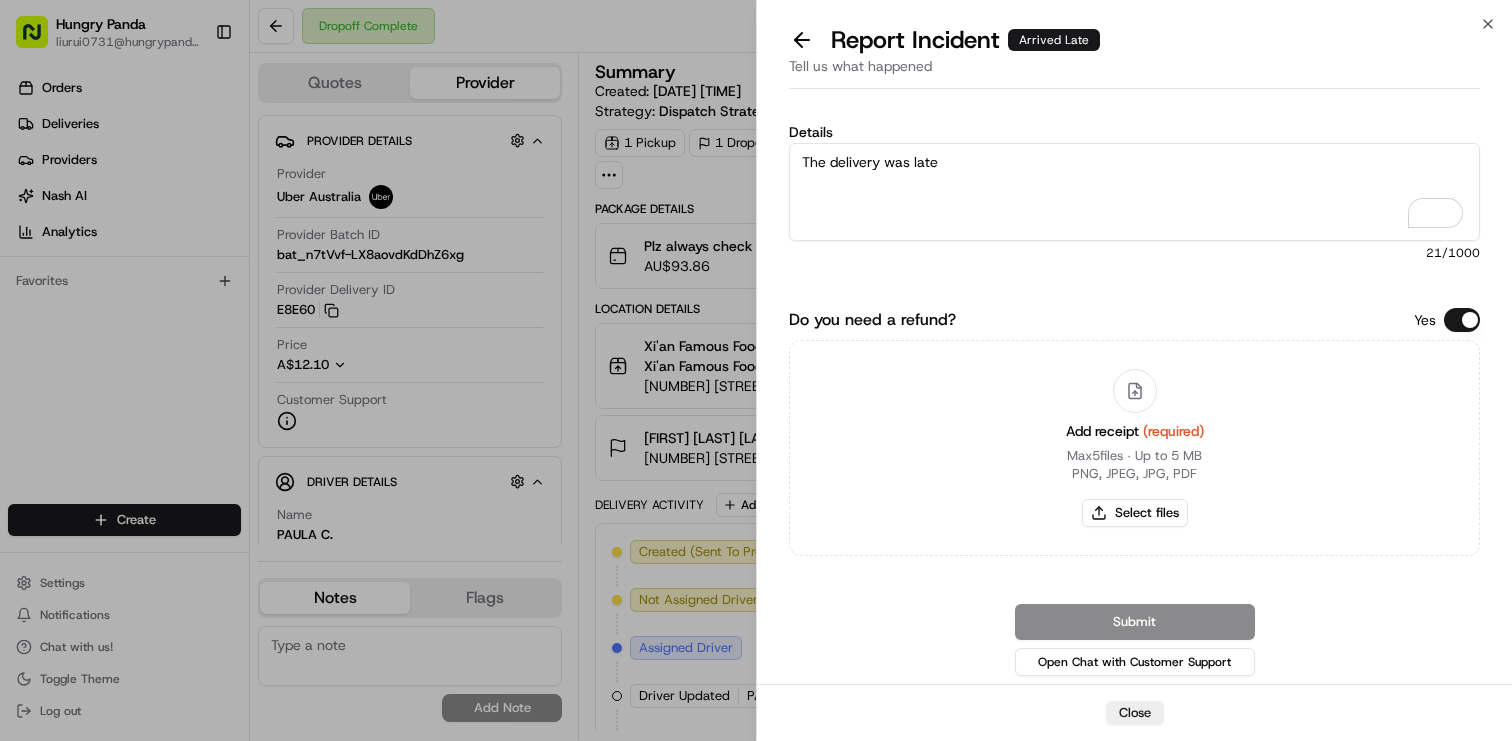 click on "The delivery was late" at bounding box center [1134, 192] 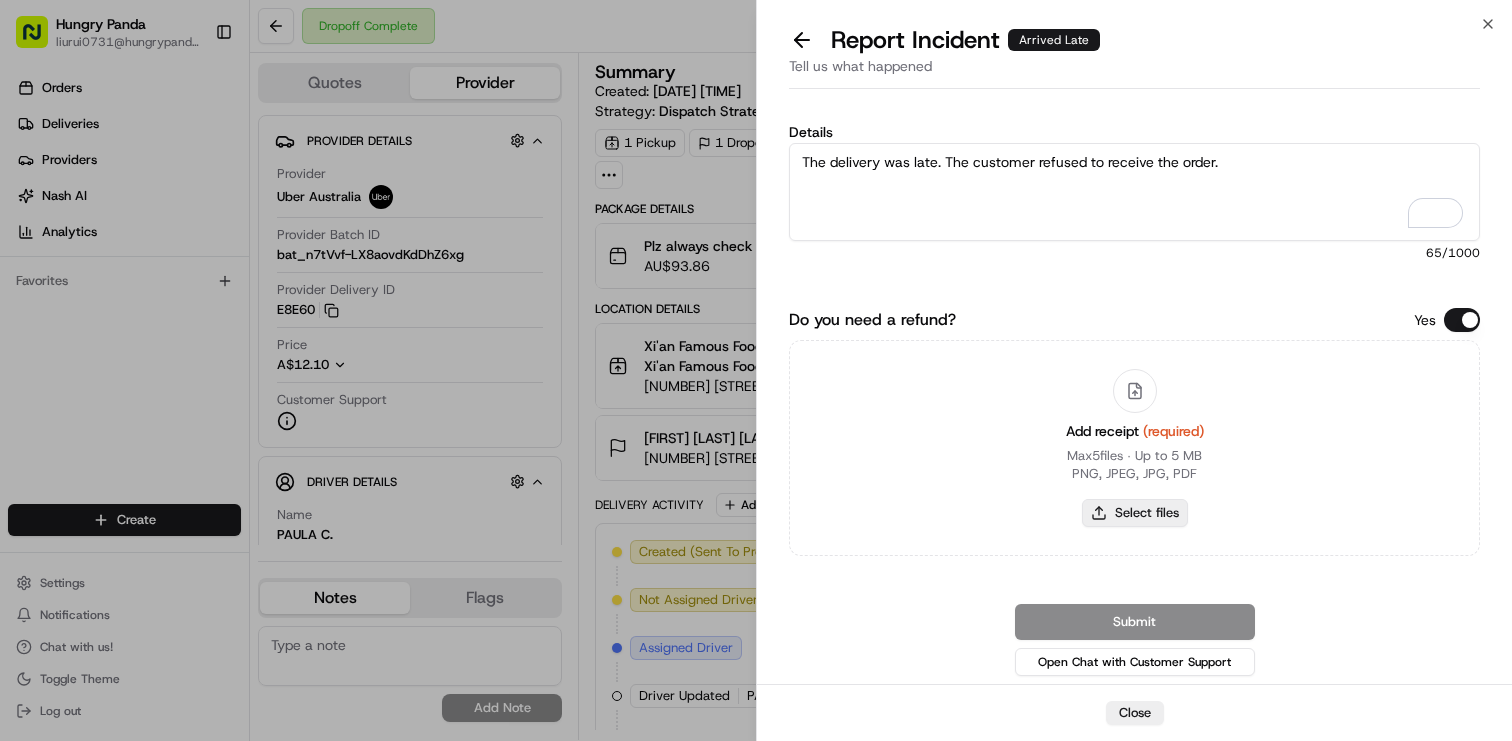 type on "The delivery was late. The customer refused to receive the order." 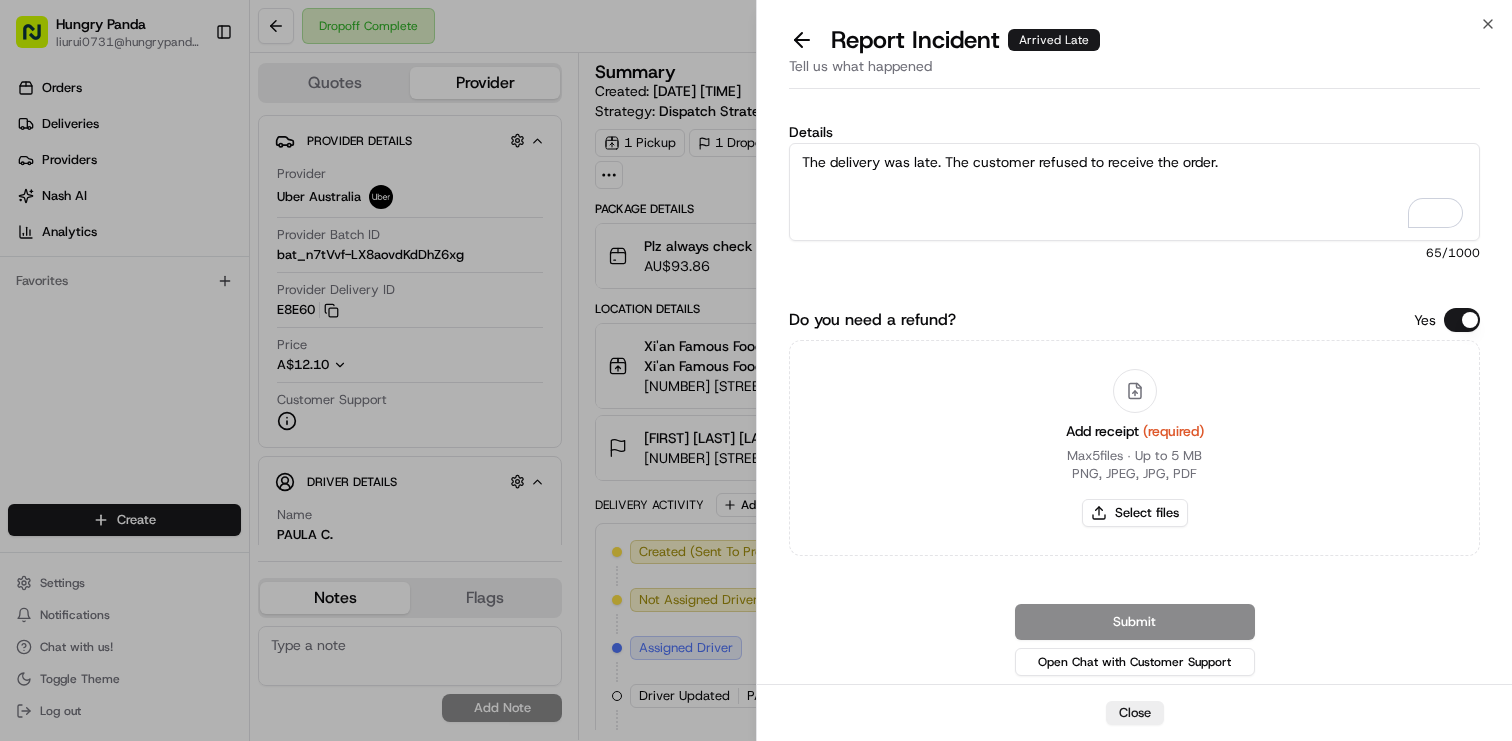 type on "C:\fakepath\866527762465376636602.png" 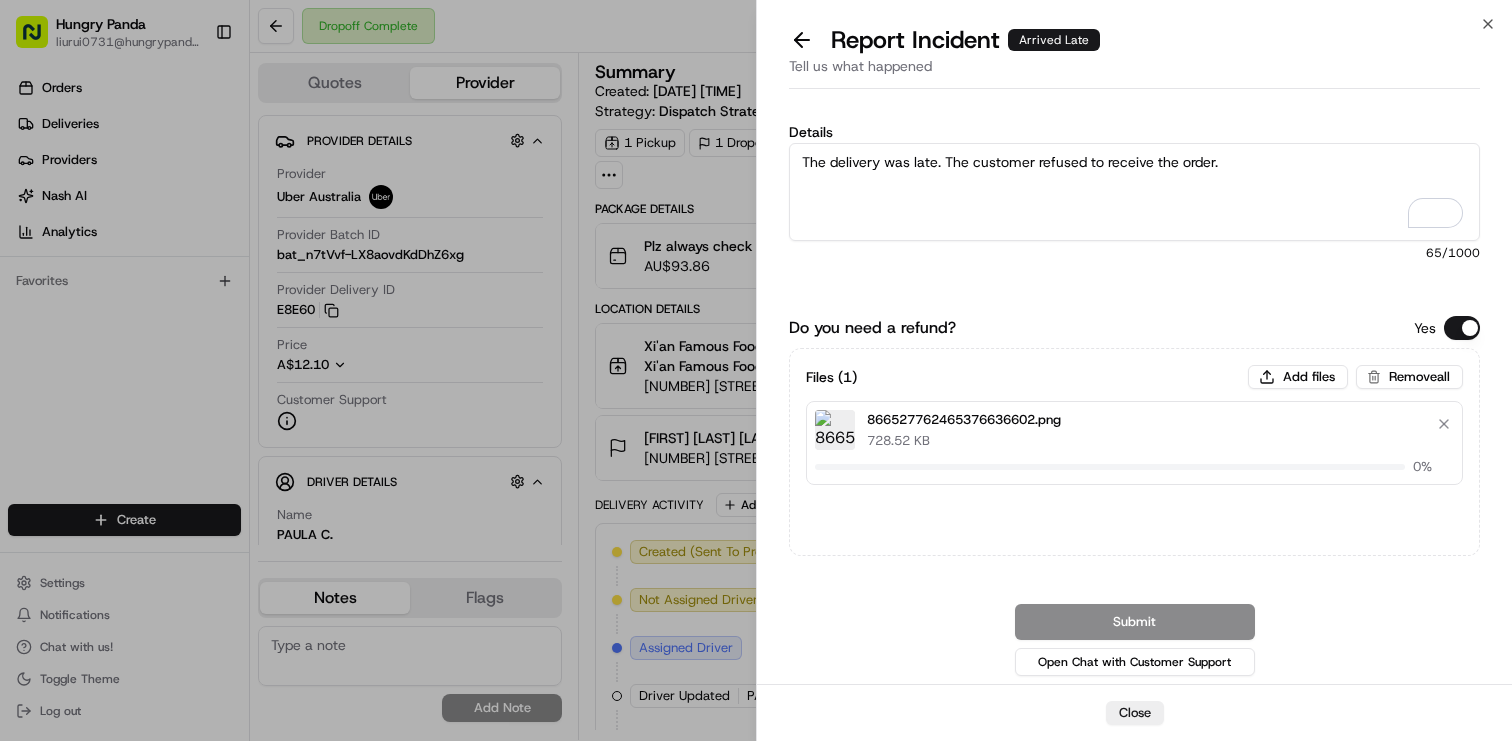 type 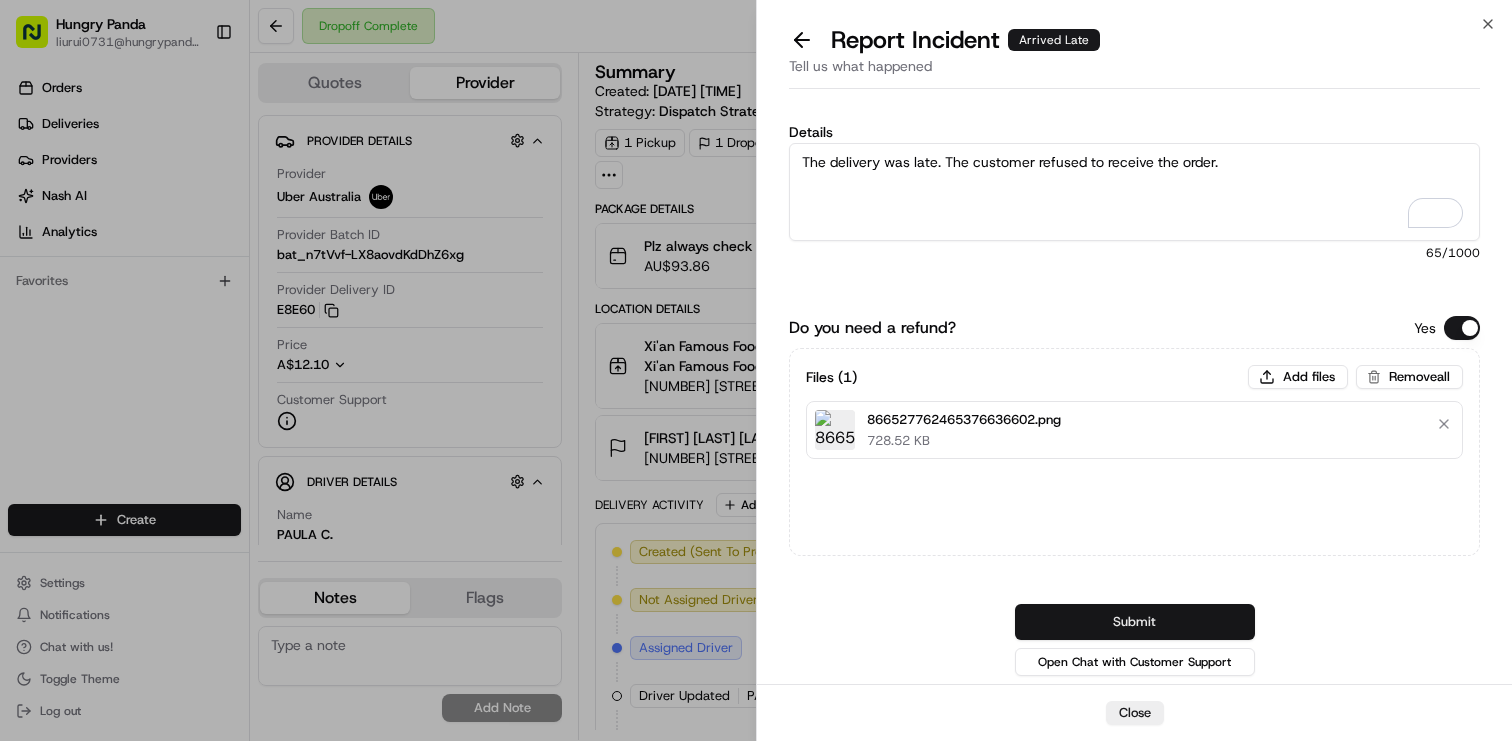 click on "Submit" at bounding box center (1135, 622) 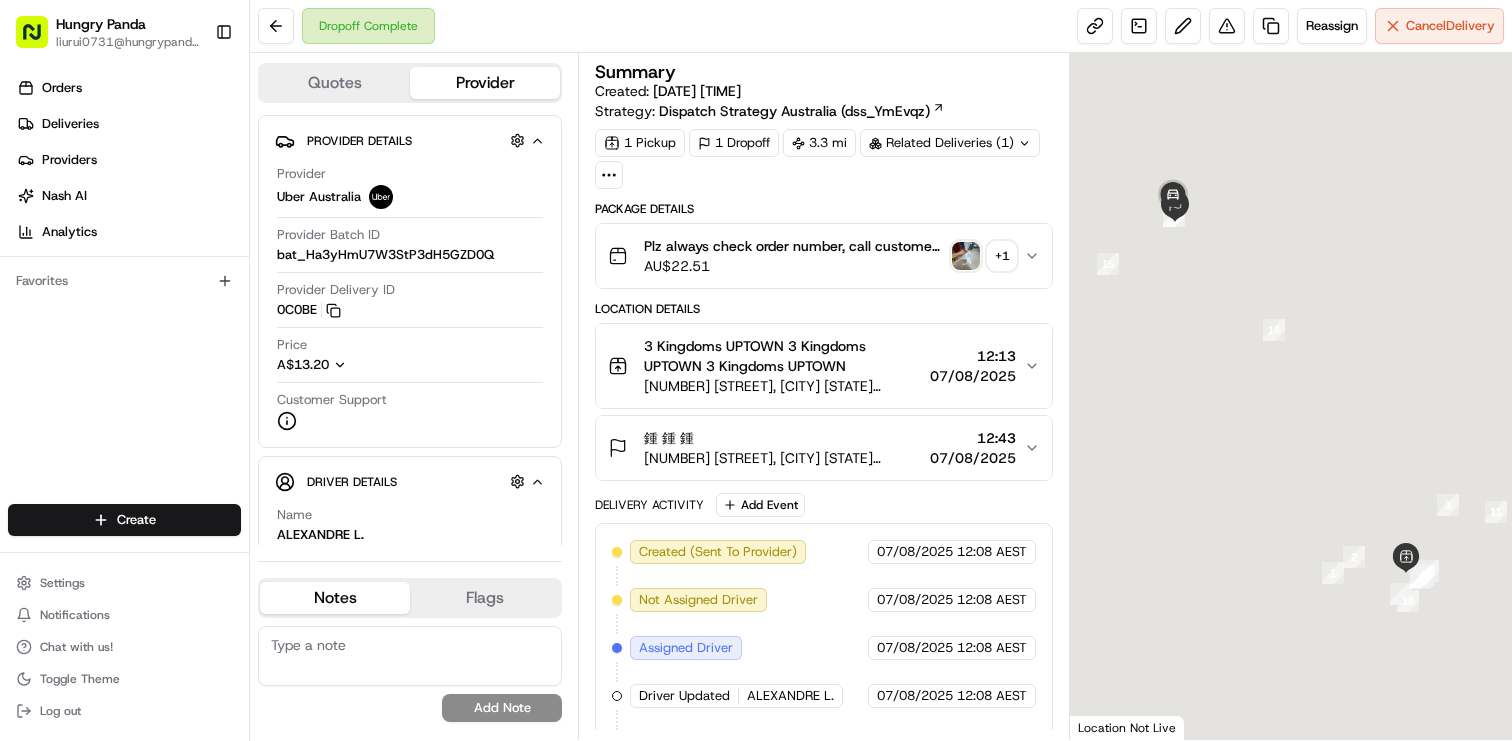 scroll, scrollTop: 0, scrollLeft: 0, axis: both 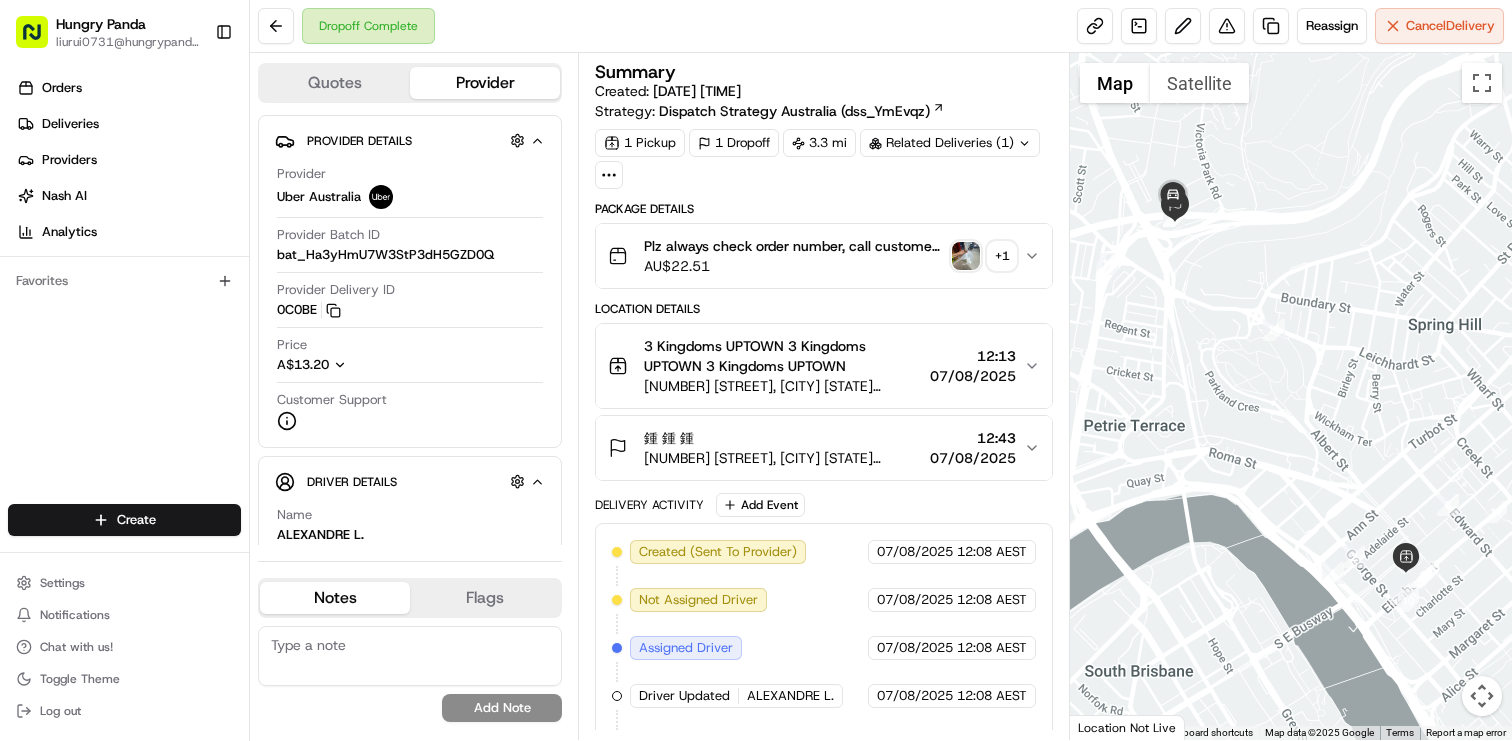 click on "+ 1" at bounding box center [1002, 256] 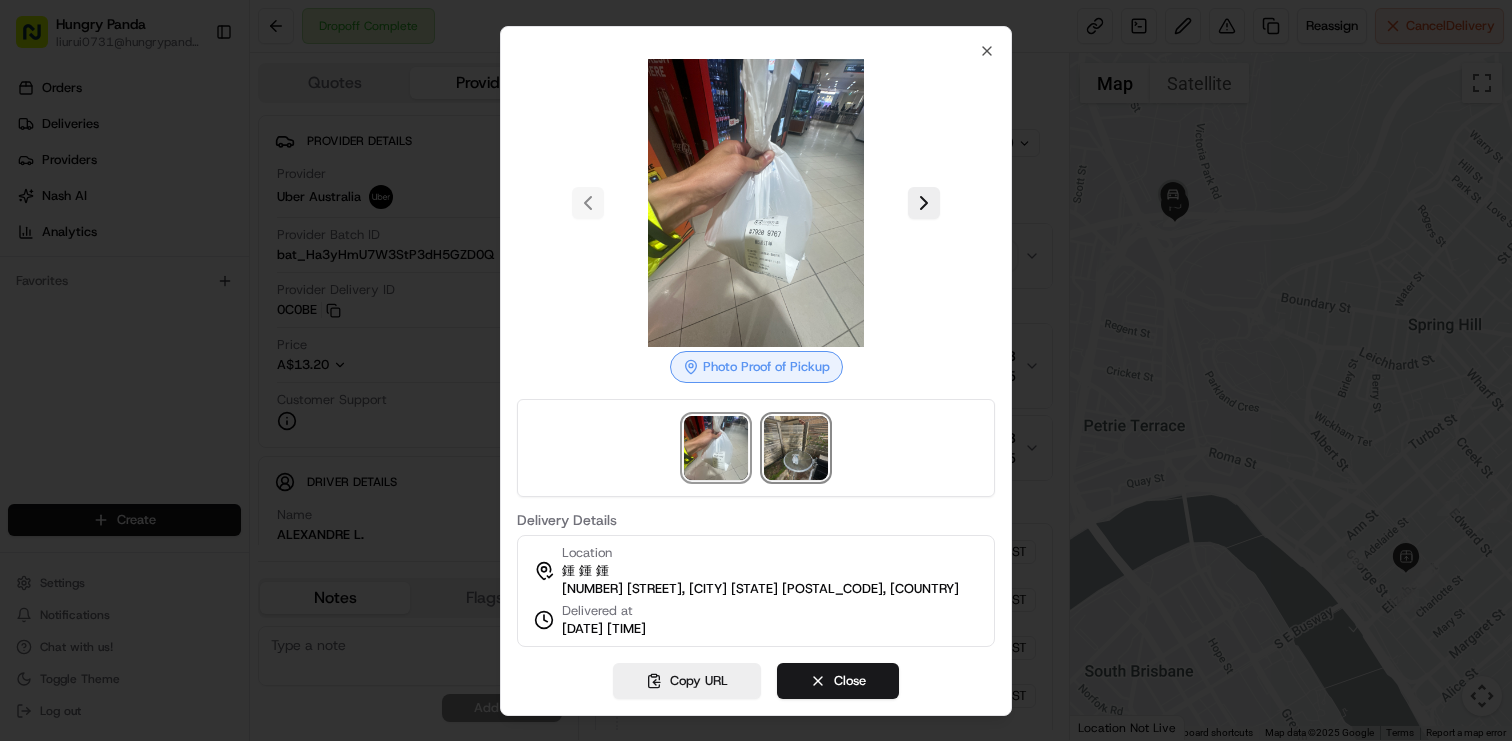 click at bounding box center [796, 448] 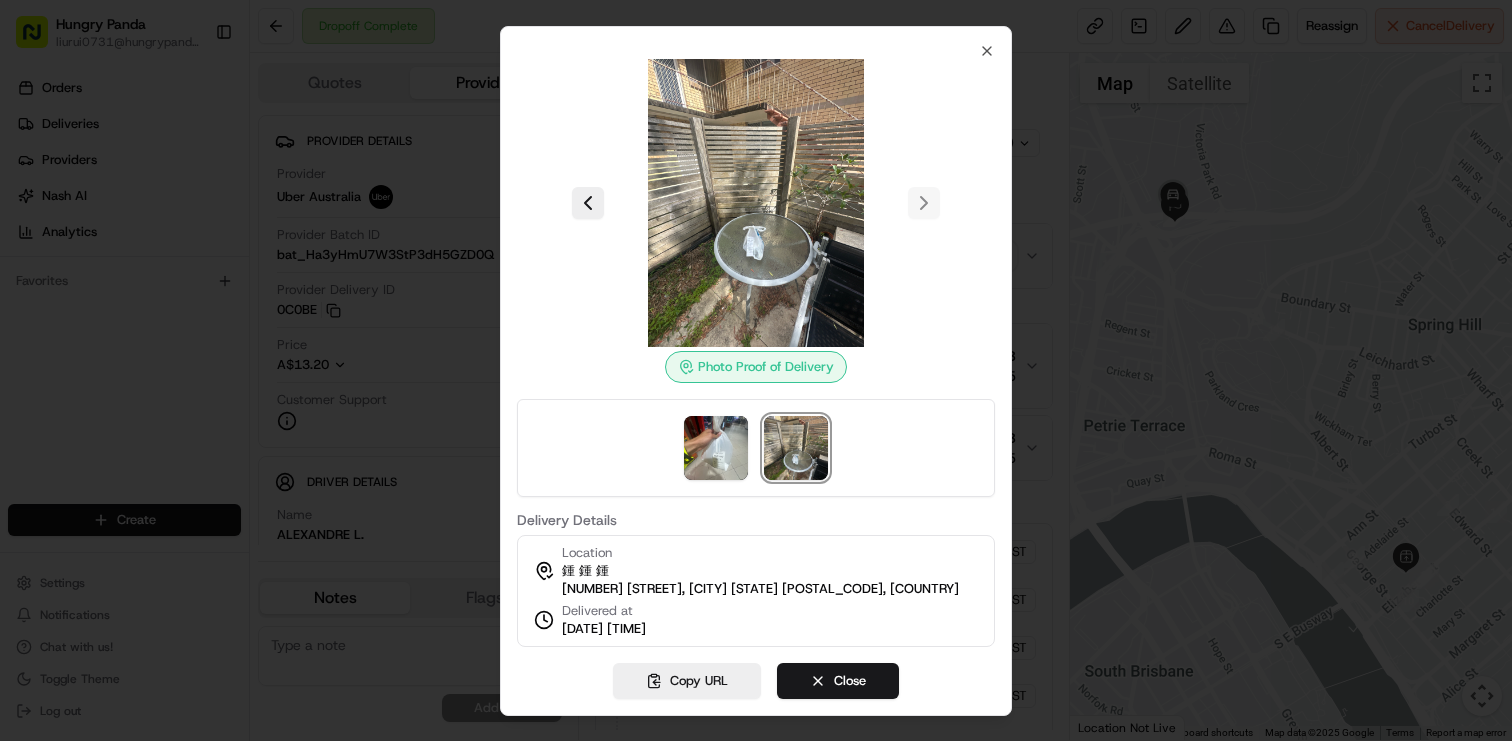 type 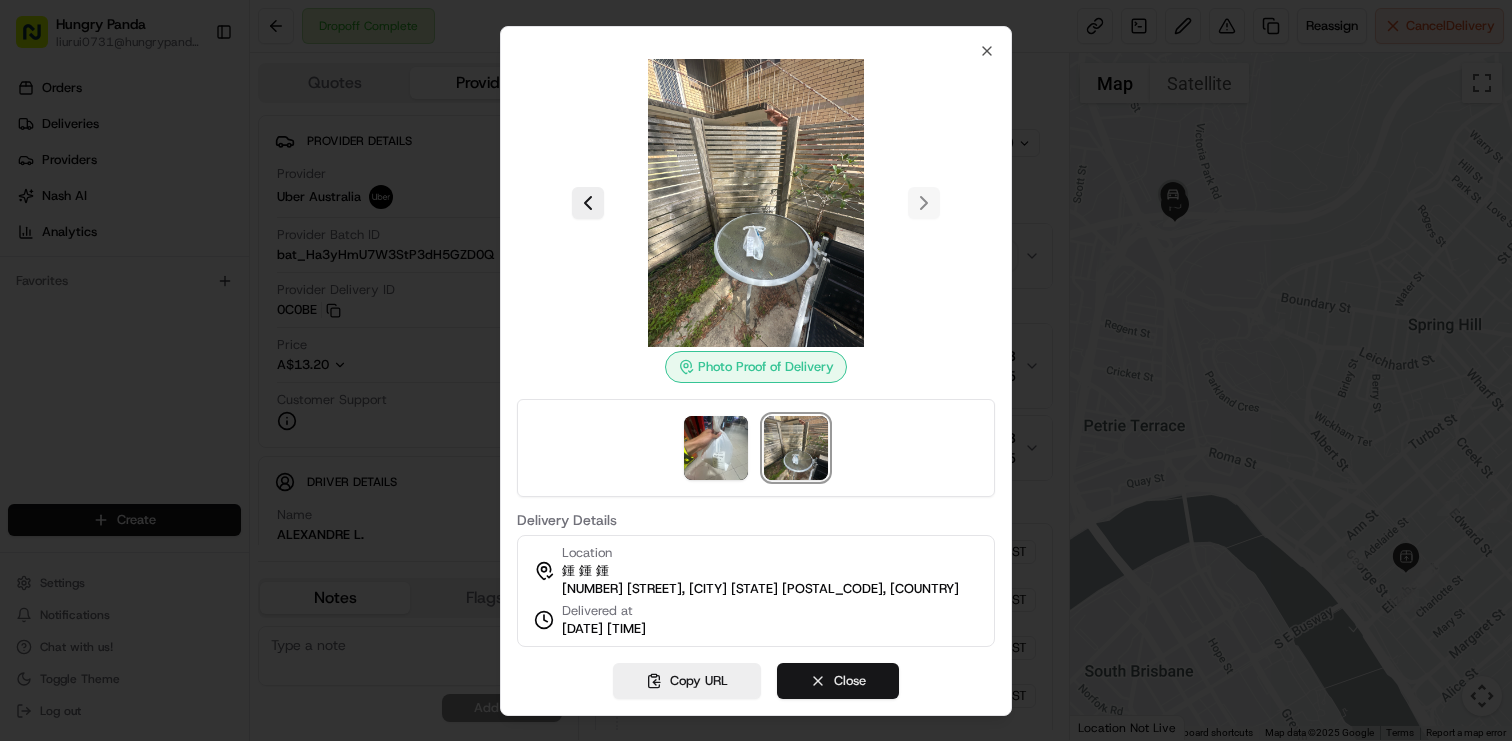 click on "Close" at bounding box center (838, 681) 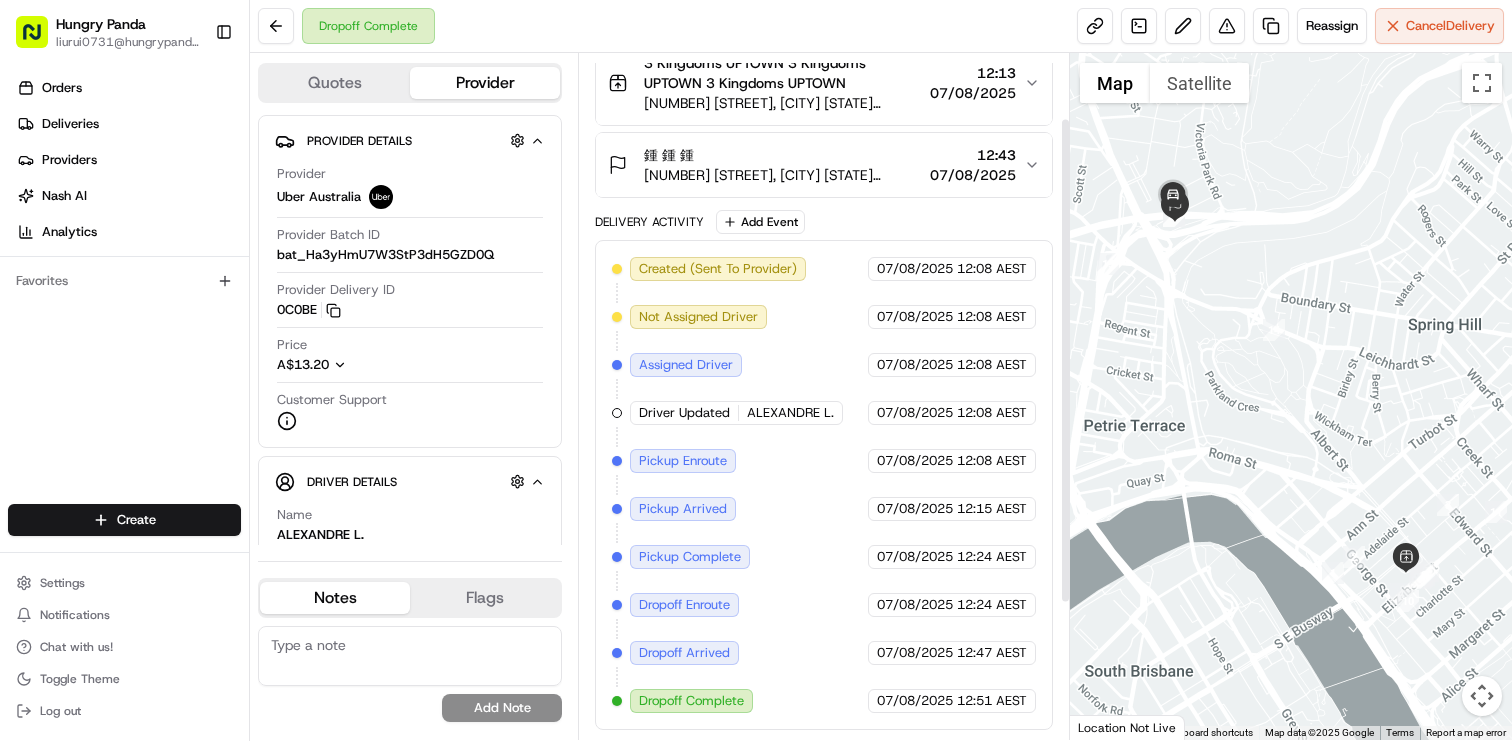 scroll, scrollTop: 0, scrollLeft: 0, axis: both 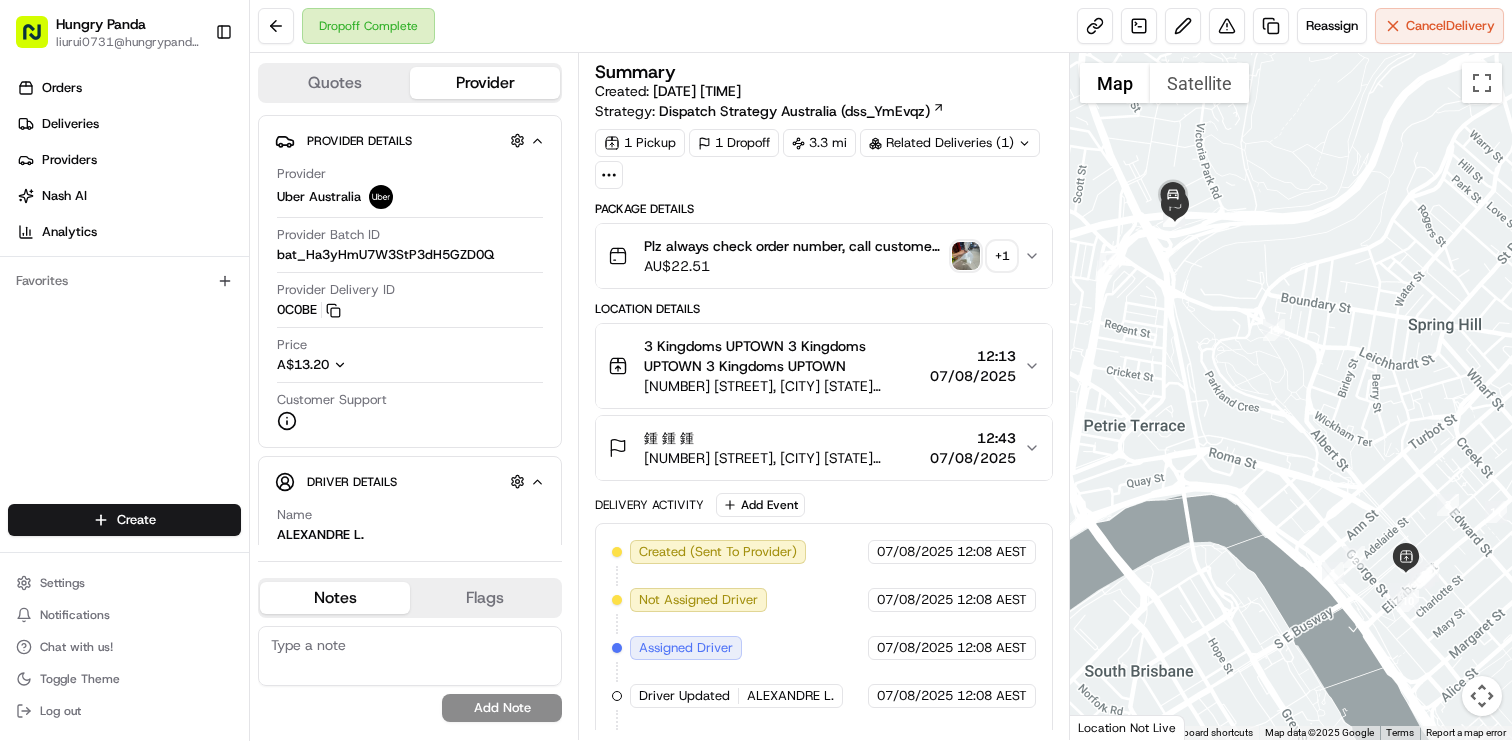 click on "Related Deliveries   (1)" at bounding box center (950, 143) 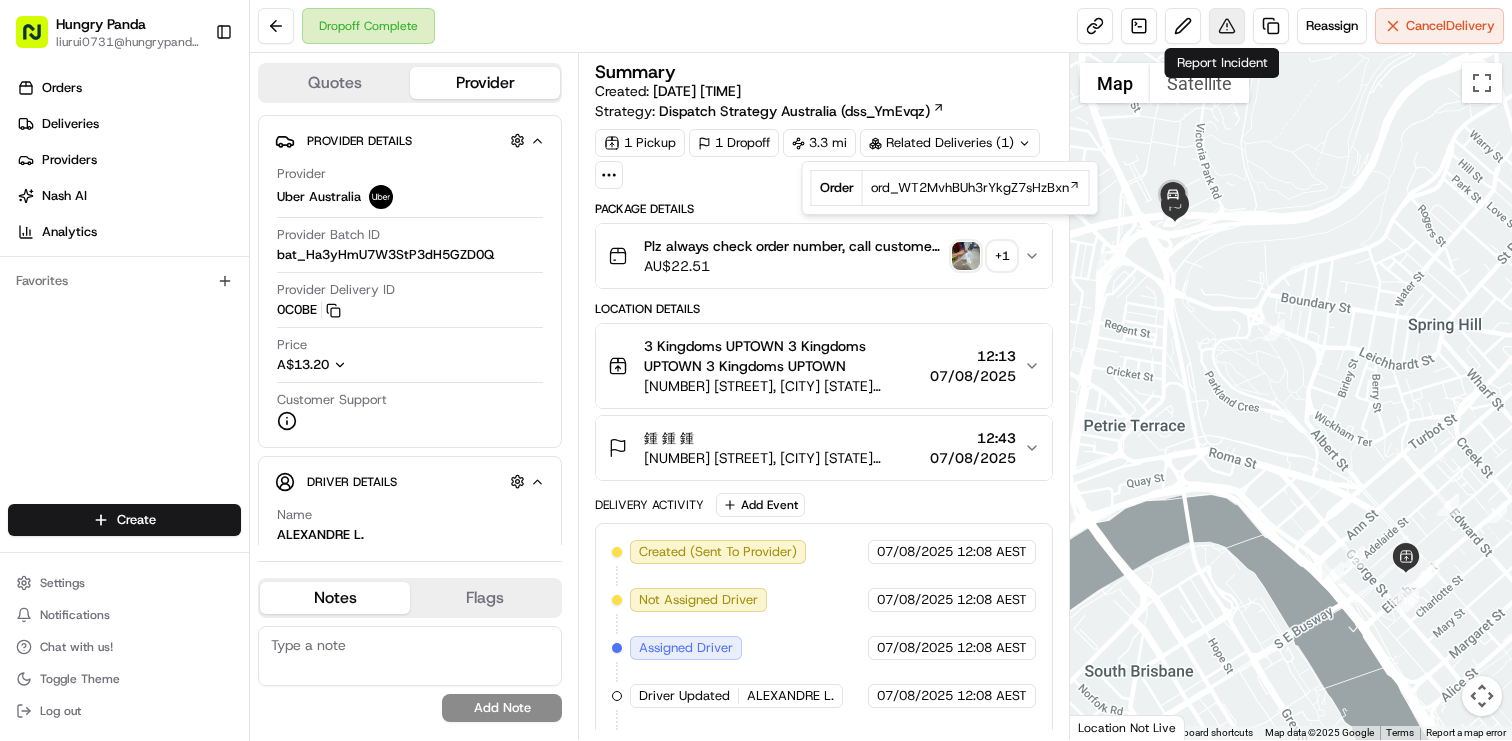 click at bounding box center (1227, 26) 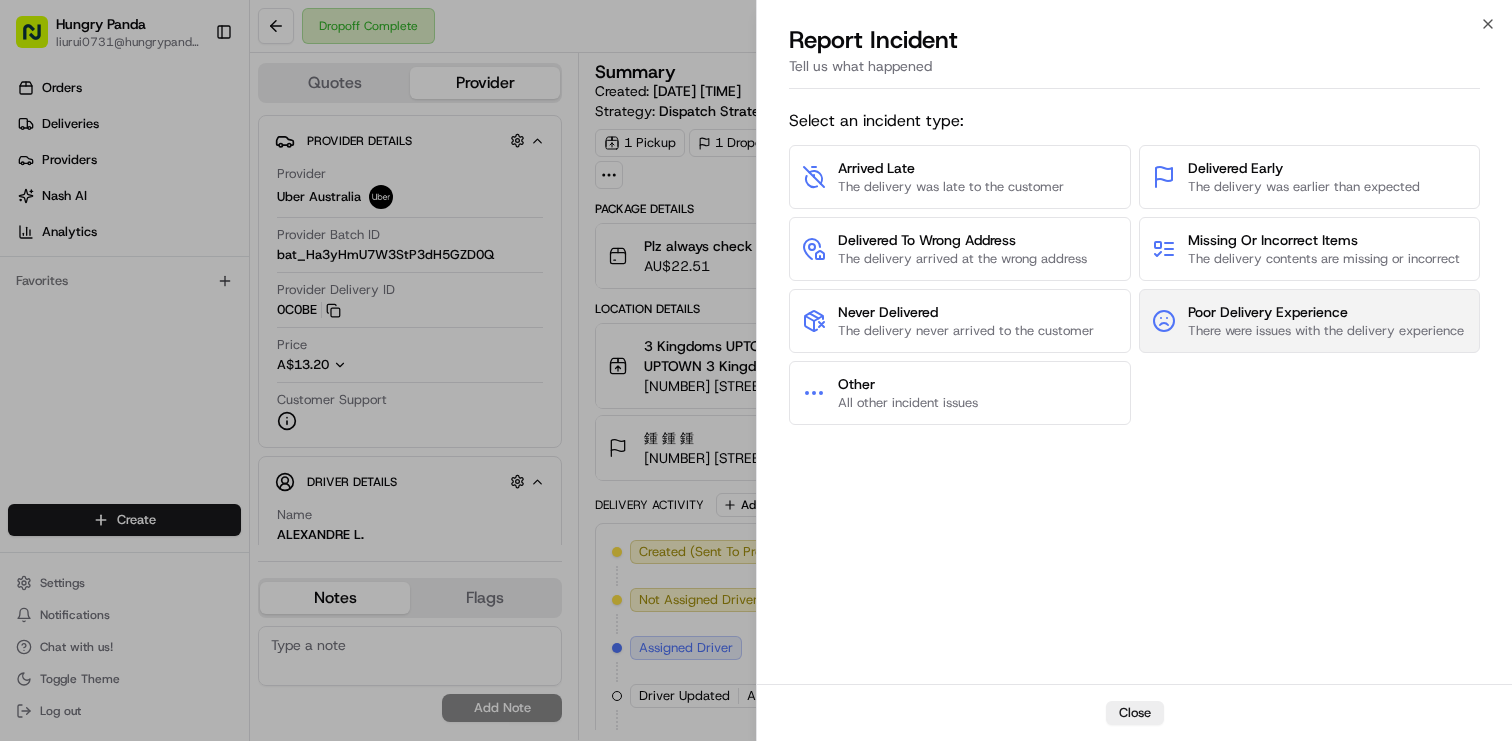 click on "There were issues with the delivery experience" at bounding box center [1326, 331] 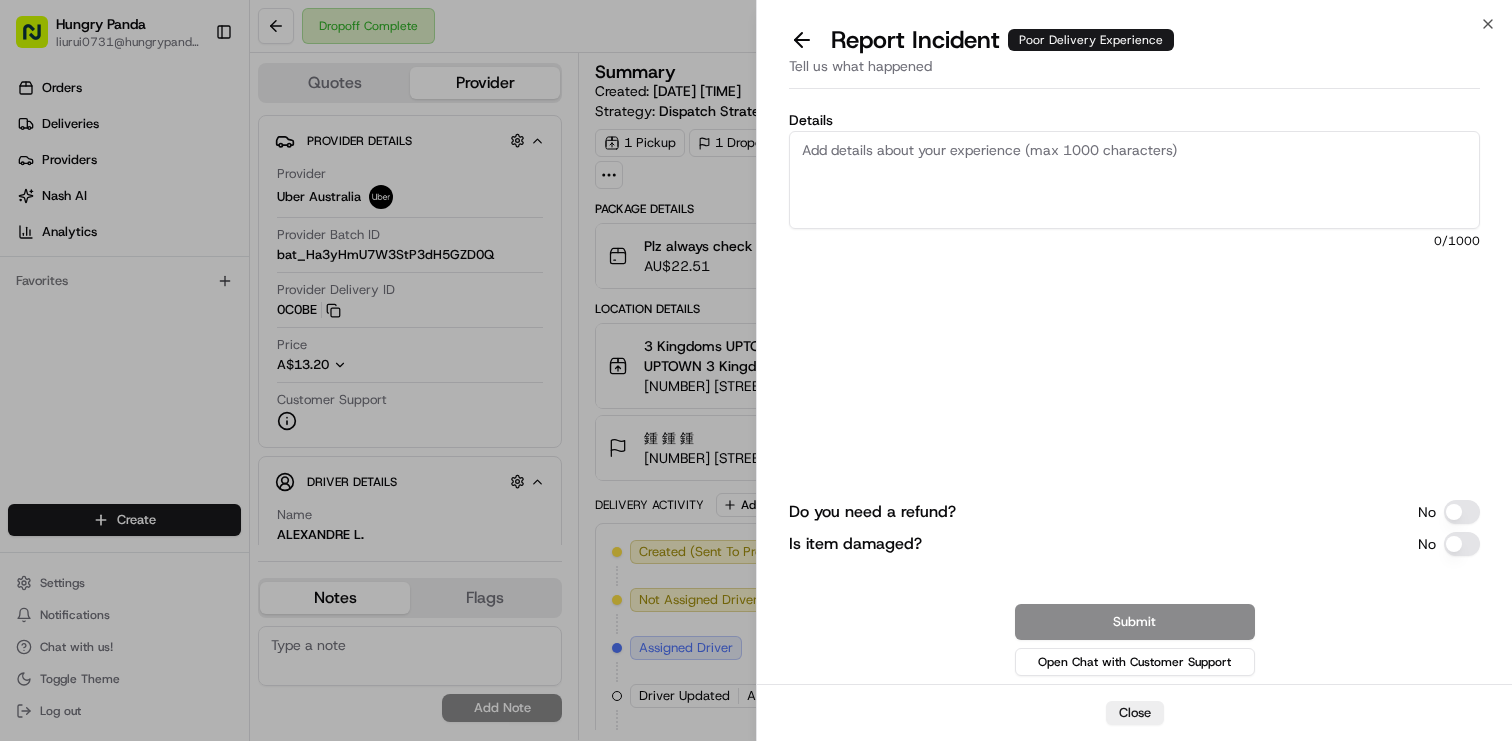 click on "Details" at bounding box center (1134, 180) 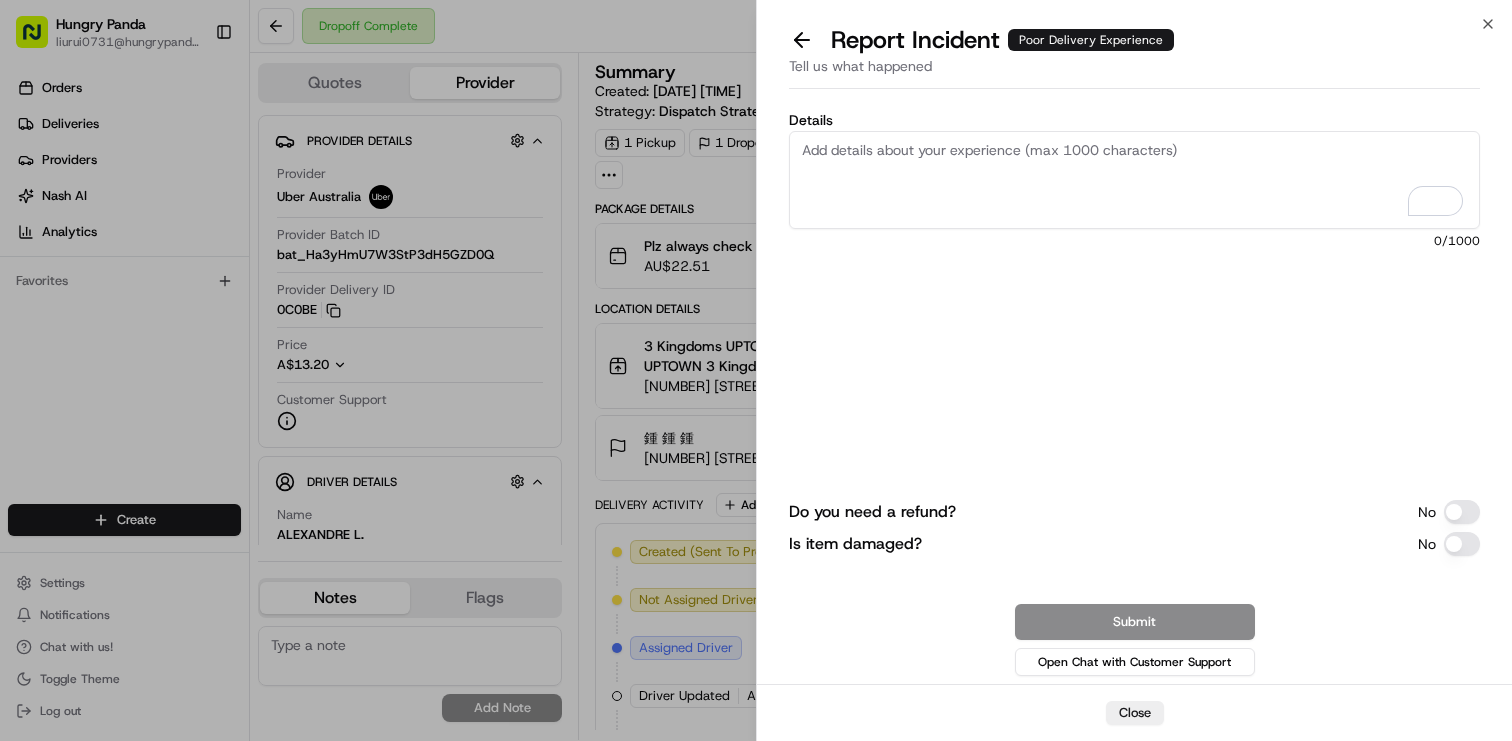 click on "Is item damaged?" at bounding box center [1462, 544] 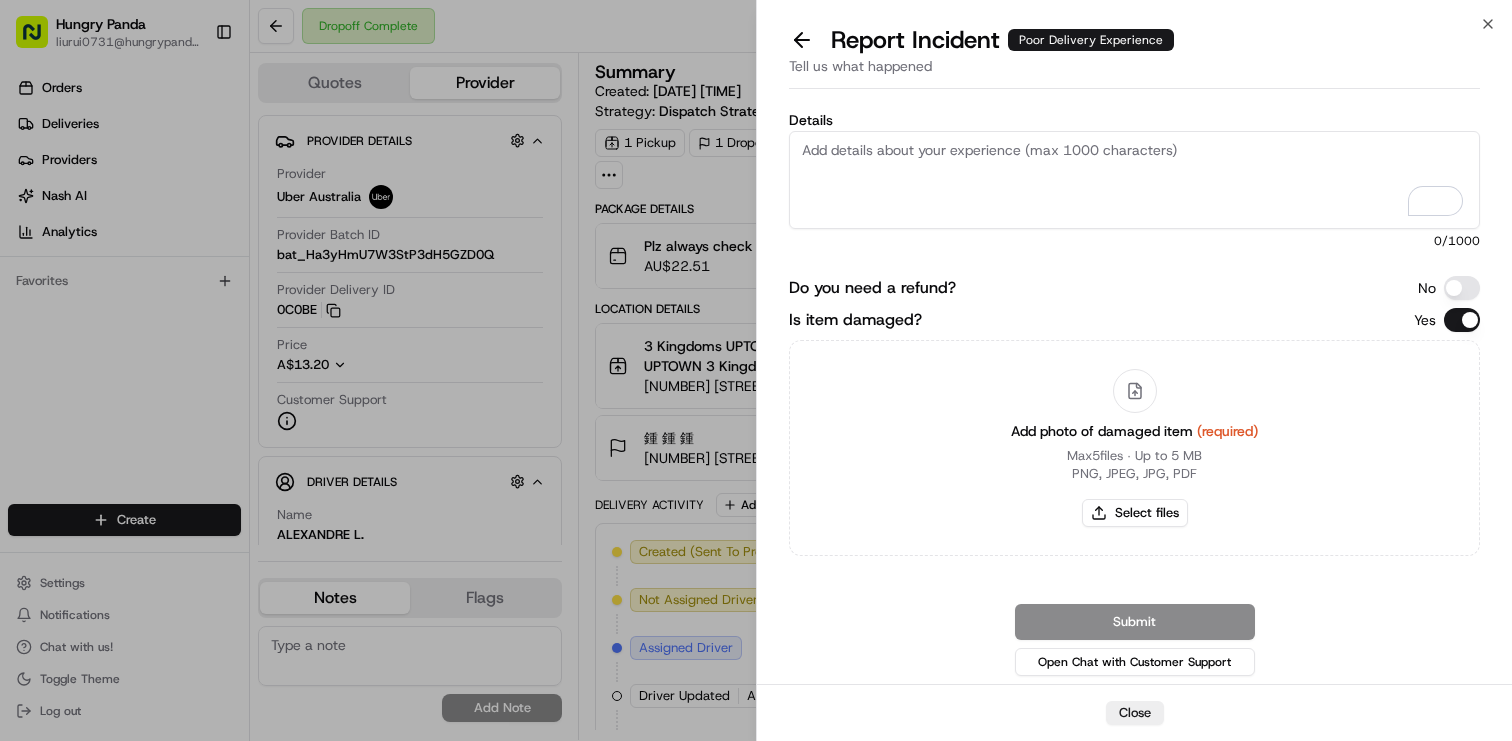 click on "Do you need a refund?" at bounding box center (1462, 288) 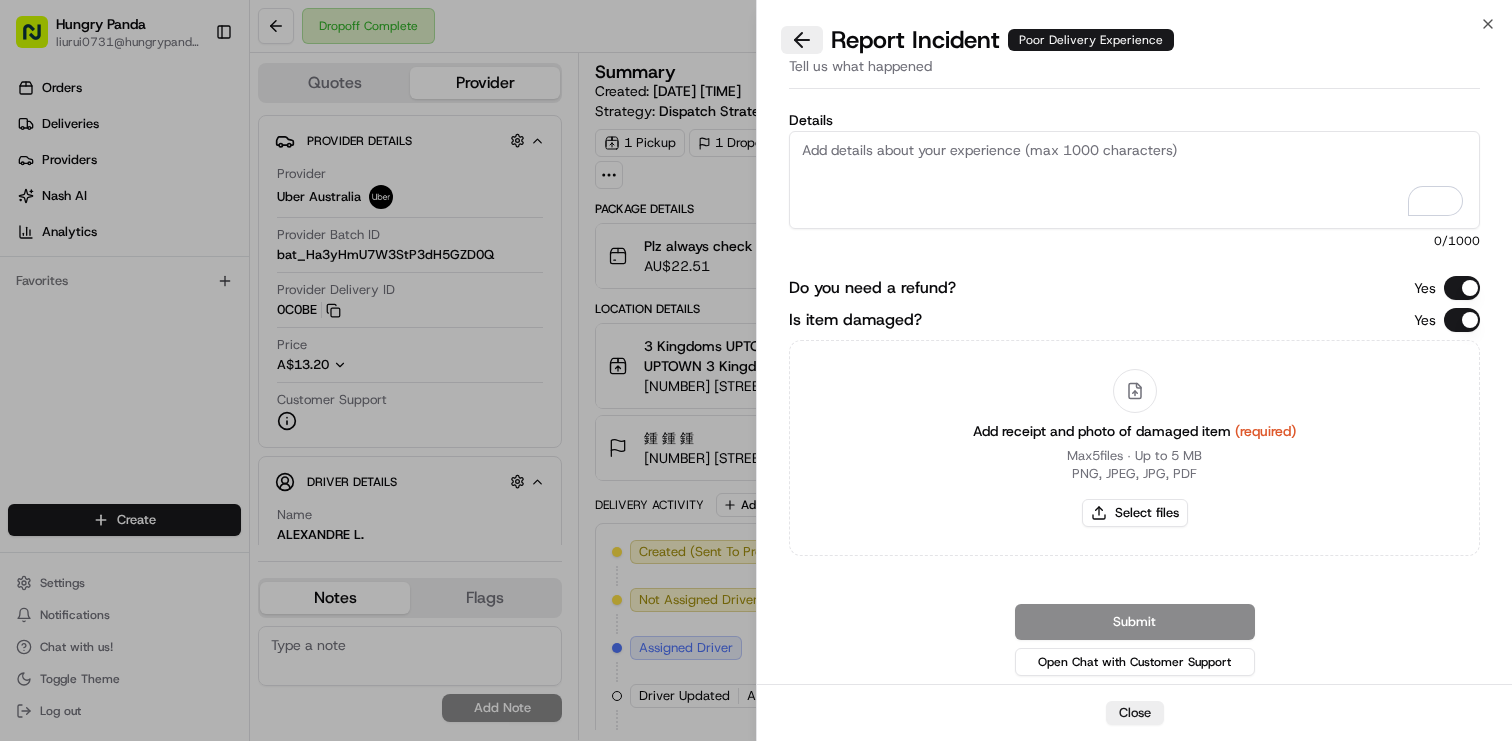 click at bounding box center (802, 40) 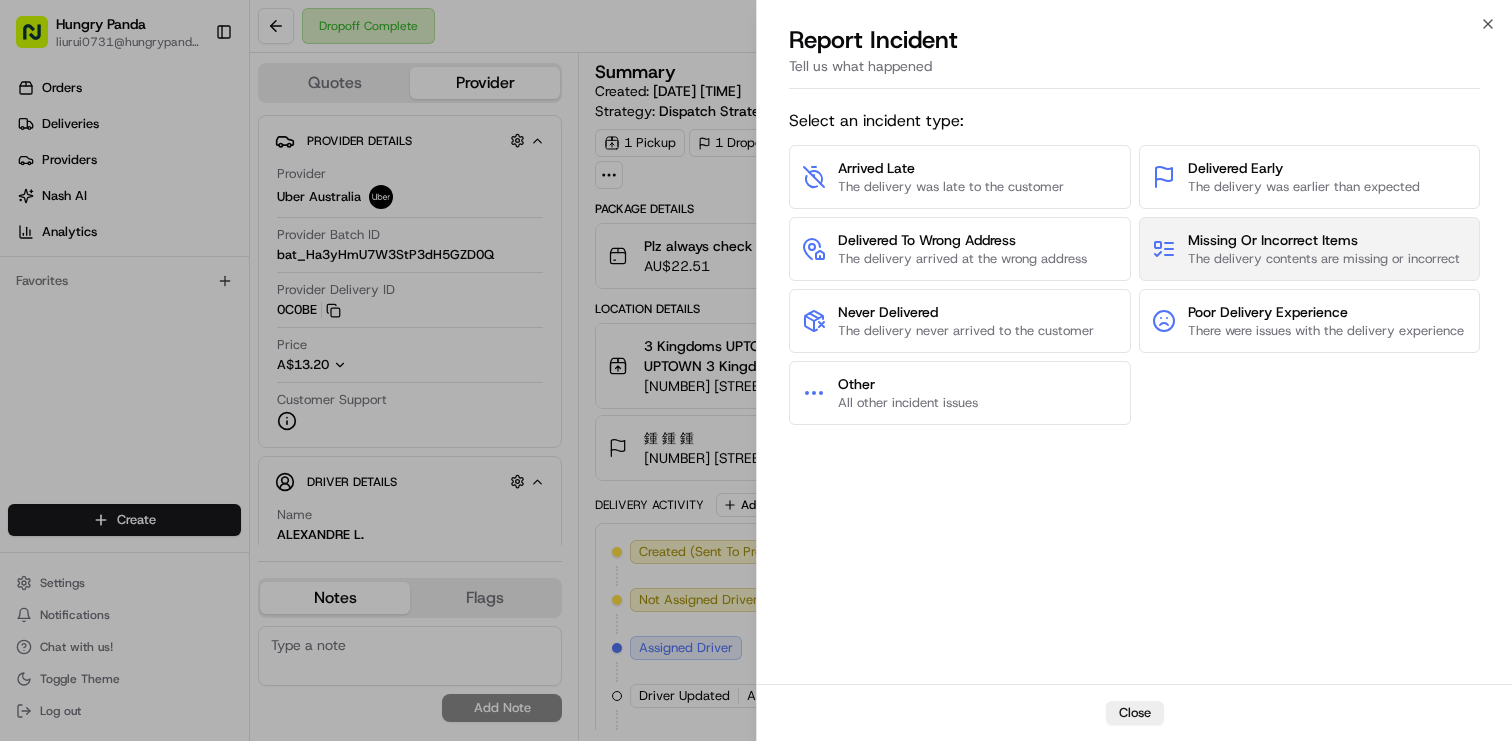 click on "The delivery contents are missing or incorrect" at bounding box center (1324, 259) 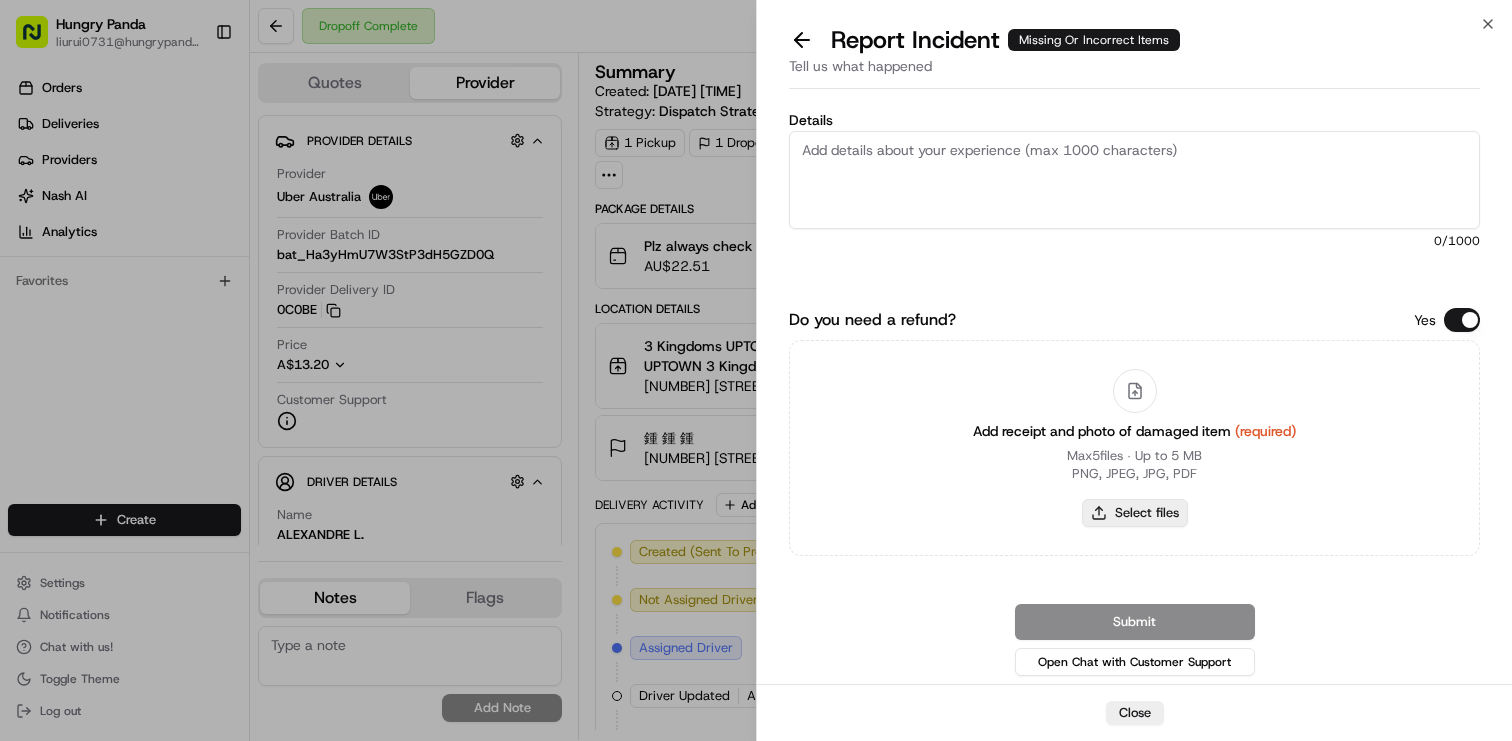 click on "Select files" at bounding box center (1135, 513) 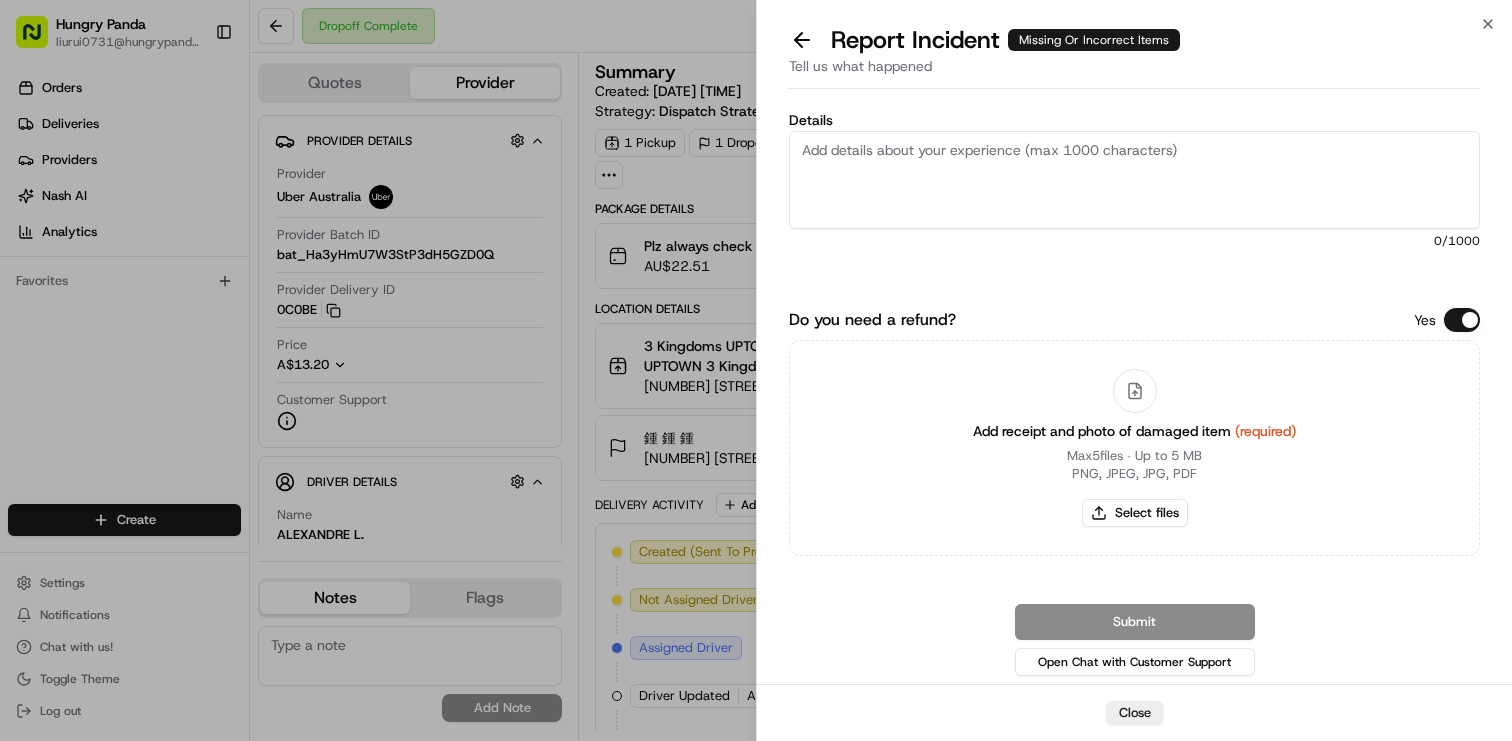 click on "Details" at bounding box center [1134, 180] 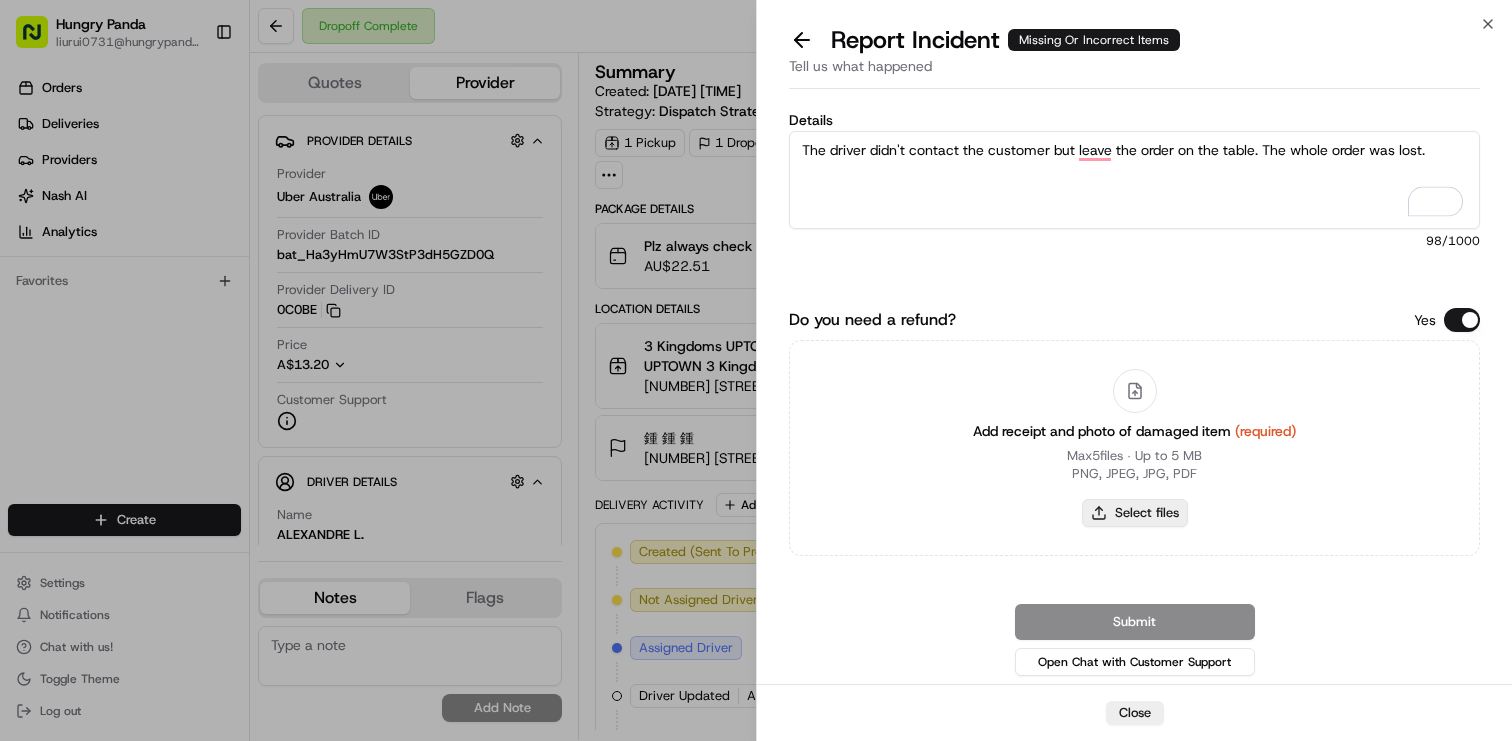 type on "The driver didn't contact the customer but leave the order on the table. The whole order was lost." 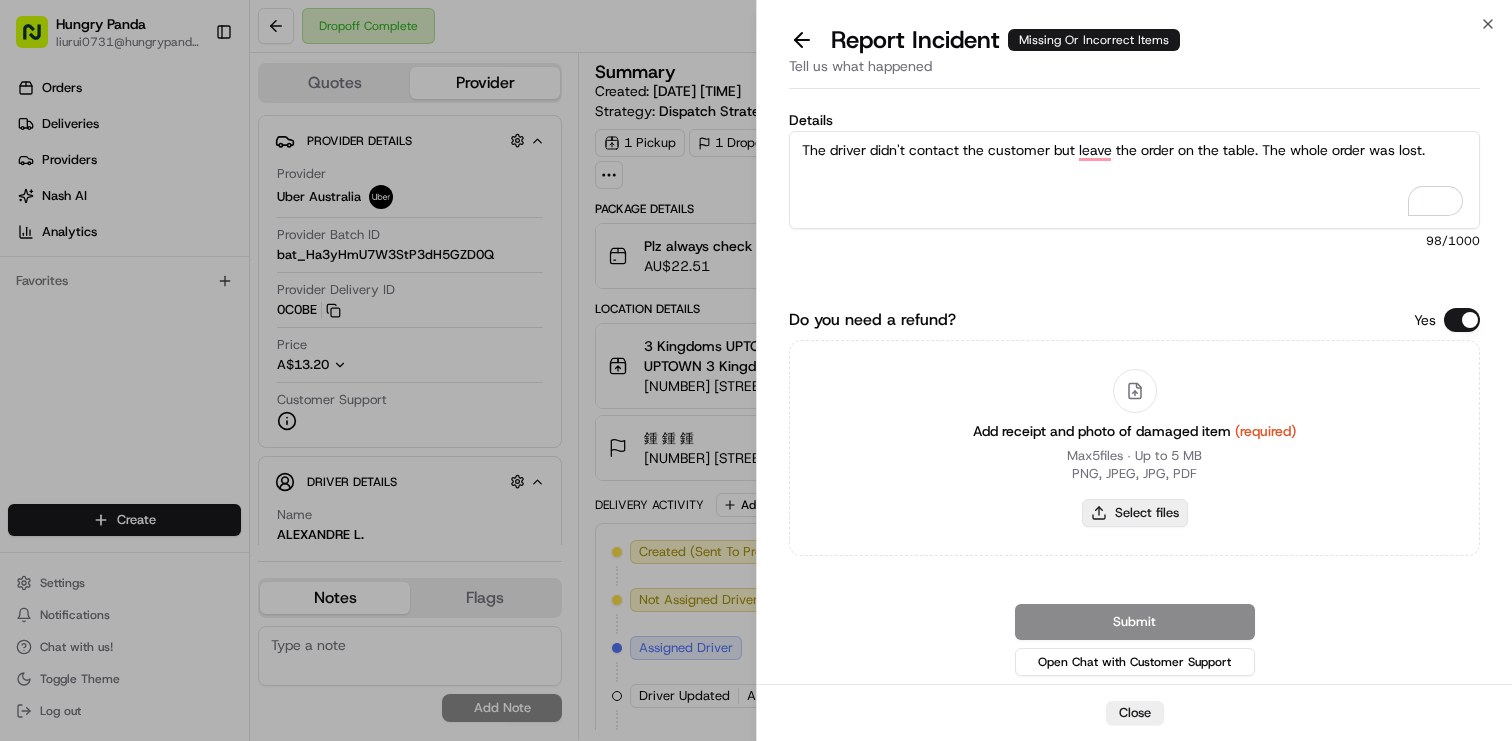 click on "Select files" at bounding box center (1135, 513) 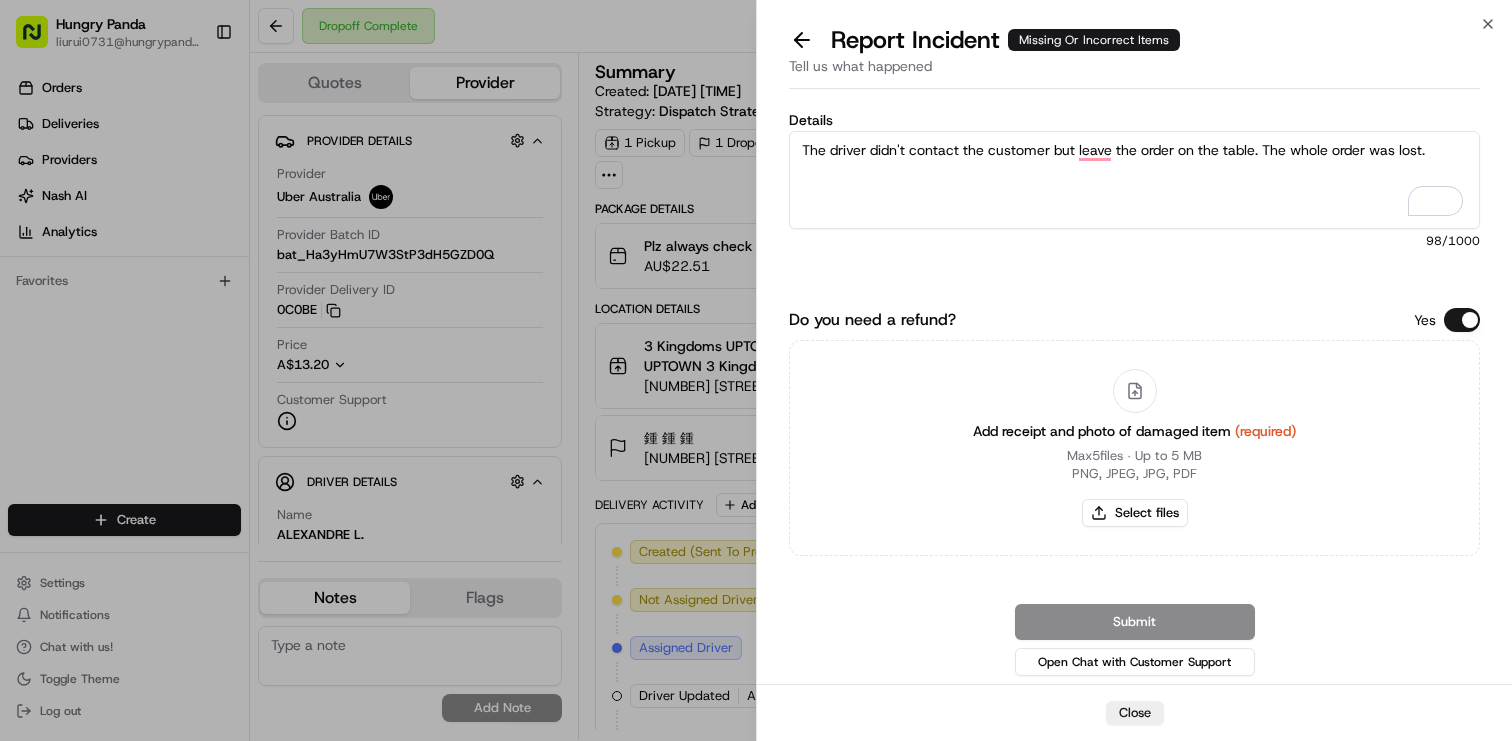 type on "C:\fakepath\163255866435079209767.png" 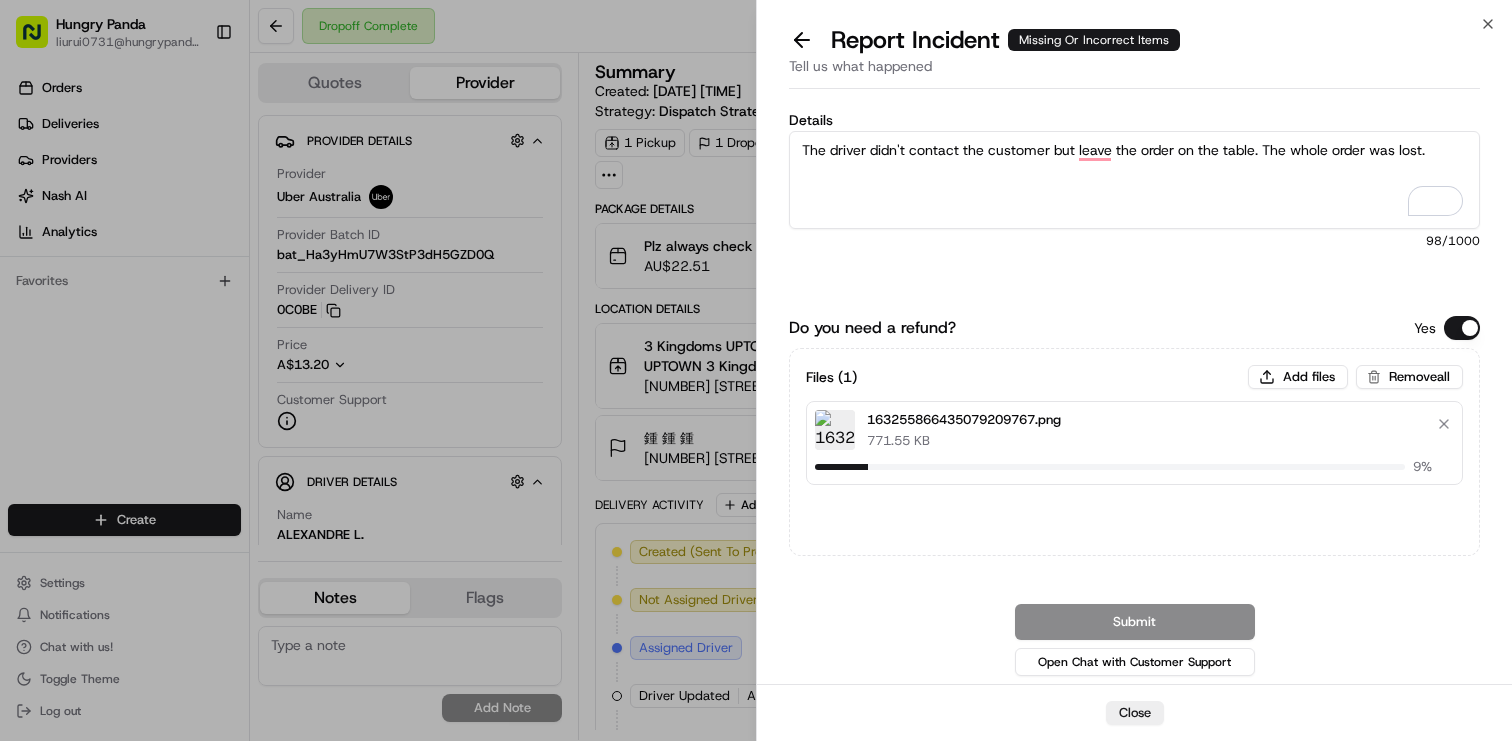 type 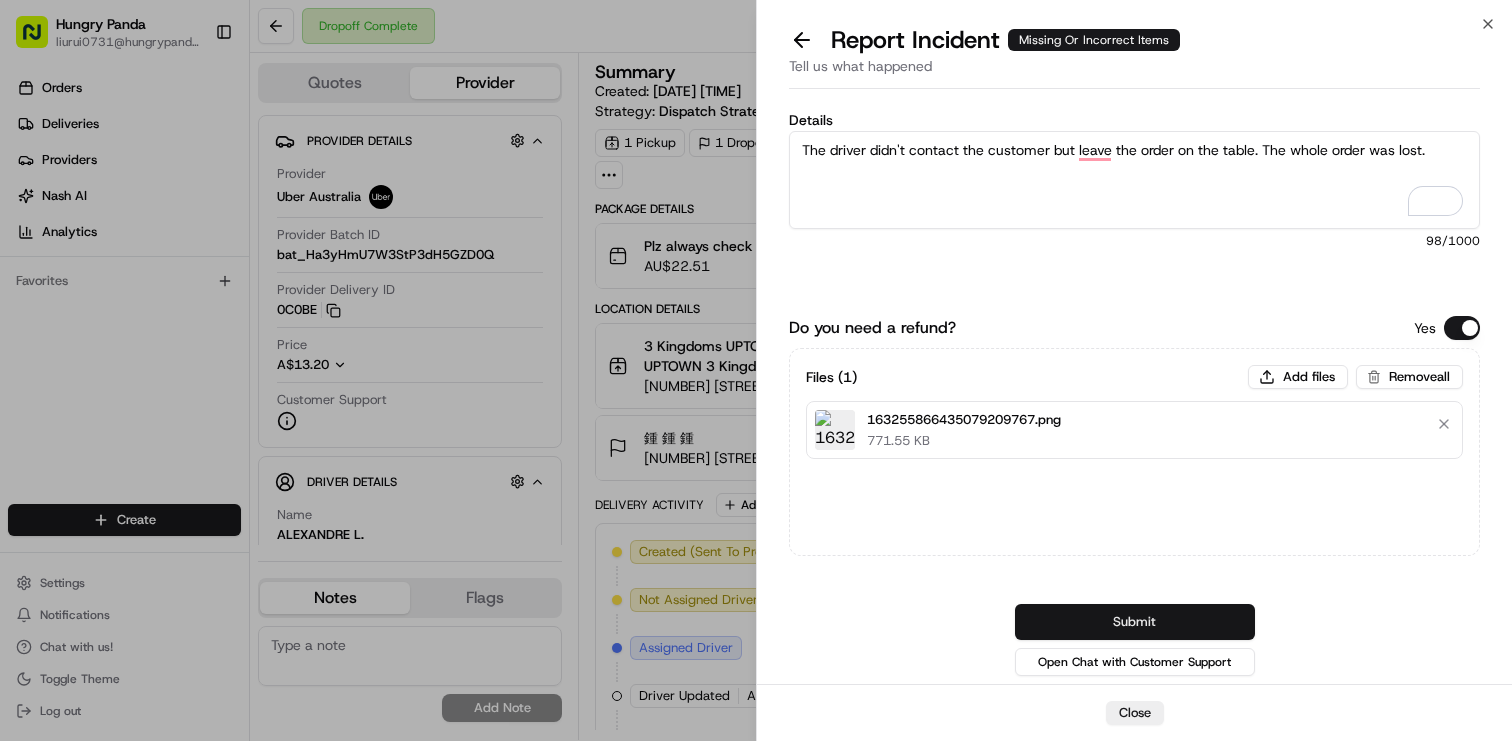 click on "Submit" at bounding box center [1135, 622] 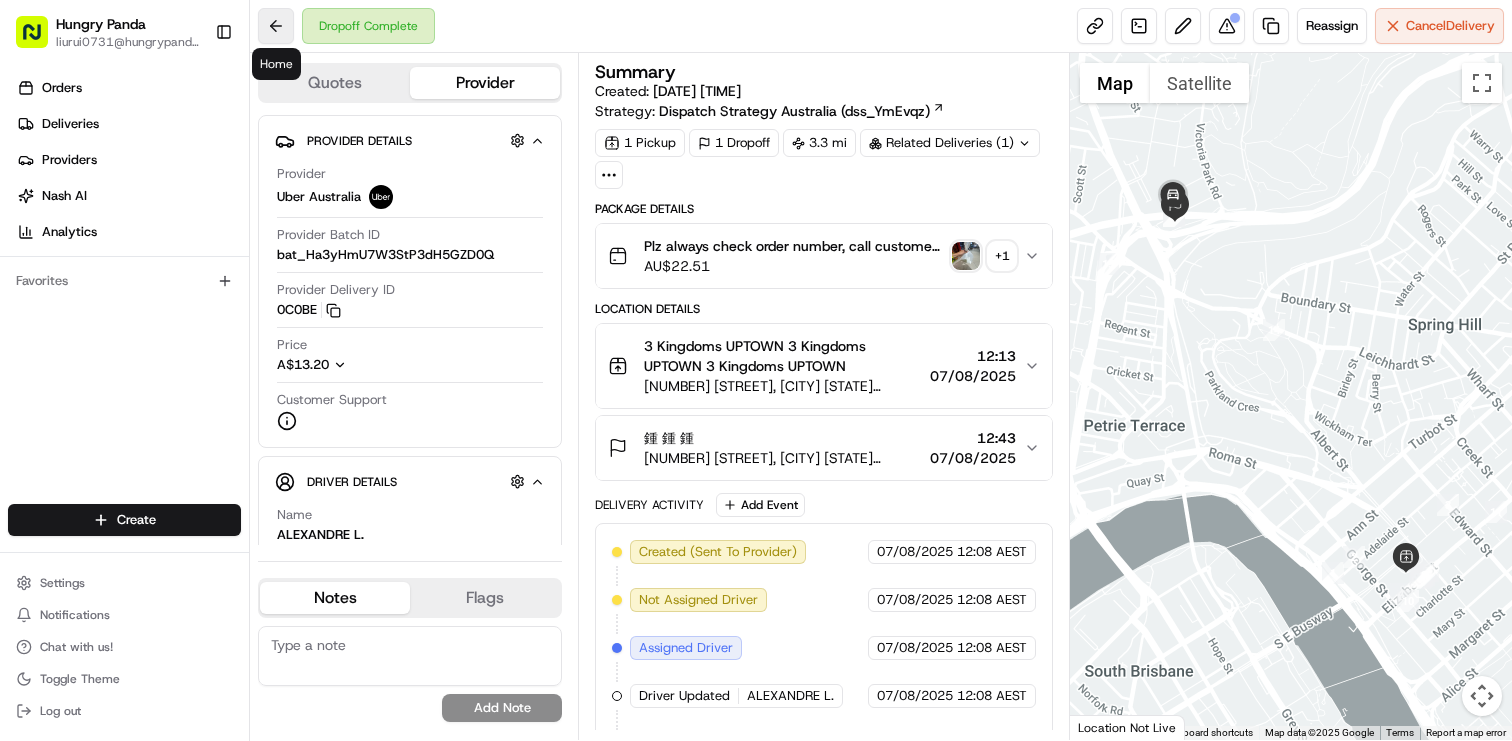 click at bounding box center (276, 26) 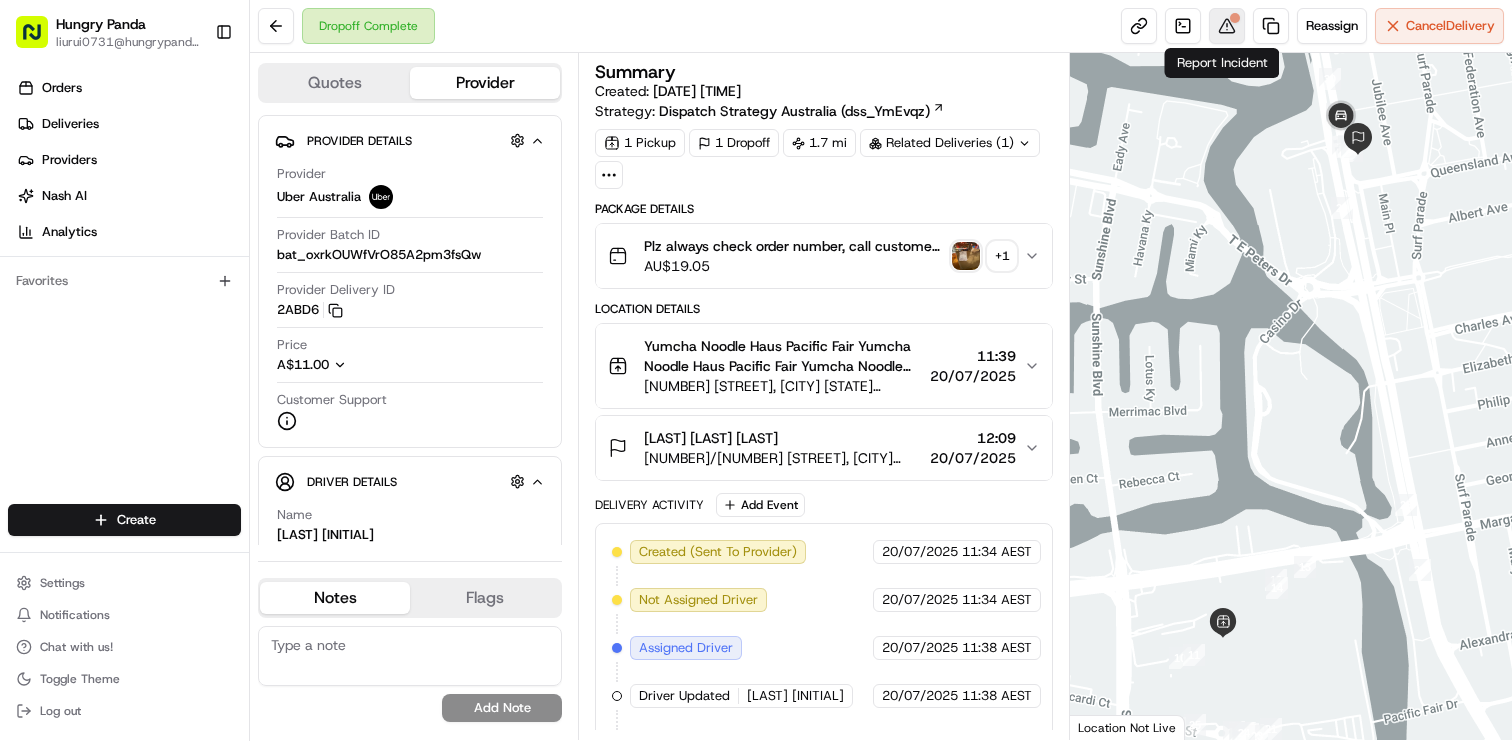 scroll, scrollTop: 0, scrollLeft: 0, axis: both 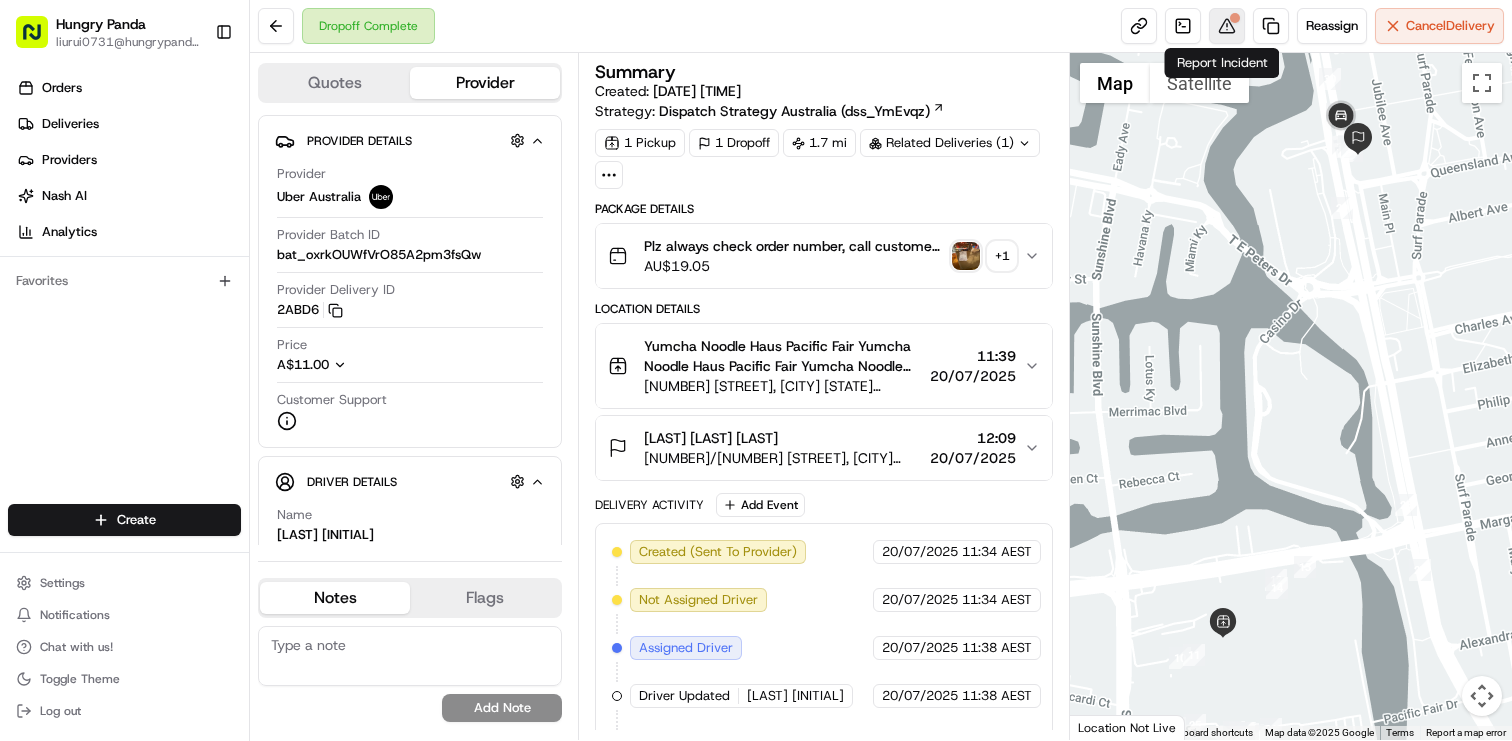 click at bounding box center [1227, 26] 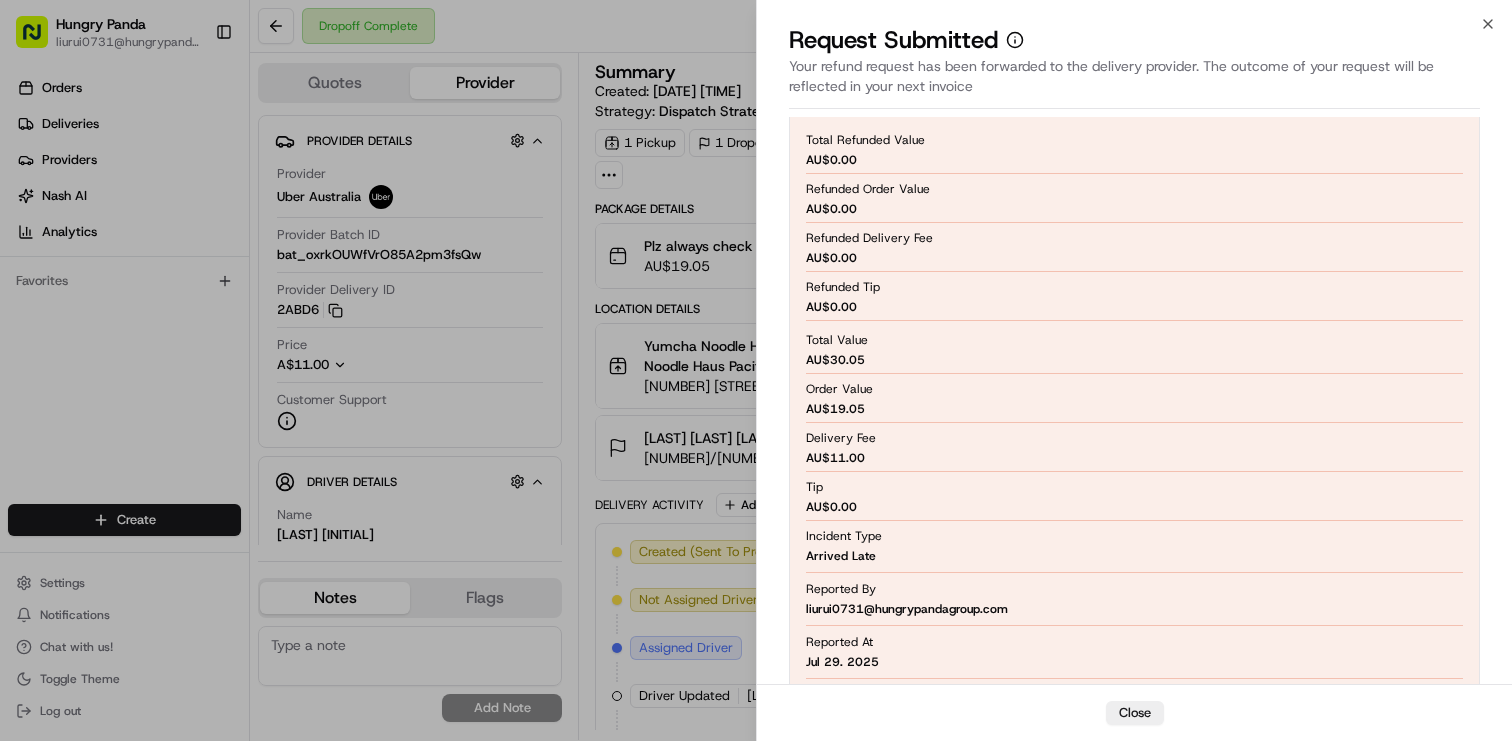 scroll, scrollTop: 227, scrollLeft: 0, axis: vertical 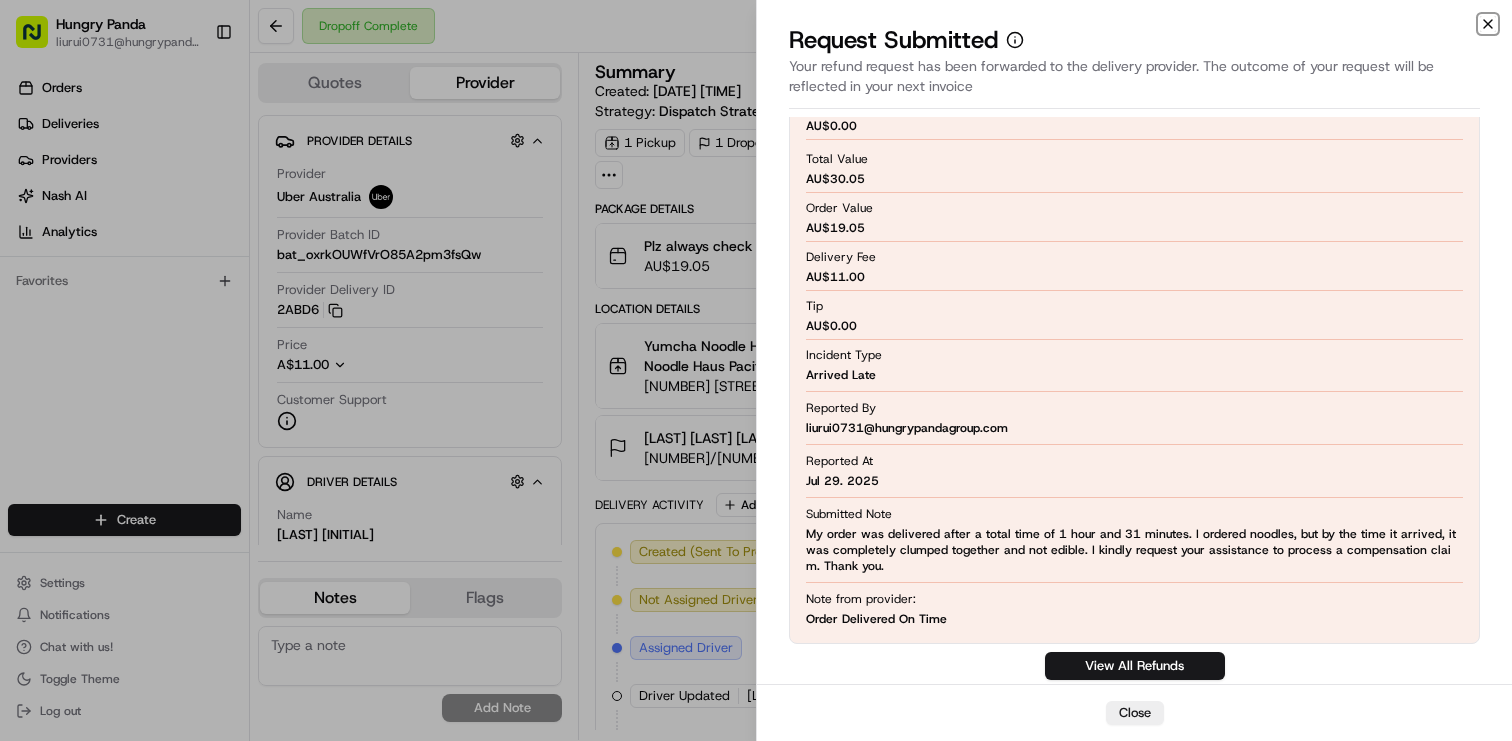 click 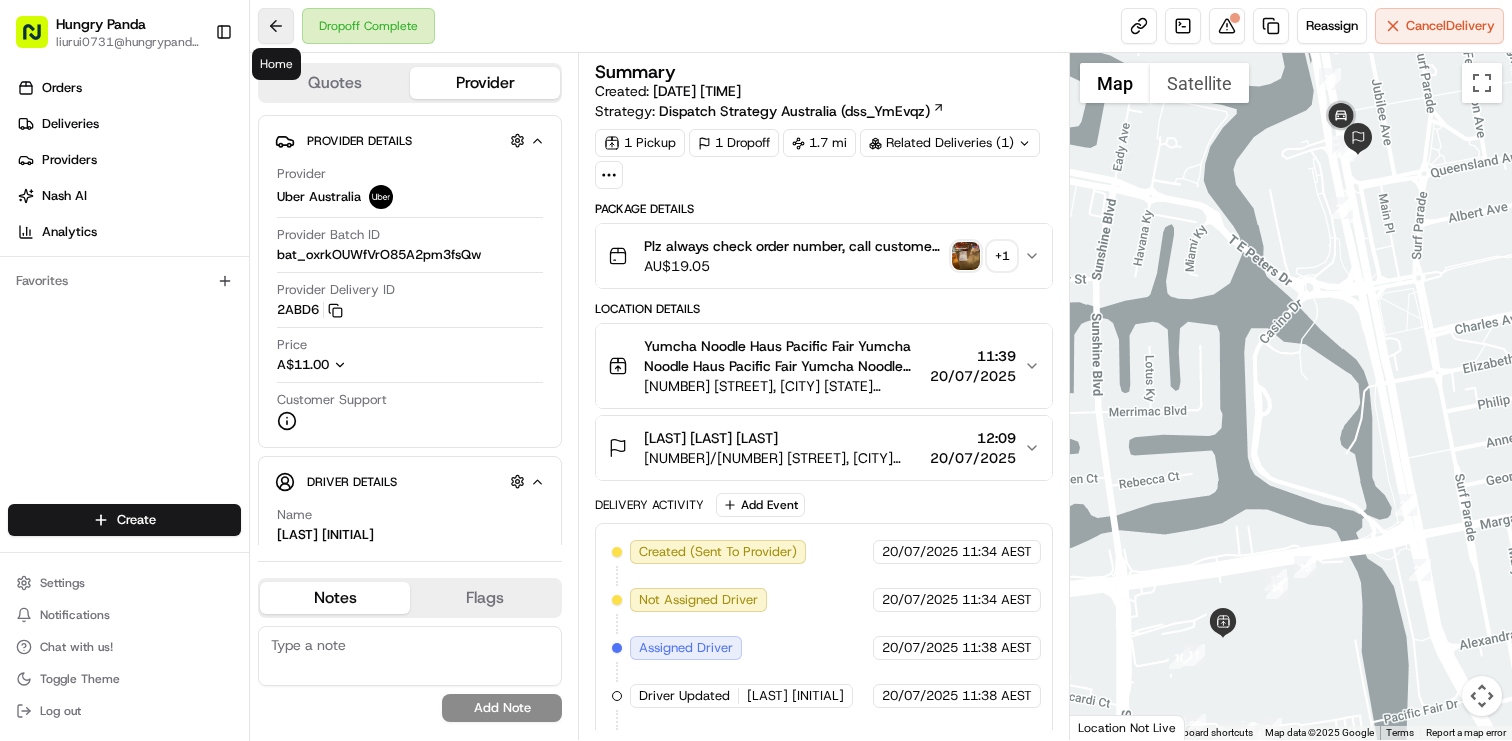 click at bounding box center (276, 26) 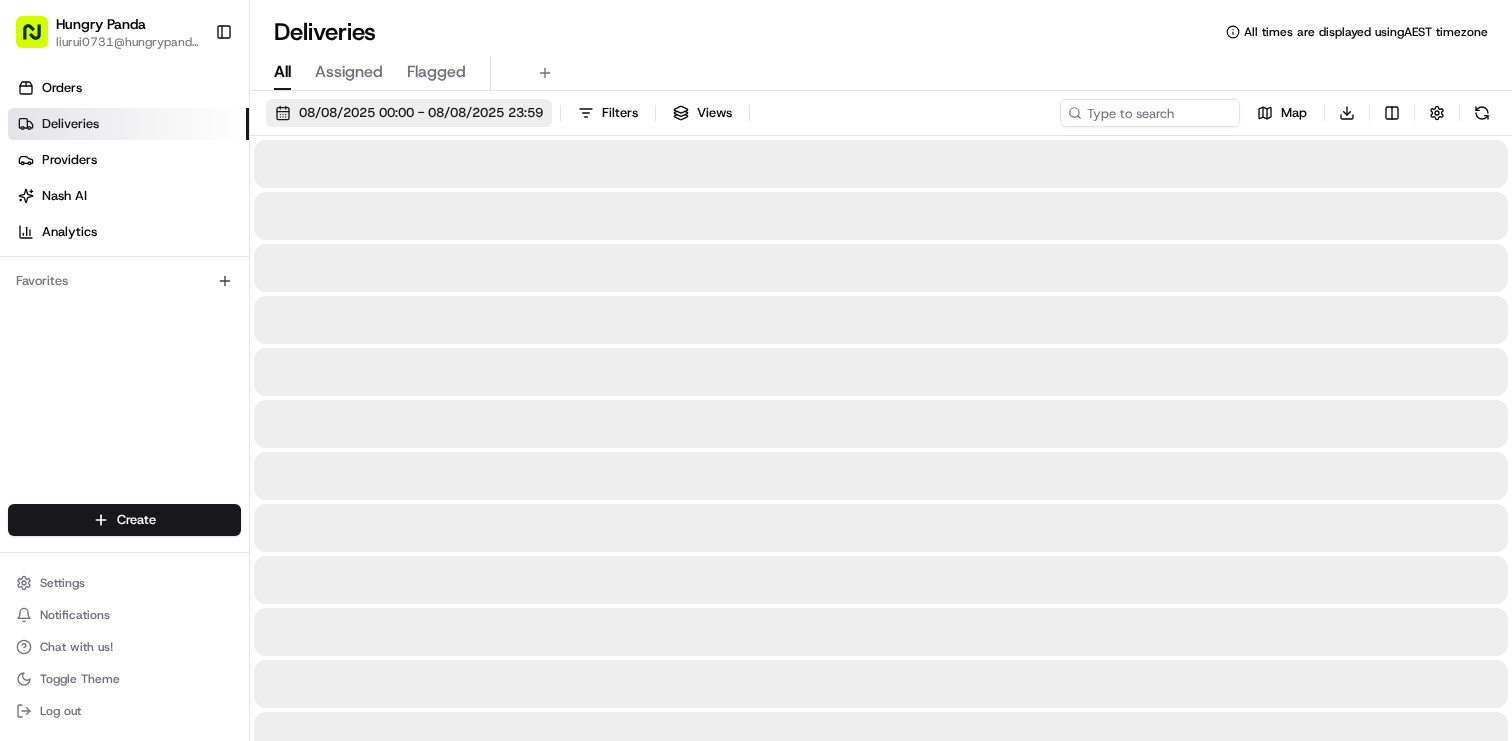 click on "08/08/2025 00:00 - 08/08/2025 23:59" at bounding box center [421, 113] 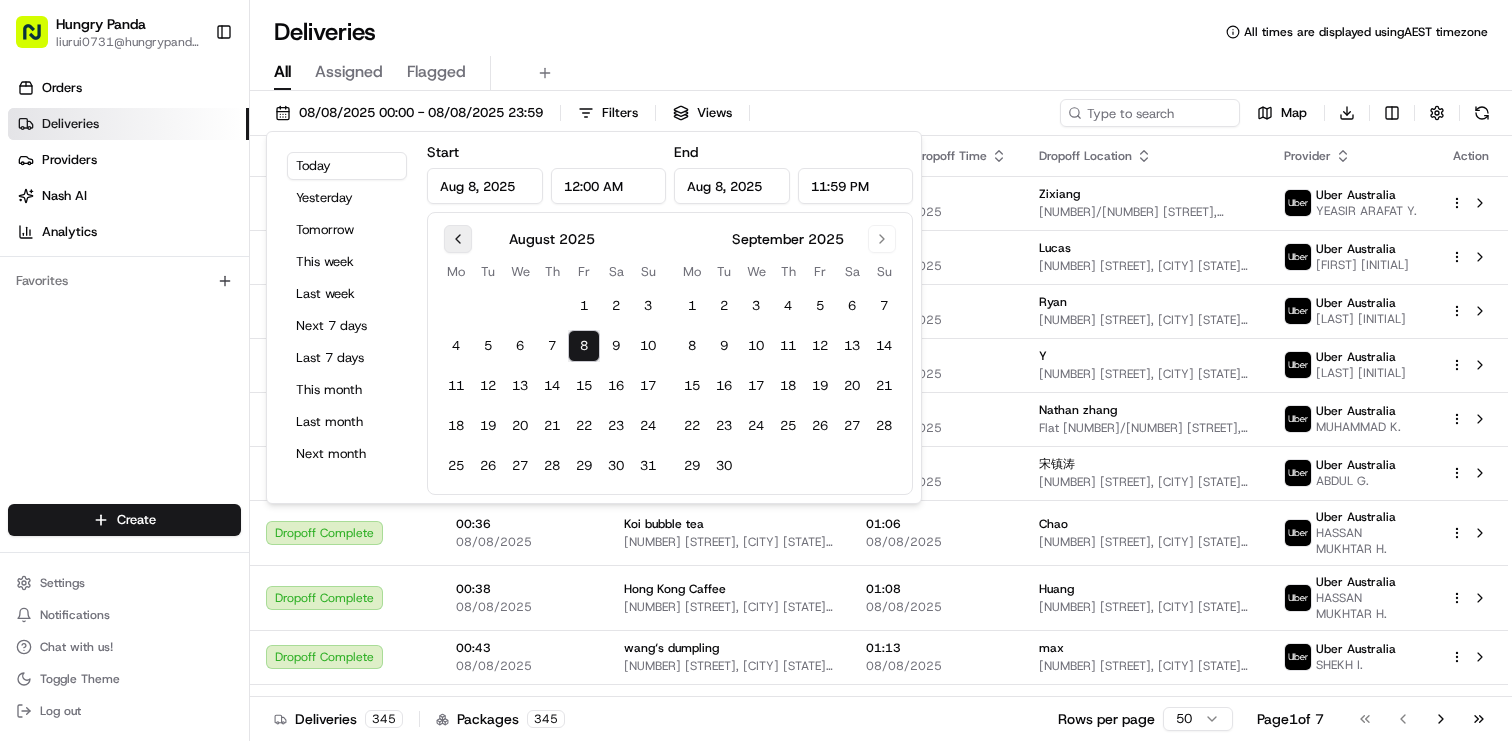 click at bounding box center (458, 239) 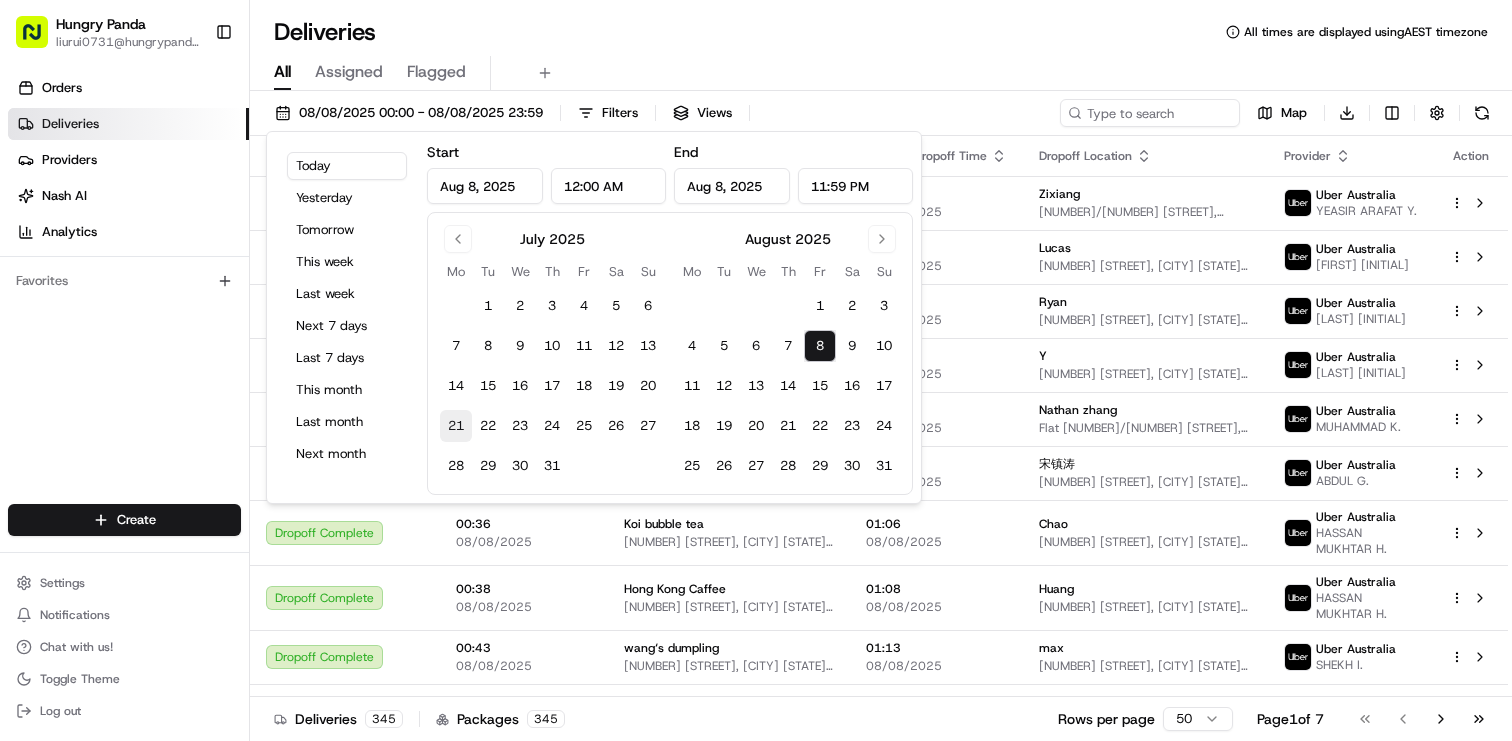 click on "21" at bounding box center (456, 426) 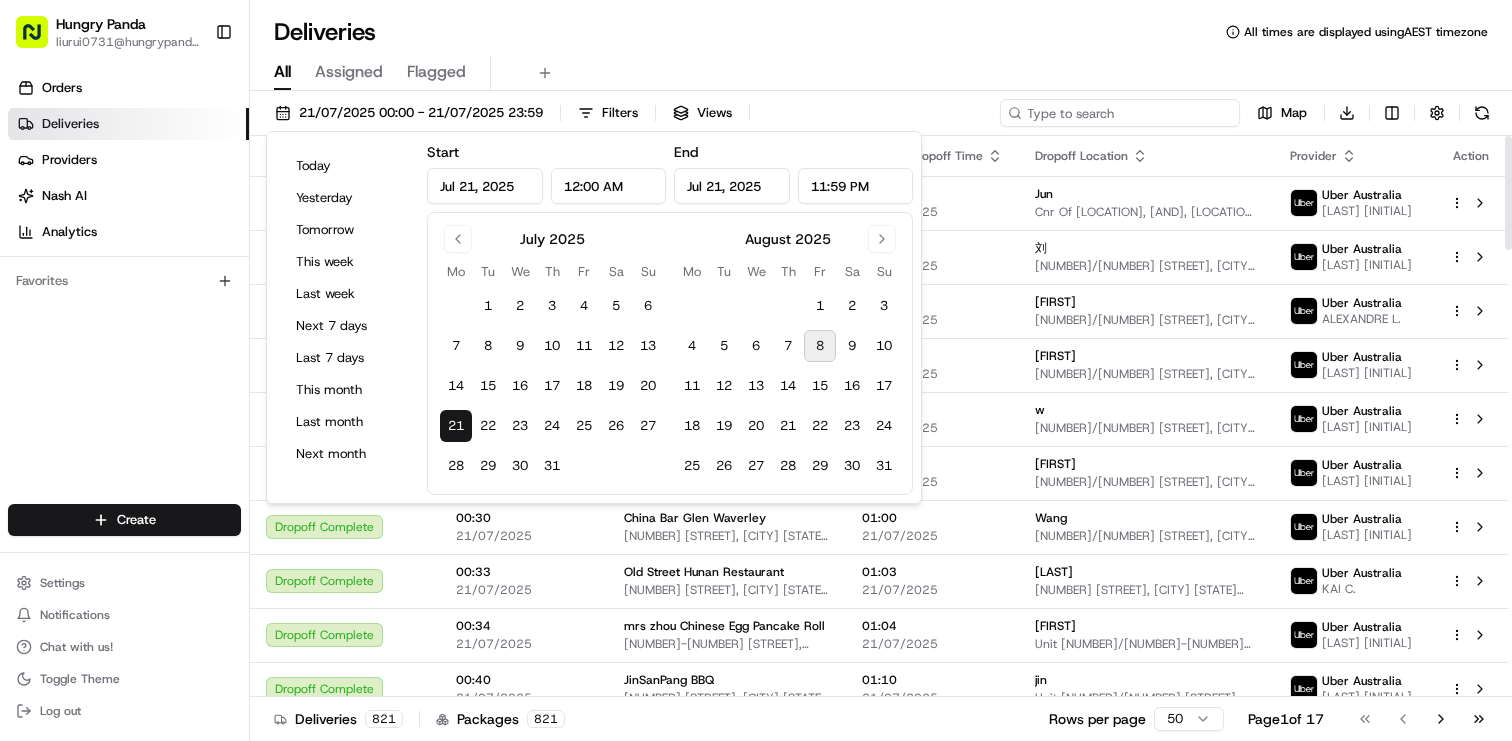 click at bounding box center (1120, 113) 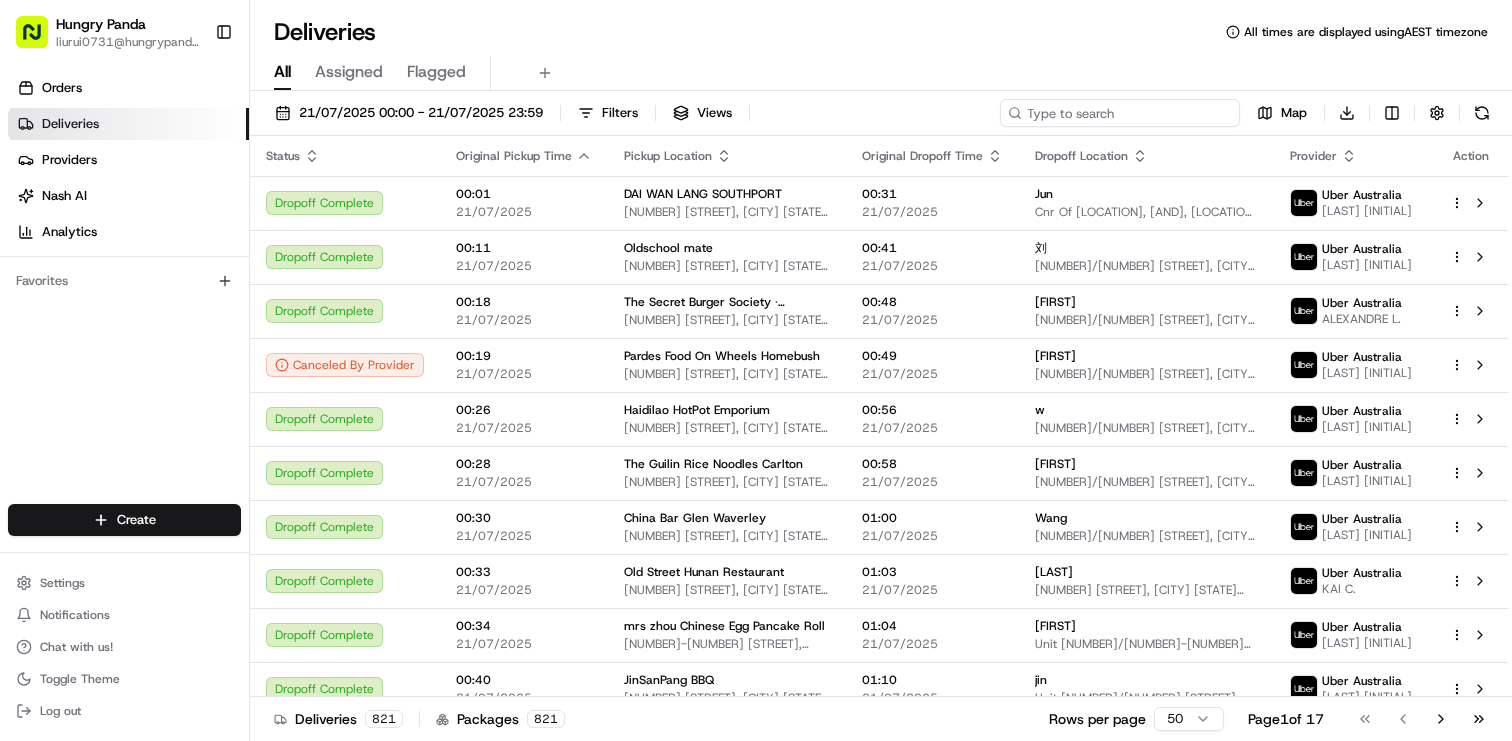 paste on "[NUMBER]" 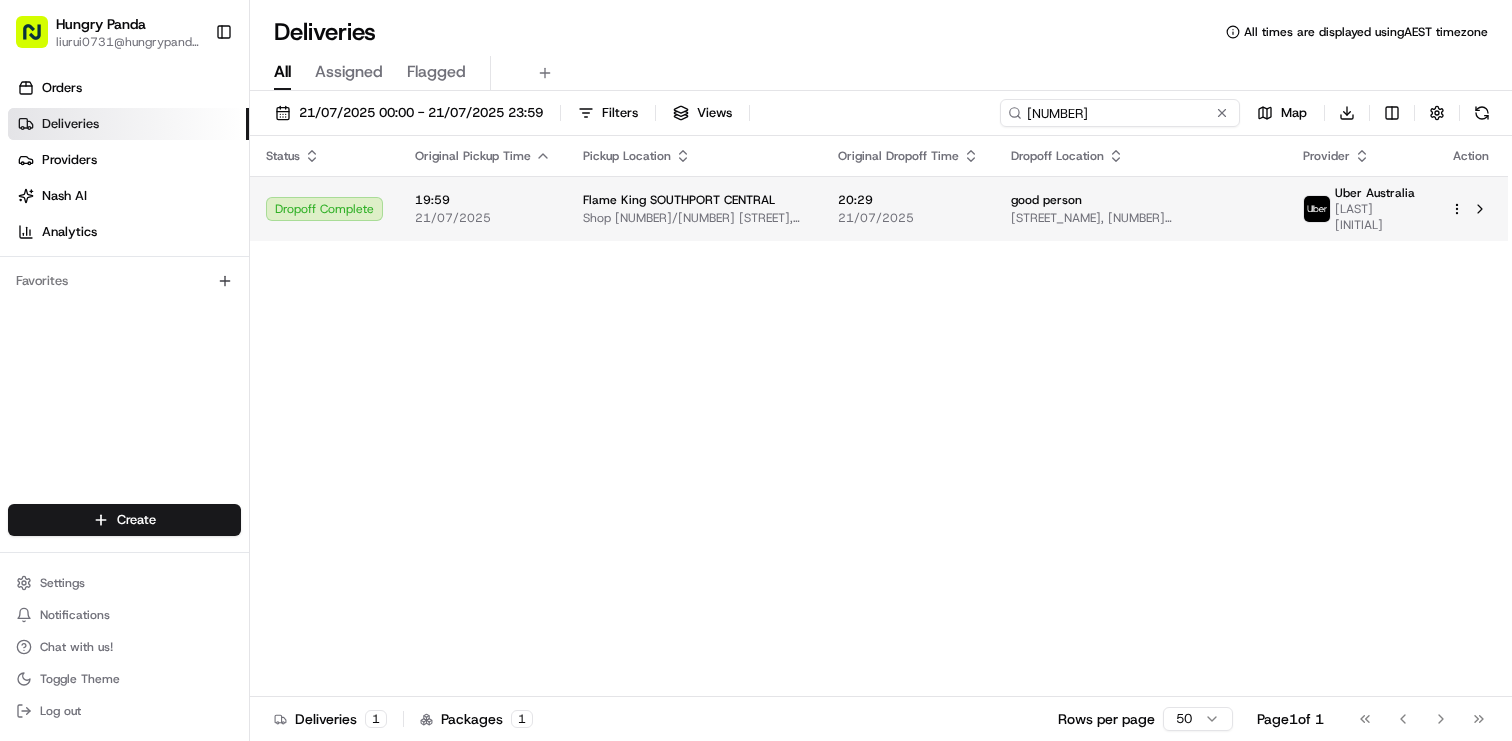 type on "[NUMBER]" 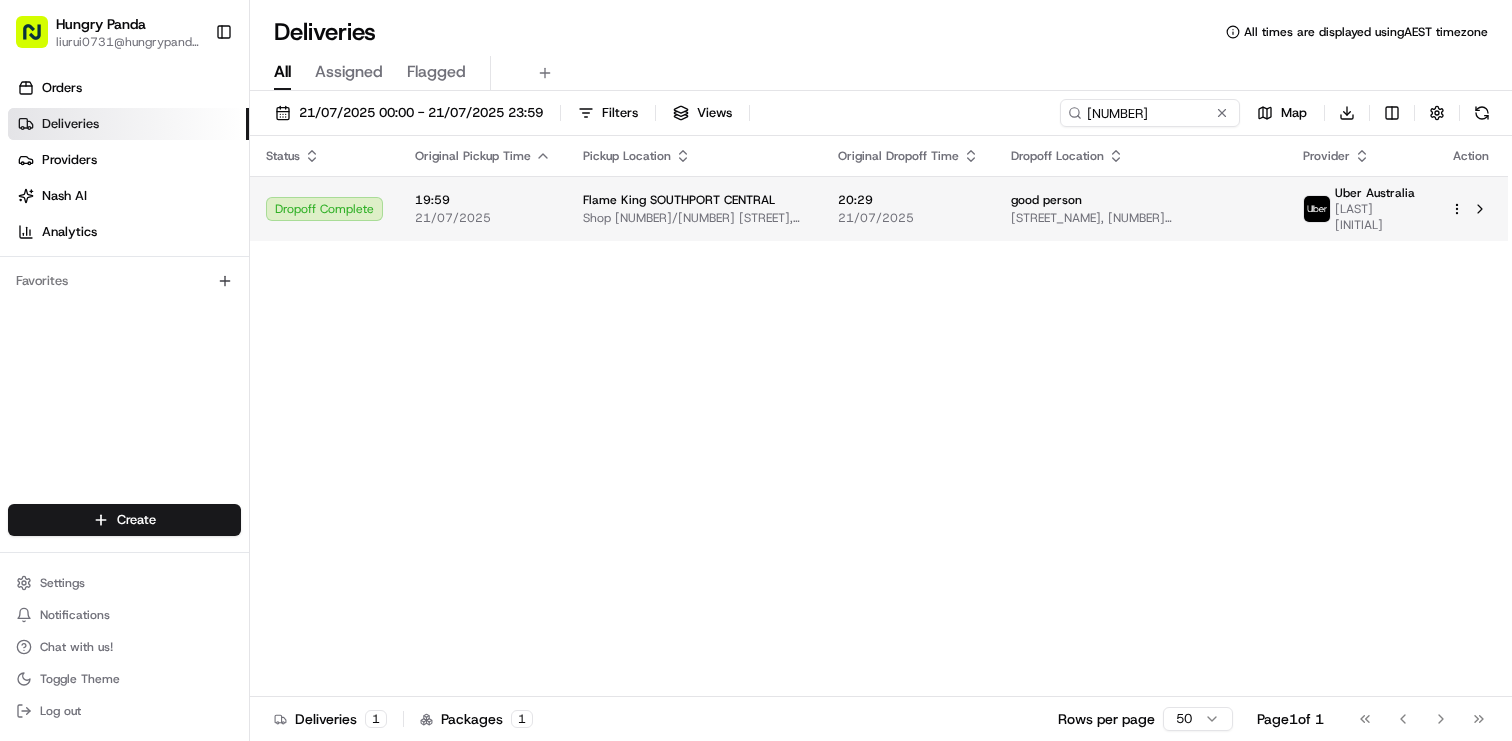 click on "[STREET_NAME], [NUMBER] [NUMBER]/[NUMBER] [STREET], [CITY] [STATE] [POSTAL_CODE], [COUNTRY]" at bounding box center (1141, 218) 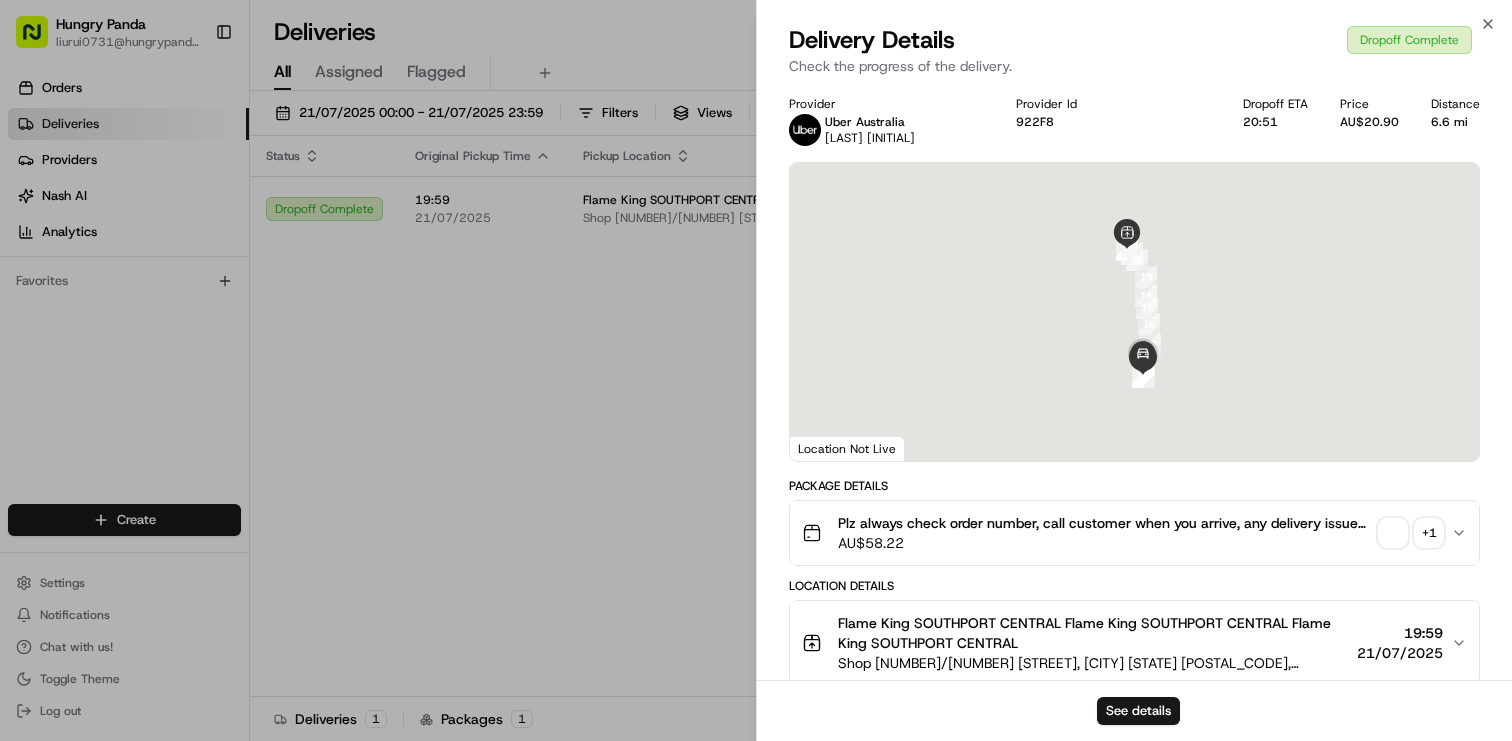 scroll, scrollTop: 622, scrollLeft: 0, axis: vertical 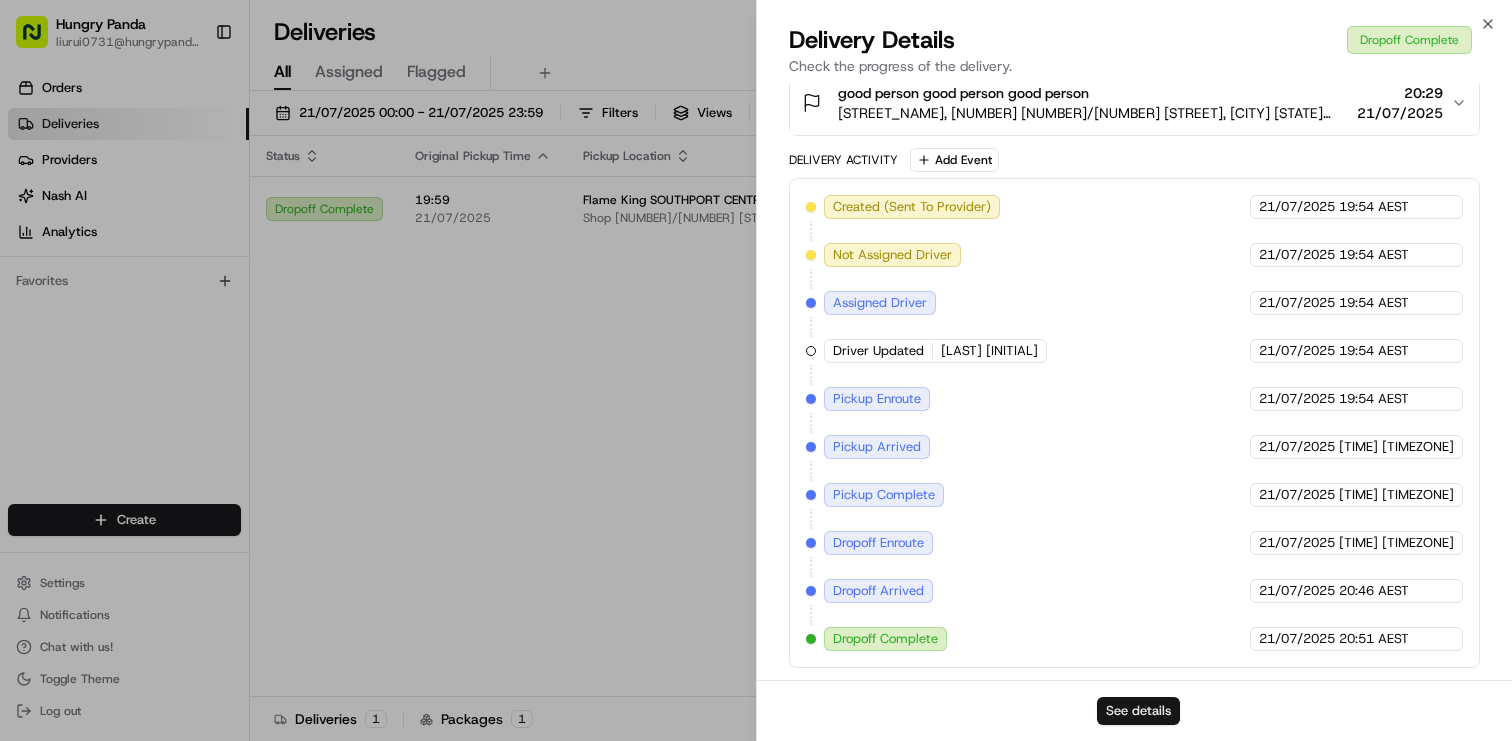 click on "See details" at bounding box center [1138, 711] 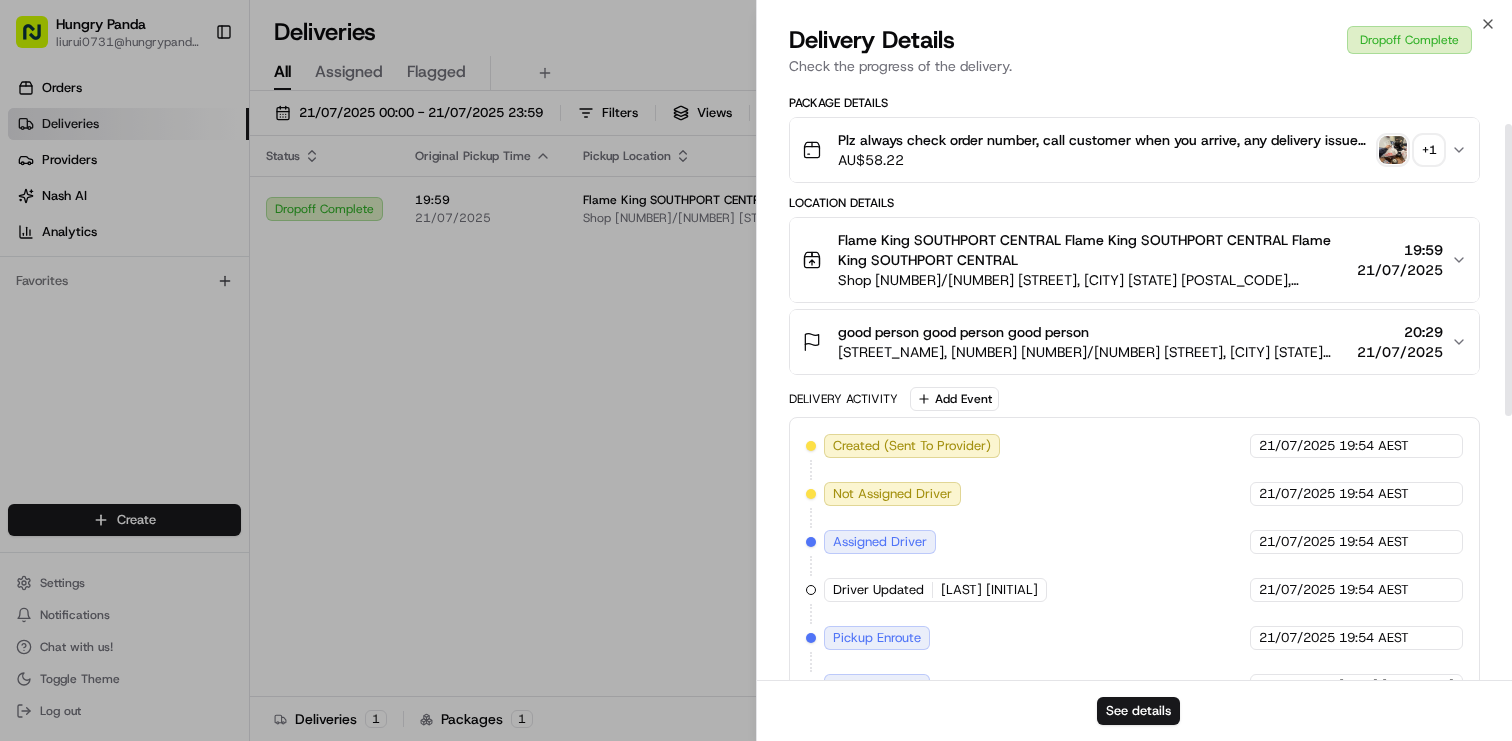 scroll, scrollTop: 0, scrollLeft: 0, axis: both 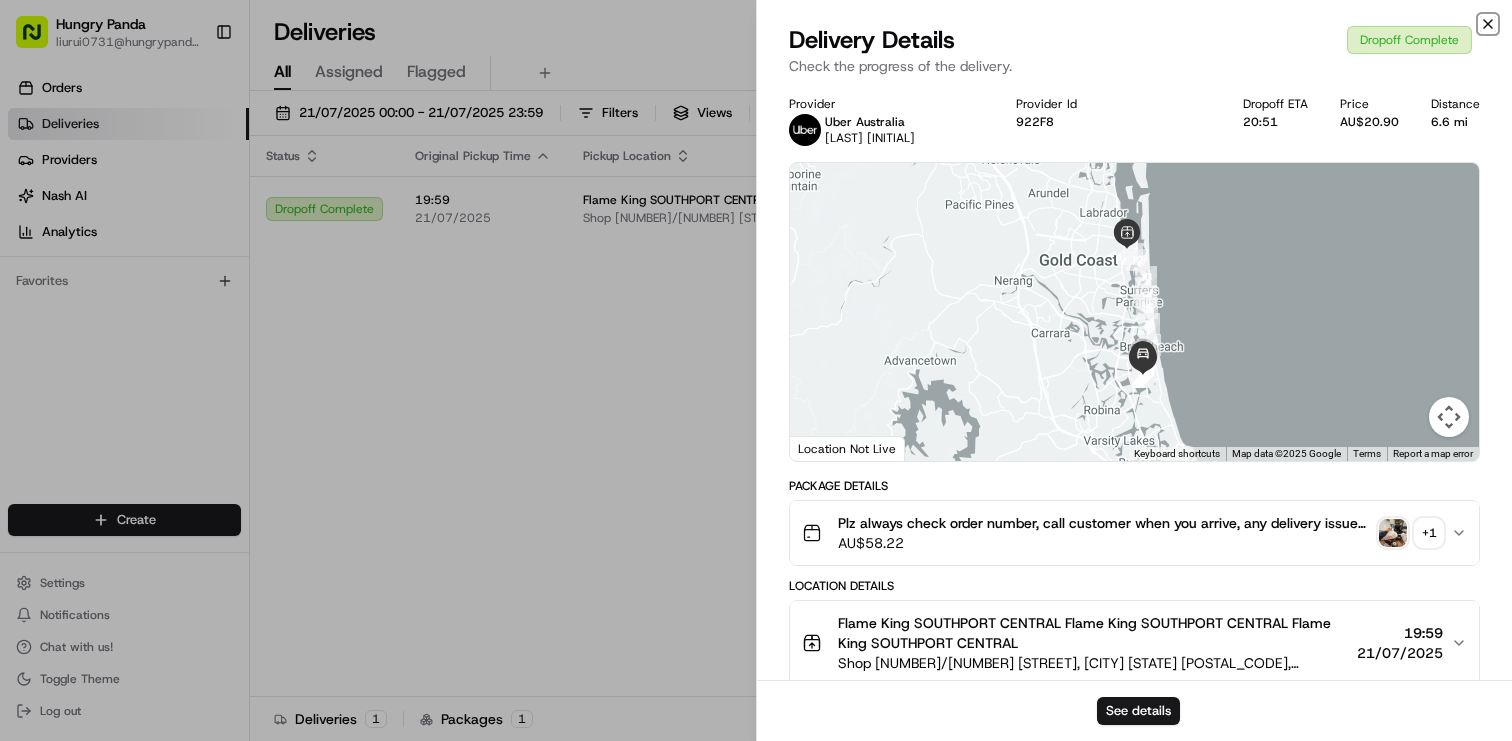 click 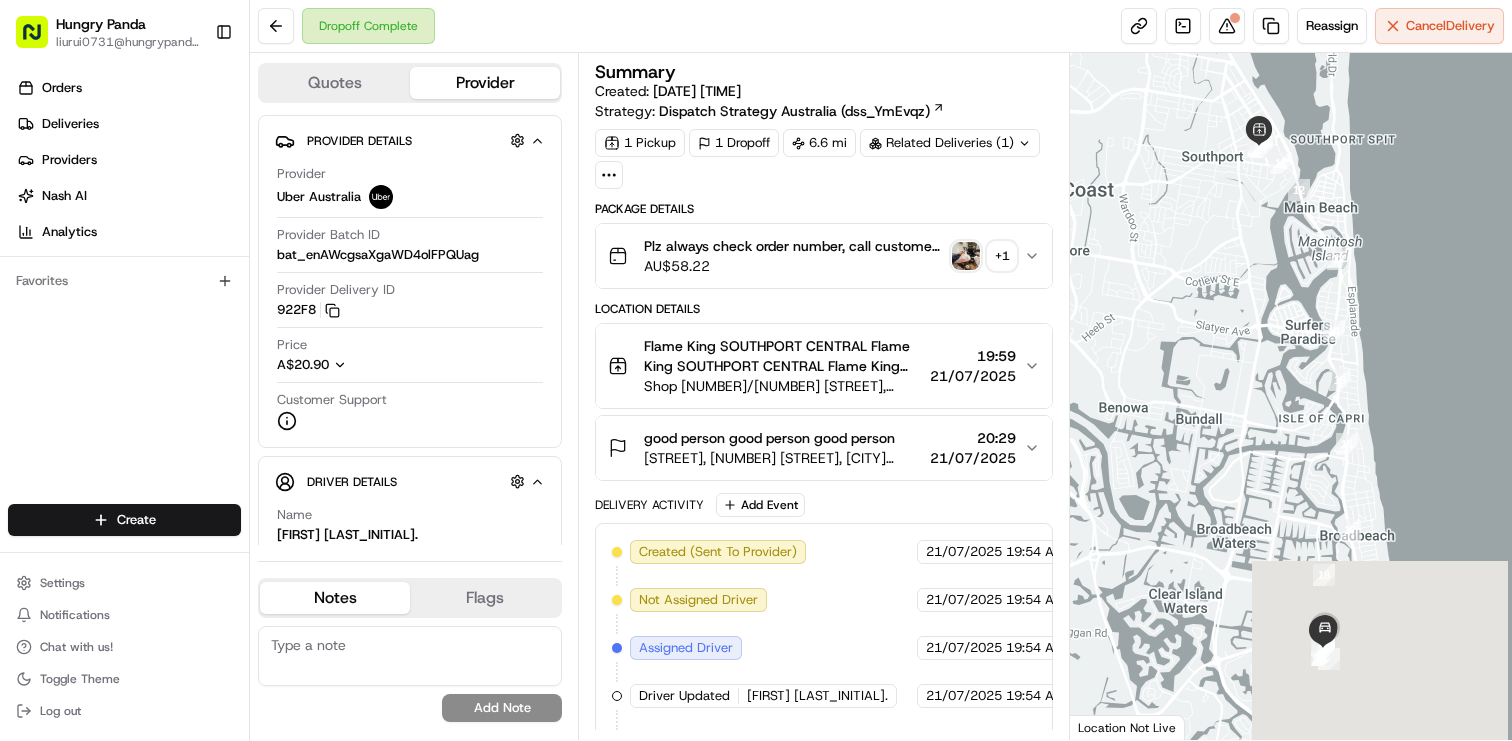 scroll, scrollTop: 0, scrollLeft: 0, axis: both 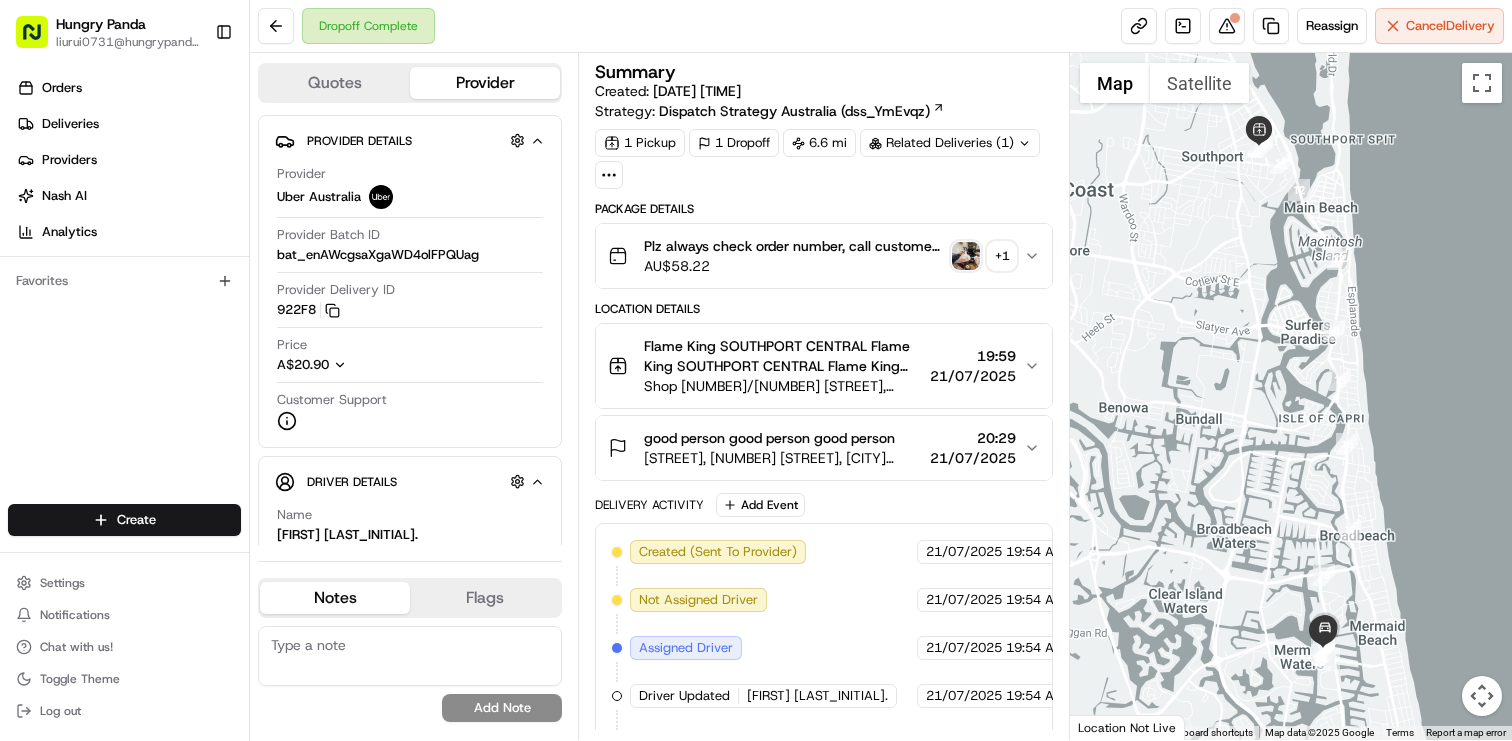 click on "+ 1" at bounding box center [1002, 256] 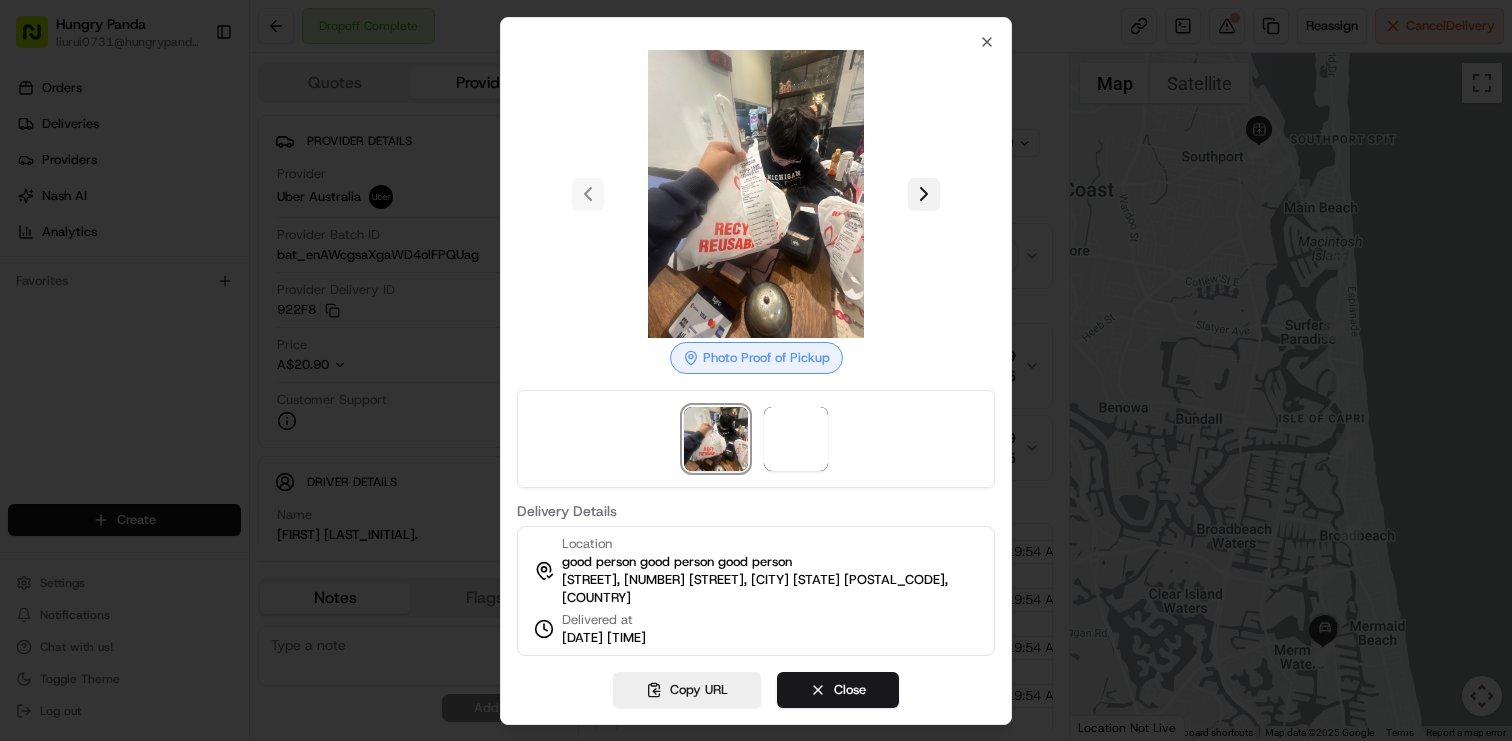 click at bounding box center (924, 194) 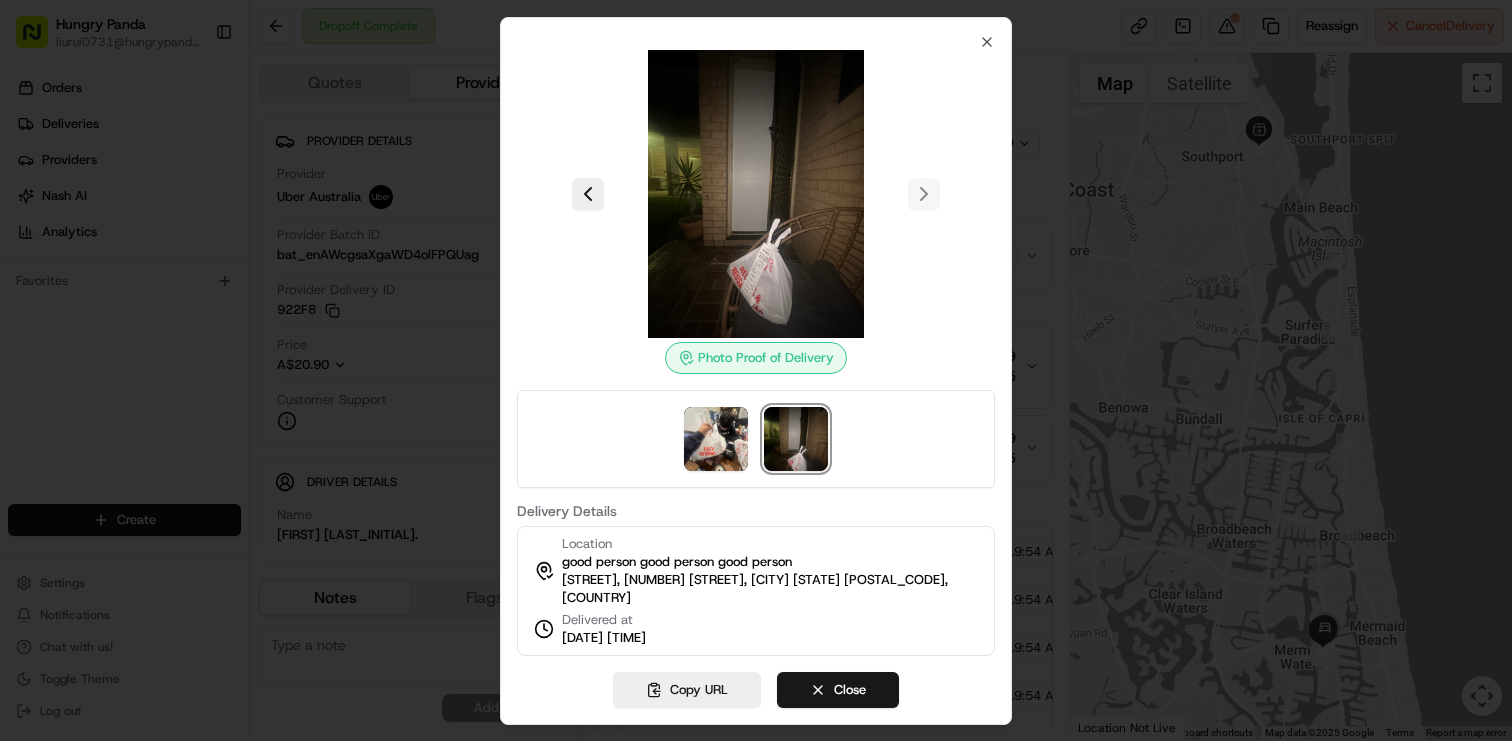 click at bounding box center [756, 194] 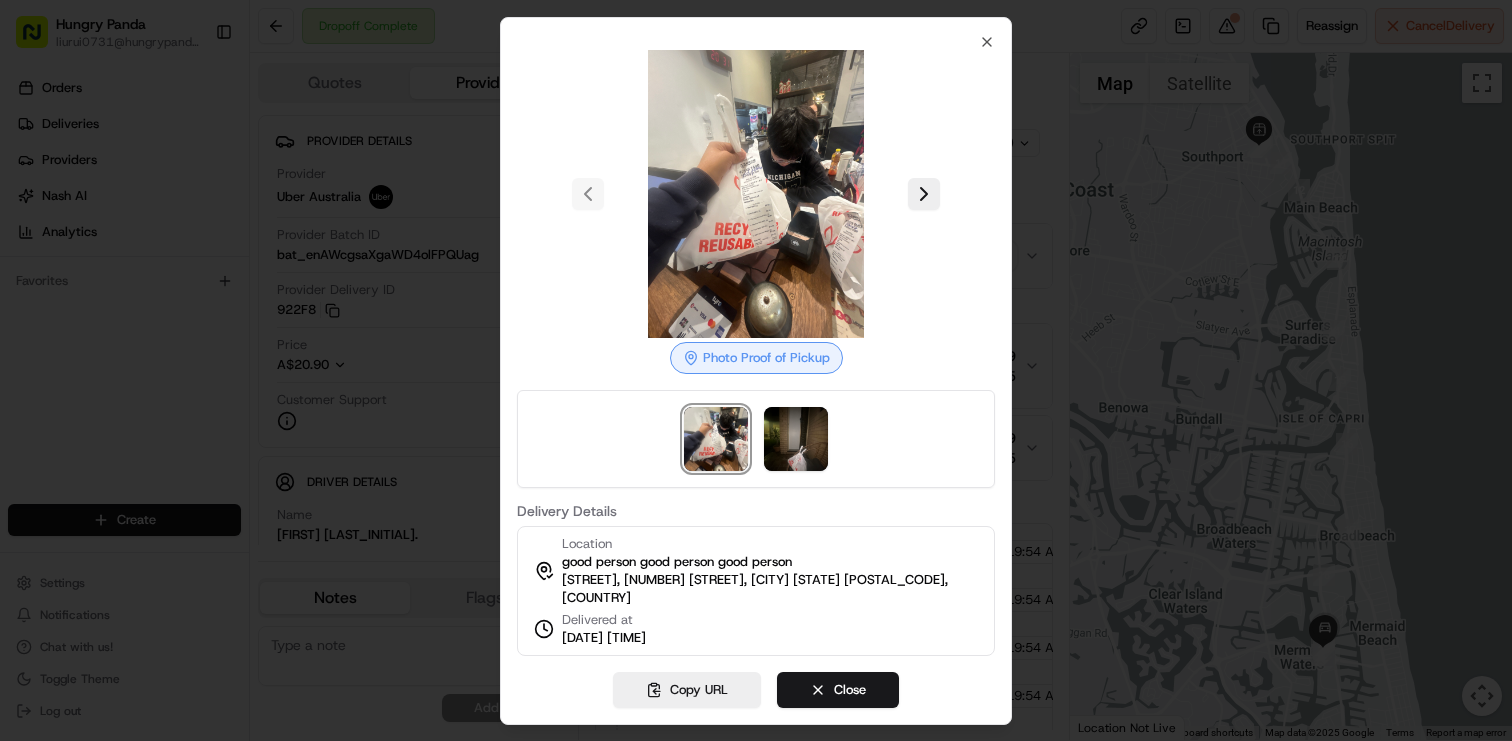 click at bounding box center (756, 370) 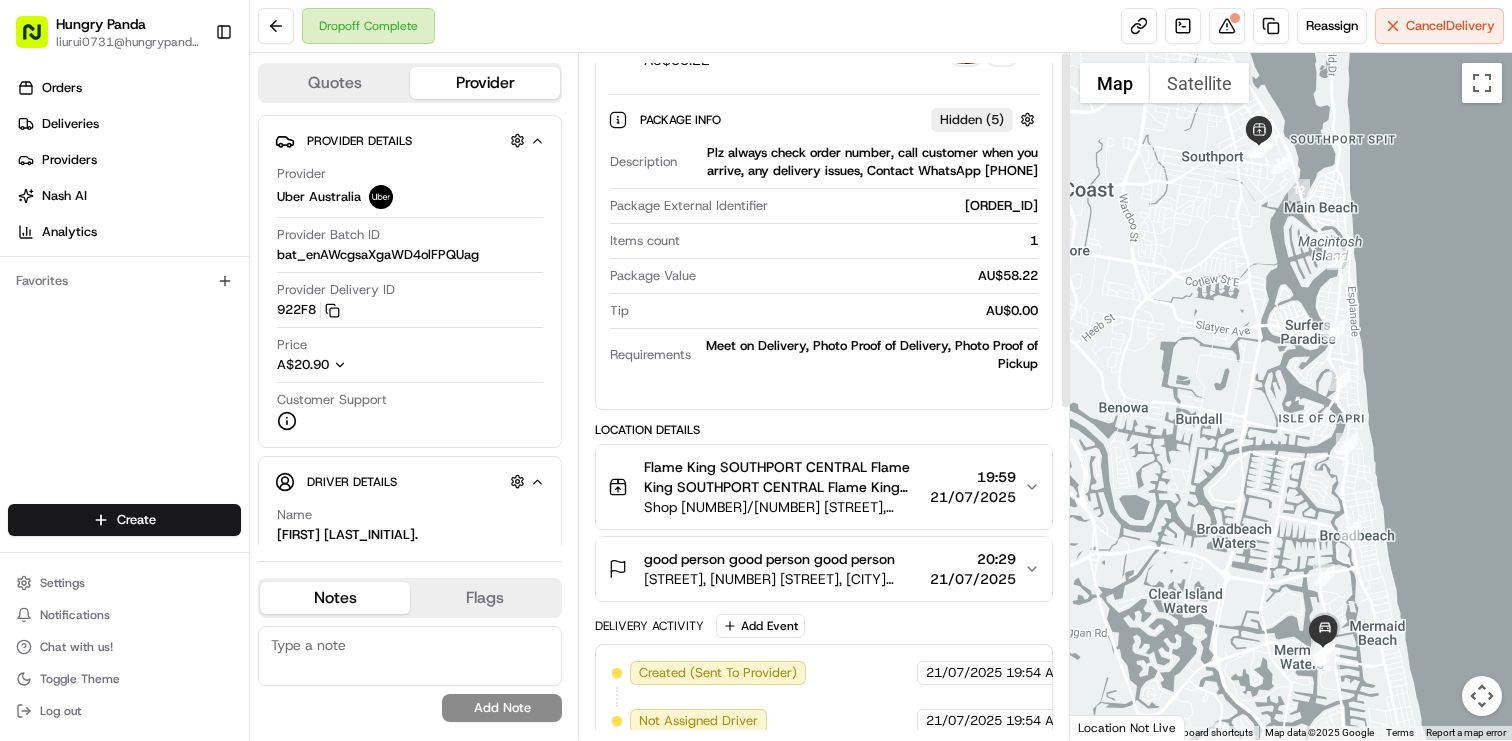 scroll, scrollTop: 0, scrollLeft: 0, axis: both 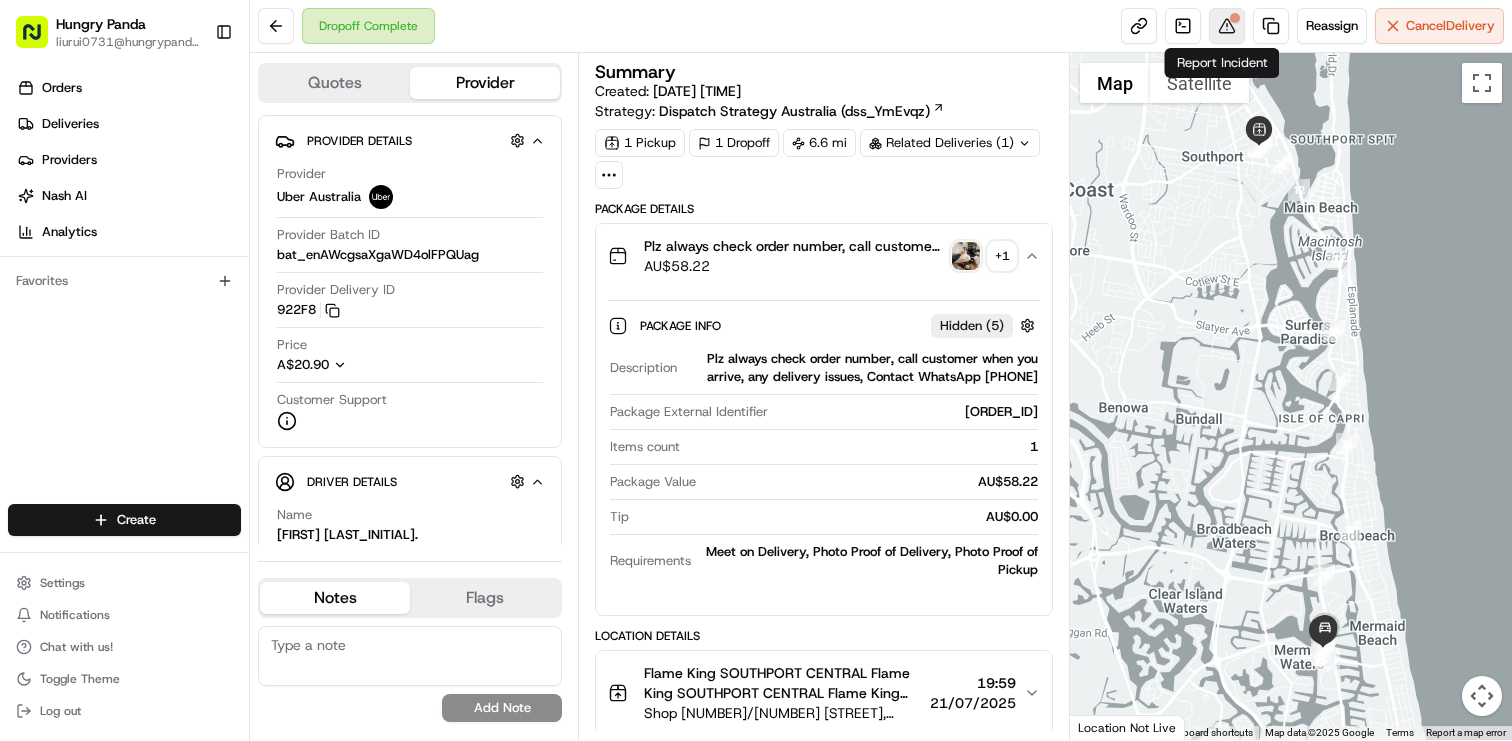 click at bounding box center (1227, 26) 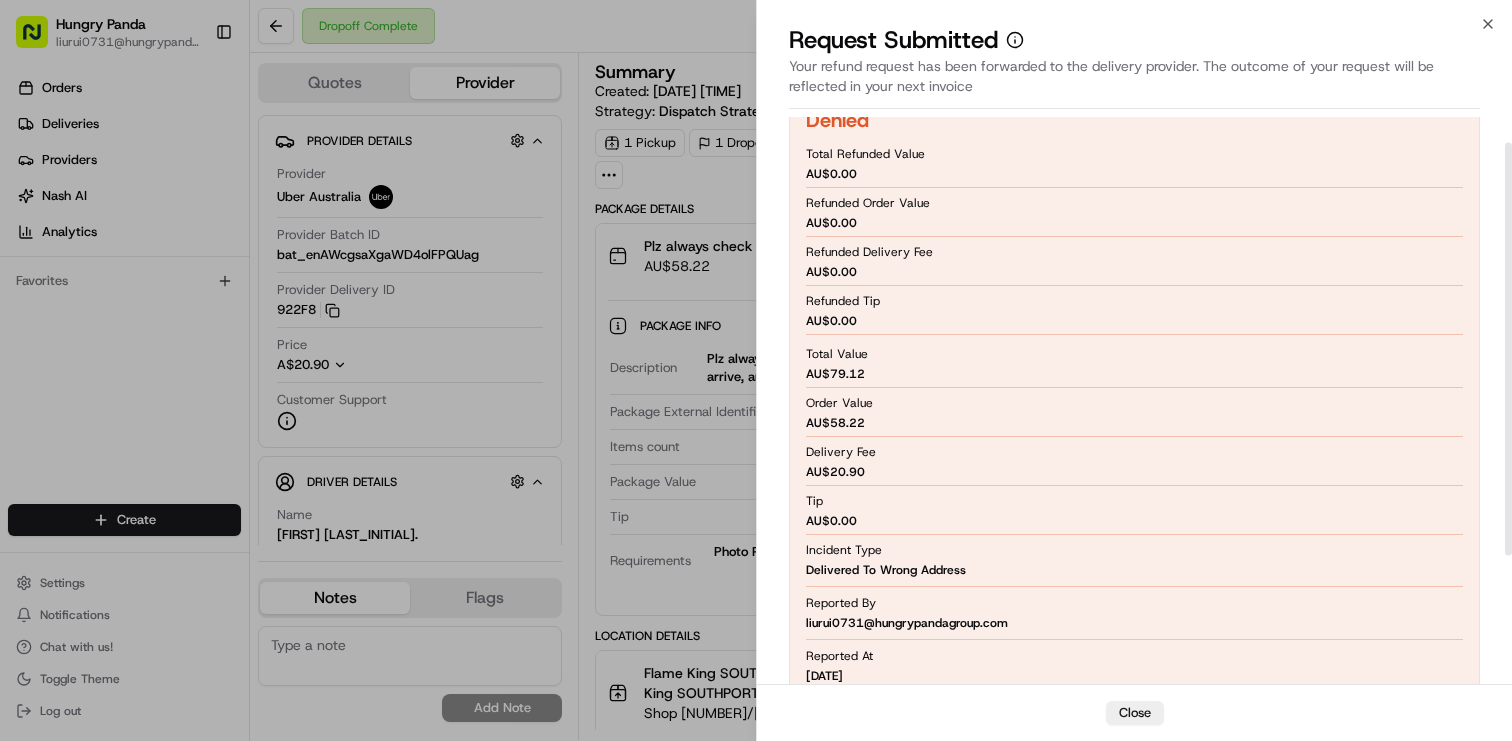 scroll, scrollTop: 211, scrollLeft: 0, axis: vertical 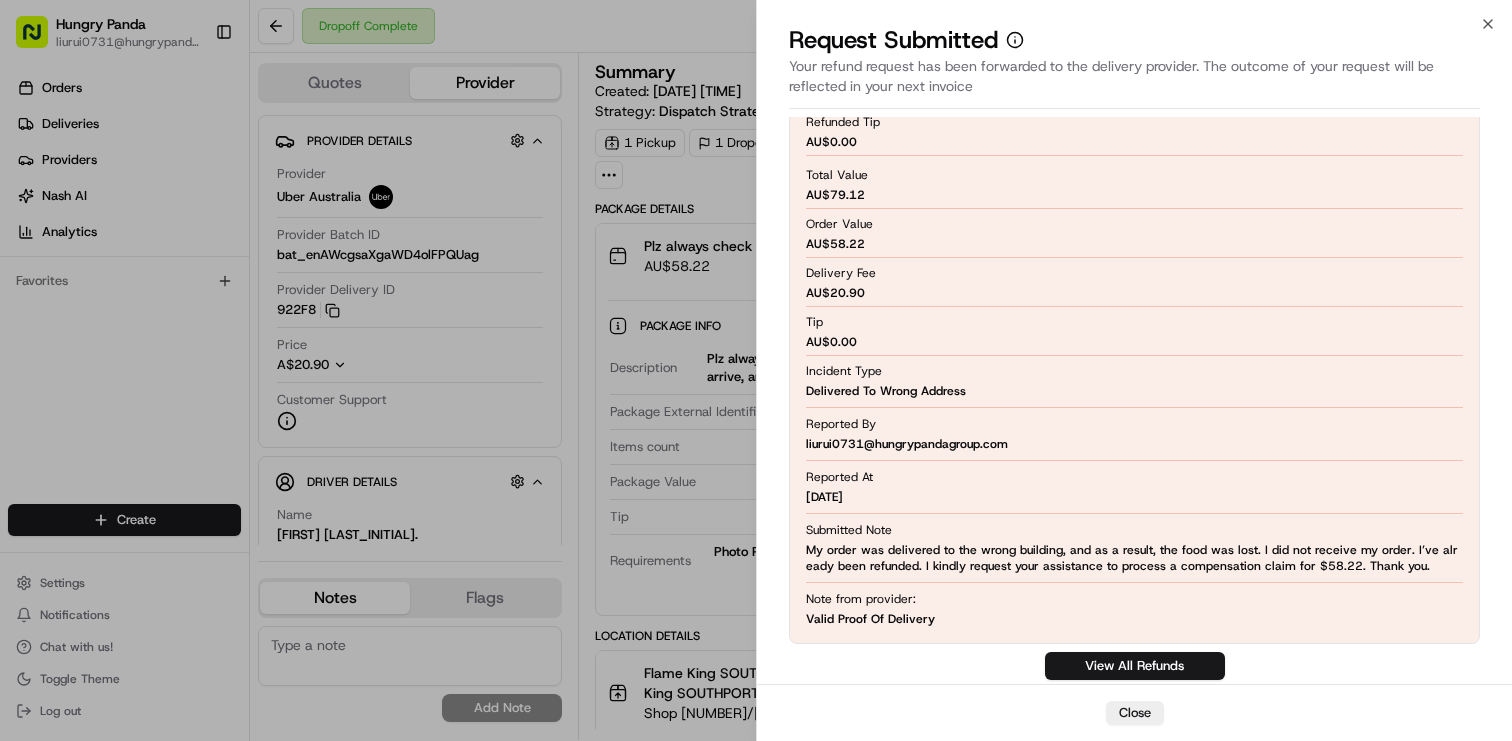 click on "My order was delivered to the wrong building, and as a result, the food was lost. I did not receive my order. I’ve already been refunded.
I kindly request your assistance to process a compensation claim for $58.22. Thank you." at bounding box center (1134, 558) 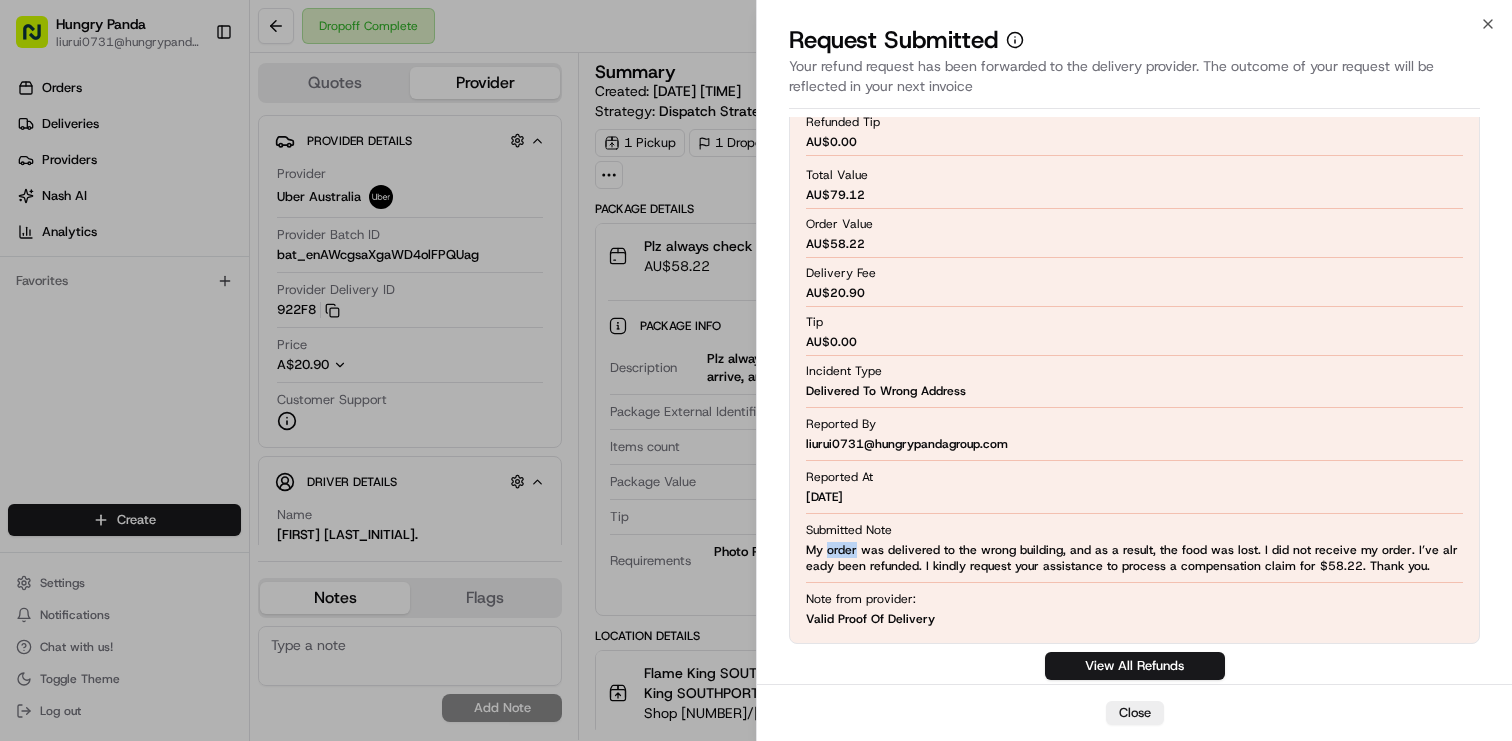 click on "My order was delivered to the wrong building, and as a result, the food was lost. I did not receive my order. I’ve already been refunded.
I kindly request your assistance to process a compensation claim for $58.22. Thank you." at bounding box center [1134, 558] 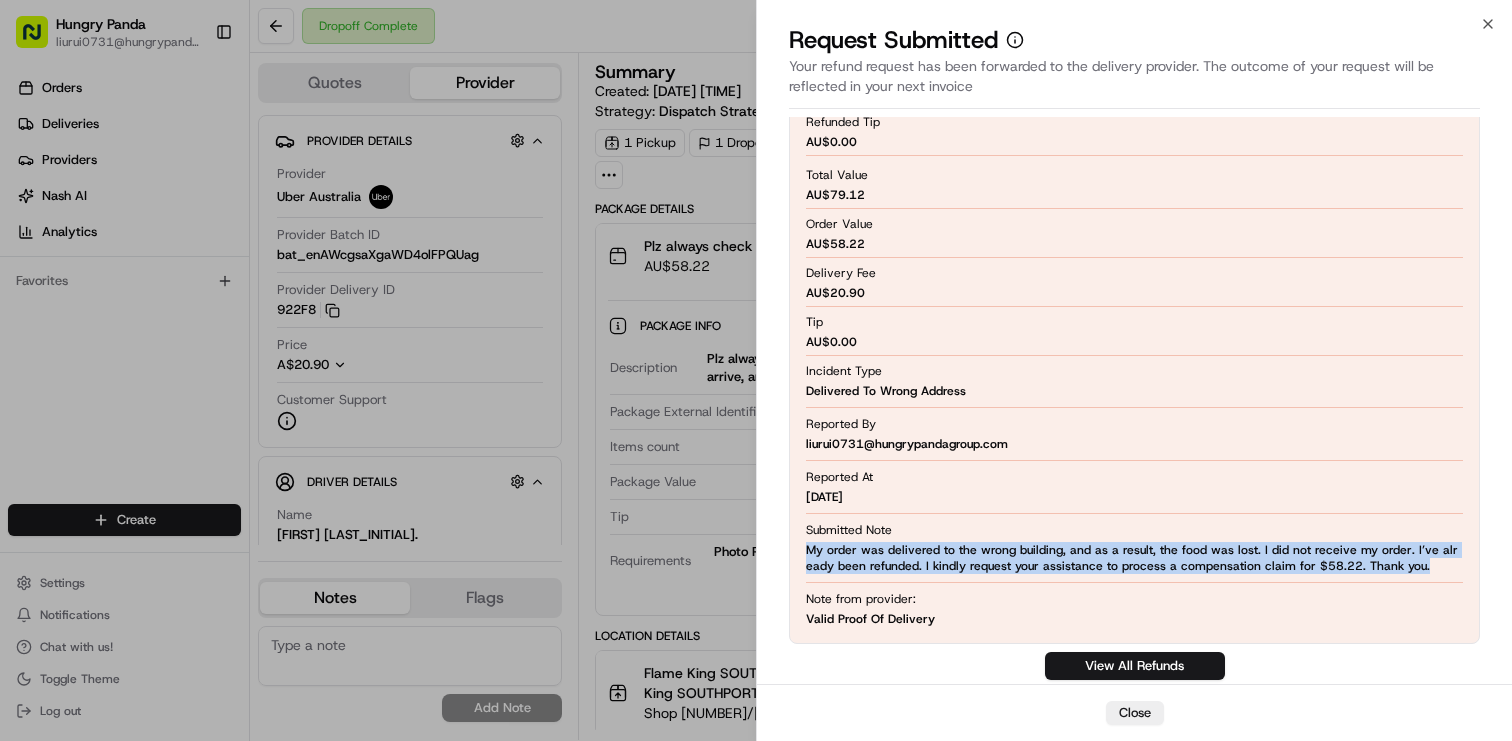 click on "My order was delivered to the wrong building, and as a result, the food was lost. I did not receive my order. I’ve already been refunded.
I kindly request your assistance to process a compensation claim for $58.22. Thank you." at bounding box center (1134, 558) 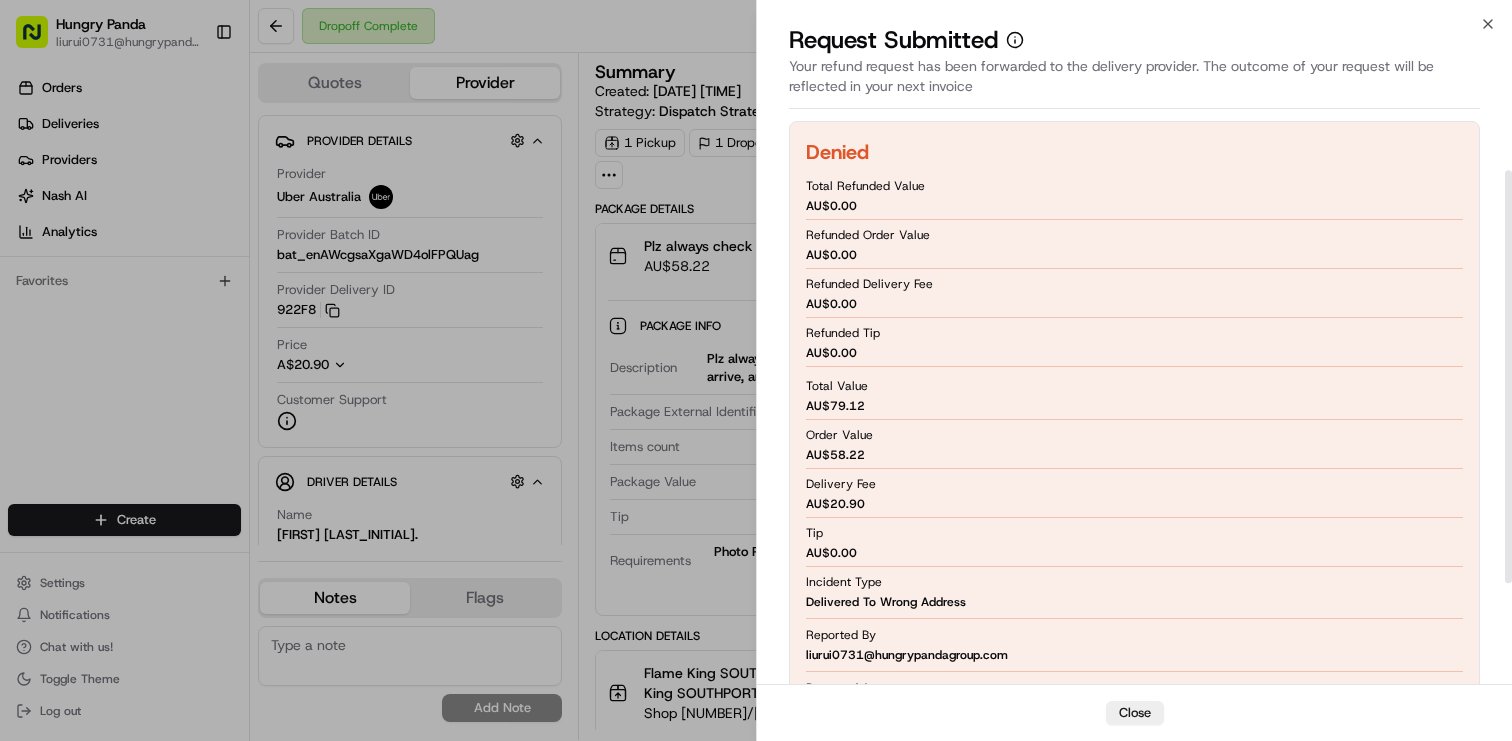 scroll, scrollTop: 211, scrollLeft: 0, axis: vertical 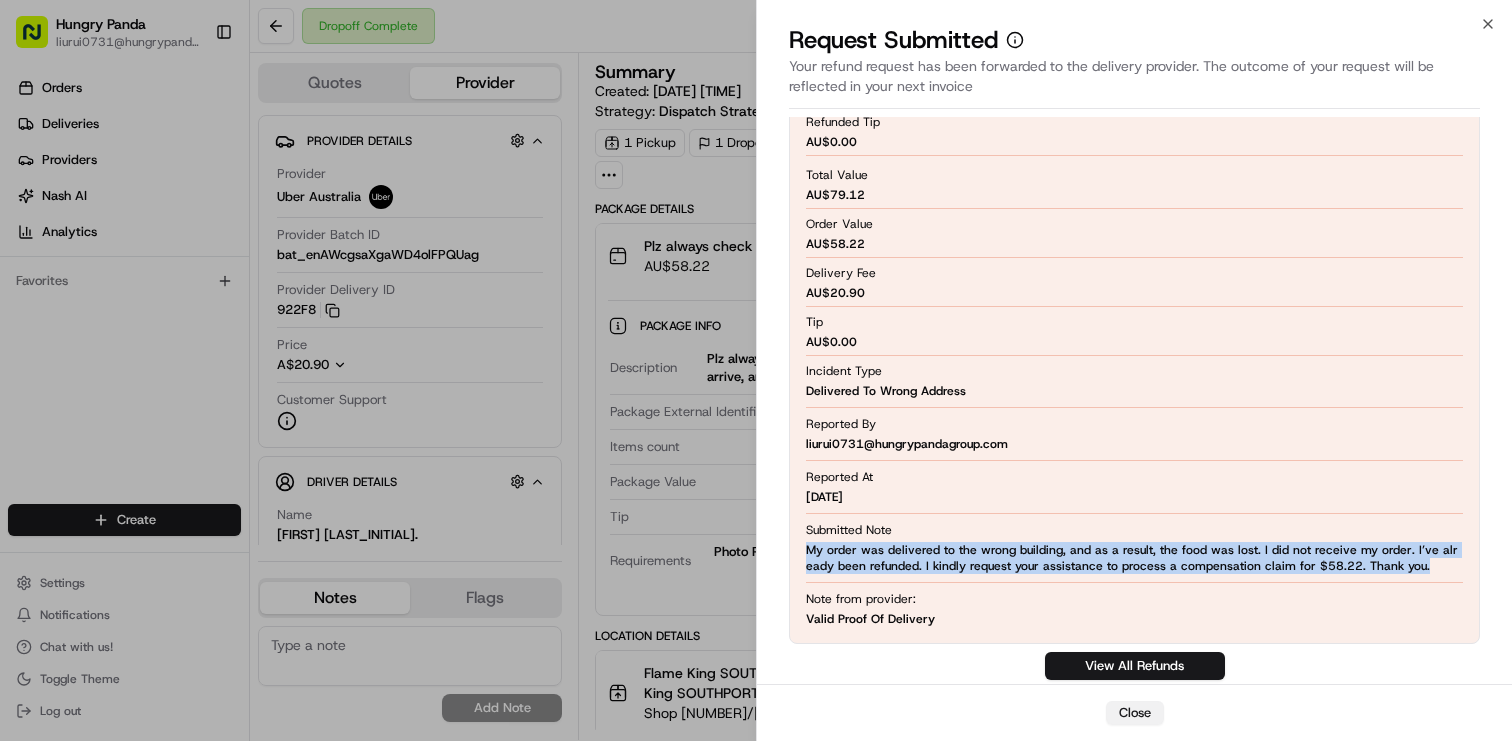 click on "Close" at bounding box center (1135, 713) 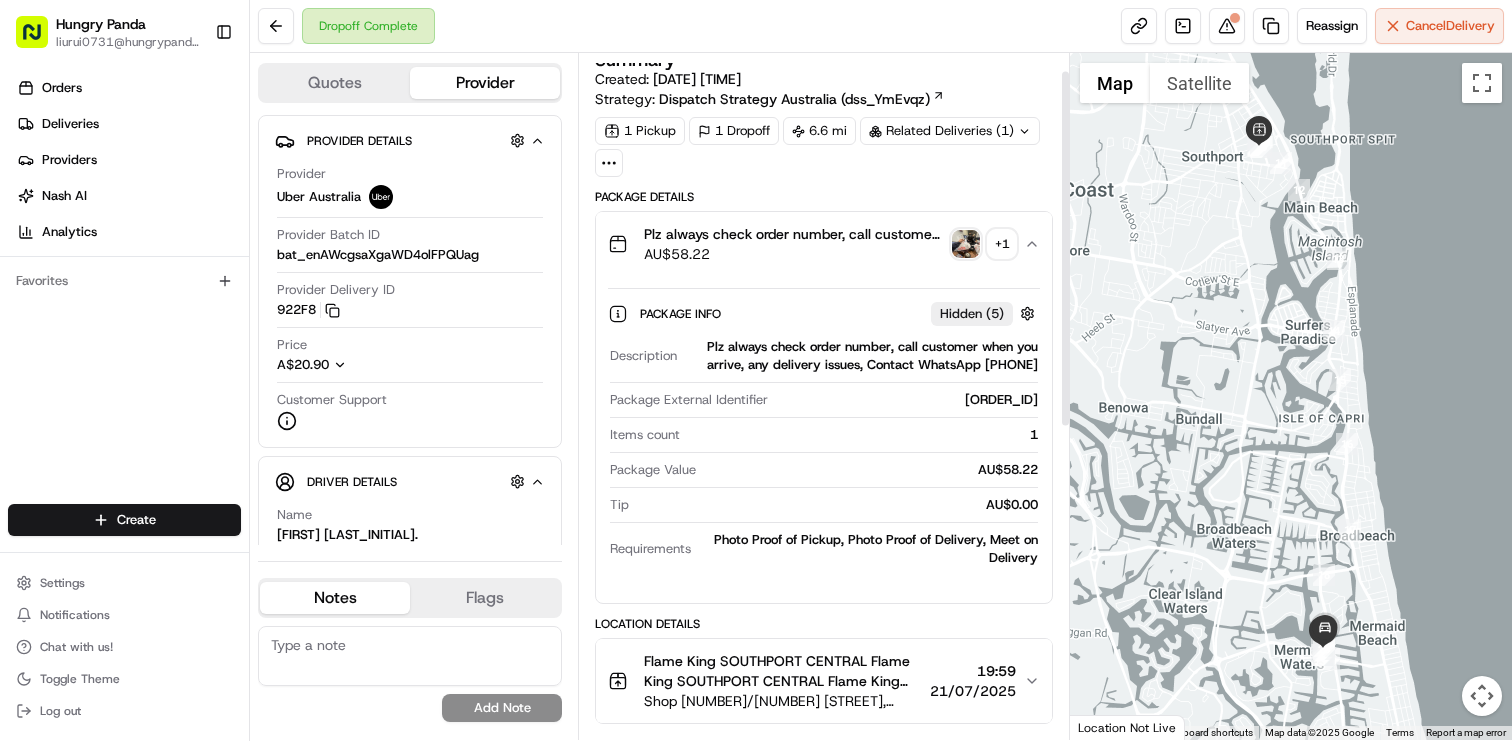 scroll, scrollTop: 0, scrollLeft: 0, axis: both 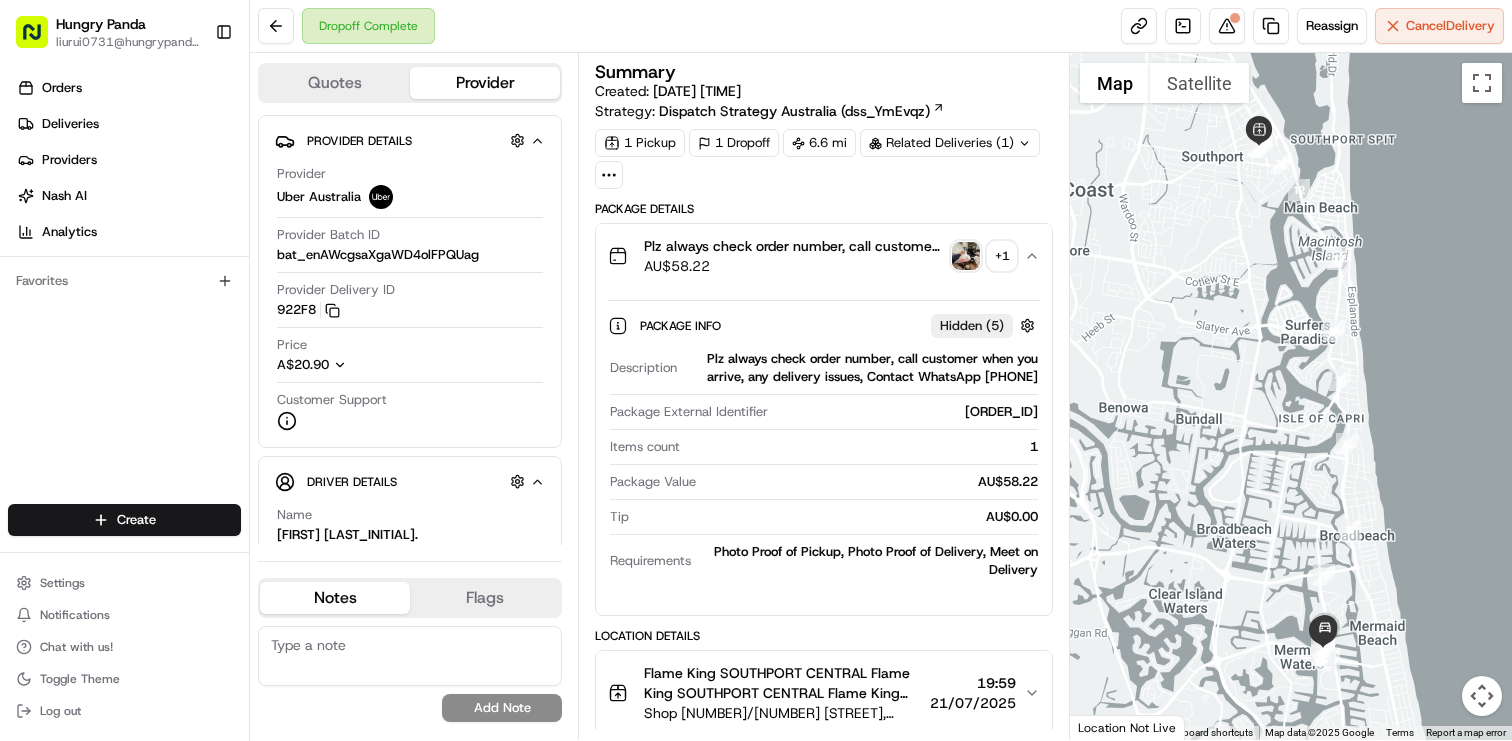 click on "+ 1" at bounding box center [1002, 256] 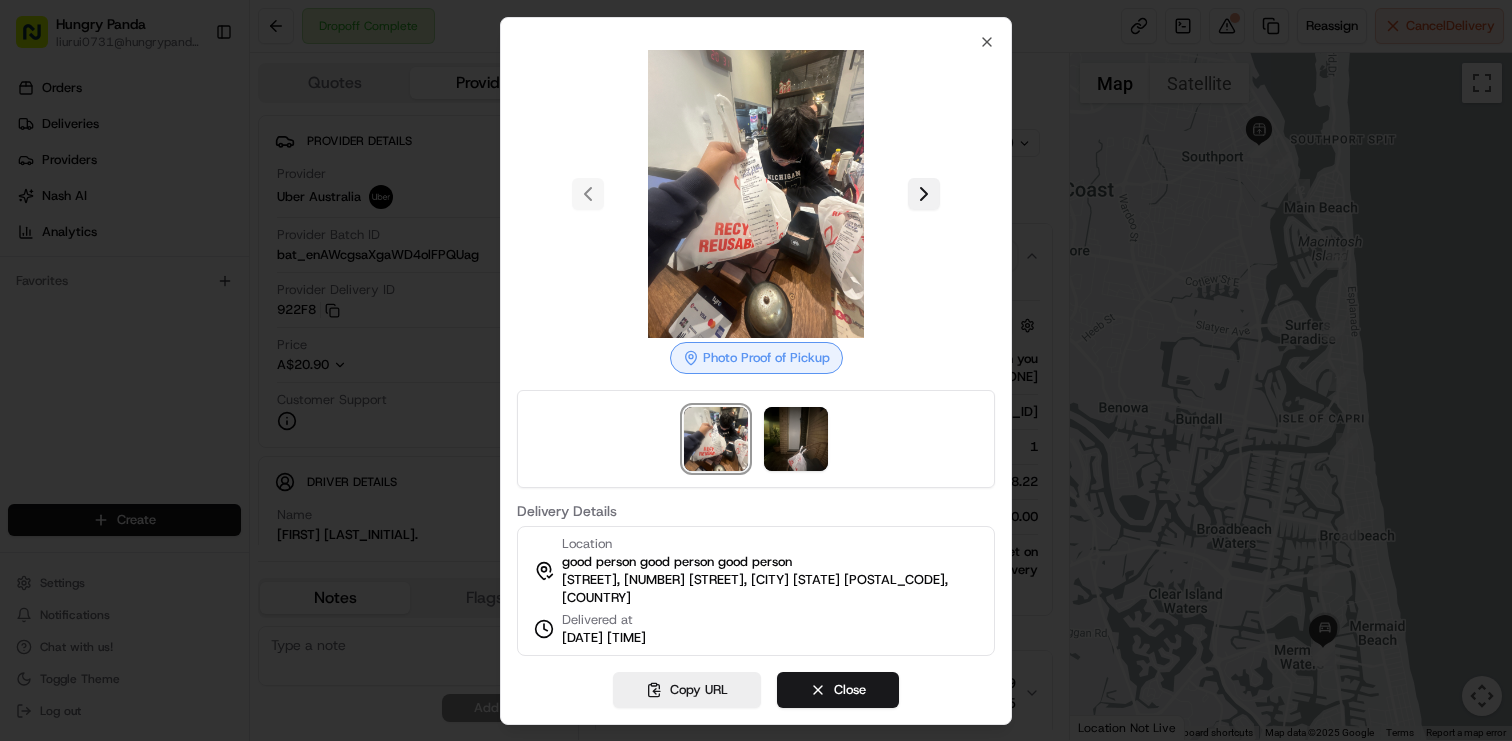 click at bounding box center [924, 194] 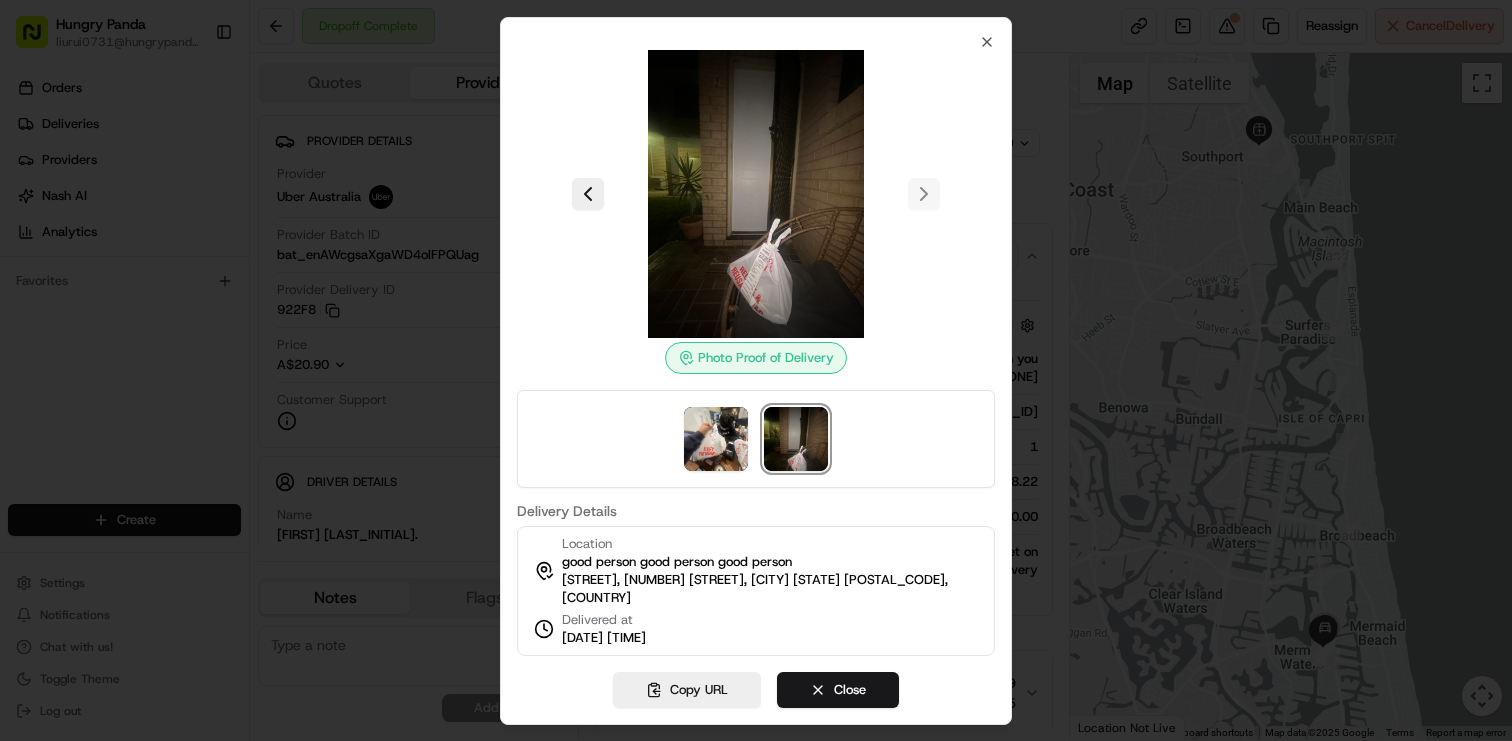 click at bounding box center (756, 194) 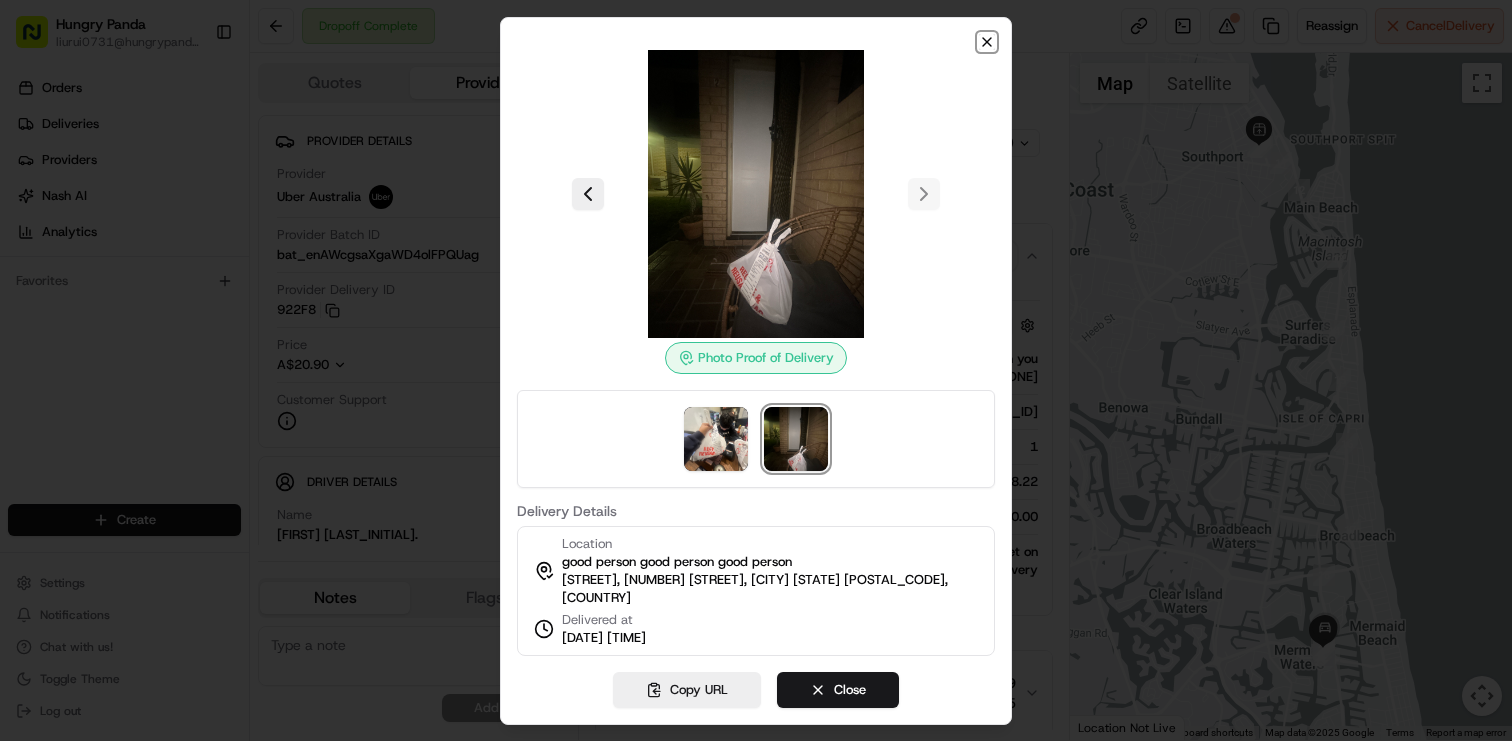 click 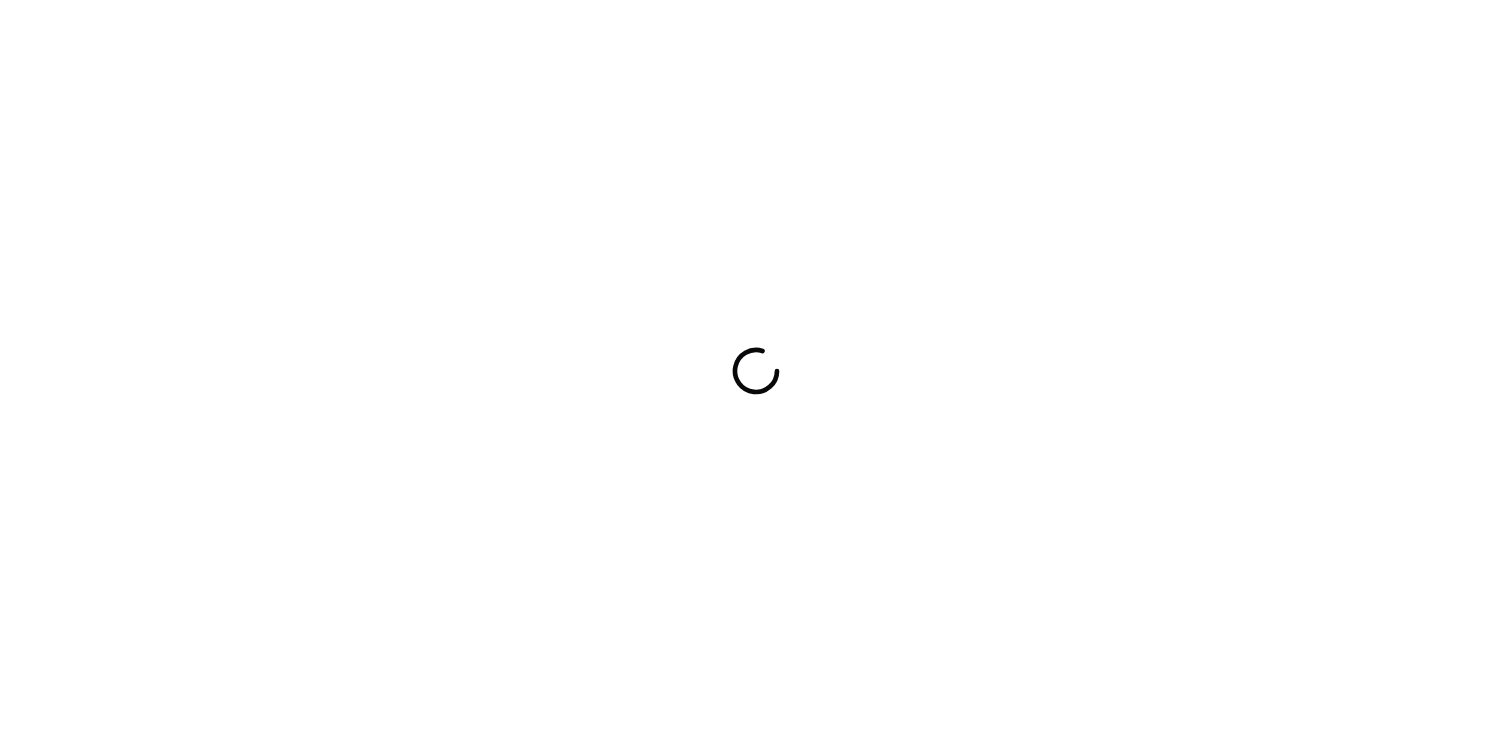 scroll, scrollTop: 0, scrollLeft: 0, axis: both 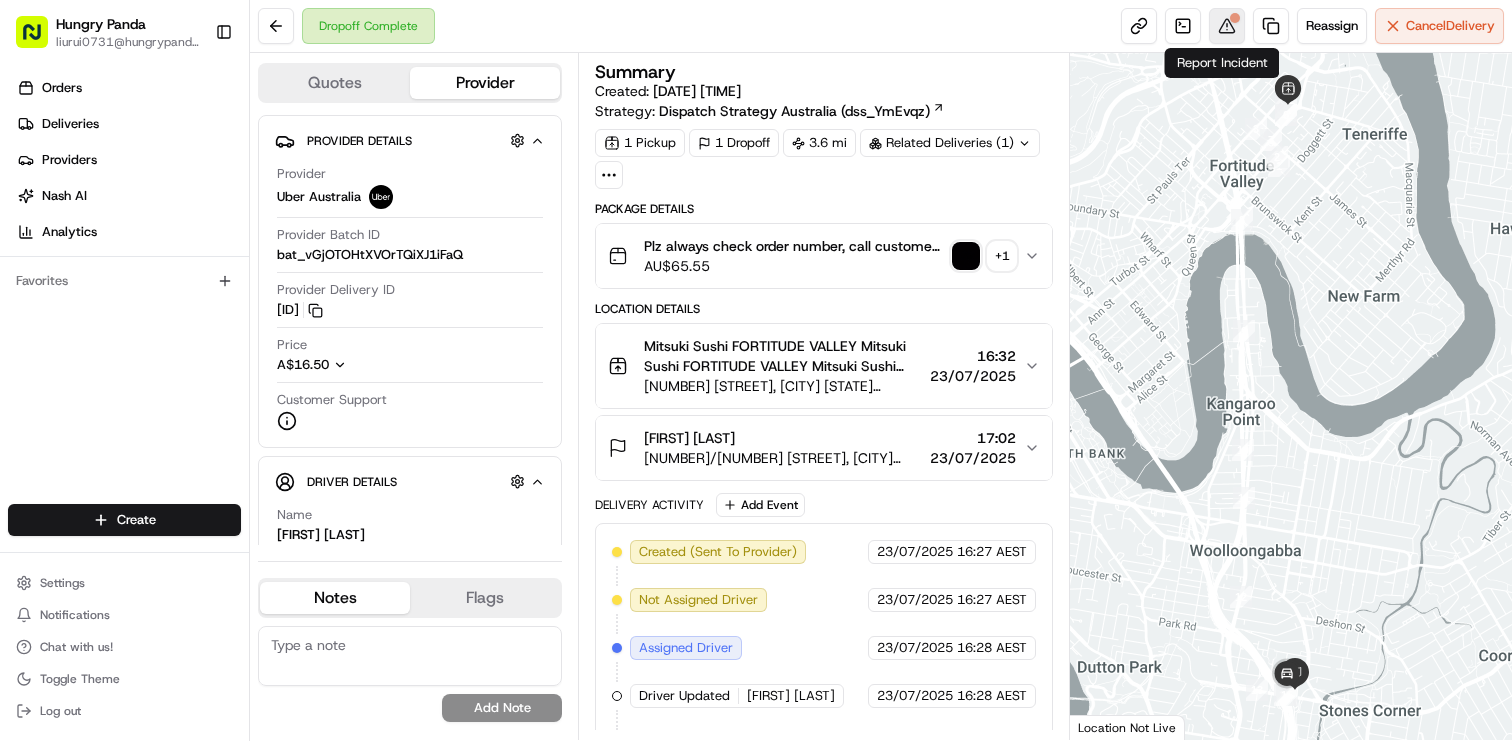 click at bounding box center (1227, 26) 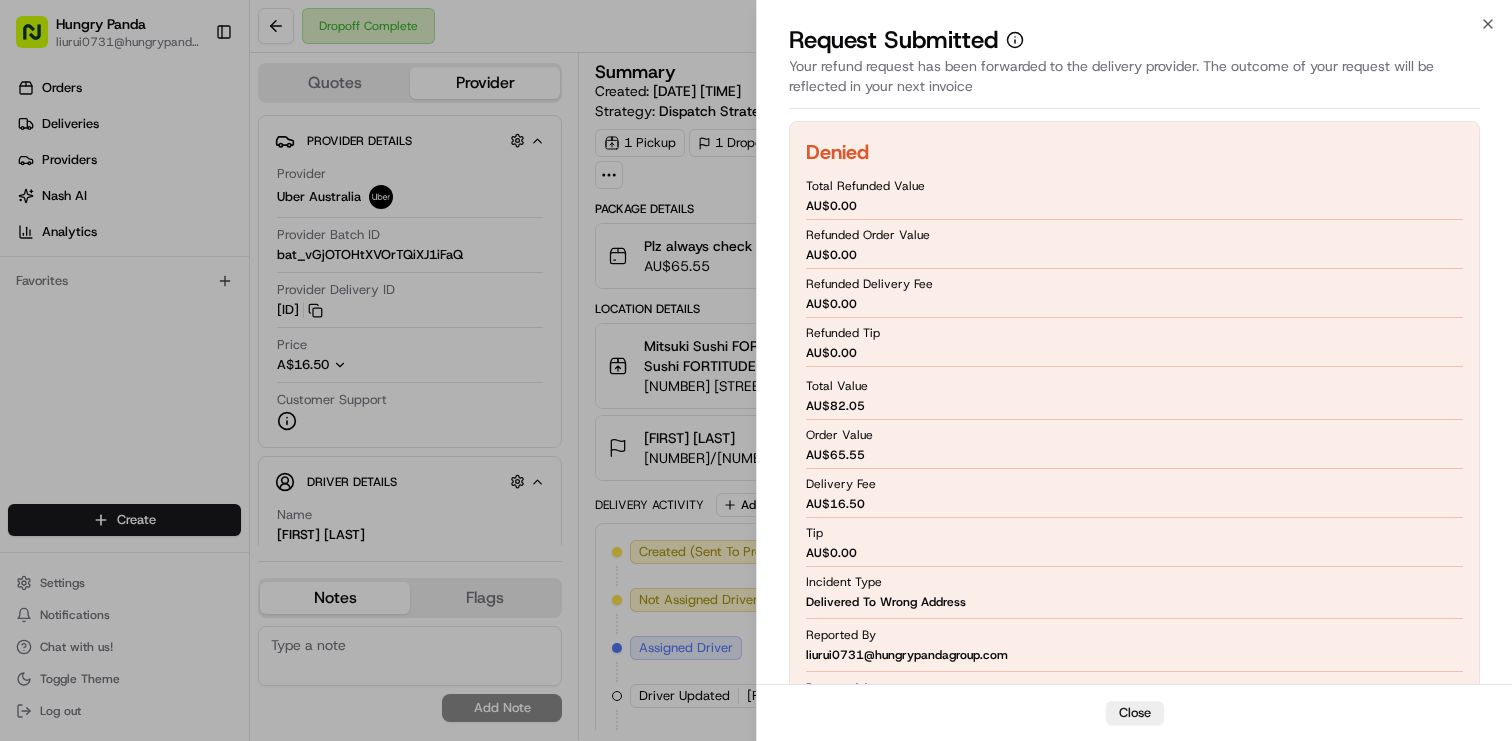 scroll, scrollTop: 227, scrollLeft: 0, axis: vertical 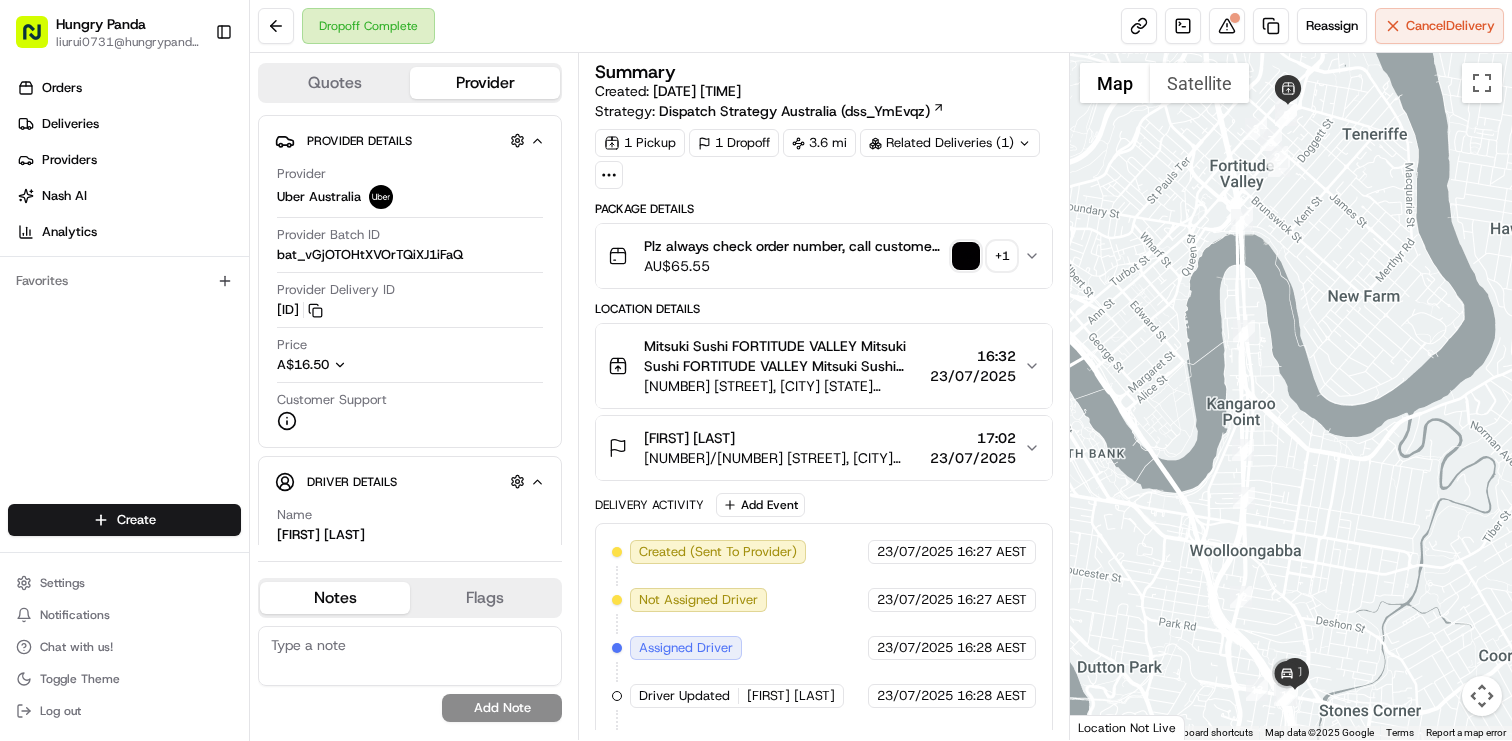 click on "[NUMBER]/[NUMBER] [STREET], [CITY] [STATE] [COUNTRY]" at bounding box center (783, 458) 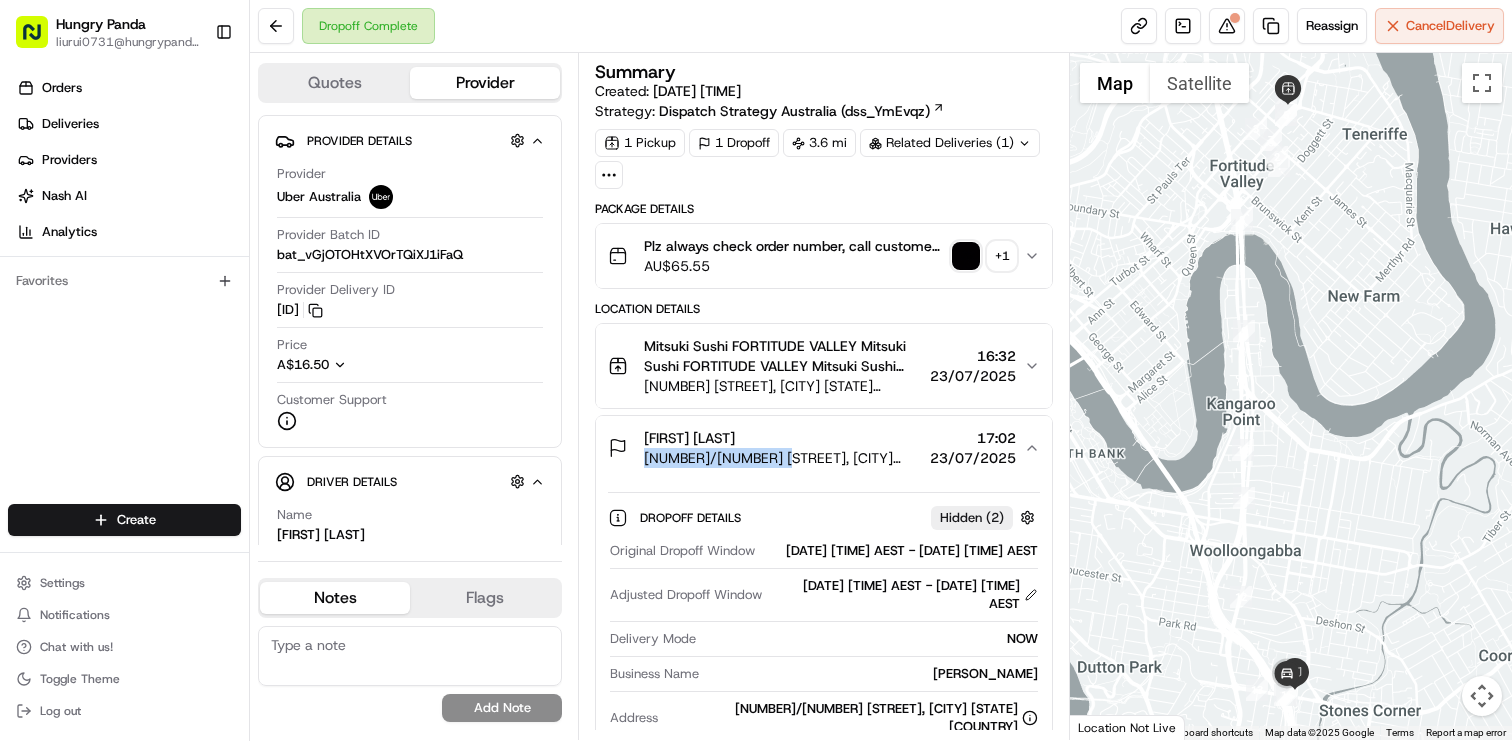 drag, startPoint x: 641, startPoint y: 463, endPoint x: 776, endPoint y: 463, distance: 135 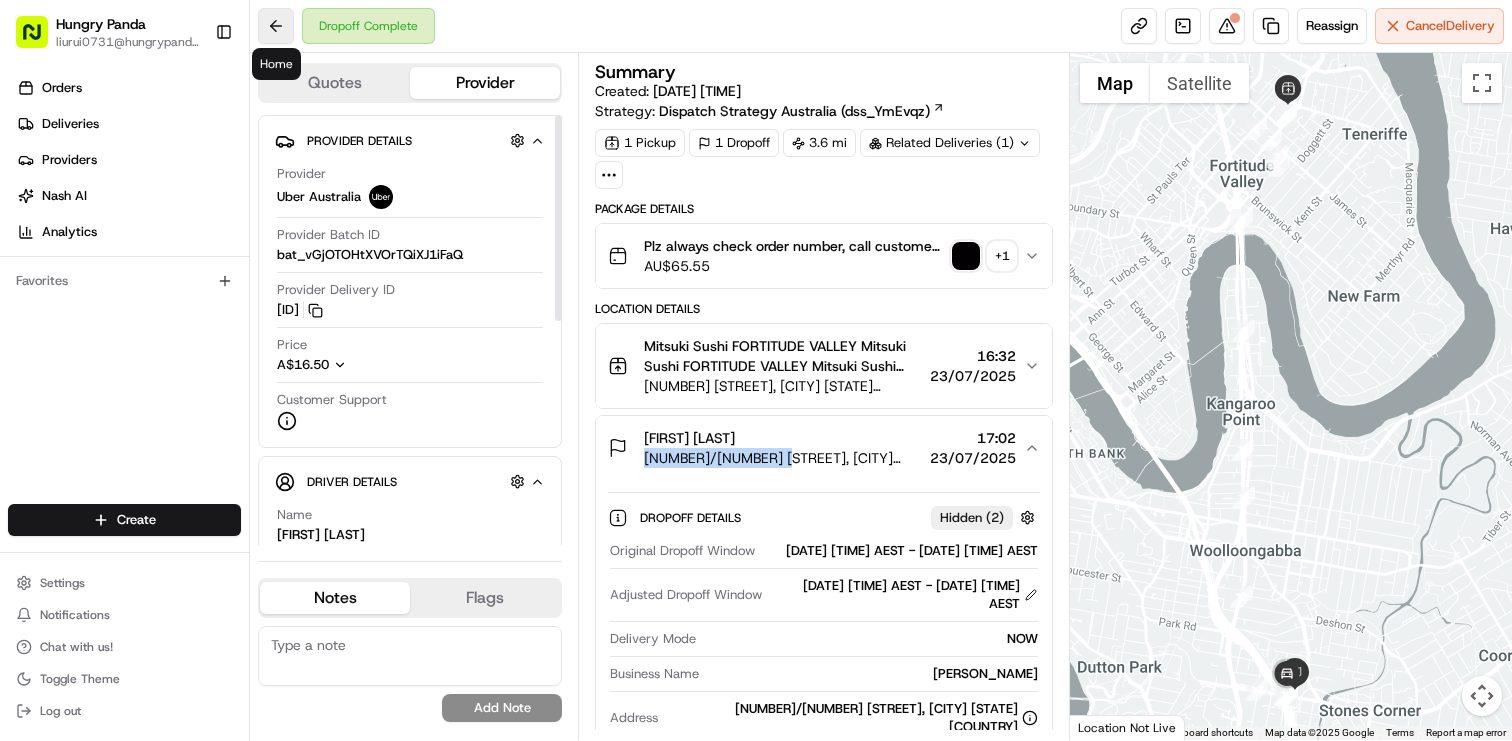 click at bounding box center (276, 26) 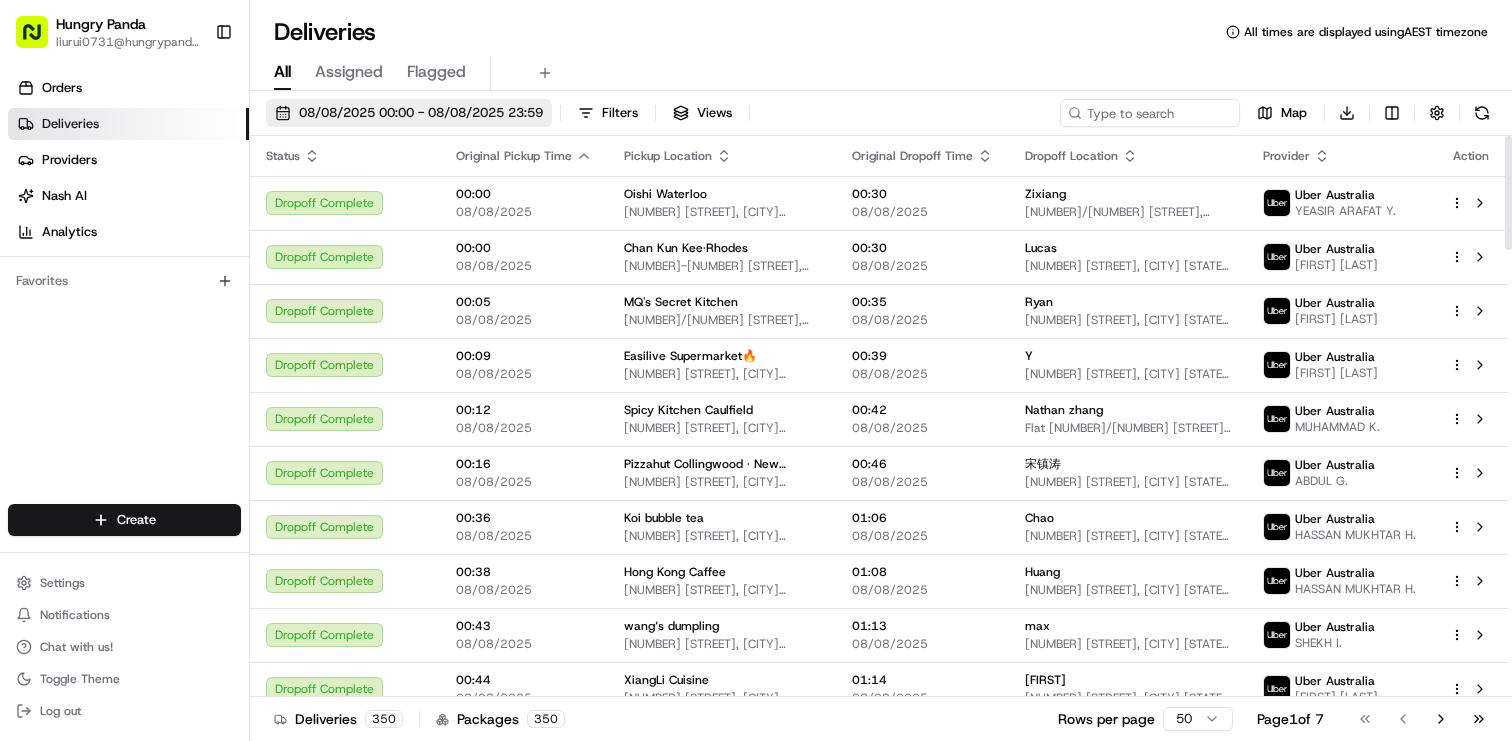 click on "08/08/2025 00:00 - 08/08/2025 23:59" at bounding box center [421, 113] 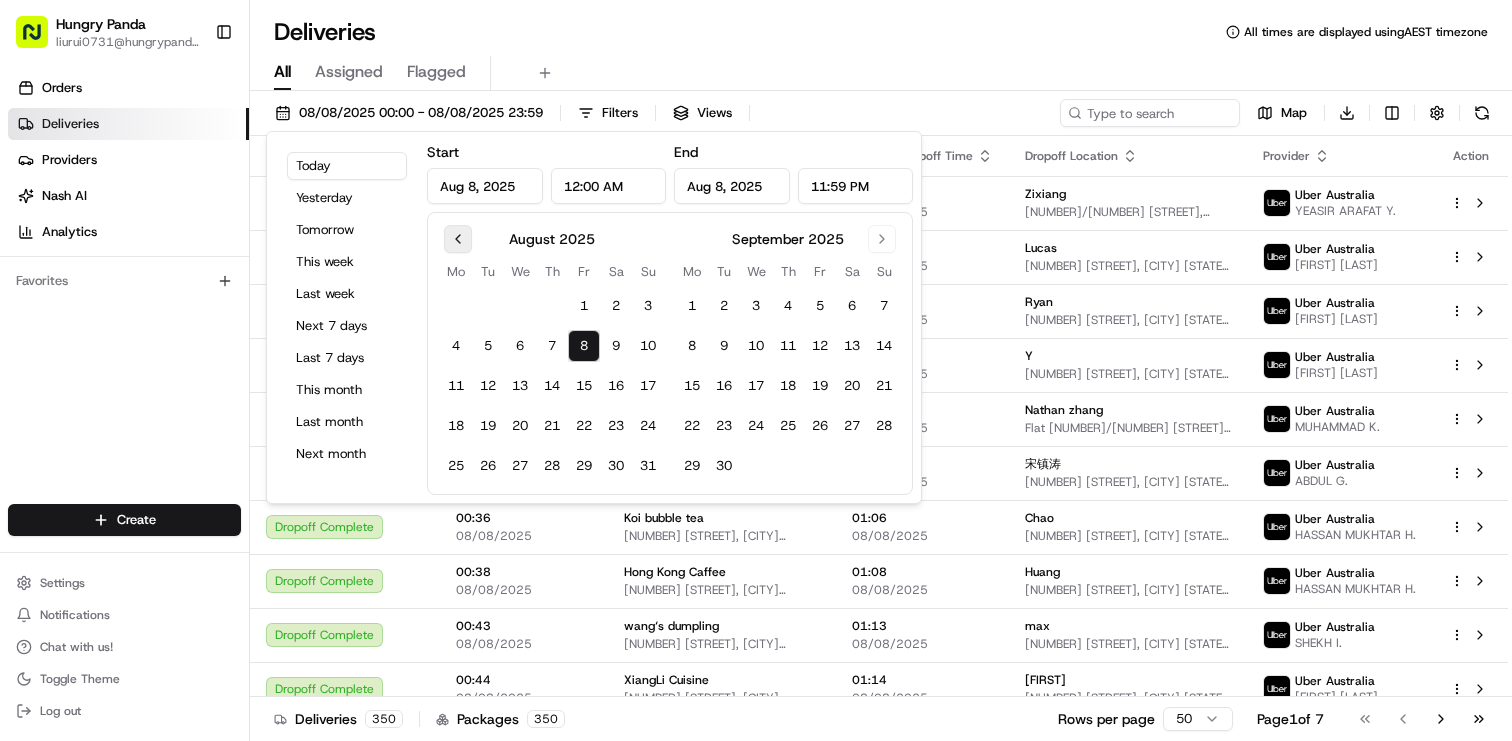 click at bounding box center (458, 239) 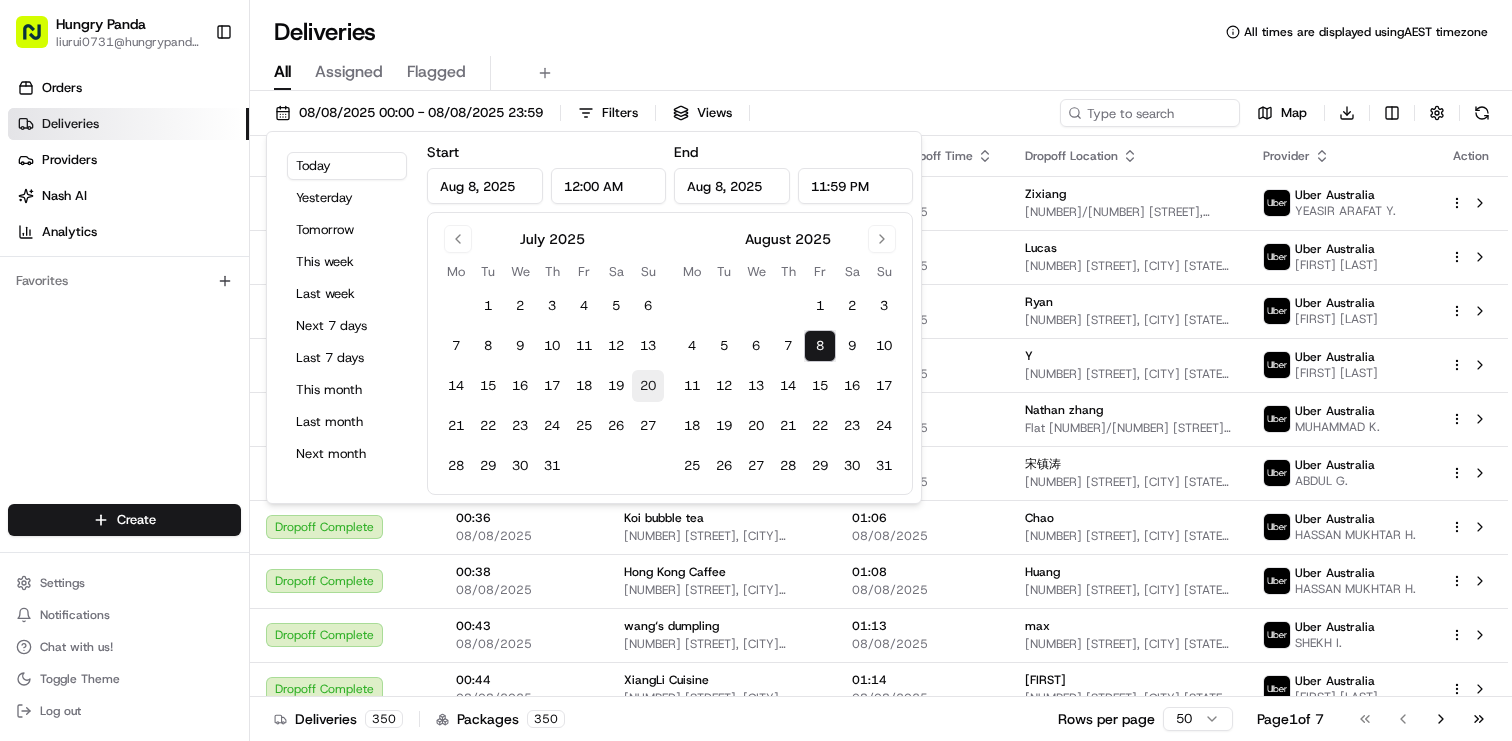 click on "20" at bounding box center [648, 386] 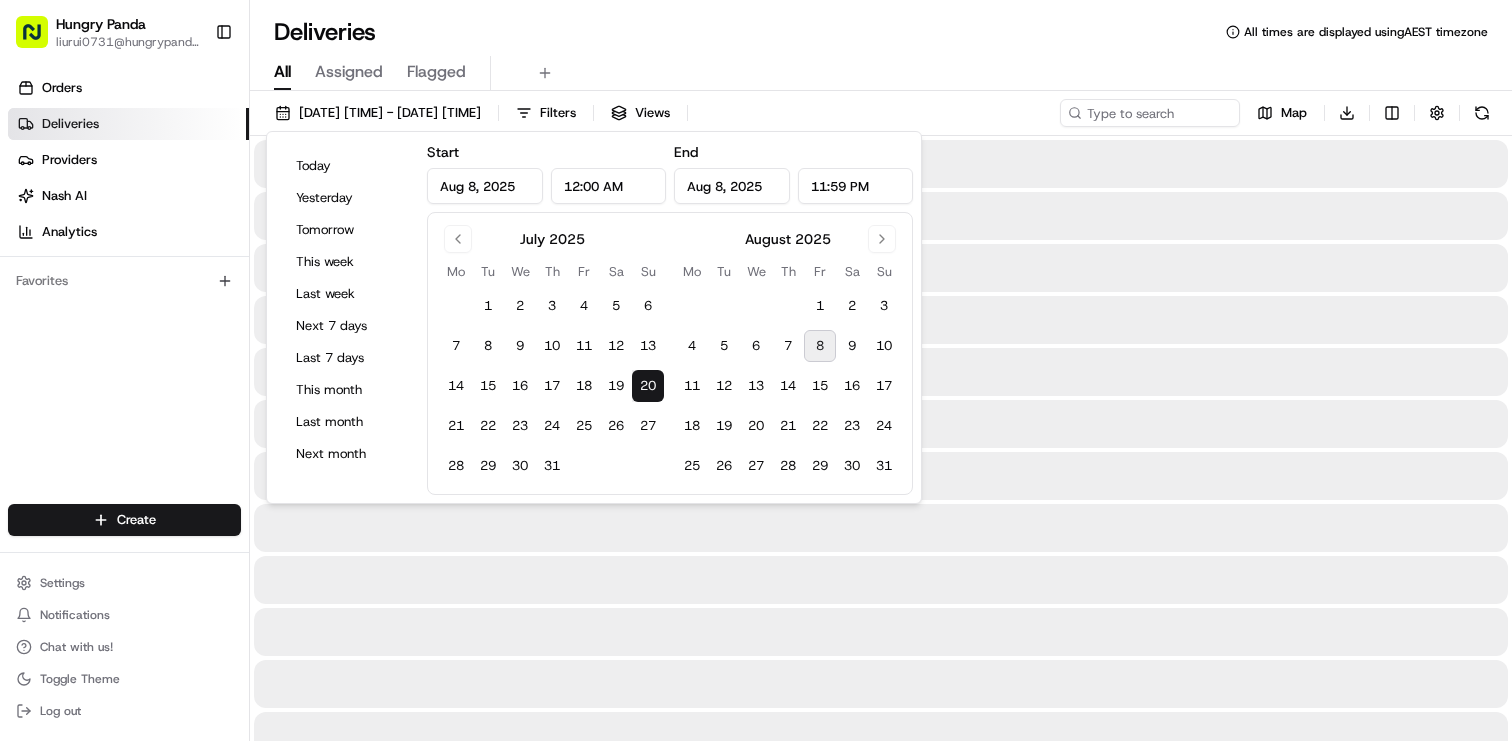 type on "Jul 20, 2025" 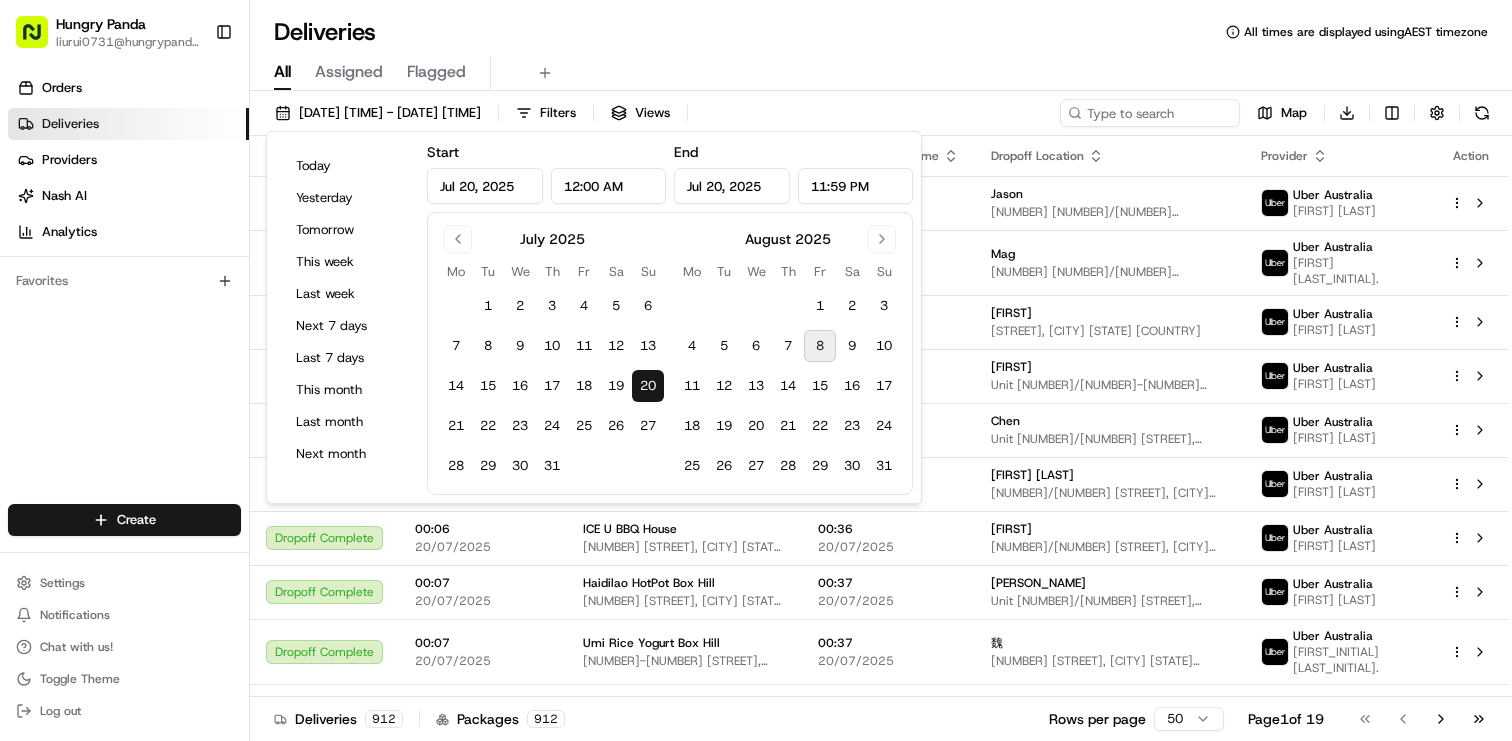 click on "All Assigned Flagged" at bounding box center (881, 73) 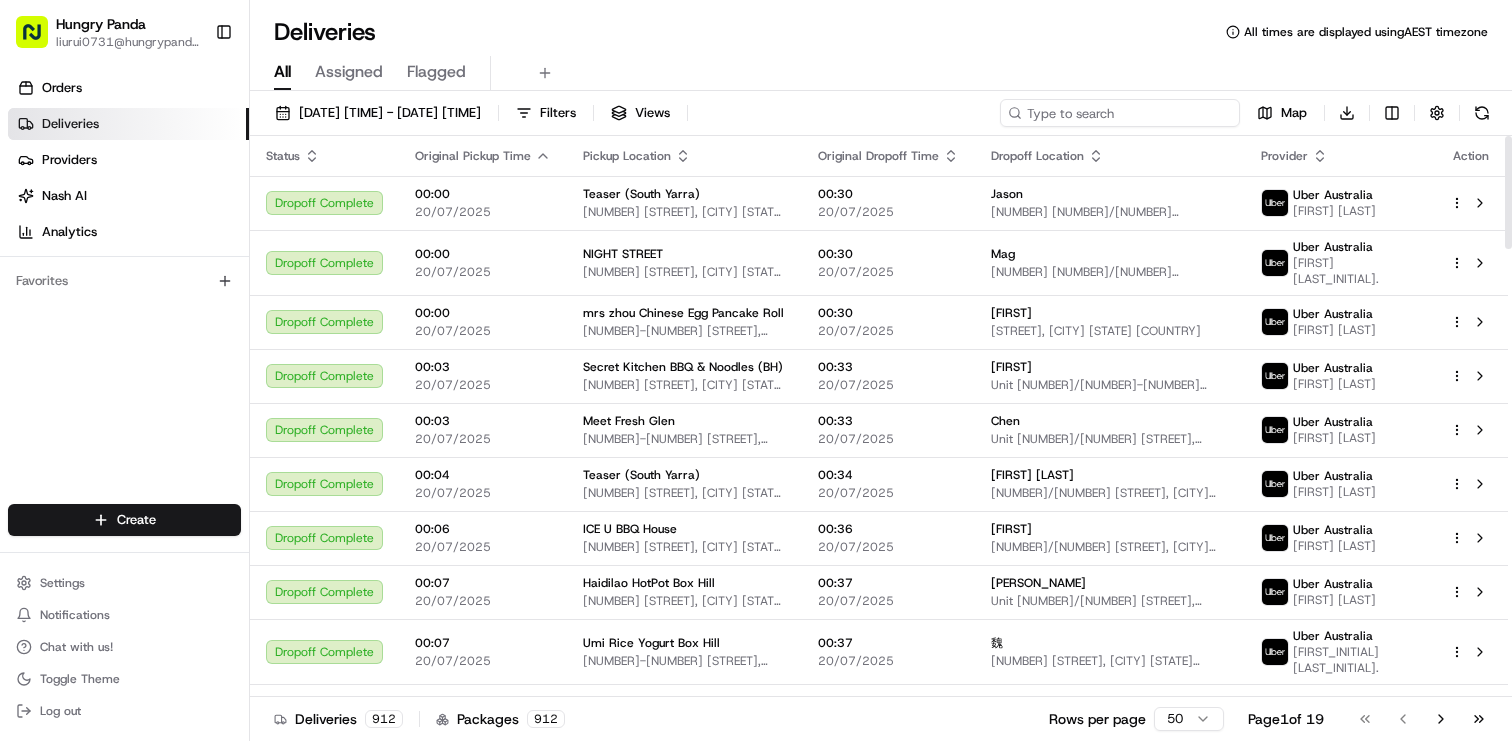 click at bounding box center [1120, 113] 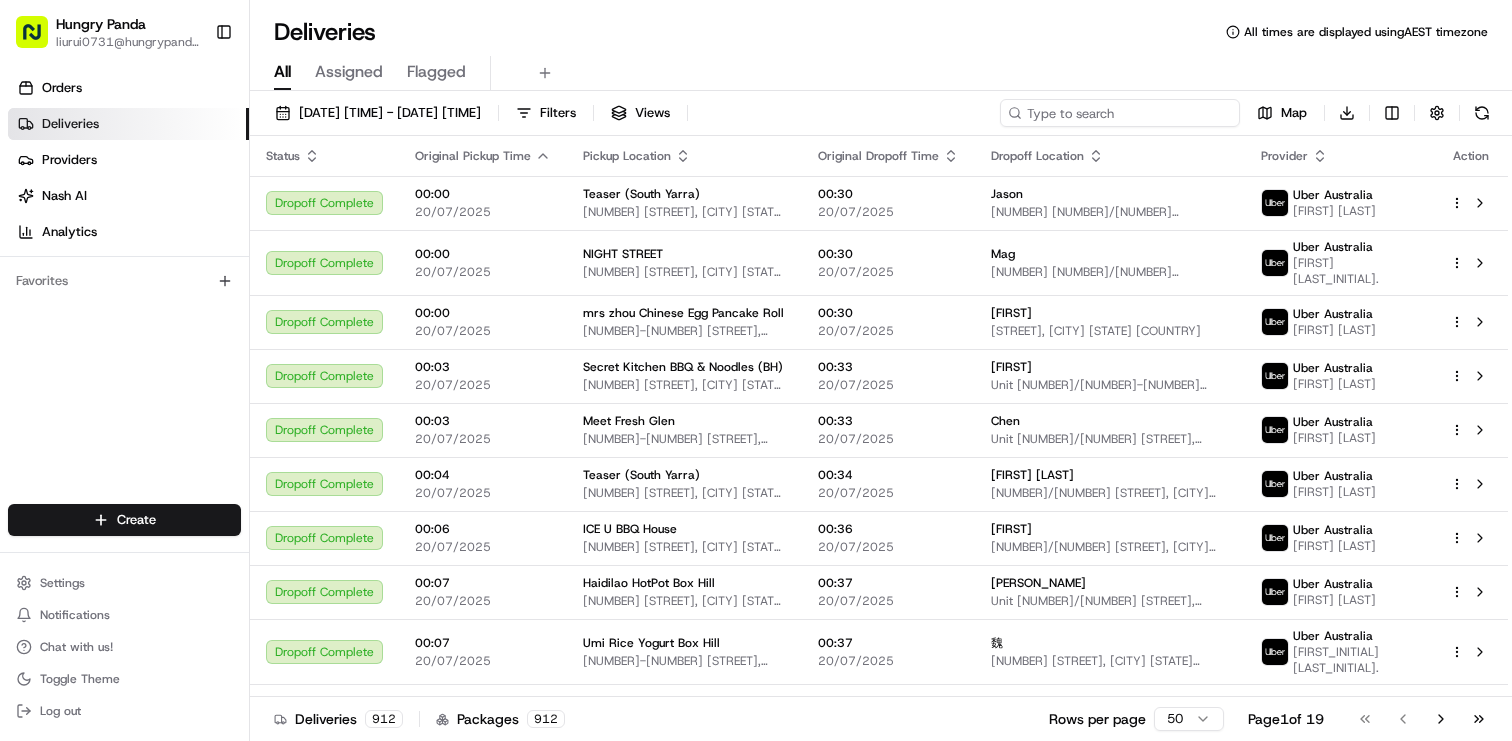 paste on "4274945472054761341269" 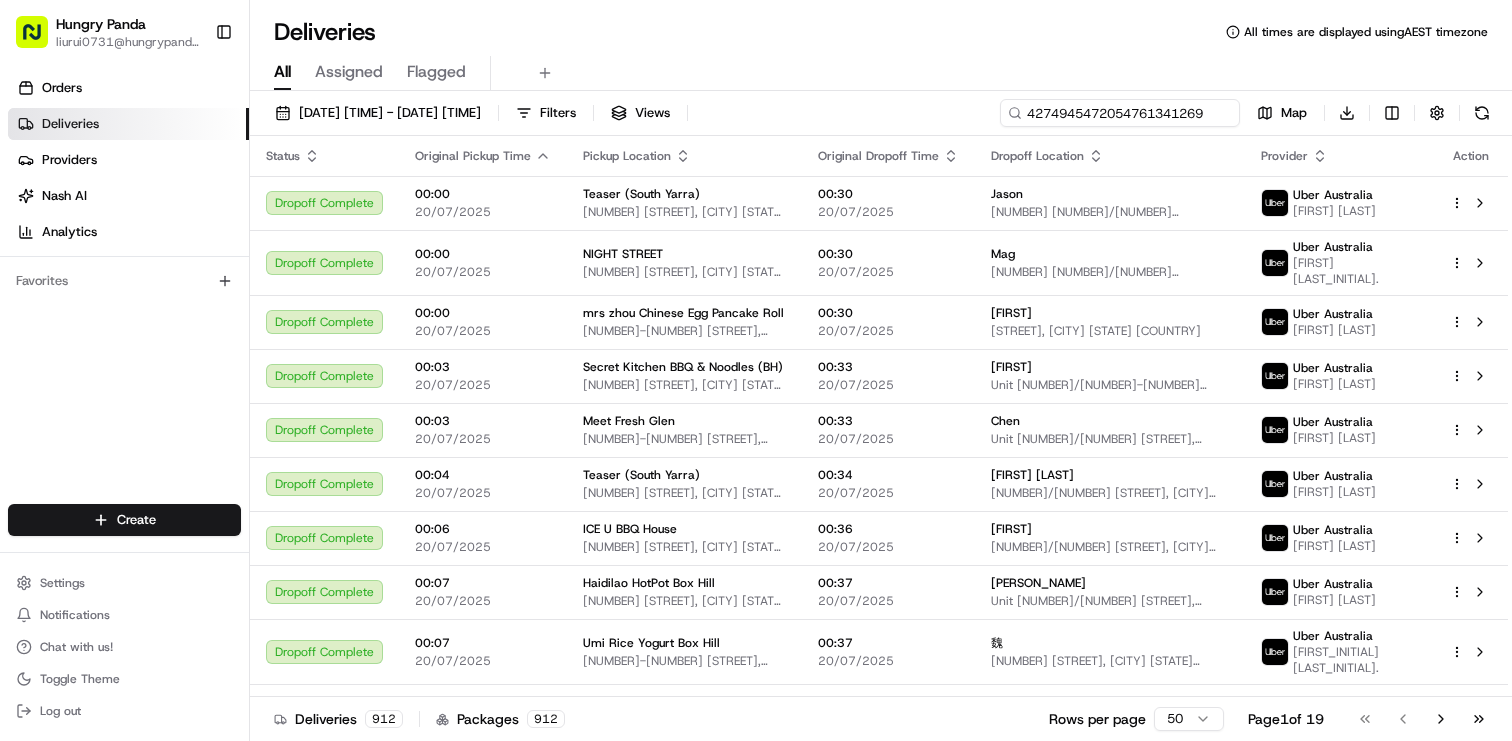 scroll, scrollTop: 0, scrollLeft: 3, axis: horizontal 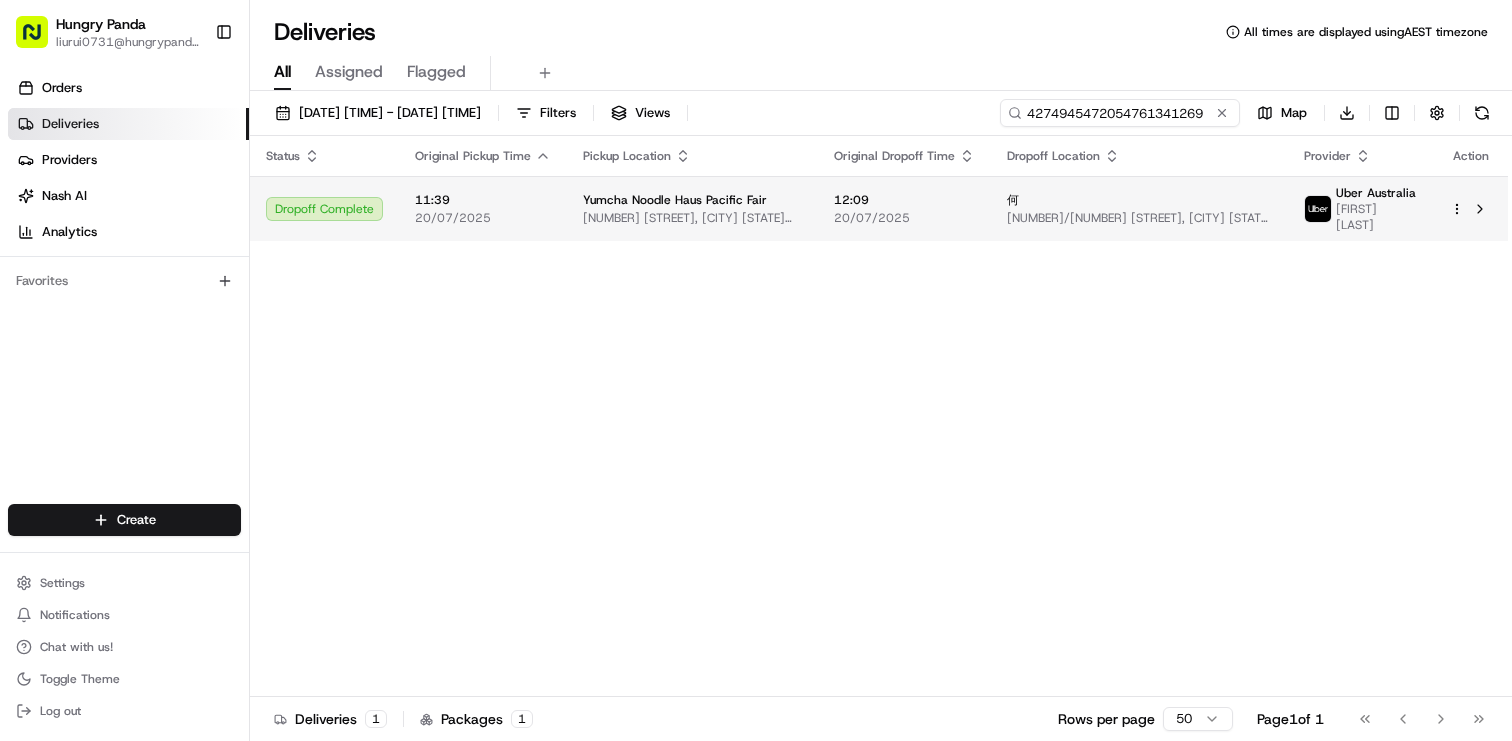 type on "4274945472054761341269" 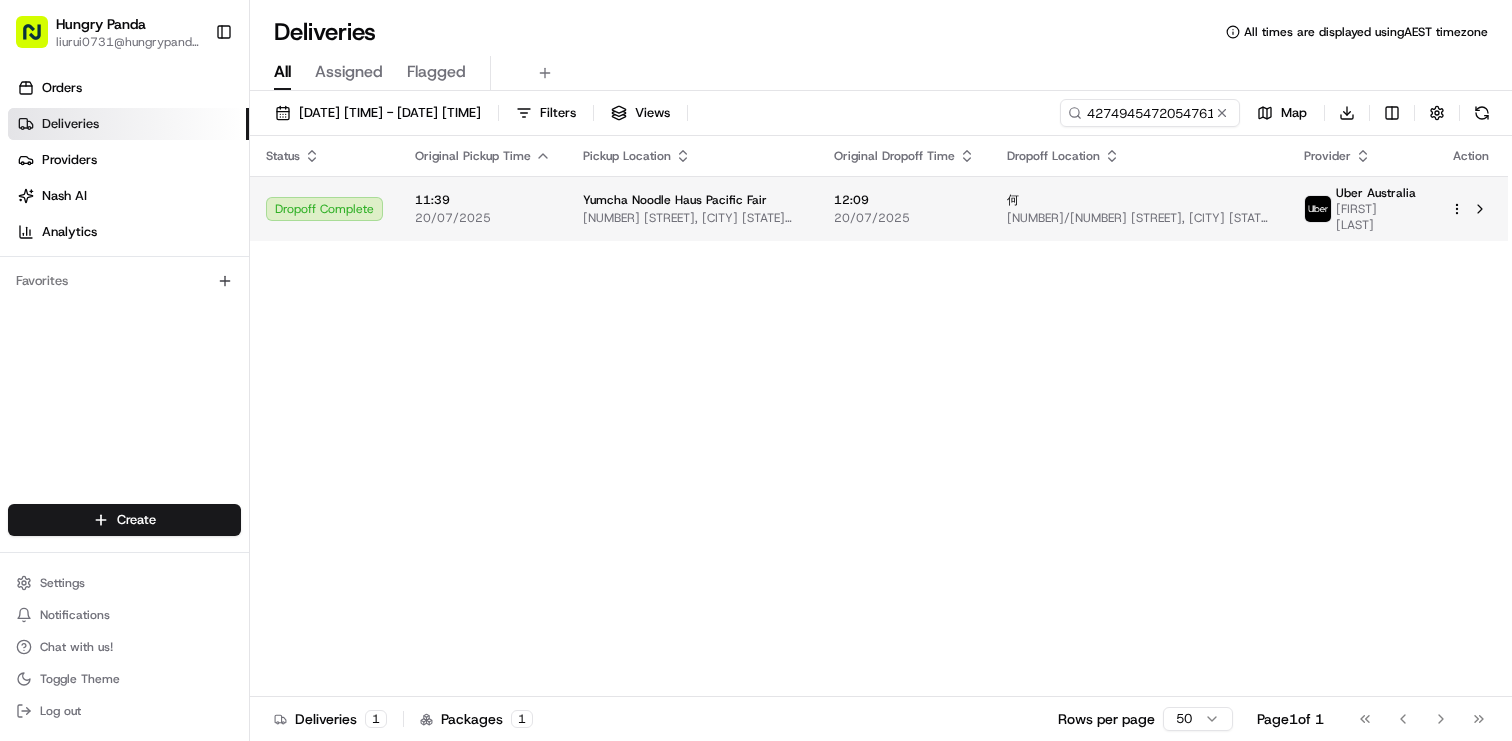 click on "0414/2729 Gold Coast Hwy, Broadbeach QLD 4218, Australia" at bounding box center [1139, 218] 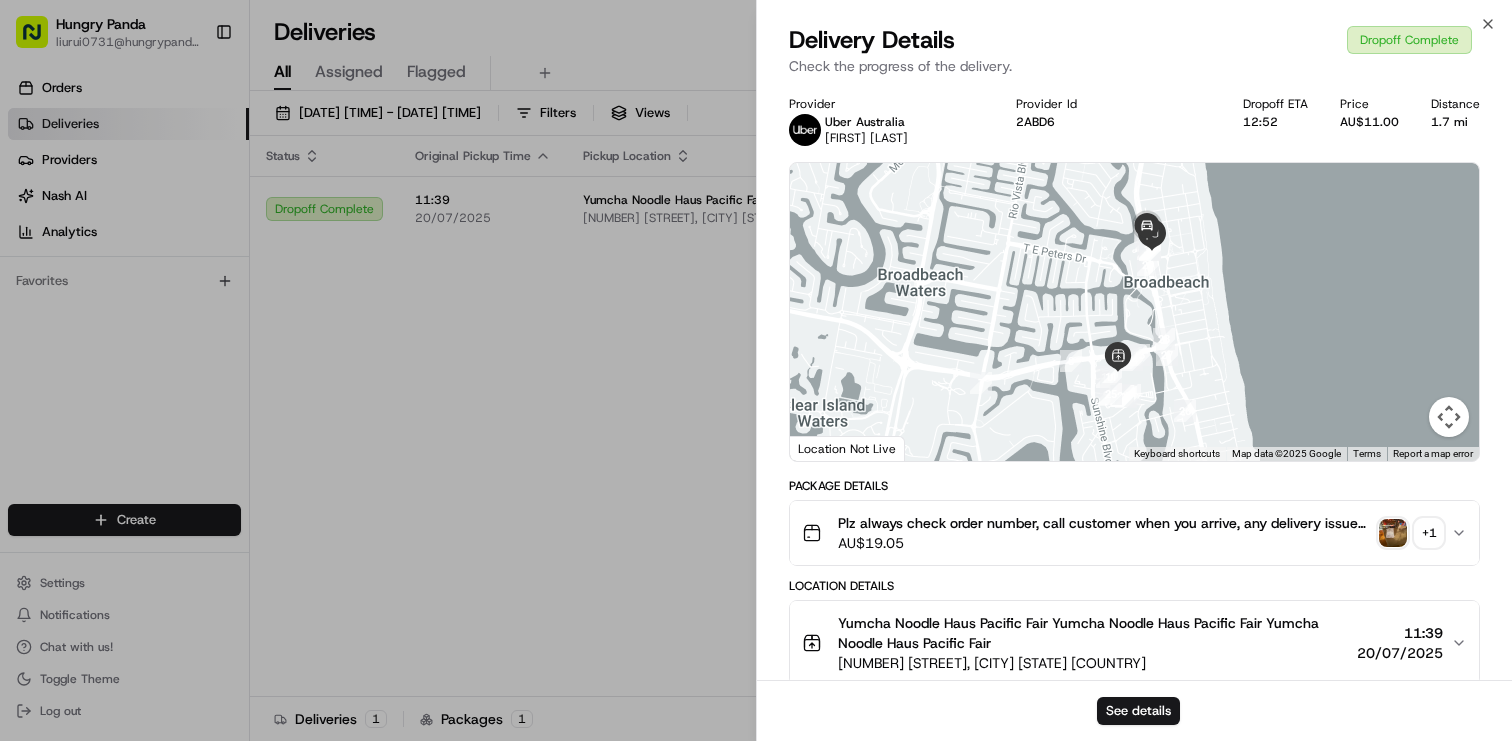 click 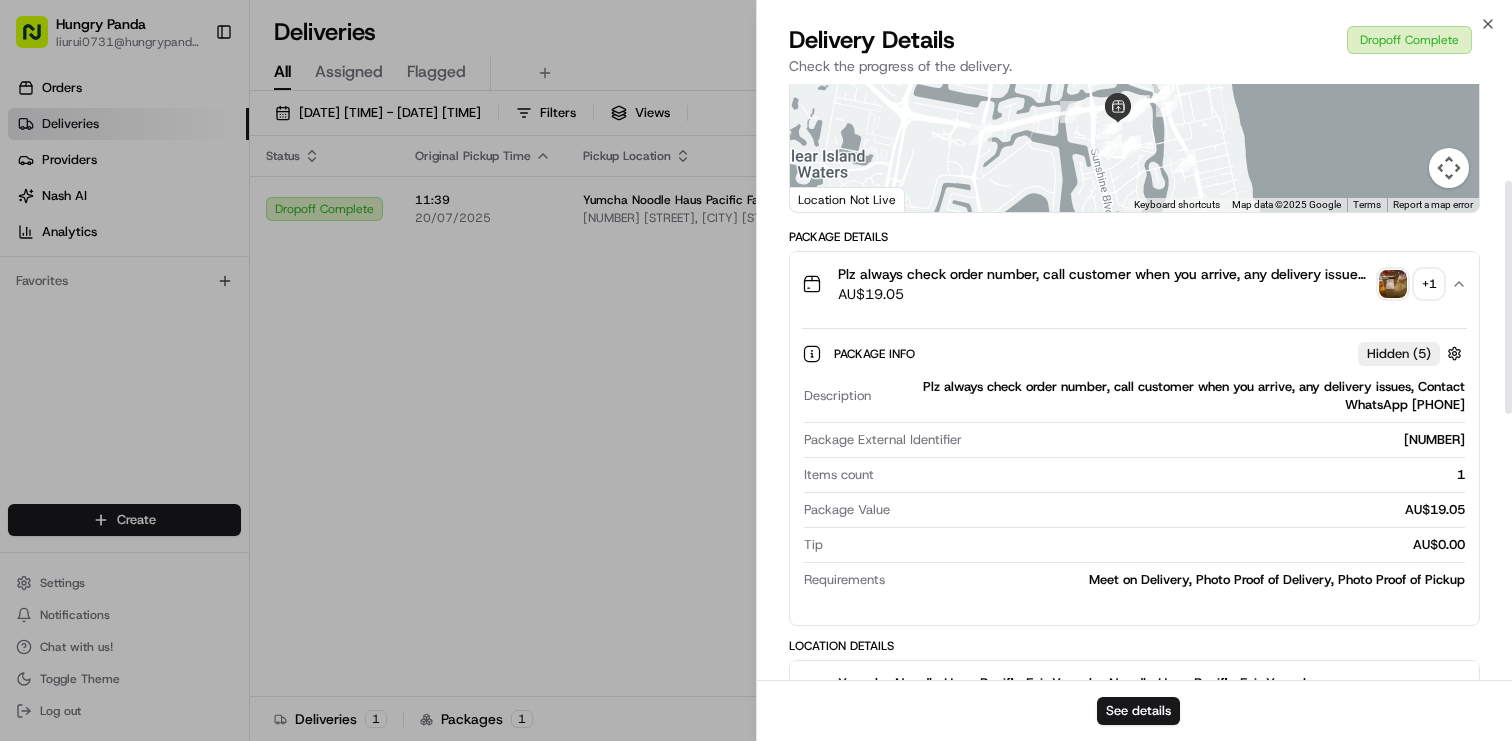 scroll, scrollTop: 250, scrollLeft: 0, axis: vertical 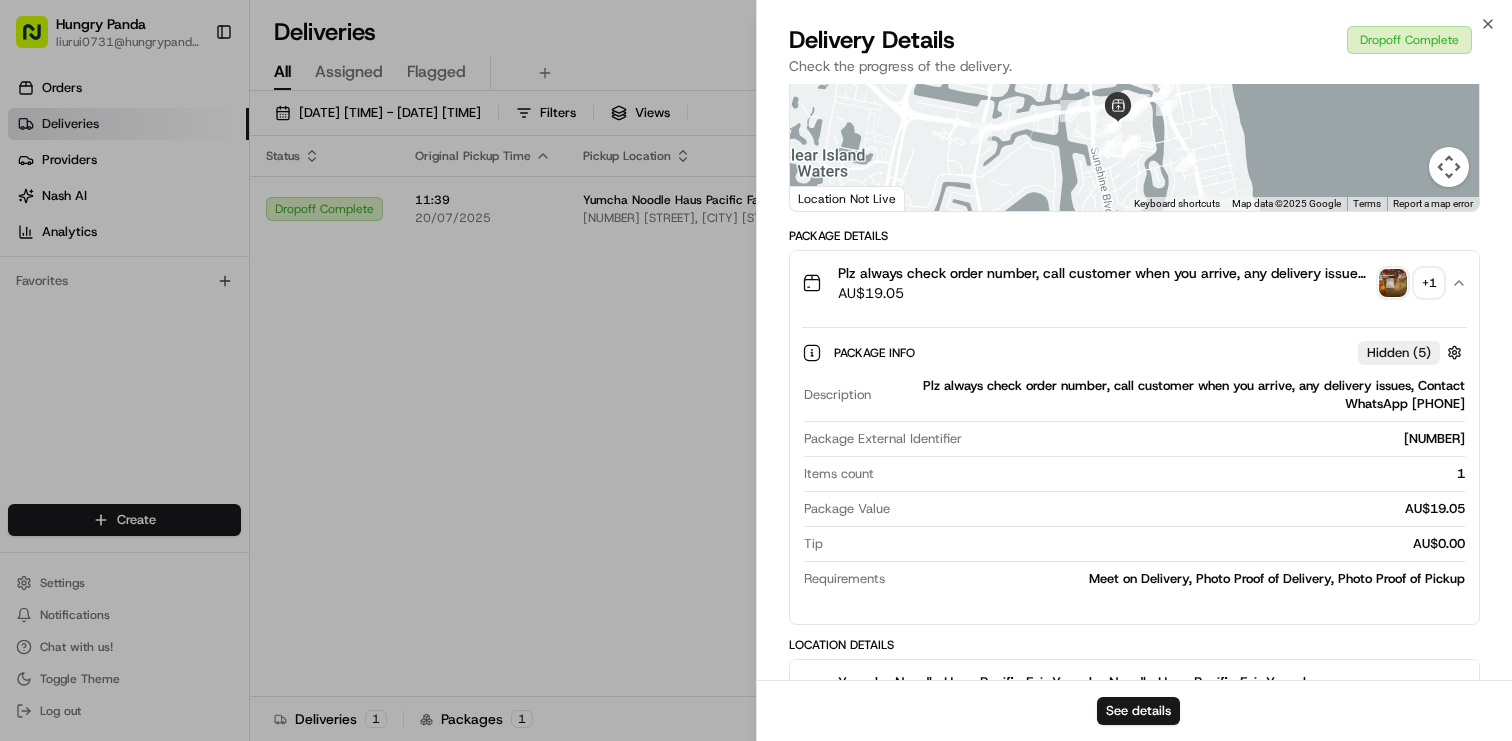 click on "口味清淡
Plz always check order number, call customer when you arrive, any delivery issues, Contact WhatsApp +61401393500" at bounding box center (1104, 273) 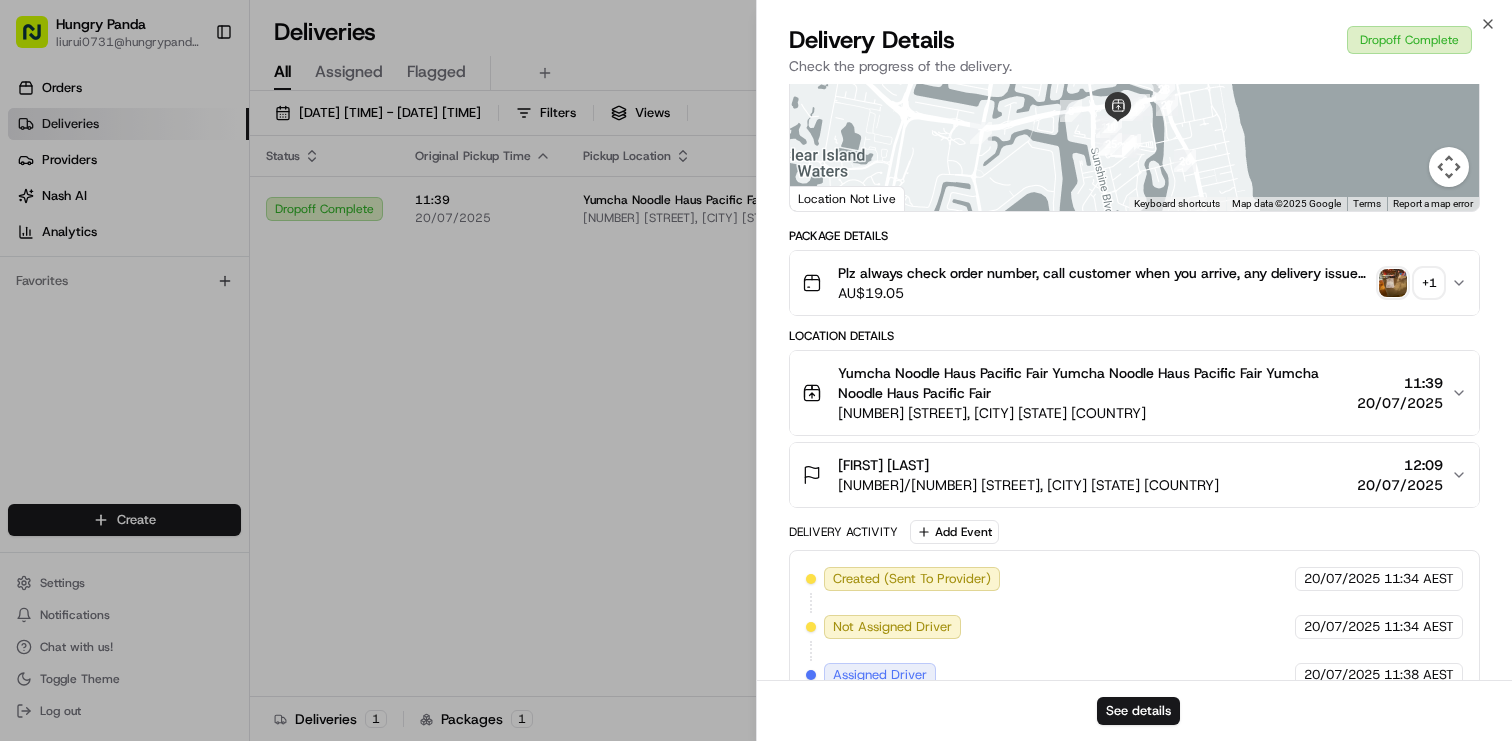 click on "口味清淡
Plz always check order number, call customer when you arrive, any delivery issues, Contact WhatsApp +61401393500" at bounding box center [1104, 273] 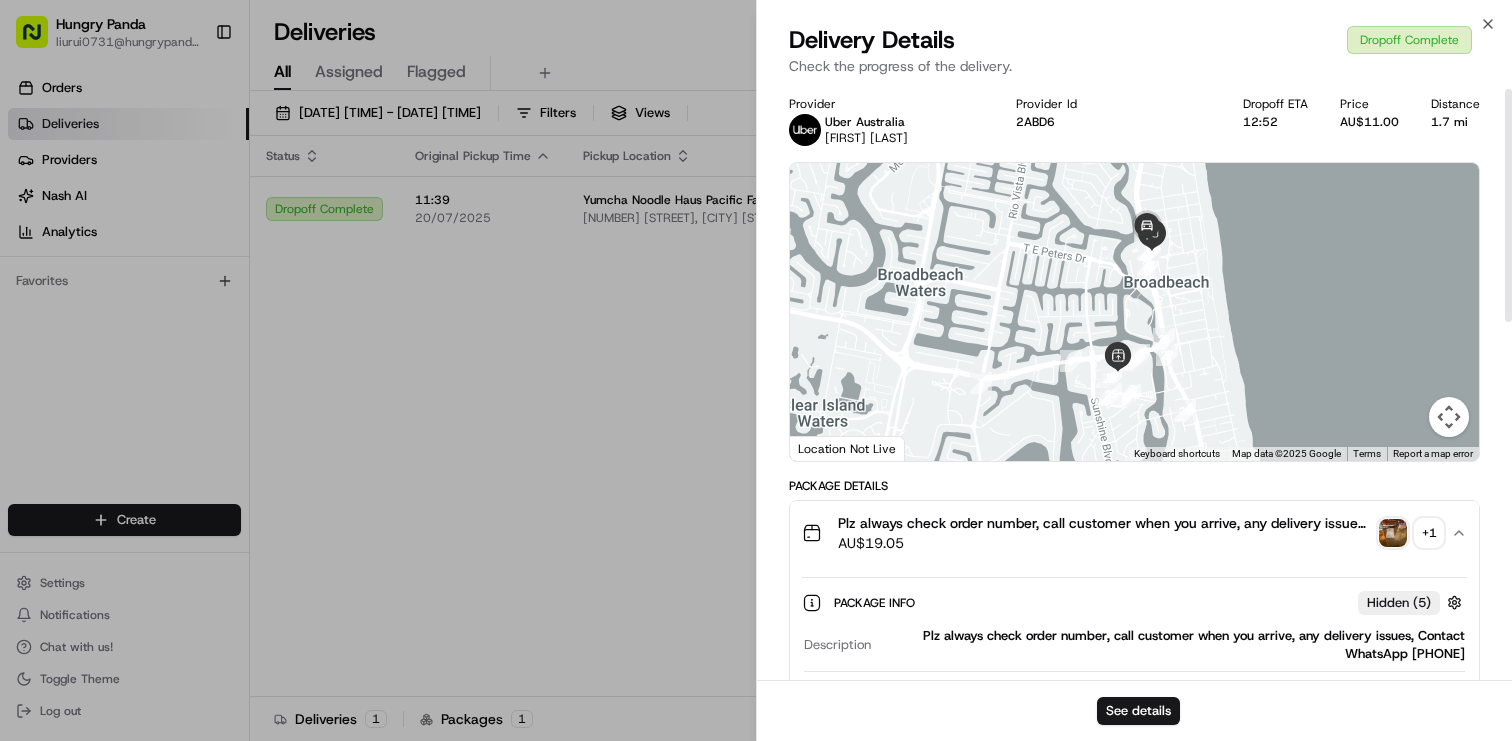 scroll, scrollTop: 94, scrollLeft: 0, axis: vertical 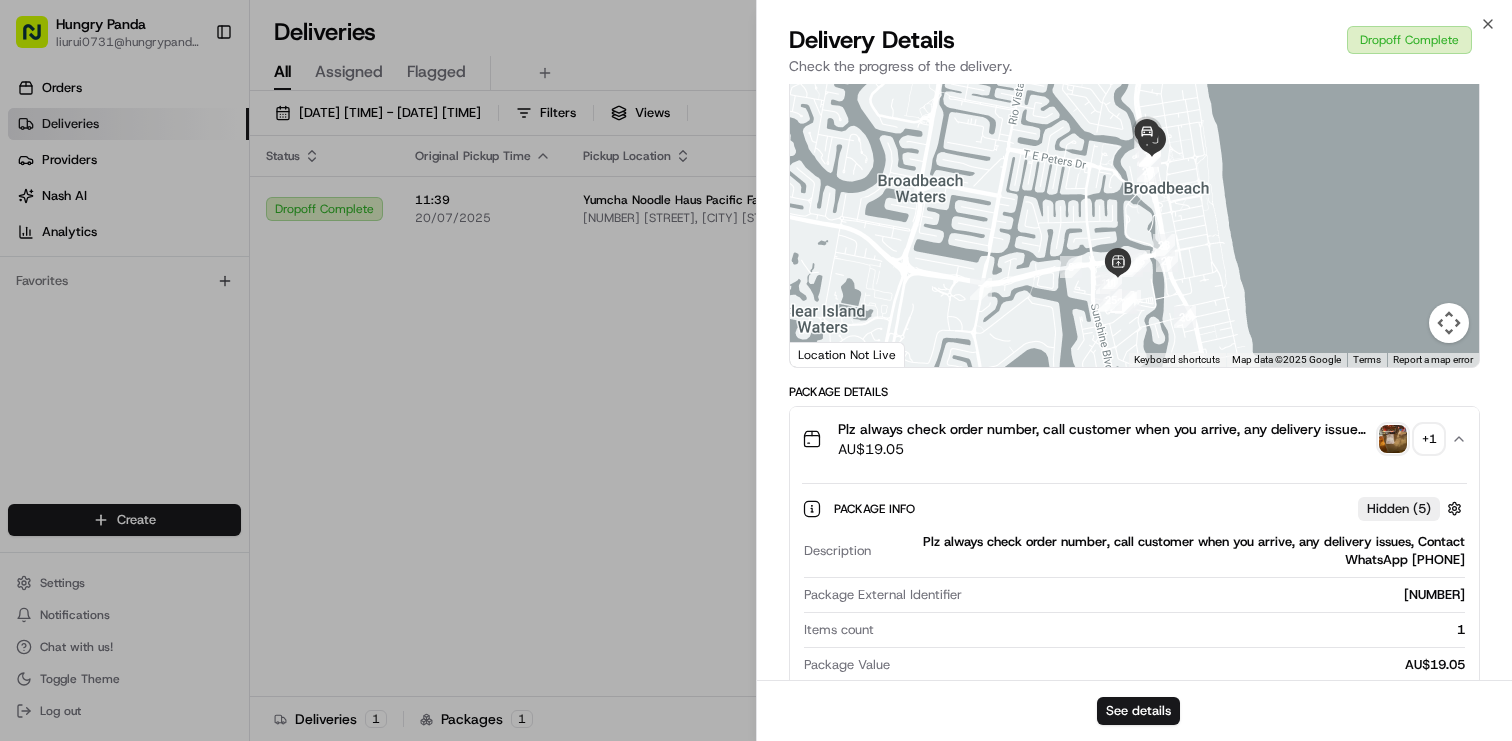 click on "+ 1" at bounding box center (1429, 439) 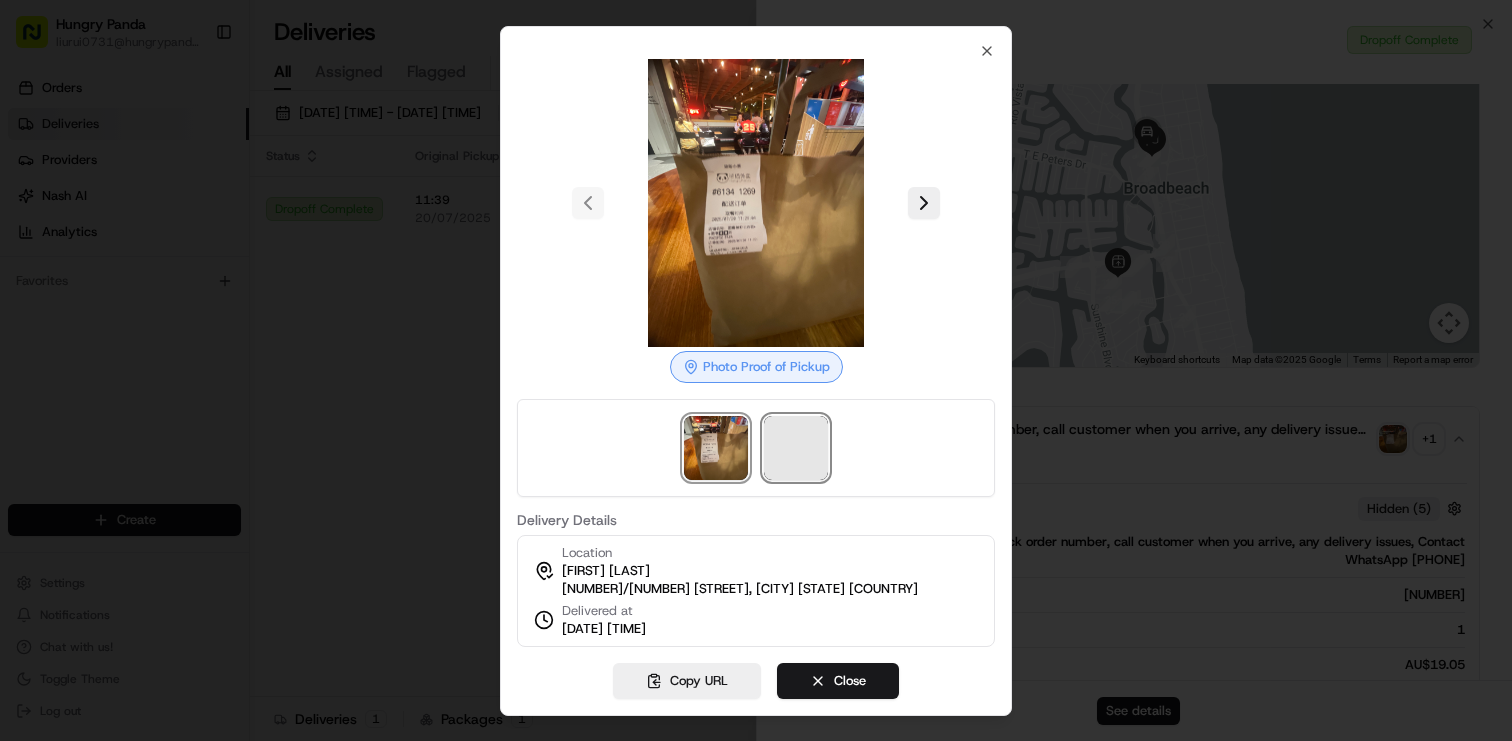 click at bounding box center [796, 448] 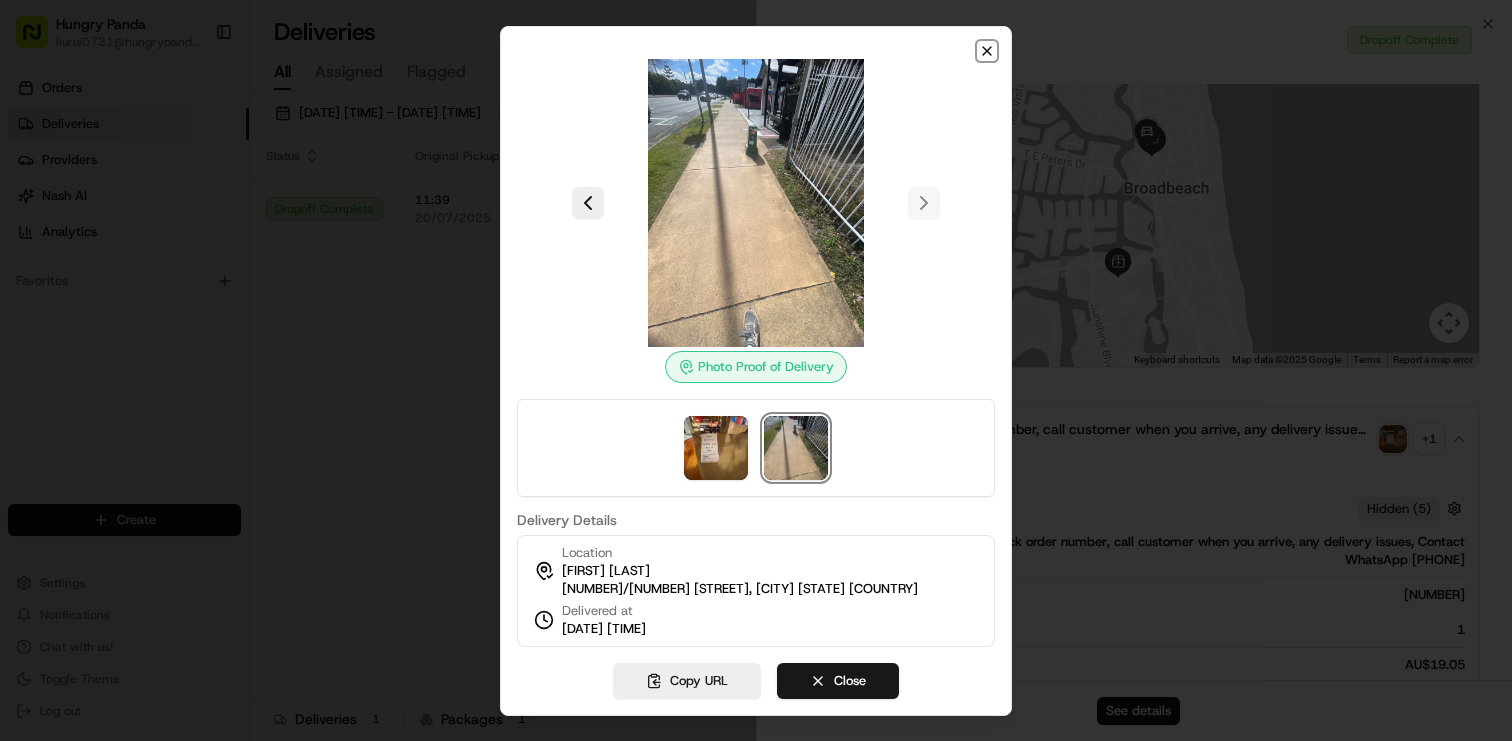 click 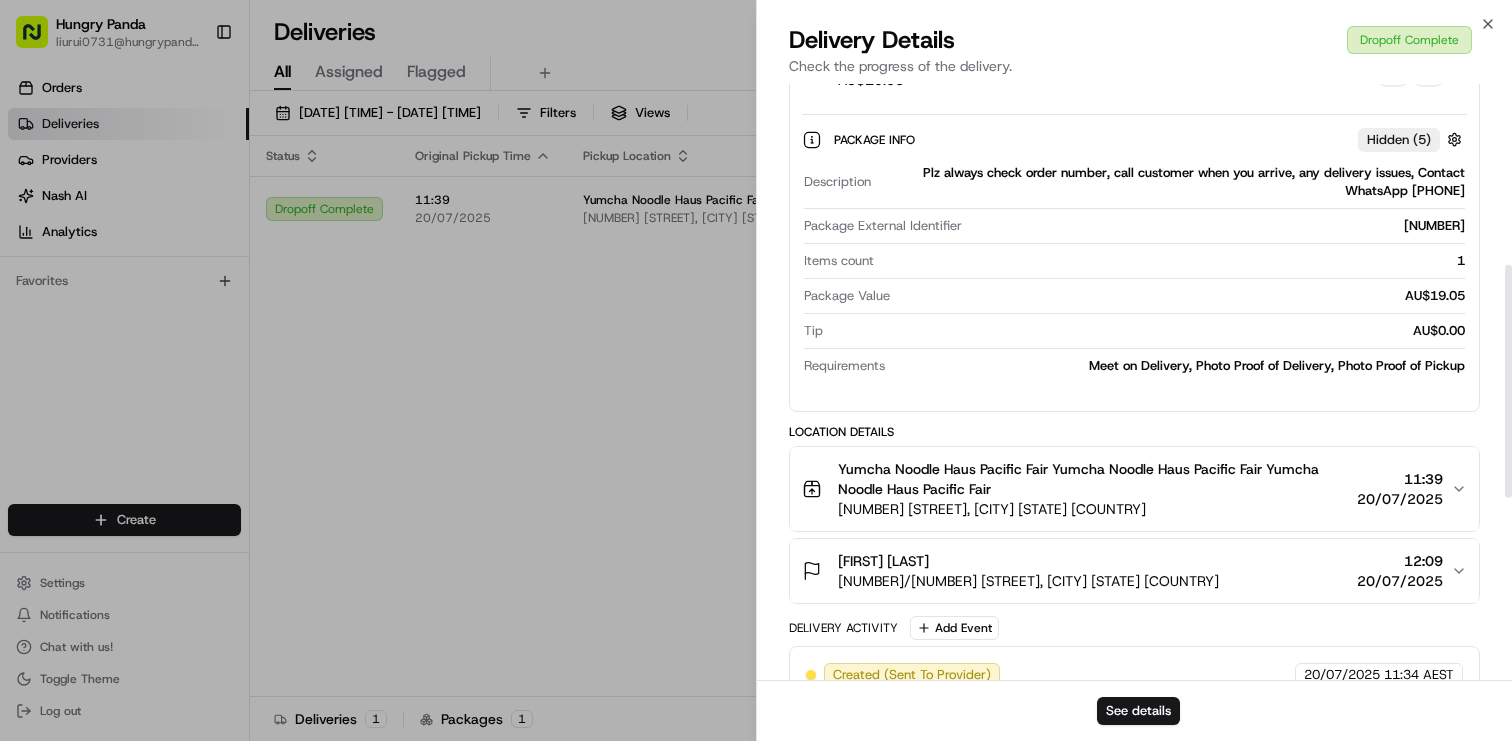 scroll, scrollTop: 931, scrollLeft: 0, axis: vertical 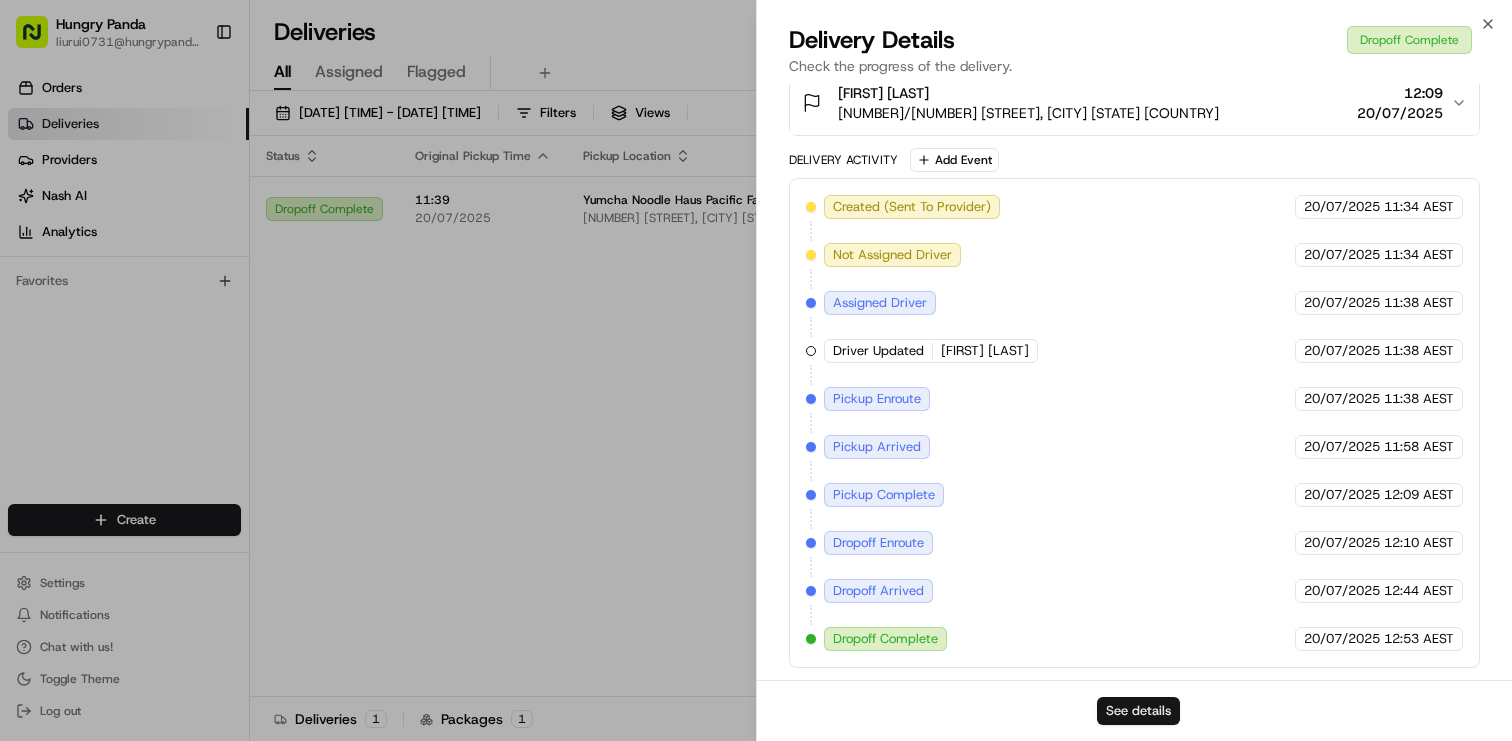 click on "See details" at bounding box center [1138, 711] 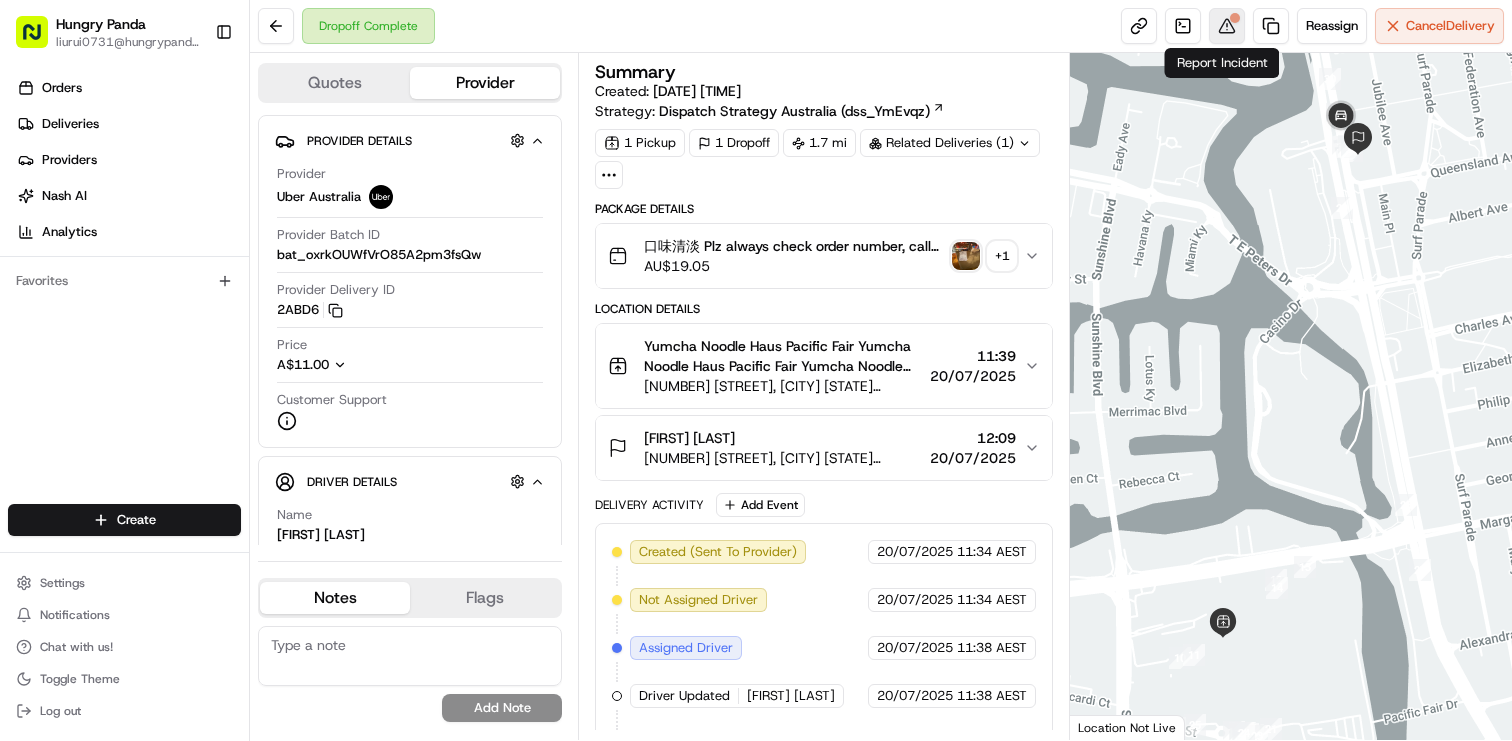 scroll, scrollTop: 0, scrollLeft: 0, axis: both 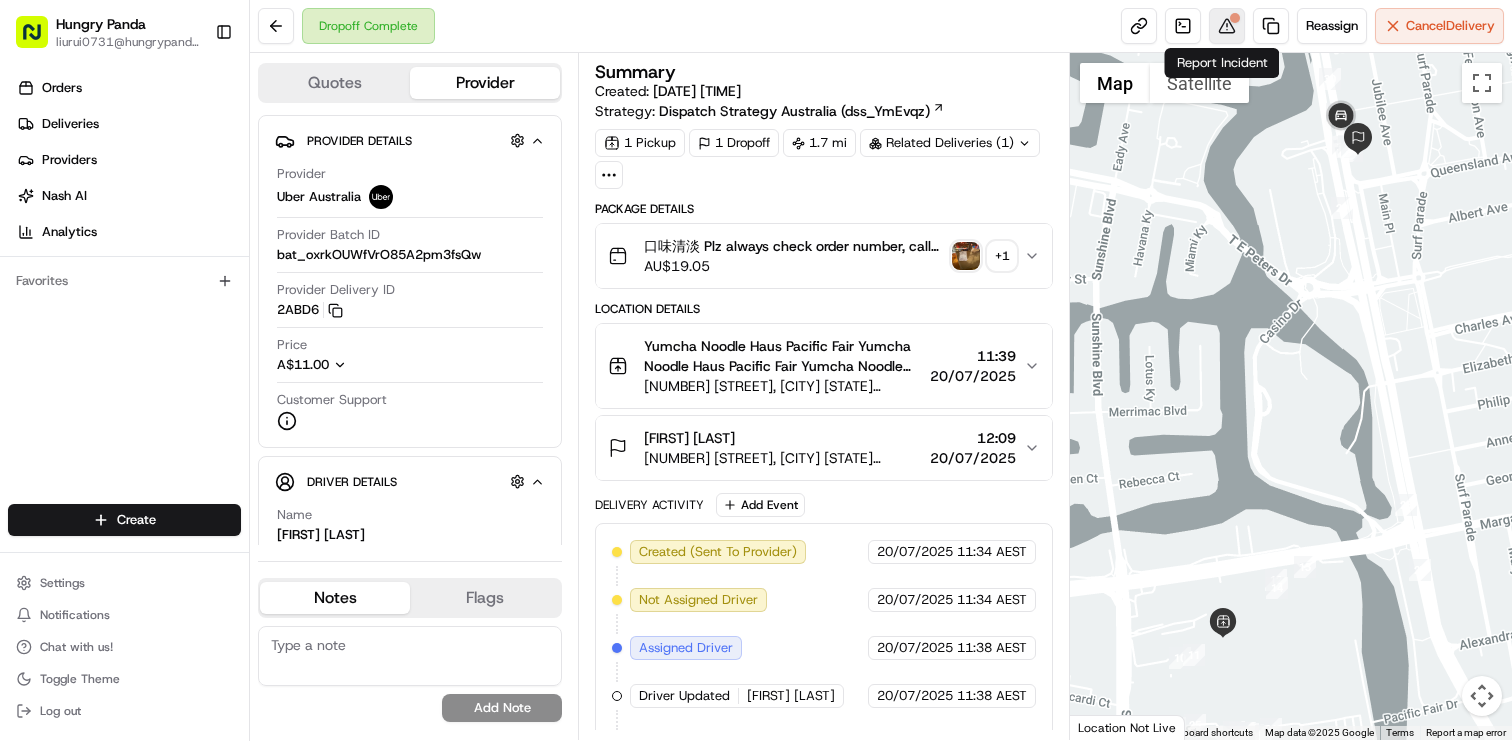click at bounding box center [1227, 26] 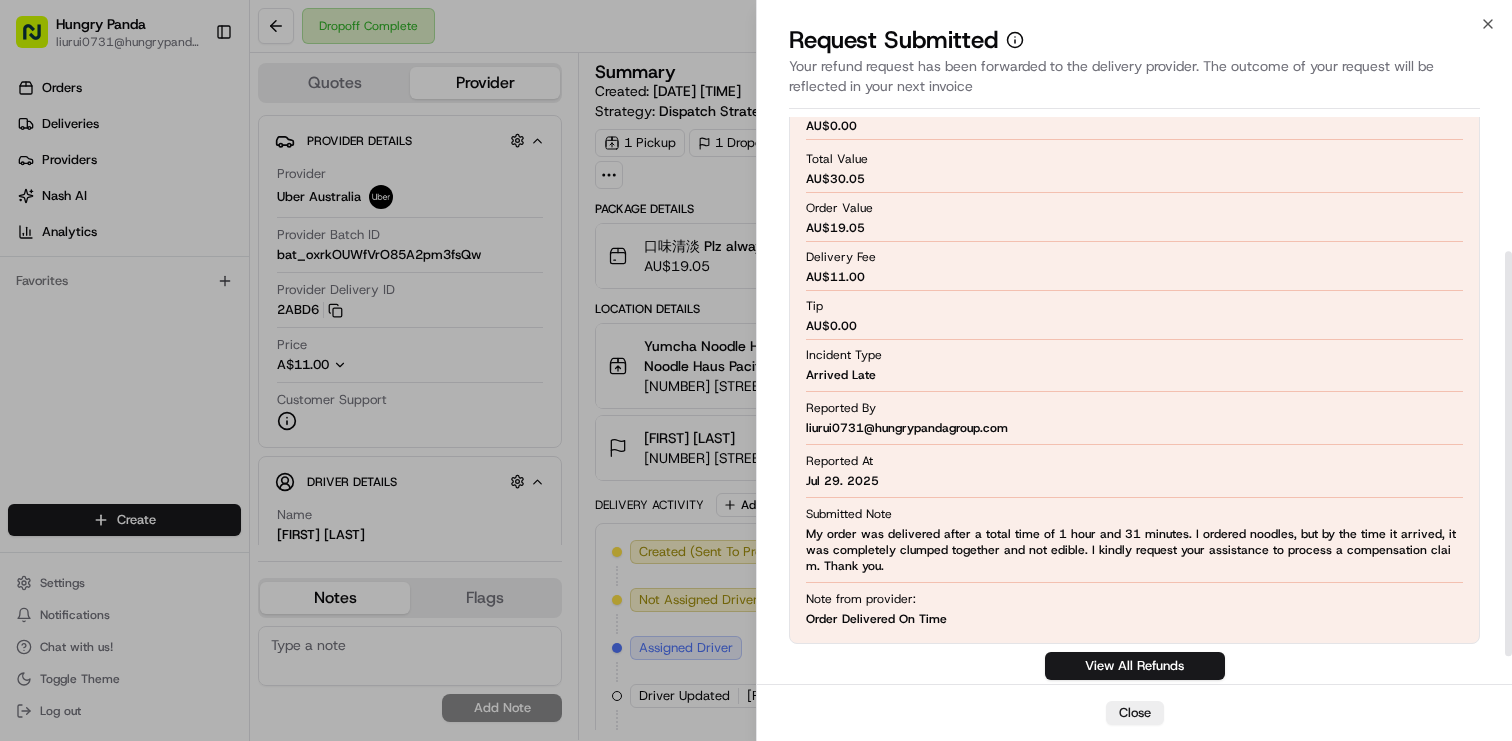scroll, scrollTop: 0, scrollLeft: 0, axis: both 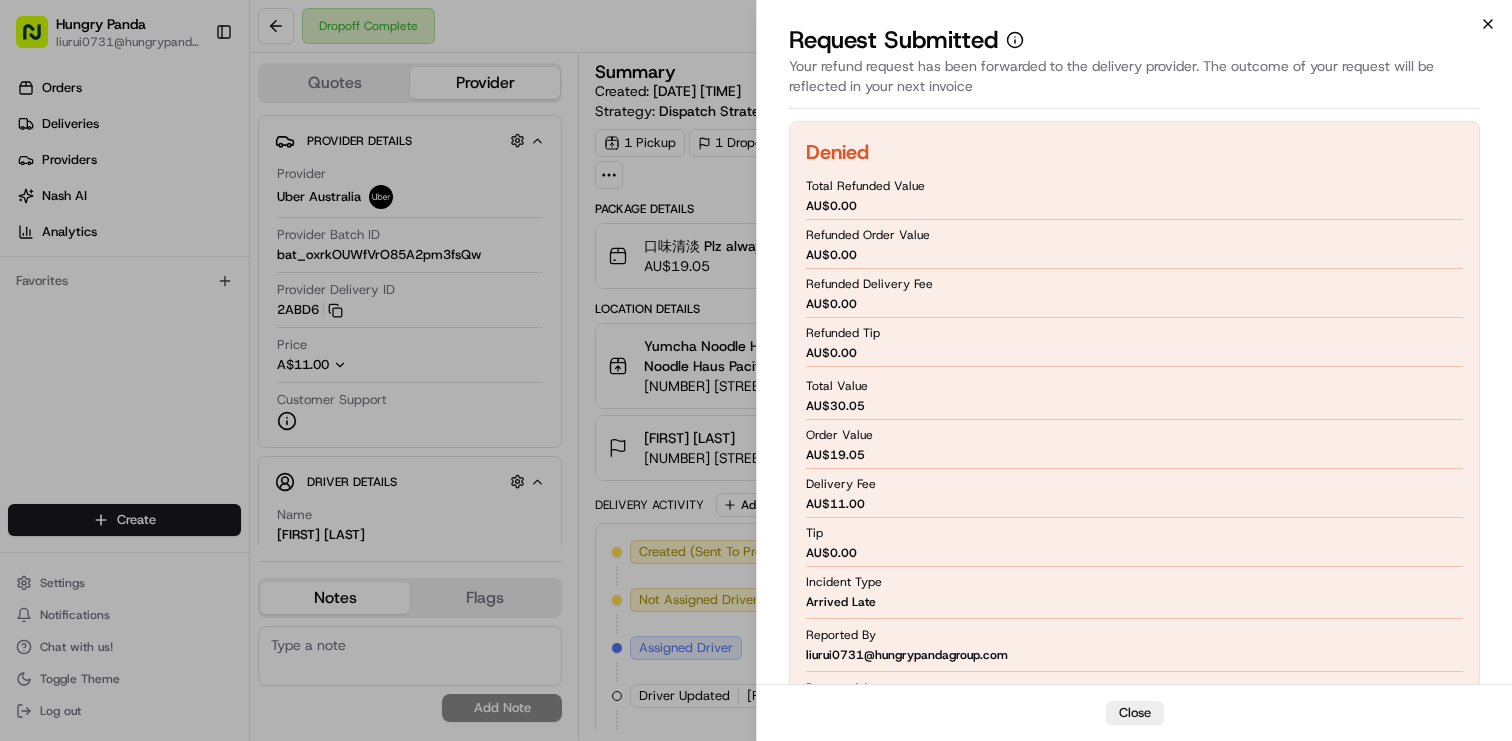 click 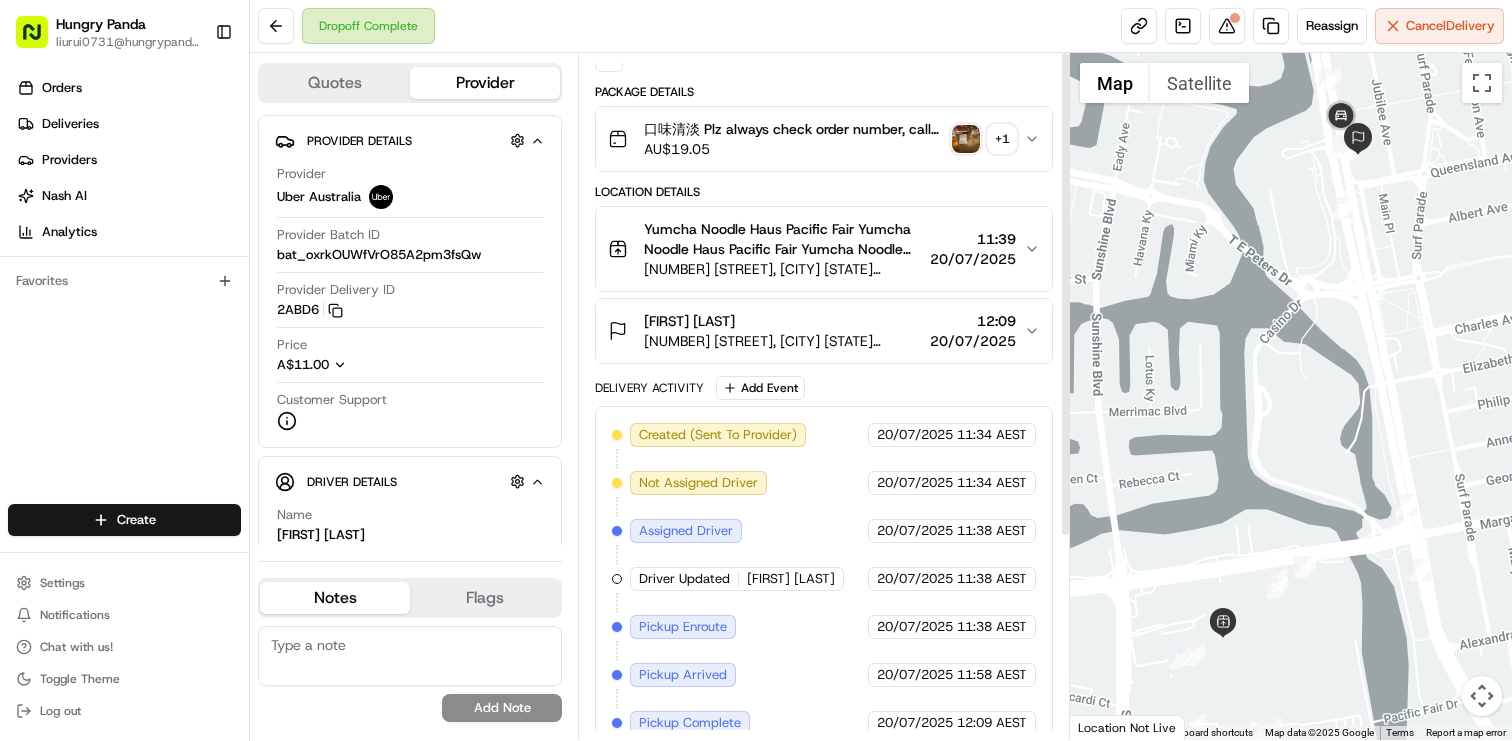 scroll, scrollTop: 0, scrollLeft: 0, axis: both 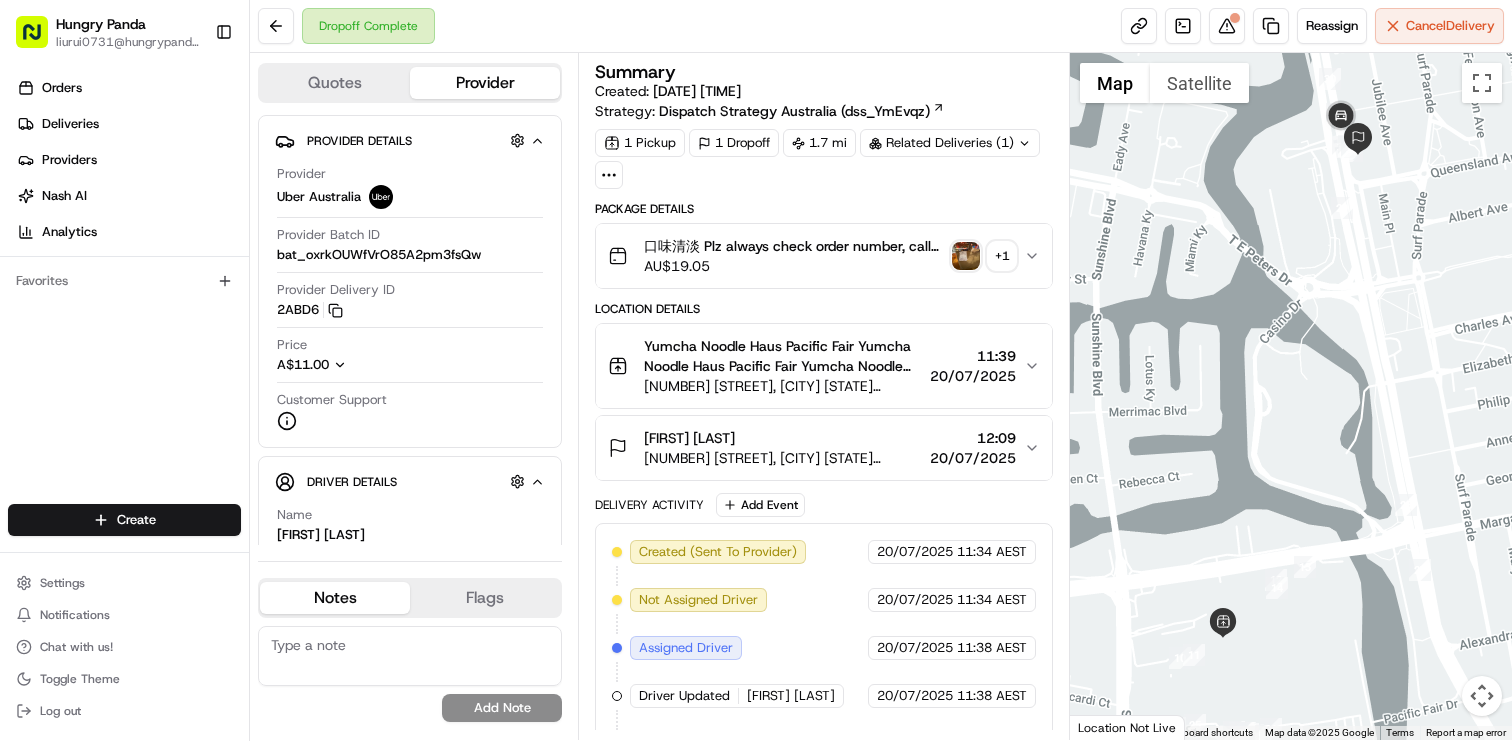 click 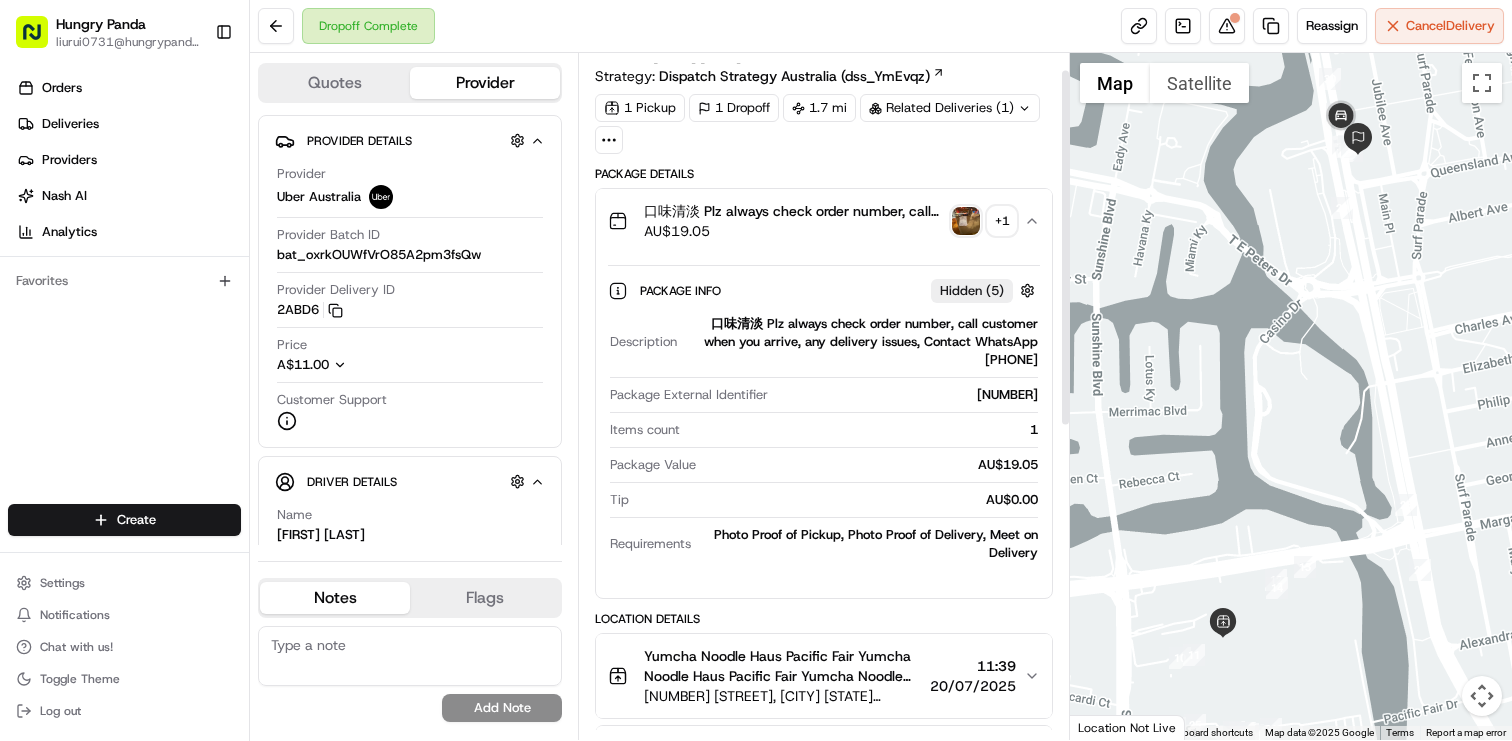 scroll, scrollTop: 40, scrollLeft: 0, axis: vertical 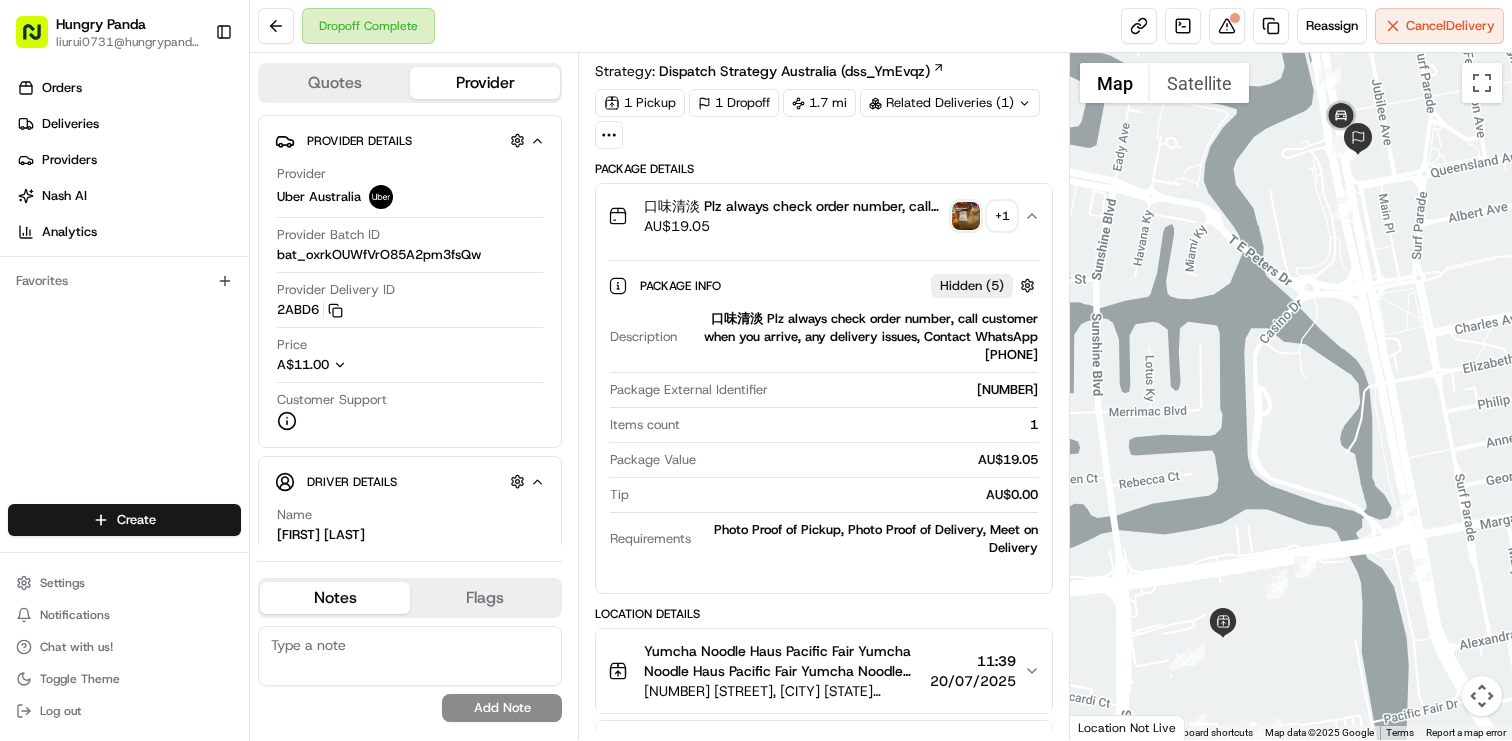 type 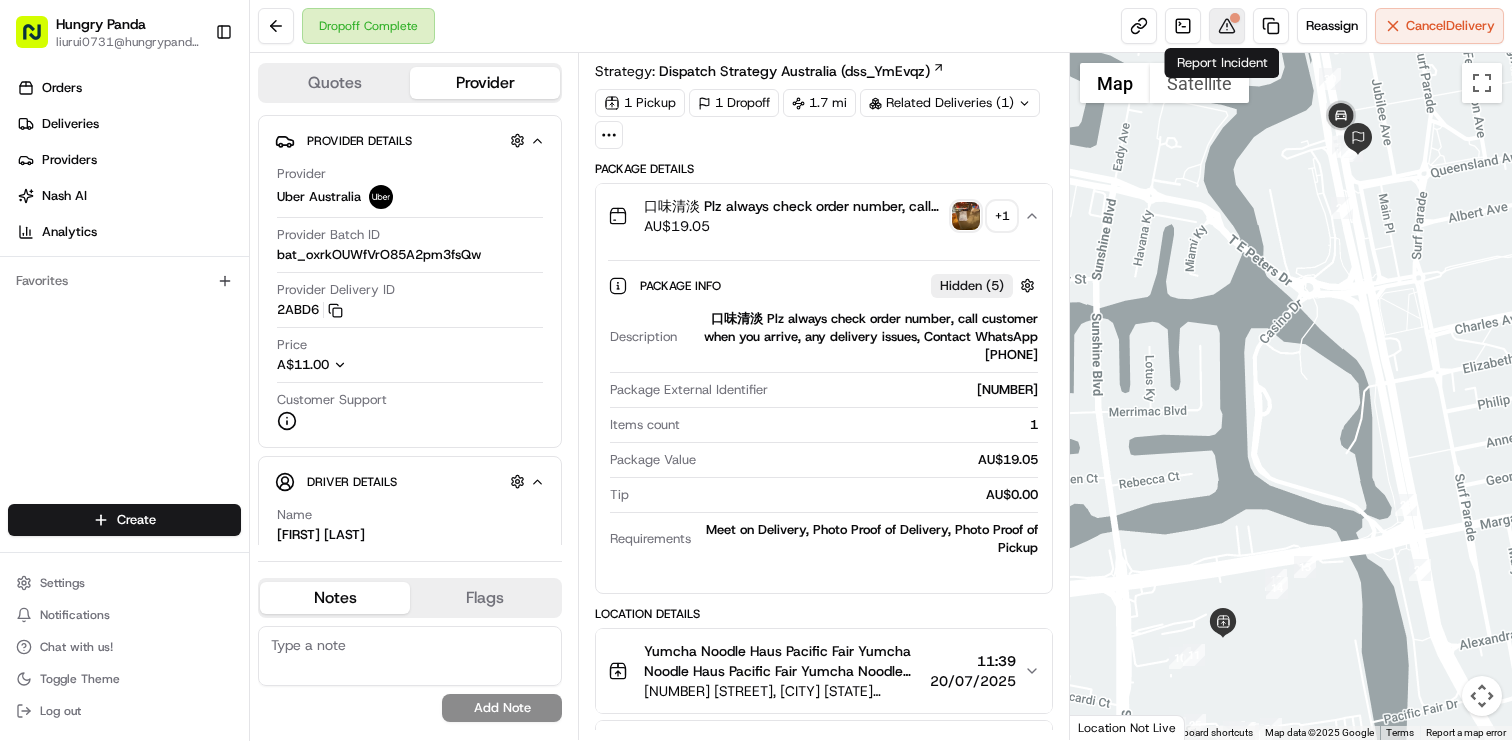 click at bounding box center [1227, 26] 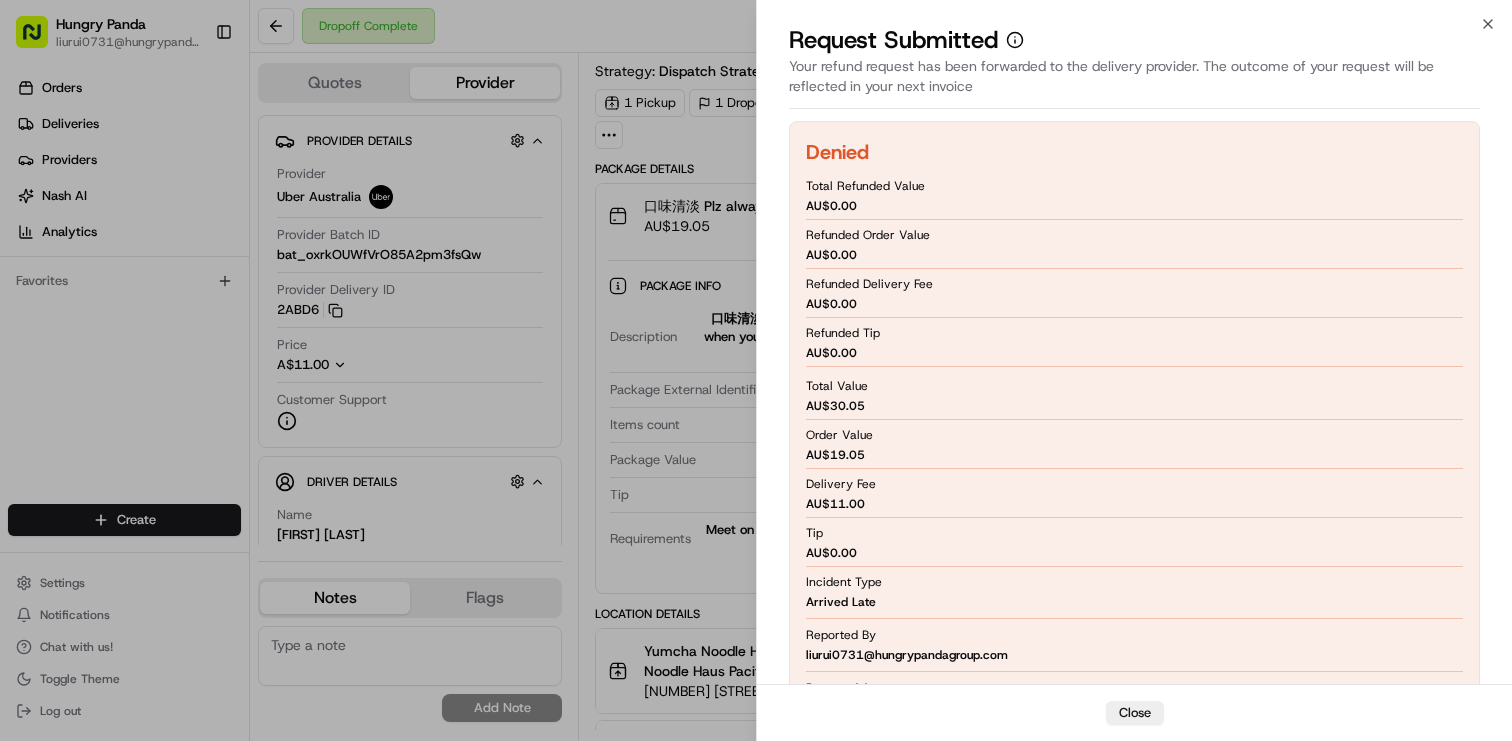 scroll, scrollTop: 227, scrollLeft: 0, axis: vertical 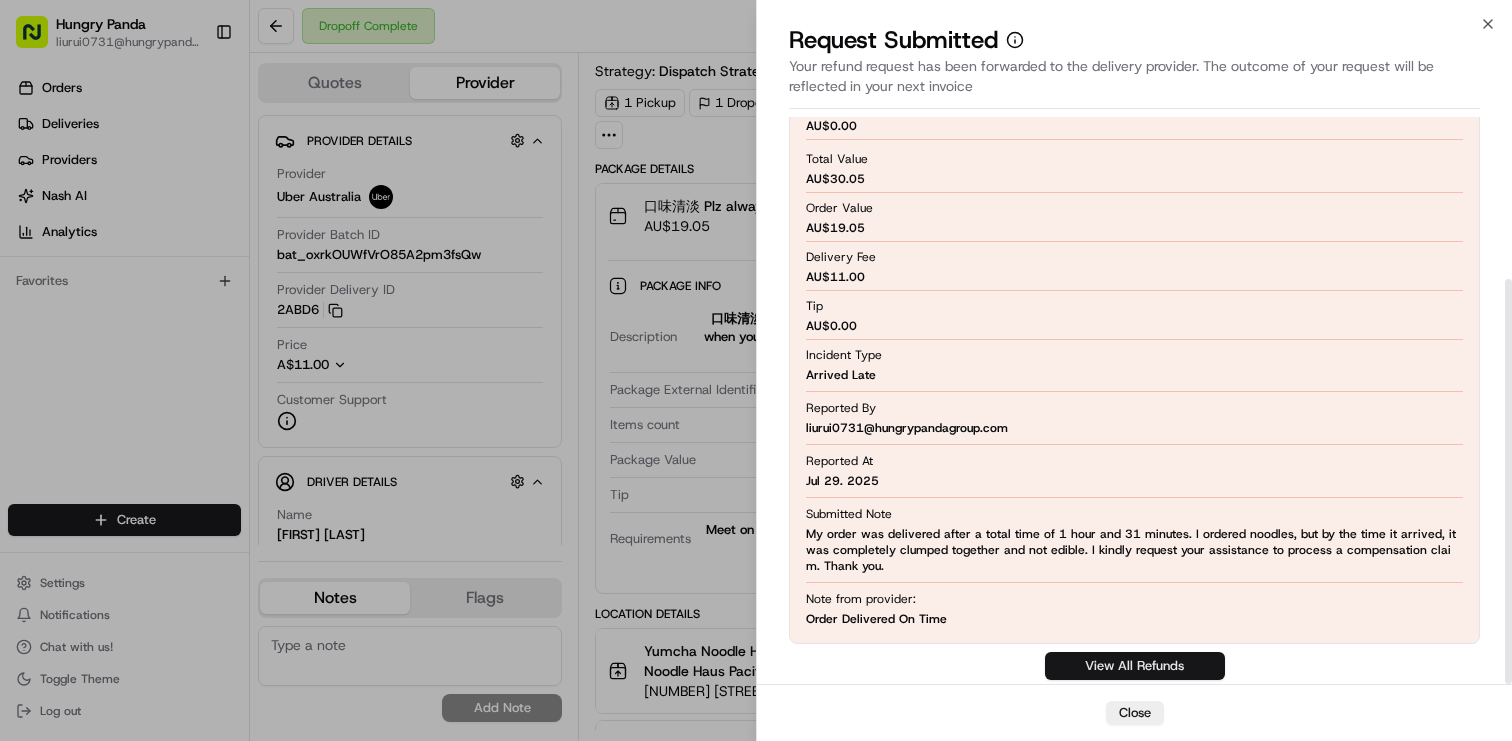 click on "View All Refunds" at bounding box center (1135, 666) 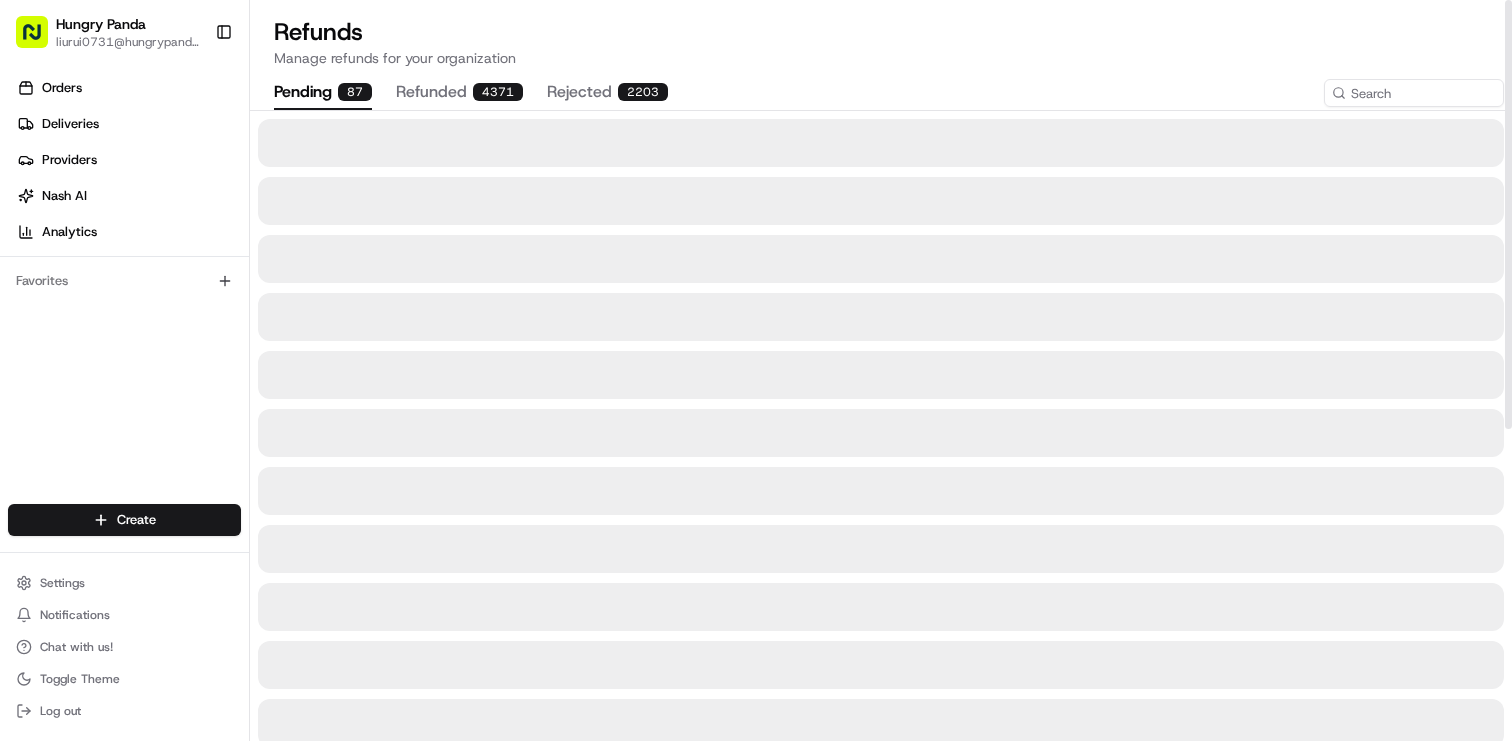 scroll, scrollTop: 0, scrollLeft: 0, axis: both 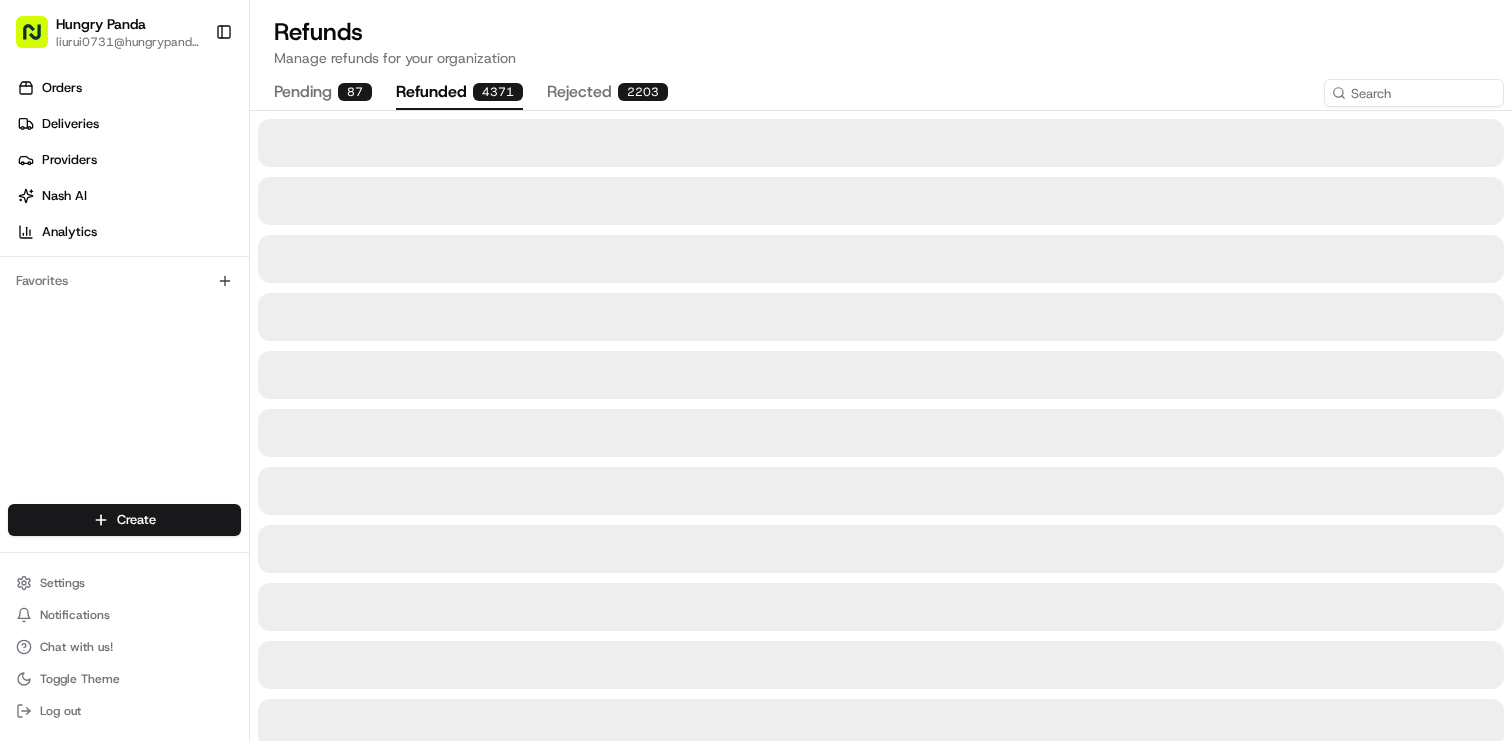 click on "refunded   4371" at bounding box center [459, 93] 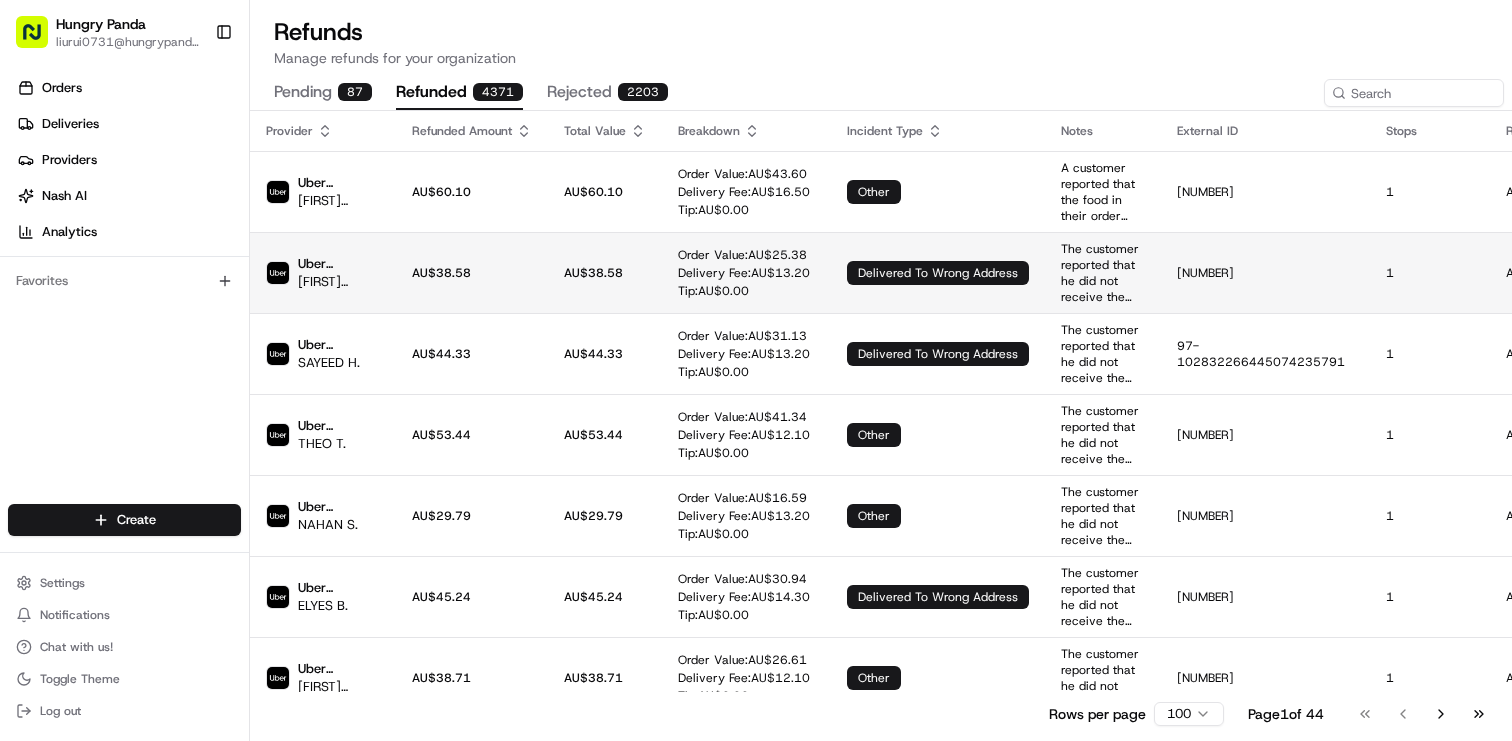 click on "[NUMBER]" at bounding box center (1265, 273) 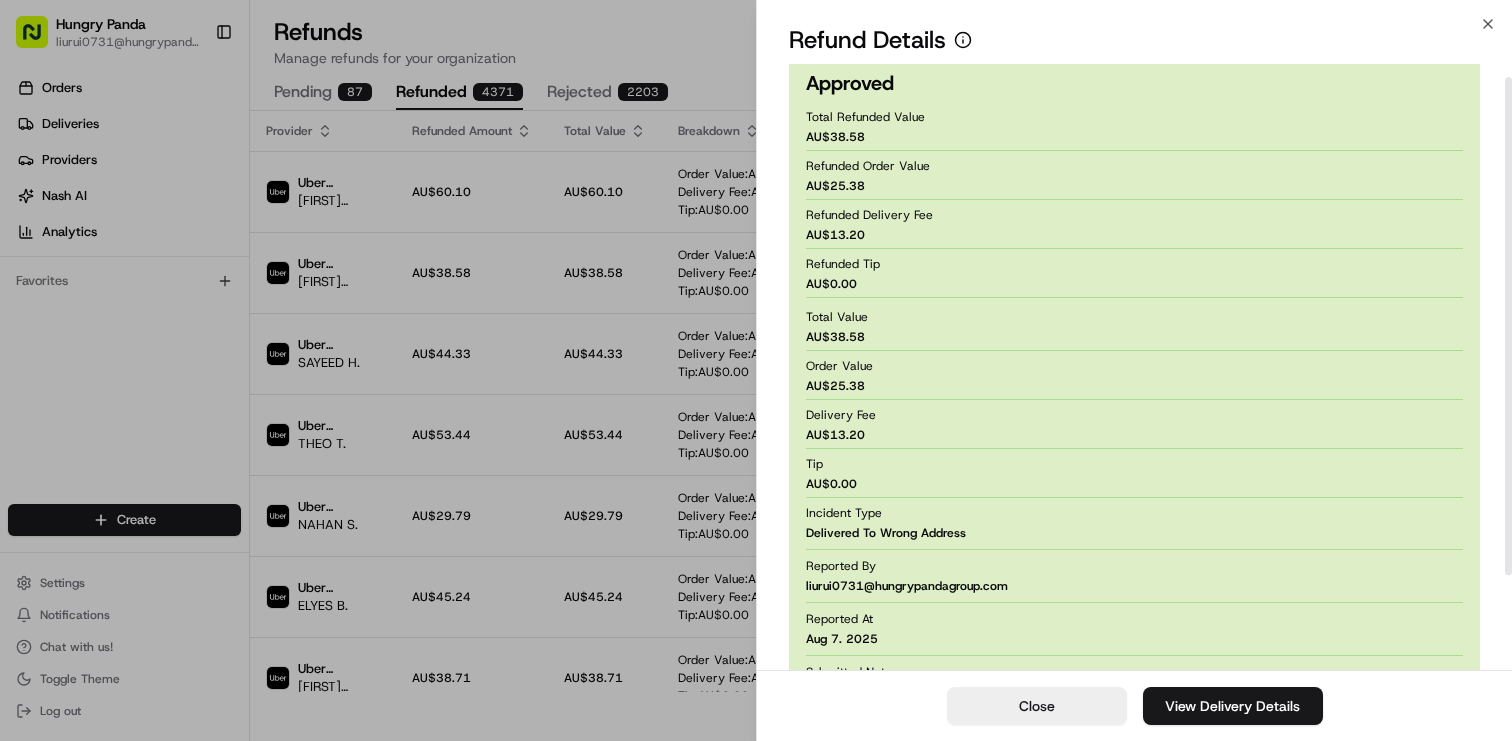 scroll, scrollTop: 131, scrollLeft: 0, axis: vertical 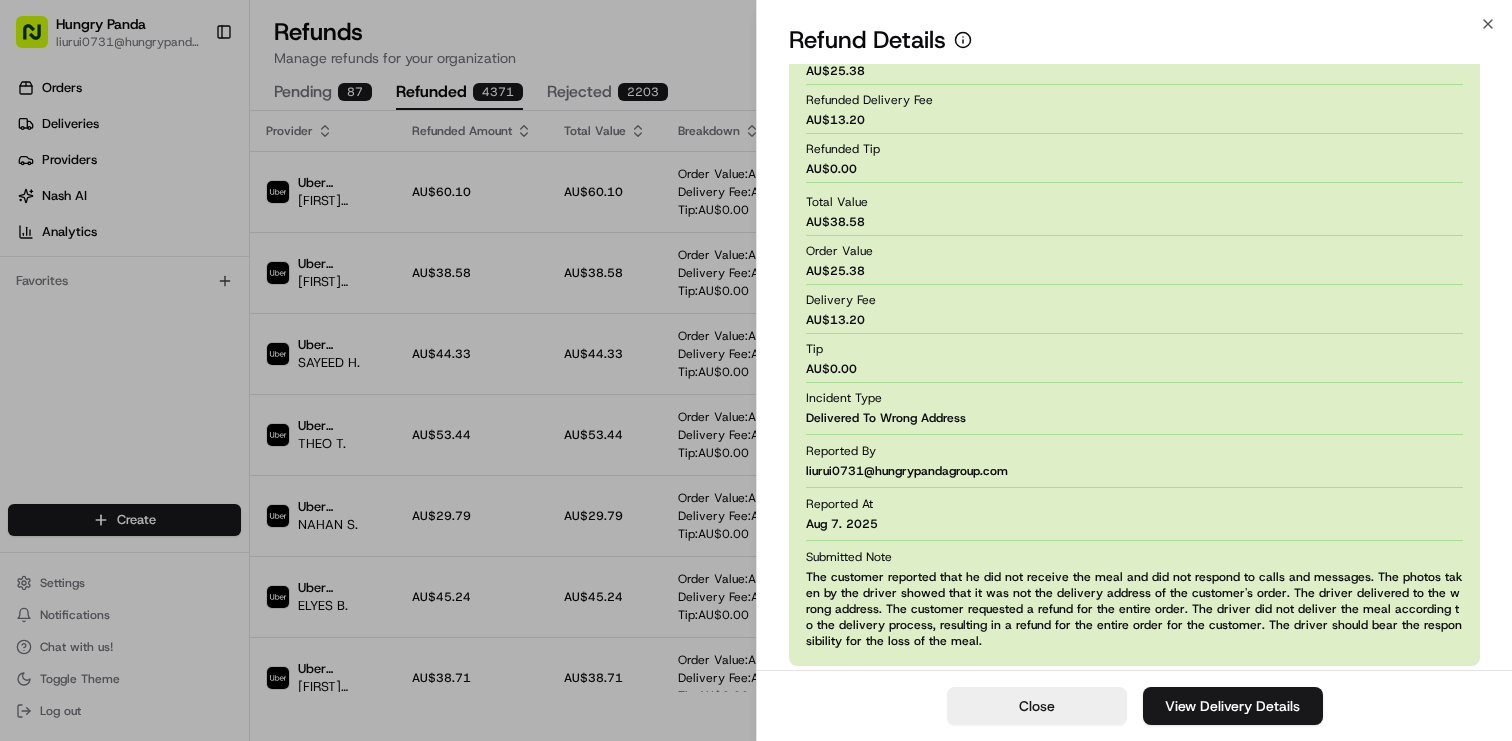 click on "The customer reported that he did not receive the meal and did not respond to calls and messages. The photos taken by the driver showed that it was not the delivery address of the customer's order. The driver delivered to the wrong address. The customer requested a refund for the entire order. The driver did not deliver the meal according to the delivery process, resulting in a refund for the entire order for the customer. The driver should bear the responsibility for the loss of the meal." at bounding box center [1134, 609] 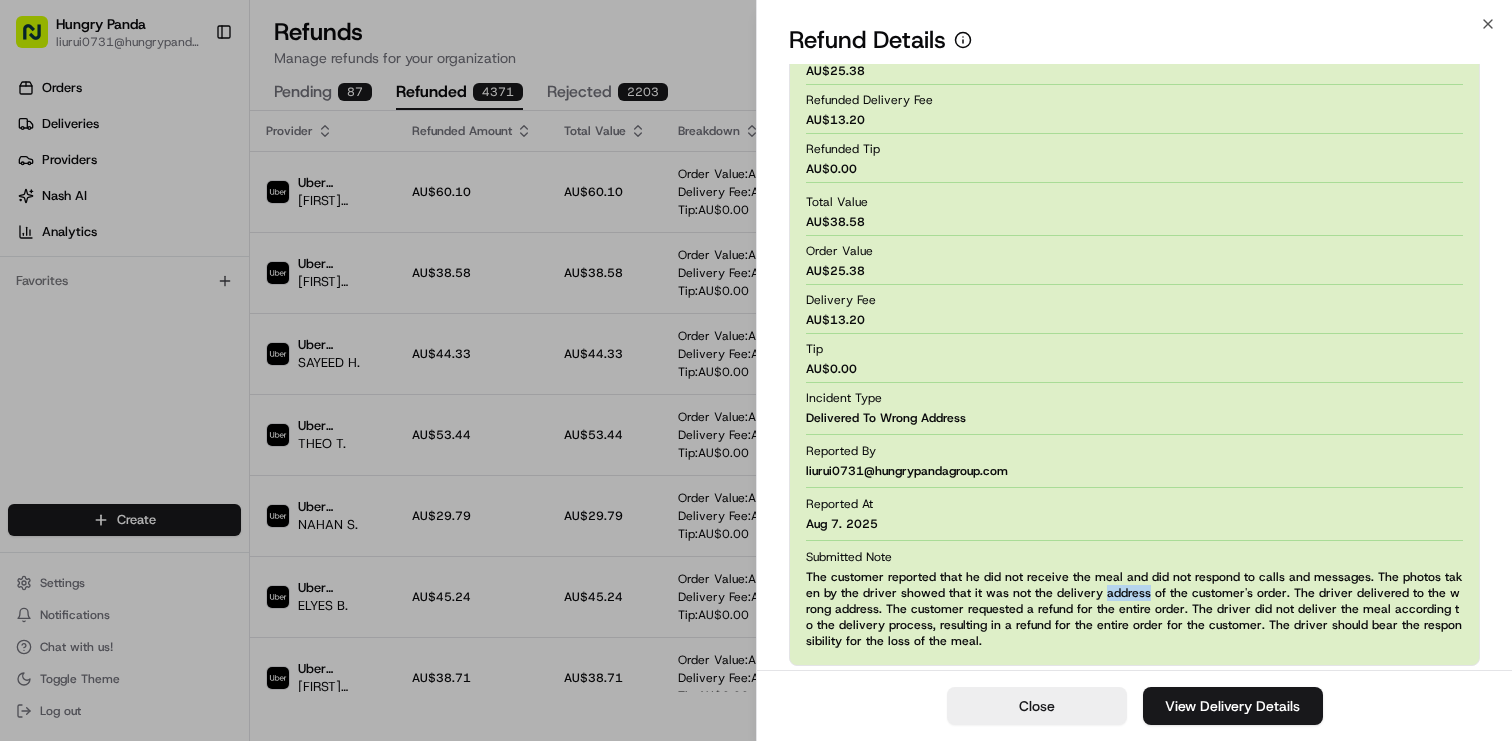 click on "The customer reported that he did not receive the meal and did not respond to calls and messages. The photos taken by the driver showed that it was not the delivery address of the customer's order. The driver delivered to the wrong address. The customer requested a refund for the entire order. The driver did not deliver the meal according to the delivery process, resulting in a refund for the entire order for the customer. The driver should bear the responsibility for the loss of the meal." at bounding box center [1134, 609] 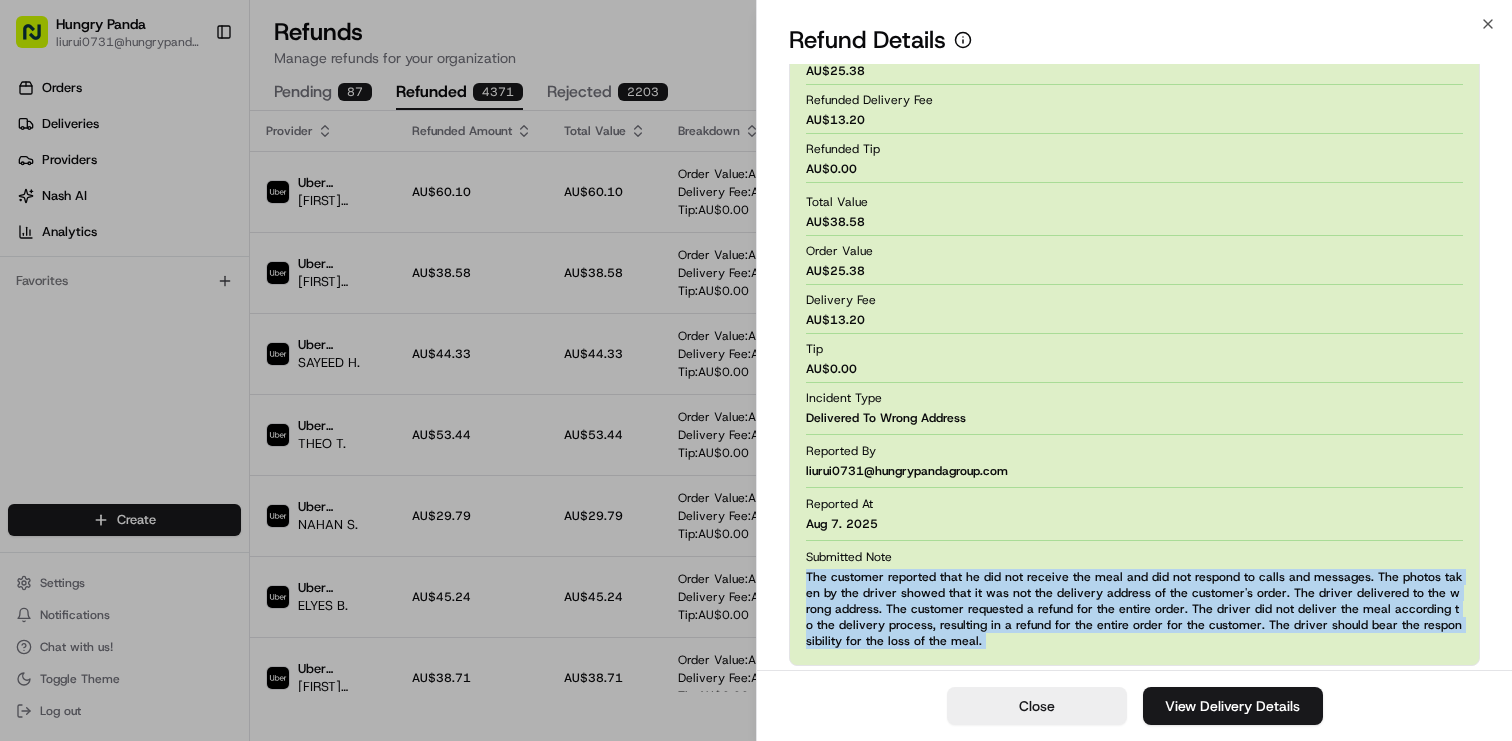 click on "The customer reported that he did not receive the meal and did not respond to calls and messages. The photos taken by the driver showed that it was not the delivery address of the customer's order. The driver delivered to the wrong address. The customer requested a refund for the entire order. The driver did not deliver the meal according to the delivery process, resulting in a refund for the entire order for the customer. The driver should bear the responsibility for the loss of the meal." at bounding box center [1134, 609] 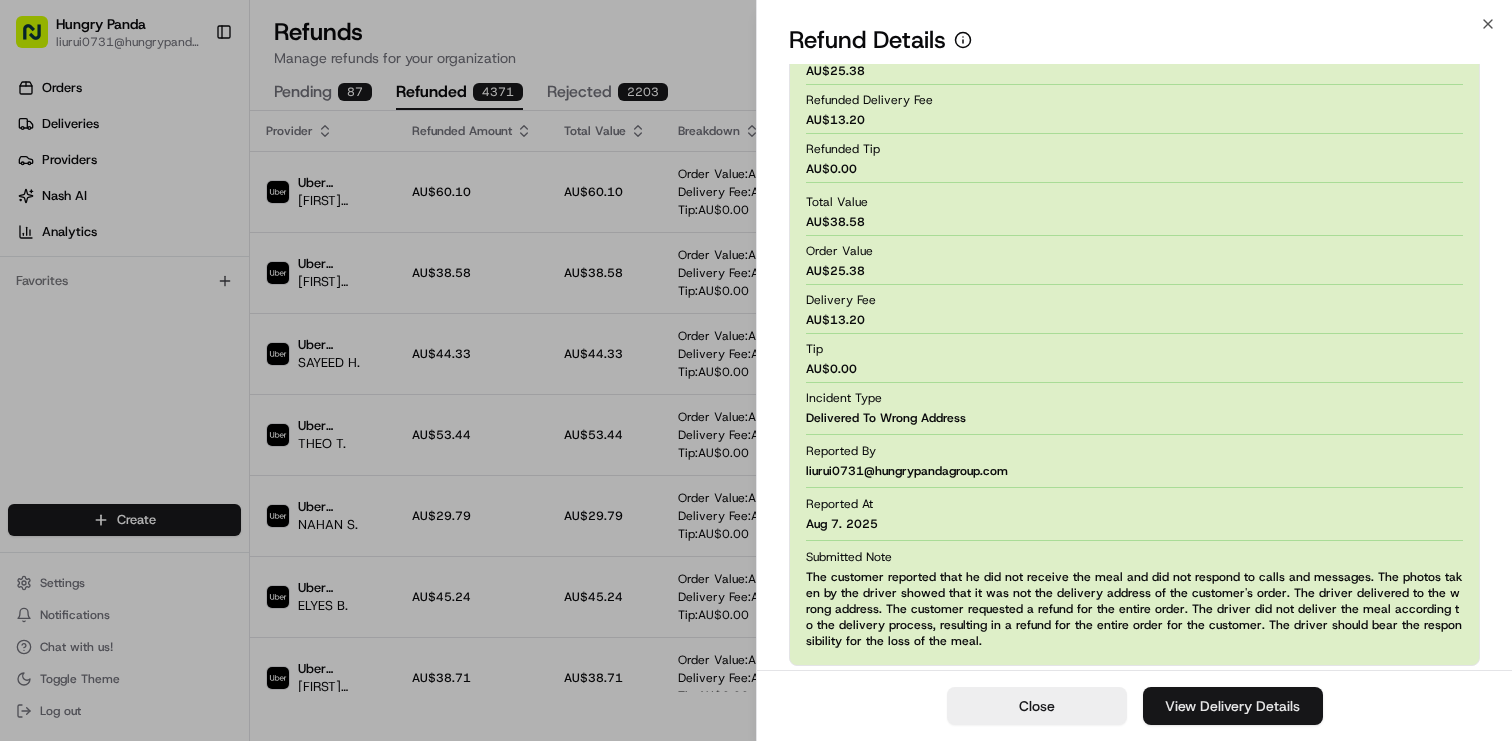 click on "View Delivery Details" at bounding box center [1233, 706] 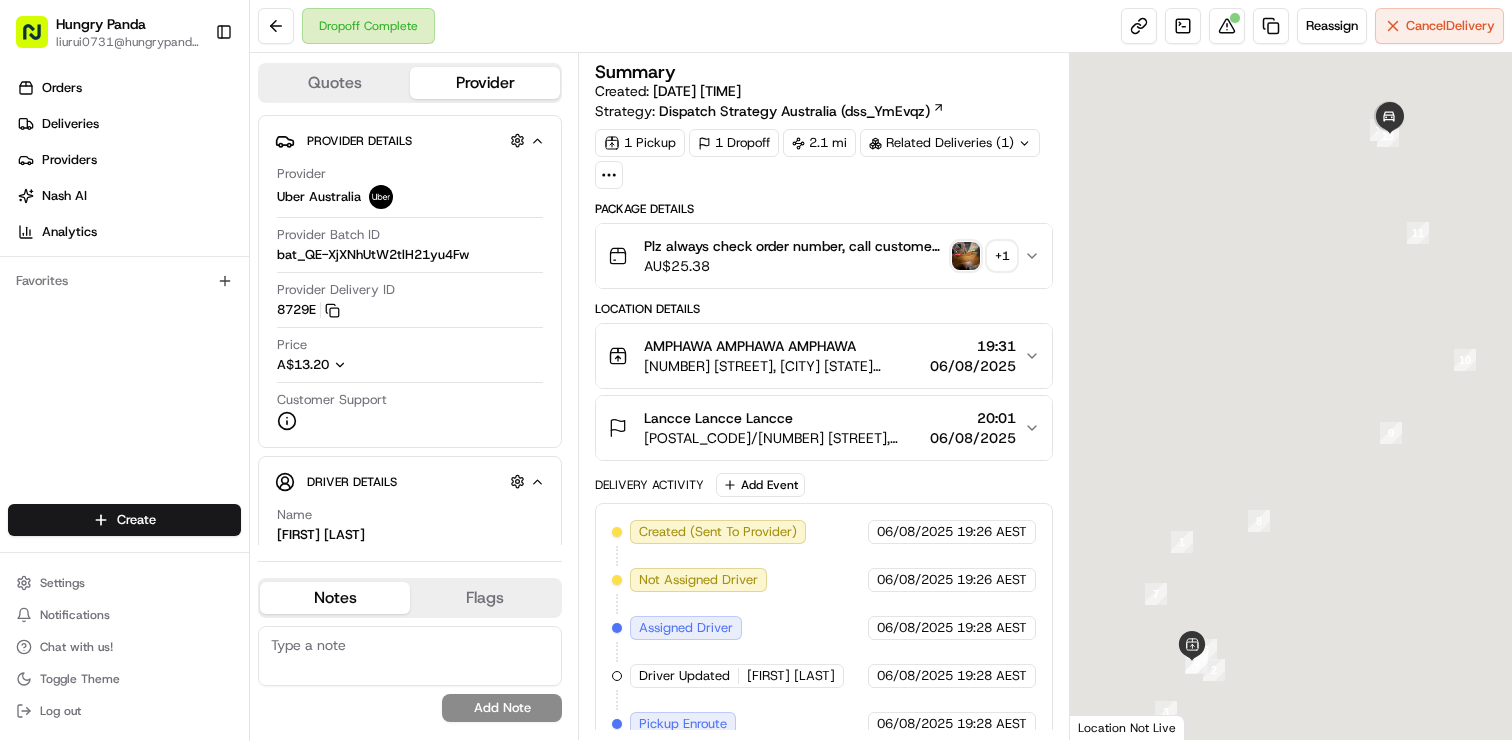 scroll, scrollTop: 0, scrollLeft: 0, axis: both 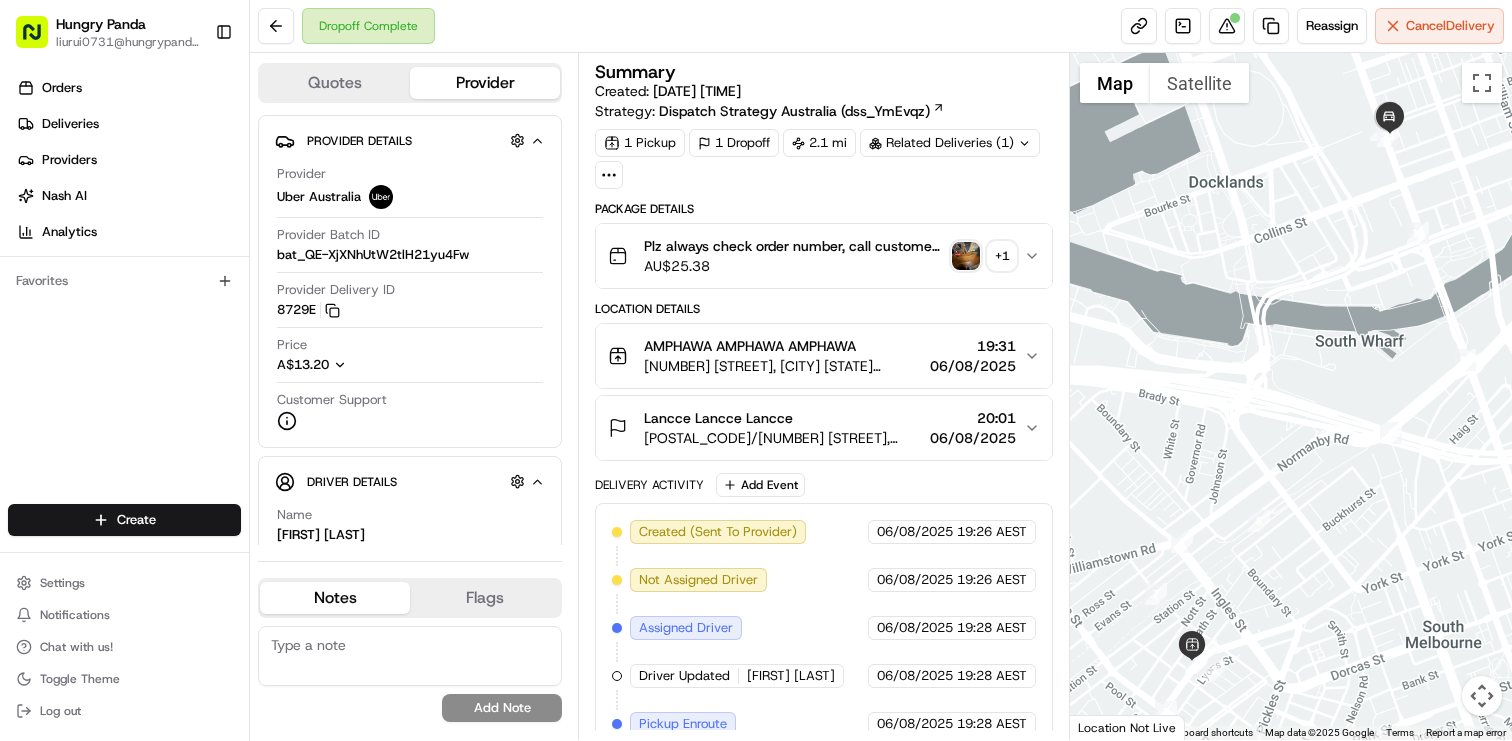 click on "+ 1" at bounding box center (1002, 256) 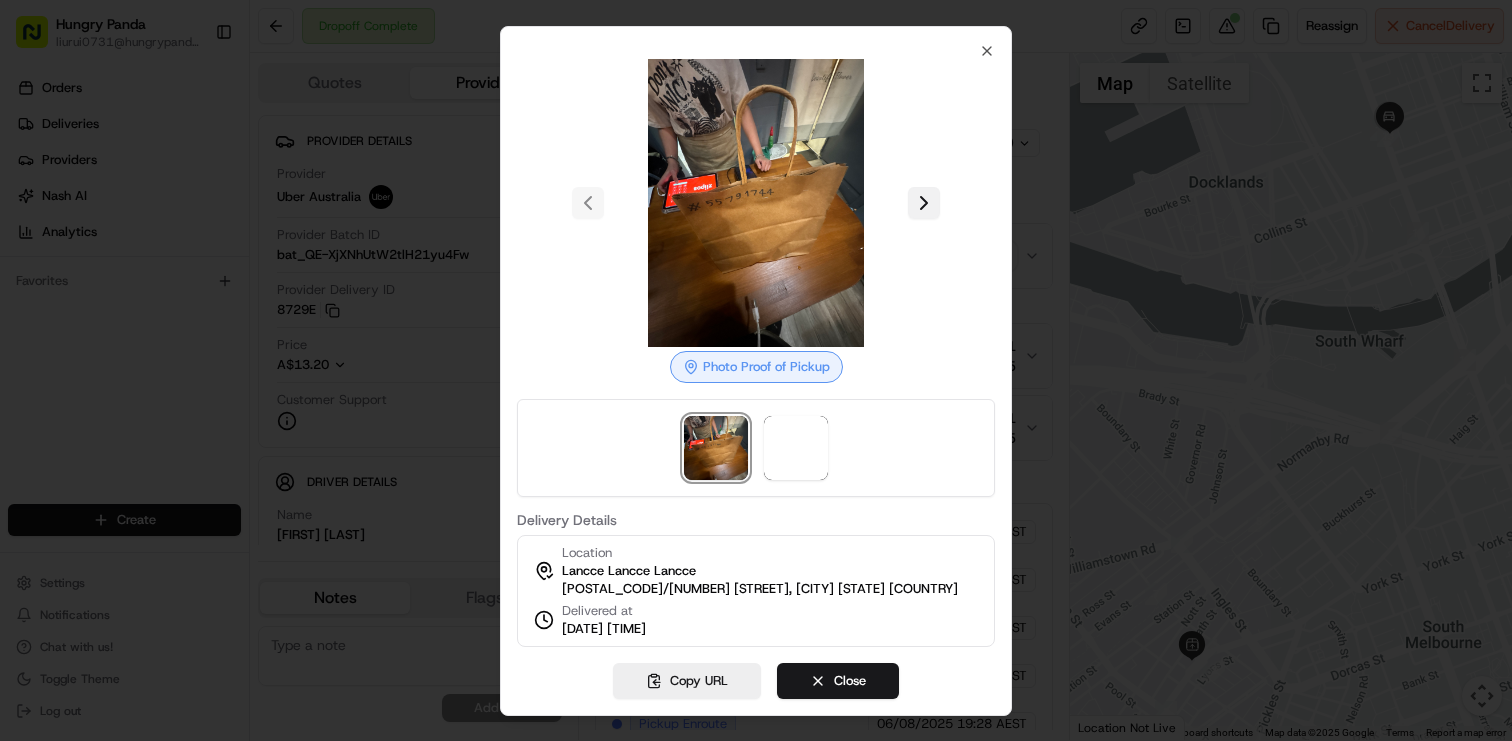 click at bounding box center [924, 203] 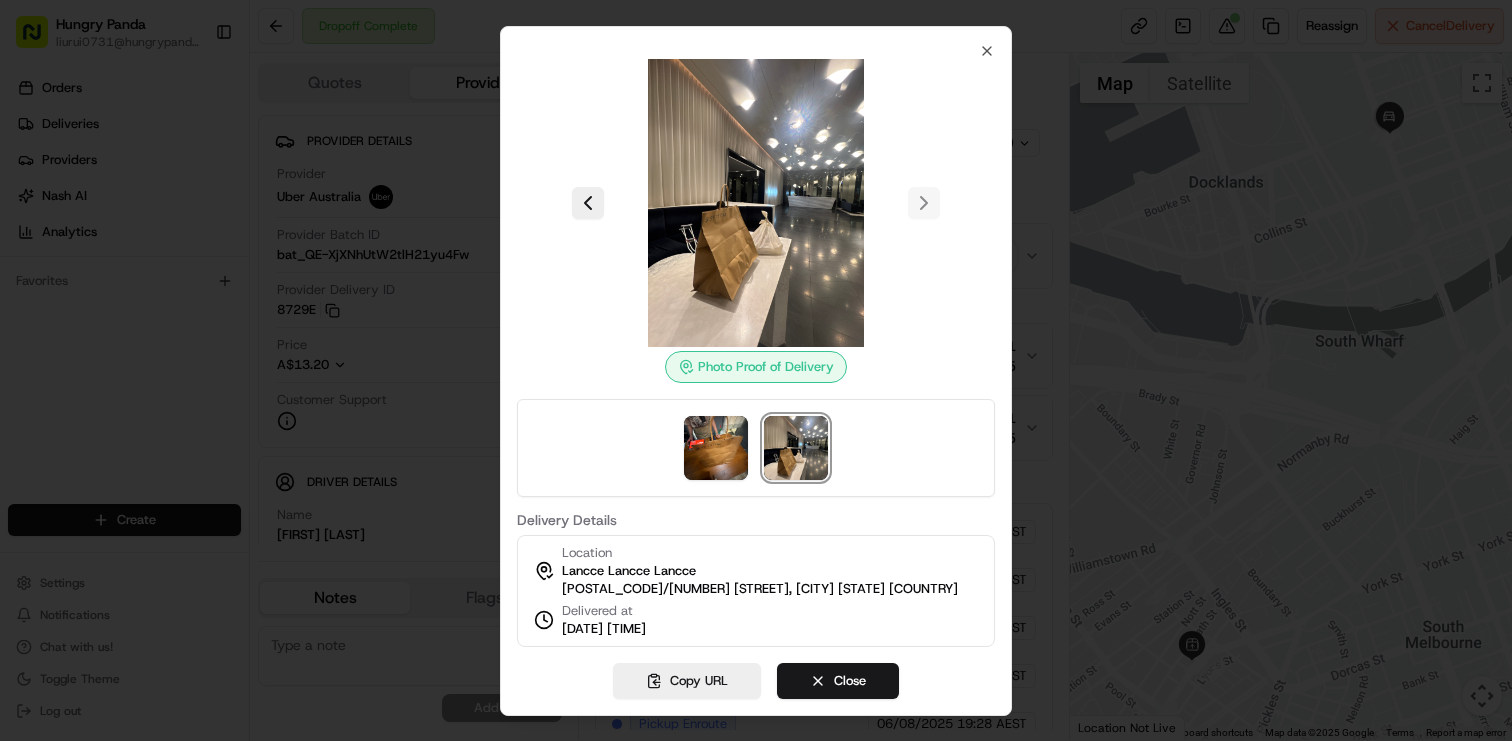 click at bounding box center (756, 370) 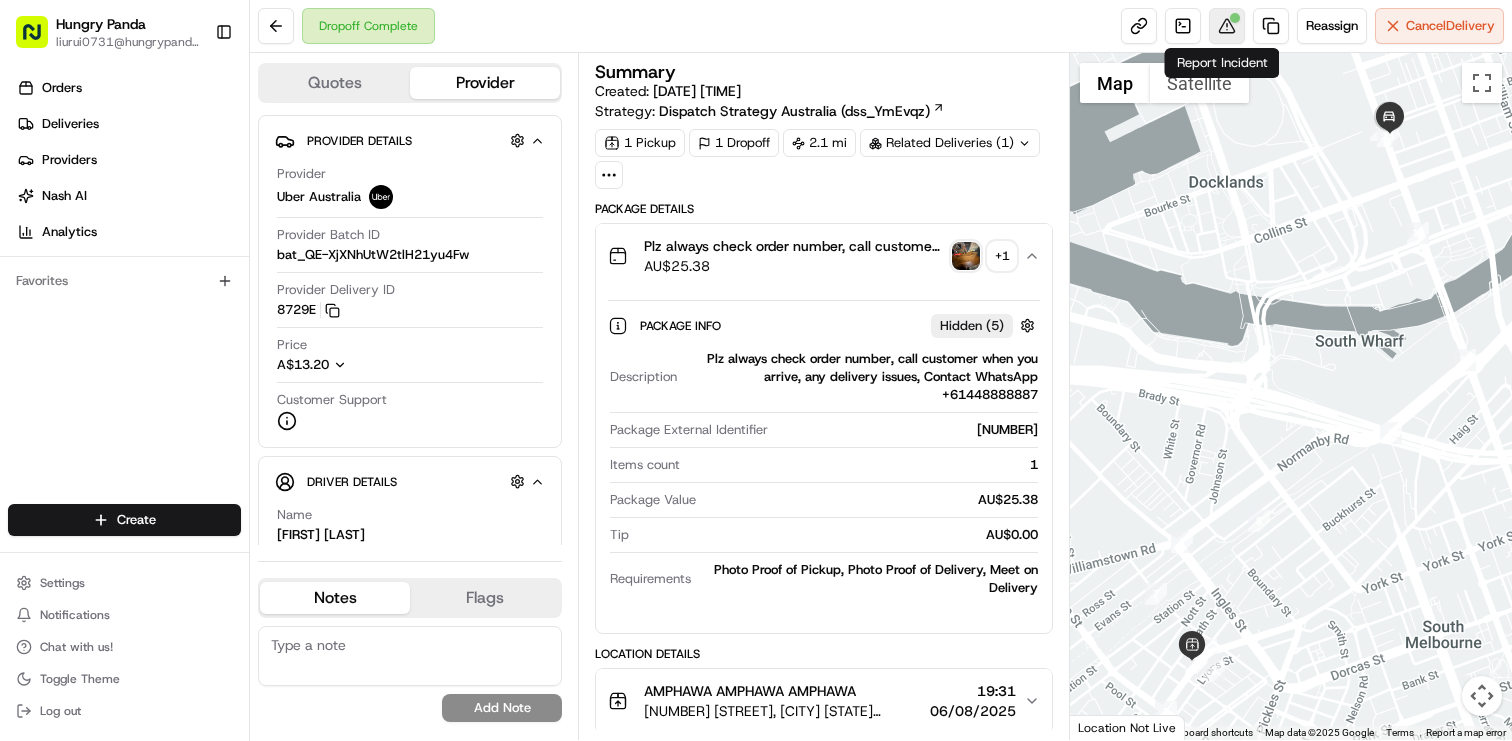 click at bounding box center (1227, 26) 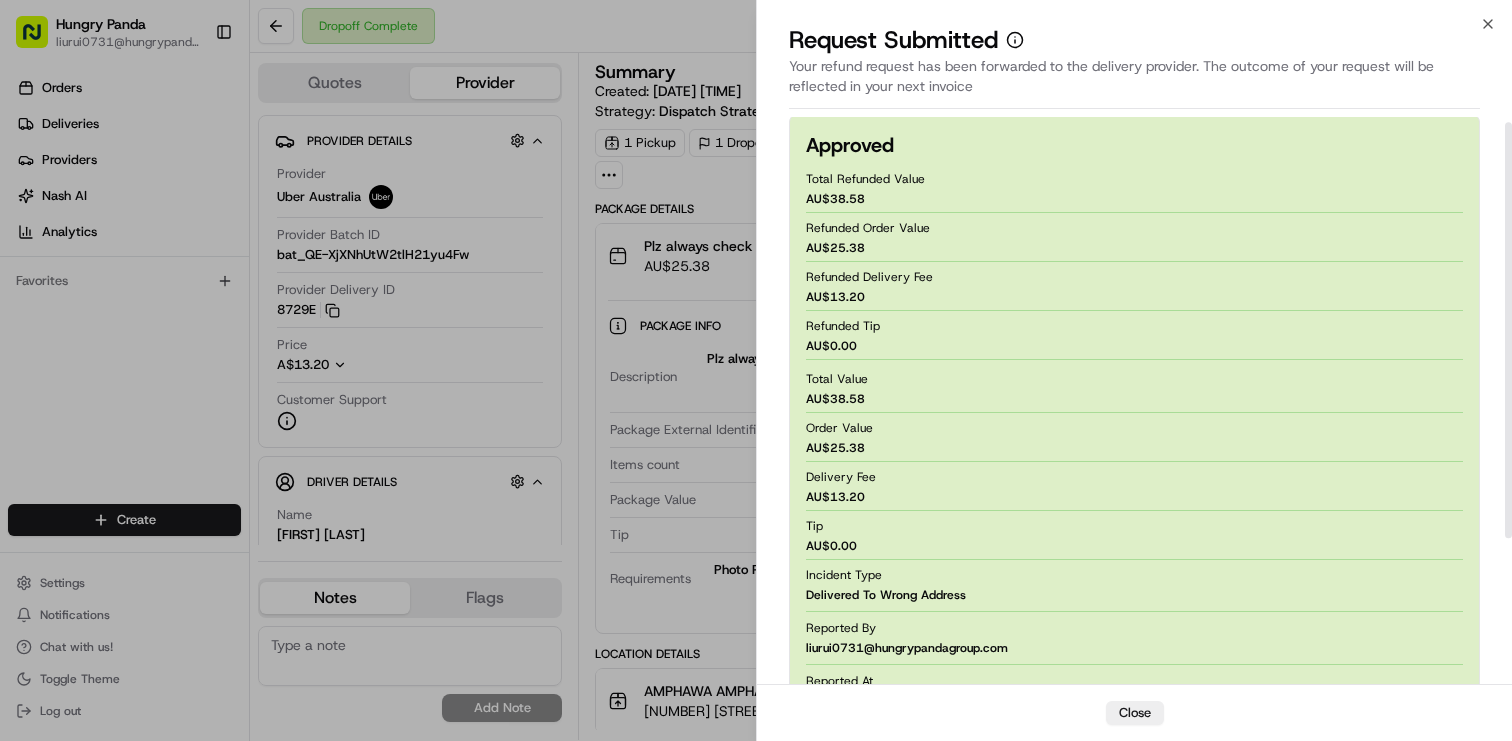 scroll, scrollTop: 206, scrollLeft: 0, axis: vertical 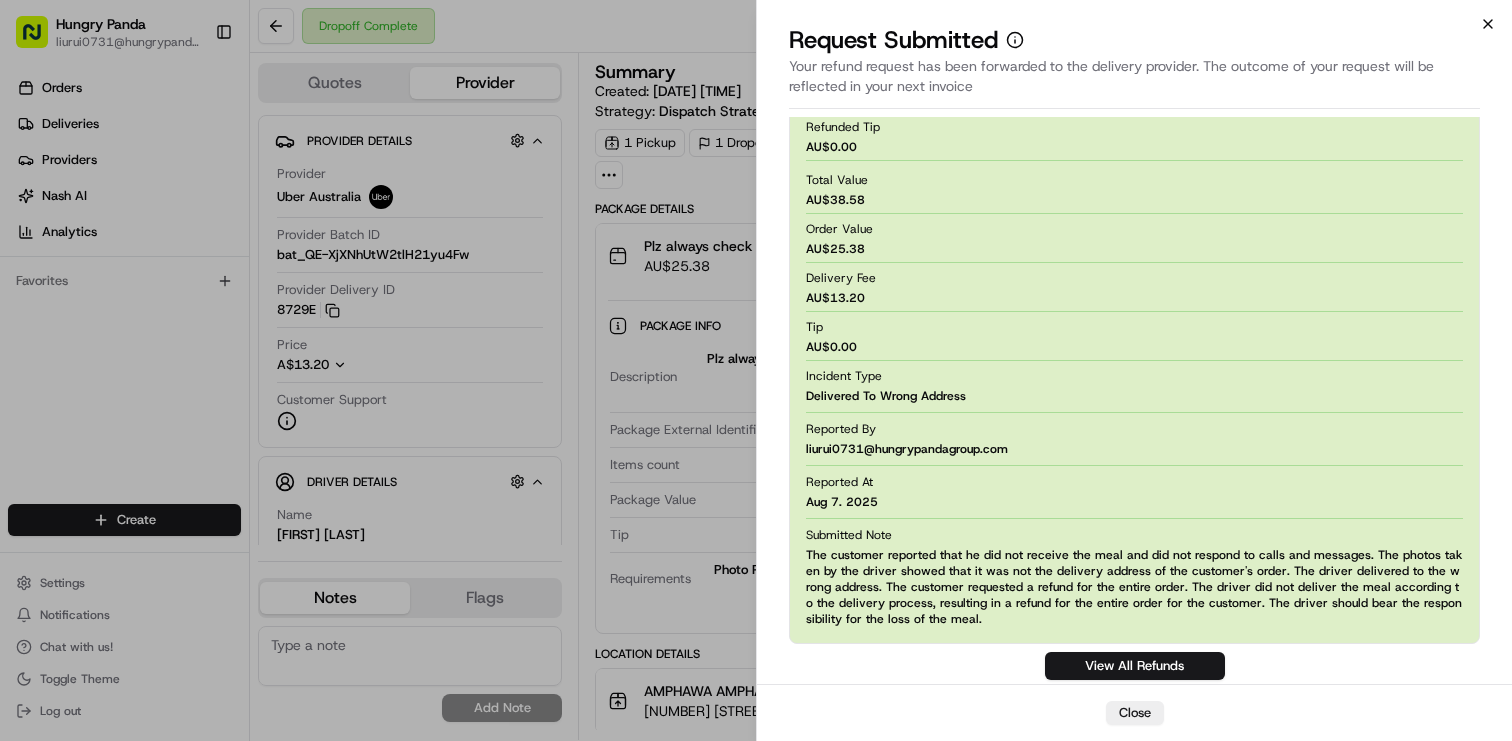 click 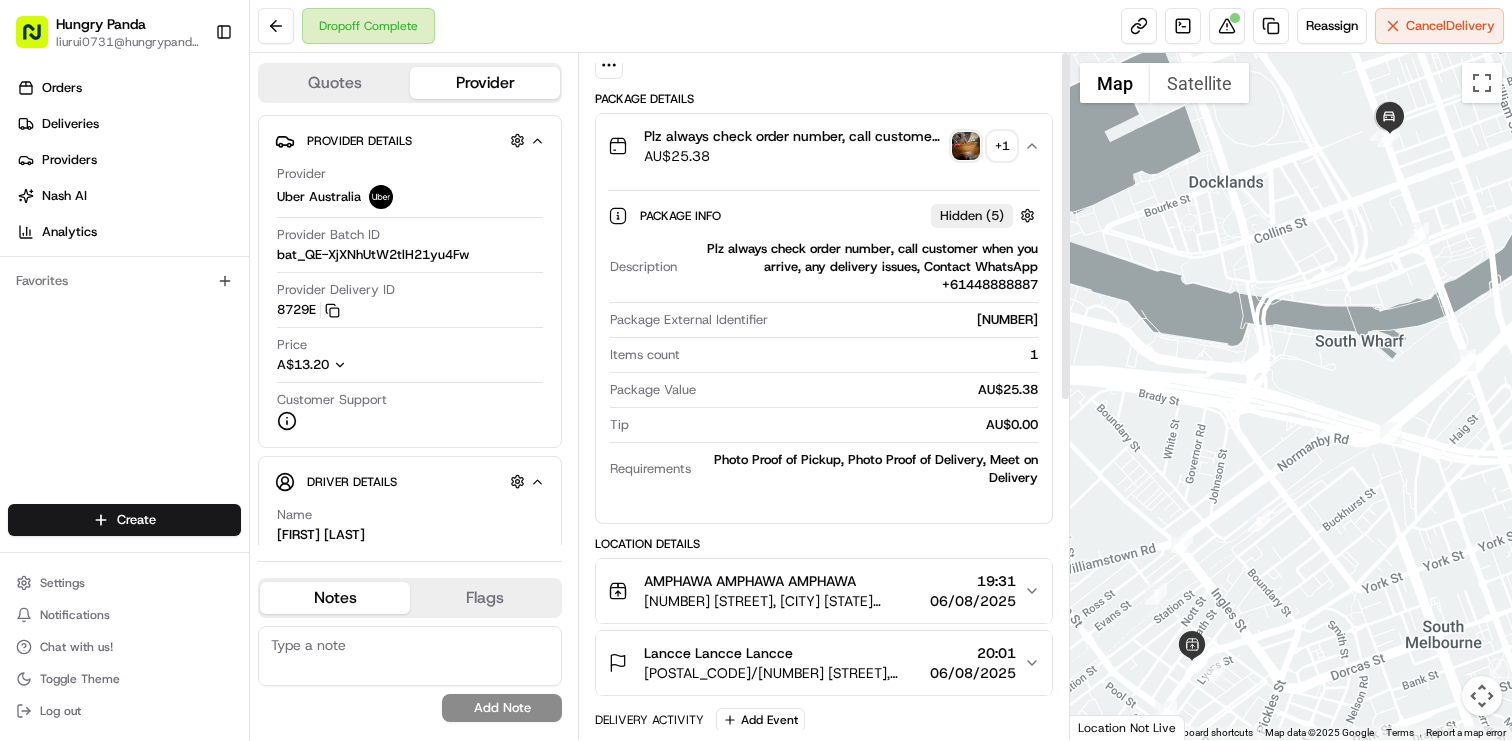 scroll, scrollTop: 0, scrollLeft: 0, axis: both 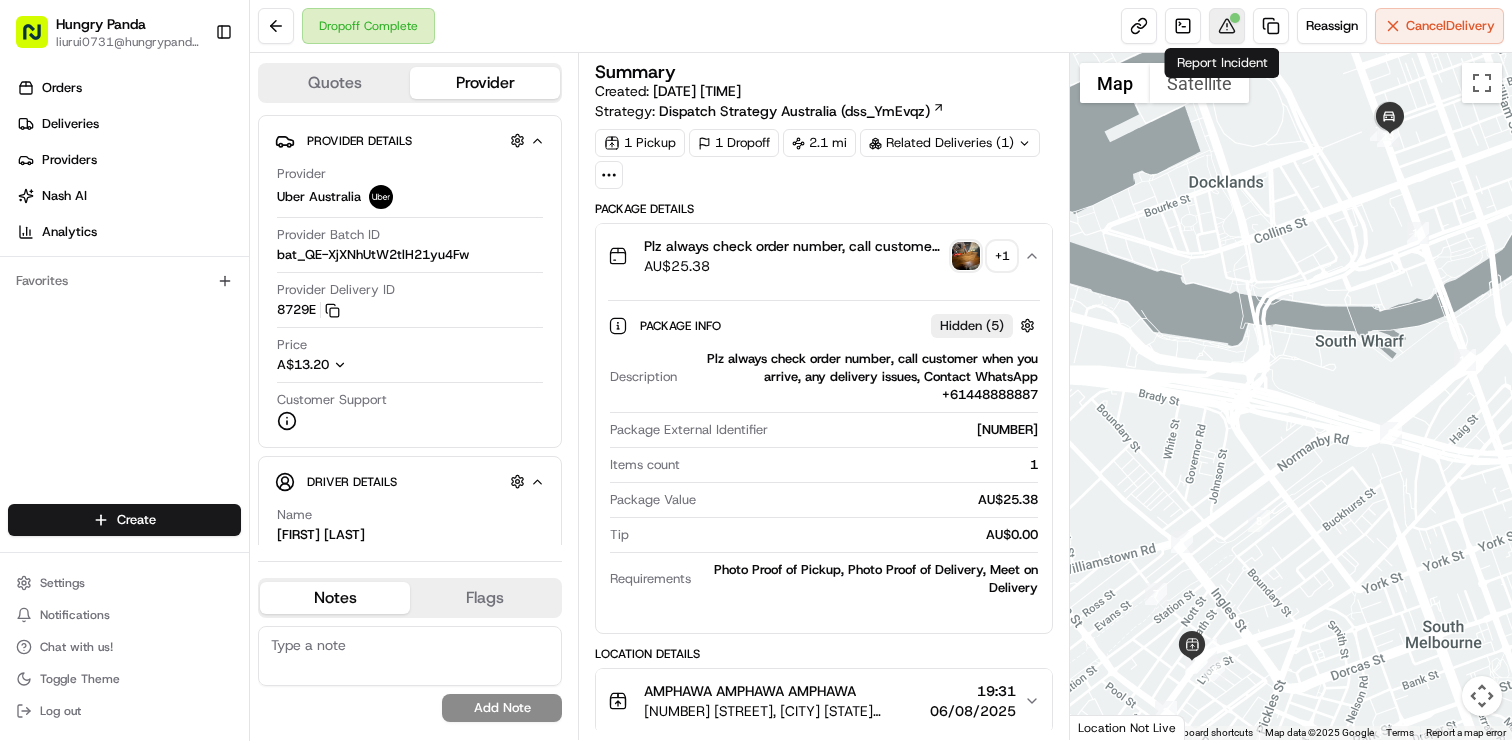 click at bounding box center [1227, 26] 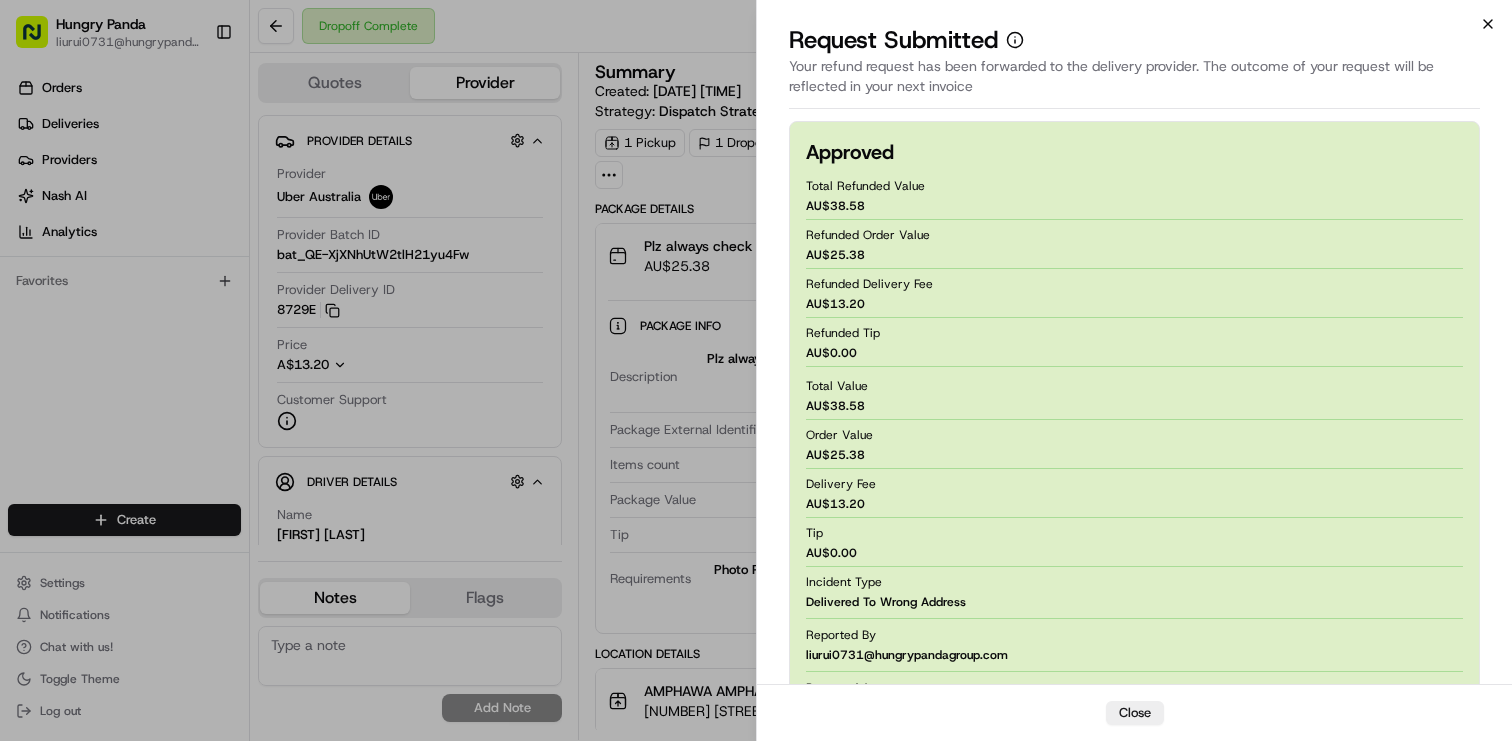 click 